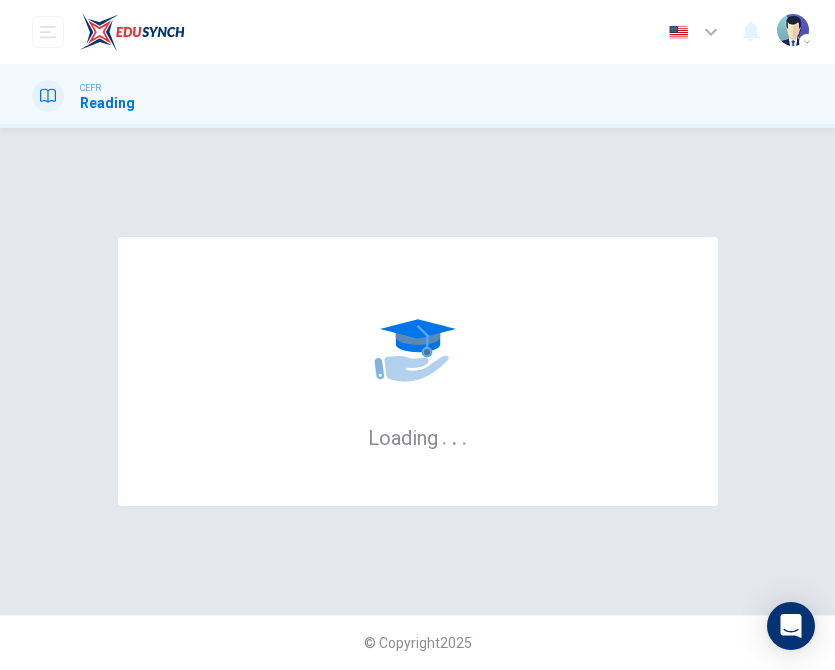 scroll, scrollTop: 0, scrollLeft: 0, axis: both 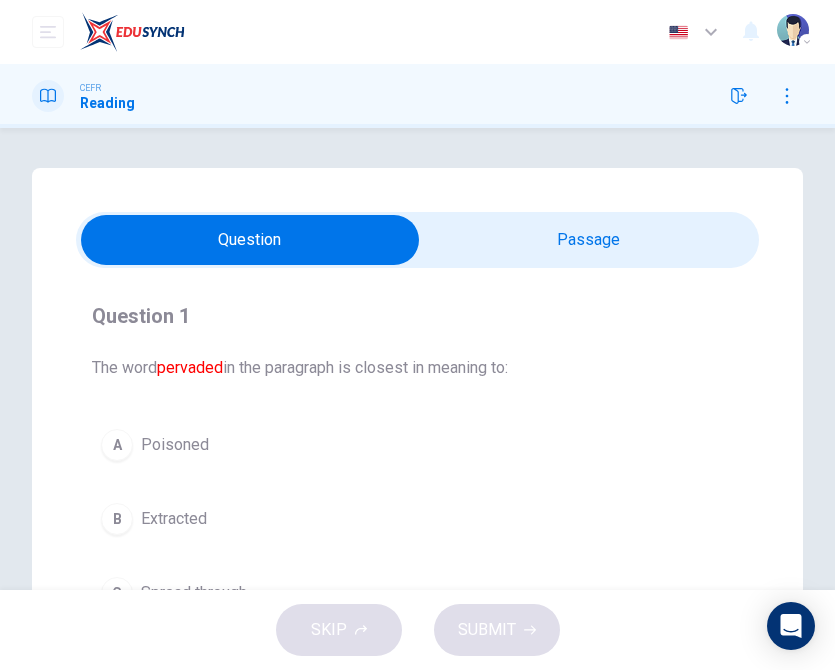 click at bounding box center (250, 240) 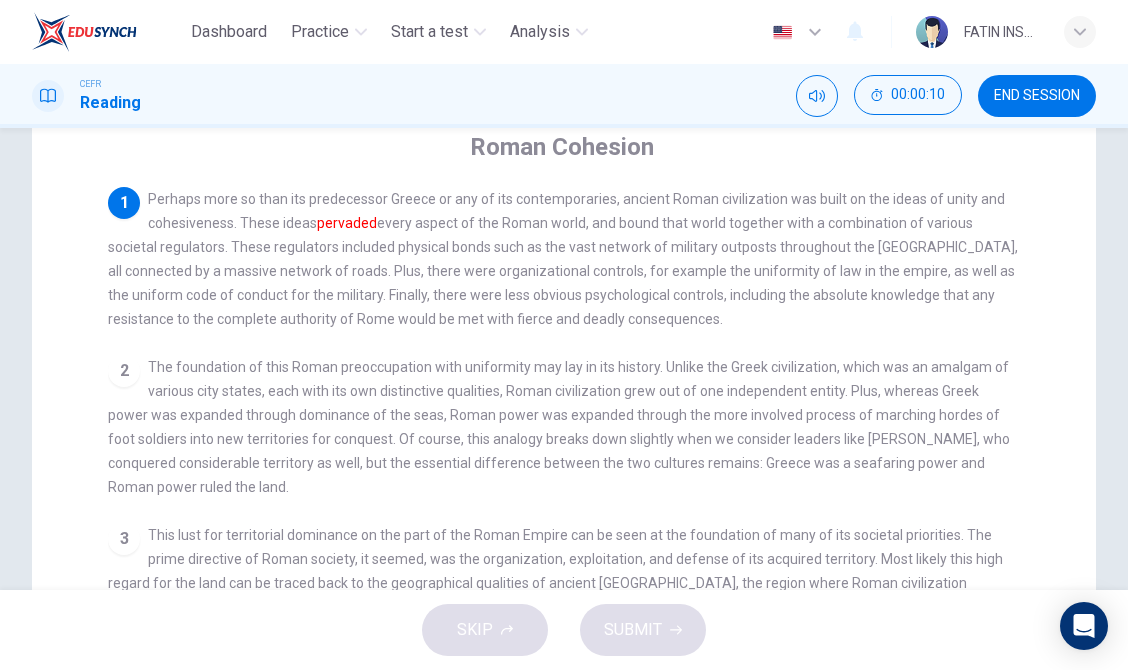 scroll, scrollTop: 171, scrollLeft: 0, axis: vertical 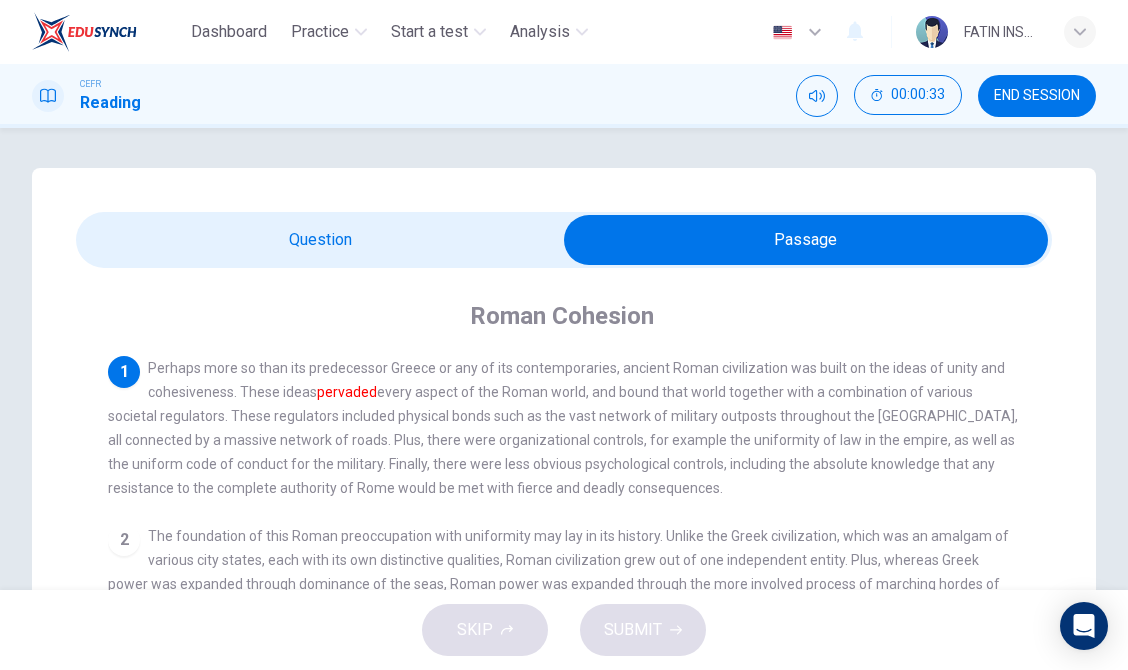 click at bounding box center [806, 240] 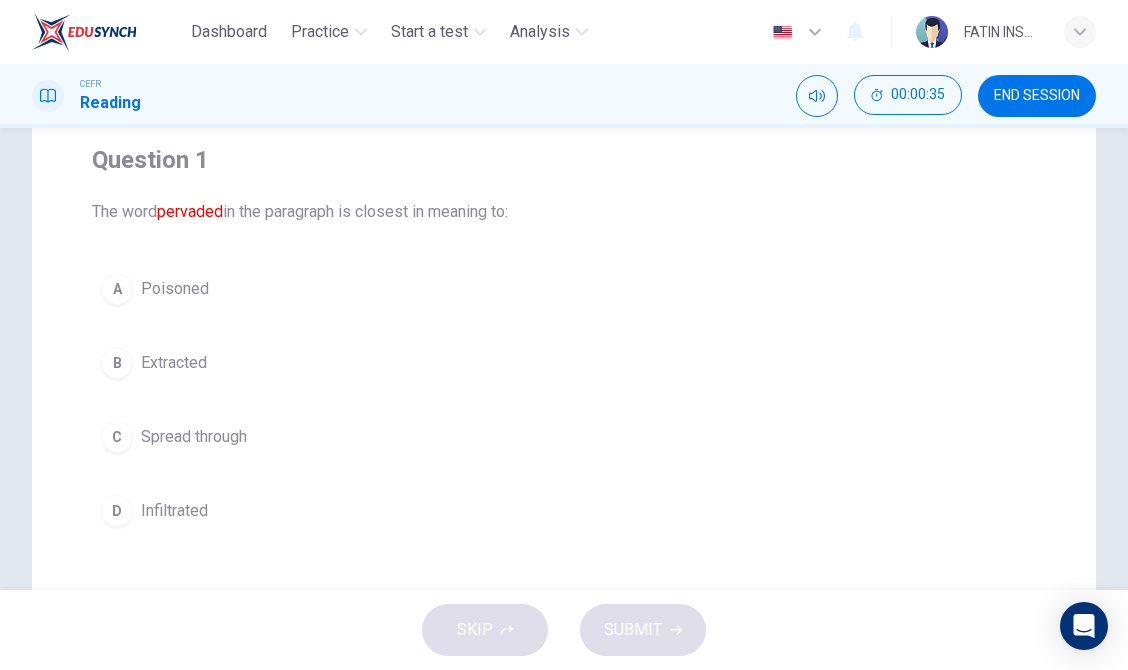 scroll, scrollTop: 157, scrollLeft: 0, axis: vertical 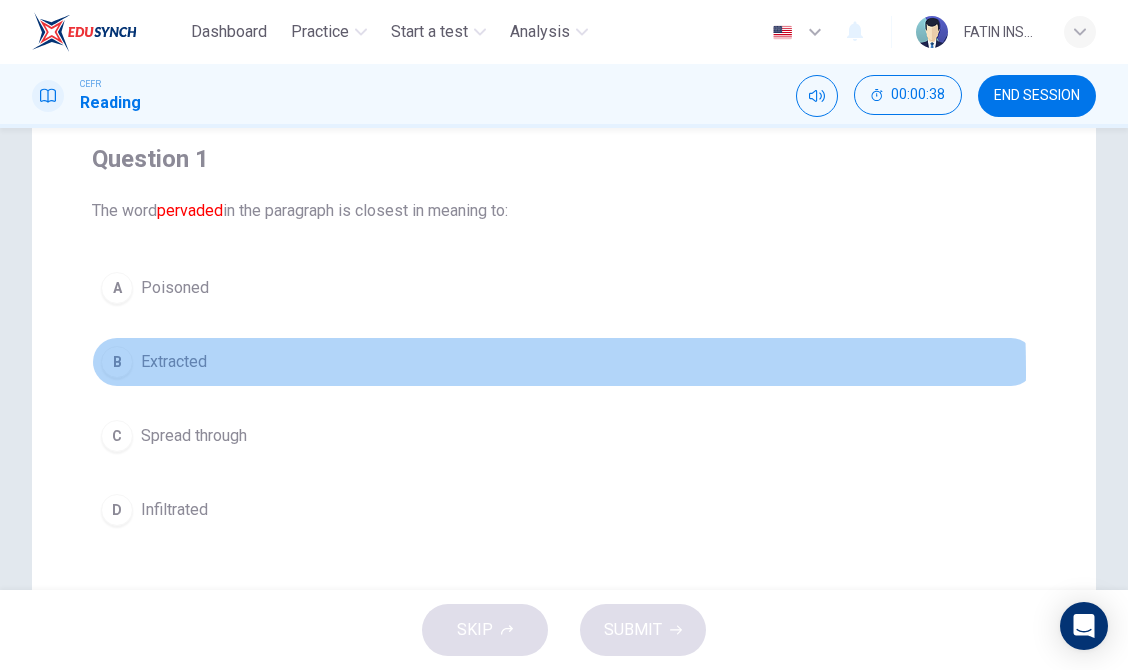 click on "B" at bounding box center (117, 362) 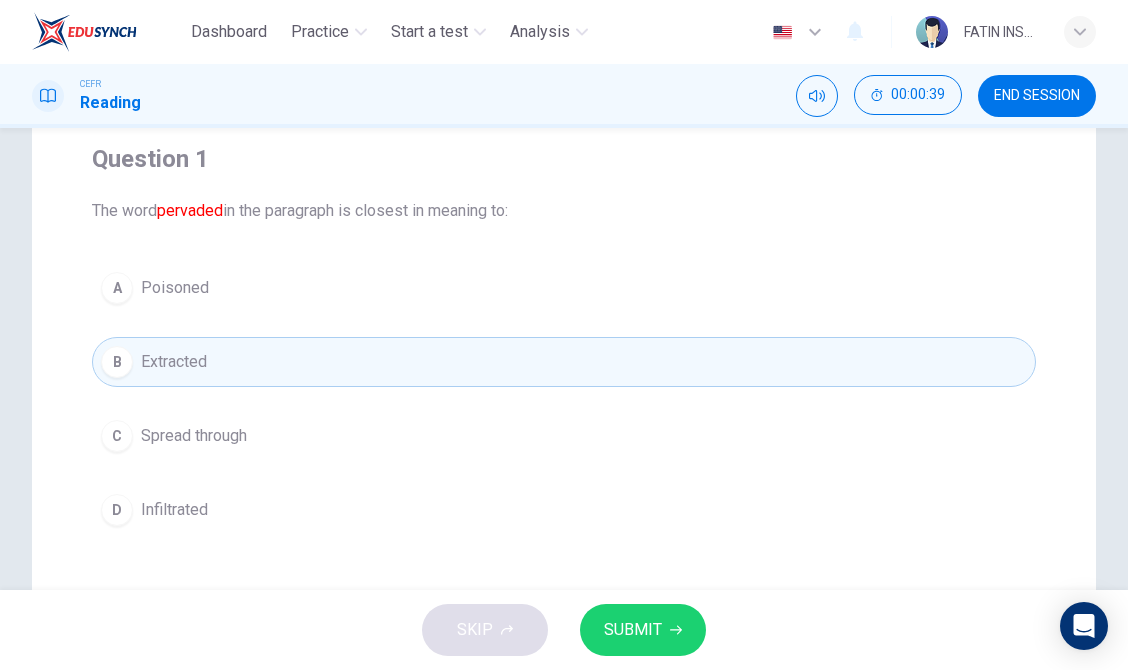 scroll, scrollTop: 422, scrollLeft: 0, axis: vertical 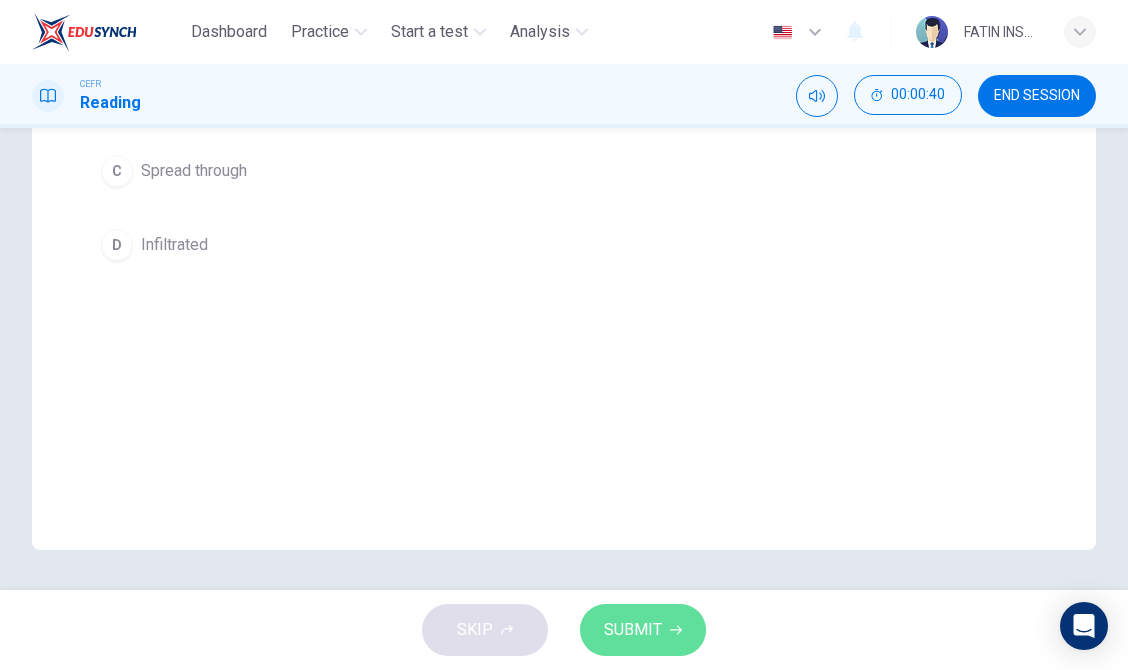 click on "SUBMIT" at bounding box center [643, 630] 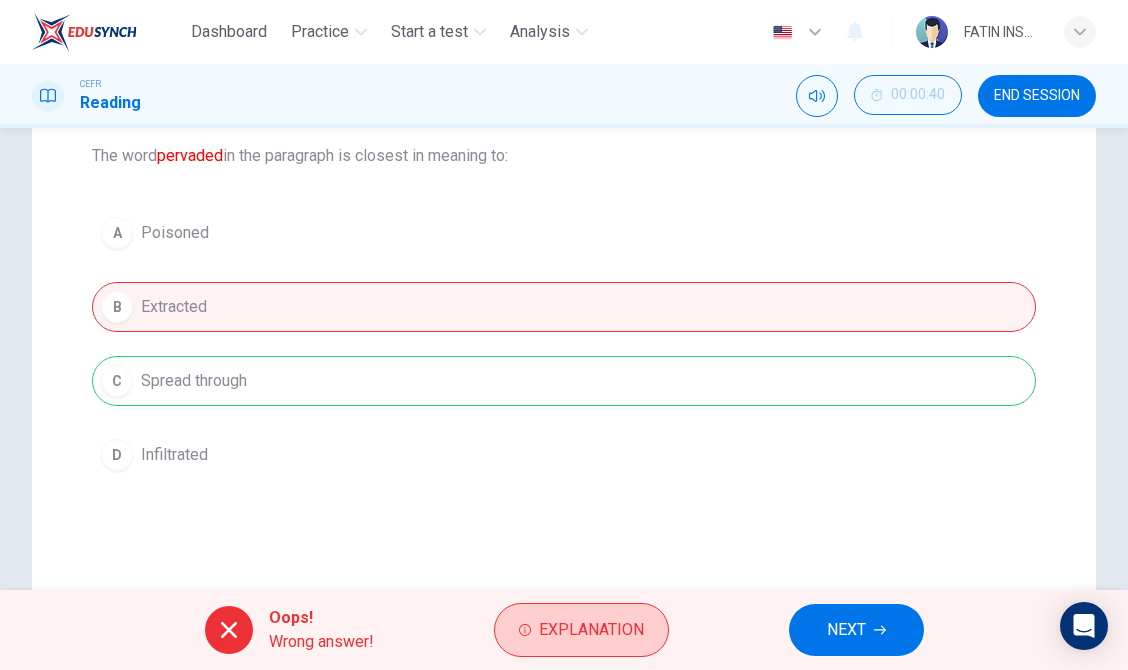 scroll, scrollTop: 212, scrollLeft: 0, axis: vertical 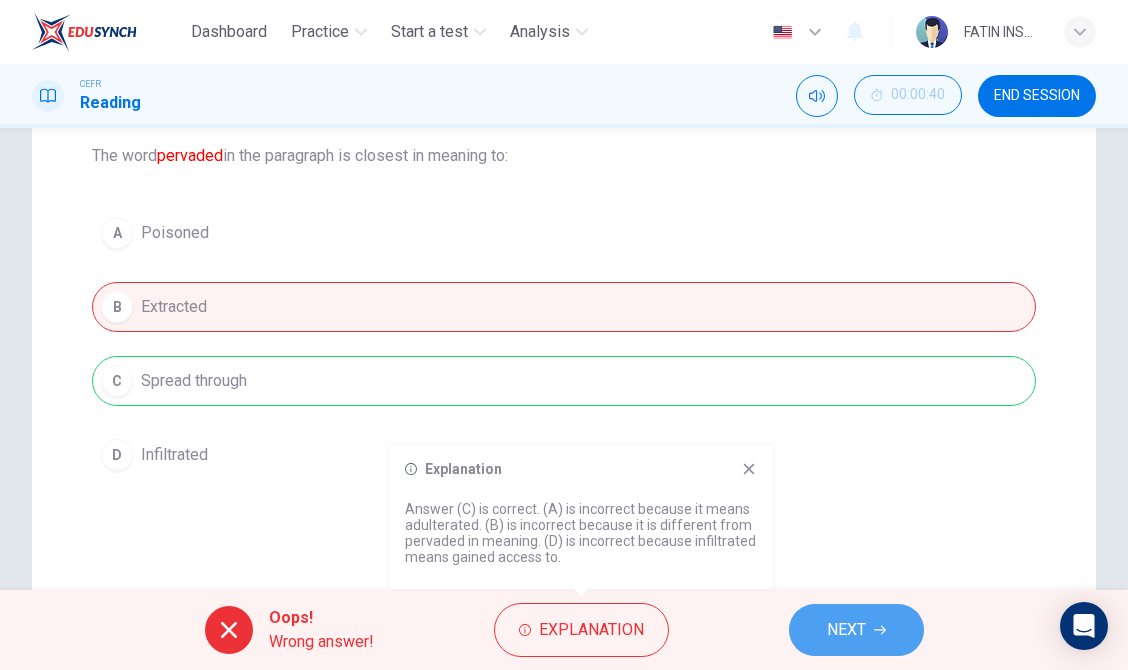 click on "NEXT" at bounding box center (846, 630) 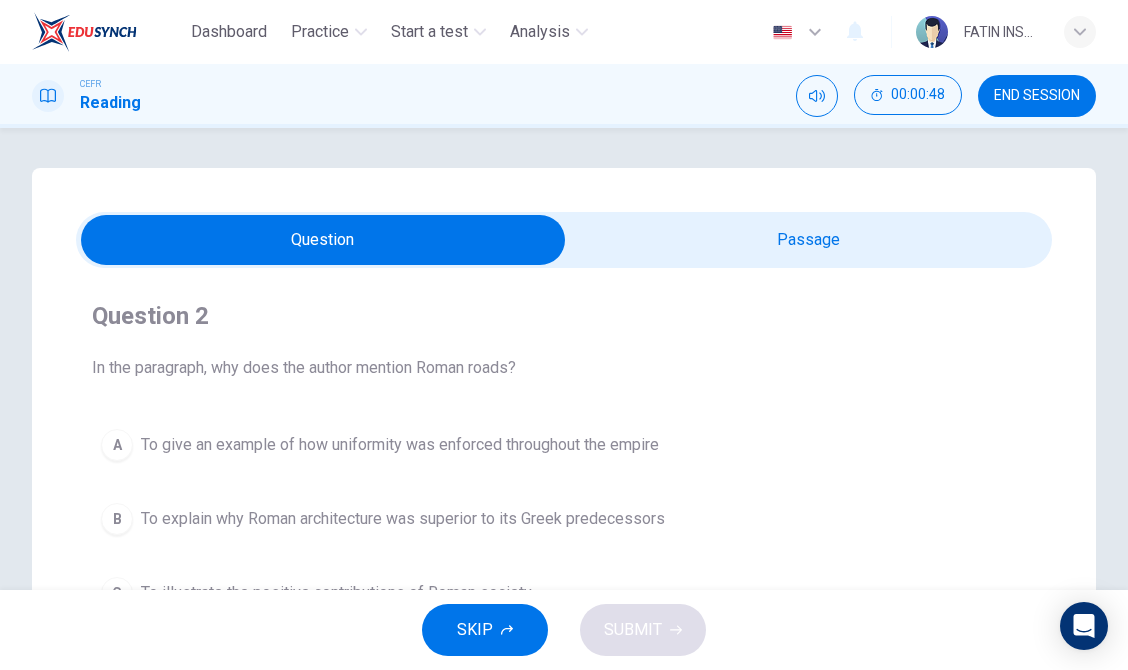 scroll, scrollTop: 0, scrollLeft: 0, axis: both 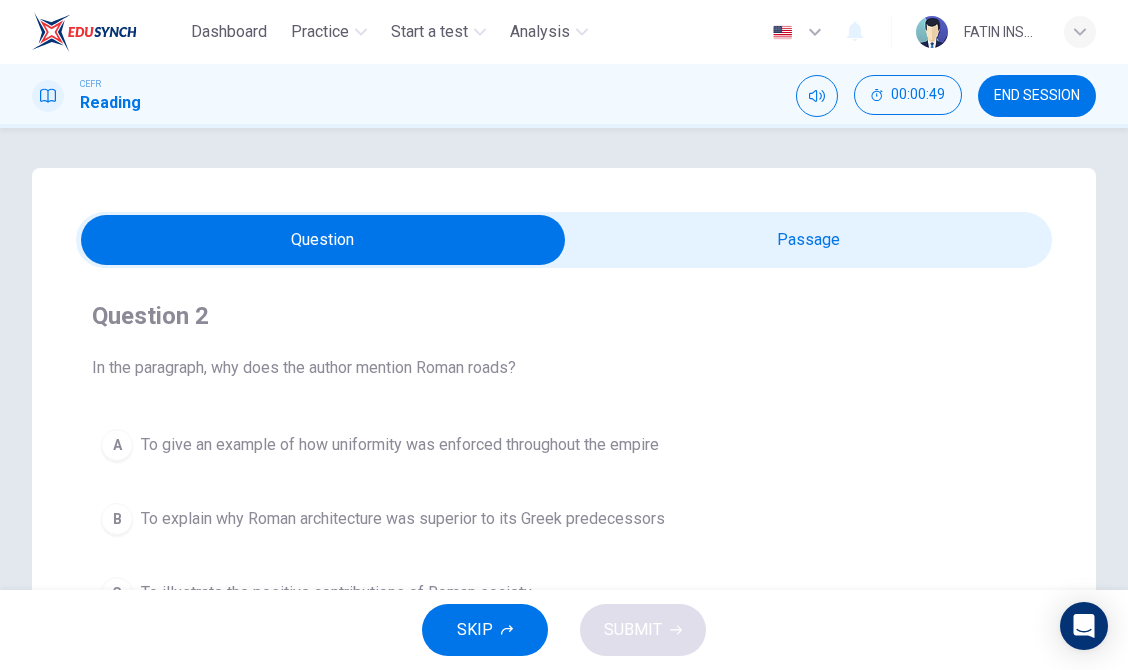 click at bounding box center (323, 240) 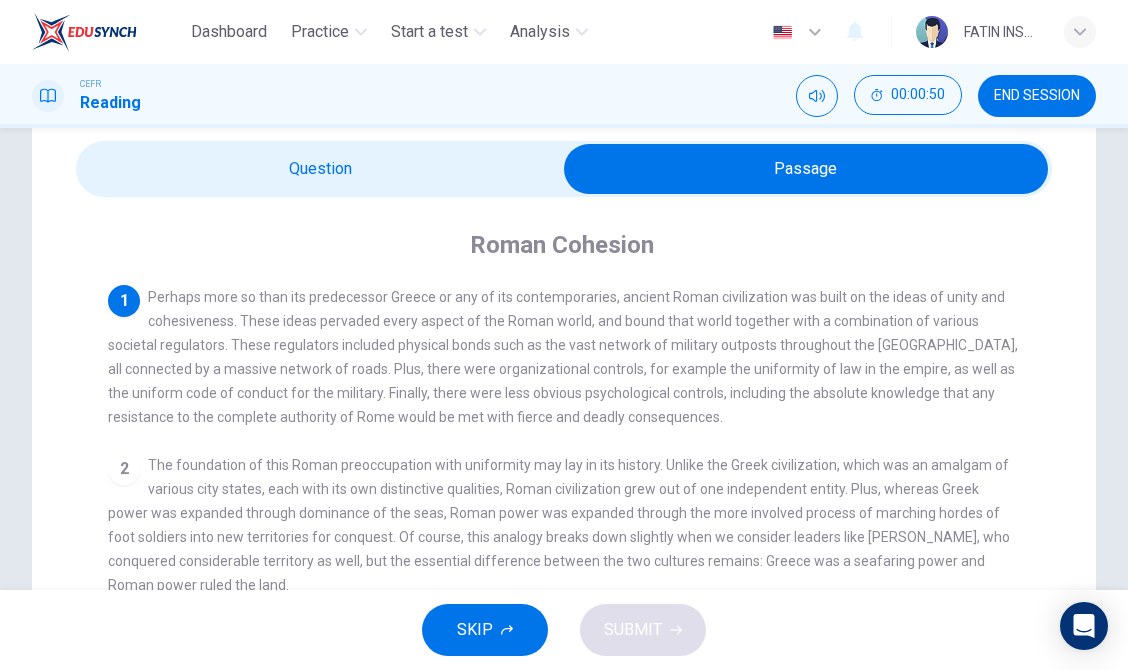 scroll, scrollTop: 108, scrollLeft: 0, axis: vertical 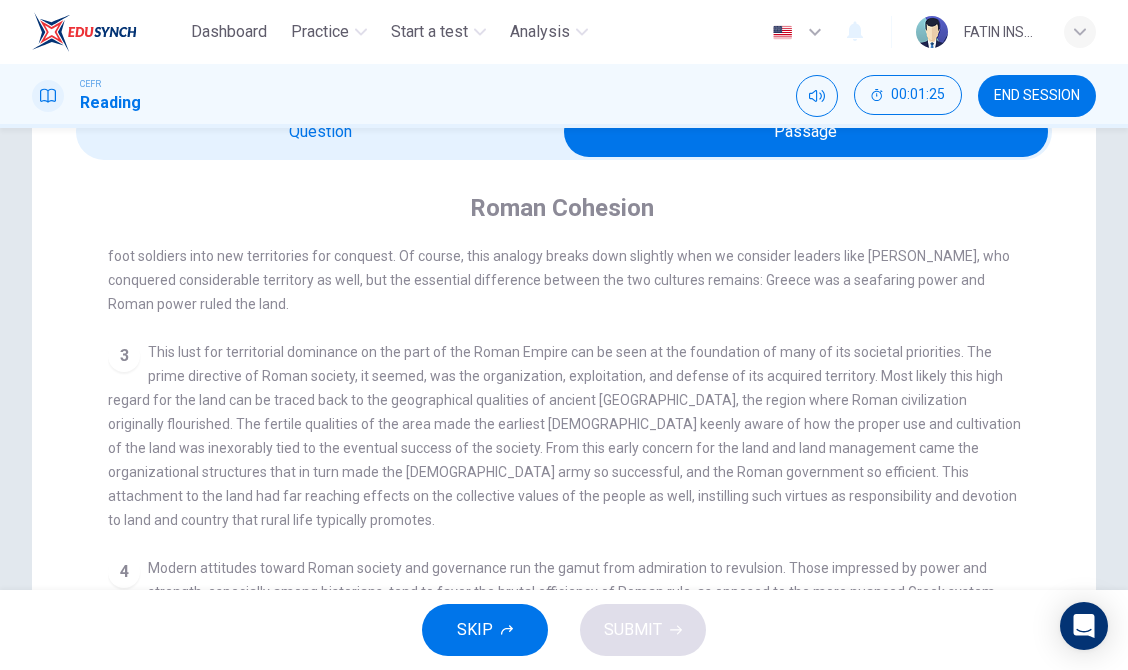 click at bounding box center (806, 132) 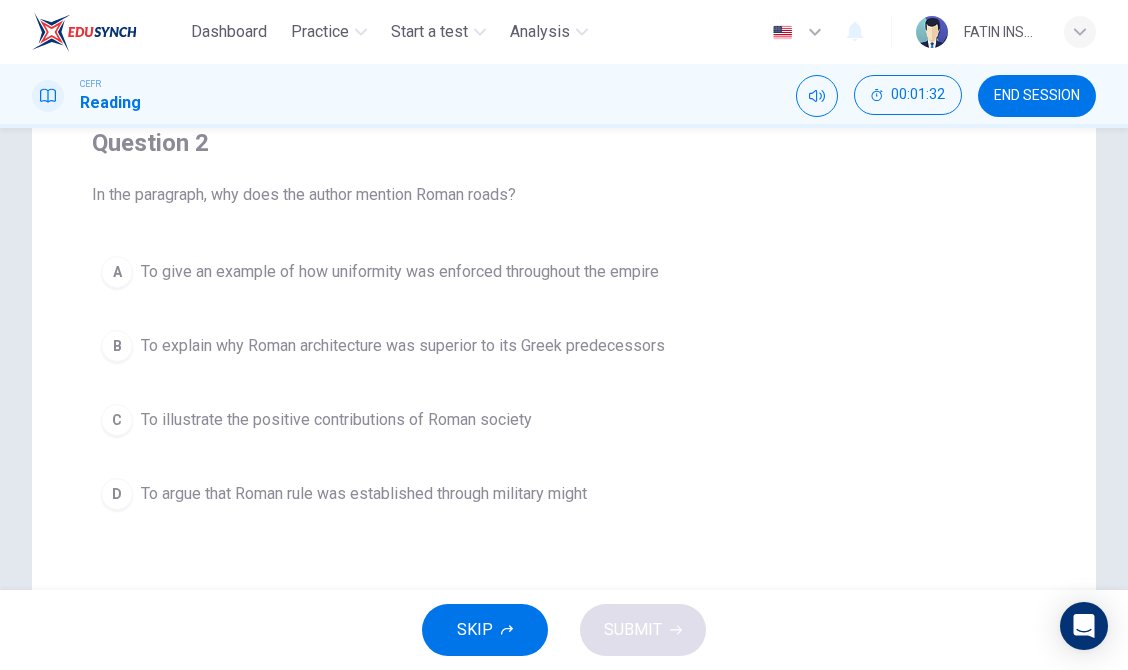scroll, scrollTop: 167, scrollLeft: 0, axis: vertical 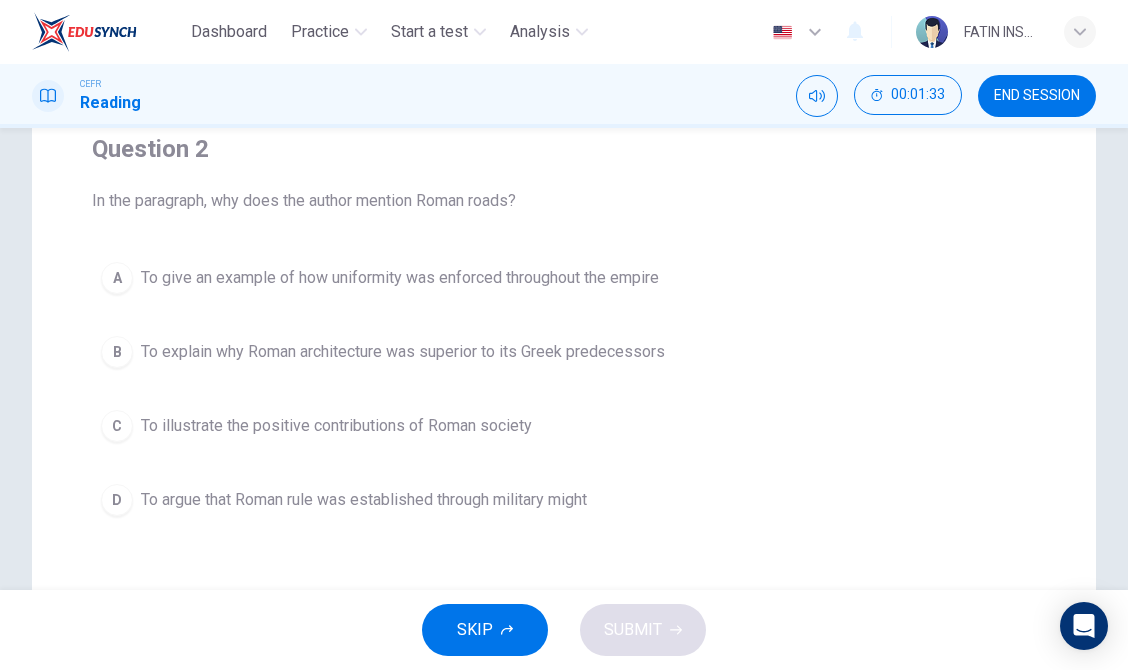click on "D To argue that Roman rule was established through military might" at bounding box center (564, 500) 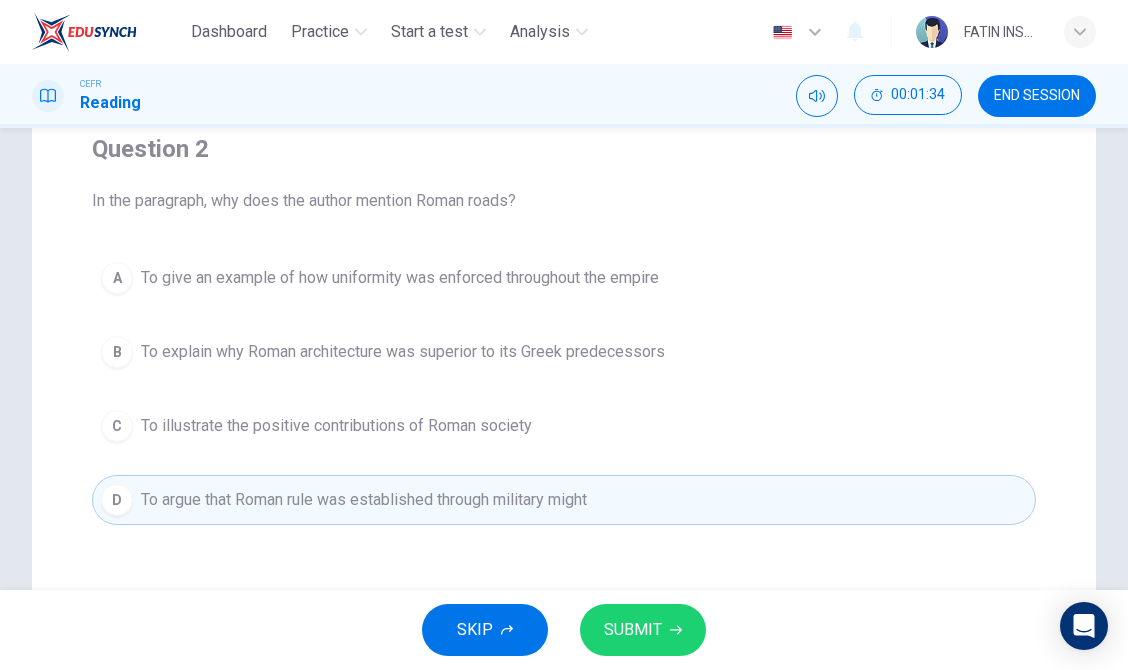 click on "SUBMIT" at bounding box center [643, 630] 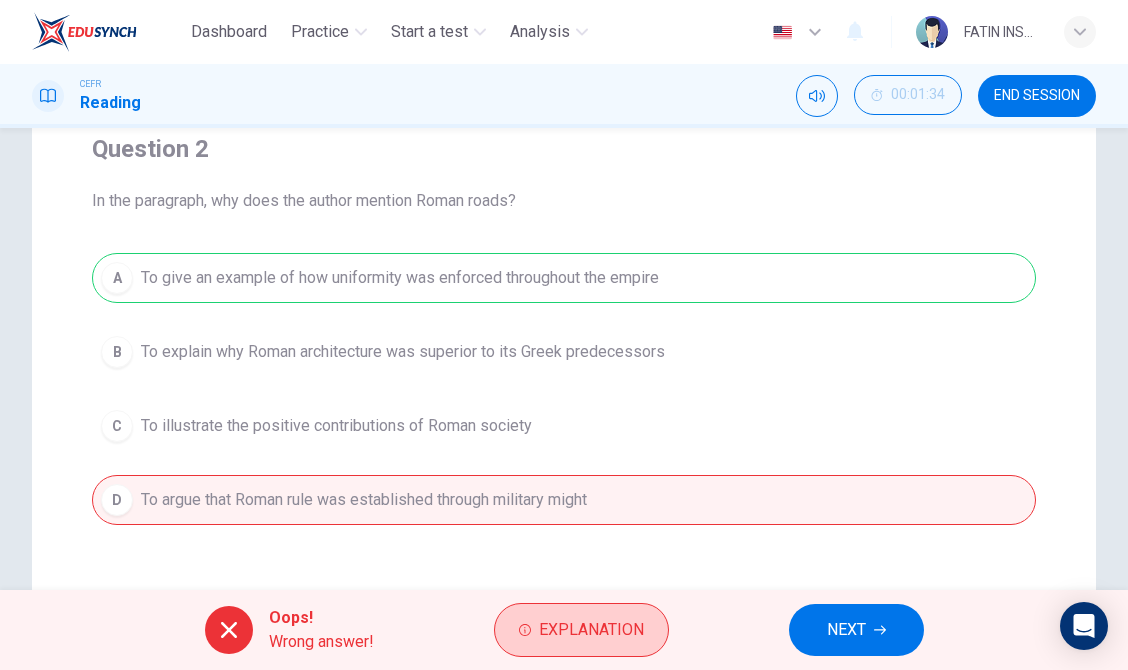 click on "Explanation" at bounding box center [591, 630] 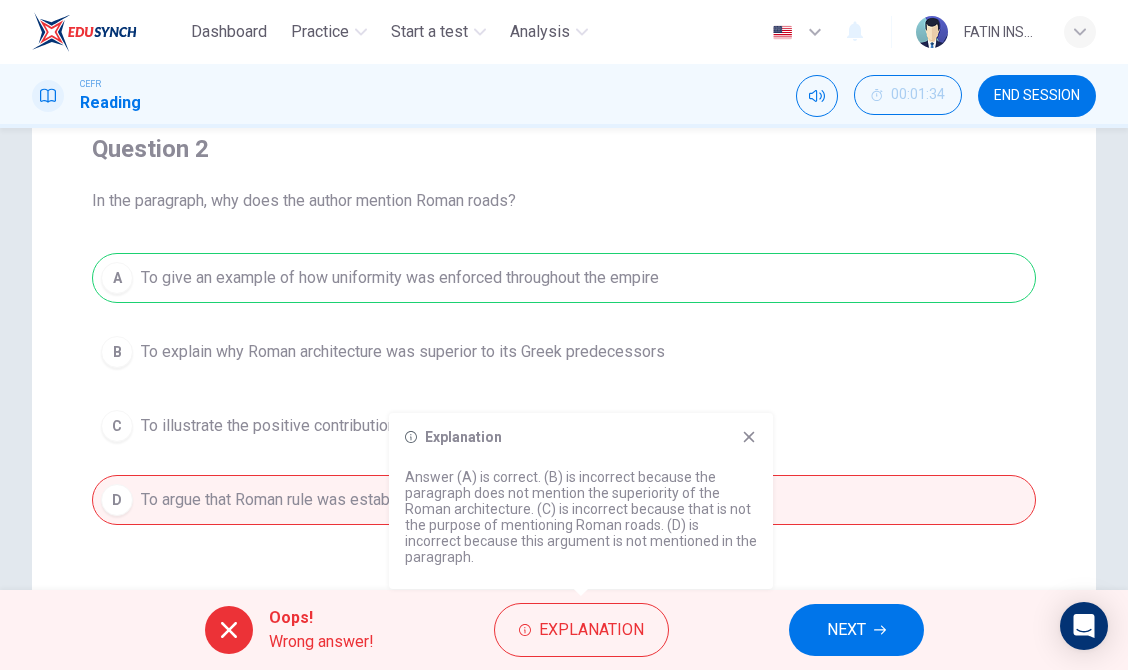 click 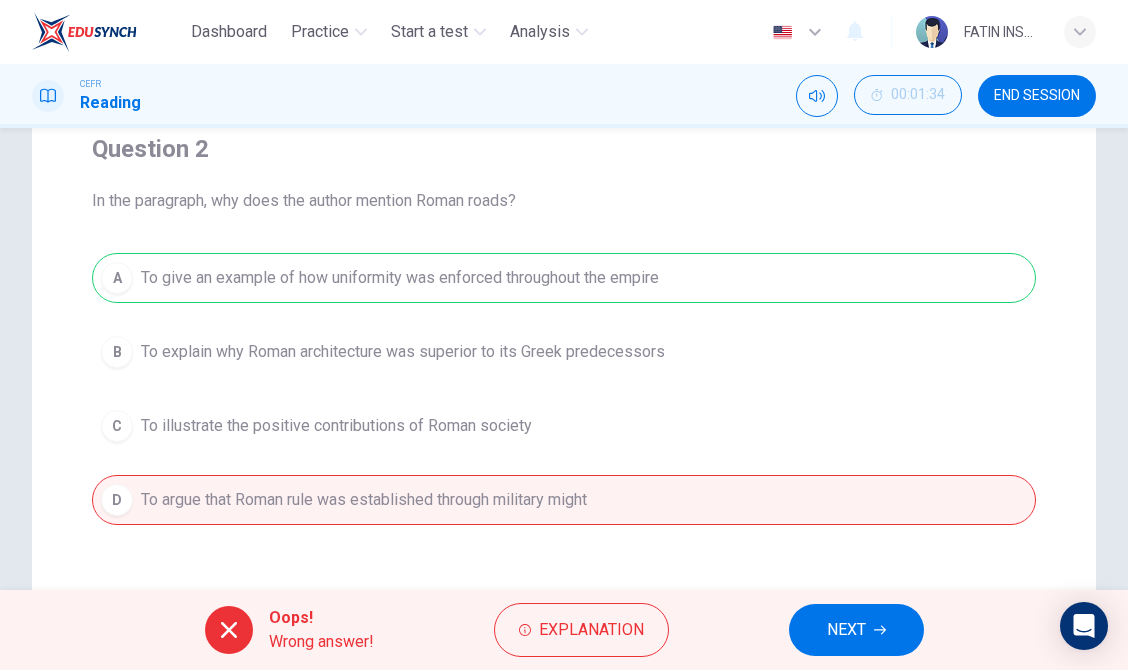 click on "NEXT" at bounding box center (846, 630) 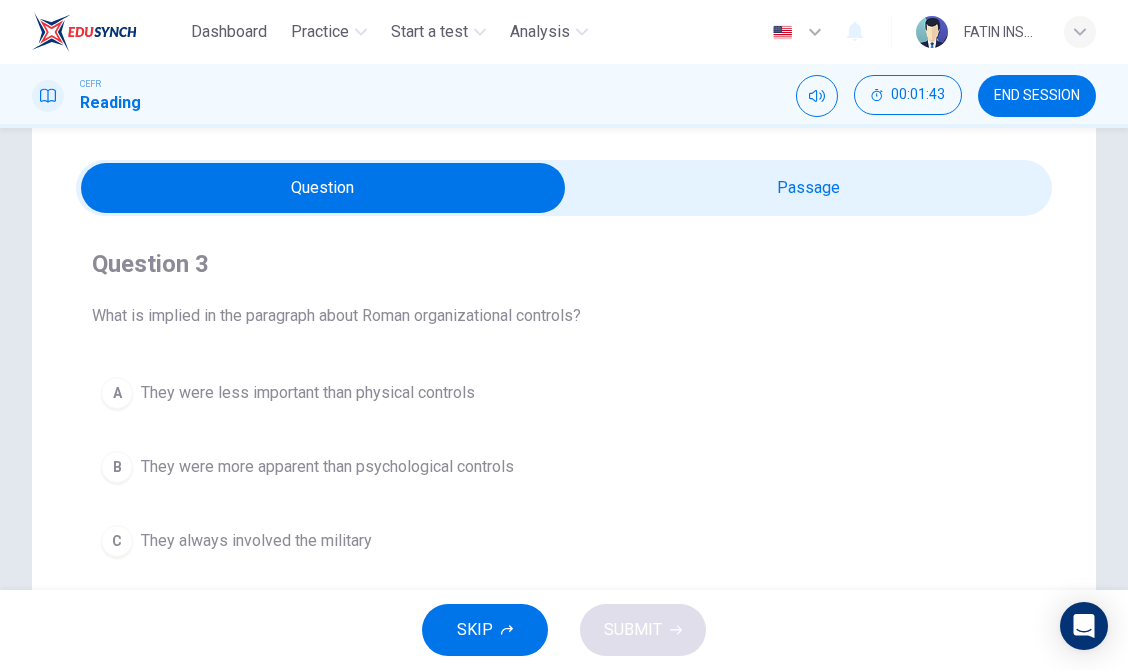 scroll, scrollTop: 56, scrollLeft: 0, axis: vertical 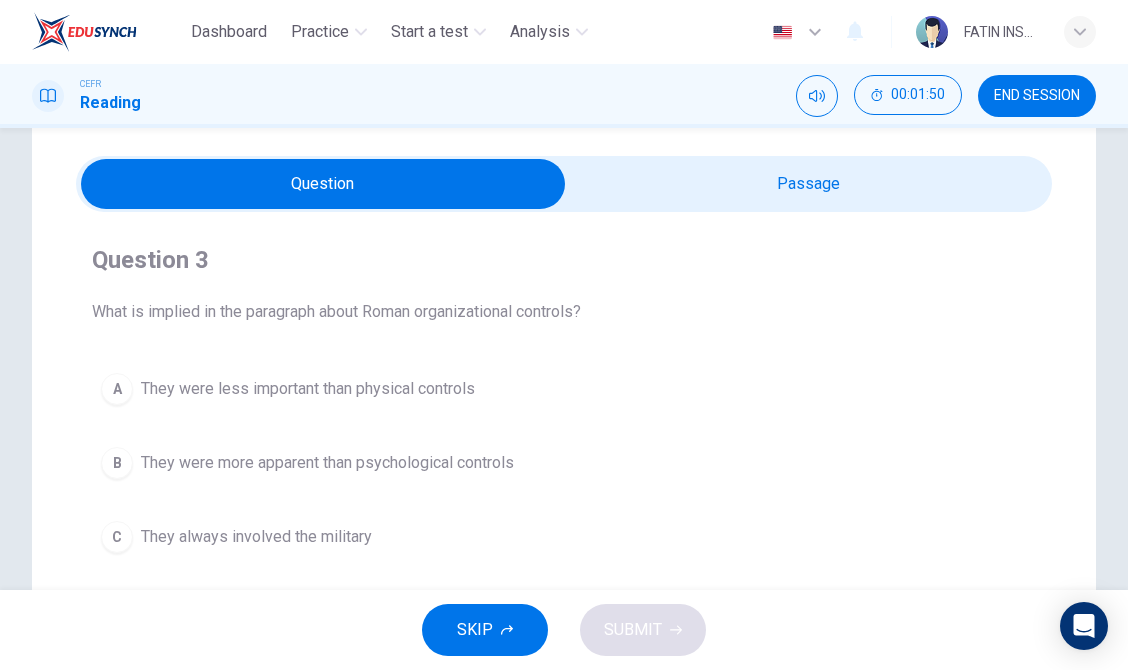 click at bounding box center (564, 184) 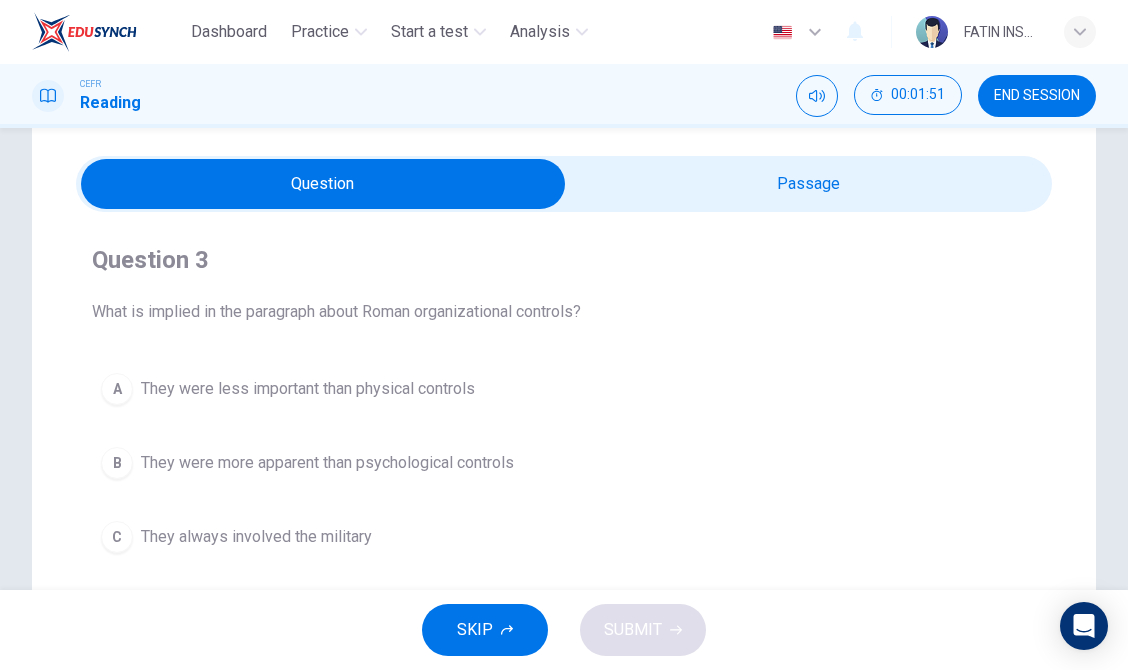 click at bounding box center [323, 184] 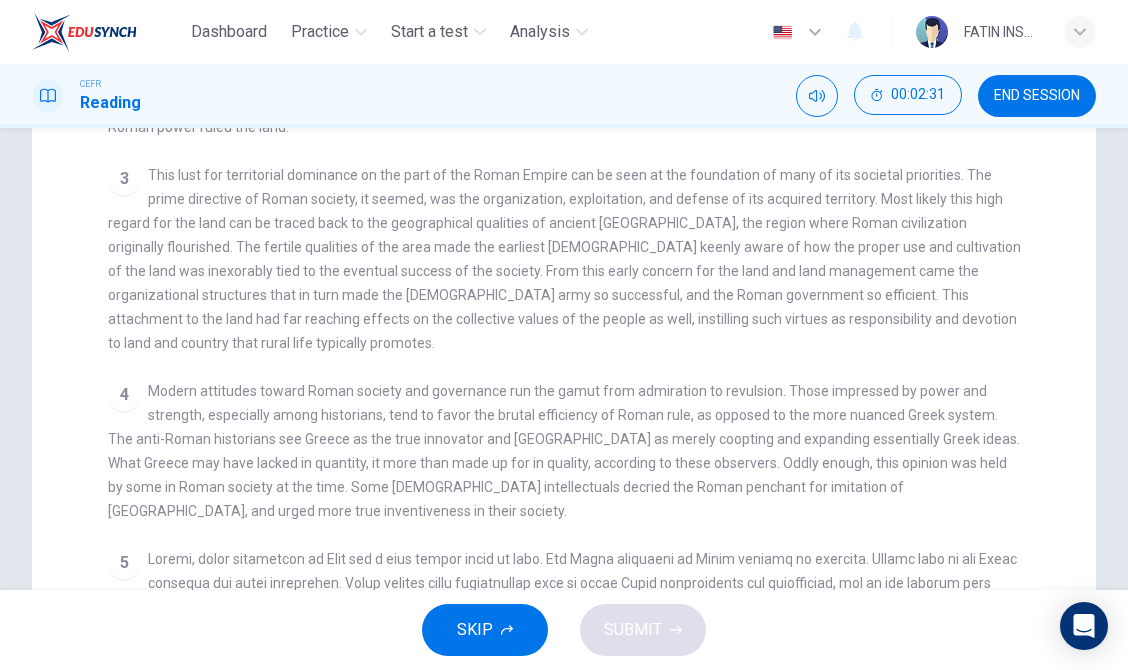 scroll, scrollTop: 285, scrollLeft: 0, axis: vertical 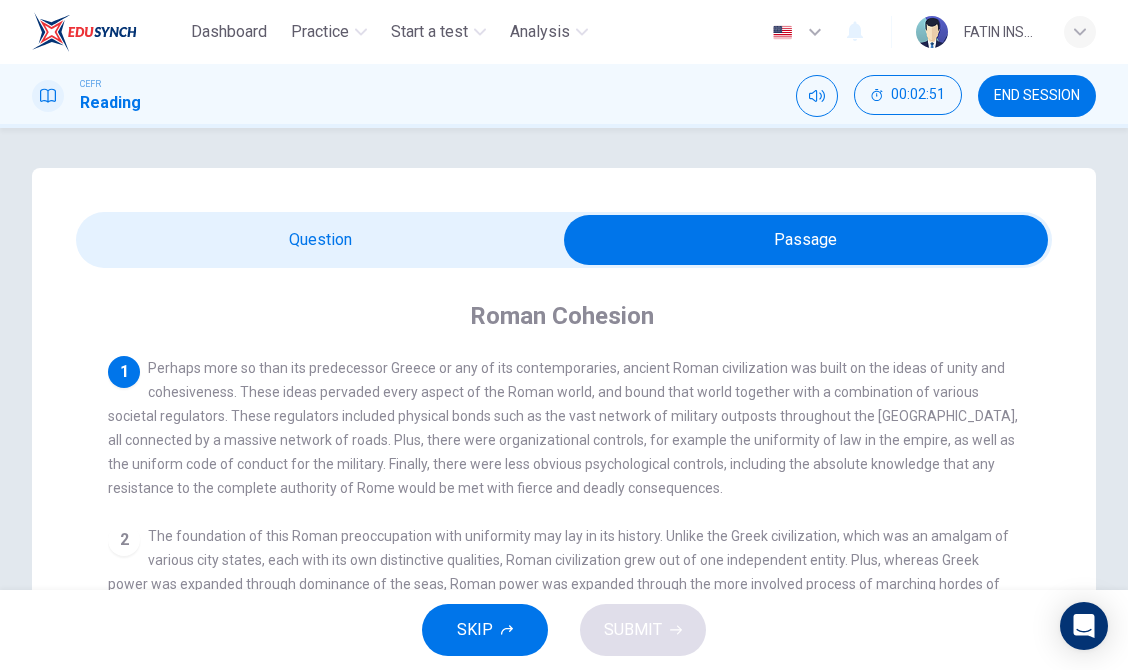 click at bounding box center [806, 240] 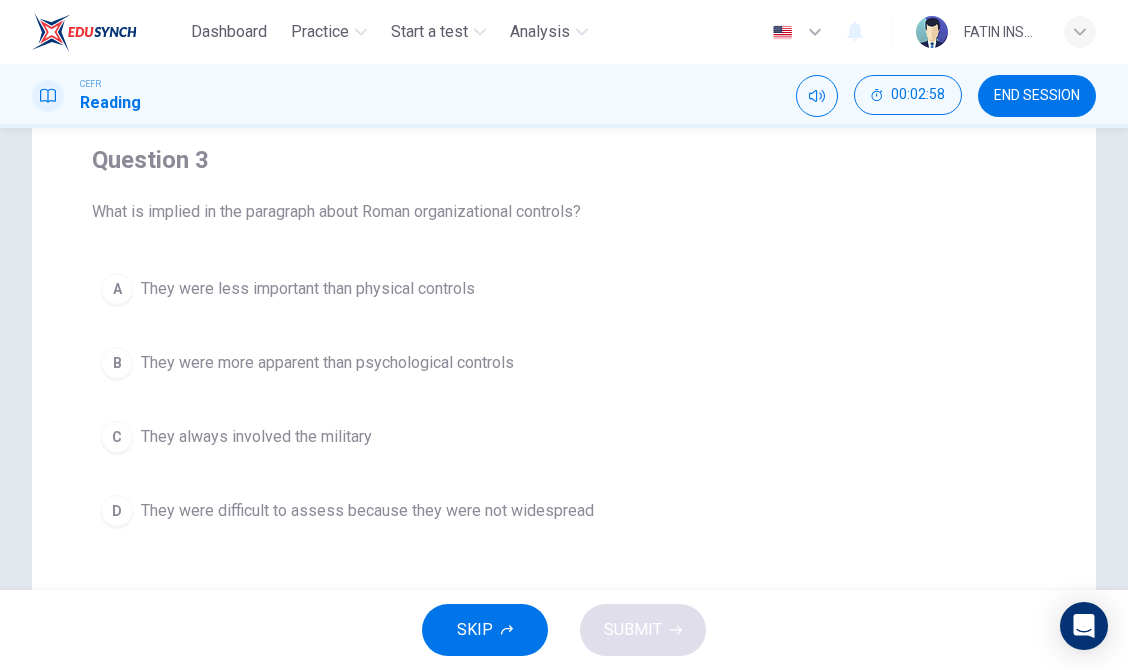 scroll, scrollTop: 161, scrollLeft: 0, axis: vertical 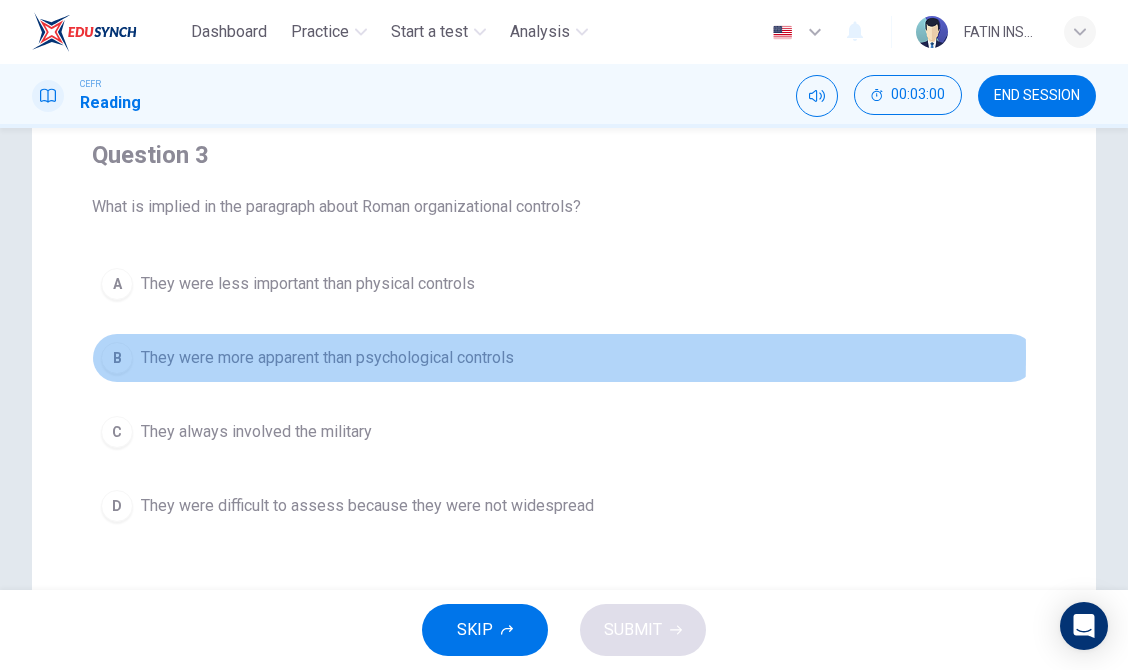 click on "They were more apparent than psychological controls" at bounding box center (327, 358) 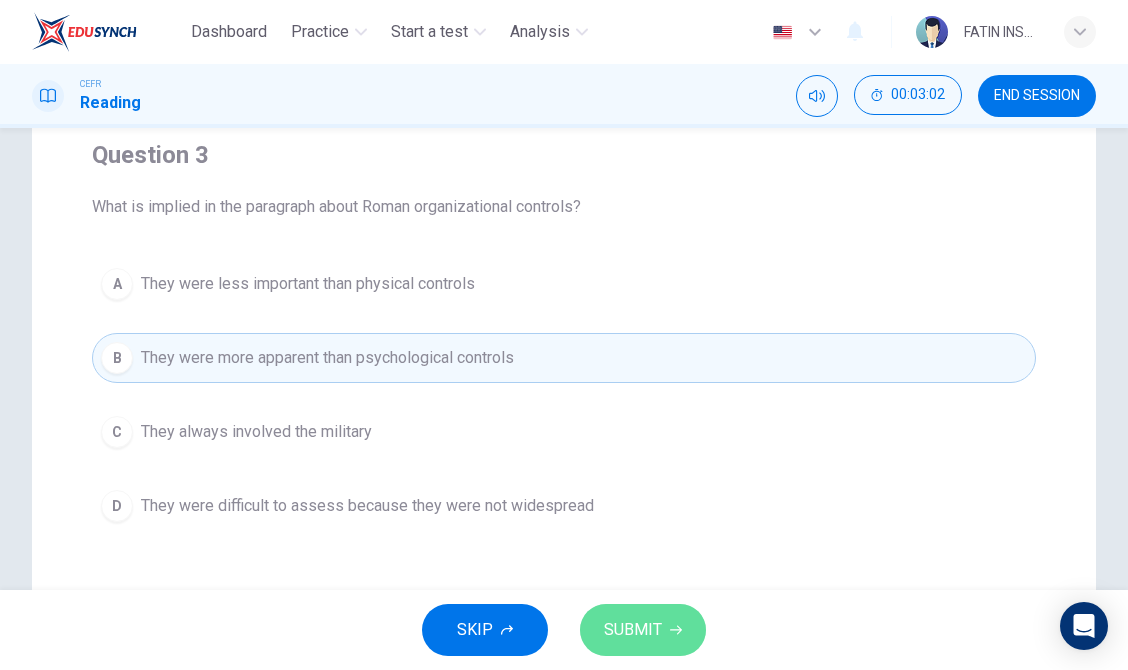 click on "SUBMIT" at bounding box center [633, 630] 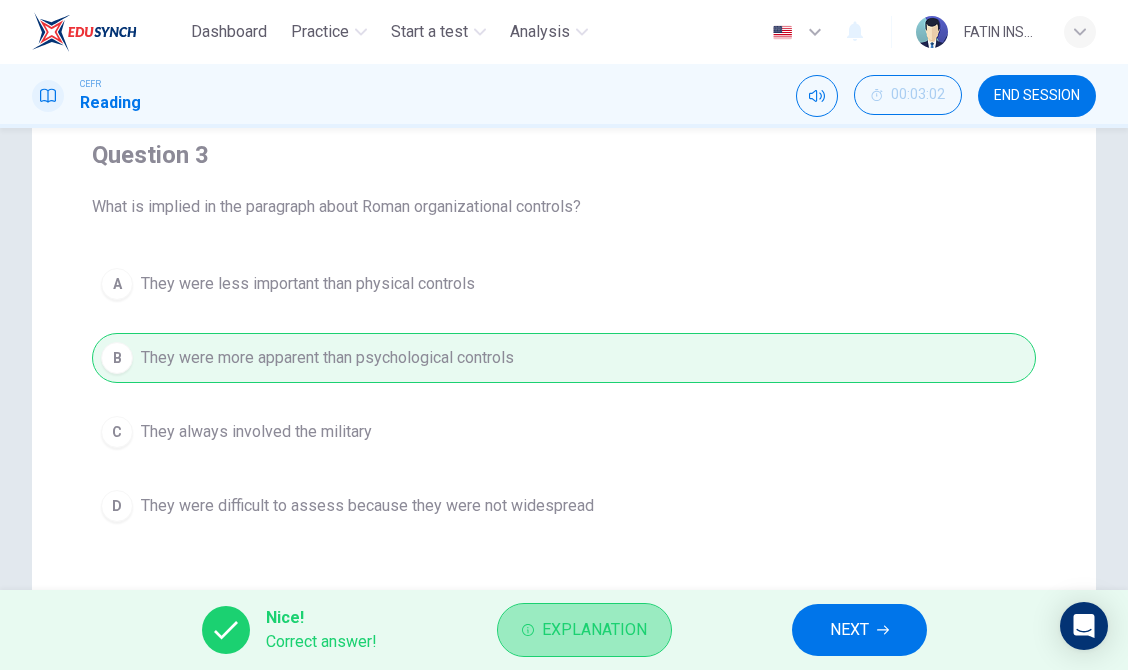 click on "Explanation" at bounding box center [594, 630] 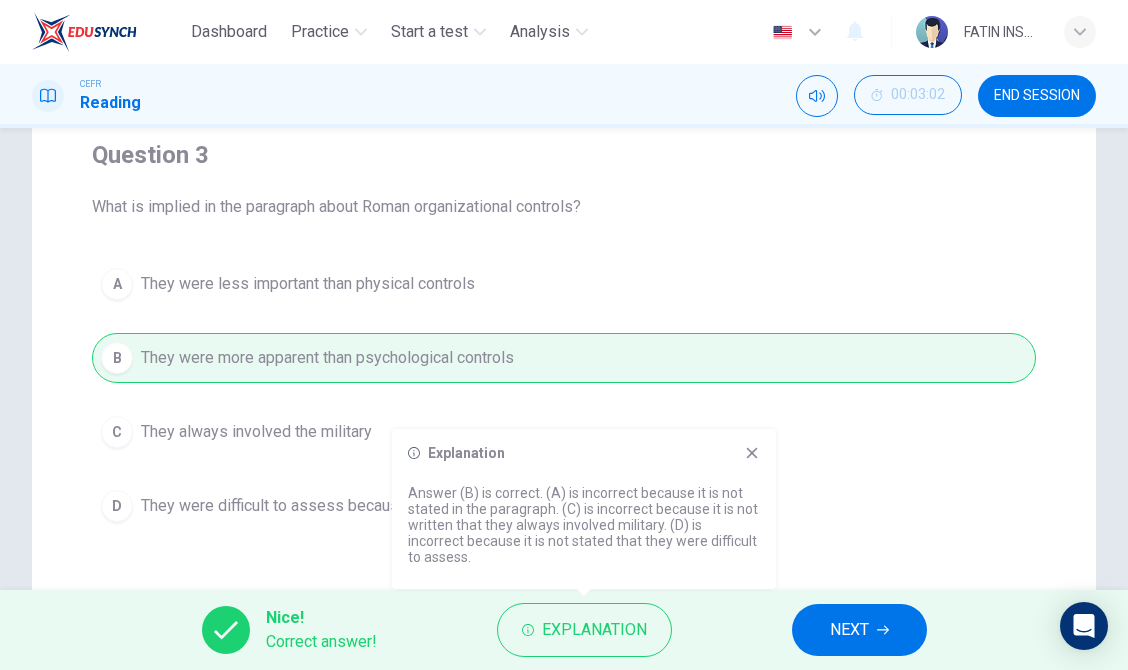 click on "NEXT" at bounding box center (849, 630) 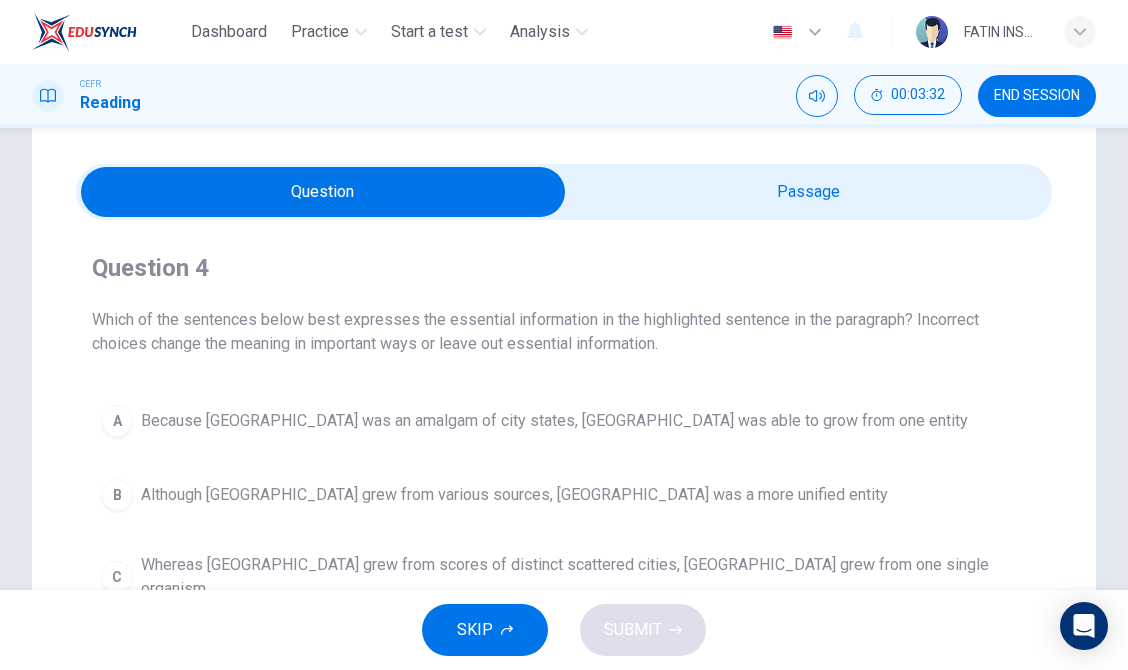 scroll, scrollTop: 0, scrollLeft: 0, axis: both 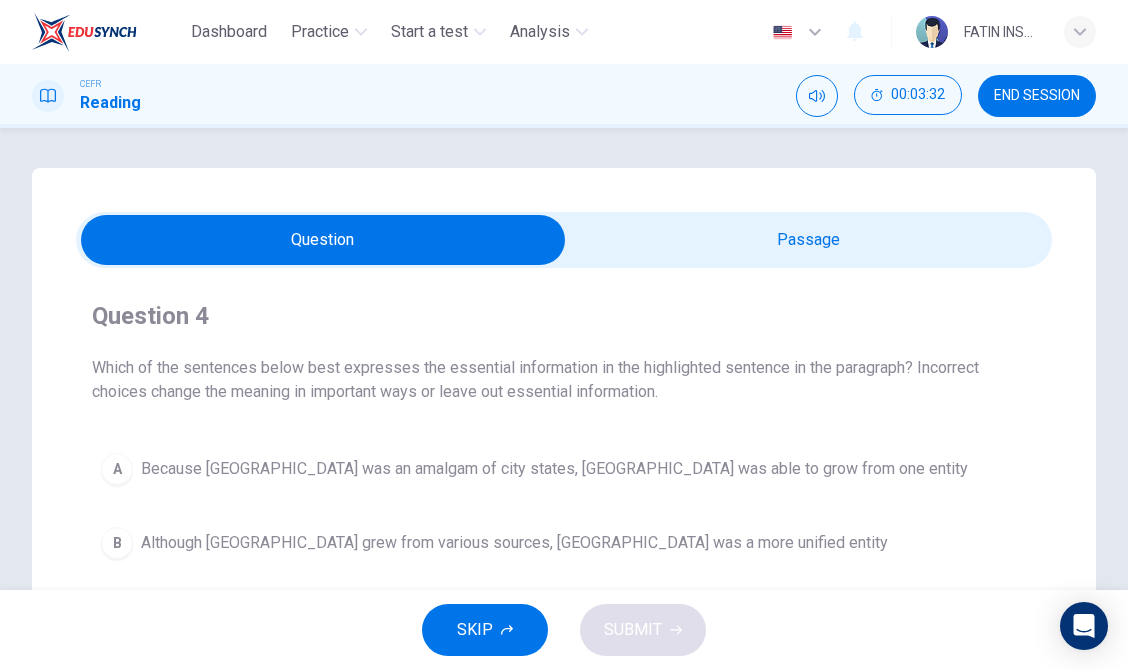 click at bounding box center (323, 240) 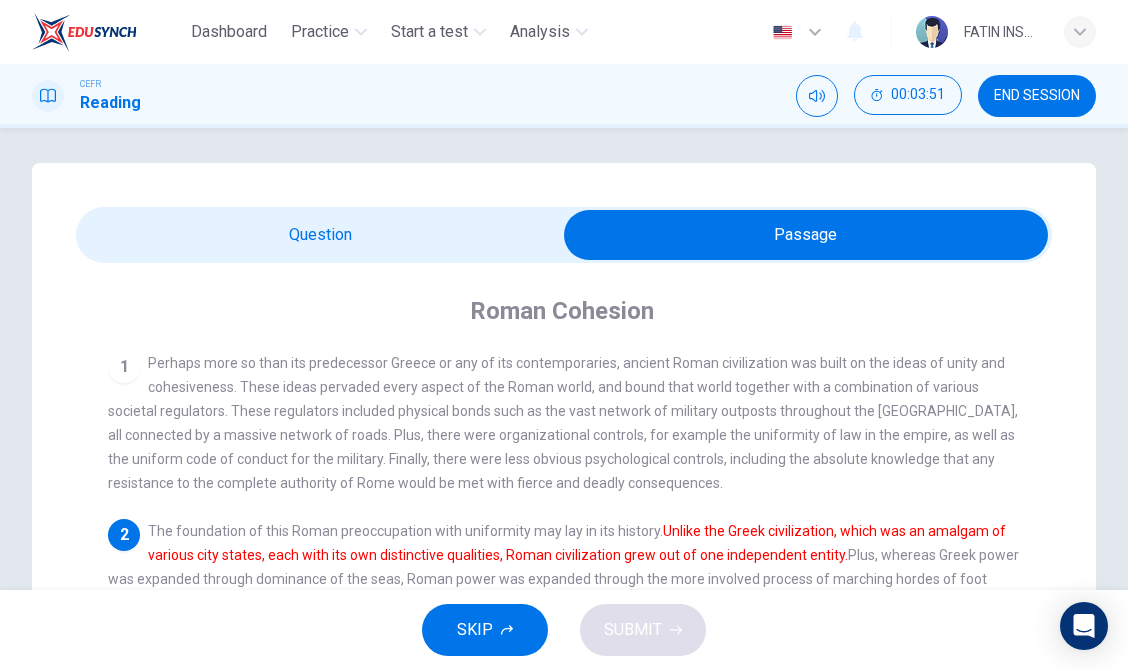scroll, scrollTop: 0, scrollLeft: 0, axis: both 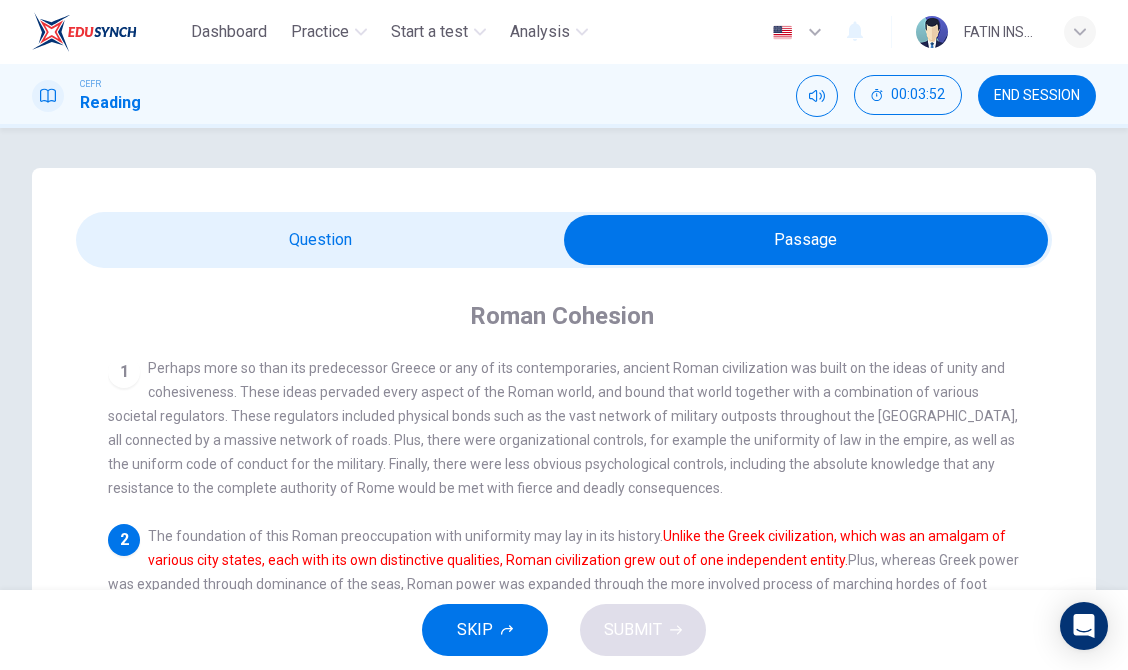 click at bounding box center [806, 240] 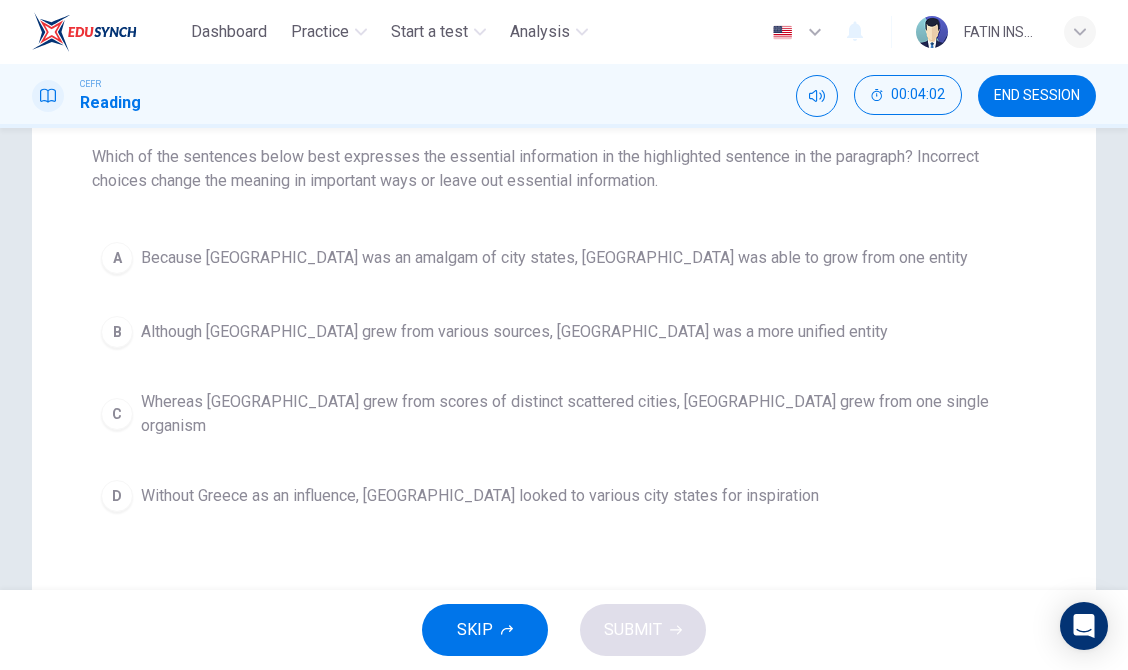 scroll, scrollTop: 218, scrollLeft: 0, axis: vertical 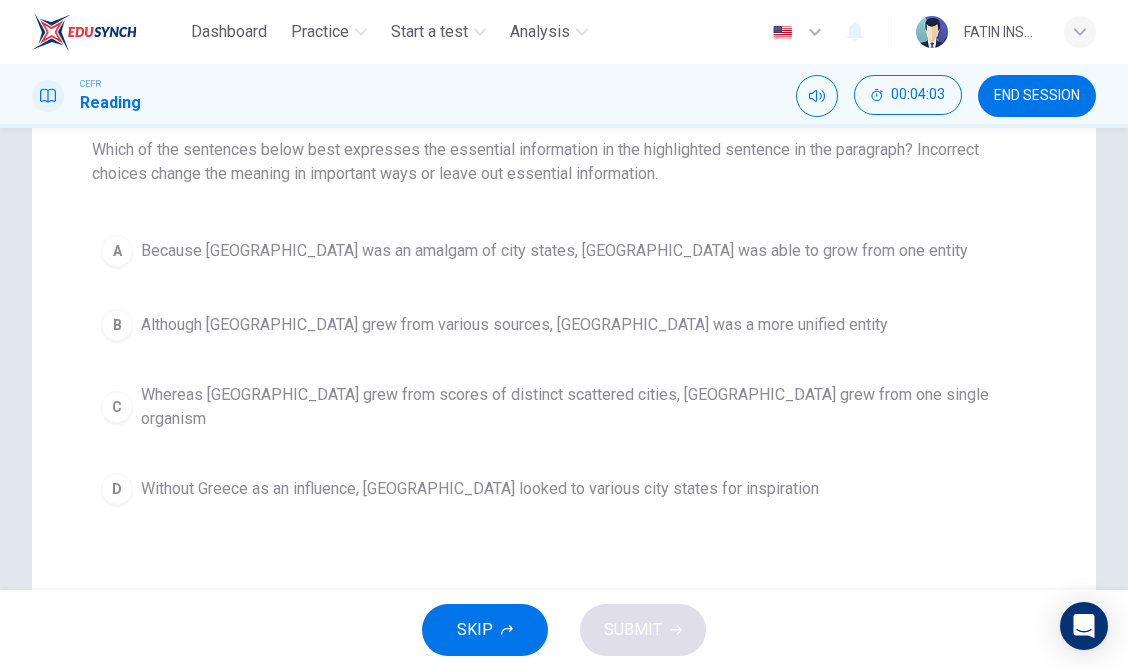 click on "C Whereas [GEOGRAPHIC_DATA] grew from scores of distinct scattered cities, [GEOGRAPHIC_DATA] grew from one
single organism" at bounding box center [564, 407] 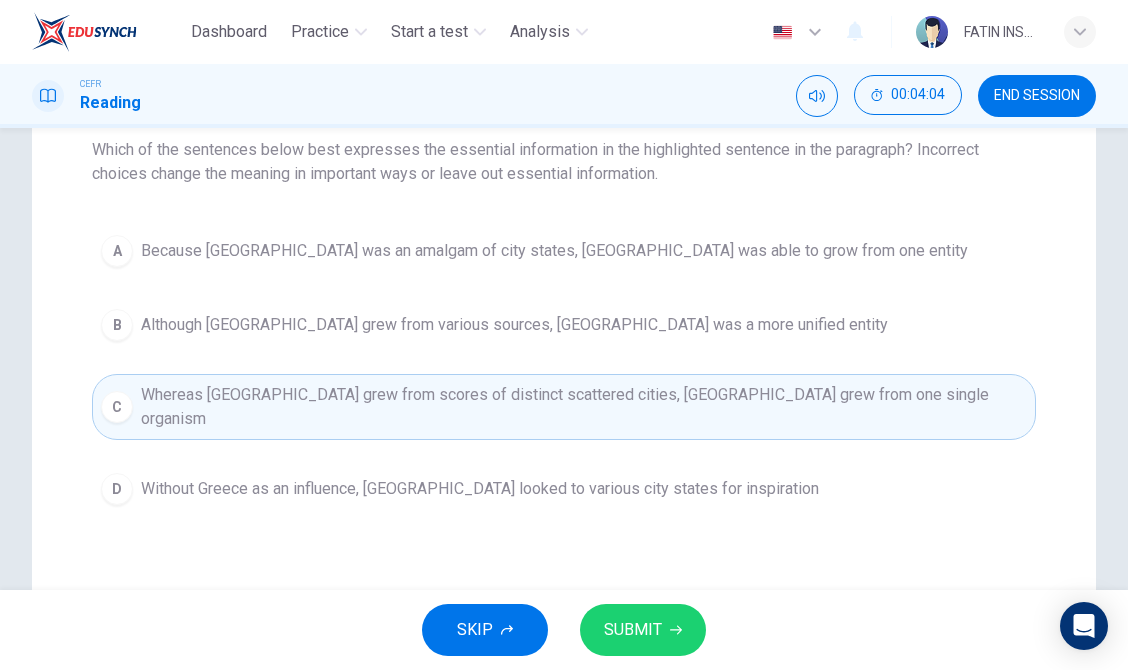 click on "SUBMIT" at bounding box center (633, 630) 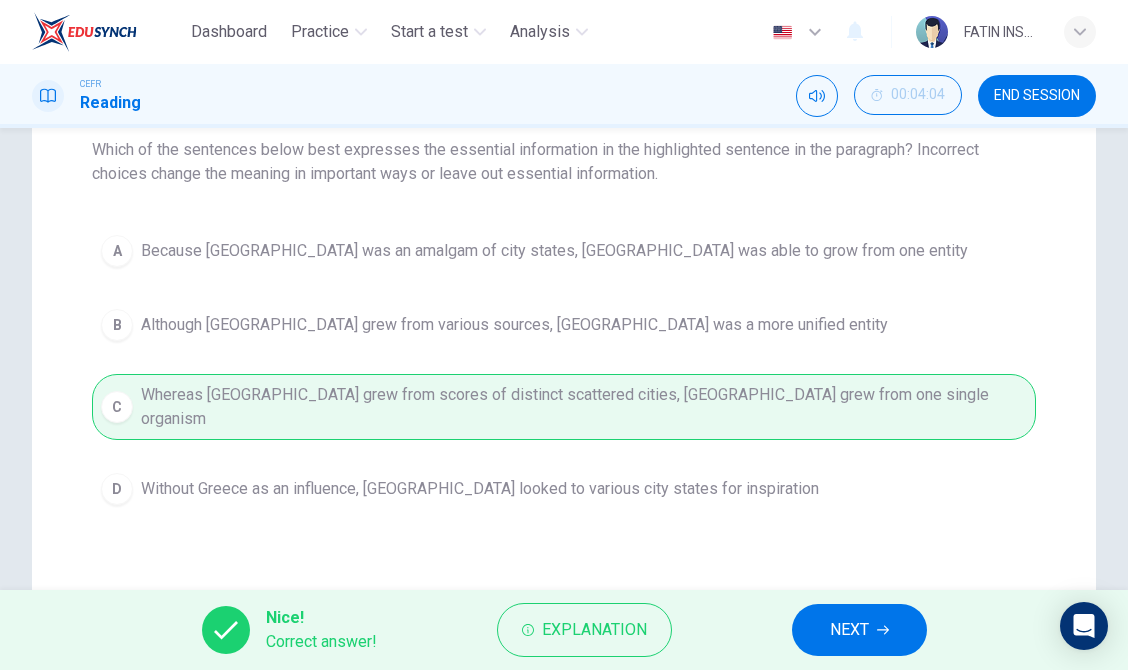 click on "Nice! Correct answer! Explanation NEXT" at bounding box center (564, 630) 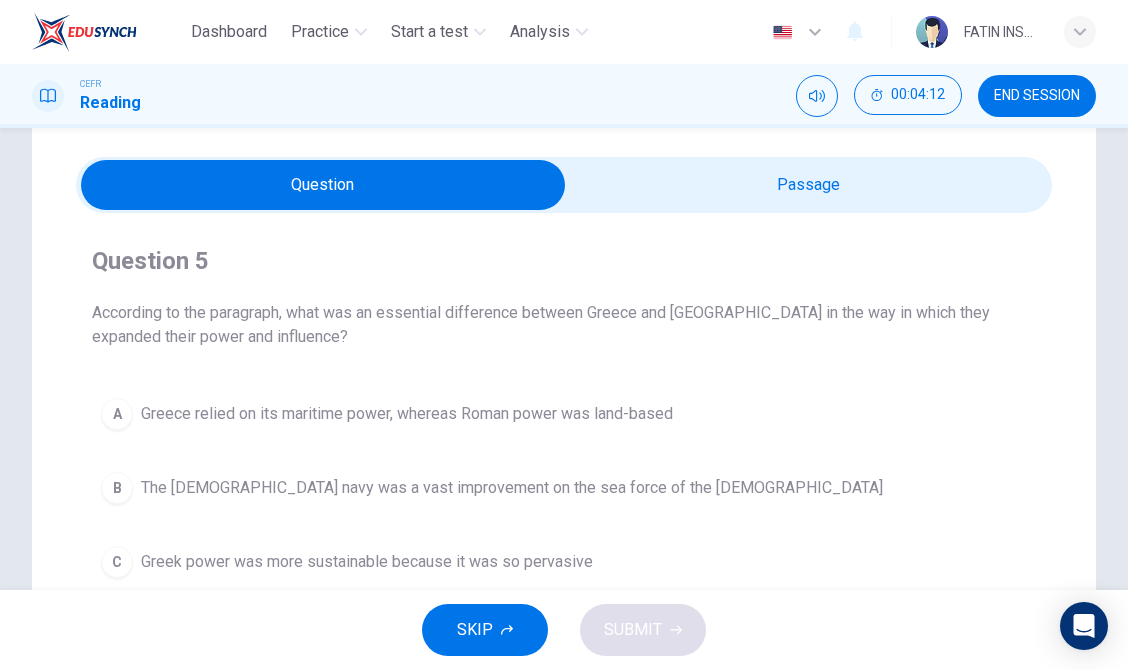 scroll, scrollTop: 57, scrollLeft: 0, axis: vertical 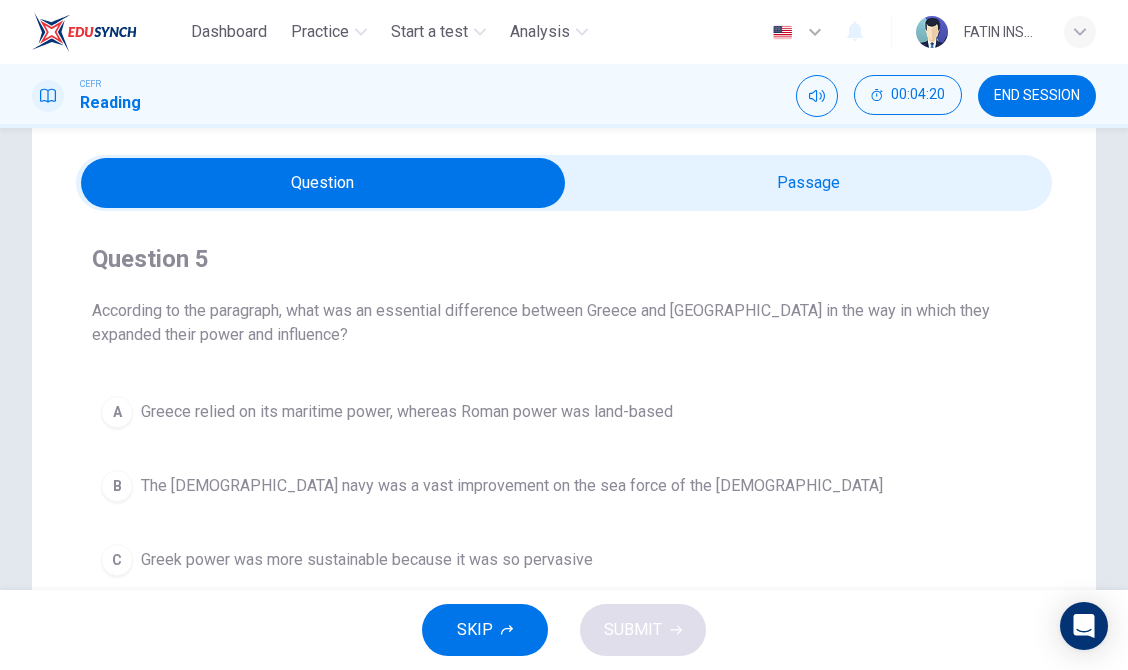 click at bounding box center (323, 183) 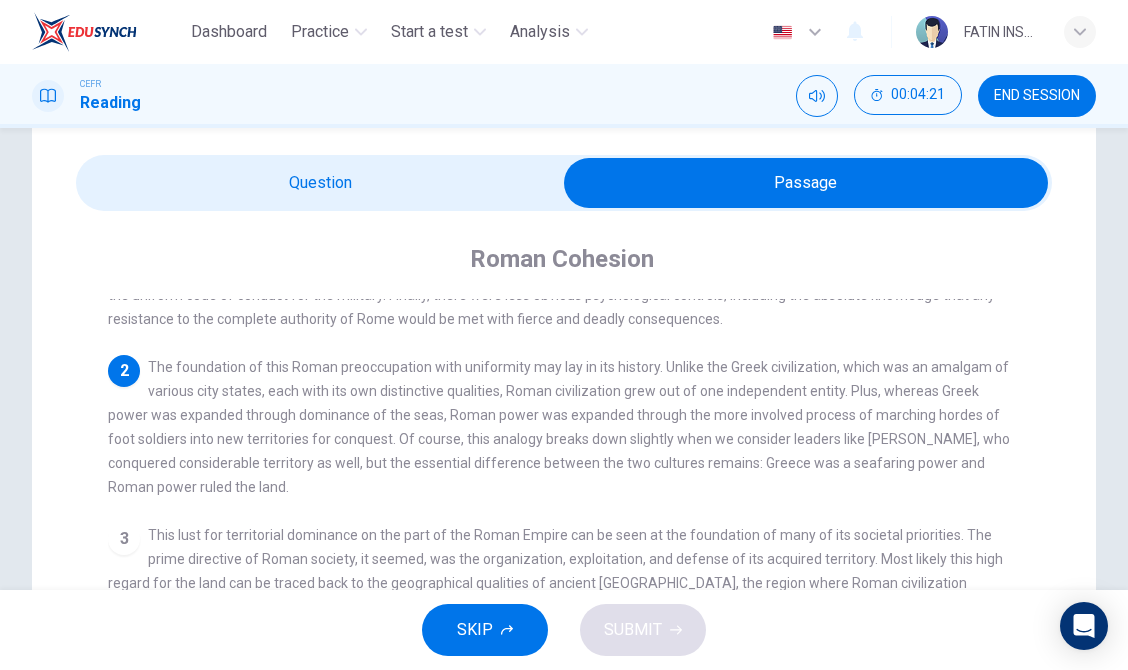 scroll, scrollTop: 115, scrollLeft: 0, axis: vertical 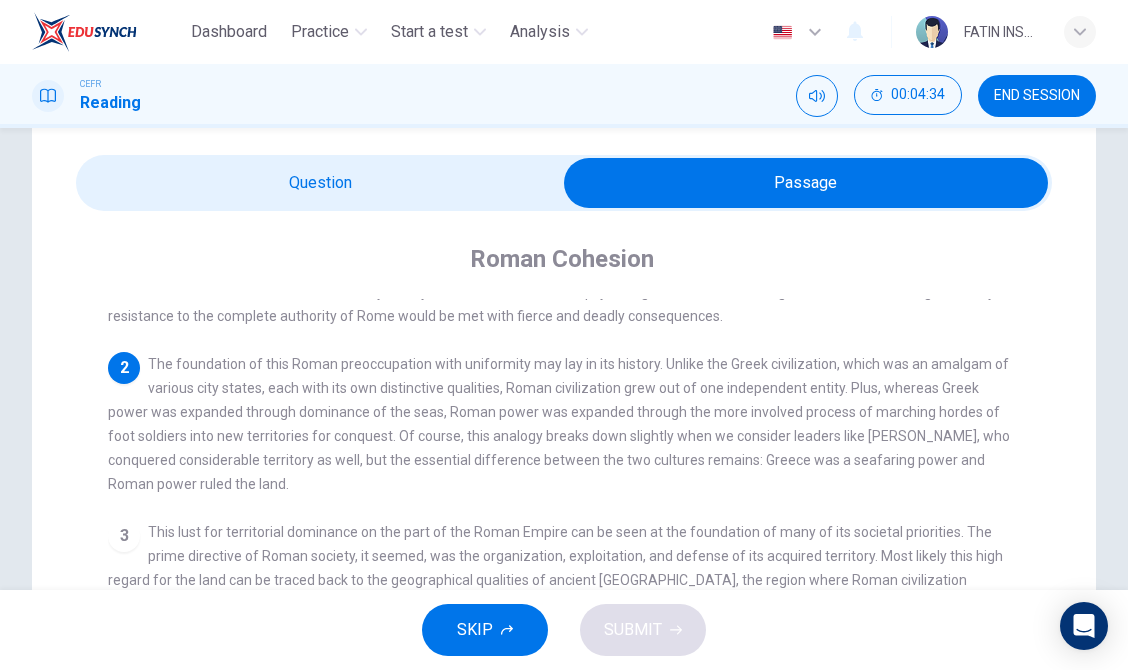 drag, startPoint x: 305, startPoint y: 422, endPoint x: 433, endPoint y: 422, distance: 128 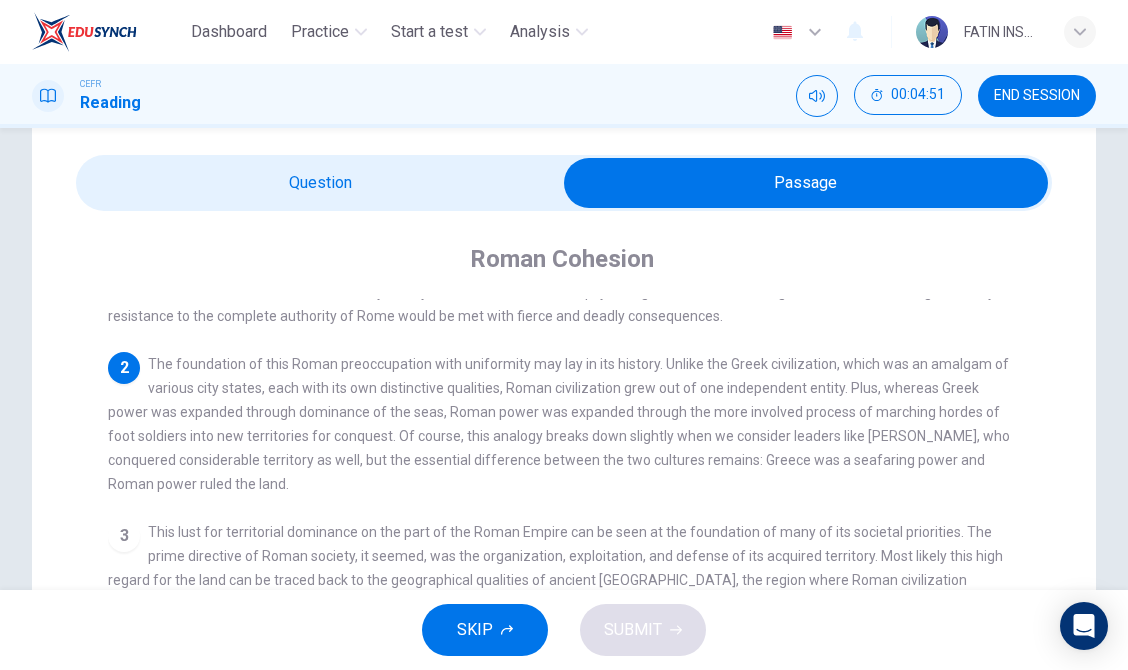 click at bounding box center (564, 183) 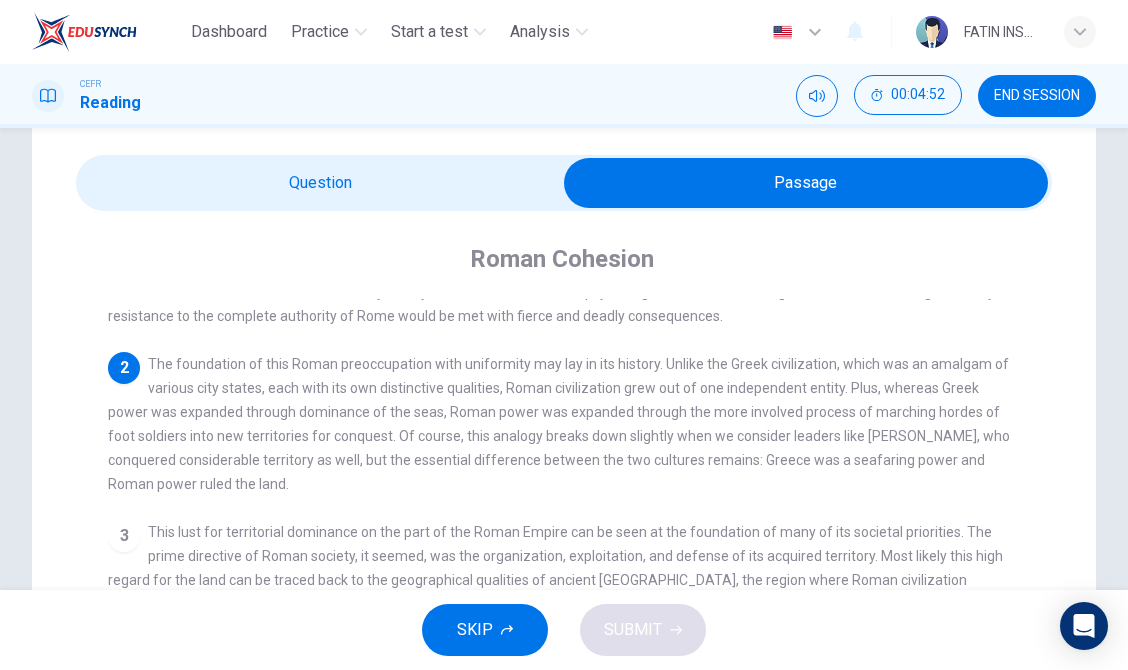 click at bounding box center [806, 183] 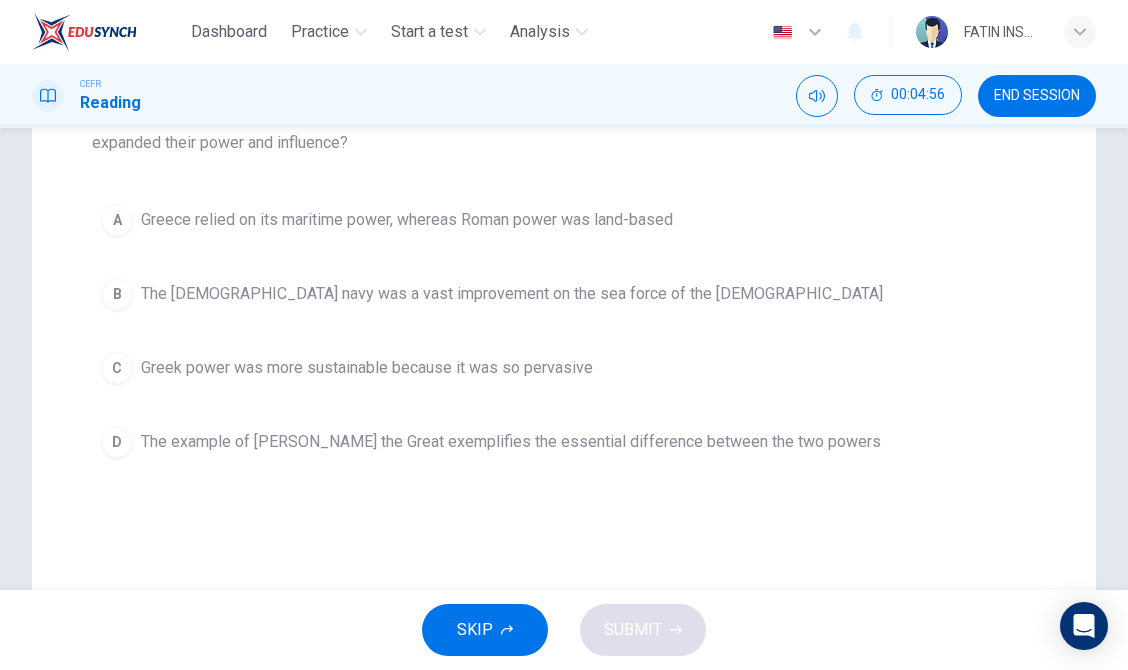 scroll, scrollTop: 260, scrollLeft: 0, axis: vertical 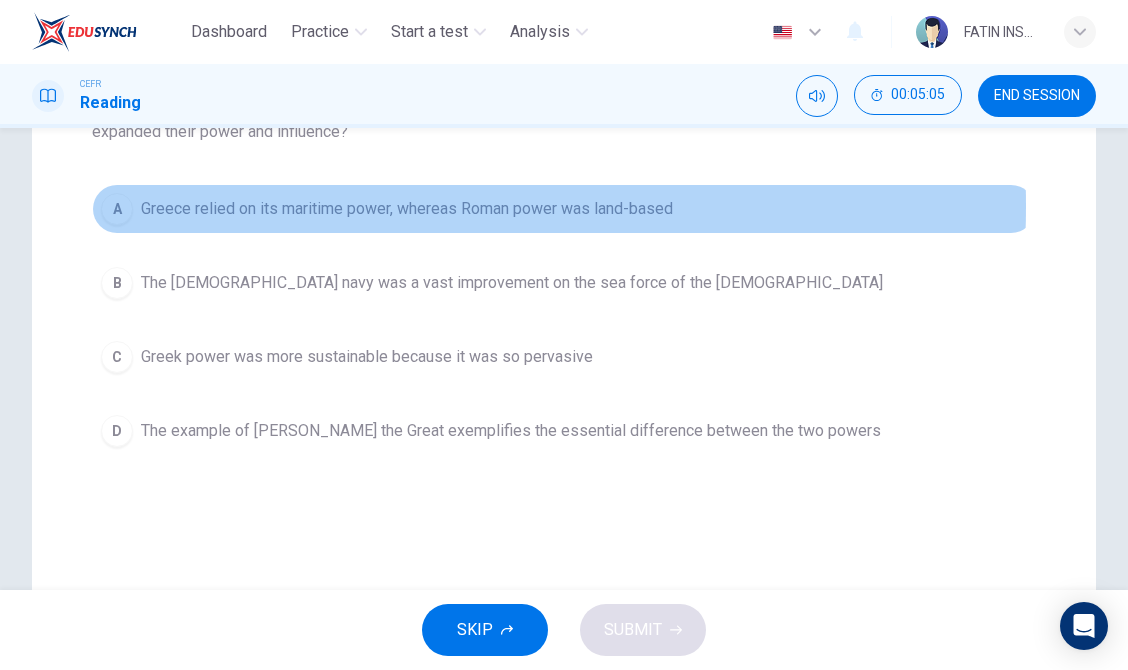 click on "Greece relied on its maritime power, whereas Roman power was land-based" at bounding box center [407, 209] 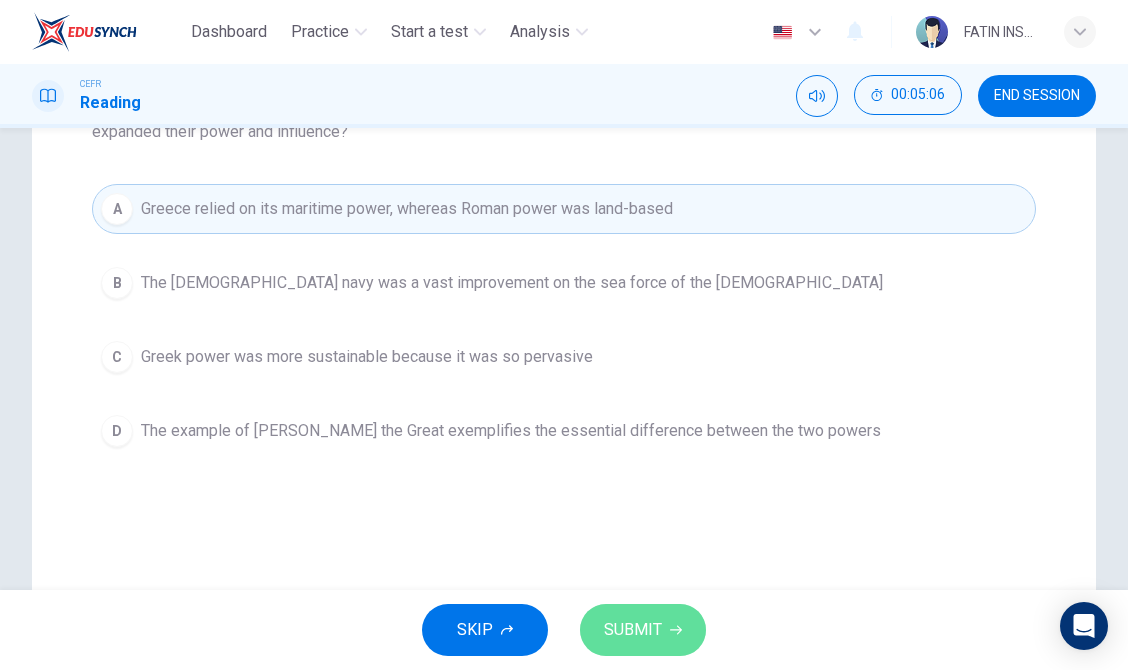 click on "SUBMIT" at bounding box center (643, 630) 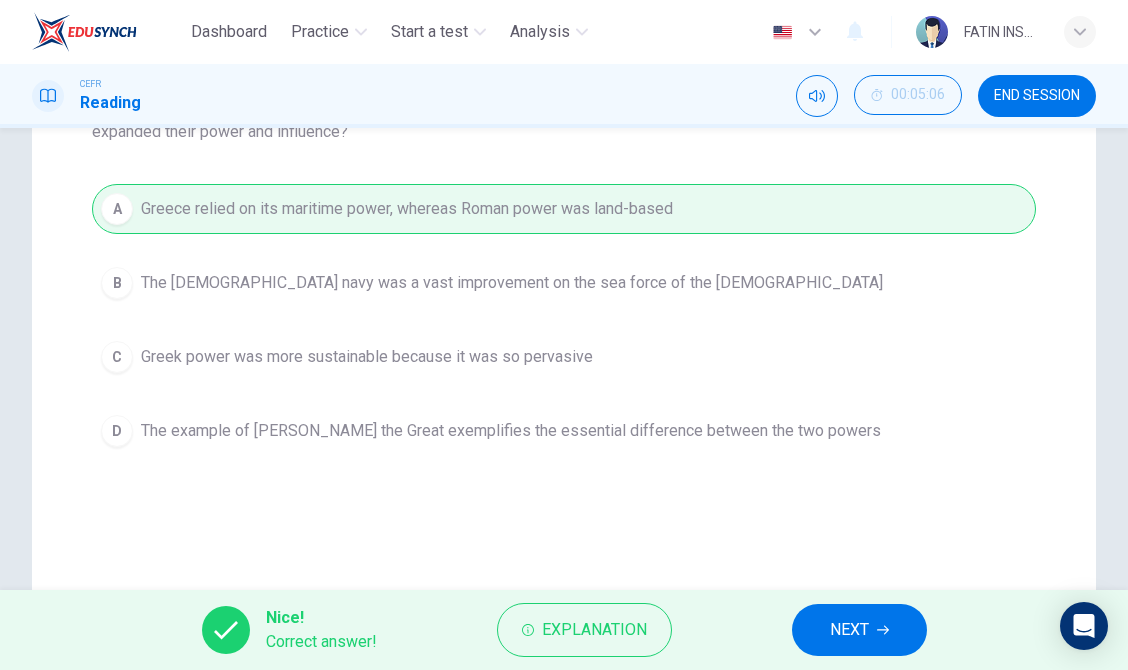 click on "NEXT" at bounding box center (849, 630) 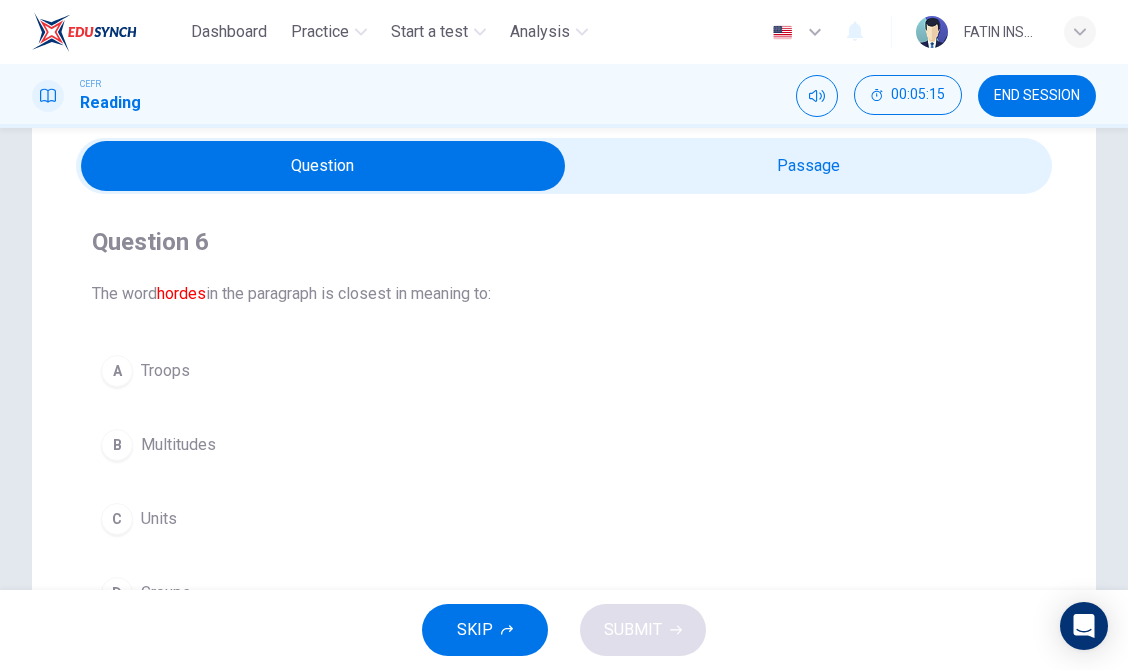 scroll, scrollTop: 73, scrollLeft: 0, axis: vertical 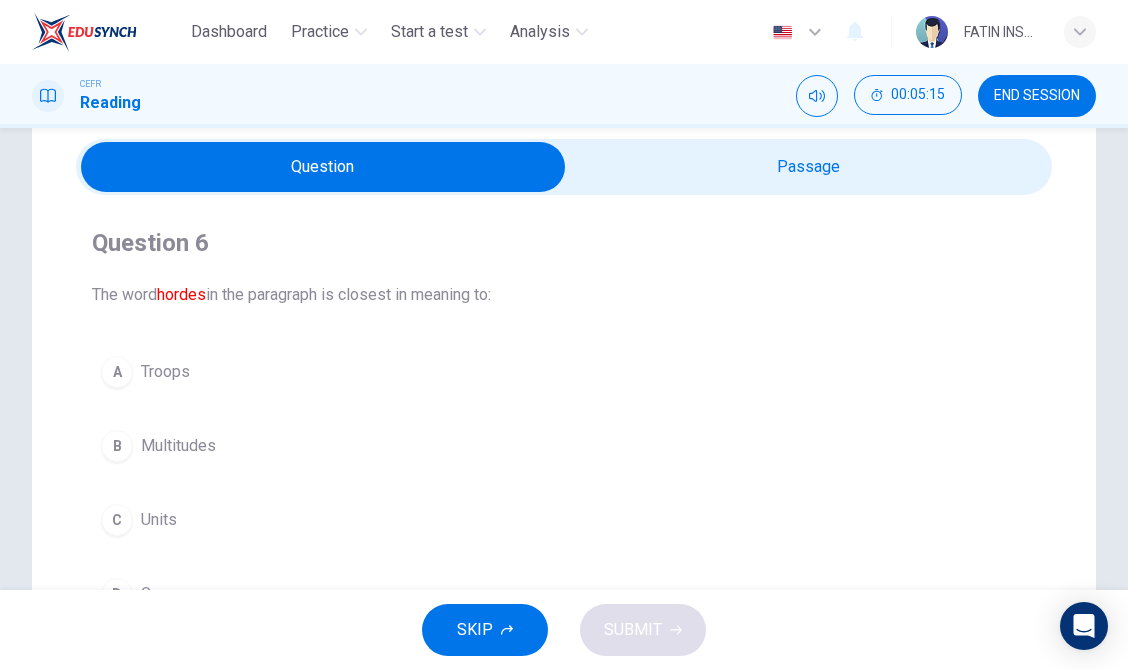 click at bounding box center (323, 167) 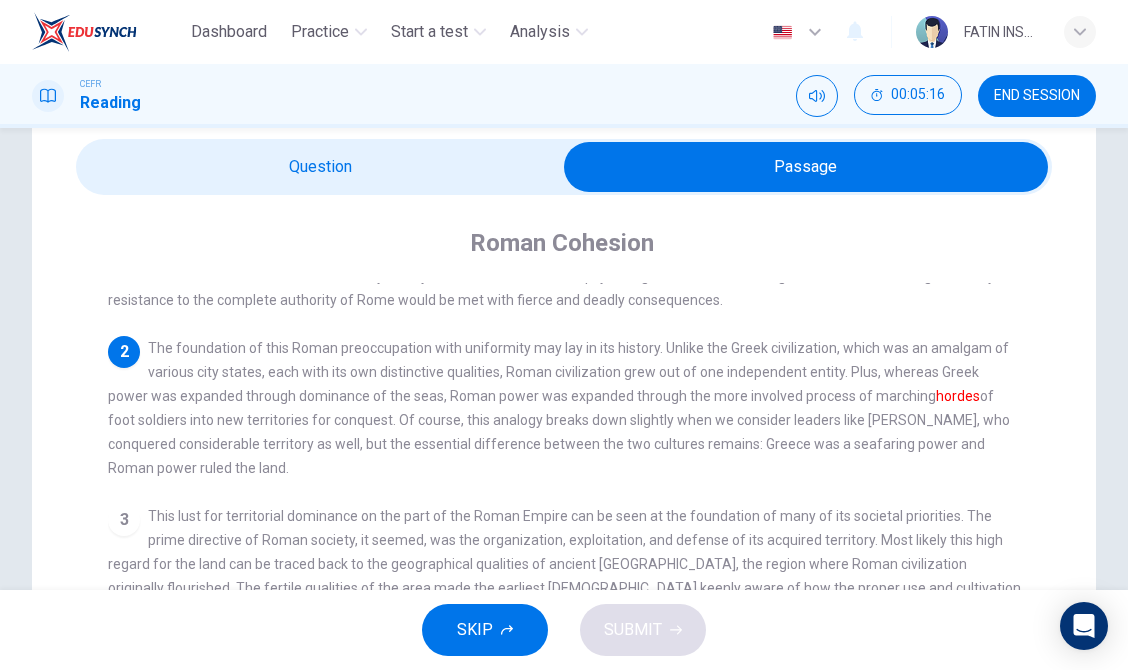 scroll, scrollTop: 119, scrollLeft: 0, axis: vertical 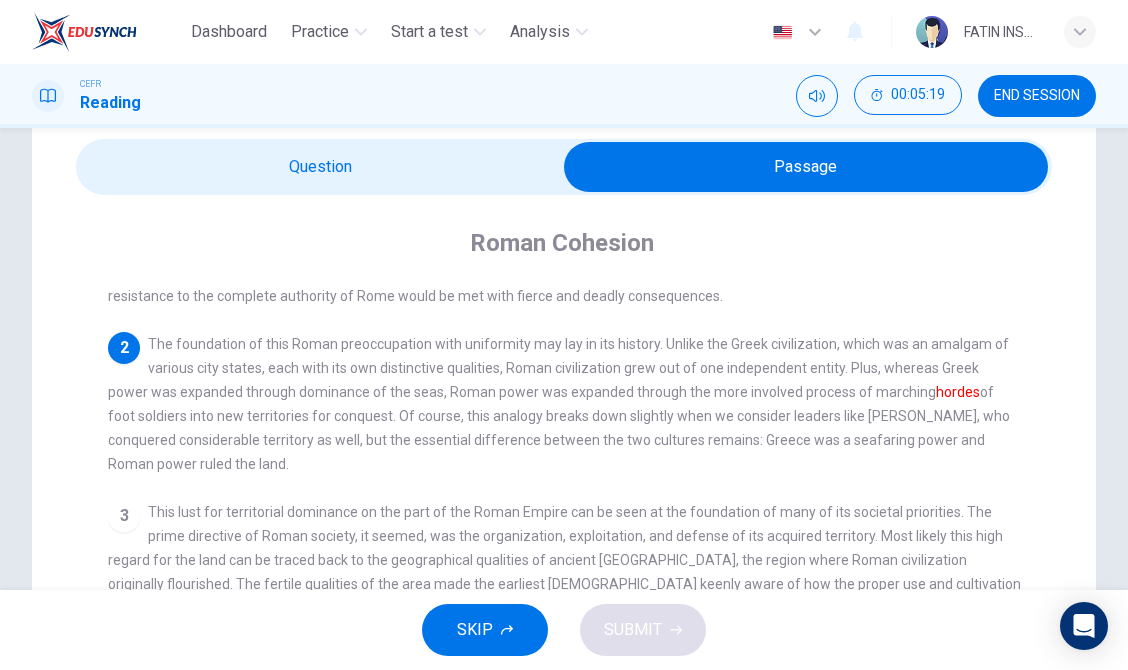 click at bounding box center [806, 167] 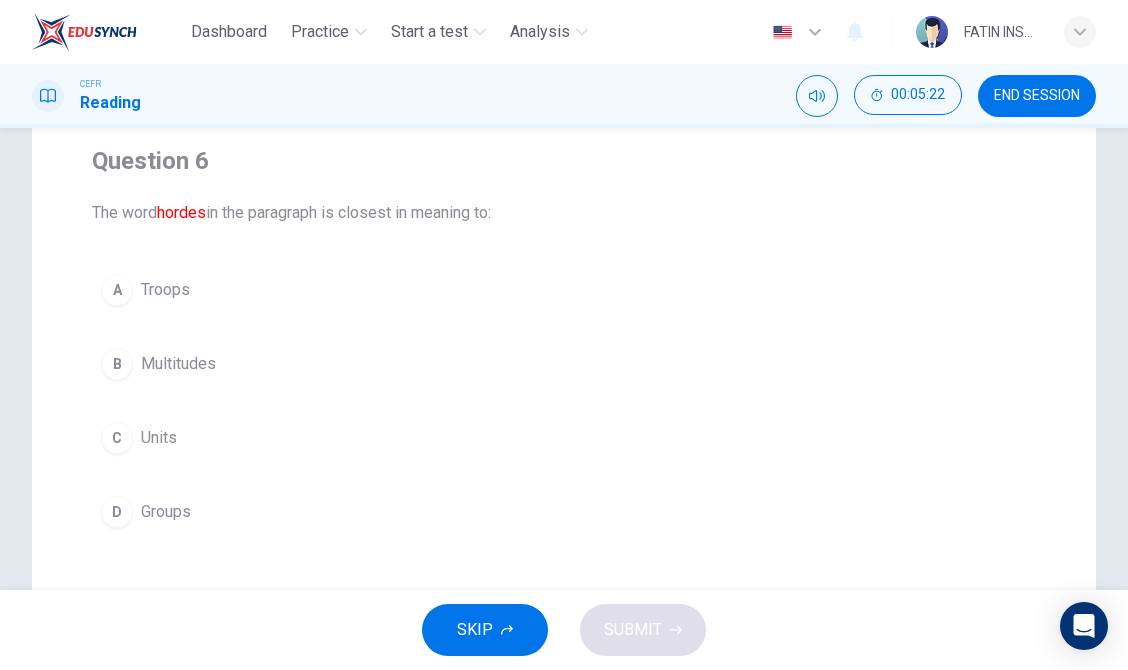 scroll, scrollTop: 119, scrollLeft: 0, axis: vertical 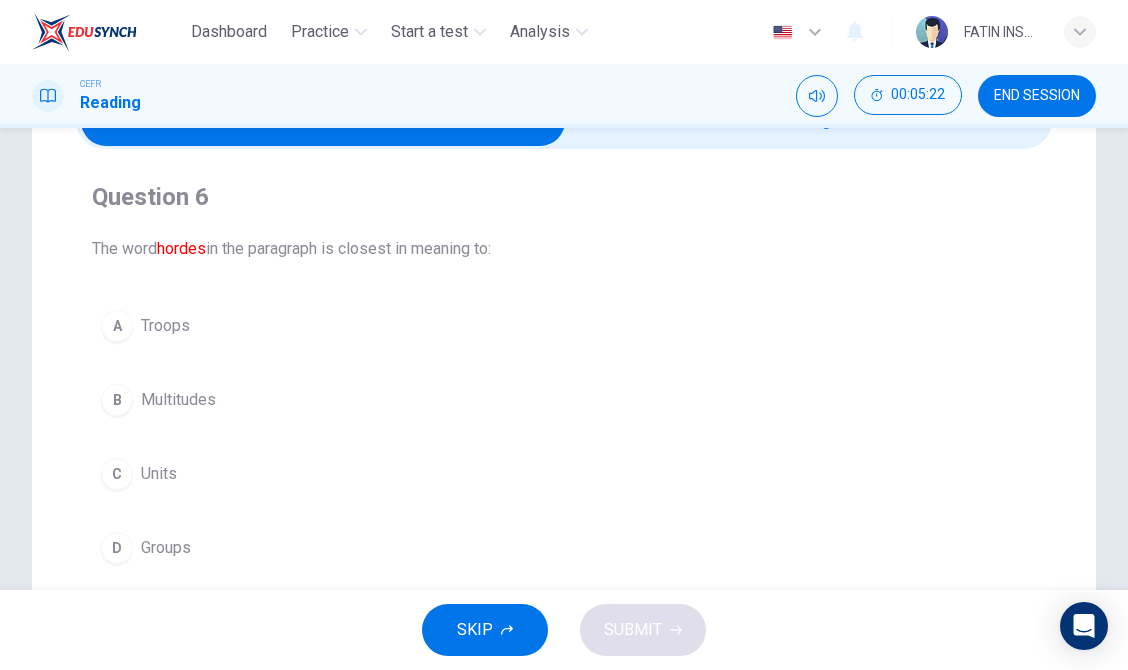 click at bounding box center [564, 121] 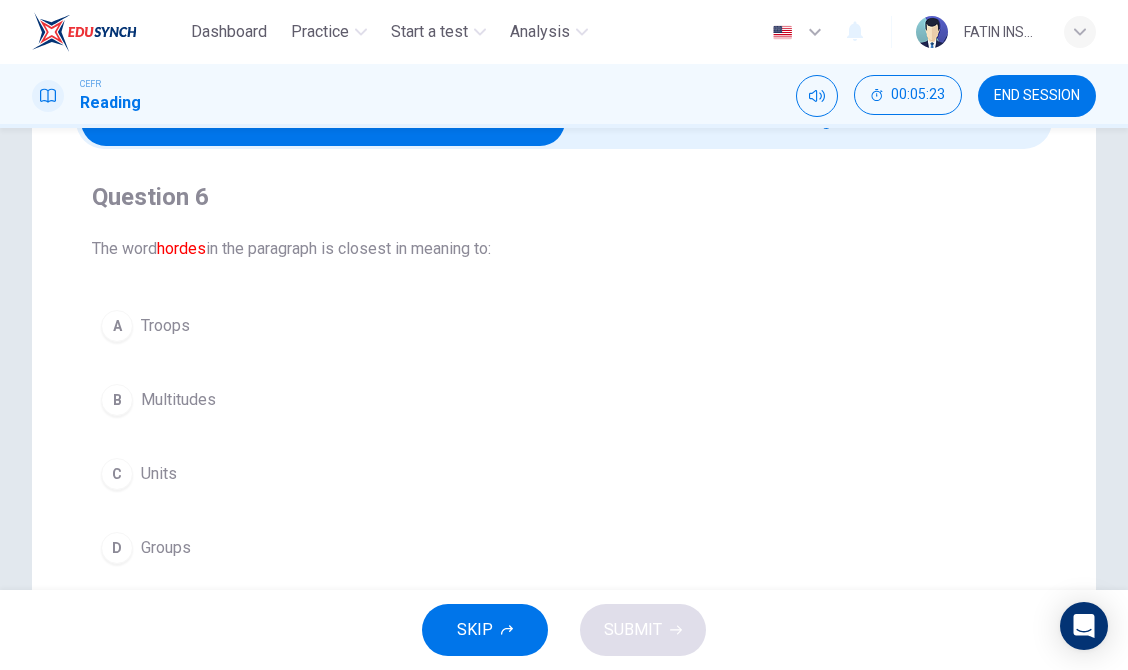 click at bounding box center [323, 121] 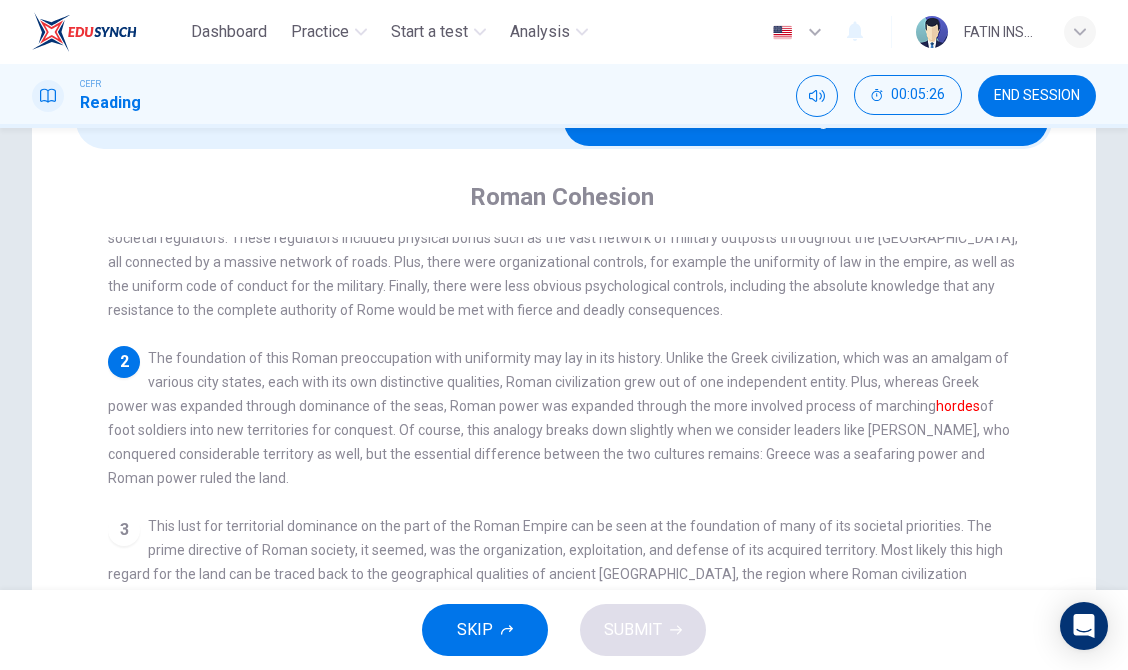 scroll, scrollTop: 33, scrollLeft: 0, axis: vertical 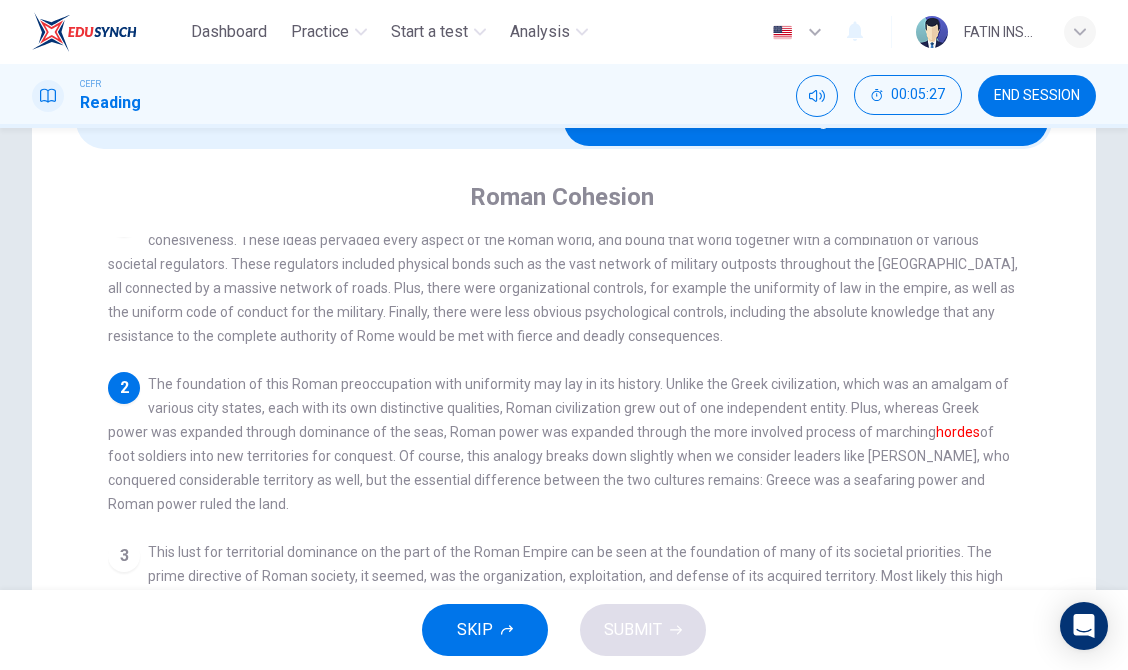click at bounding box center (806, 121) 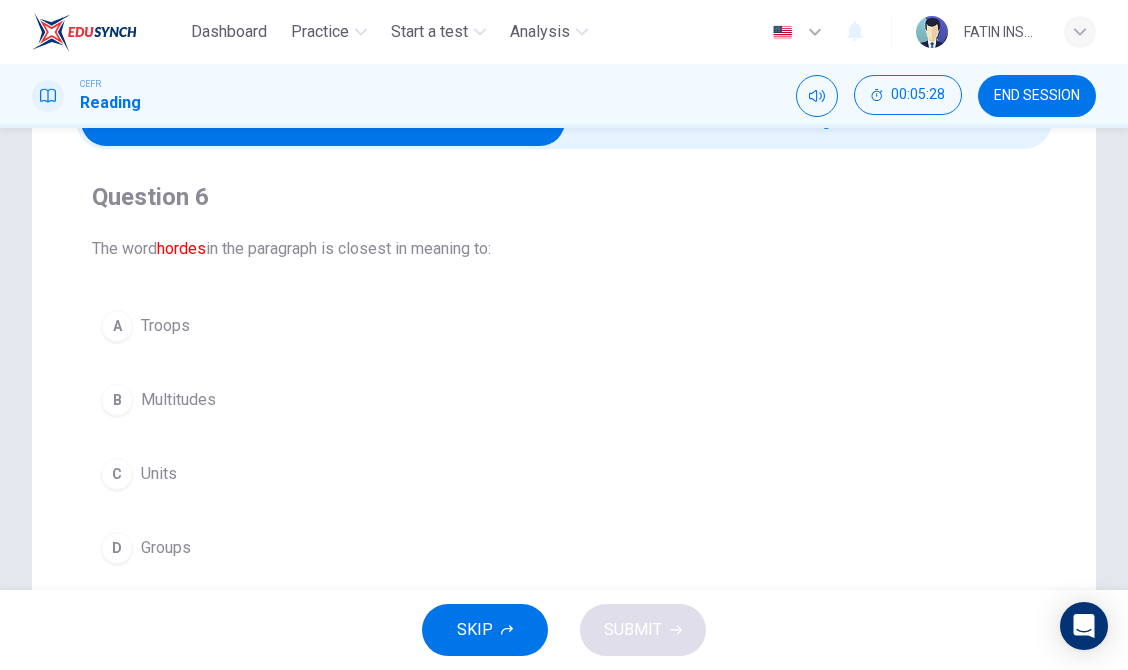 click on "Troops" at bounding box center (165, 326) 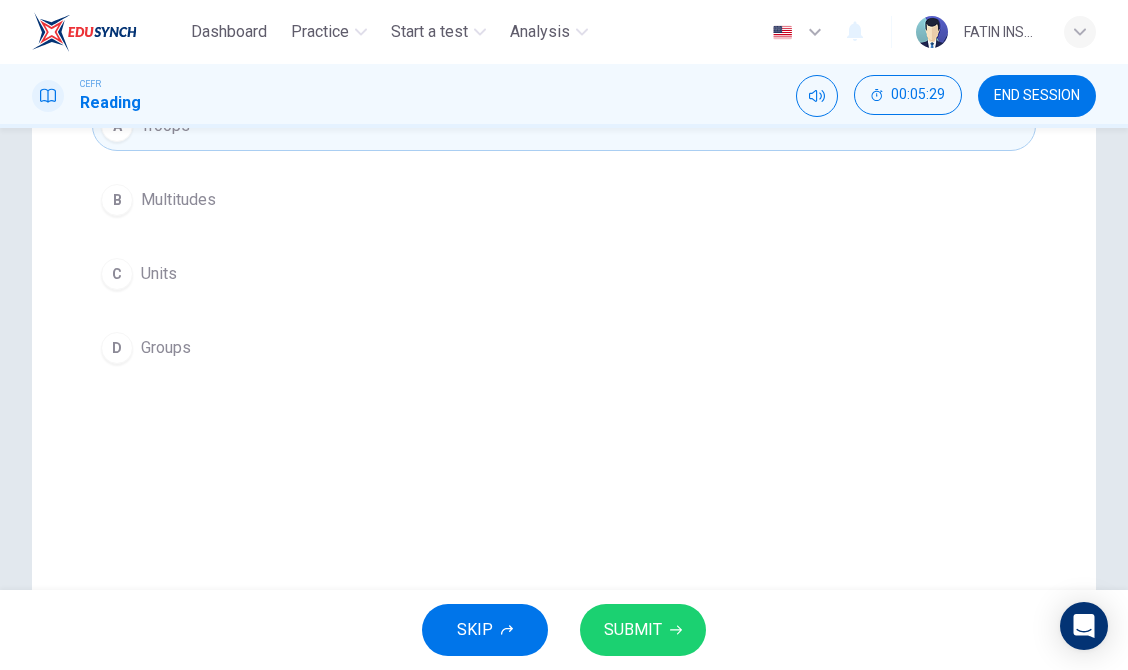 scroll, scrollTop: 393, scrollLeft: 0, axis: vertical 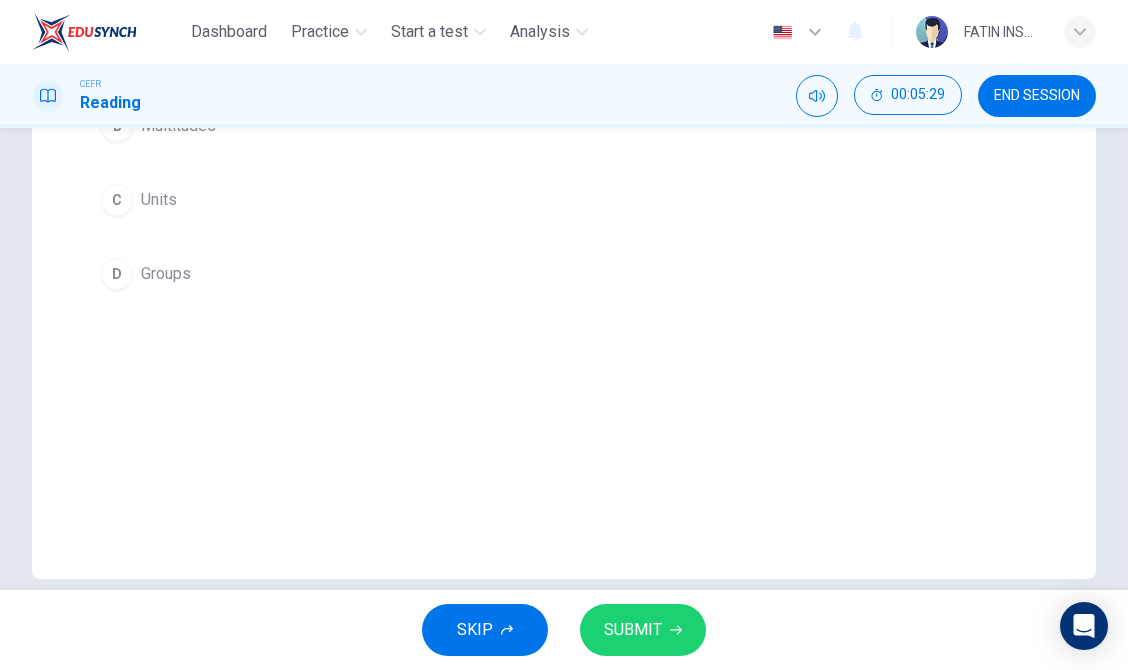 click on "SUBMIT" at bounding box center [643, 630] 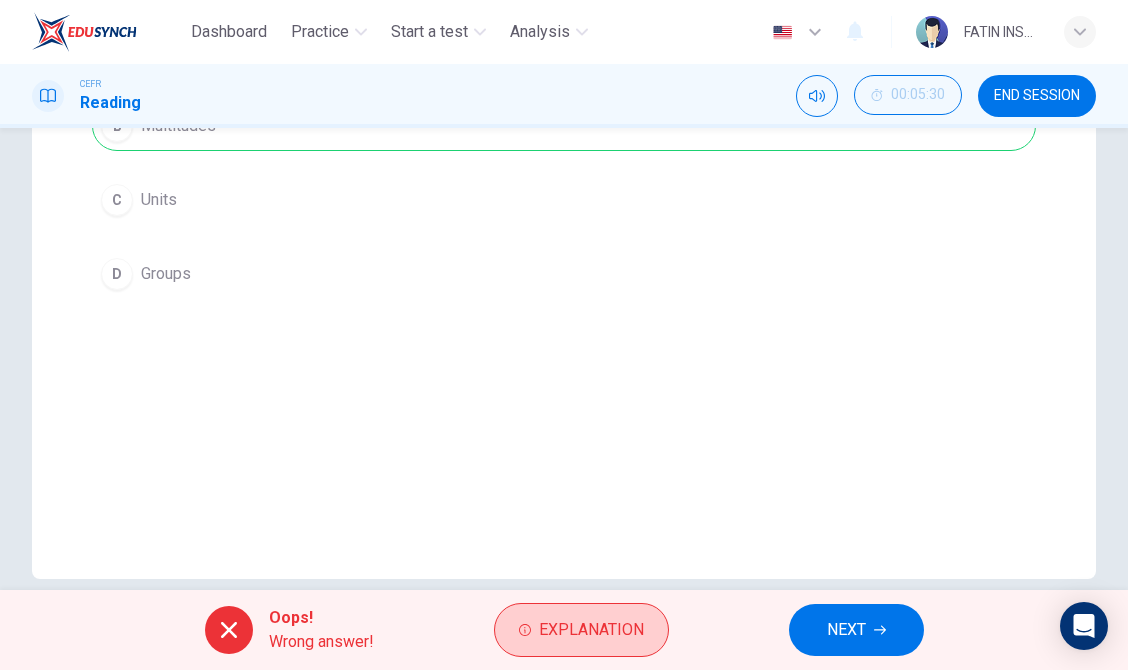 click on "Explanation" at bounding box center (591, 630) 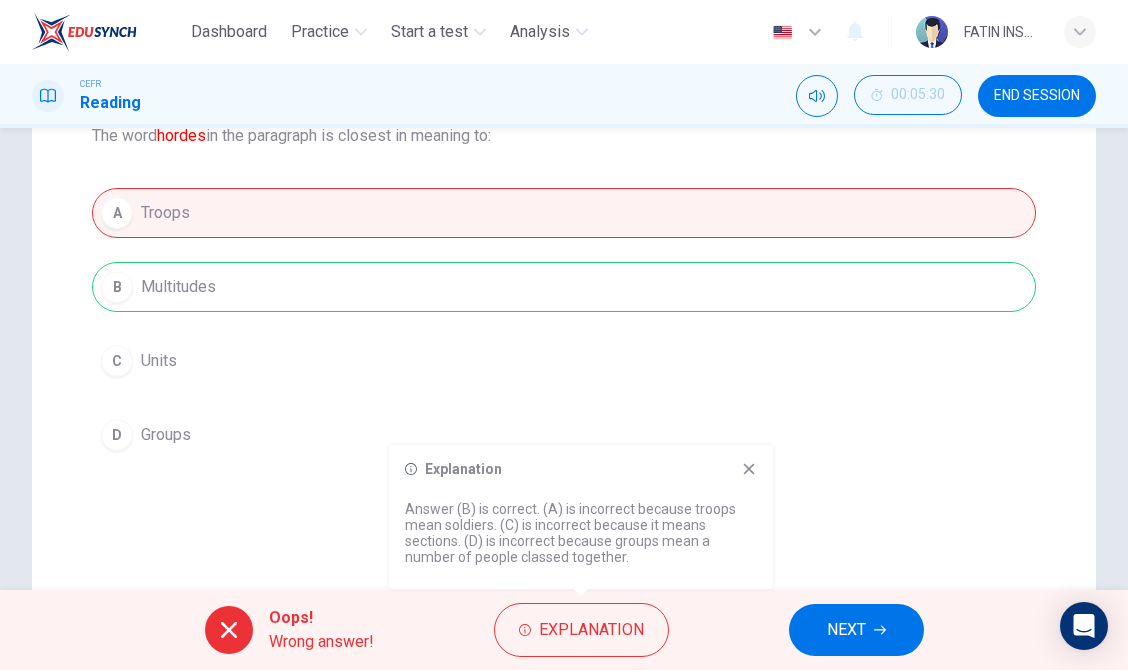 scroll, scrollTop: 232, scrollLeft: 0, axis: vertical 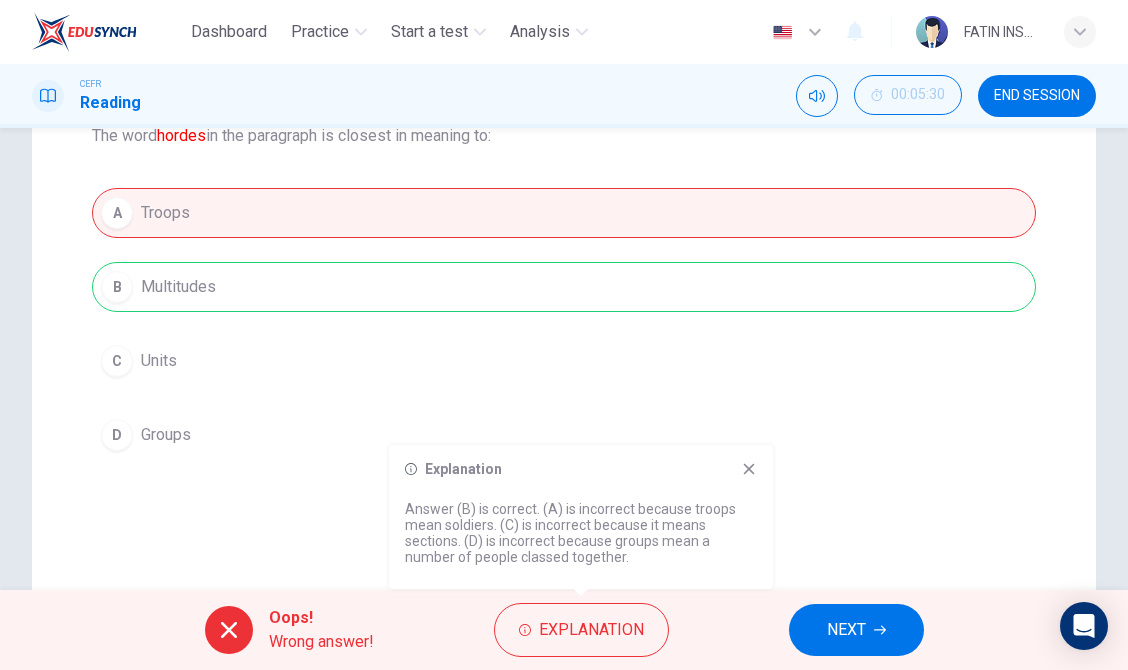 click on "Answer (B) is correct. (A) is incorrect because troops mean soldiers. (C) is incorrect because it means sections. (D) is incorrect because groups mean a number of people classed together." at bounding box center [581, 533] 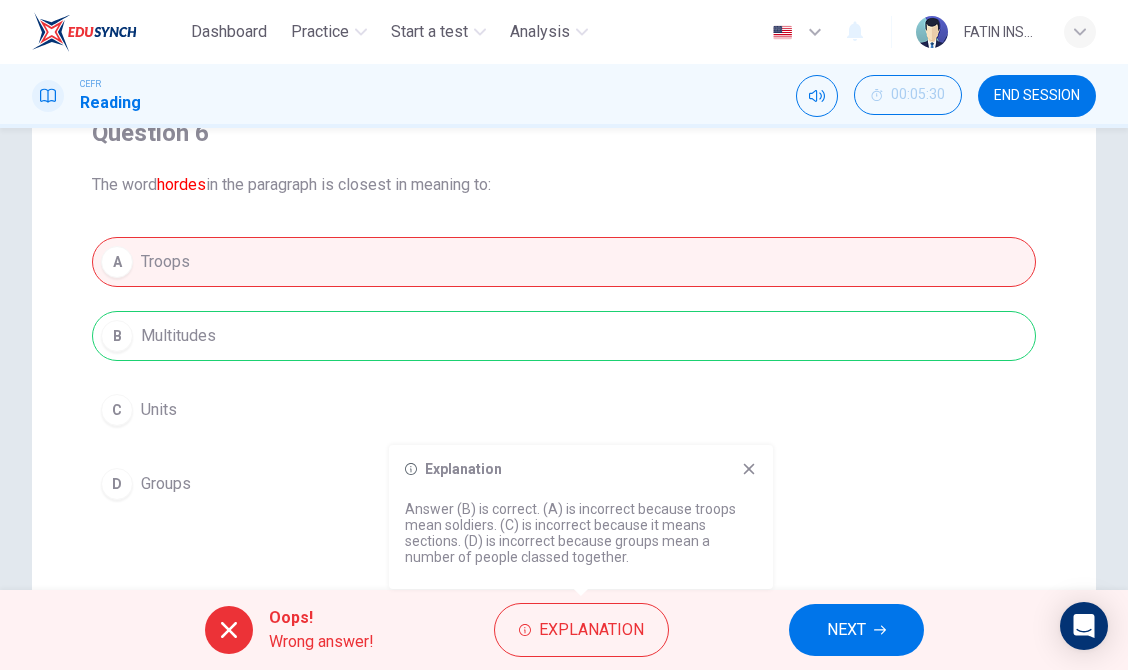 scroll, scrollTop: 154, scrollLeft: 0, axis: vertical 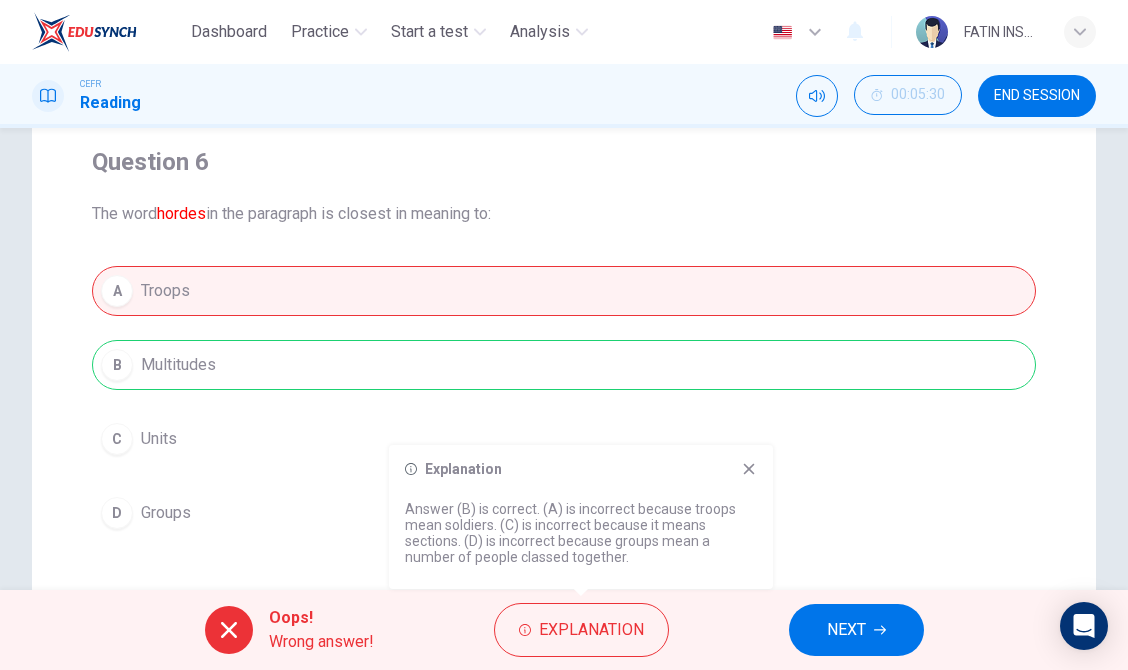 click on "NEXT" at bounding box center (846, 630) 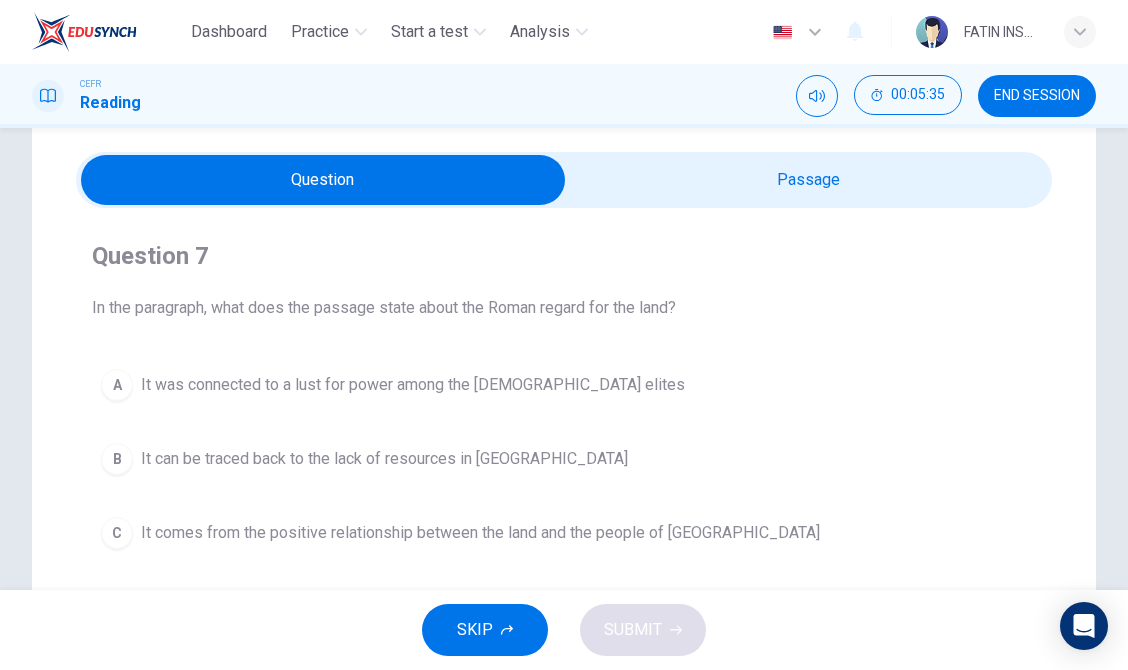 scroll, scrollTop: 36, scrollLeft: 0, axis: vertical 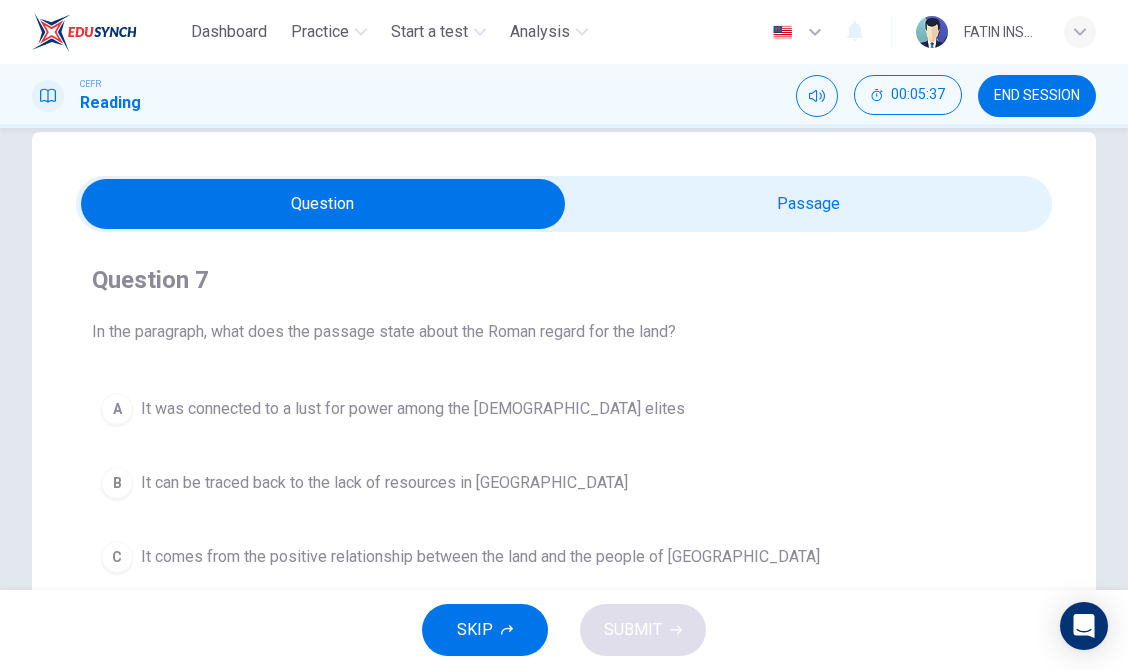 click at bounding box center [323, 204] 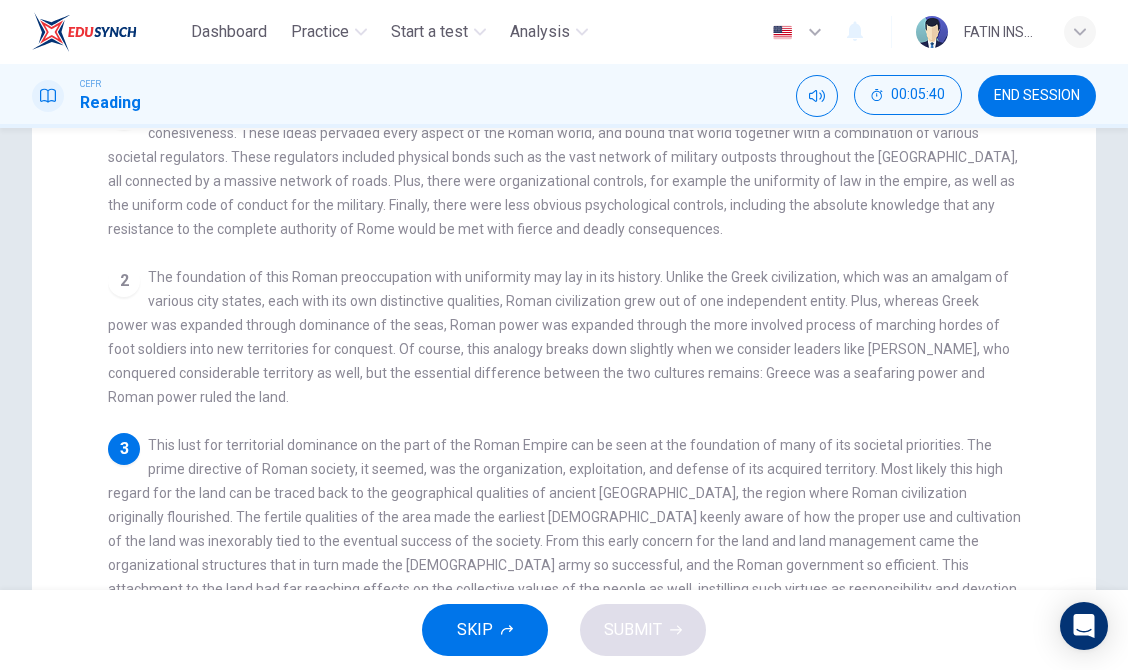 scroll, scrollTop: 227, scrollLeft: 0, axis: vertical 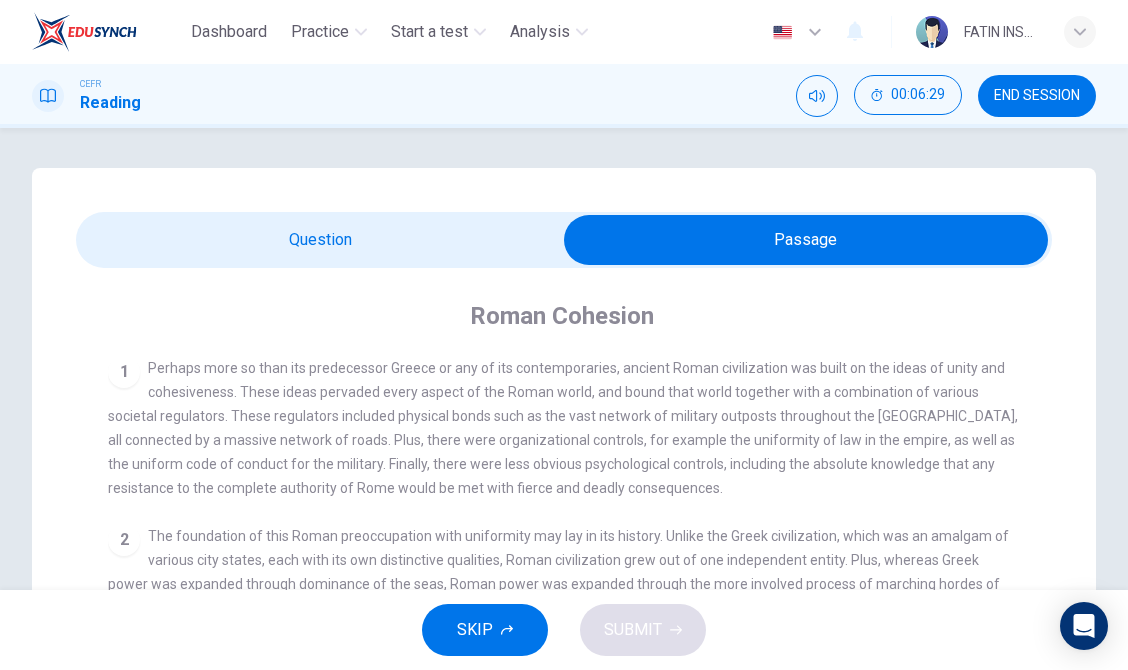 click at bounding box center [806, 240] 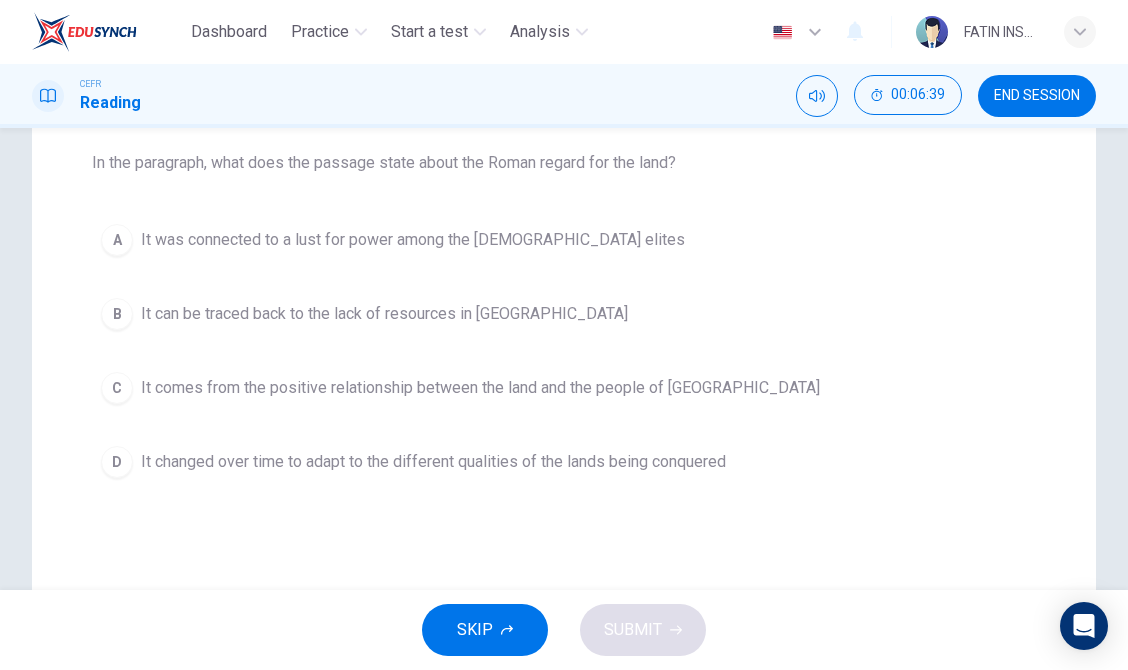 scroll, scrollTop: 231, scrollLeft: 0, axis: vertical 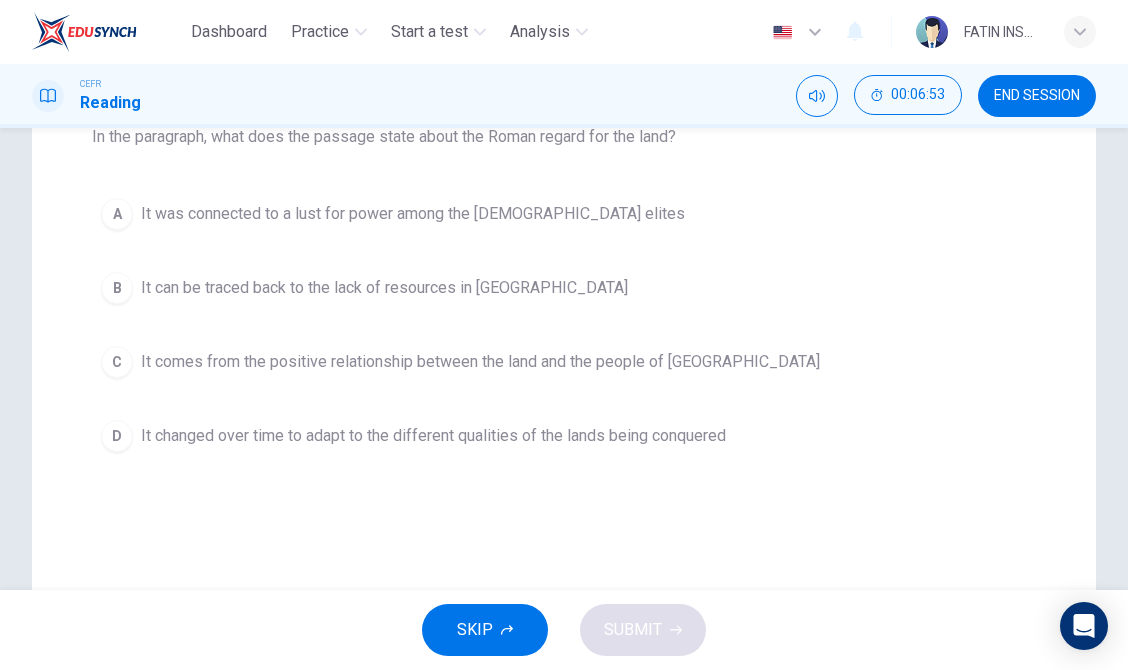 click on "C It comes from the positive relationship between the land and the people of [GEOGRAPHIC_DATA]" at bounding box center [564, 362] 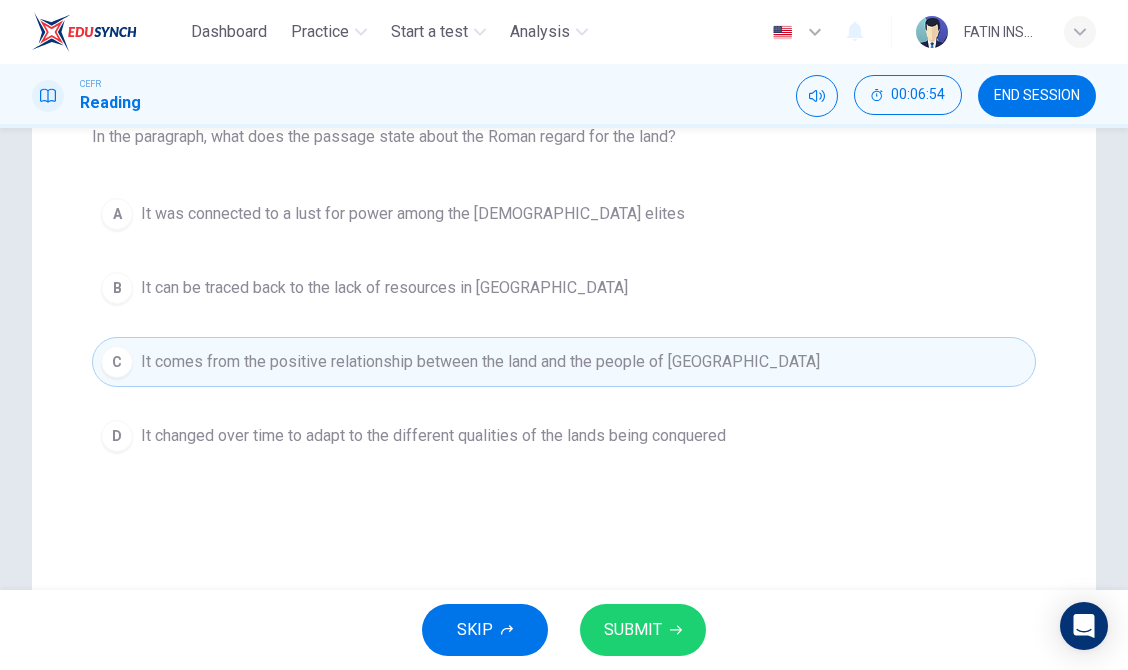 click on "SUBMIT" at bounding box center [633, 630] 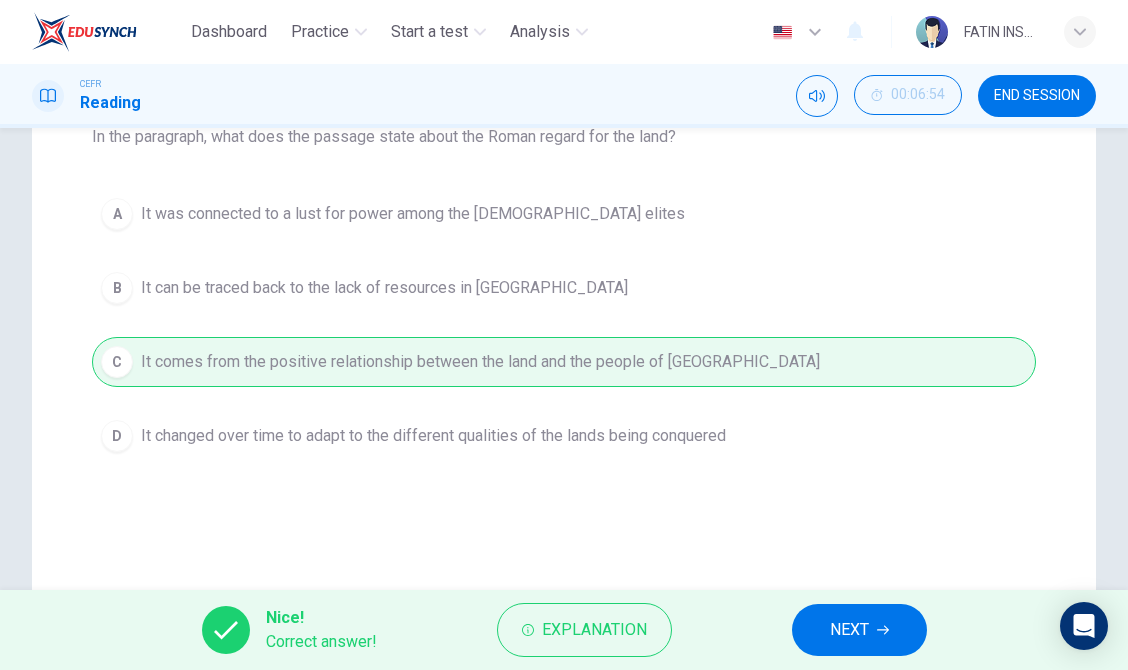 click on "NEXT" at bounding box center [849, 630] 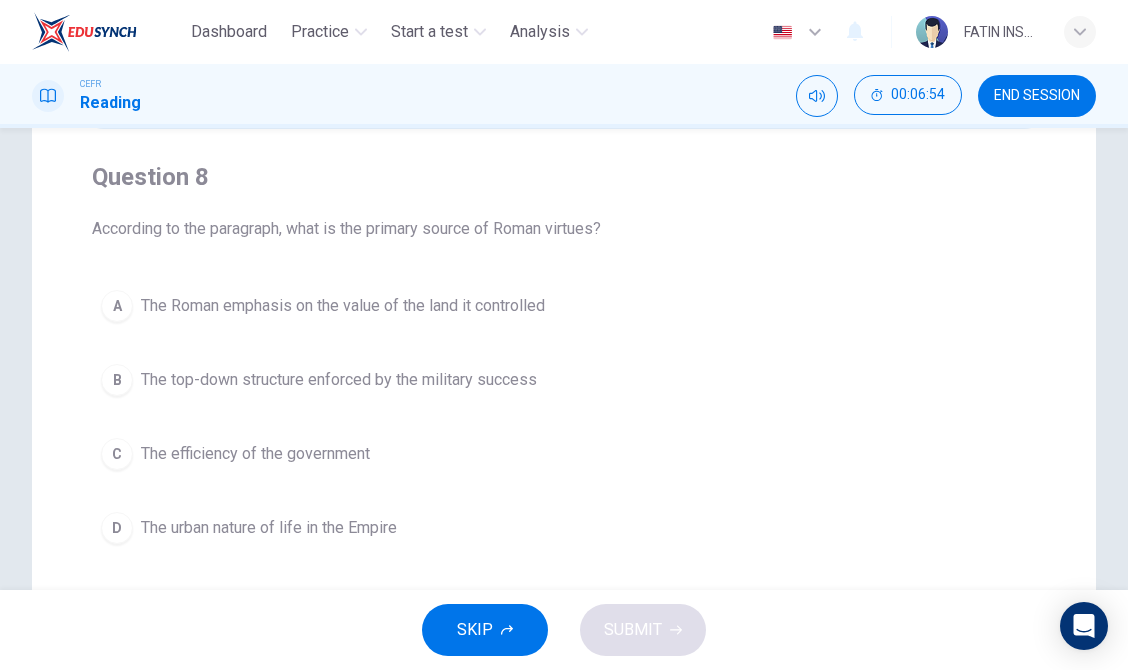 scroll, scrollTop: 108, scrollLeft: 0, axis: vertical 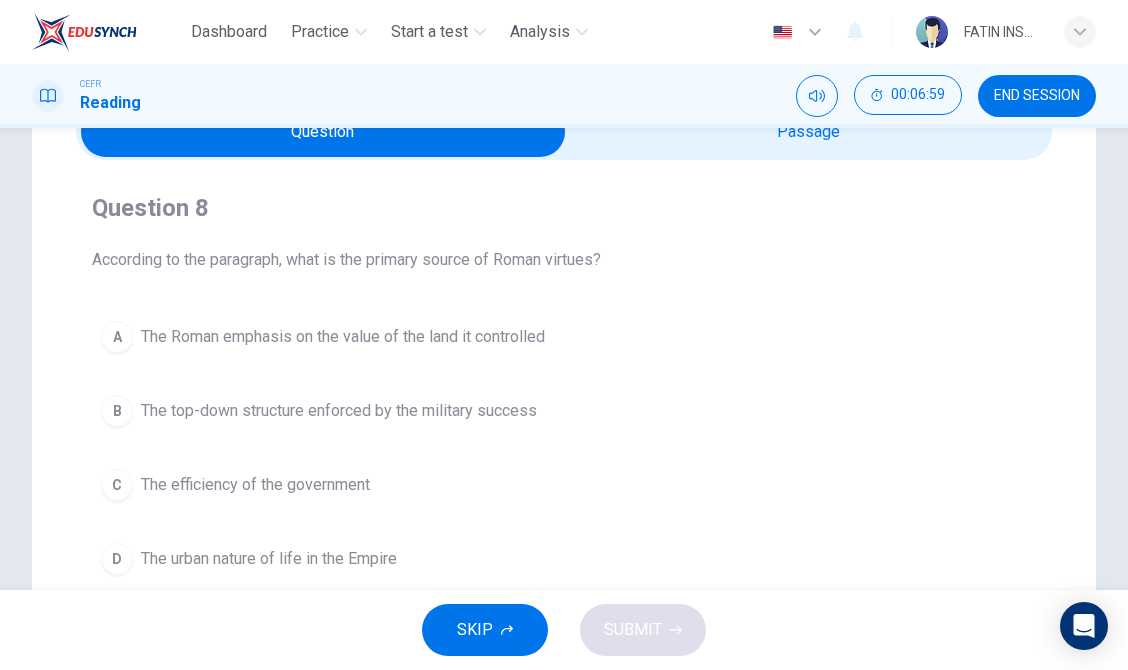 click at bounding box center (323, 132) 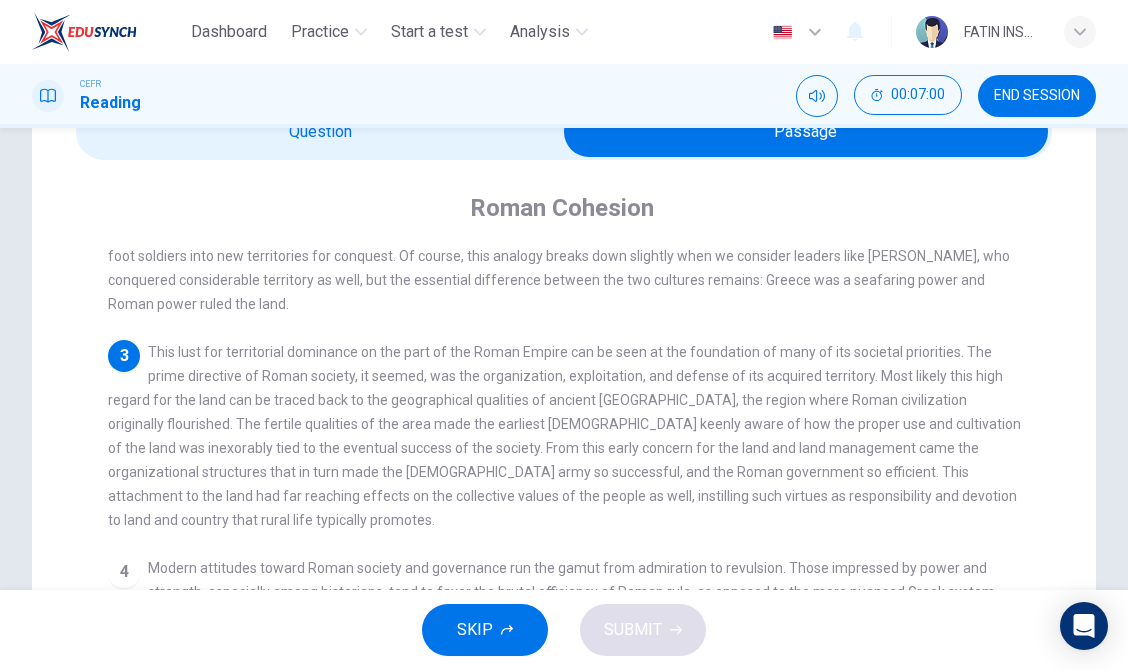 scroll, scrollTop: 254, scrollLeft: 0, axis: vertical 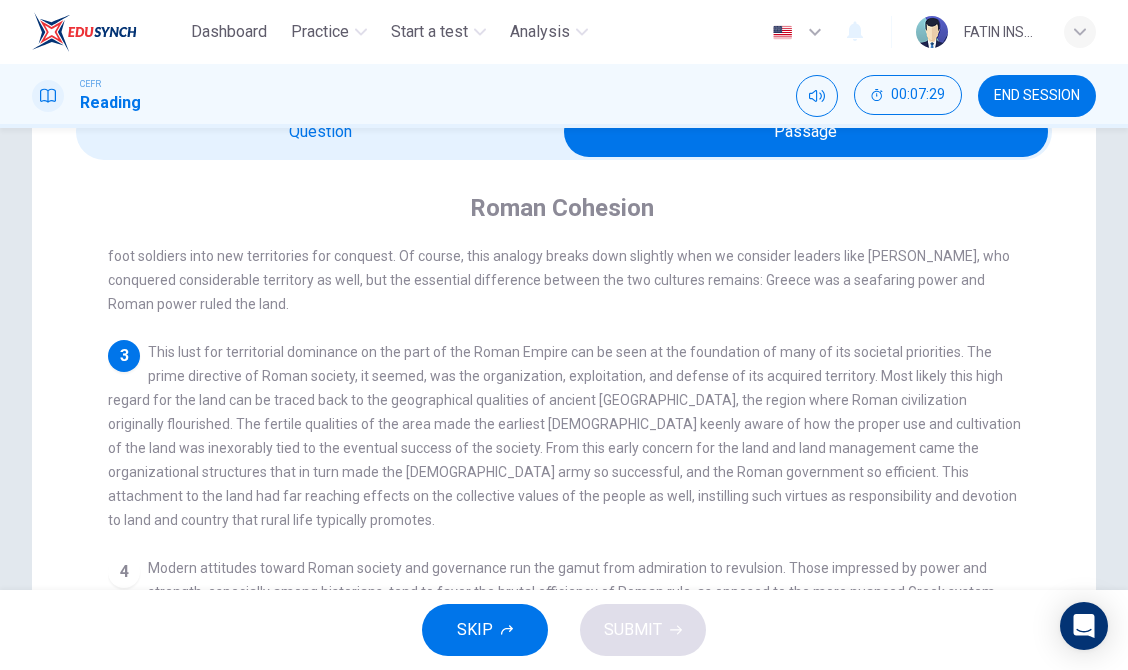 click at bounding box center [806, 132] 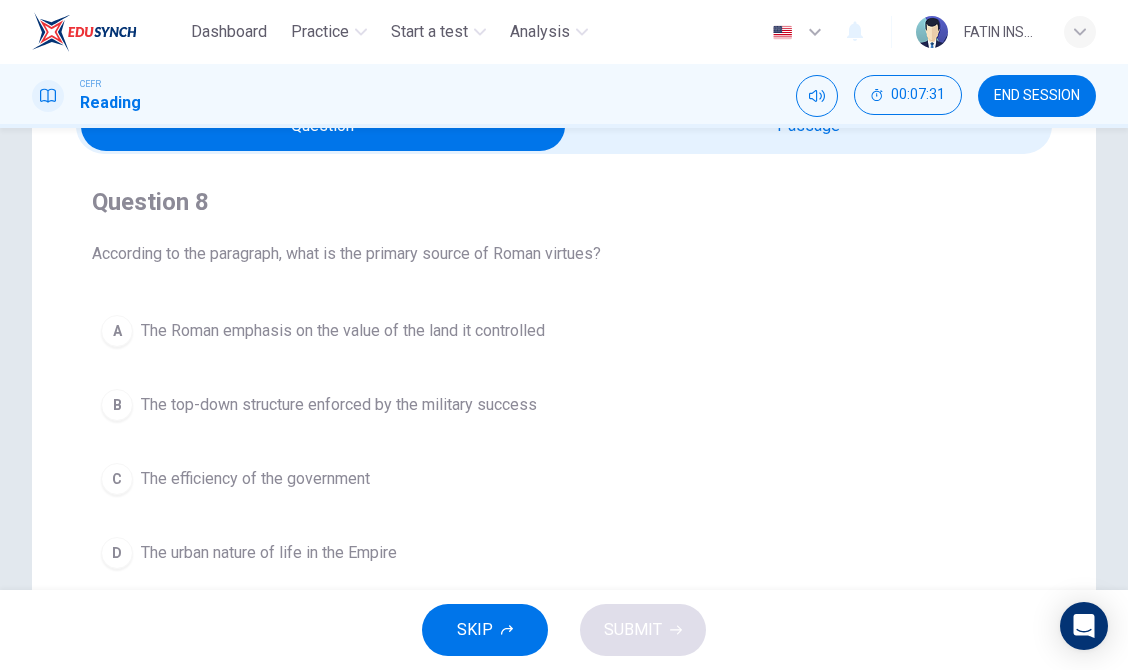 scroll, scrollTop: 116, scrollLeft: 0, axis: vertical 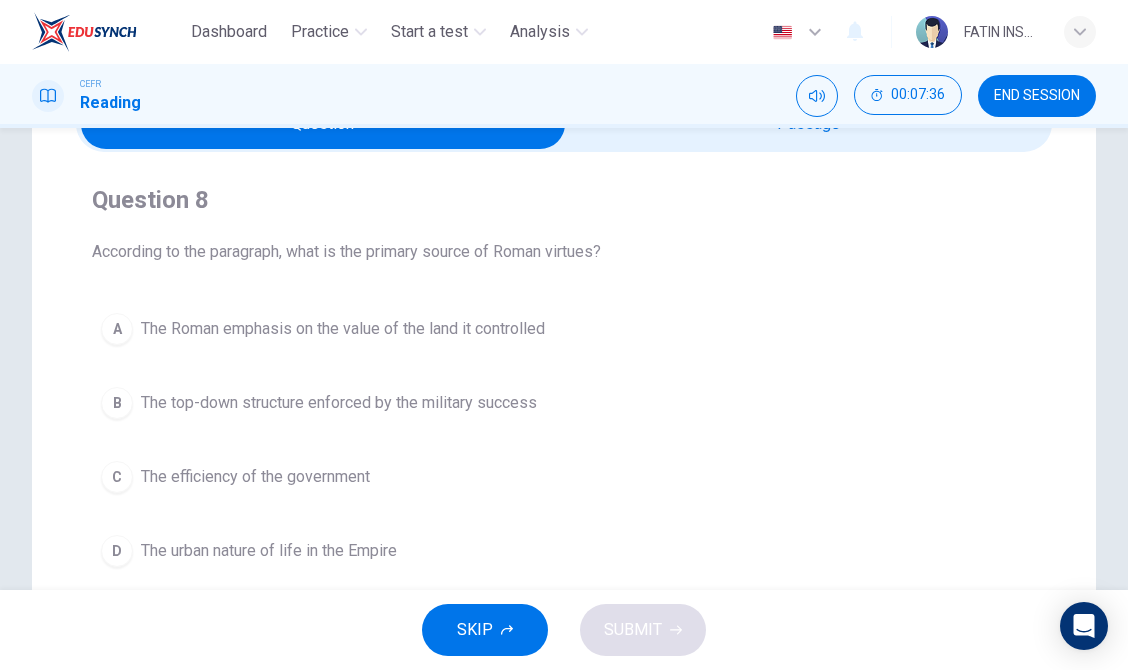 click on "The Roman emphasis on the value of the land it controlled" at bounding box center [343, 329] 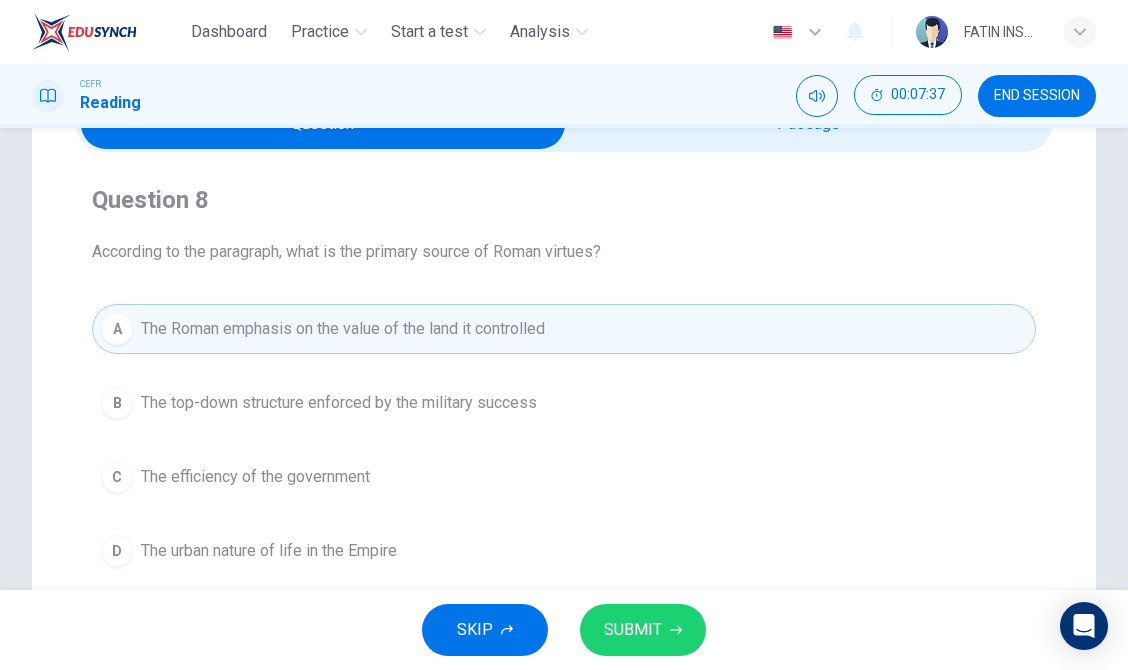 click on "SUBMIT" at bounding box center (633, 630) 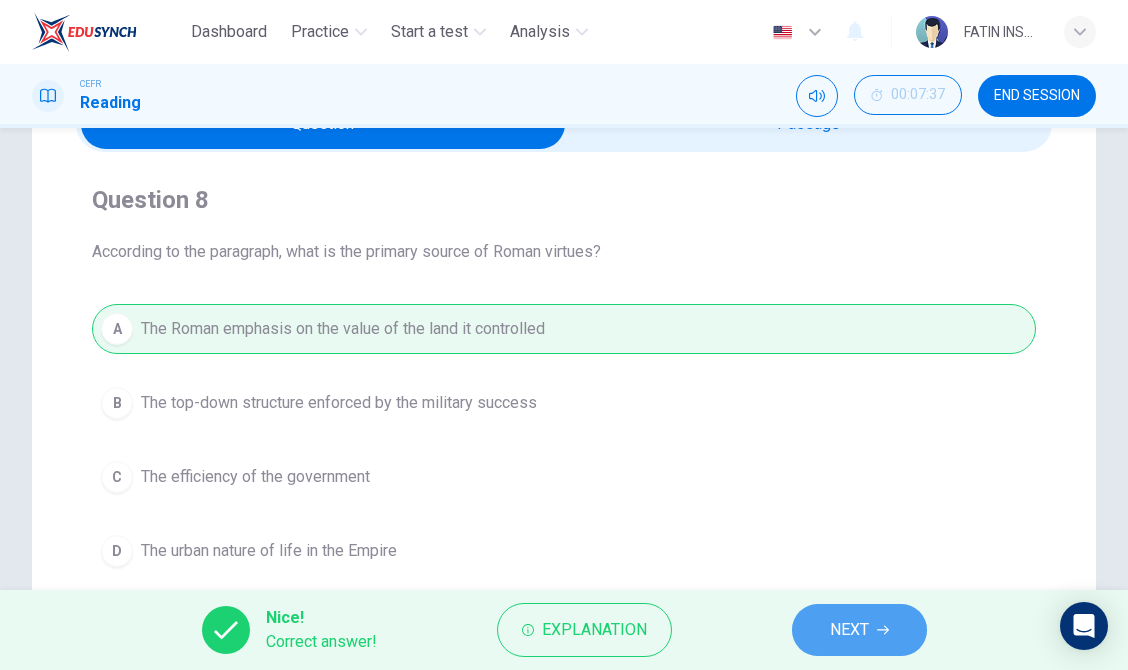 click on "NEXT" at bounding box center (849, 630) 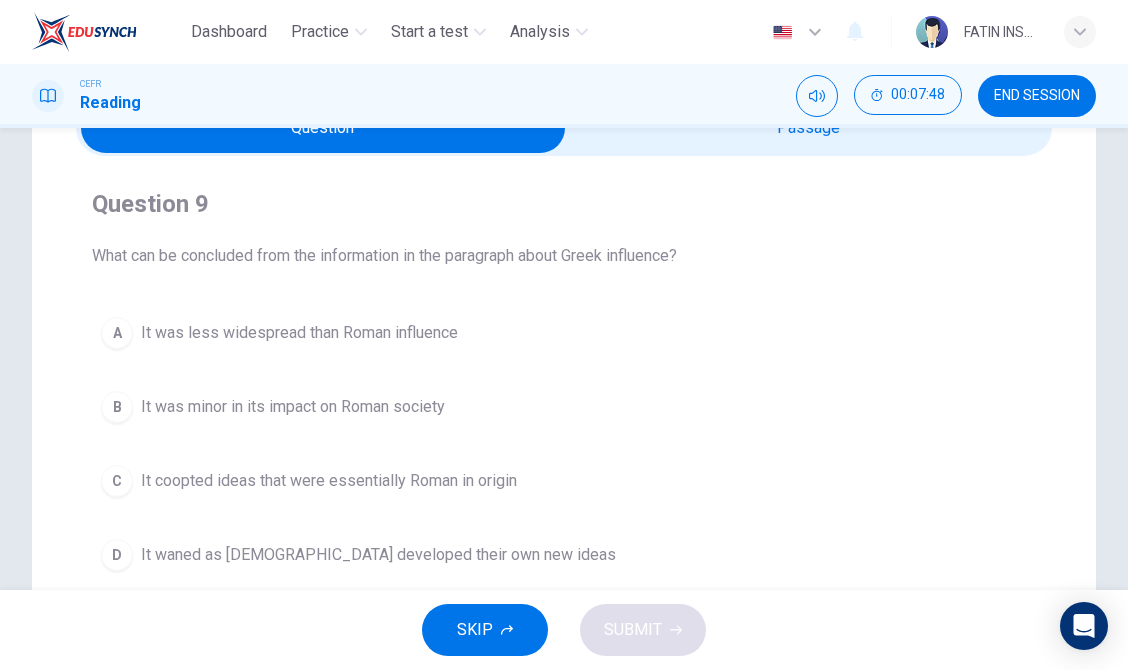 scroll, scrollTop: 112, scrollLeft: 0, axis: vertical 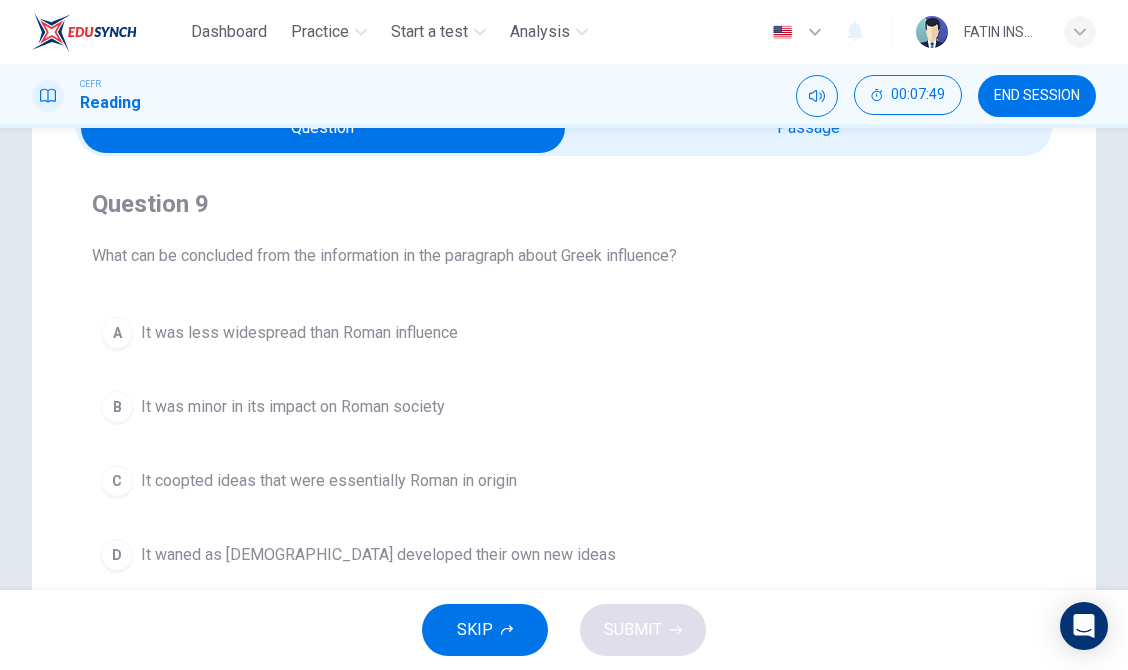 click at bounding box center (323, 128) 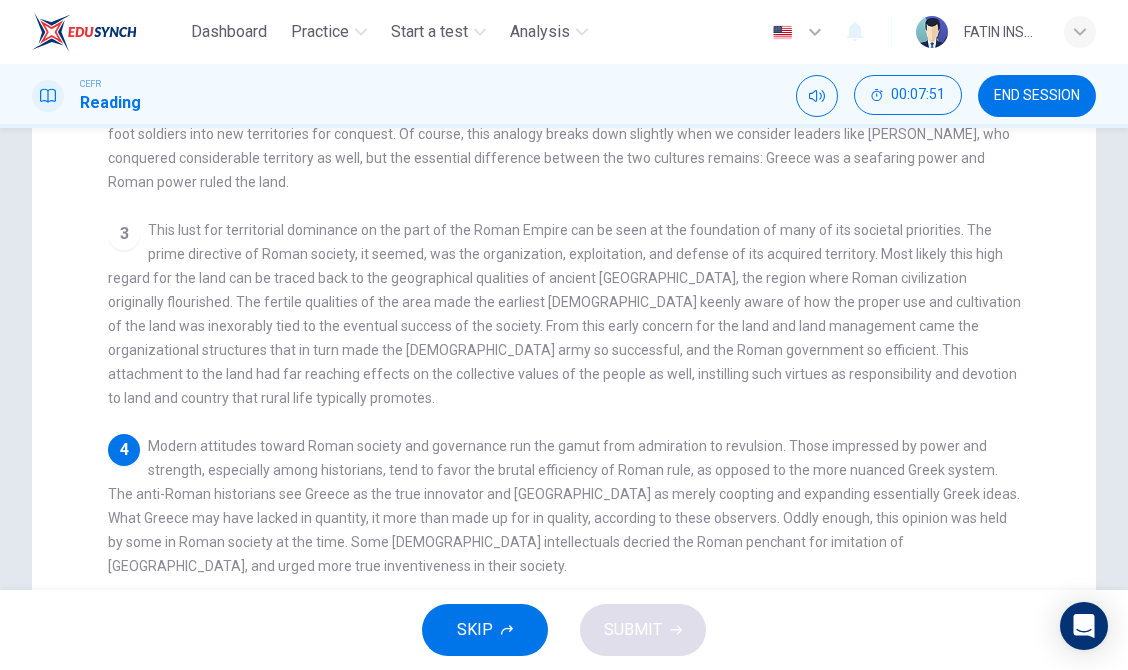scroll, scrollTop: 238, scrollLeft: 0, axis: vertical 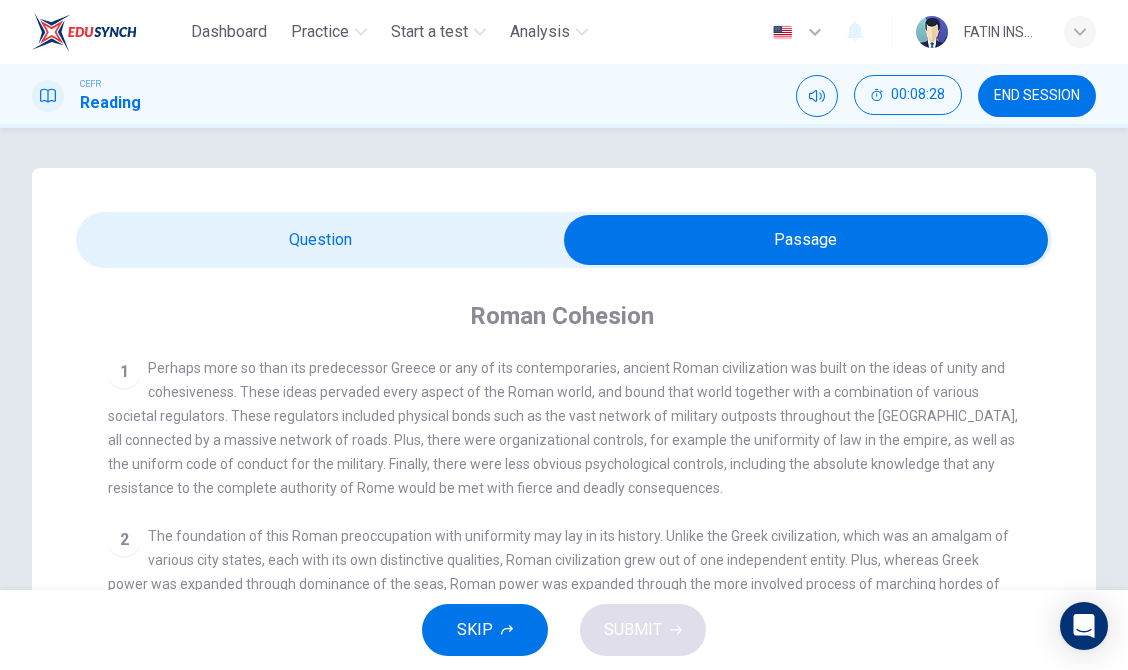 click at bounding box center [806, 240] 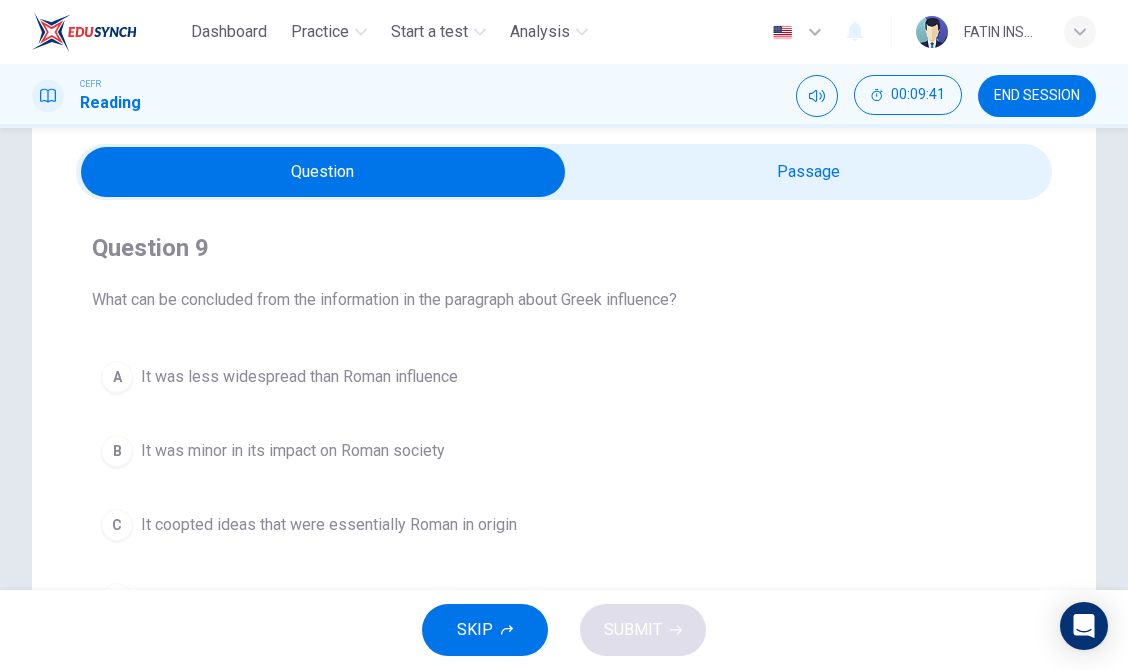scroll, scrollTop: 0, scrollLeft: 0, axis: both 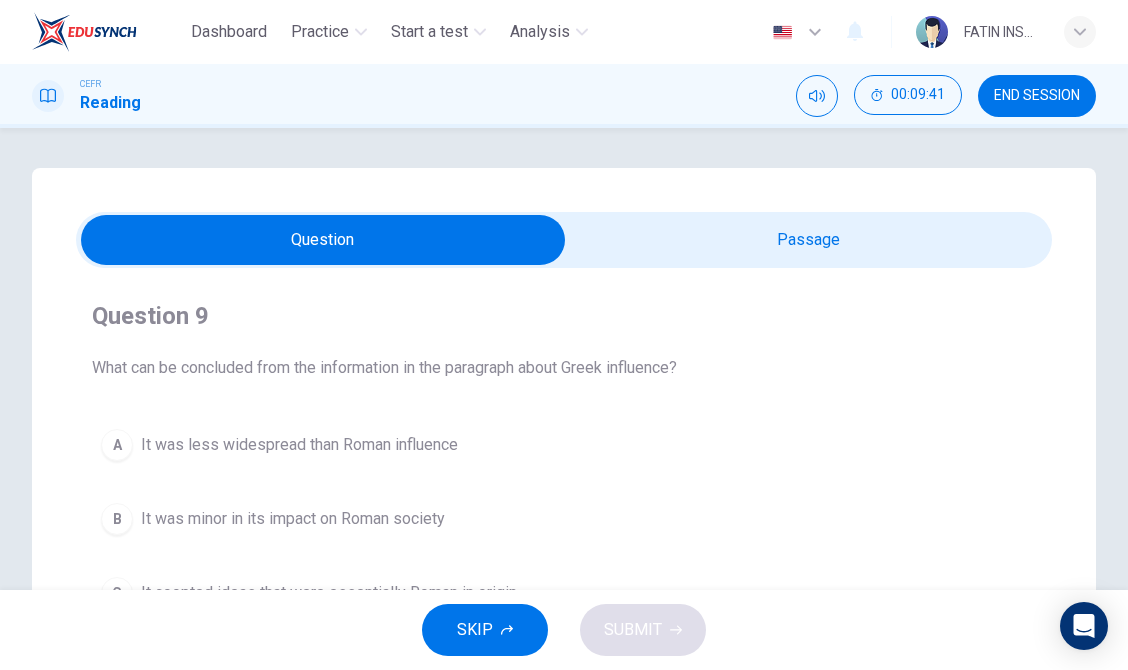 click at bounding box center (323, 240) 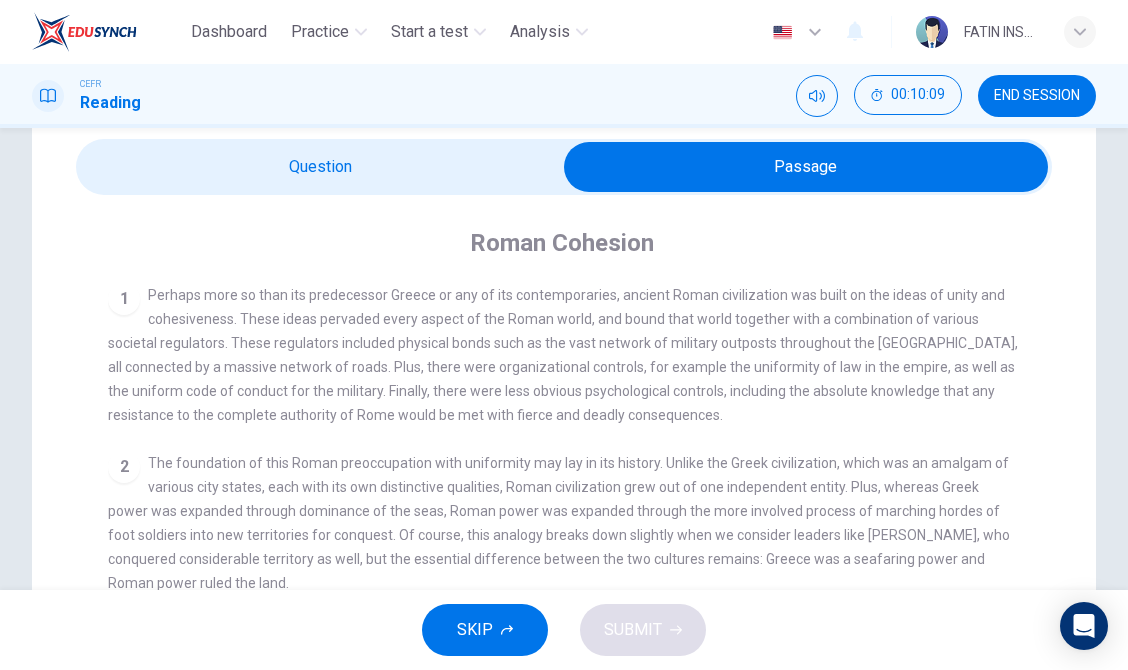 scroll, scrollTop: 0, scrollLeft: 0, axis: both 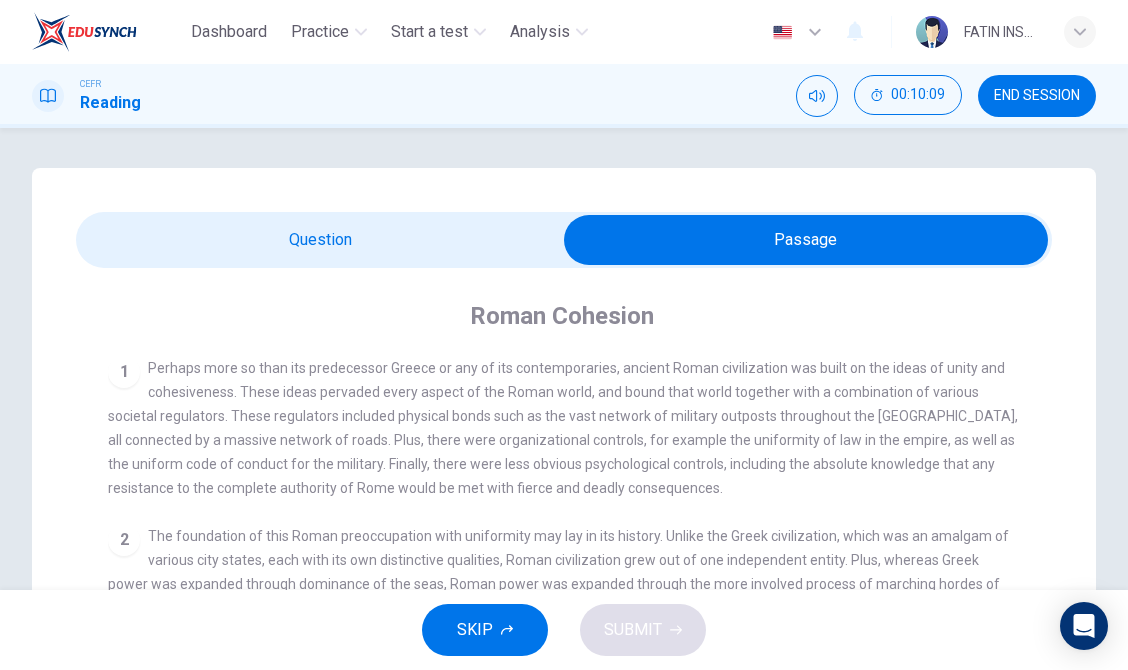 click at bounding box center (806, 240) 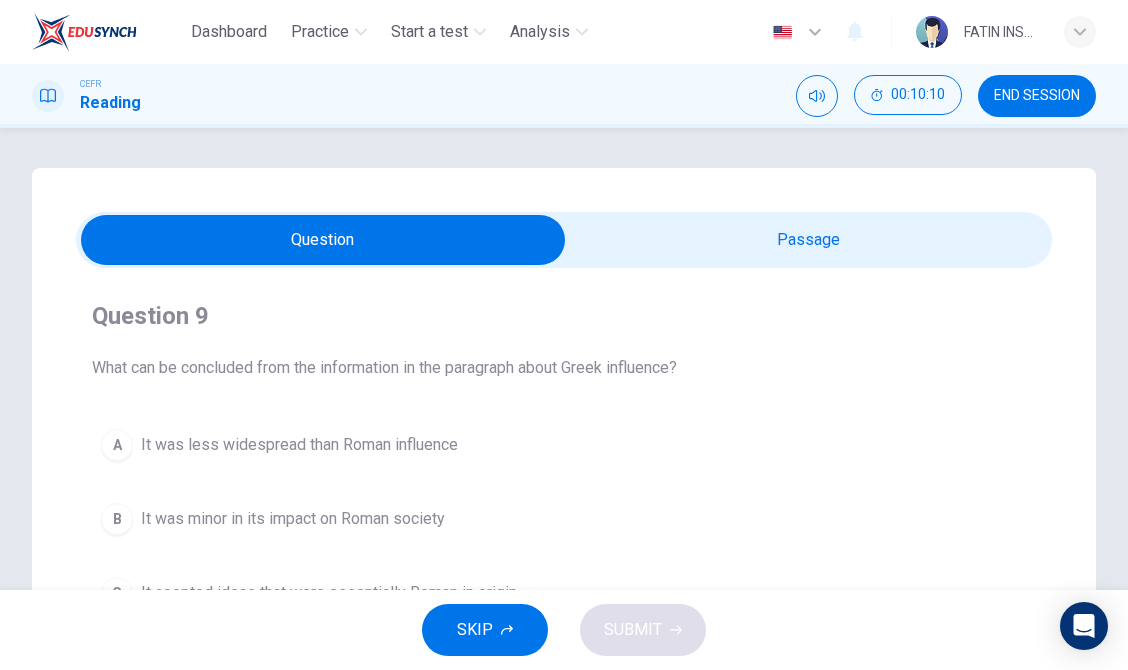 scroll, scrollTop: 33, scrollLeft: 0, axis: vertical 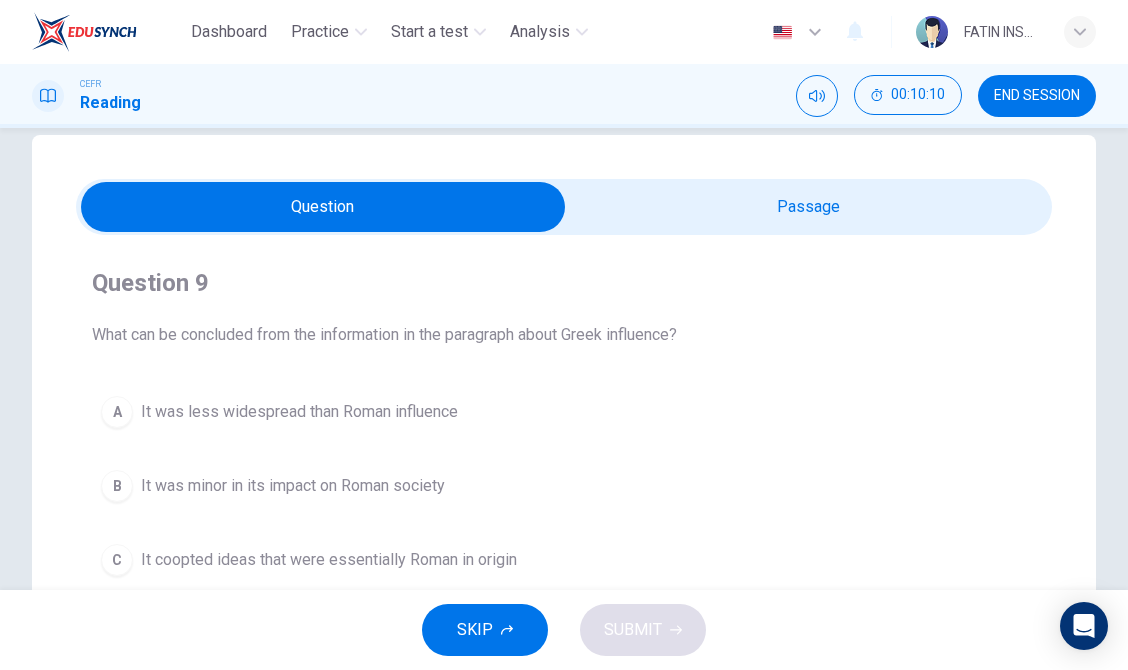 click on "It was less widespread than Roman influence" at bounding box center (299, 412) 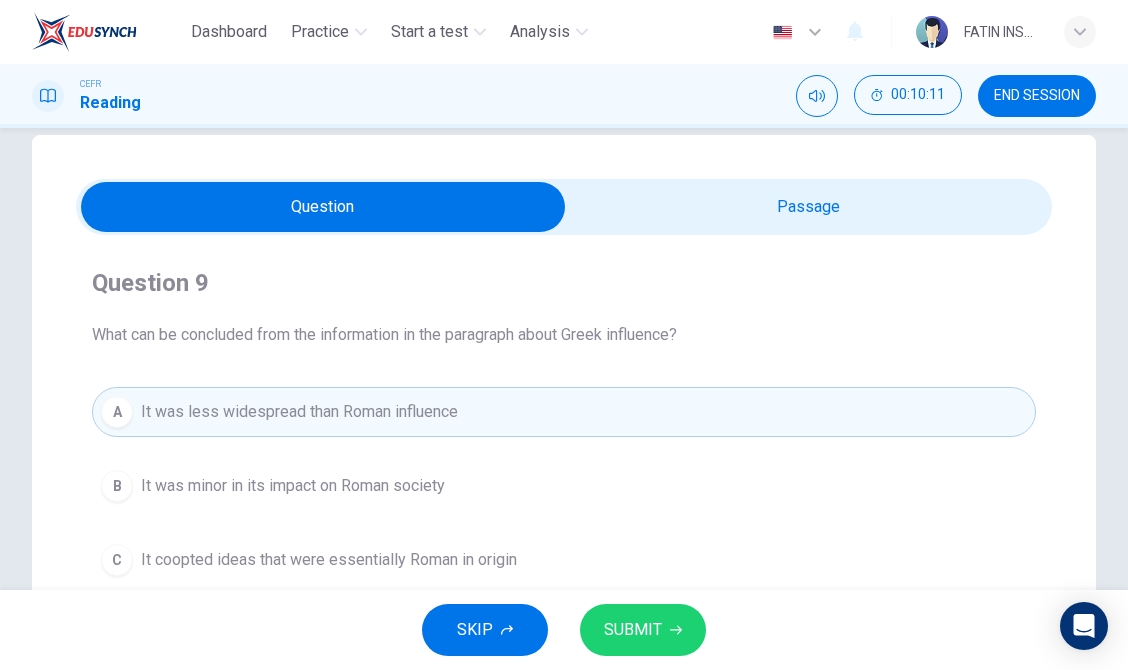 click on "SUBMIT" at bounding box center [643, 630] 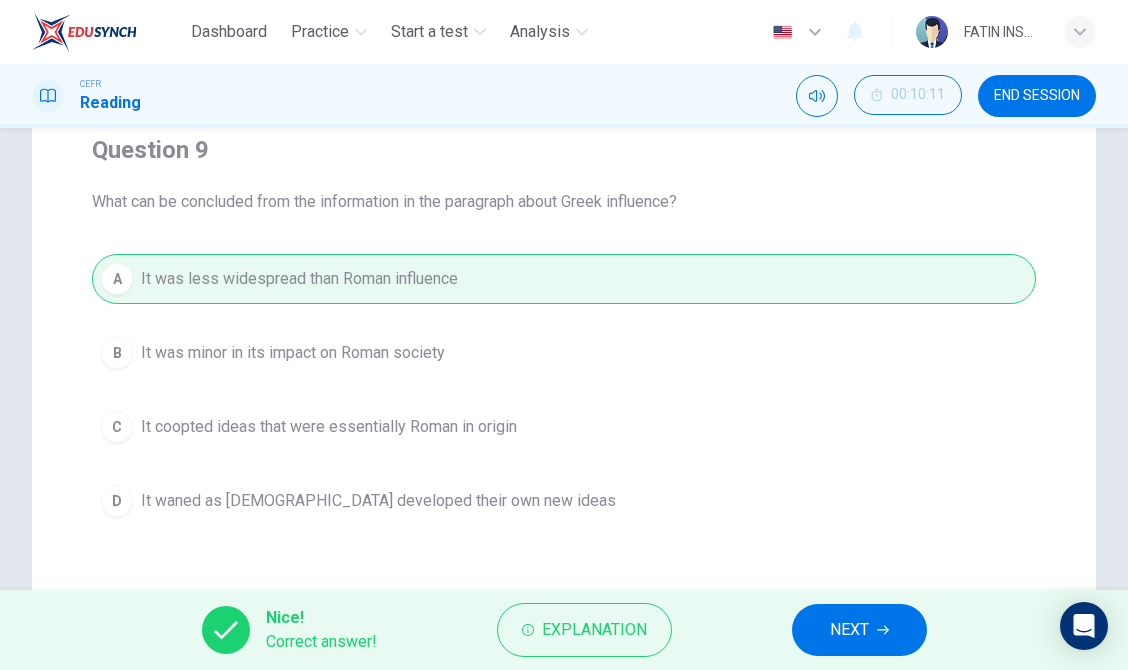 scroll, scrollTop: 219, scrollLeft: 0, axis: vertical 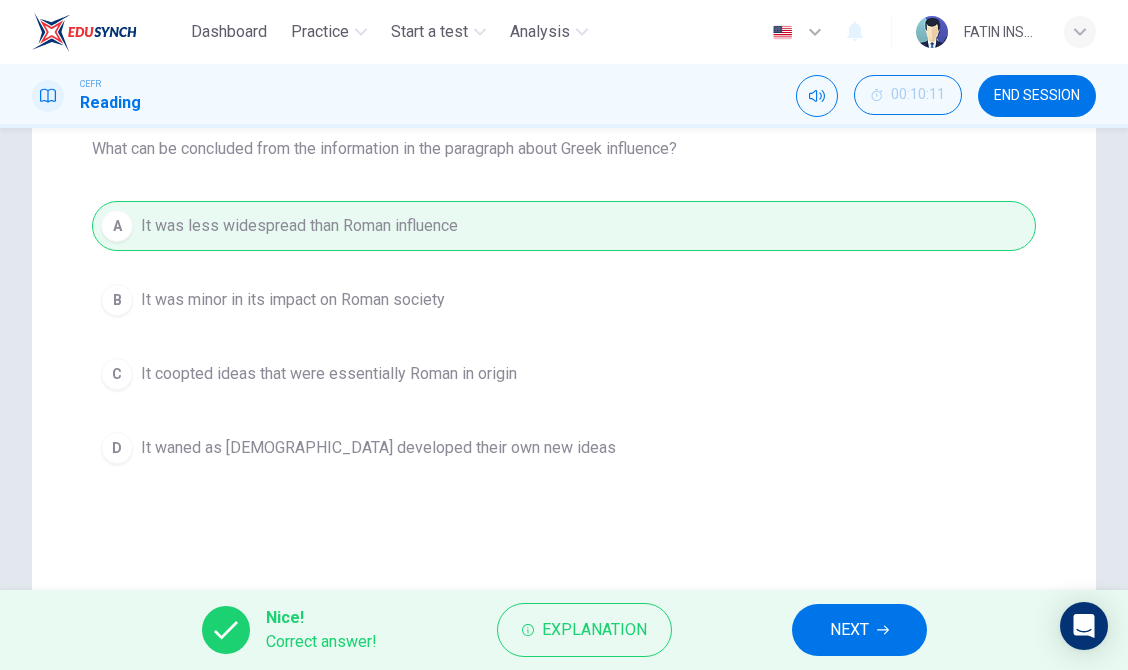 drag, startPoint x: 870, startPoint y: 645, endPoint x: 835, endPoint y: 608, distance: 50.931328 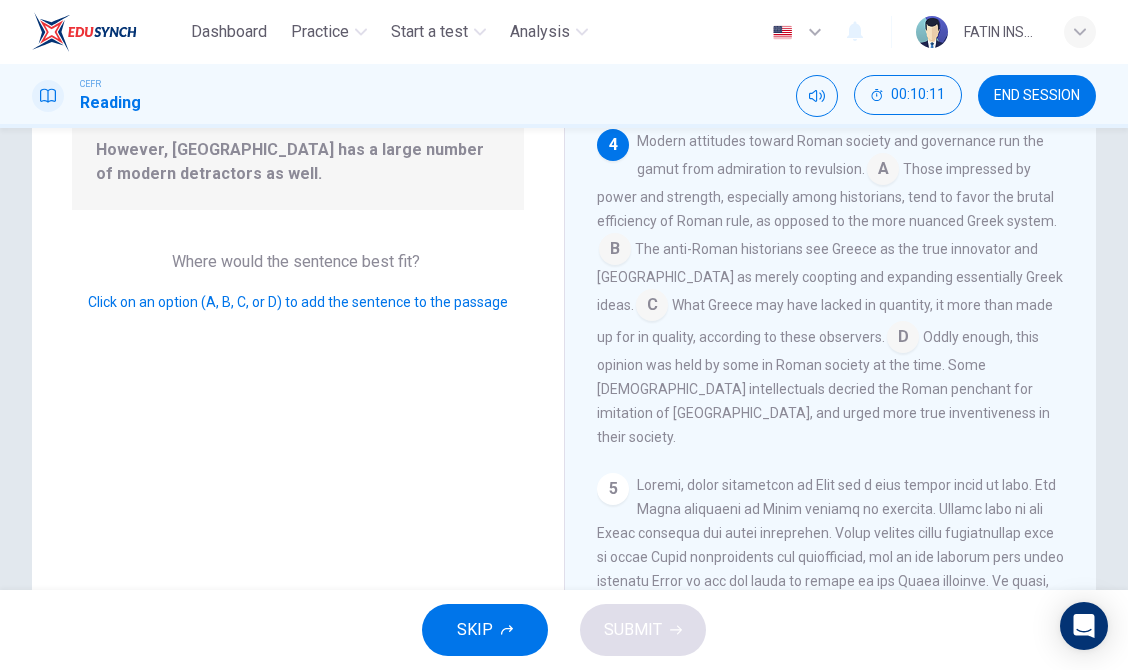 scroll, scrollTop: 943, scrollLeft: 0, axis: vertical 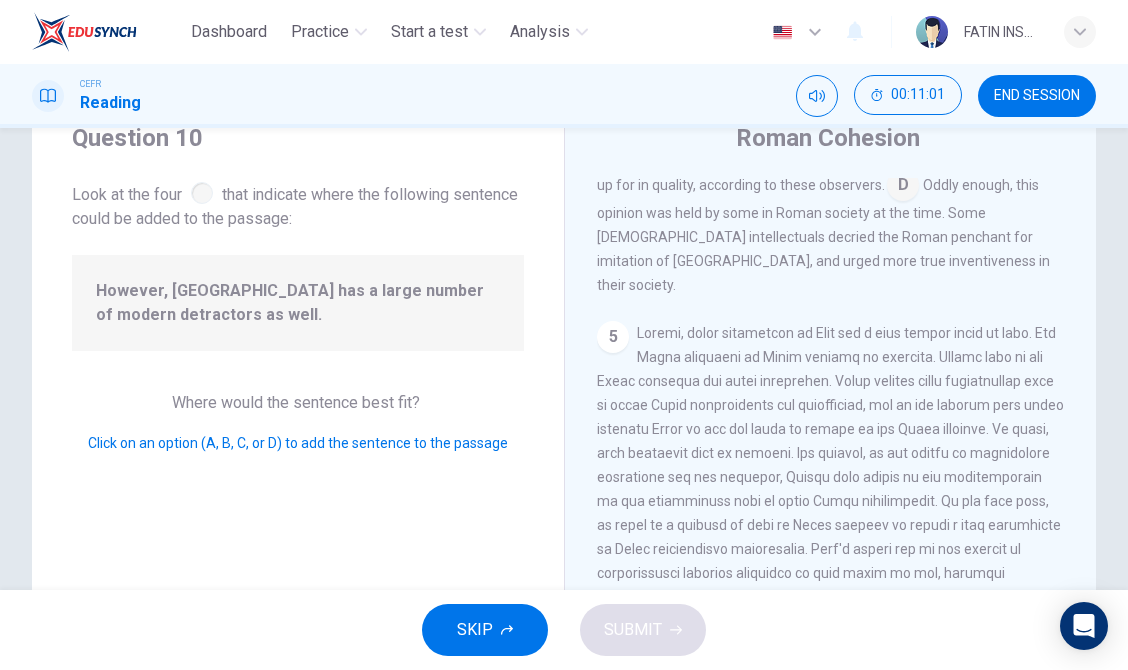 click at bounding box center (903, 187) 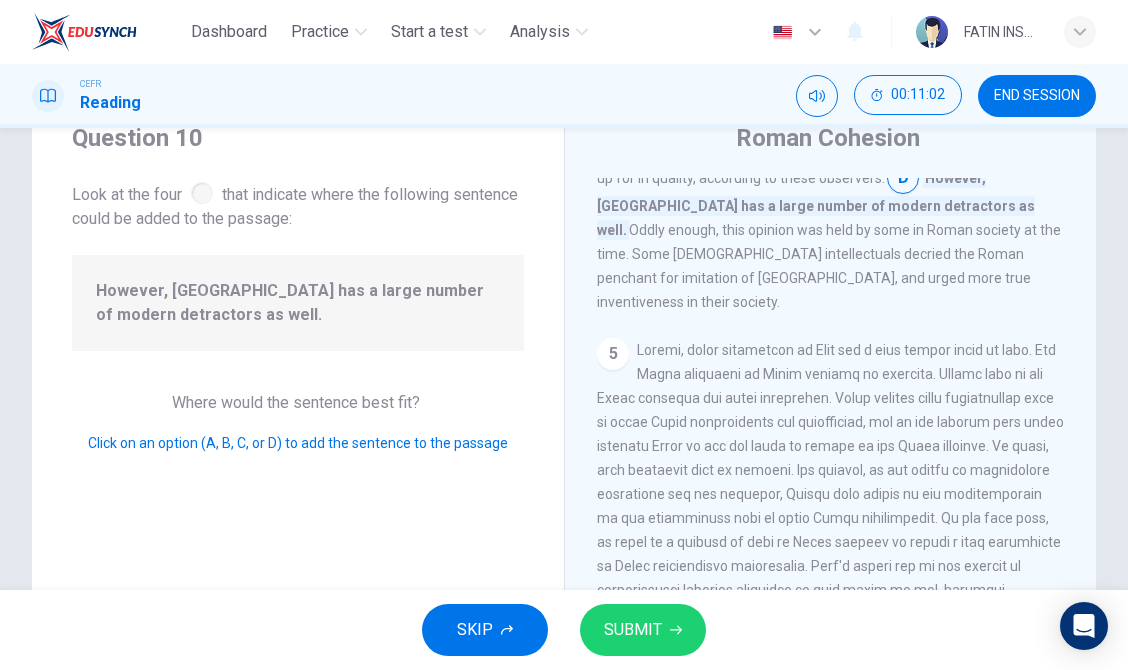 click on "SUBMIT" at bounding box center [643, 630] 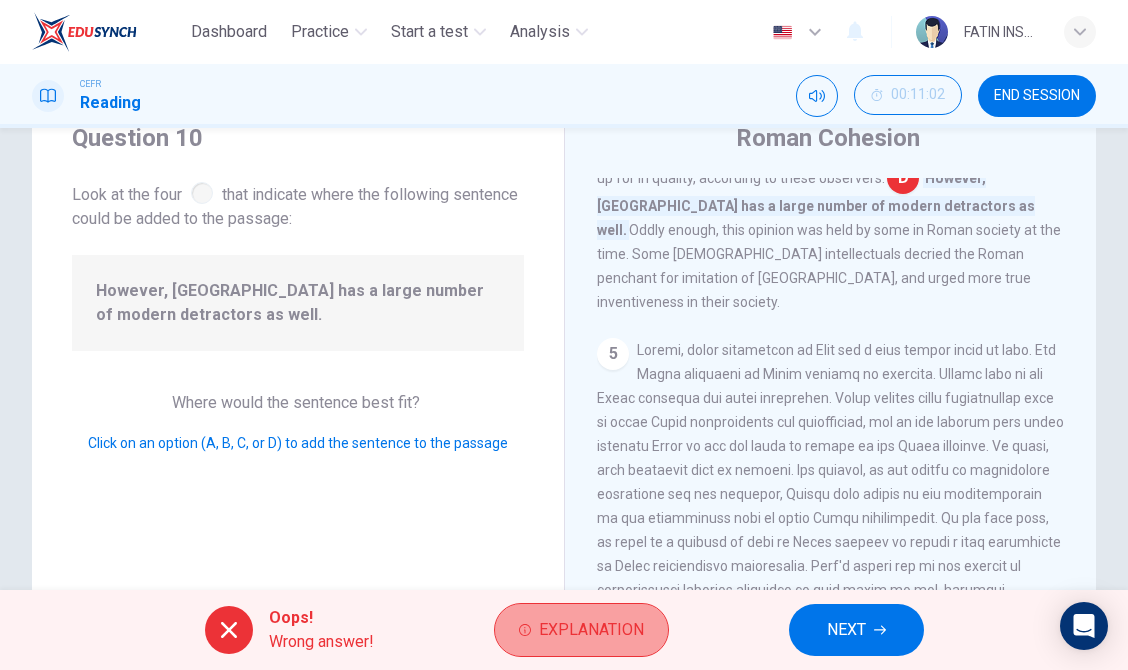 click on "Explanation" at bounding box center [581, 630] 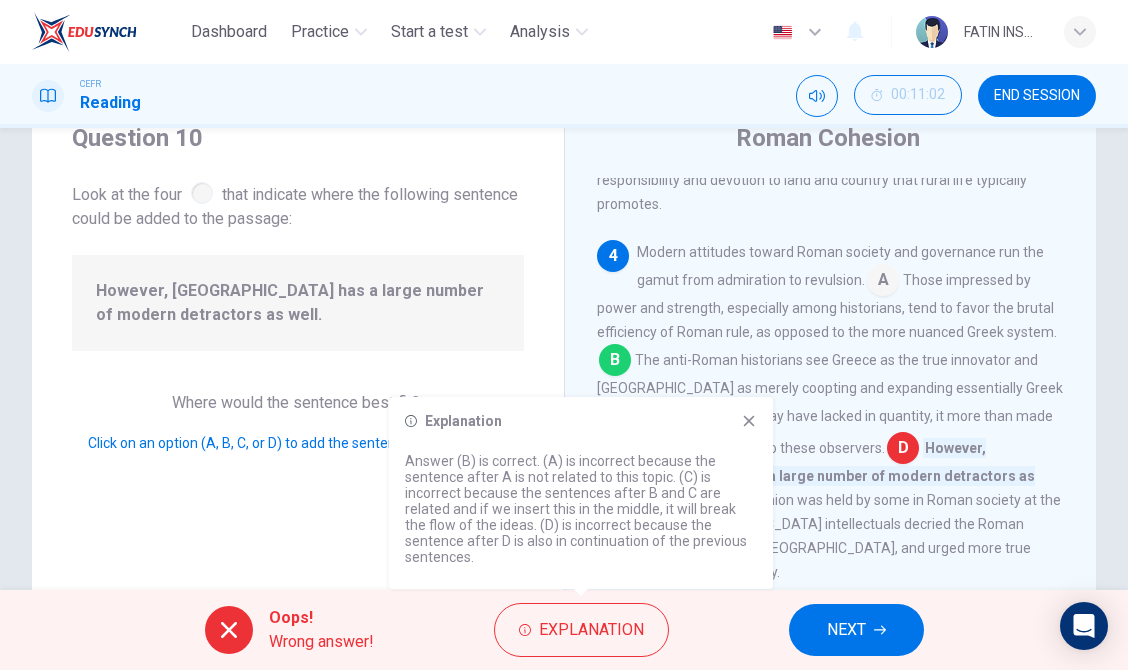 scroll, scrollTop: 950, scrollLeft: 0, axis: vertical 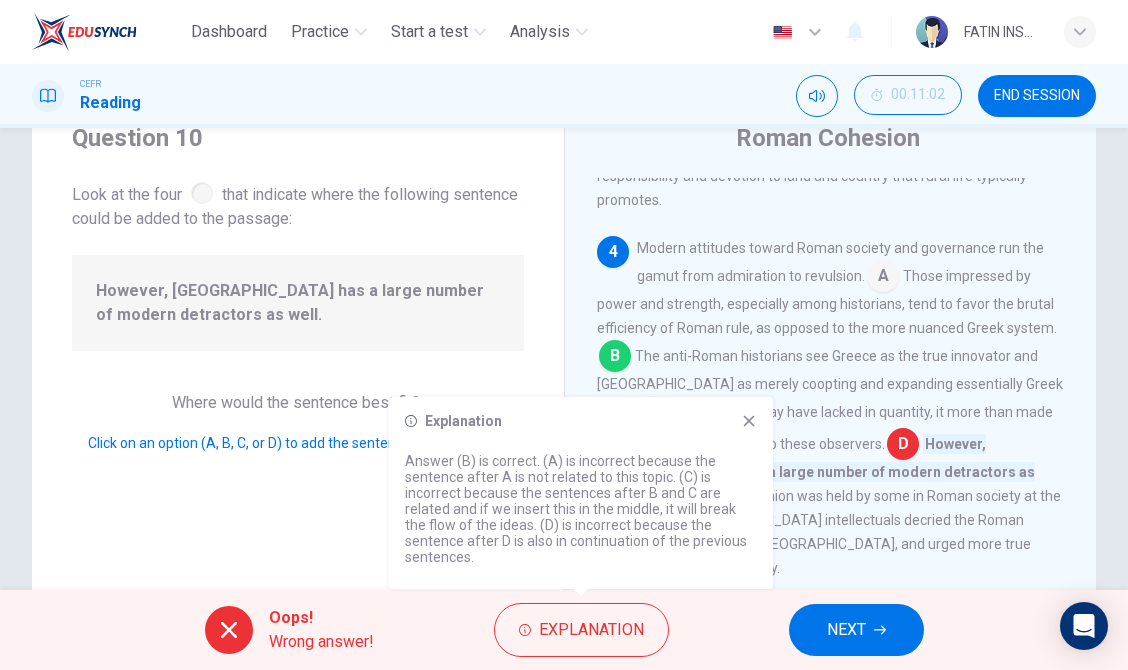click on "NEXT" at bounding box center (856, 630) 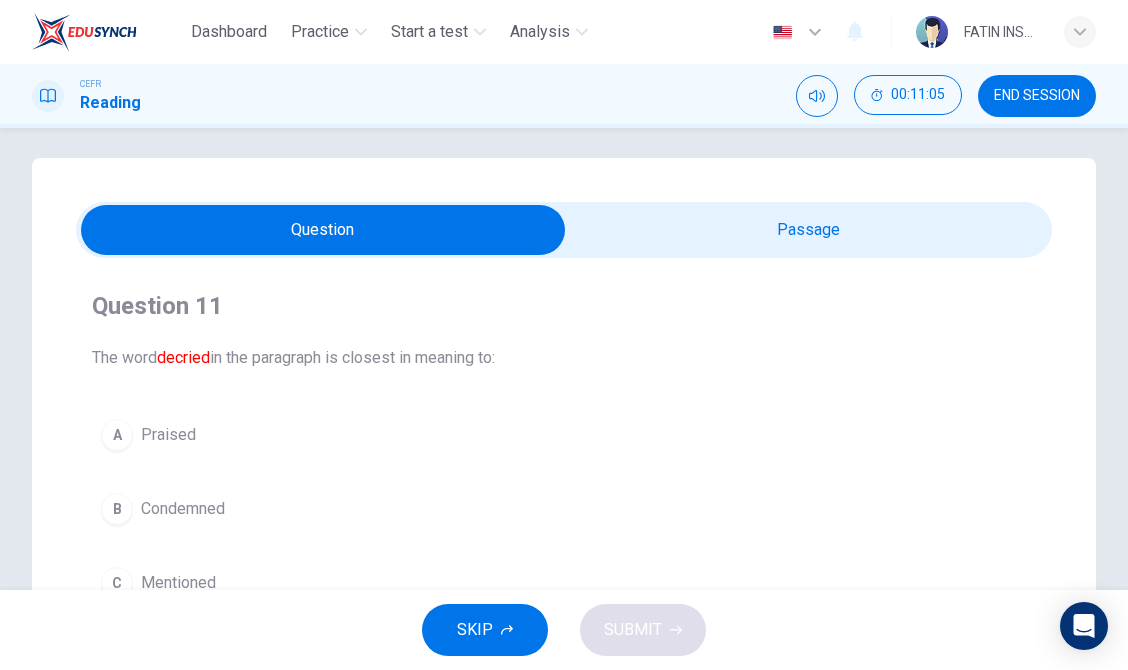 scroll, scrollTop: 0, scrollLeft: 0, axis: both 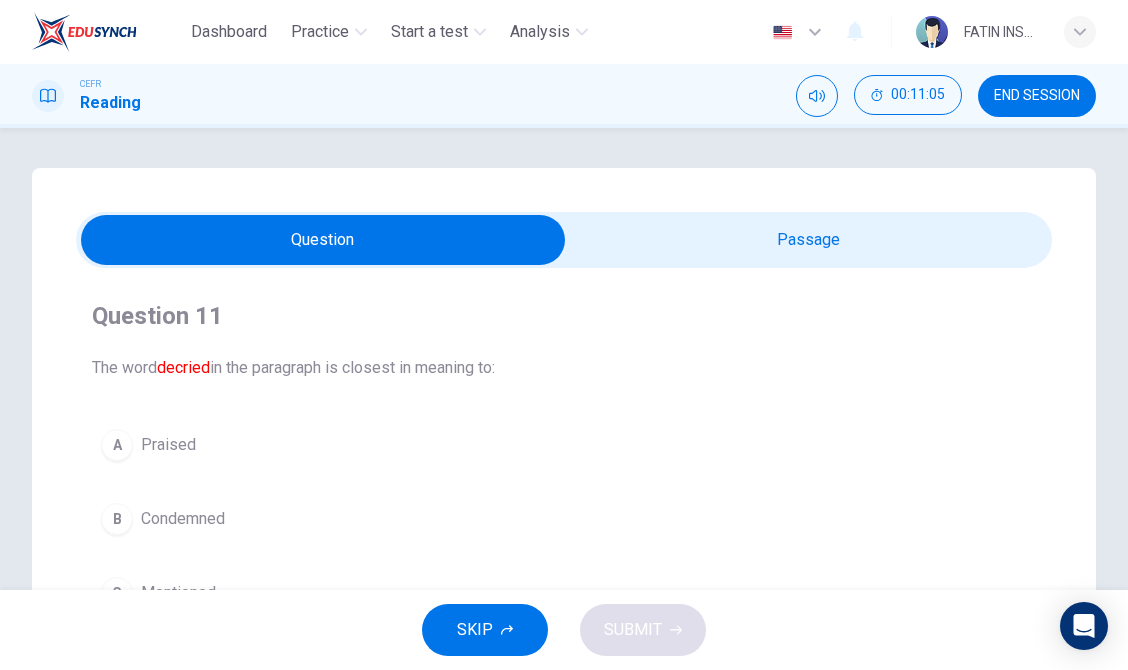 click at bounding box center (323, 240) 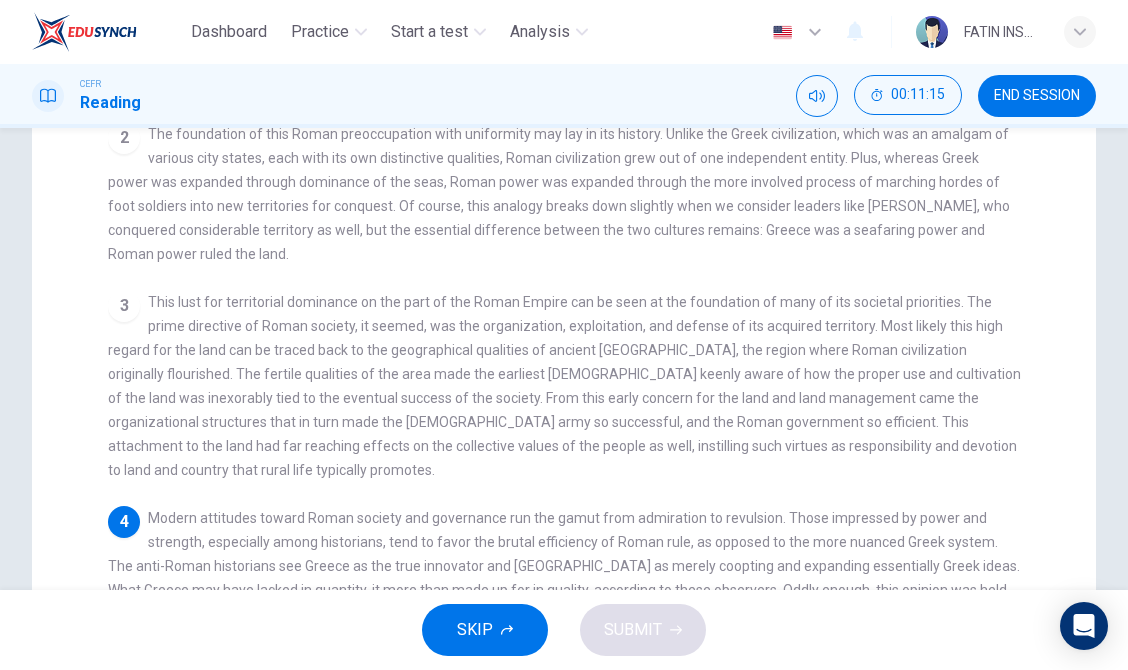 scroll, scrollTop: 0, scrollLeft: 0, axis: both 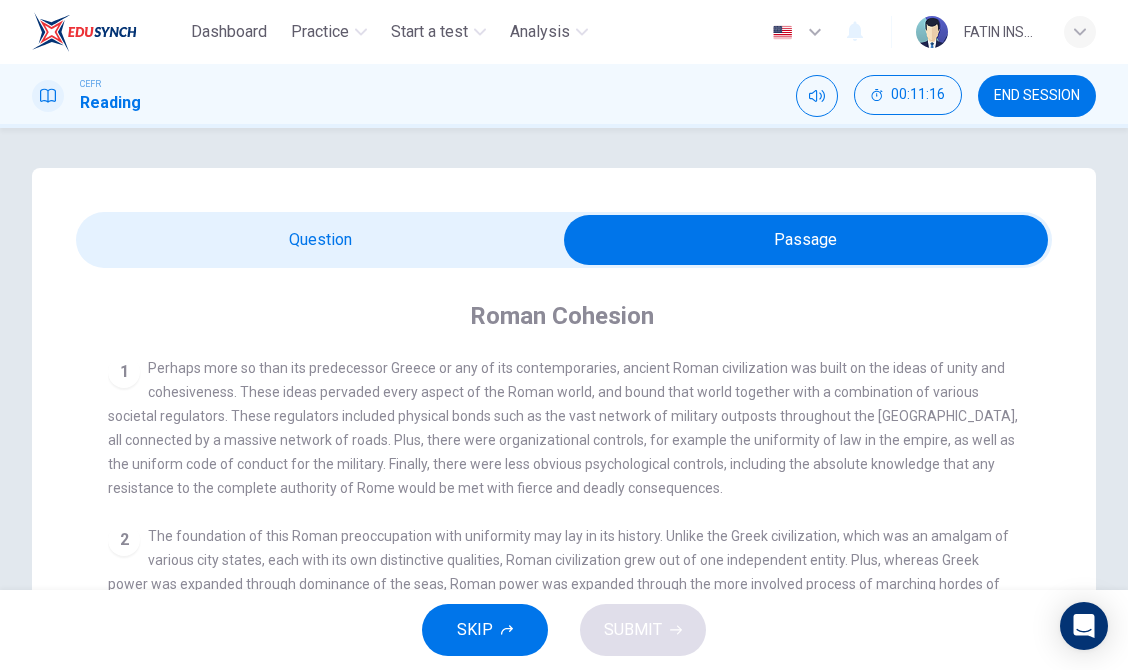 click at bounding box center (806, 240) 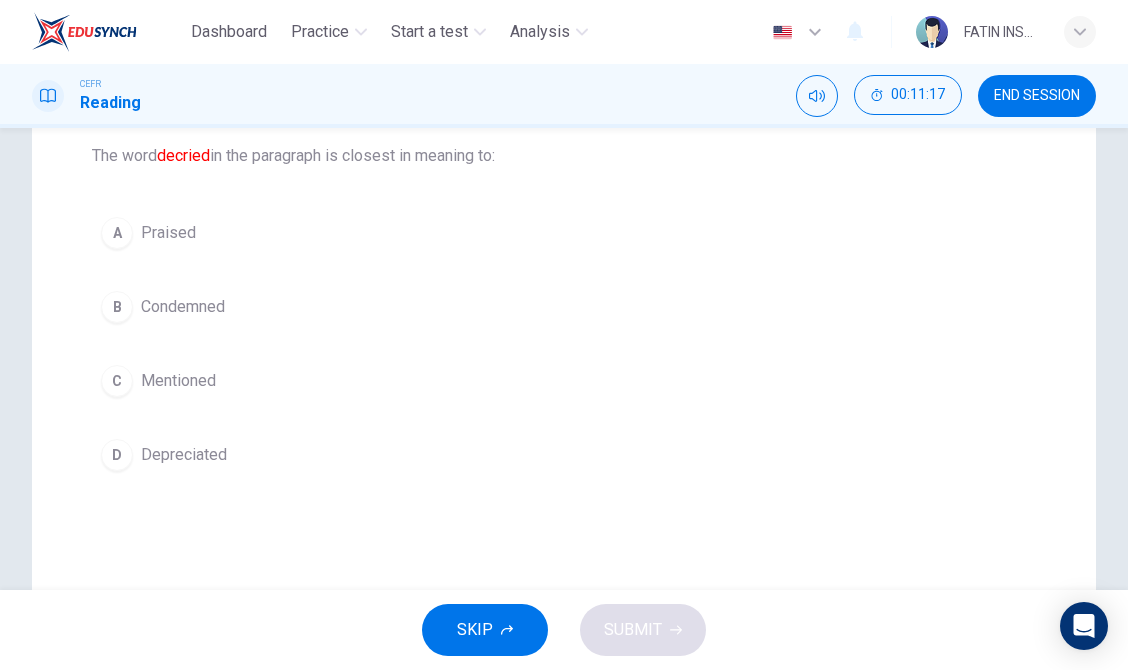 scroll, scrollTop: 208, scrollLeft: 0, axis: vertical 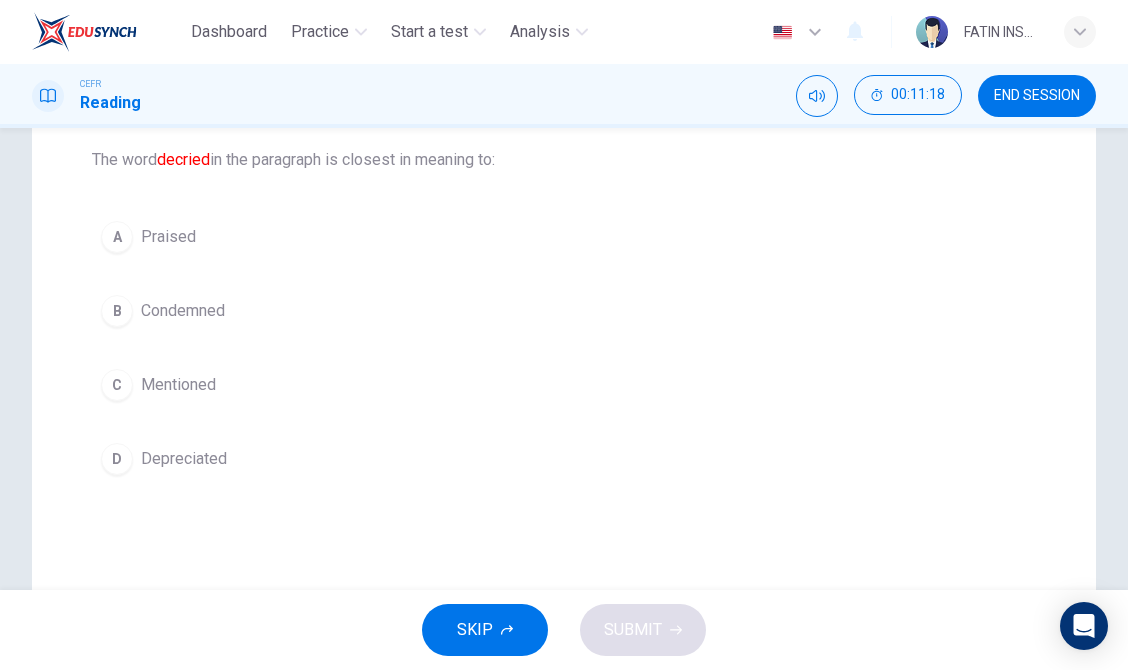 click on "Condemned" at bounding box center [183, 311] 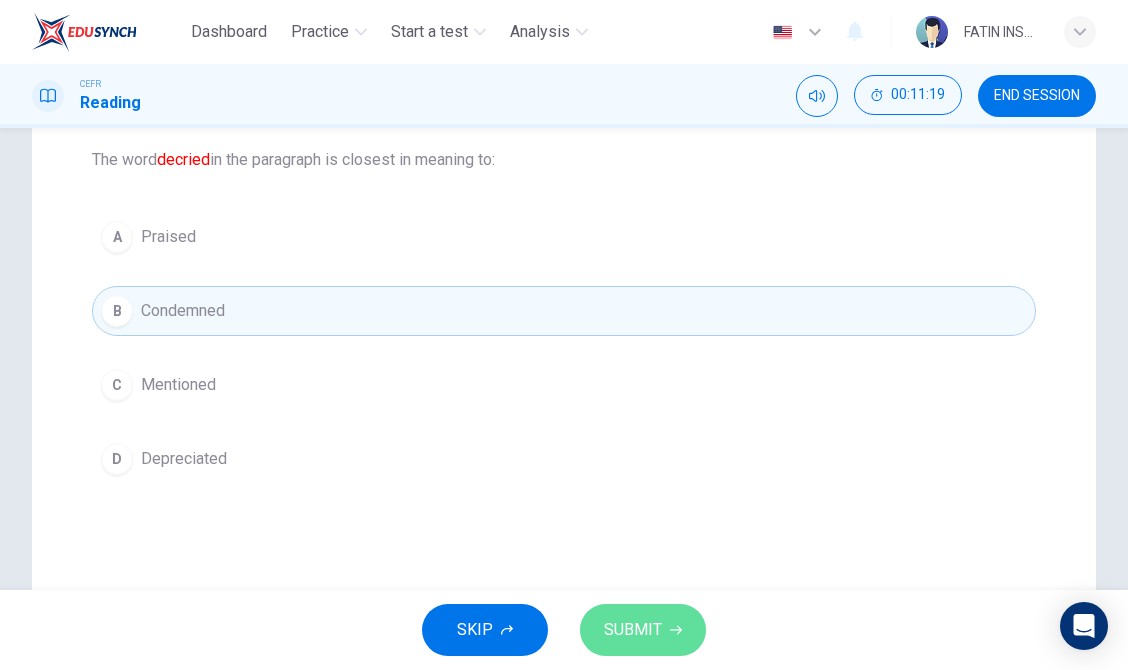 click on "SUBMIT" at bounding box center [643, 630] 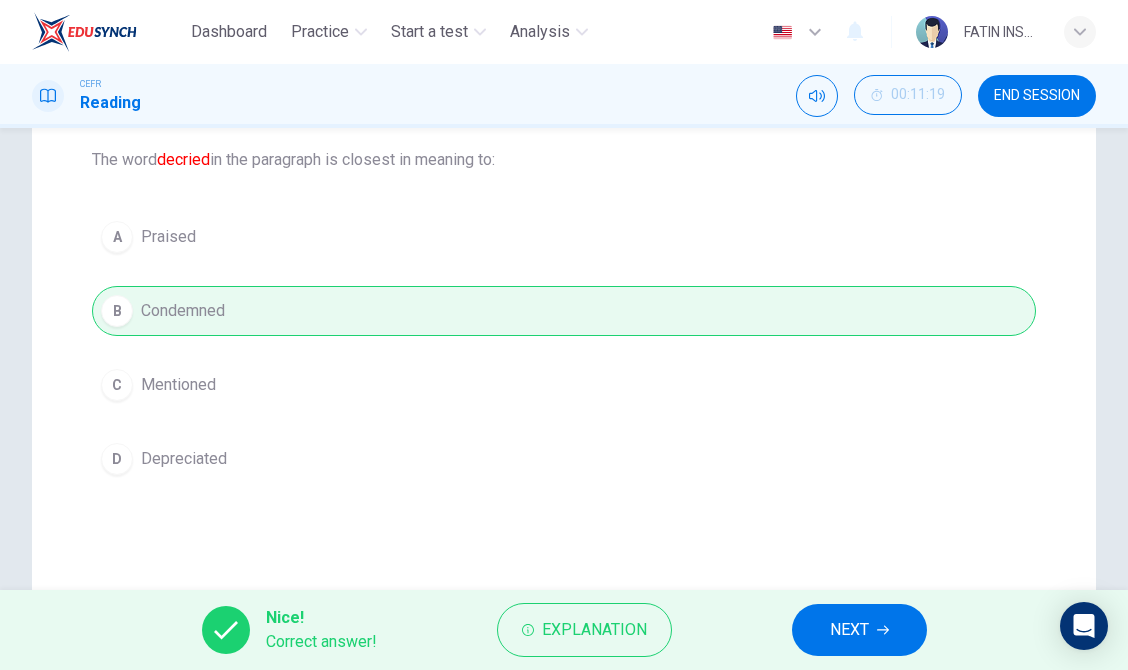 click on "NEXT" at bounding box center (859, 630) 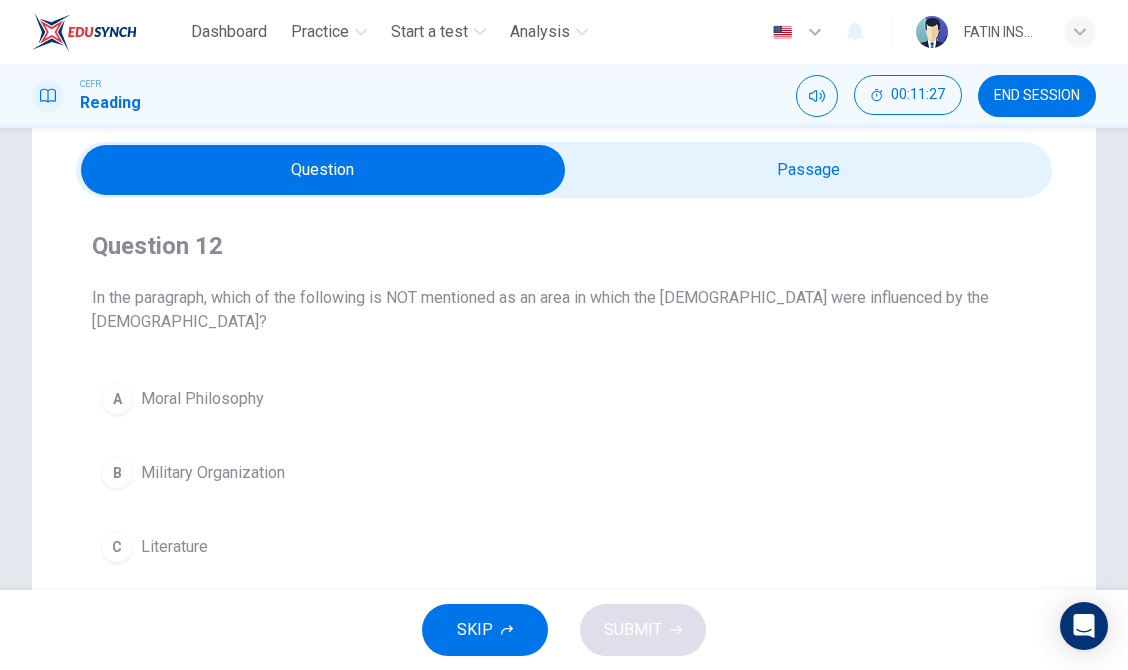 scroll, scrollTop: 69, scrollLeft: 0, axis: vertical 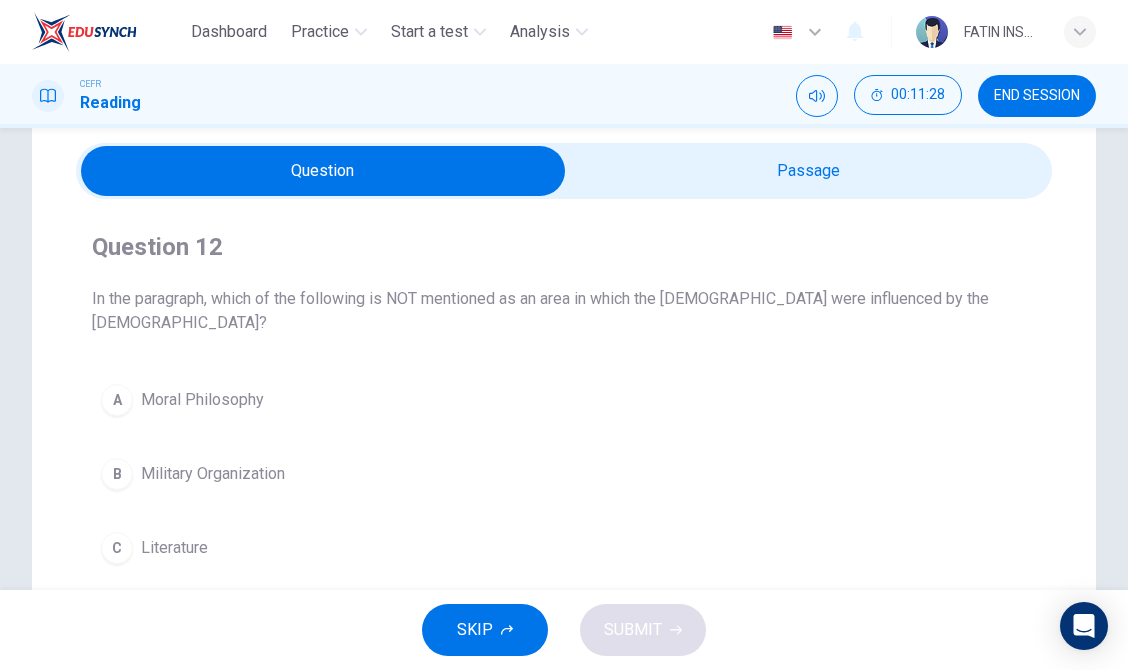 click at bounding box center [323, 171] 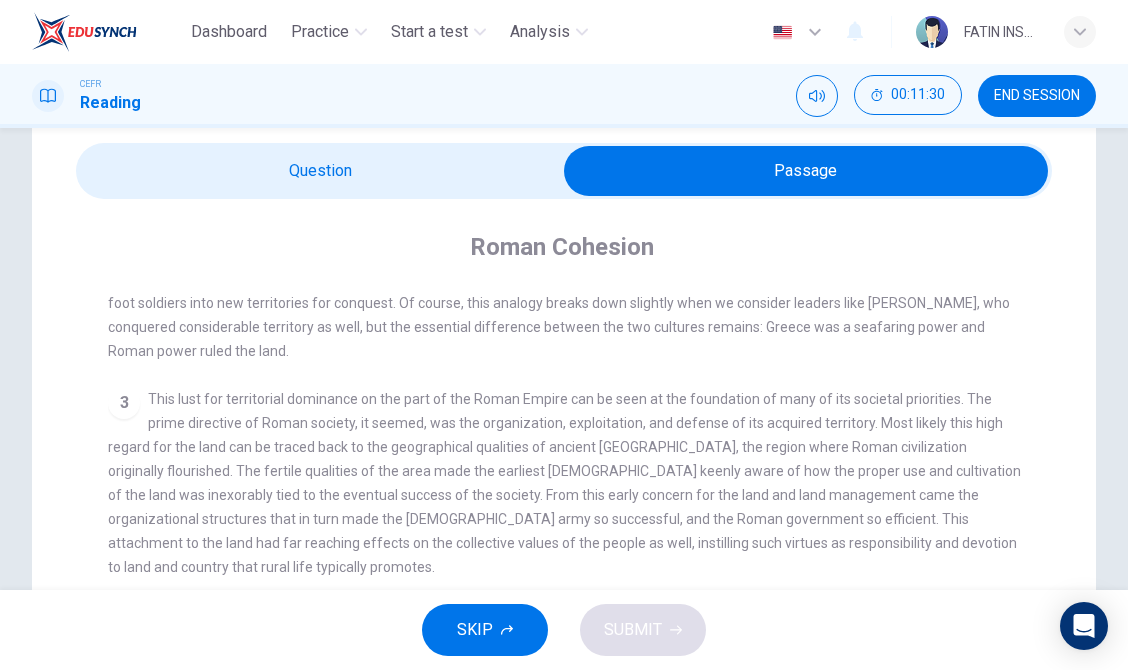 scroll, scrollTop: 254, scrollLeft: 0, axis: vertical 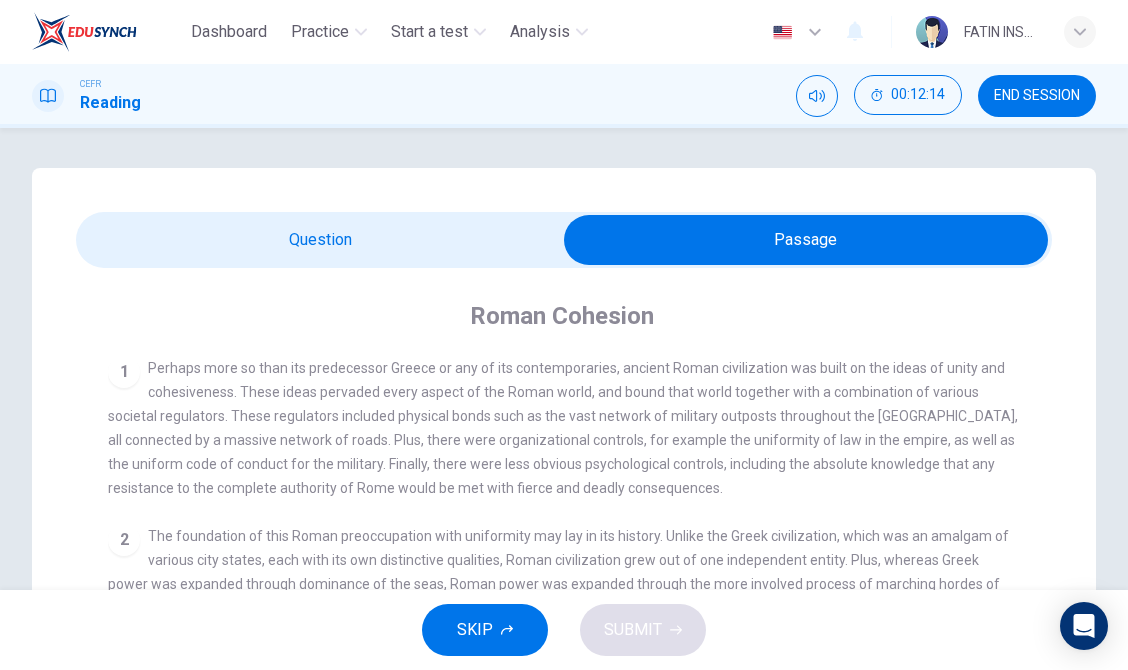 click at bounding box center (564, 240) 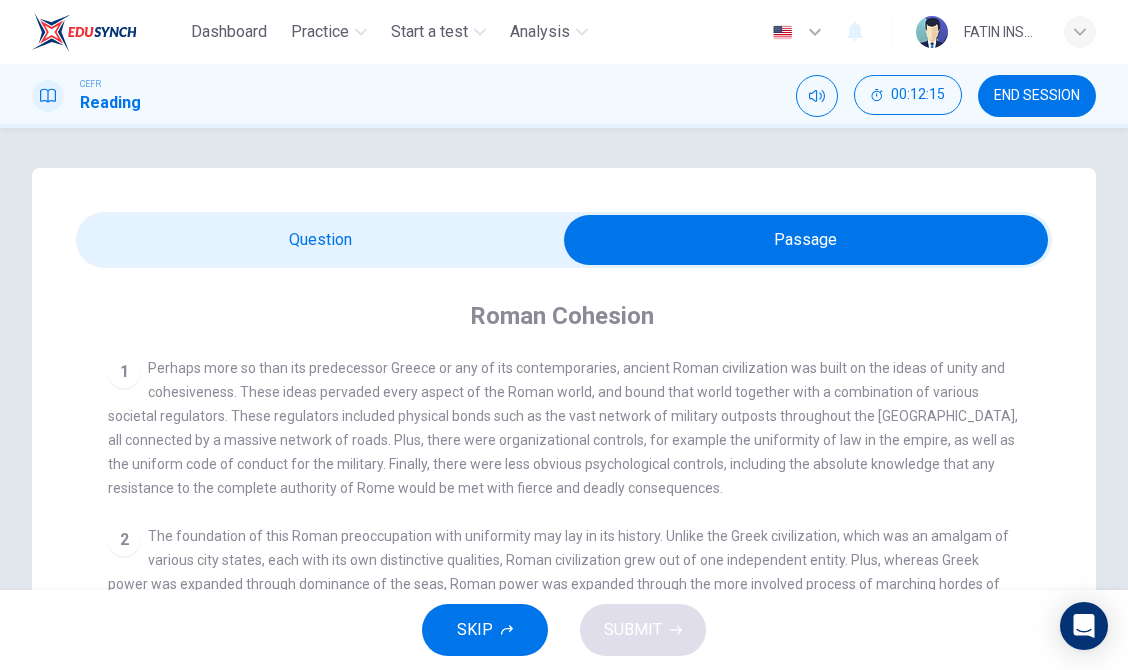 click at bounding box center (806, 240) 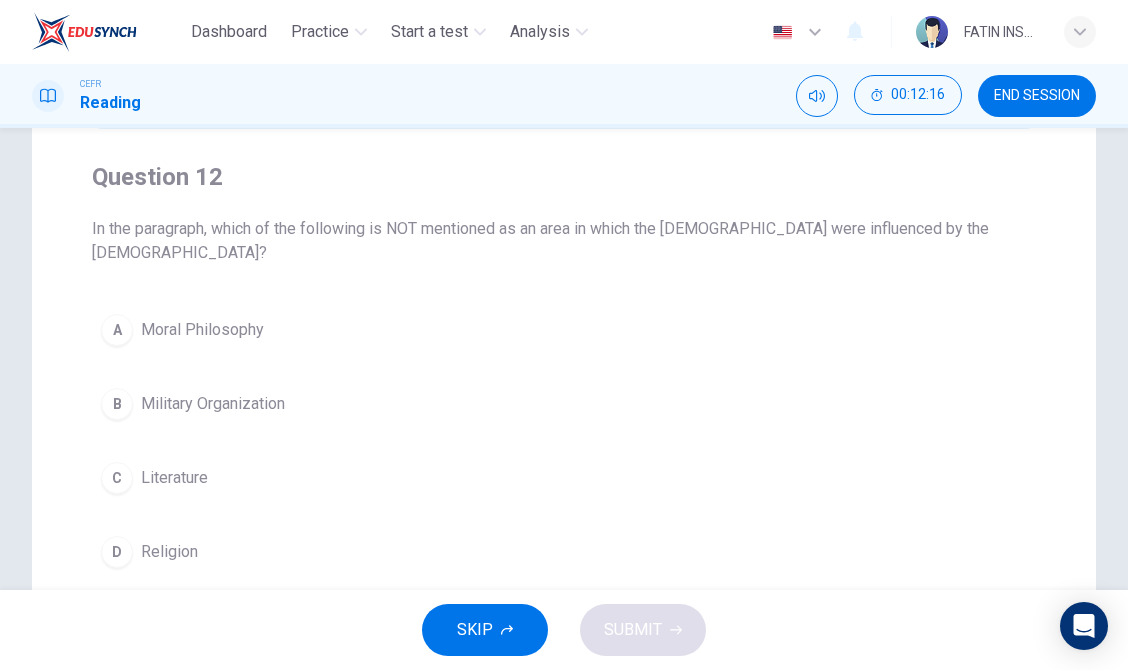 scroll, scrollTop: 165, scrollLeft: 0, axis: vertical 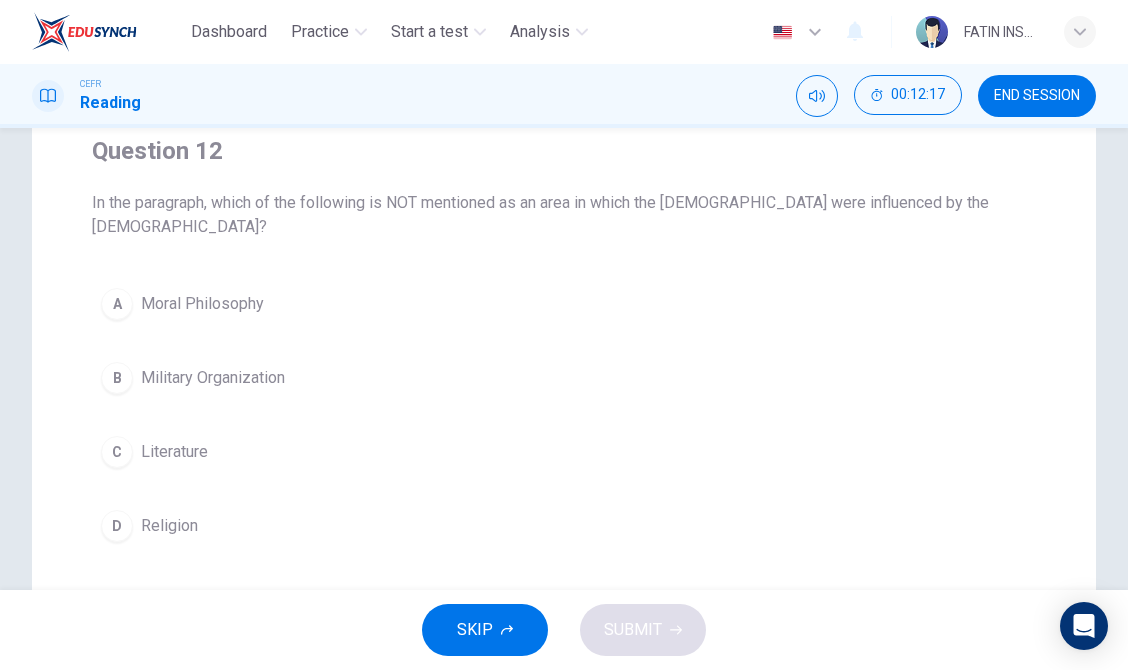 click on "Military Organization" at bounding box center [213, 378] 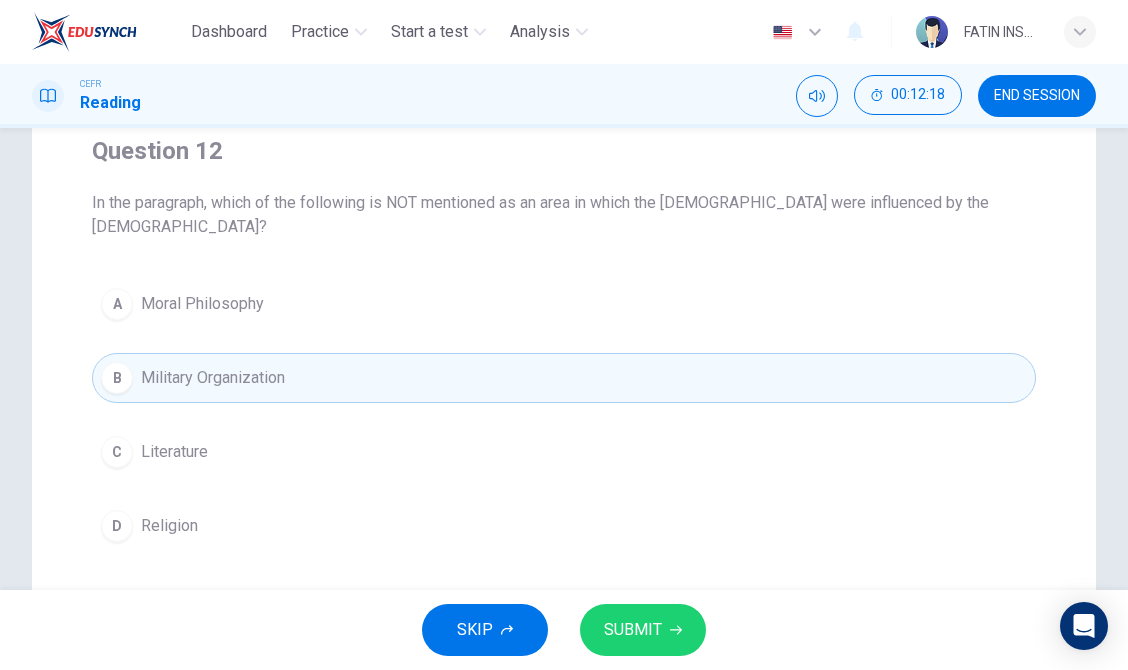 click on "SUBMIT" at bounding box center [633, 630] 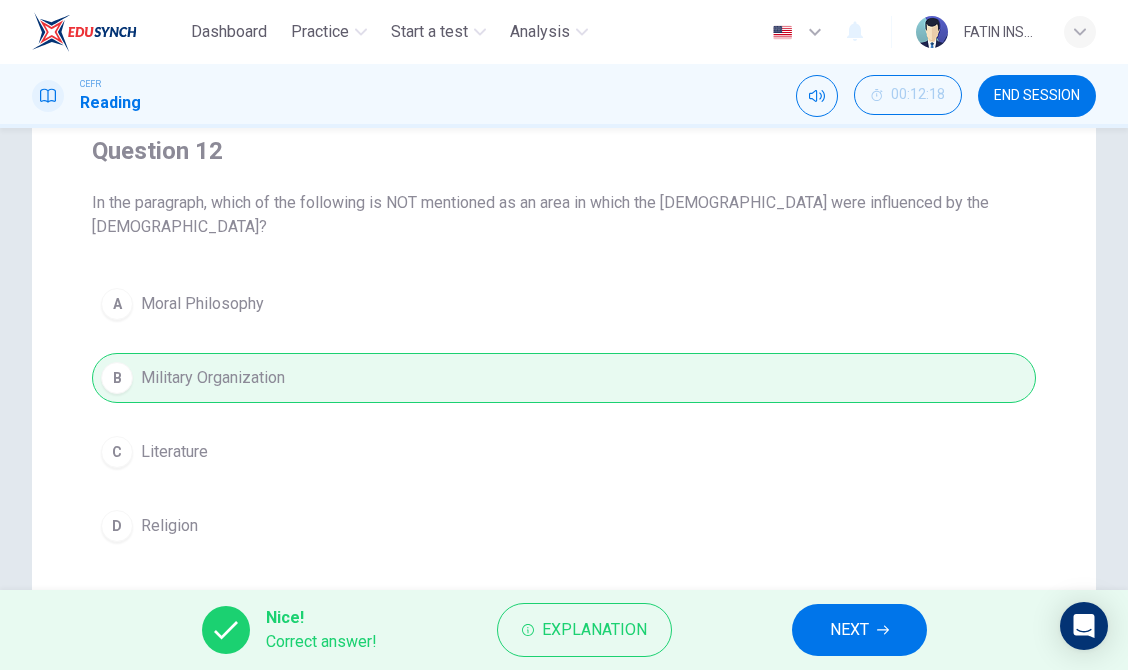 click on "NEXT" at bounding box center (859, 630) 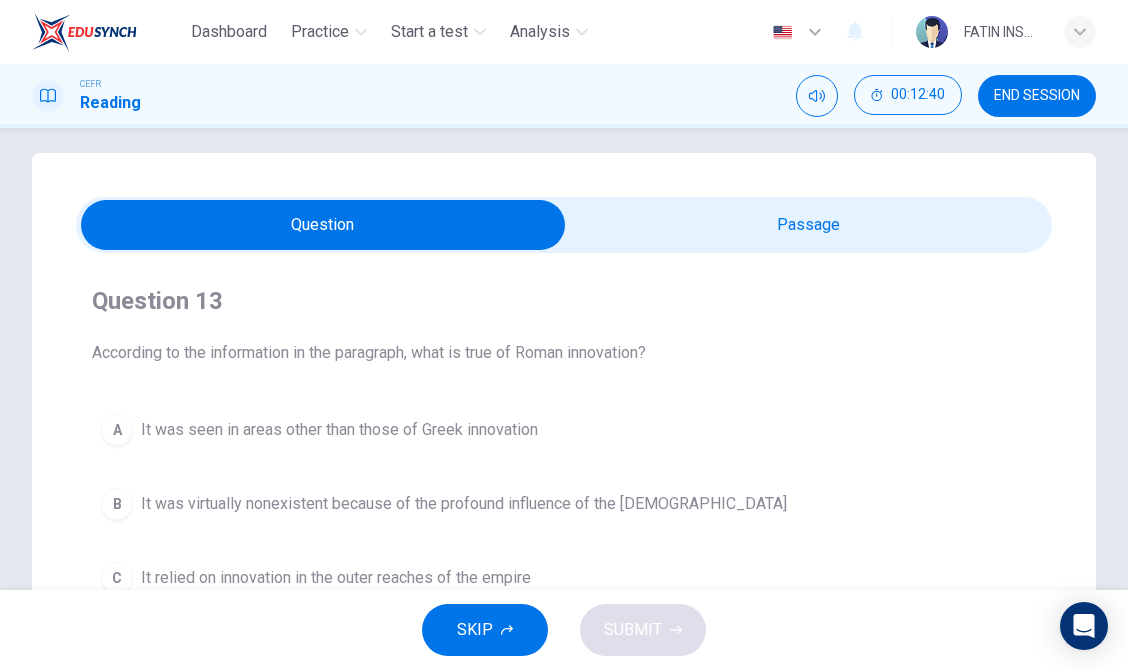 scroll, scrollTop: 0, scrollLeft: 0, axis: both 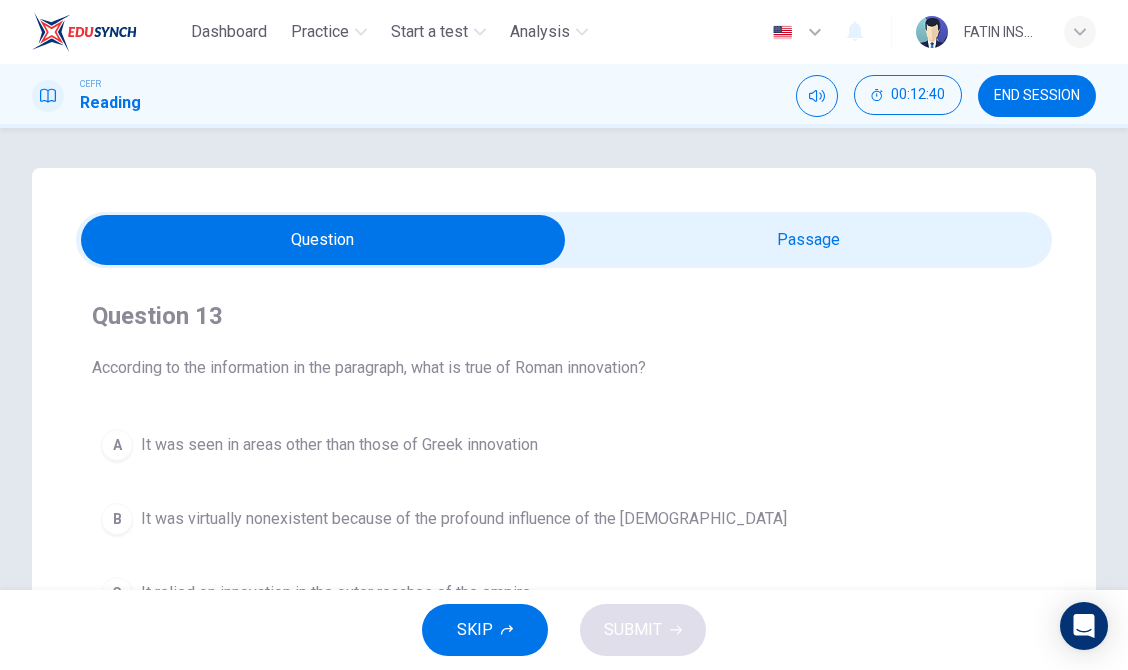 click at bounding box center [323, 240] 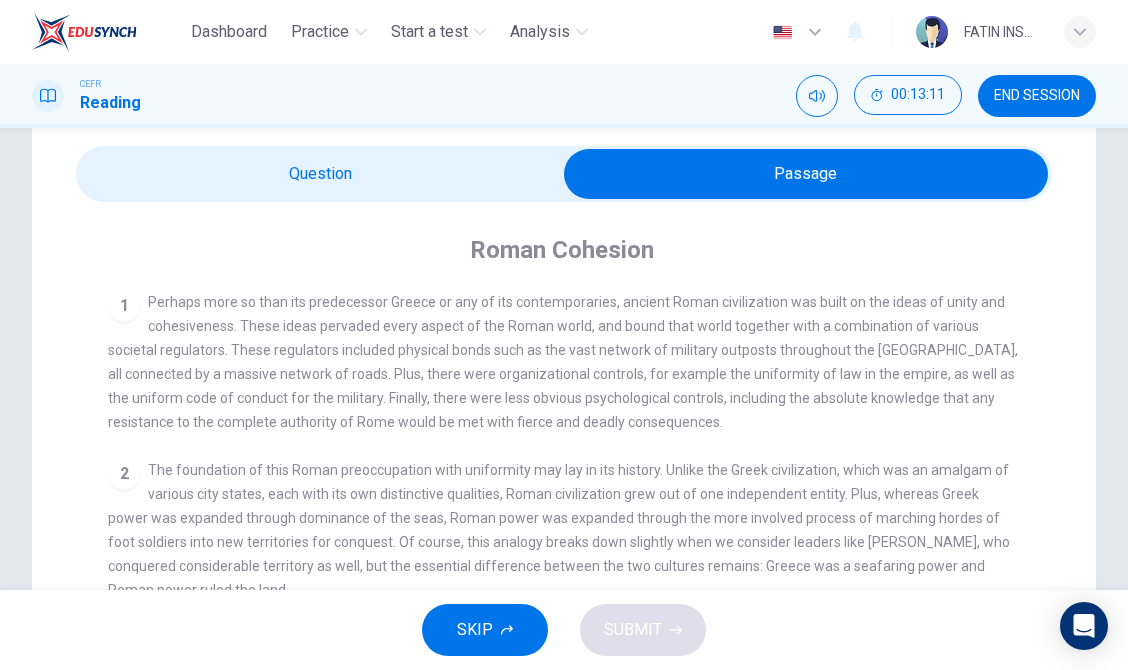 scroll, scrollTop: 0, scrollLeft: 0, axis: both 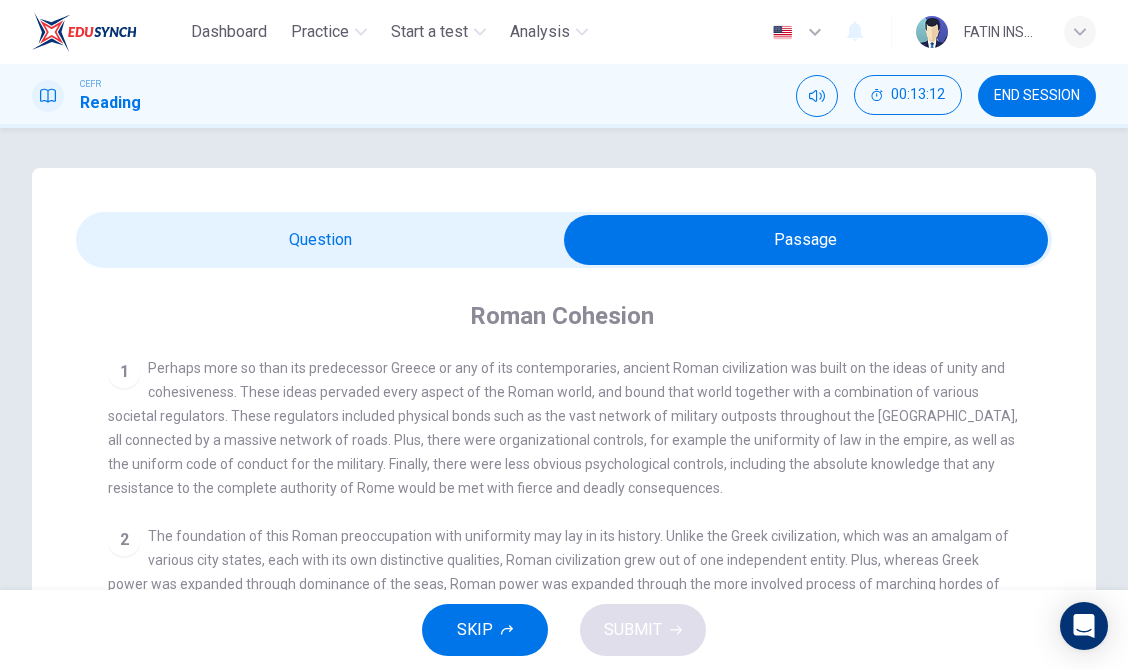 click at bounding box center [806, 240] 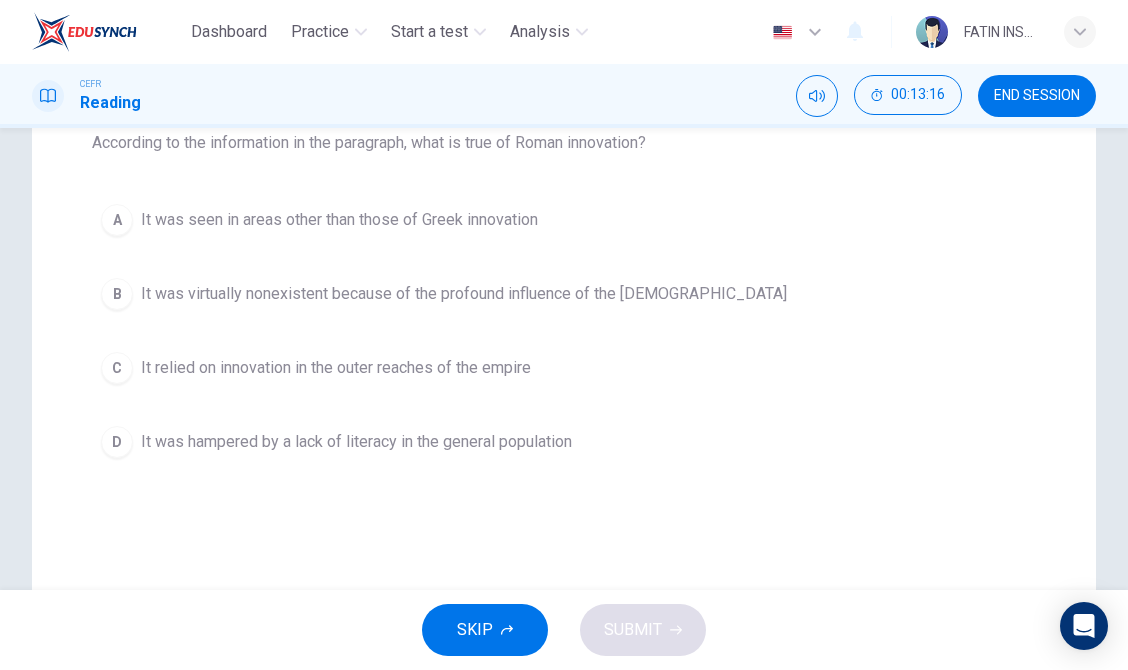 scroll, scrollTop: 229, scrollLeft: 0, axis: vertical 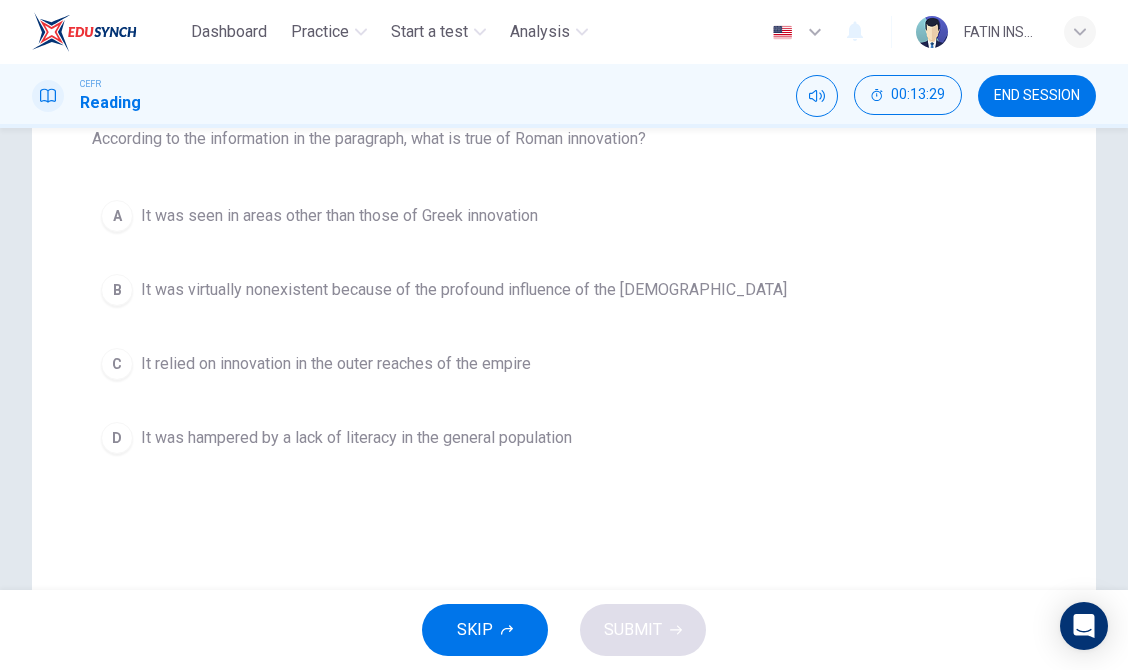 click on "It was virtually nonexistent because of the profound influence of the [DEMOGRAPHIC_DATA]" at bounding box center (464, 290) 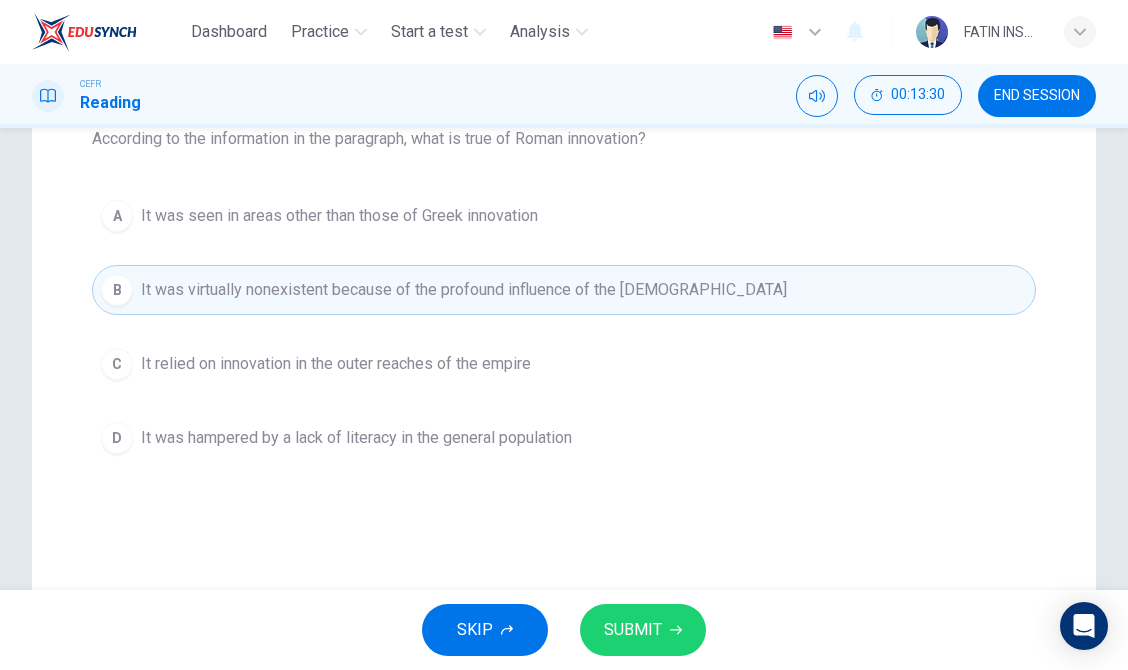 click on "SUBMIT" at bounding box center (633, 630) 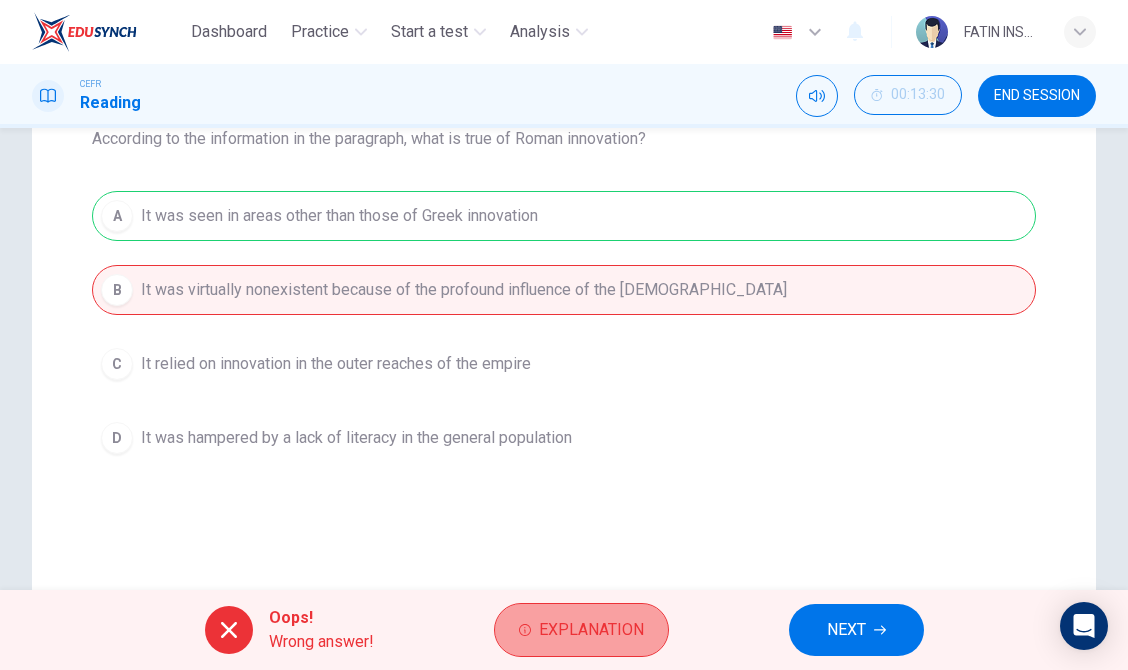 click on "Explanation" at bounding box center (591, 630) 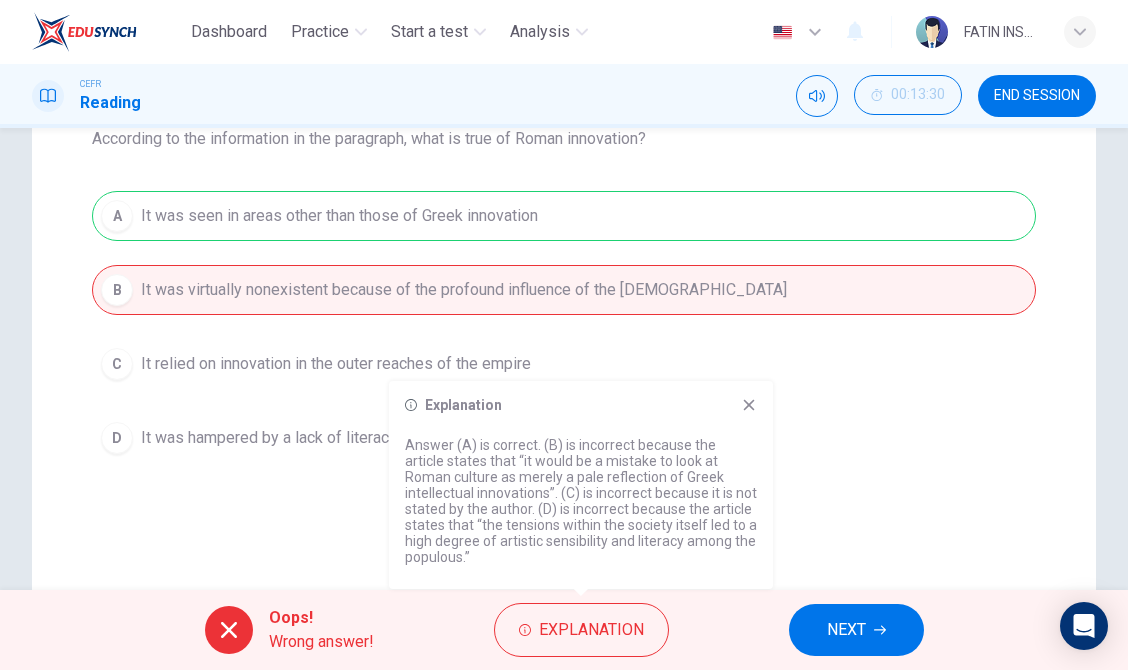 click on "NEXT" at bounding box center [856, 630] 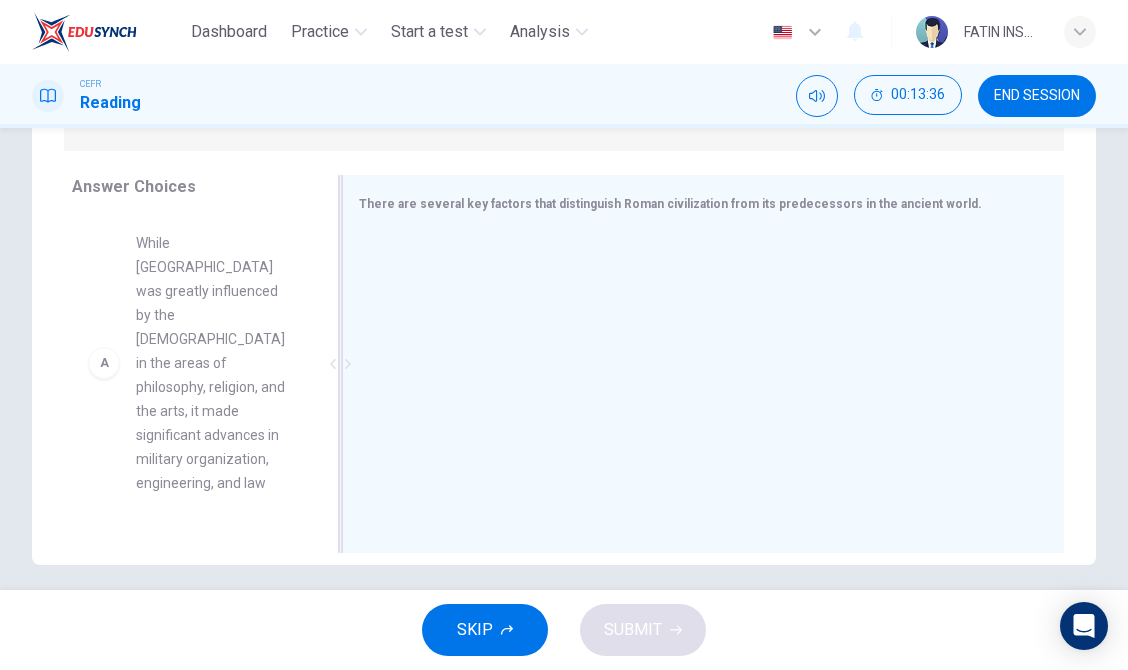 scroll, scrollTop: 313, scrollLeft: 0, axis: vertical 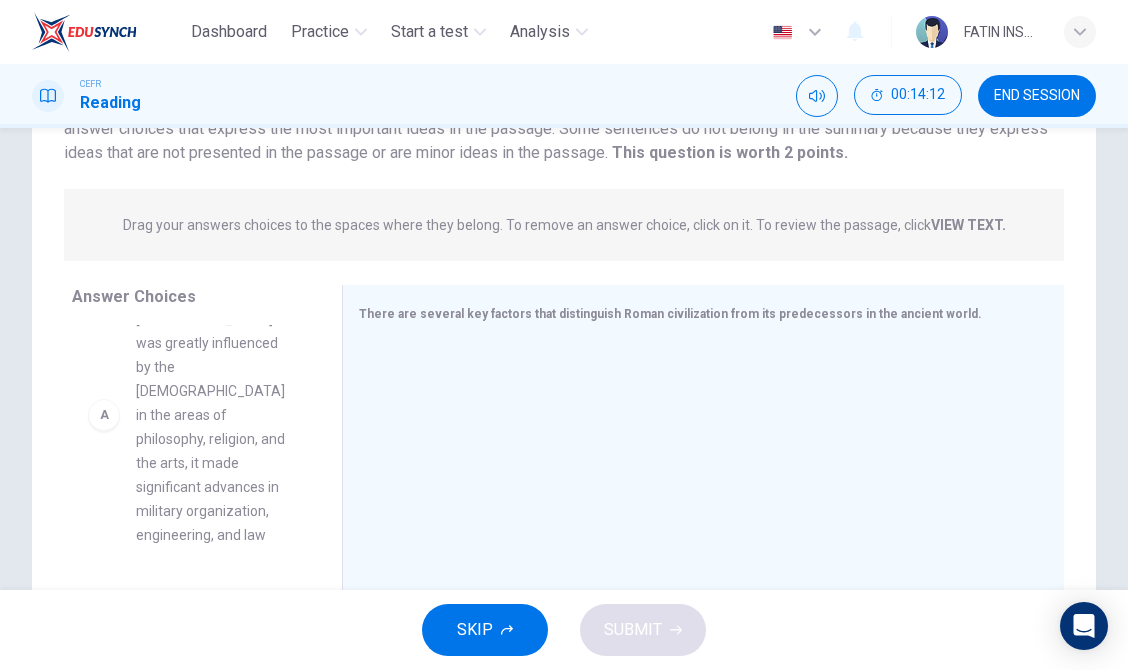 click on "While [GEOGRAPHIC_DATA] was greatly influenced by the [DEMOGRAPHIC_DATA] in the areas of philosophy, religion, and the arts, it made significant advances in military organization, engineering, and law" at bounding box center [215, 415] 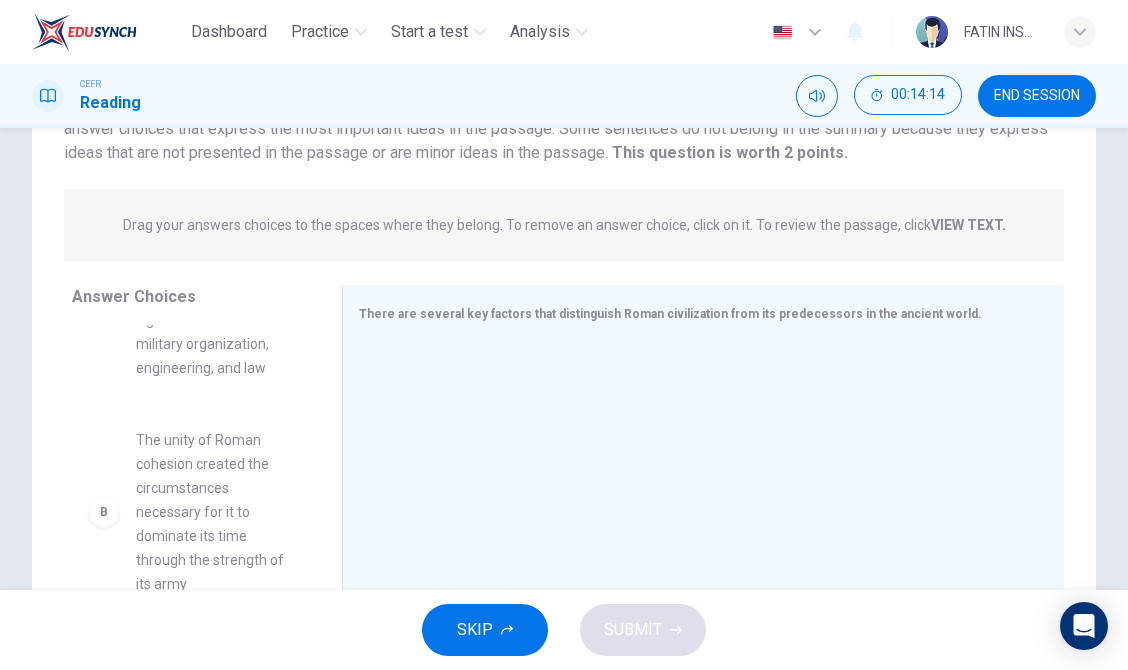 scroll, scrollTop: 221, scrollLeft: 0, axis: vertical 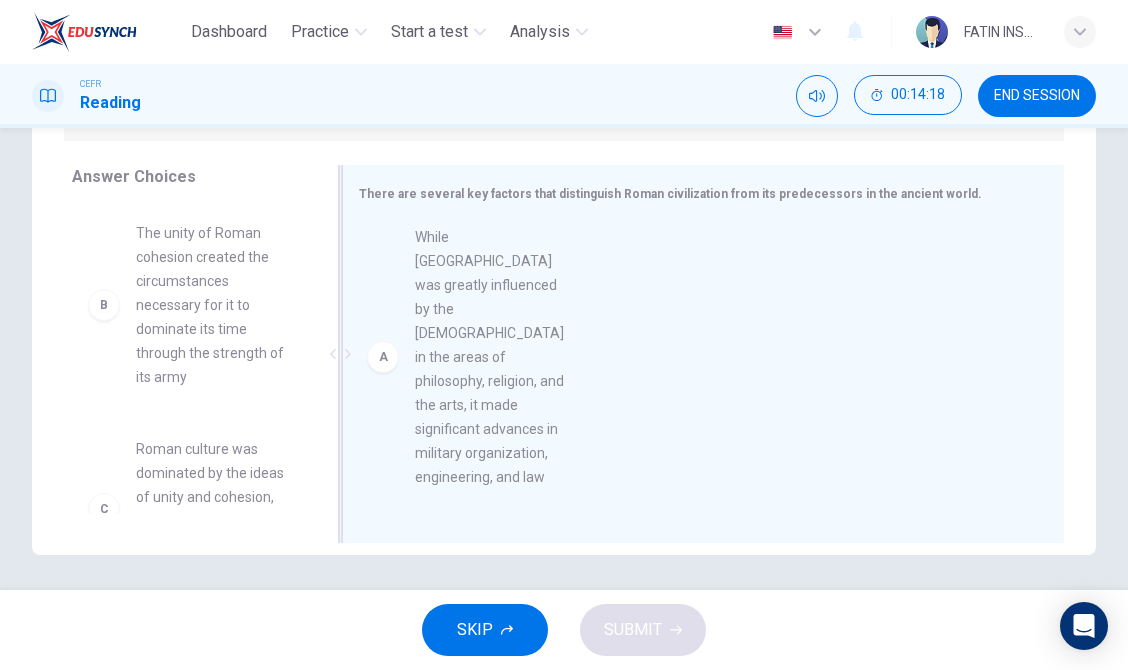 drag, startPoint x: 180, startPoint y: 315, endPoint x: 534, endPoint y: 321, distance: 354.05084 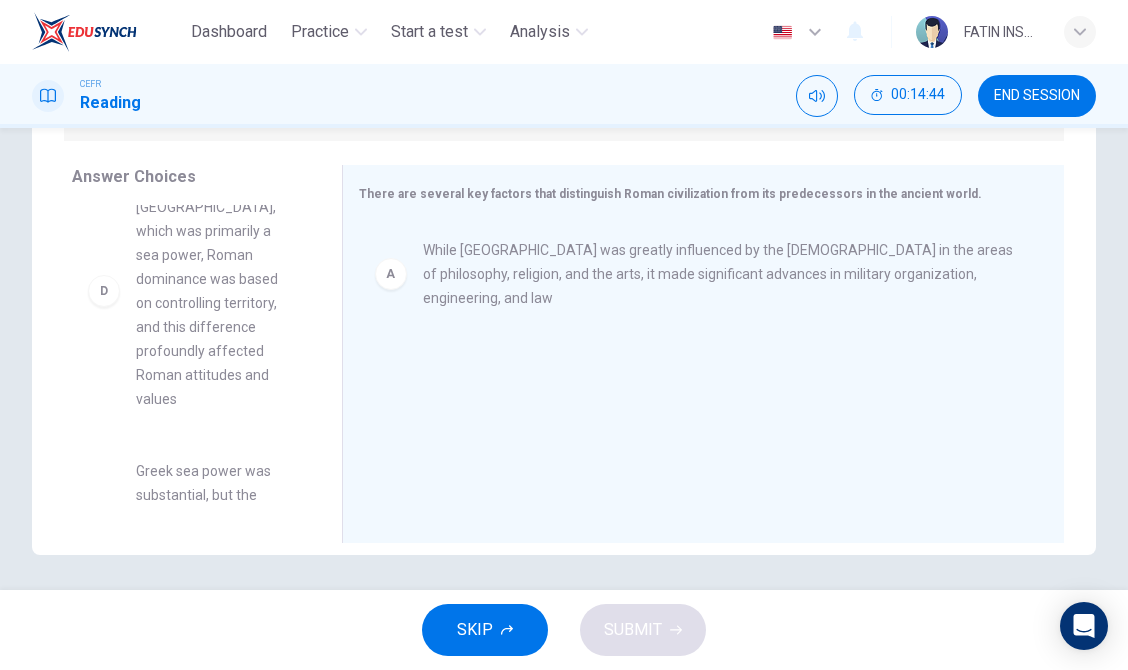 scroll, scrollTop: 439, scrollLeft: 0, axis: vertical 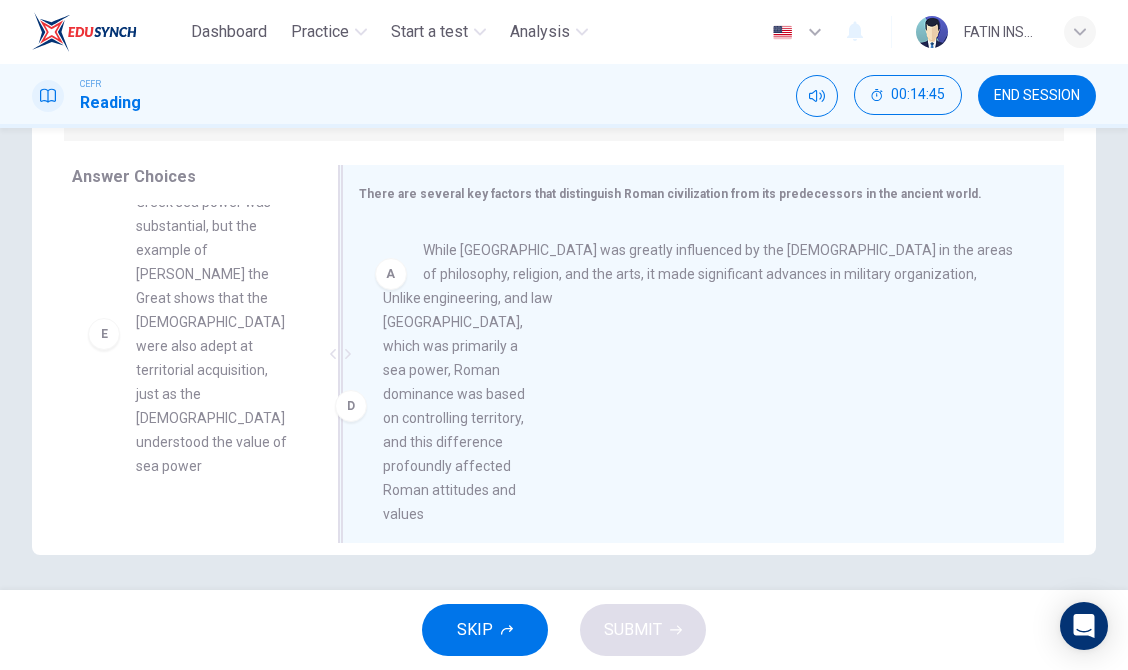 drag, startPoint x: 228, startPoint y: 323, endPoint x: 543, endPoint y: 367, distance: 318.05817 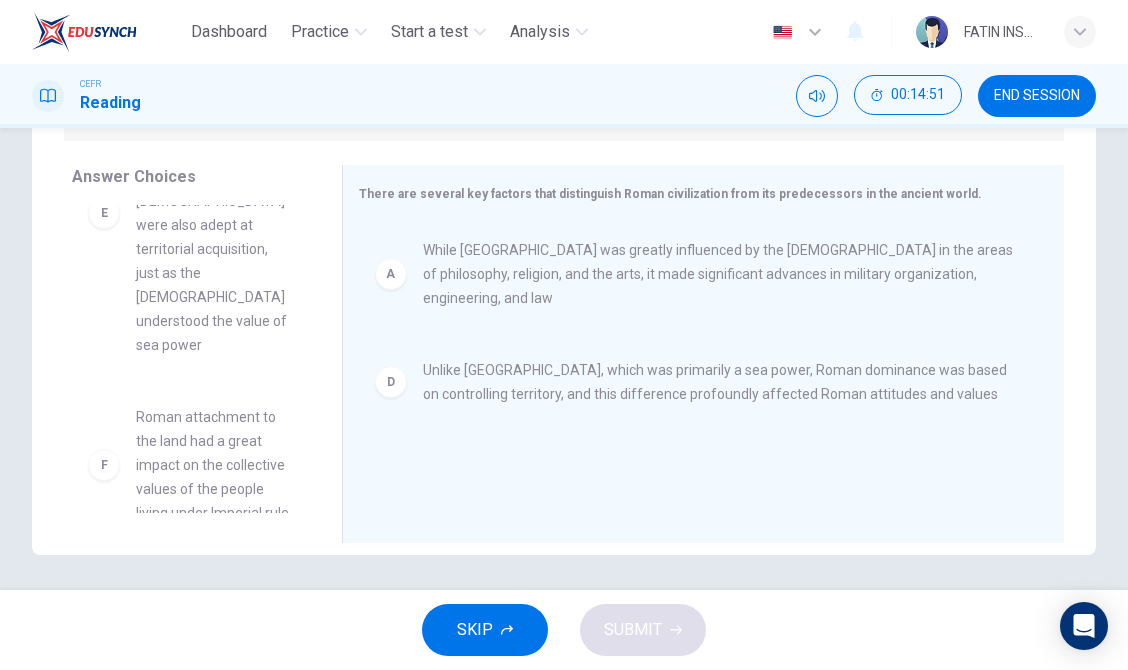 scroll, scrollTop: 564, scrollLeft: 0, axis: vertical 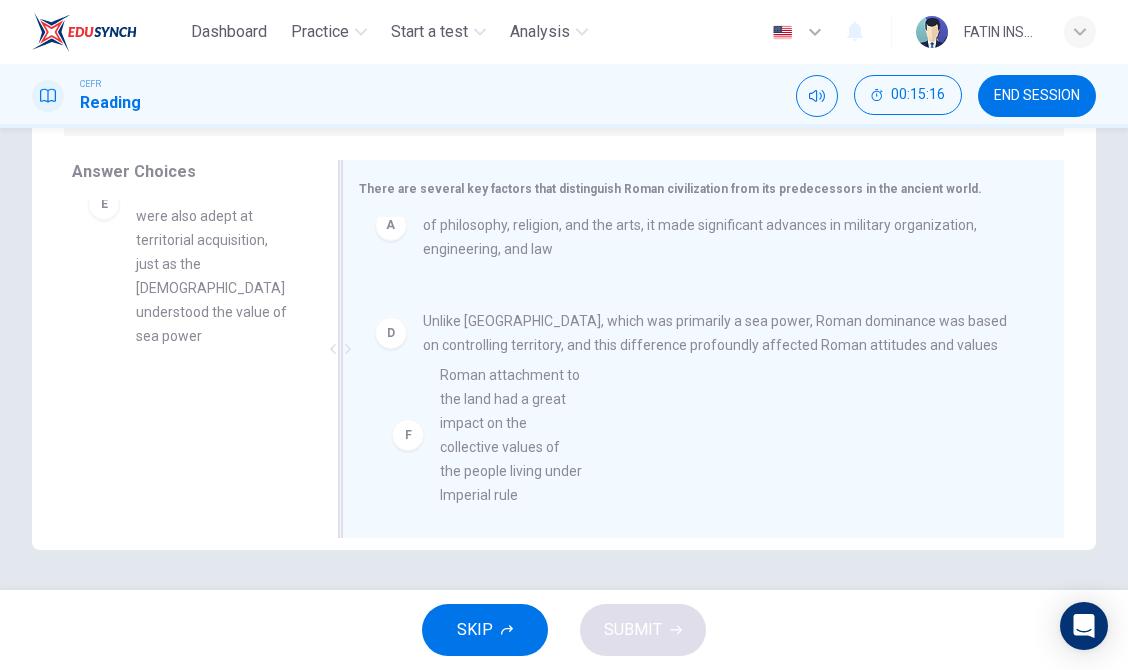 drag, startPoint x: 210, startPoint y: 398, endPoint x: 568, endPoint y: 421, distance: 358.73807 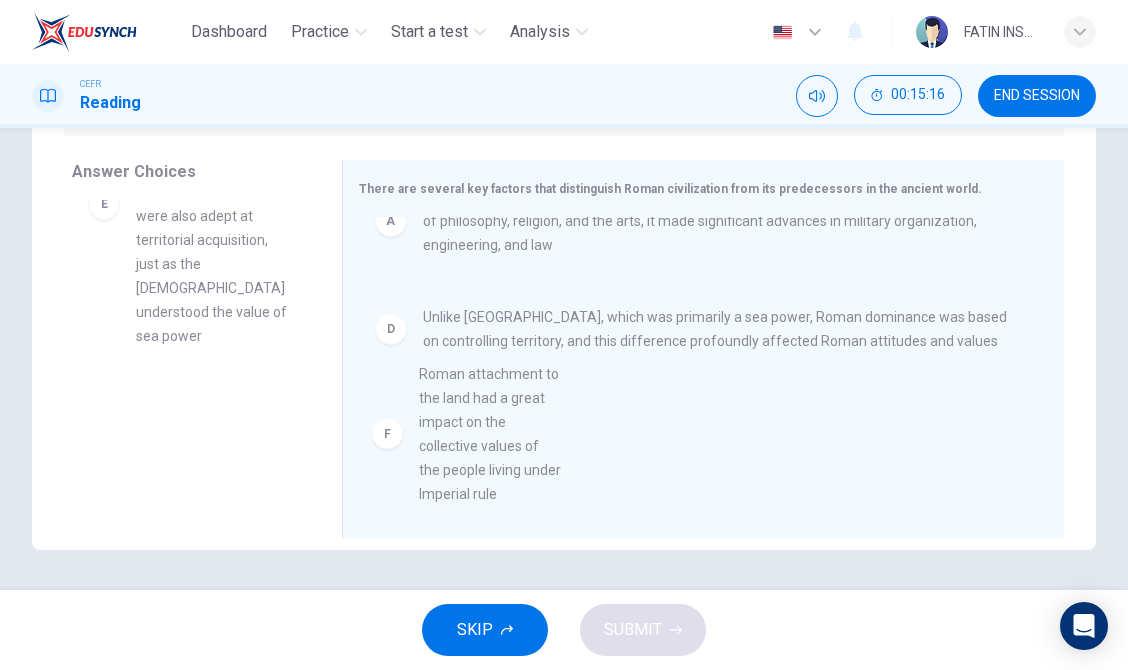 scroll, scrollTop: 4, scrollLeft: 0, axis: vertical 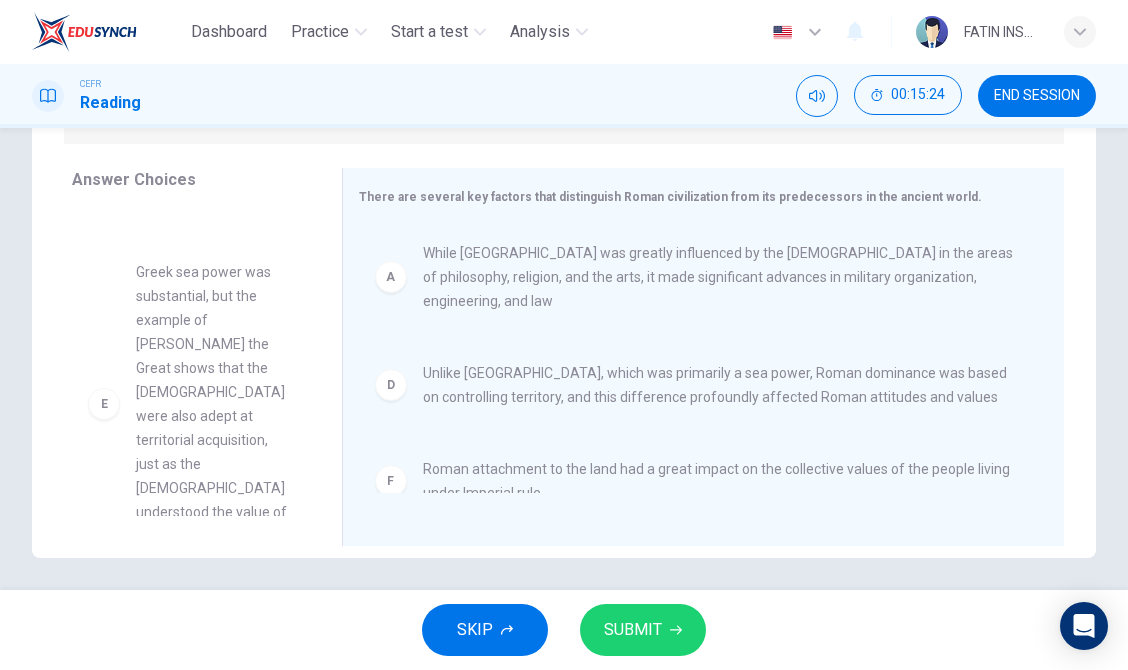 click on "SKIP SUBMIT" at bounding box center [564, 630] 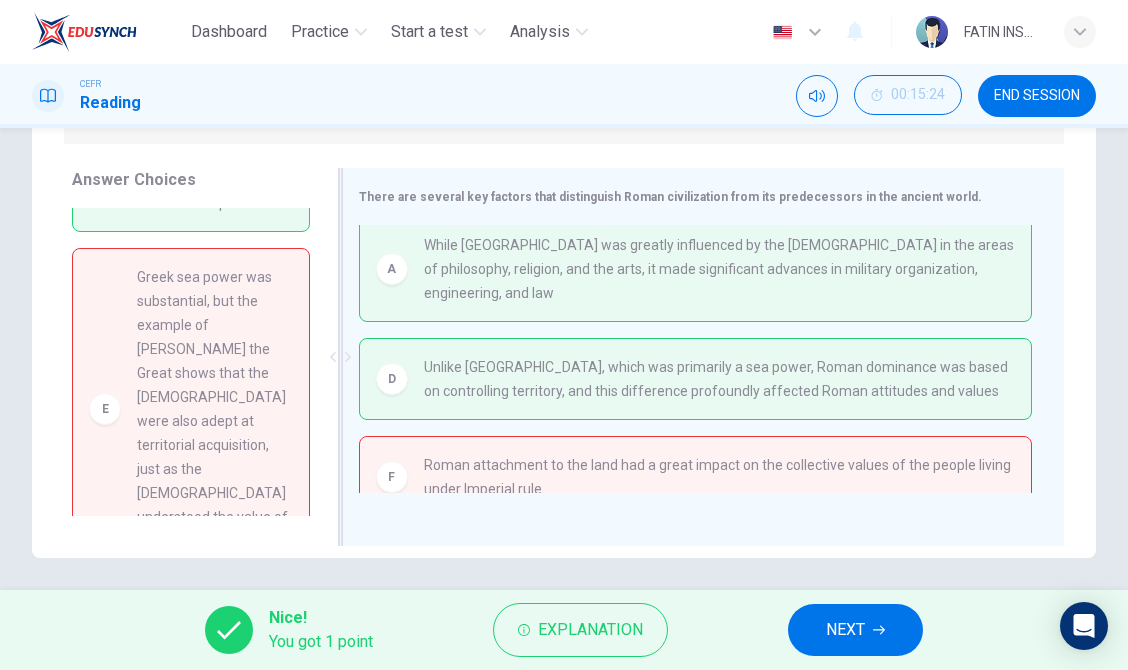 scroll, scrollTop: 10, scrollLeft: 0, axis: vertical 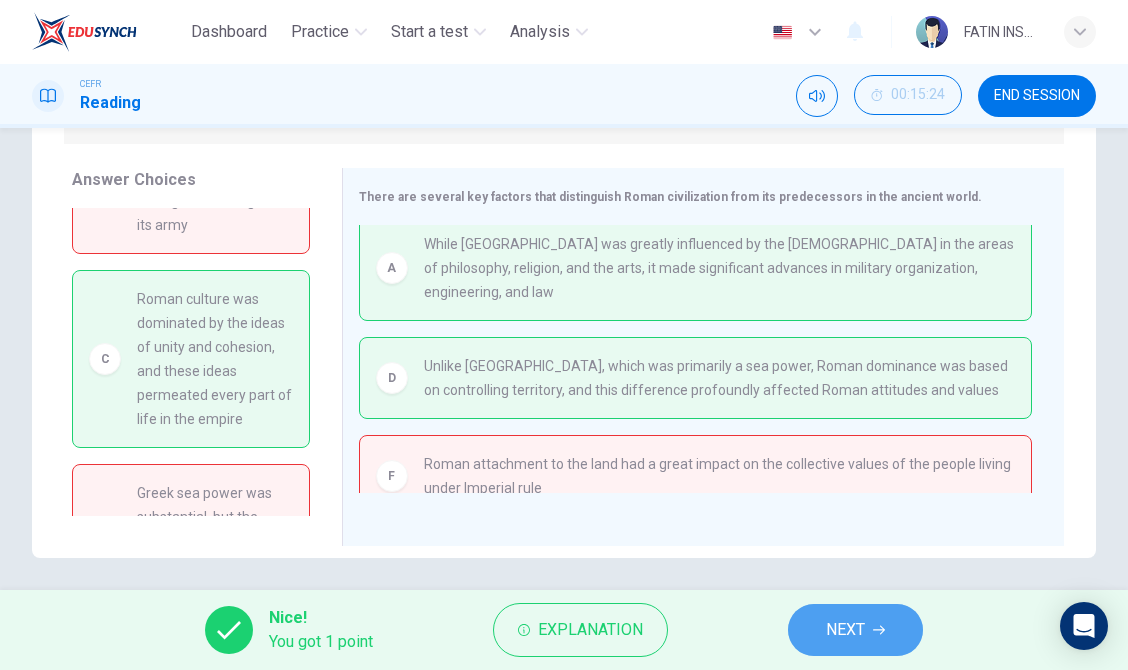 click on "NEXT" at bounding box center (855, 630) 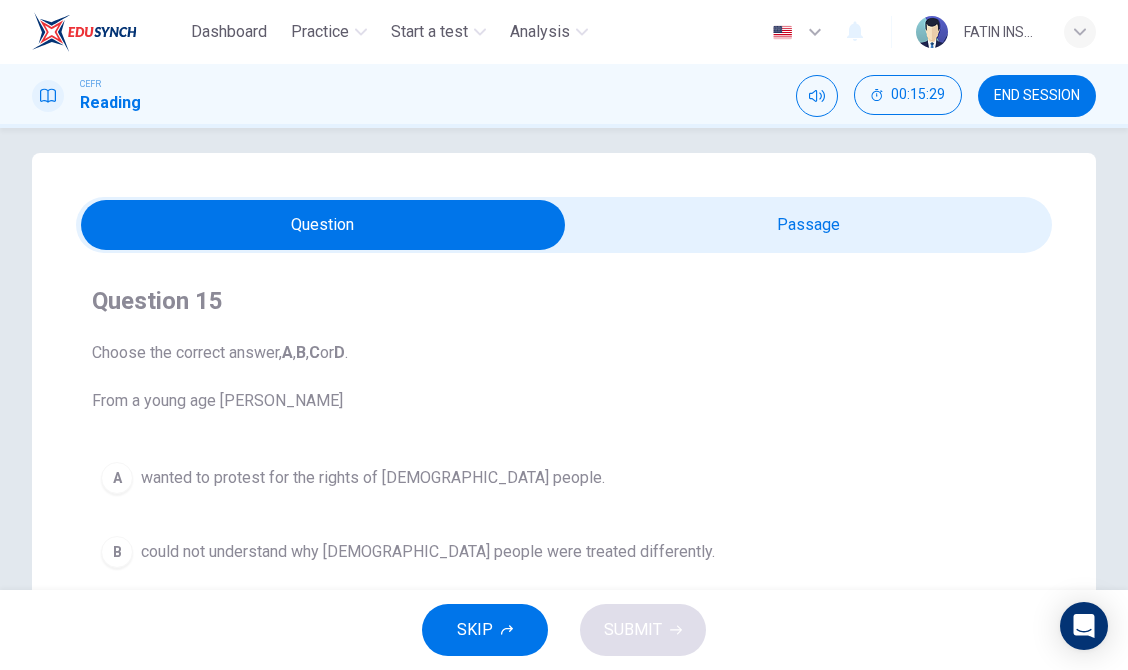 scroll, scrollTop: 0, scrollLeft: 0, axis: both 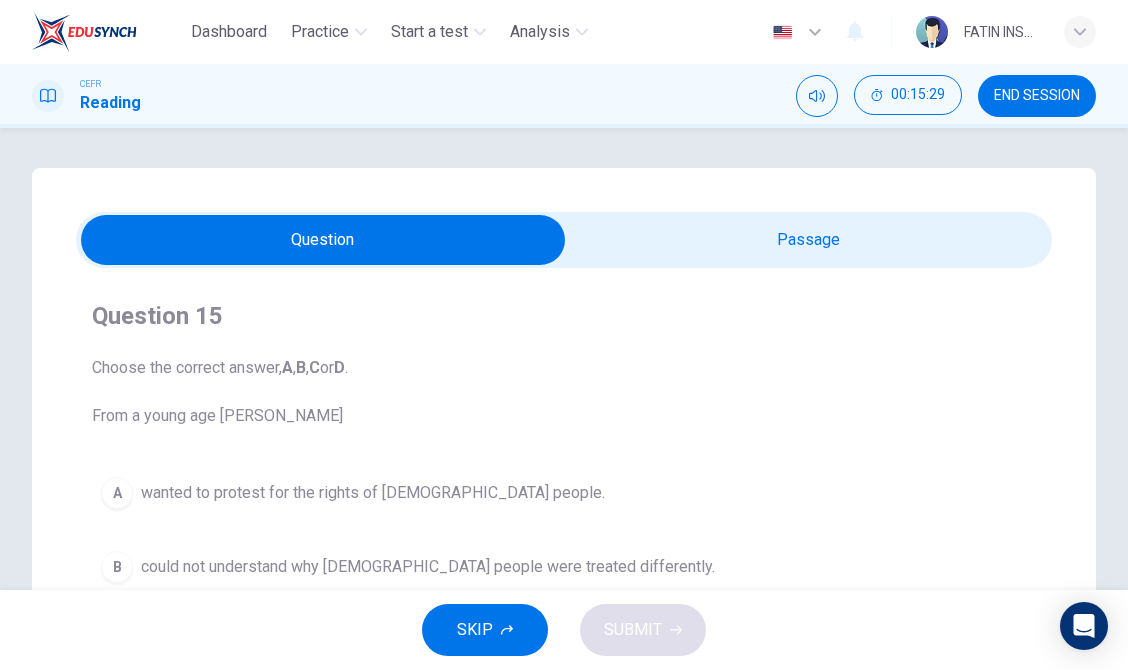 click at bounding box center (323, 240) 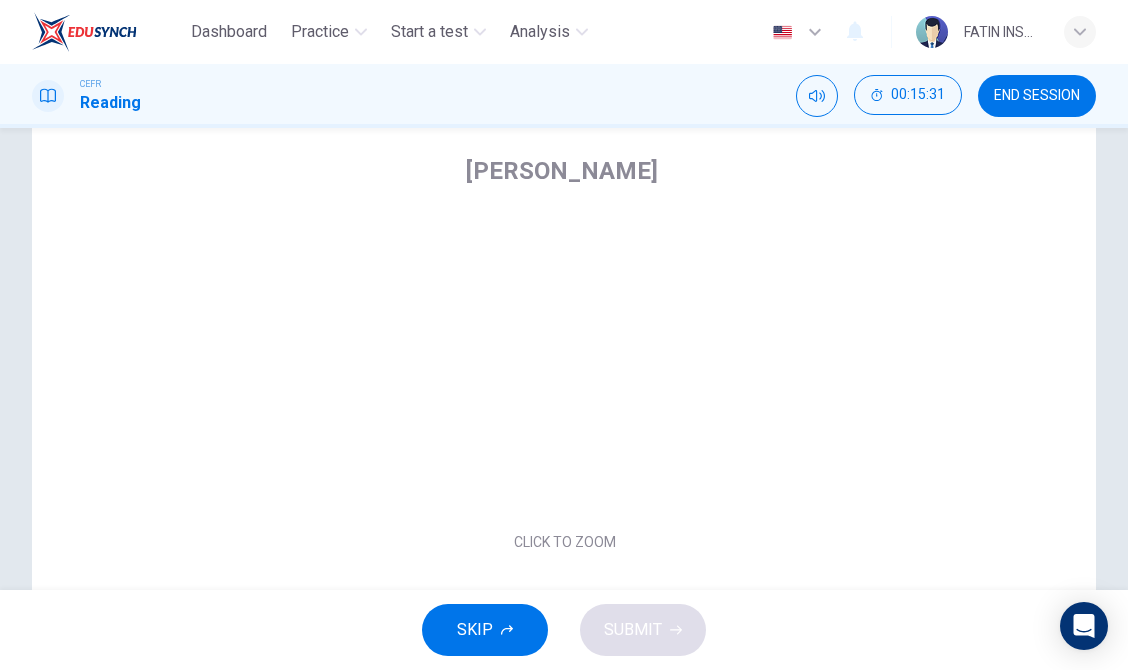 scroll, scrollTop: 282, scrollLeft: 0, axis: vertical 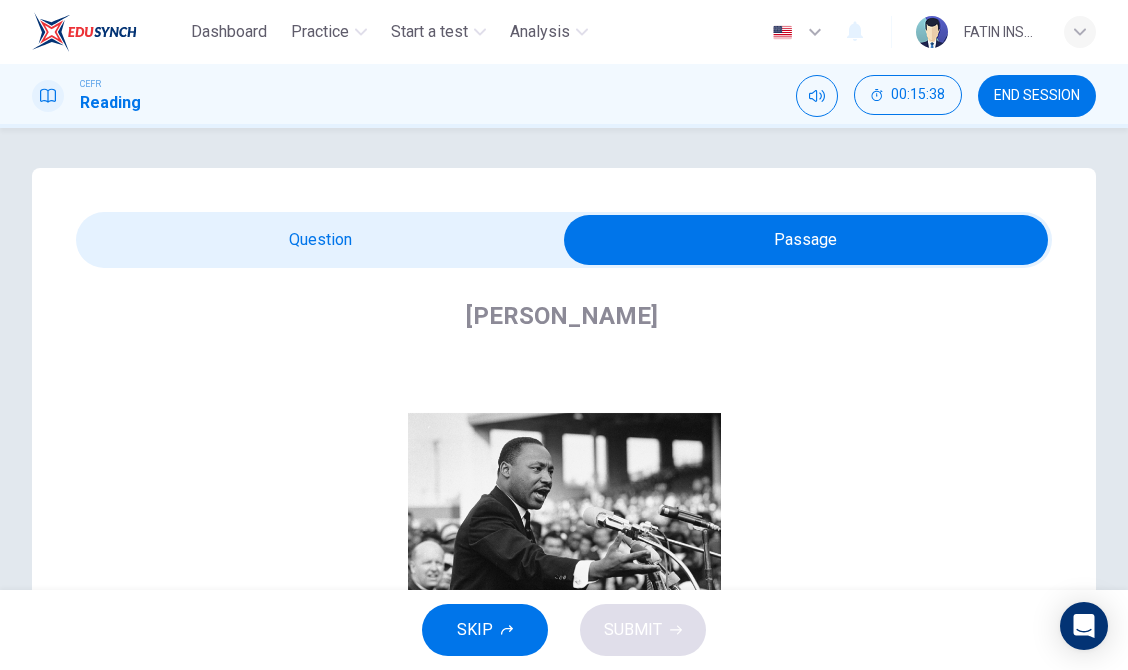 click at bounding box center [806, 240] 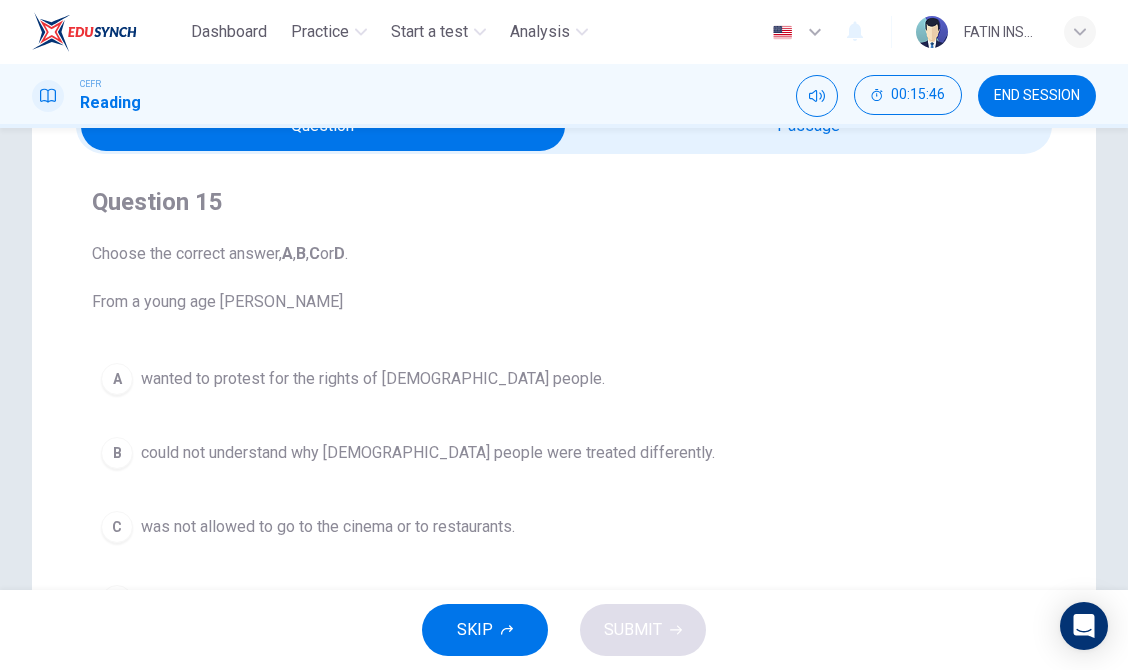 scroll, scrollTop: 81, scrollLeft: 0, axis: vertical 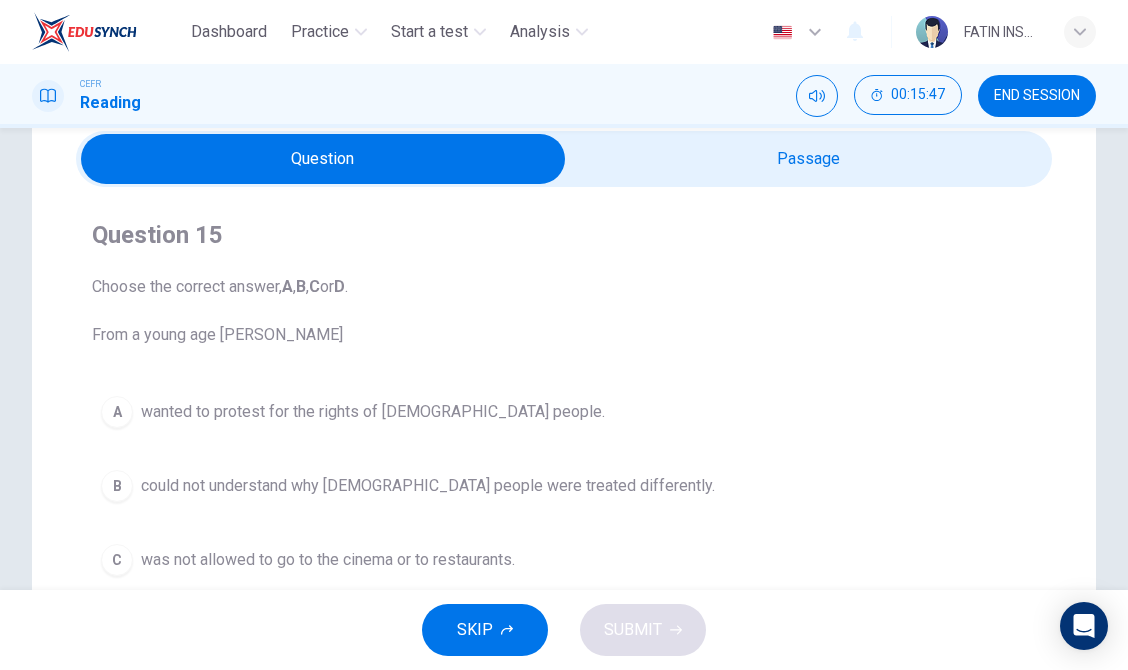 click at bounding box center [323, 159] 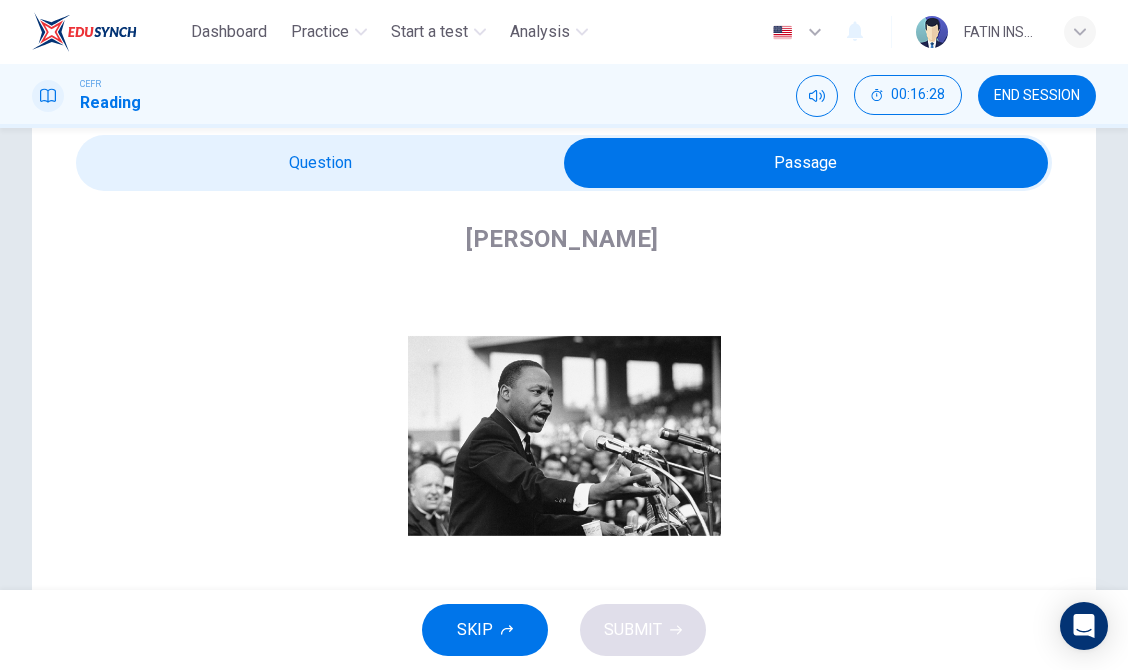 scroll, scrollTop: 0, scrollLeft: 0, axis: both 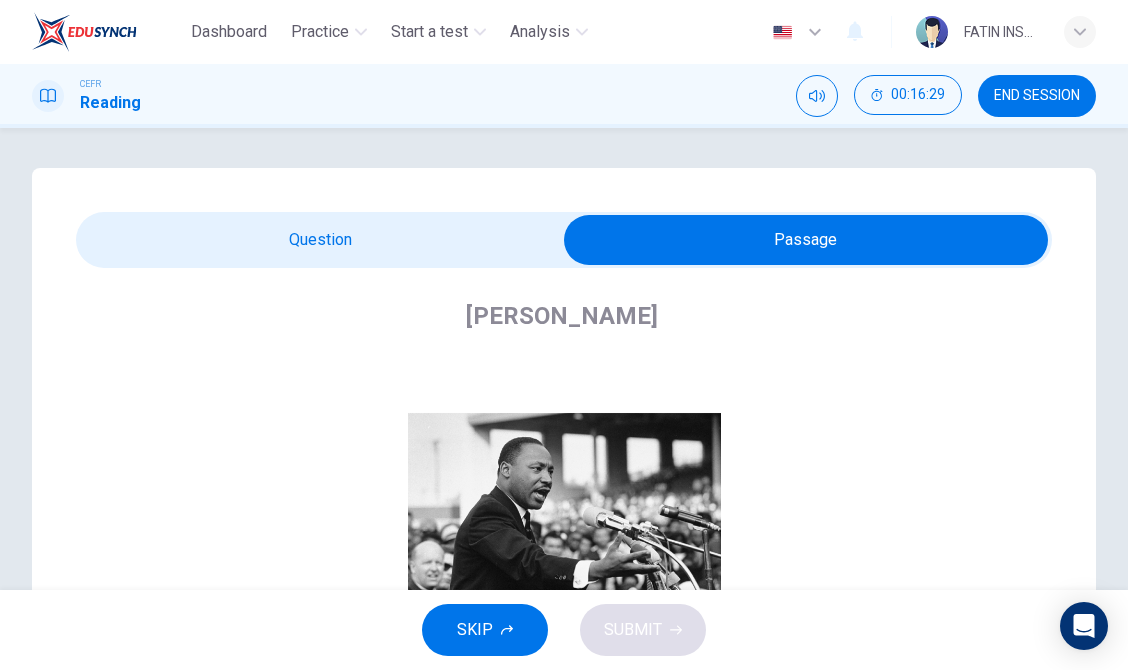 click at bounding box center [806, 240] 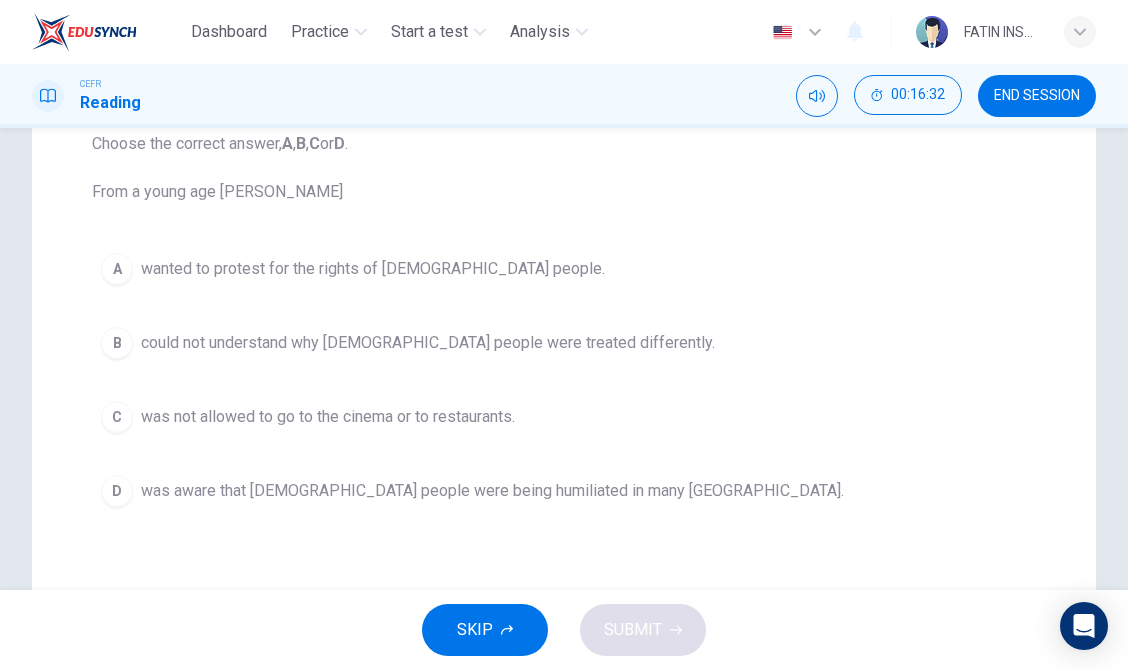 scroll, scrollTop: 225, scrollLeft: 0, axis: vertical 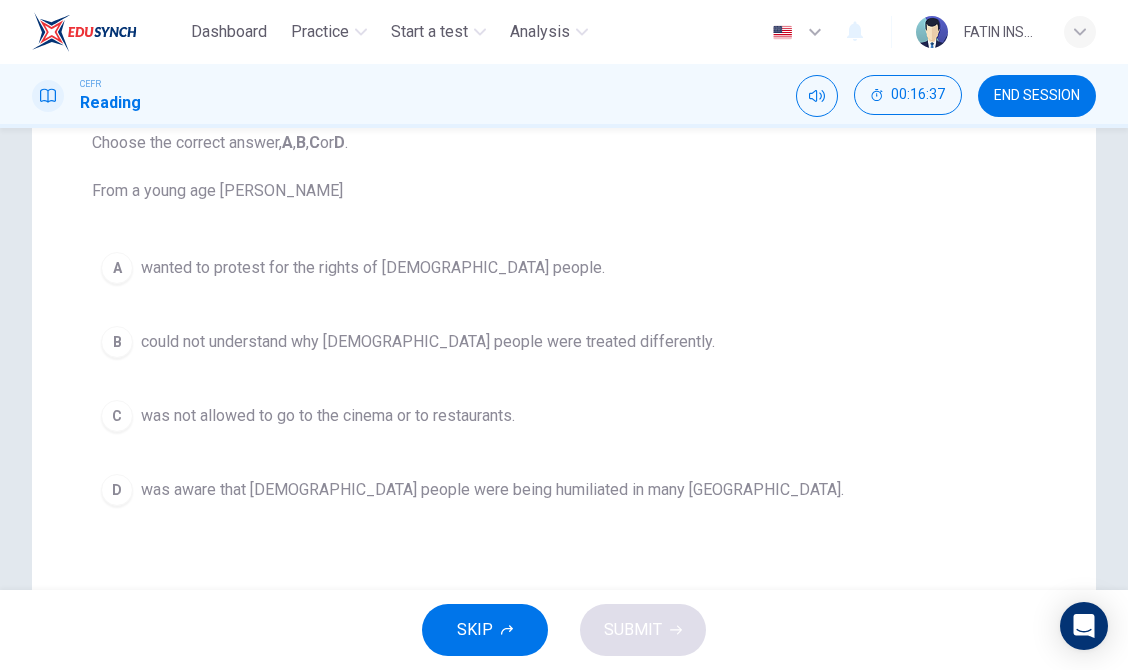 click on "wanted to protest for the rights of [DEMOGRAPHIC_DATA] people." at bounding box center (373, 268) 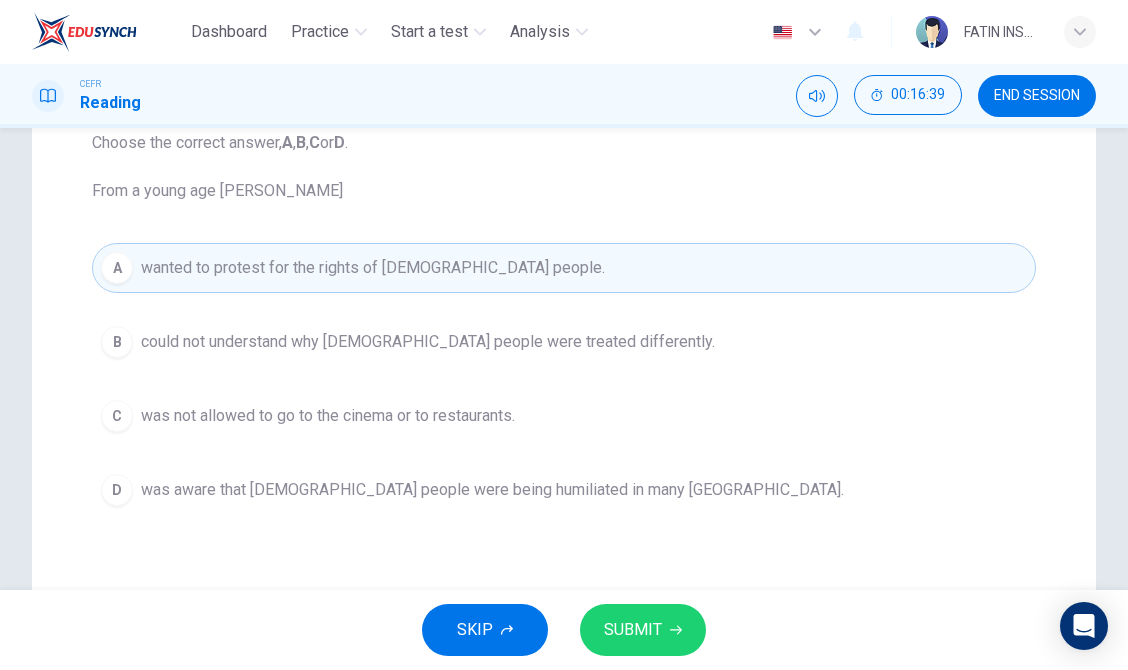 click on "SUBMIT" at bounding box center (643, 630) 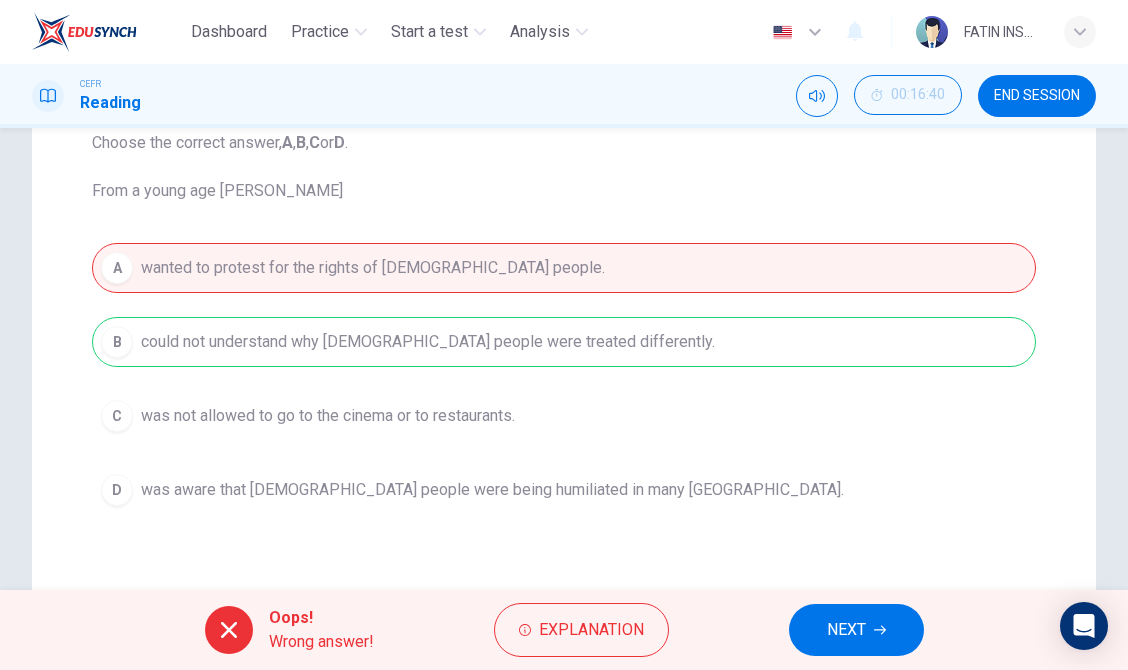 click on "A wanted to protest for the rights of [DEMOGRAPHIC_DATA] people. B could not understand why [DEMOGRAPHIC_DATA] people were treated differently. C was not allowed to go to the cinema or to restaurants. D was aware that [DEMOGRAPHIC_DATA] people were being humiliated in many northern states." at bounding box center [564, 379] 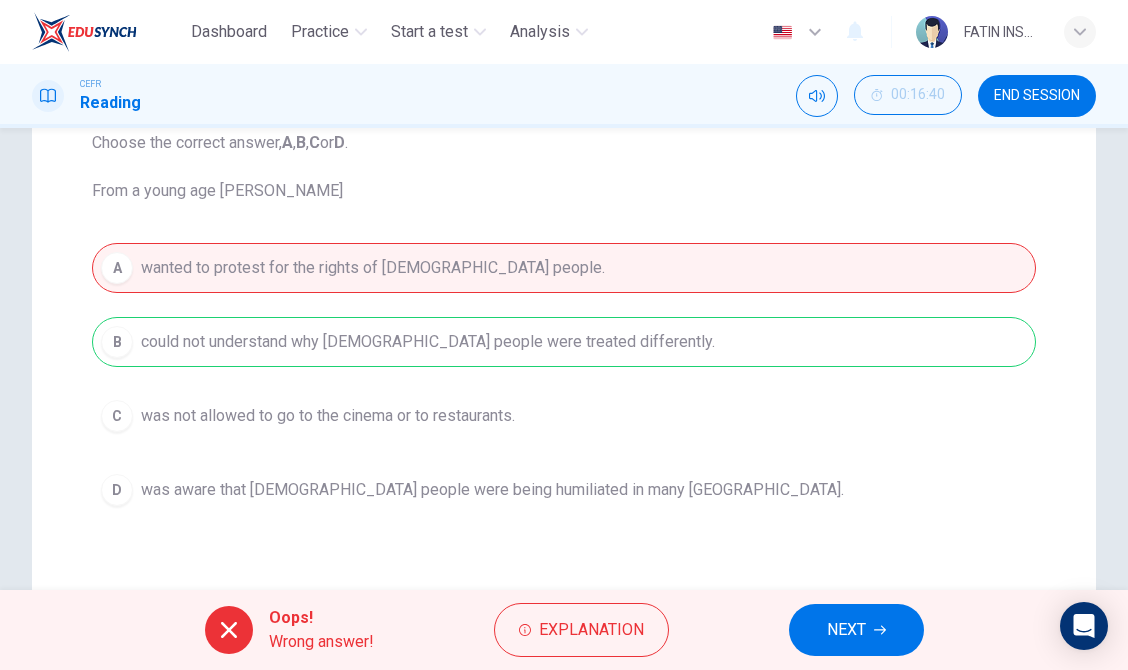click on "NEXT" at bounding box center [856, 630] 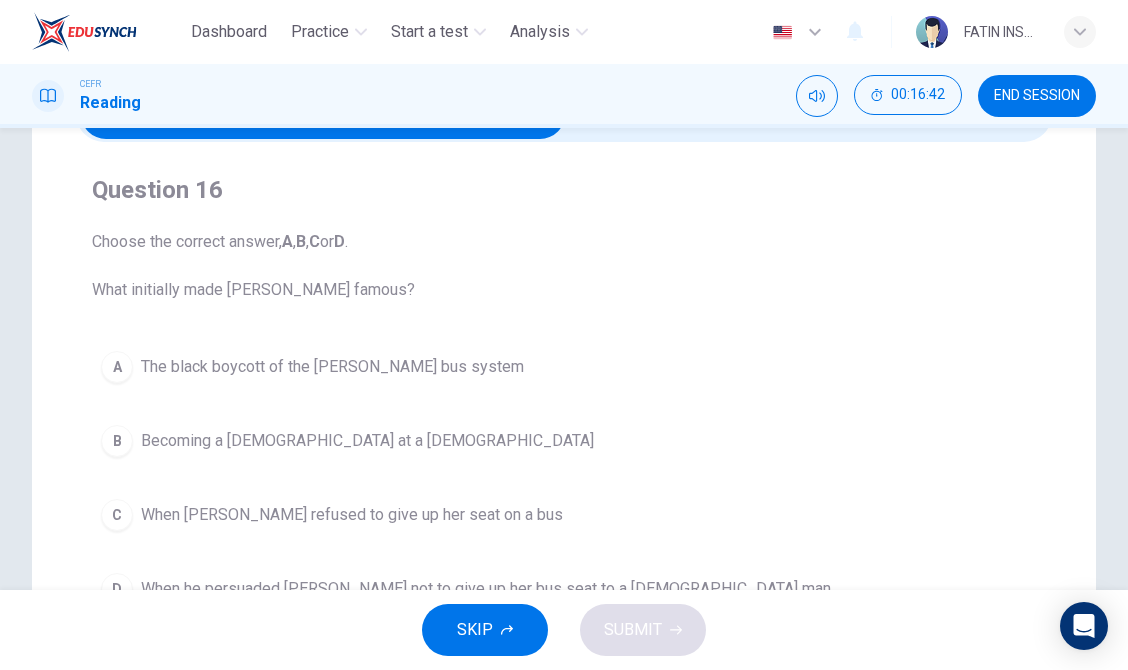 scroll, scrollTop: 9, scrollLeft: 0, axis: vertical 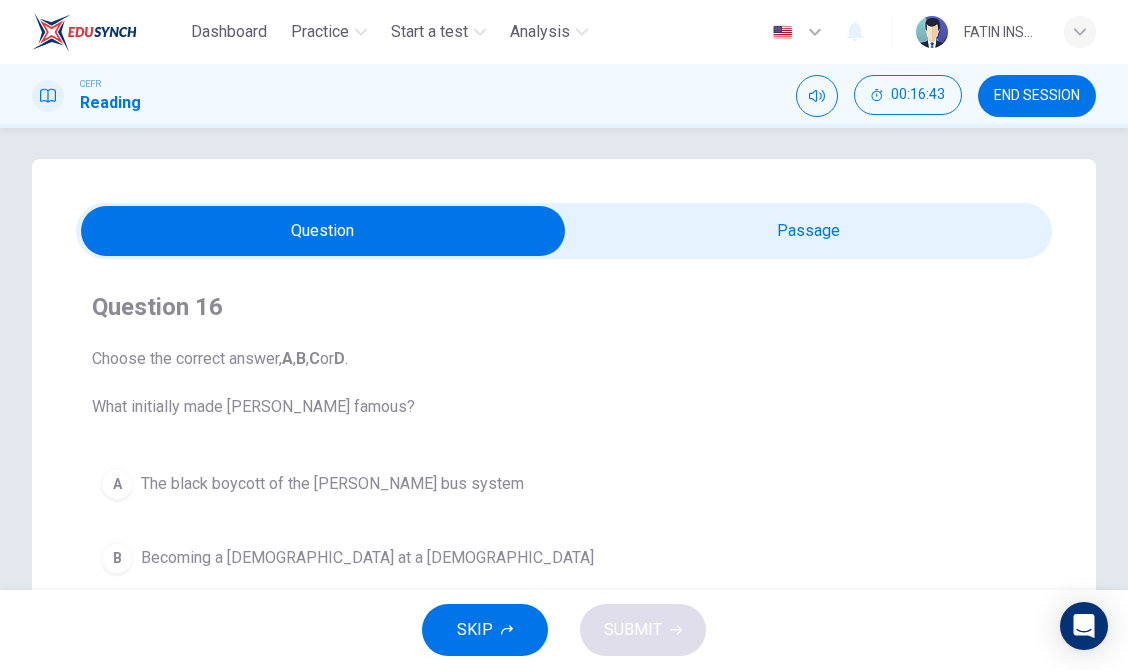 click at bounding box center [323, 231] 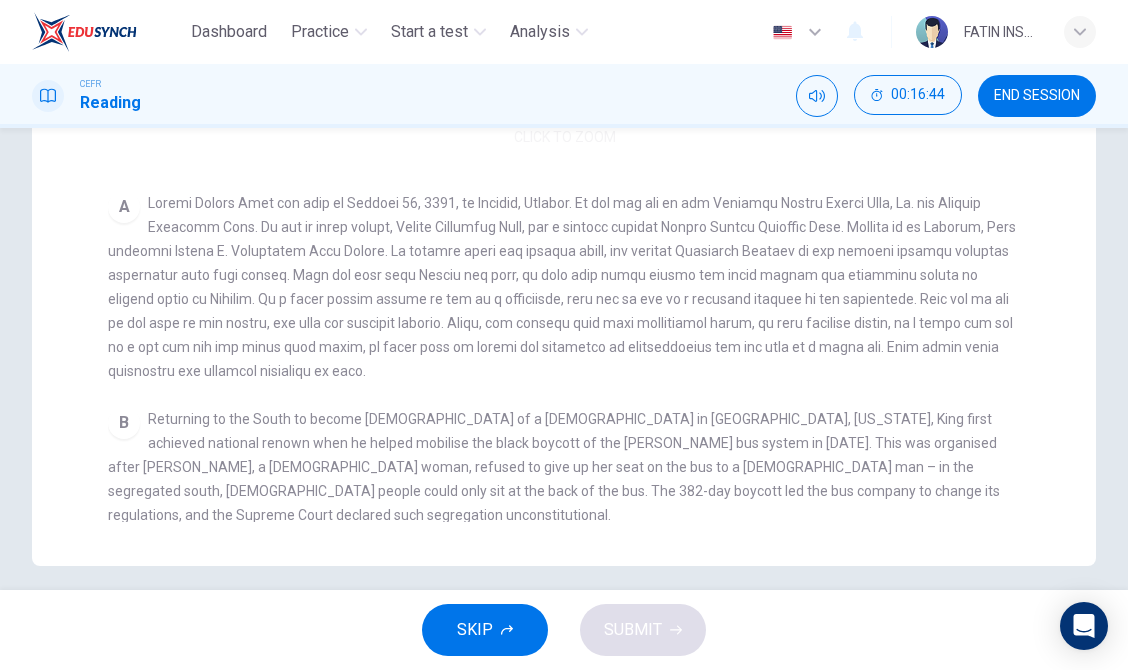 scroll, scrollTop: 566, scrollLeft: 0, axis: vertical 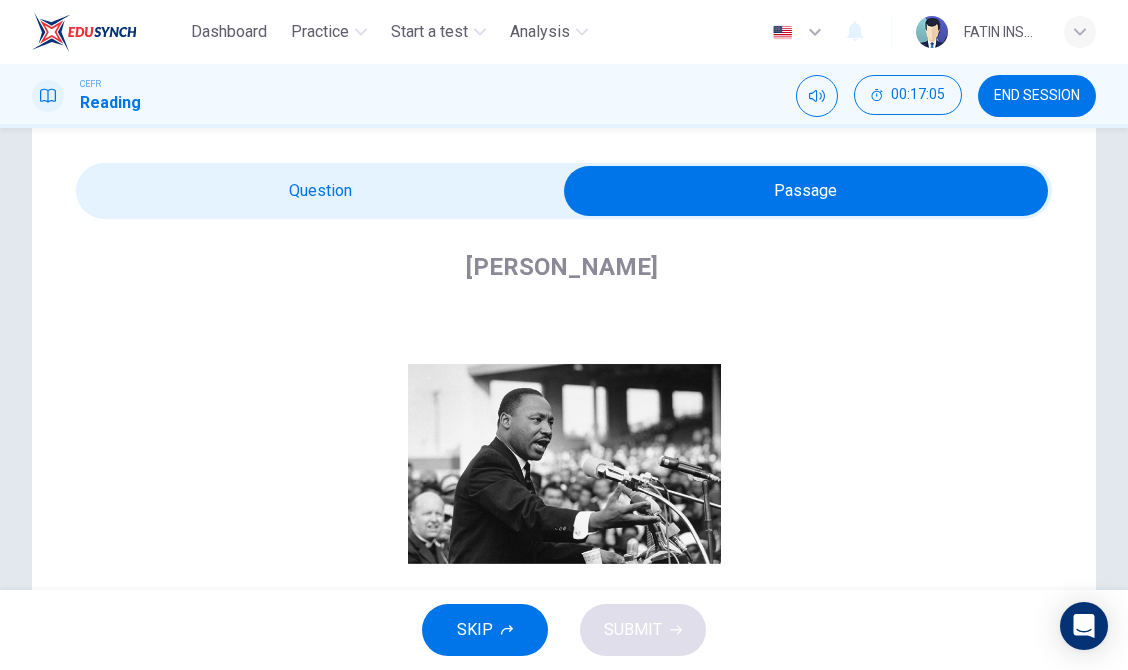 click at bounding box center [806, 191] 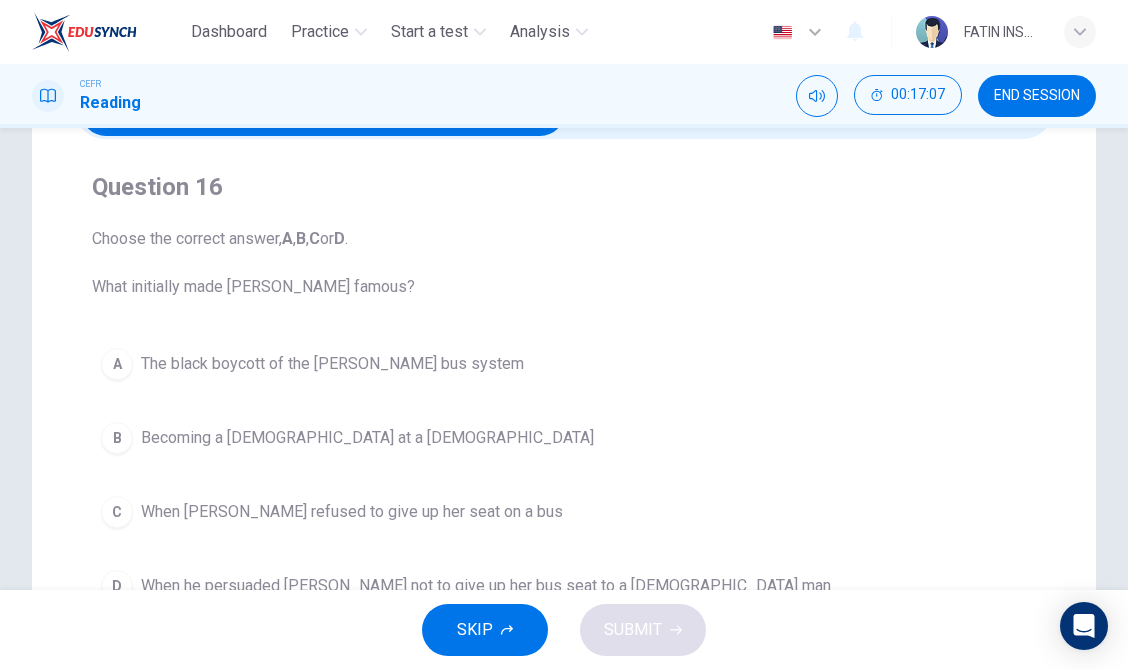 scroll, scrollTop: 145, scrollLeft: 0, axis: vertical 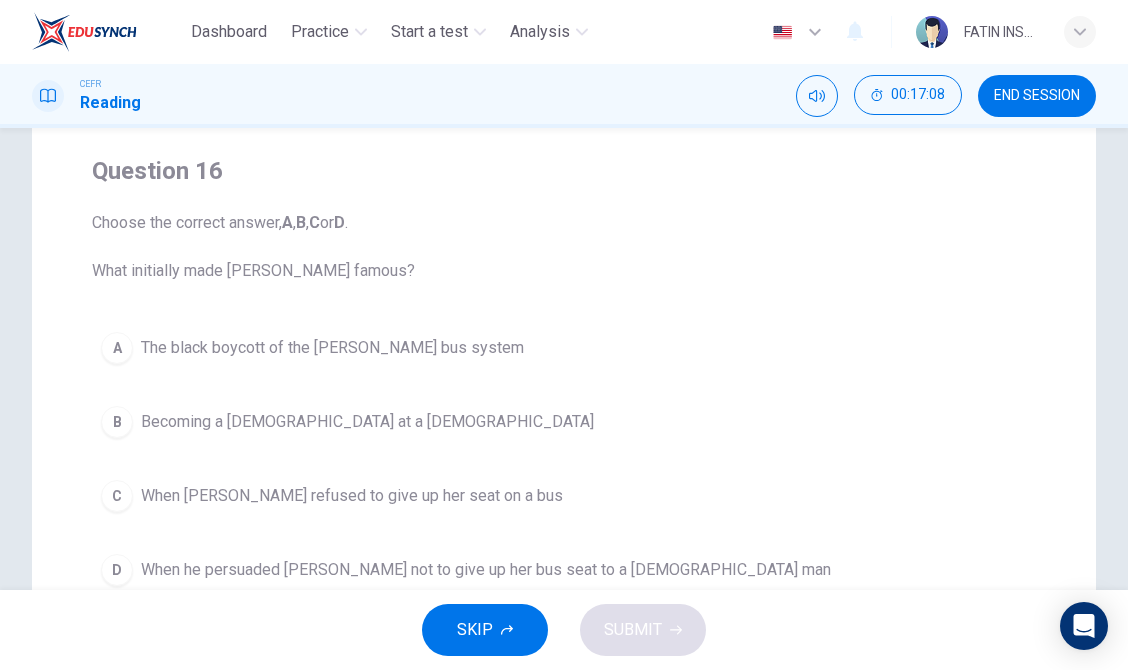 click on "The black boycott of the [PERSON_NAME] bus system" at bounding box center [332, 348] 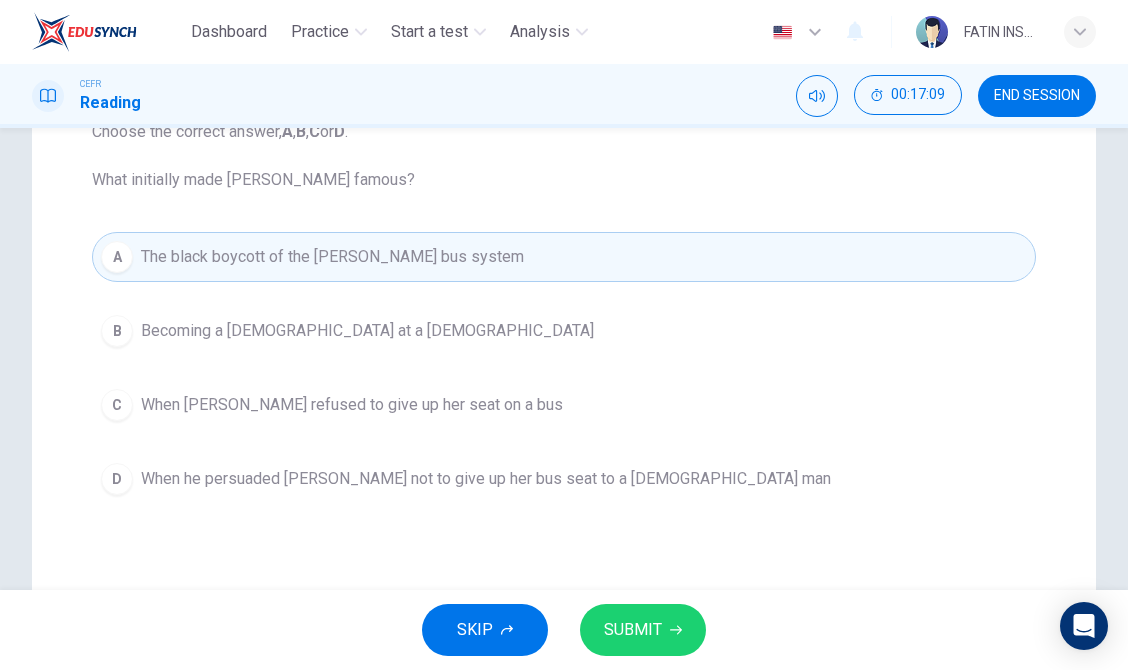 scroll, scrollTop: 260, scrollLeft: 0, axis: vertical 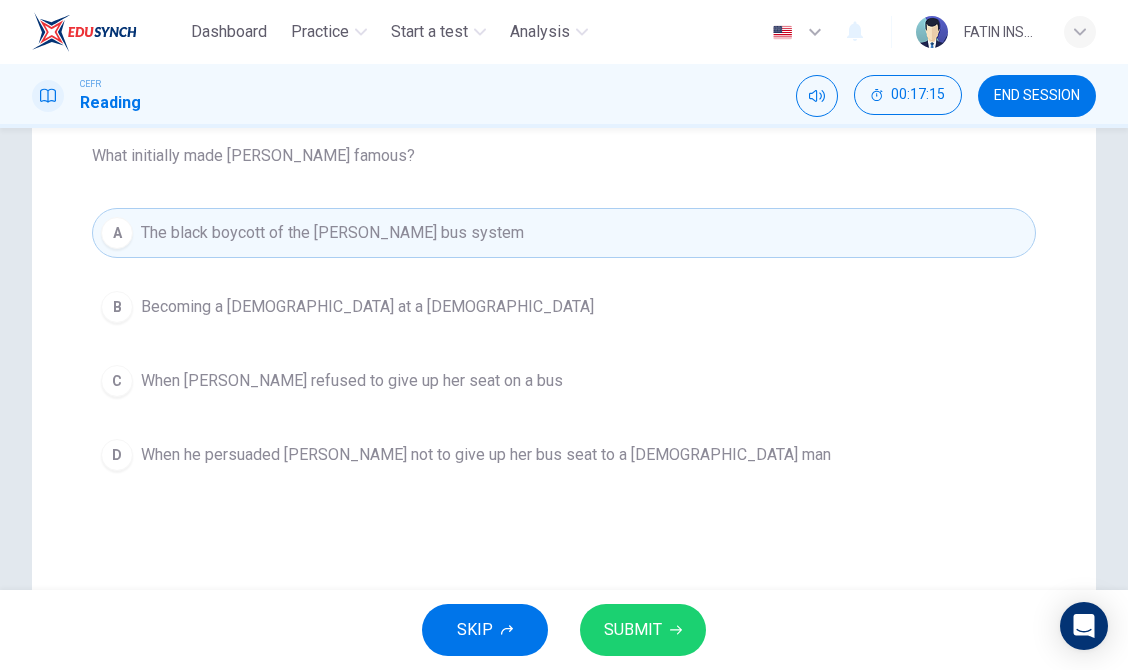 click on "SUBMIT" at bounding box center (633, 630) 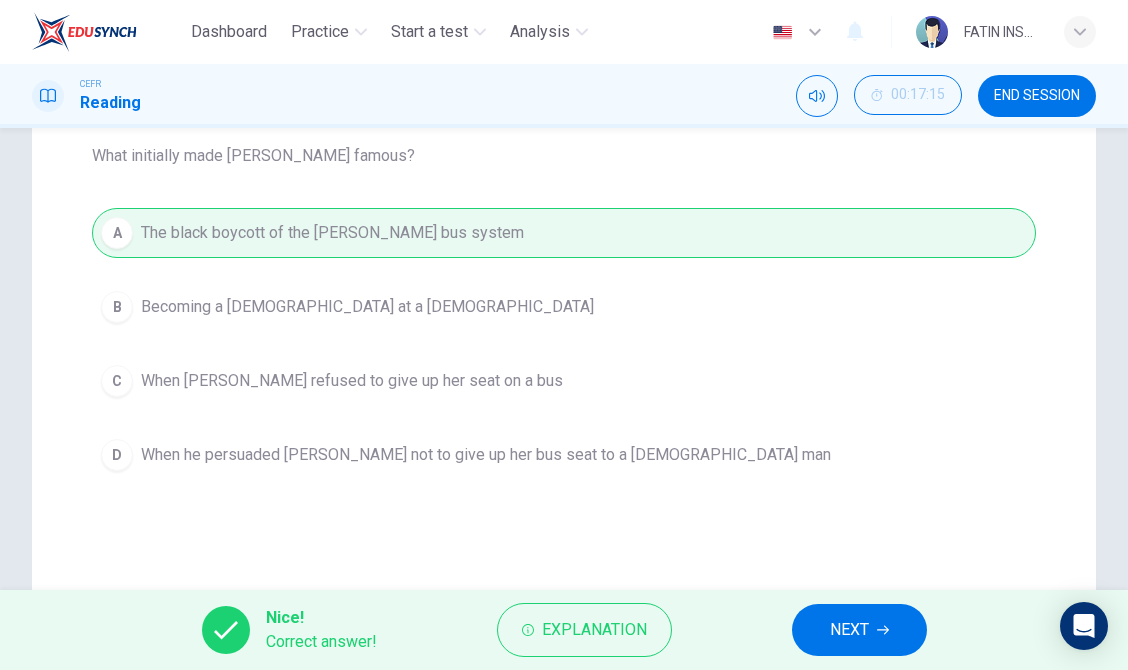 click on "NEXT" at bounding box center (859, 630) 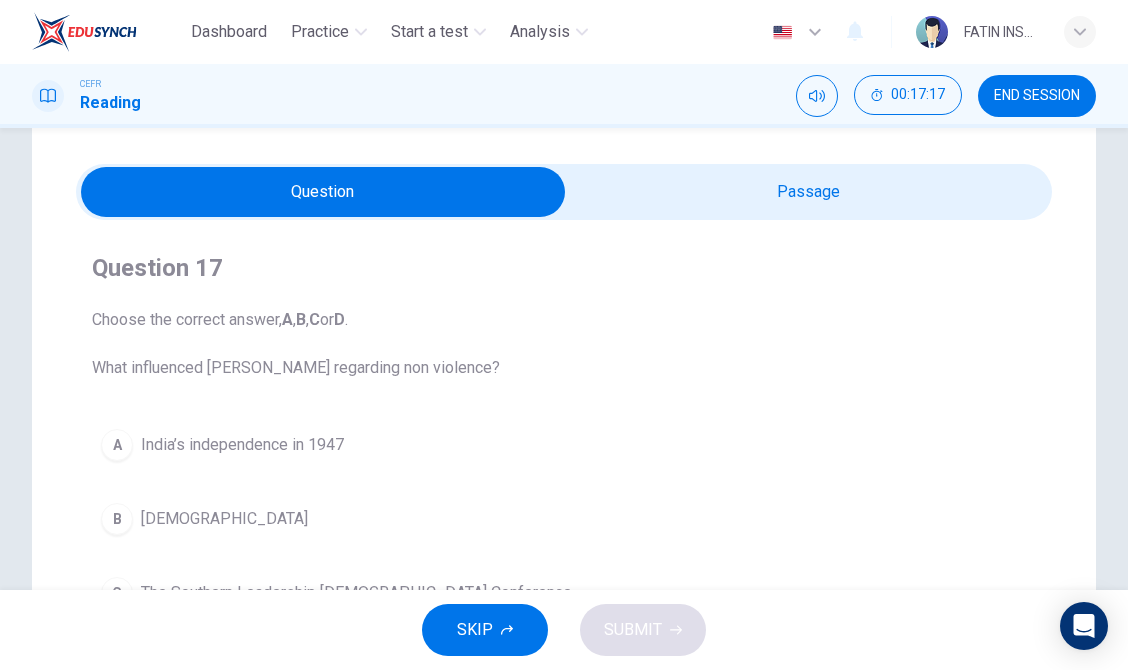 scroll, scrollTop: 1, scrollLeft: 0, axis: vertical 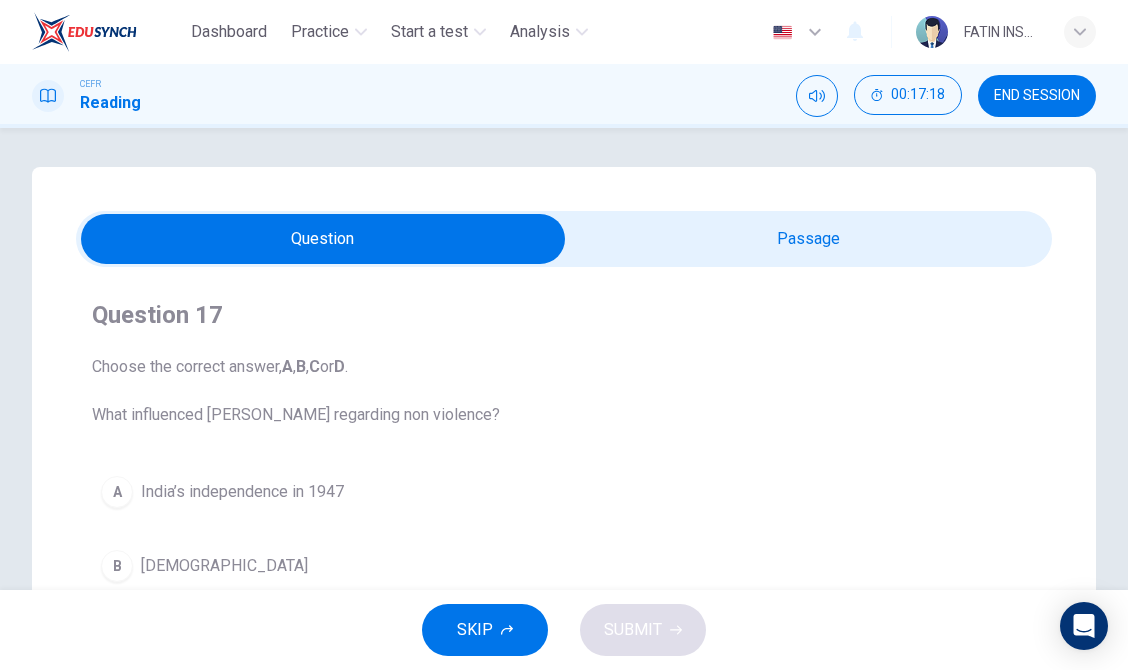 click at bounding box center [323, 239] 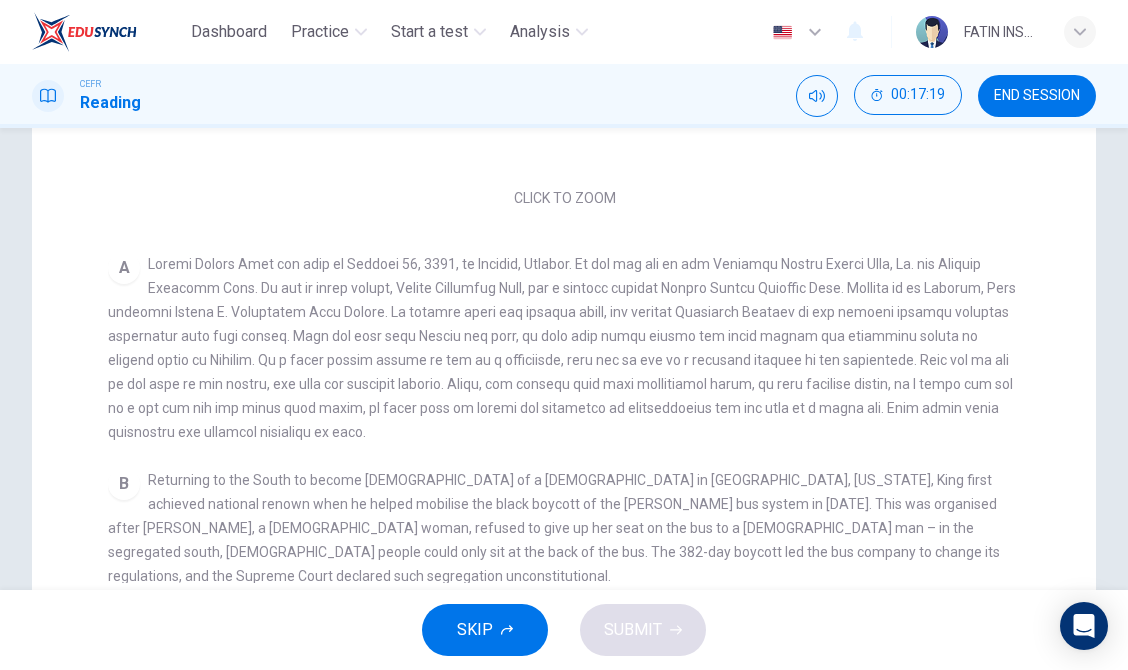 scroll, scrollTop: 566, scrollLeft: 0, axis: vertical 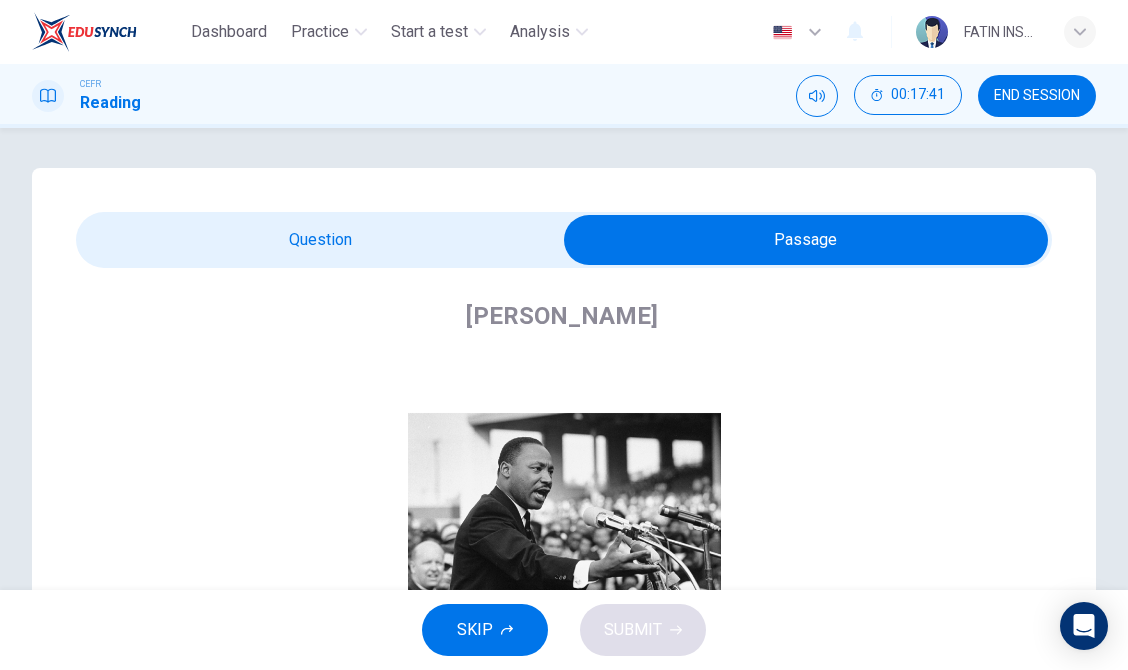 click at bounding box center [806, 240] 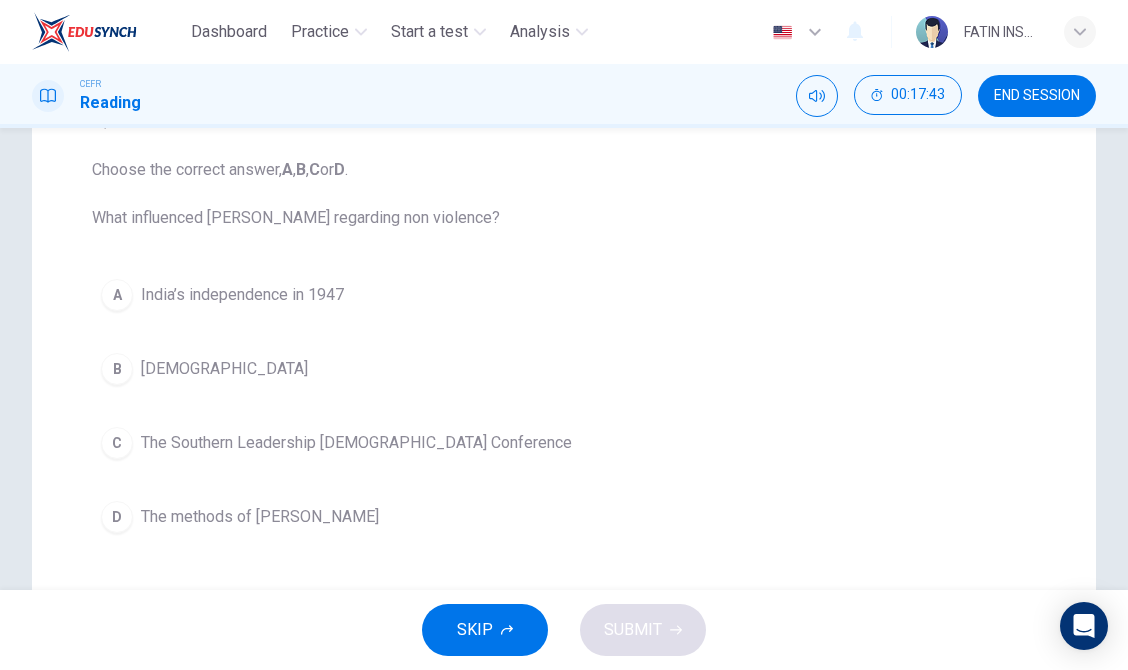 scroll, scrollTop: 194, scrollLeft: 0, axis: vertical 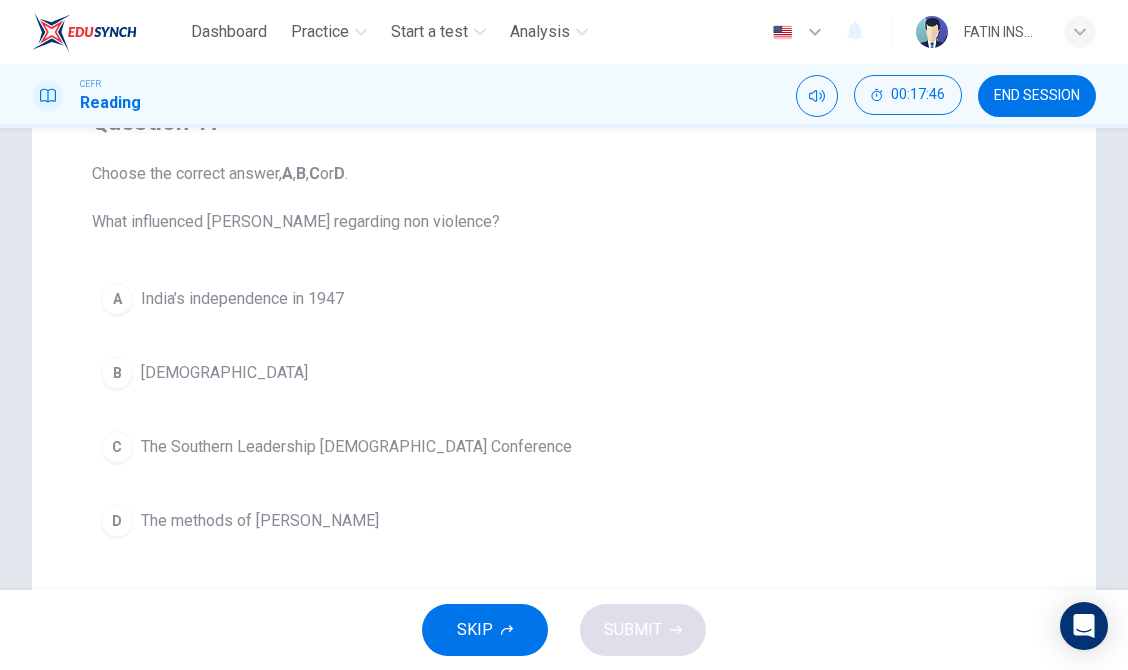 click on "India’s independence in 1947" at bounding box center [242, 299] 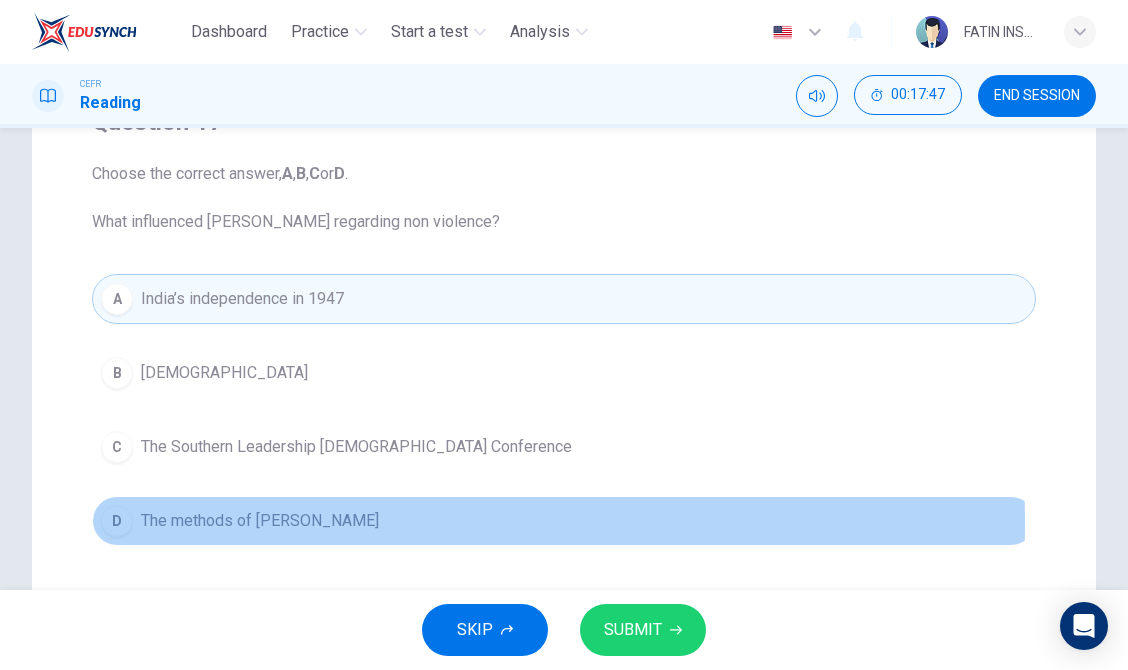 click on "The methods of [PERSON_NAME]" at bounding box center (260, 521) 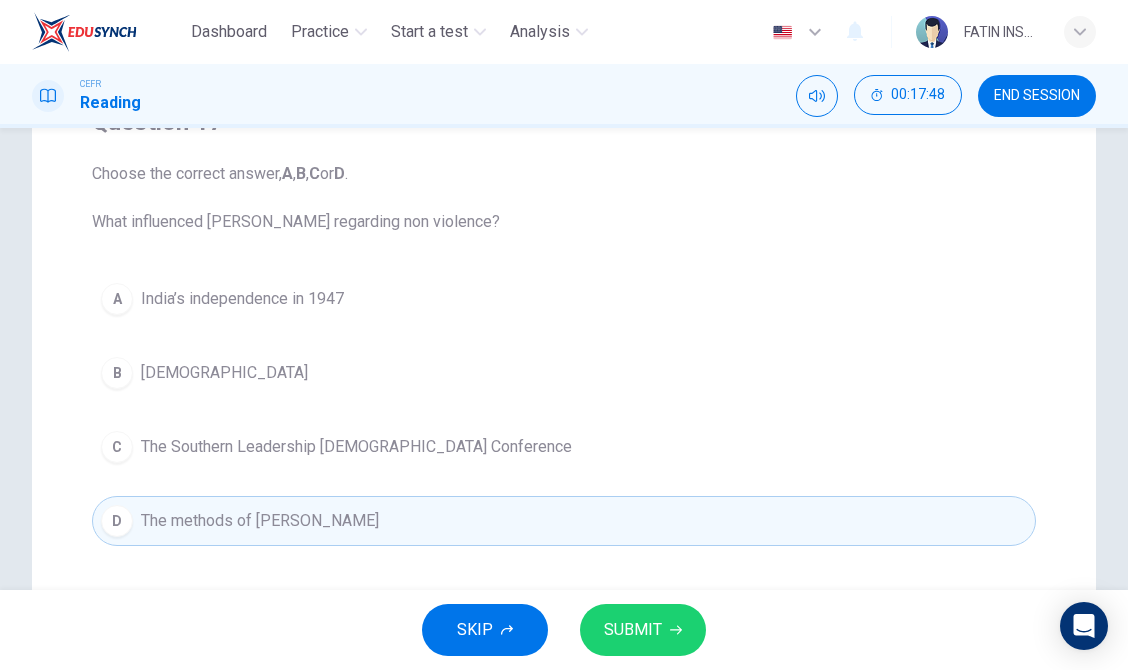 click on "SUBMIT" at bounding box center (633, 630) 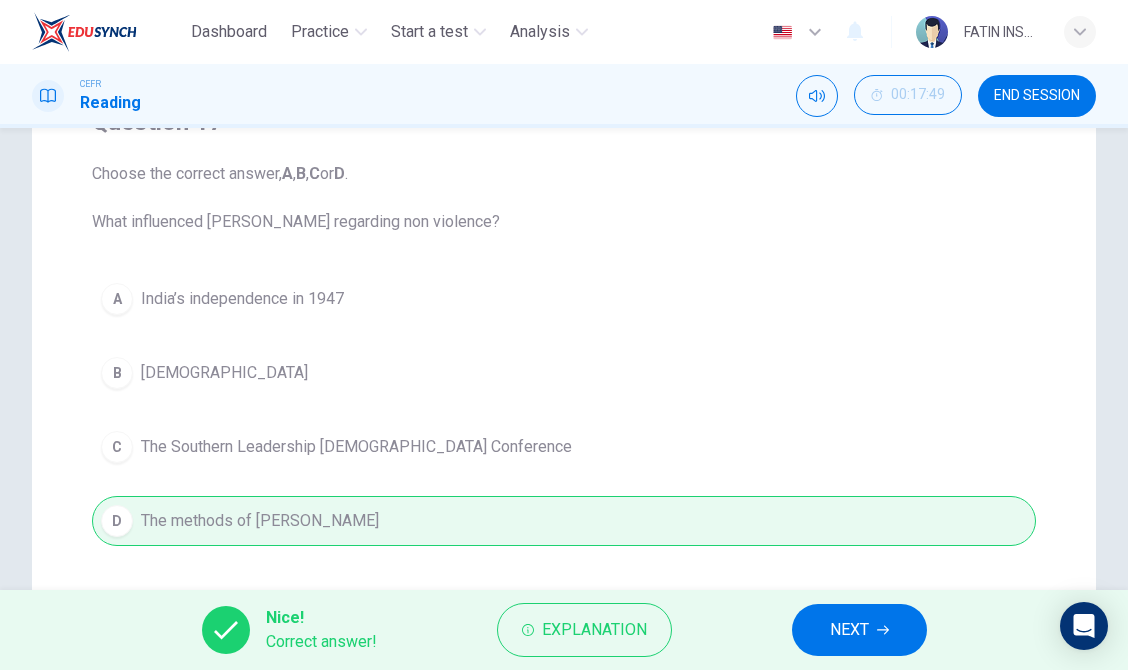 click on "NEXT" at bounding box center [849, 630] 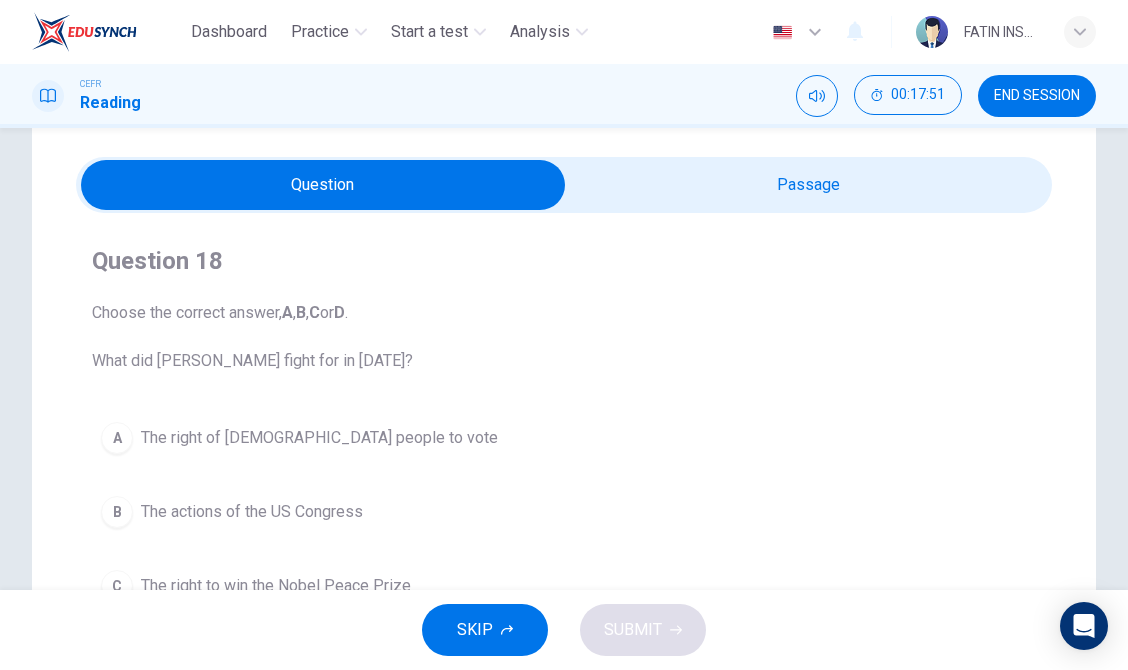 scroll, scrollTop: 0, scrollLeft: 0, axis: both 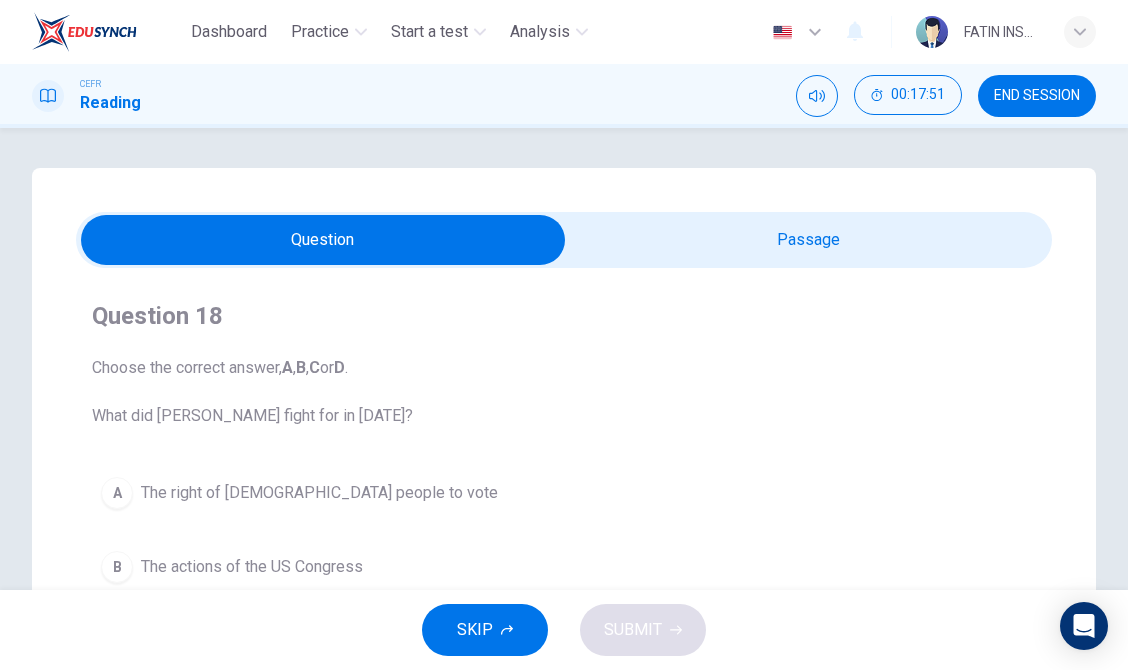 click at bounding box center [323, 240] 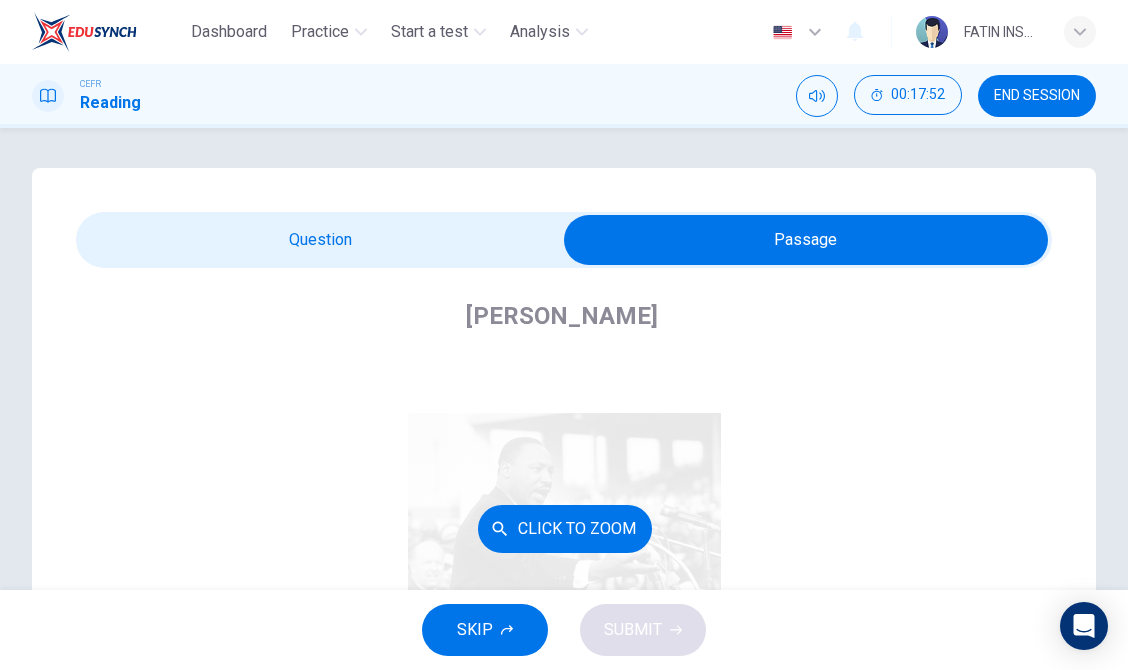 scroll, scrollTop: 613, scrollLeft: 0, axis: vertical 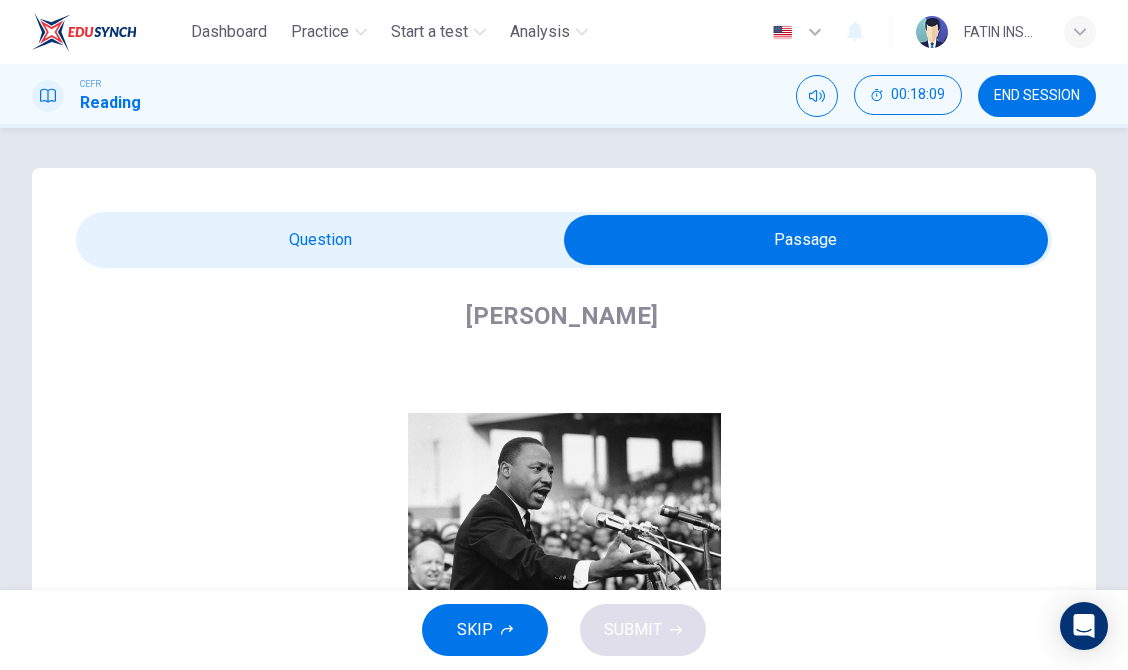 click at bounding box center (806, 240) 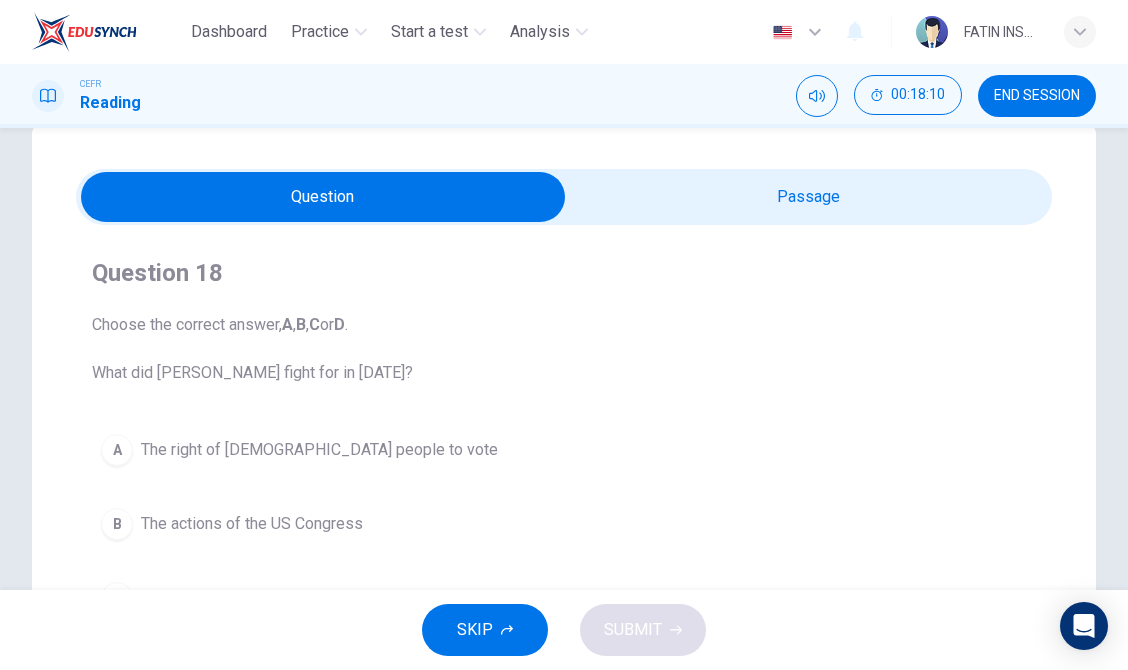 scroll, scrollTop: 172, scrollLeft: 0, axis: vertical 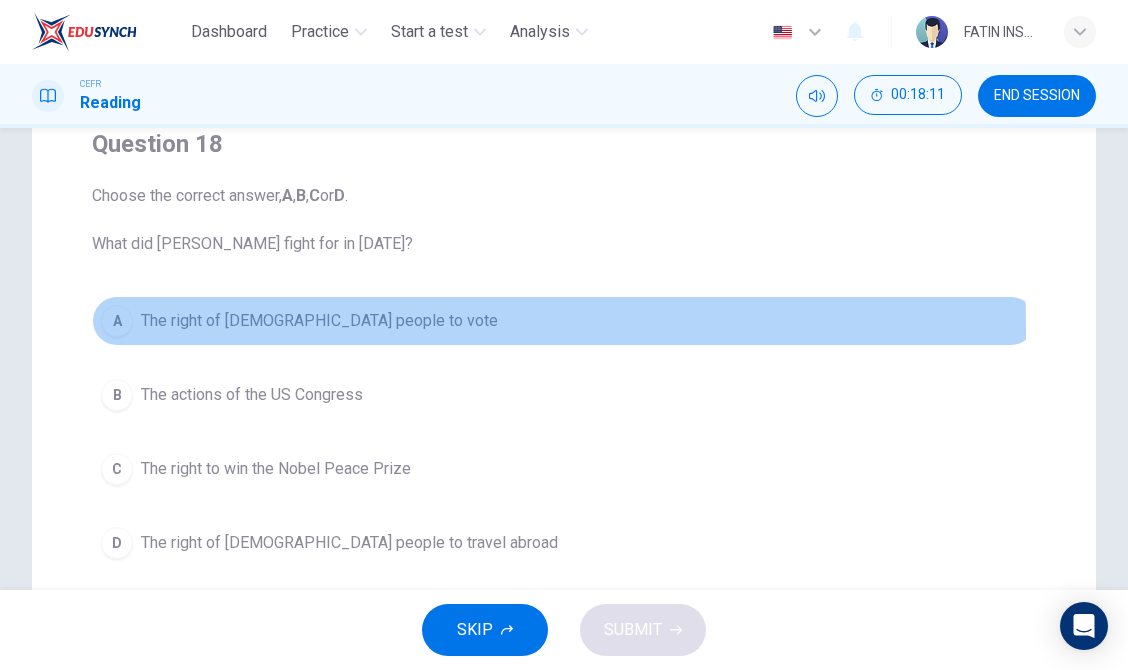 click on "The right of [DEMOGRAPHIC_DATA] people to vote" at bounding box center (319, 321) 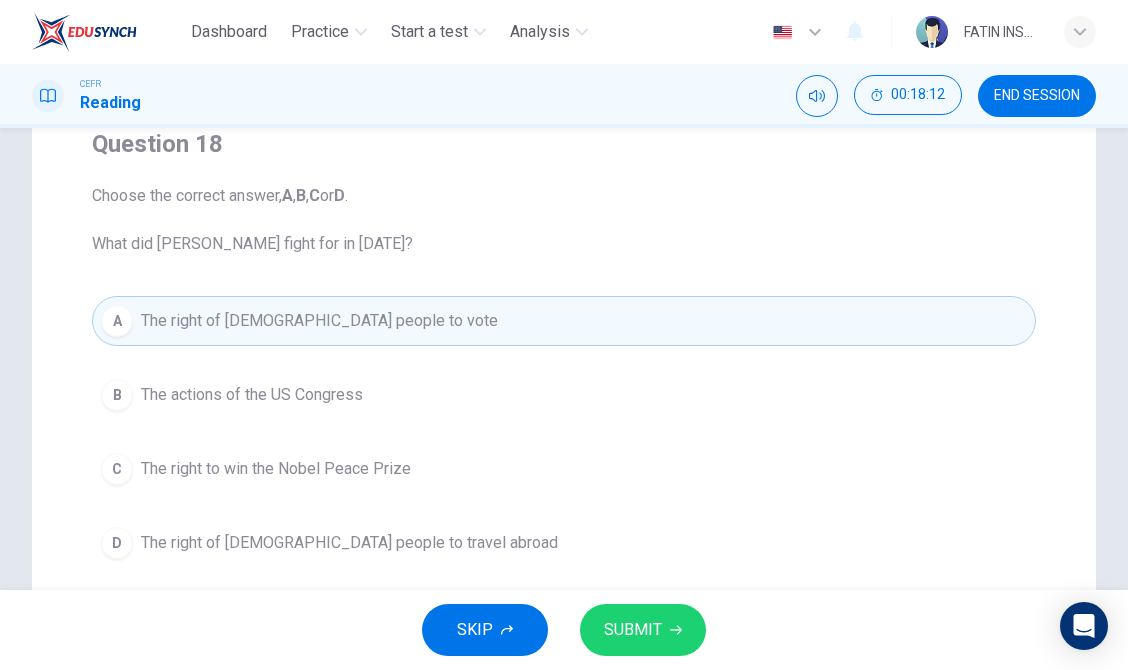 click on "SUBMIT" at bounding box center [633, 630] 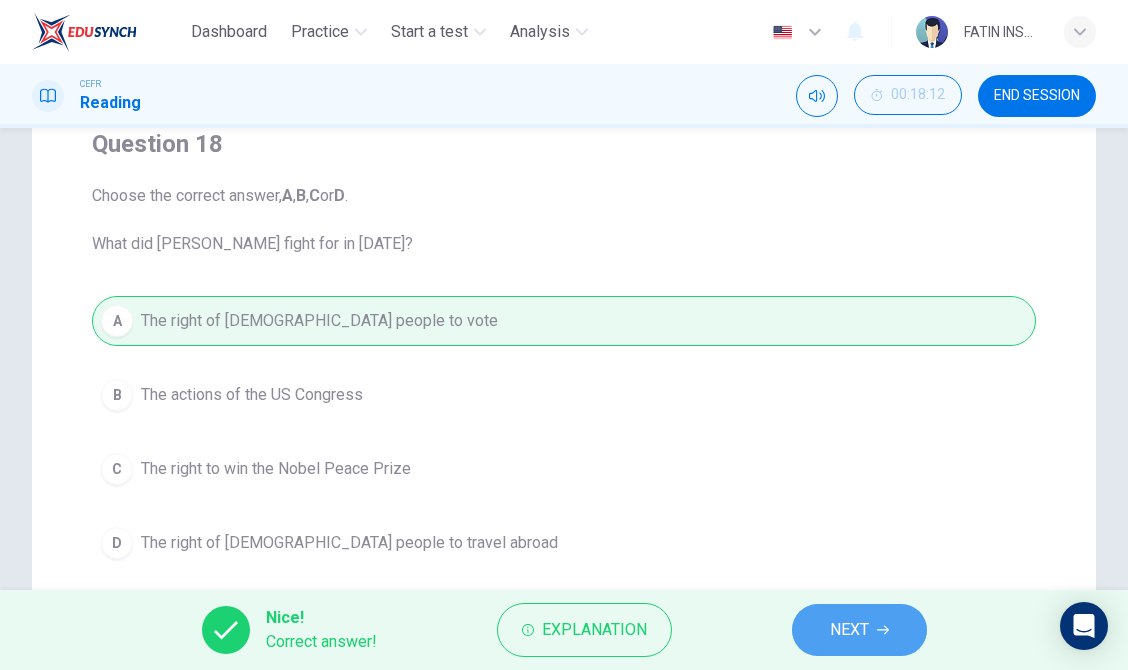 click on "NEXT" at bounding box center (849, 630) 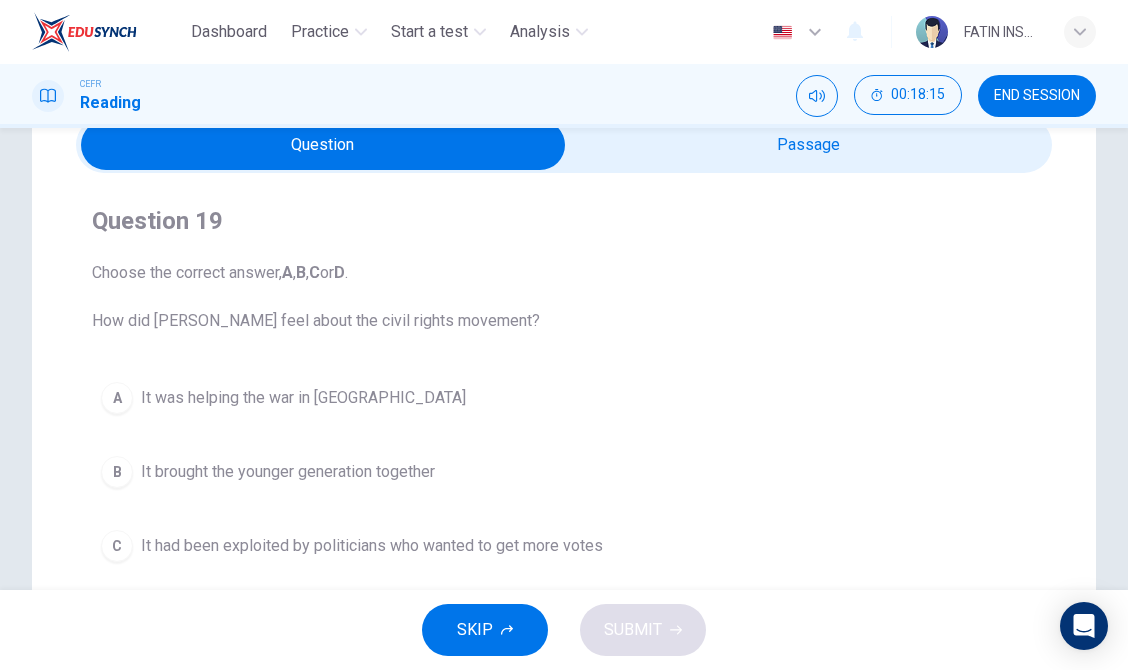 scroll, scrollTop: 11, scrollLeft: 0, axis: vertical 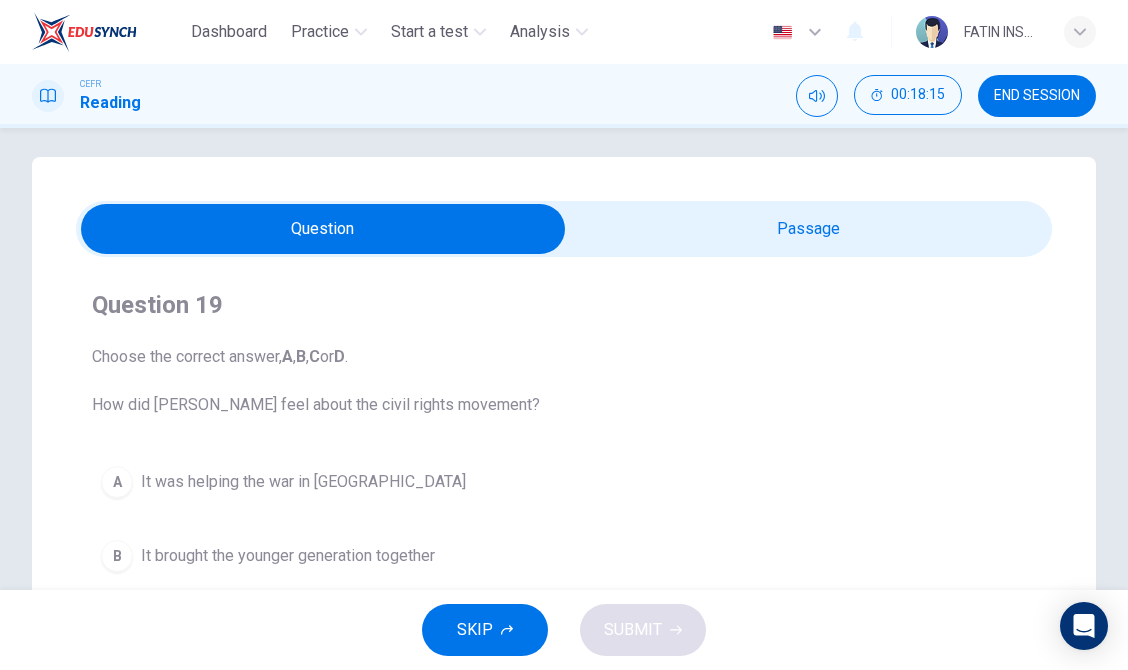 click at bounding box center [323, 229] 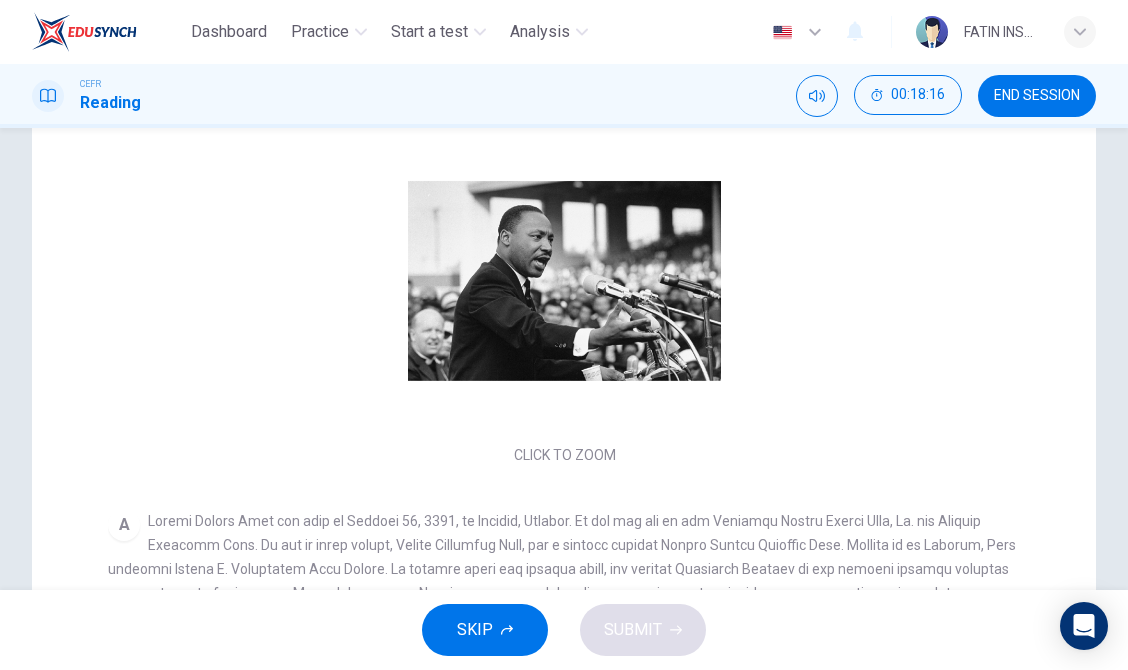 scroll, scrollTop: 566, scrollLeft: 0, axis: vertical 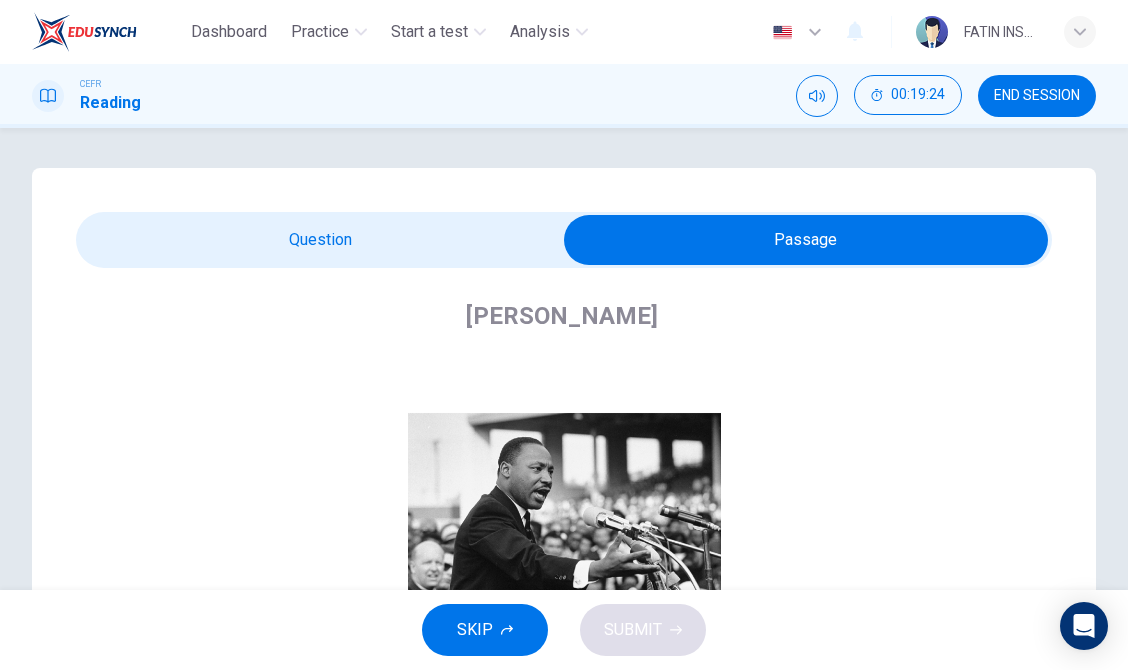 click at bounding box center [806, 240] 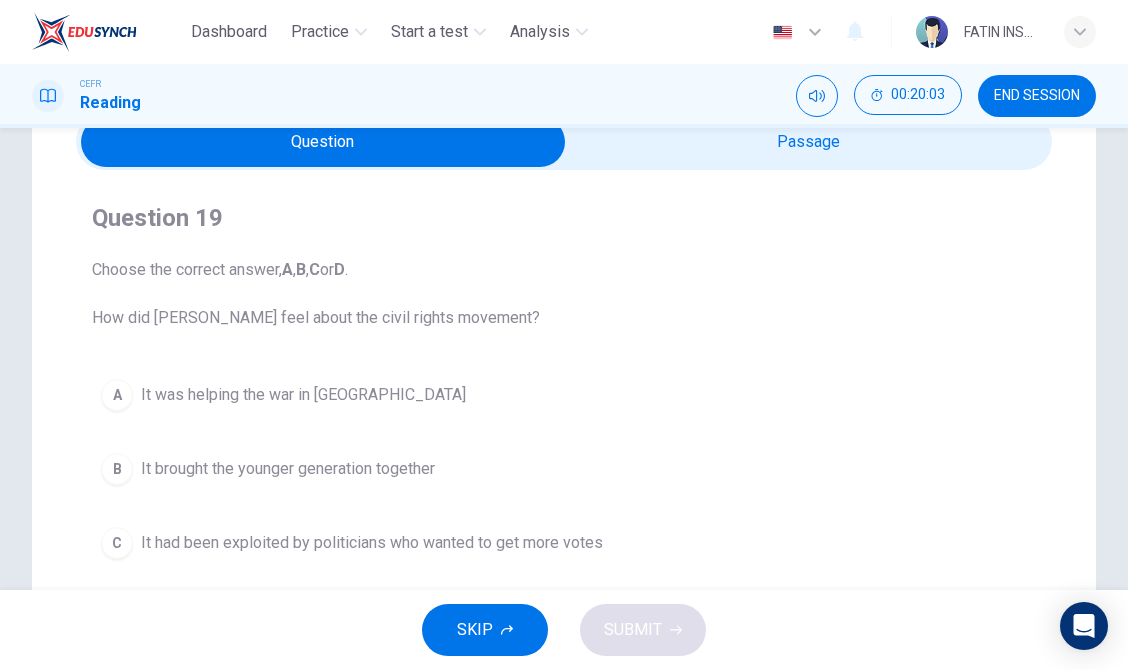 scroll, scrollTop: 0, scrollLeft: 0, axis: both 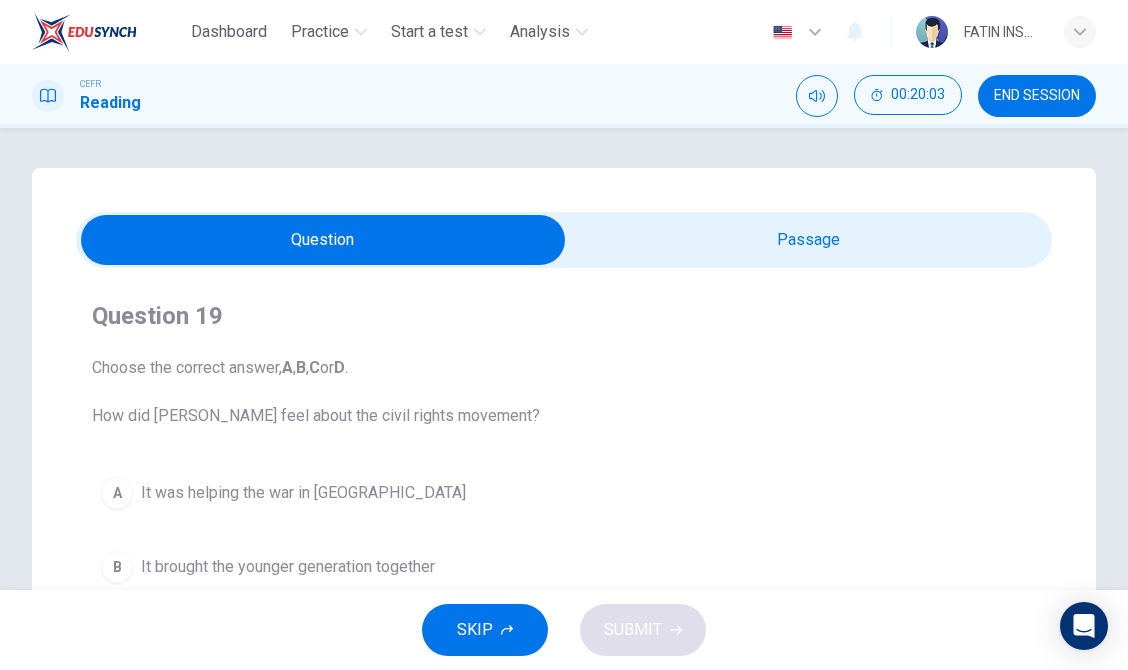 click at bounding box center [564, 240] 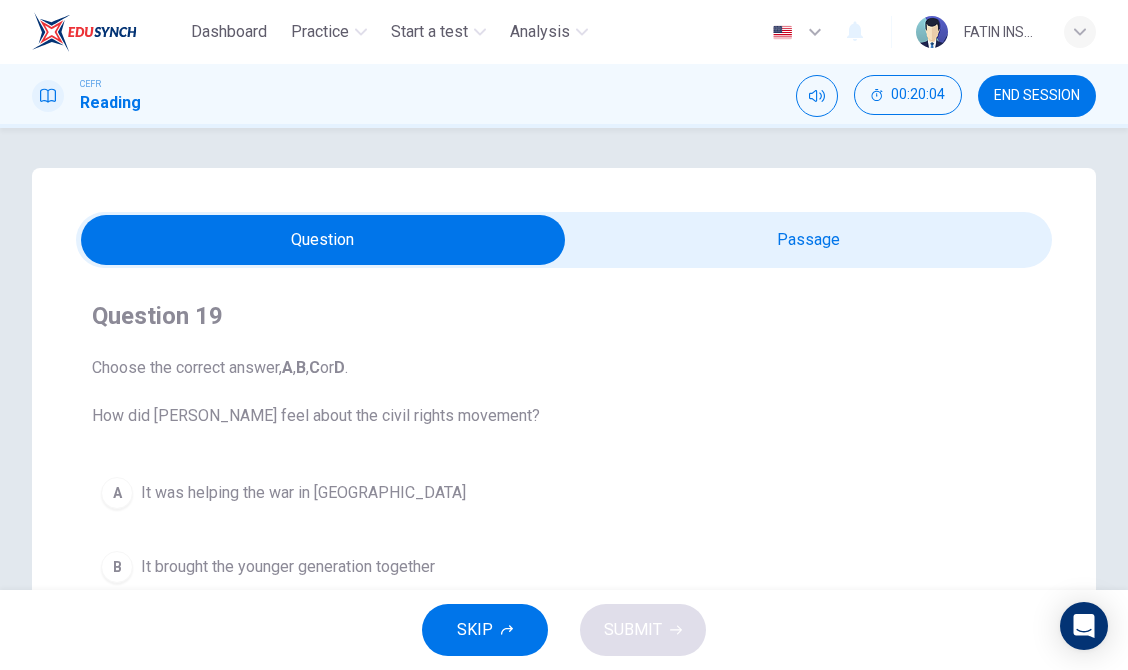 click at bounding box center (323, 240) 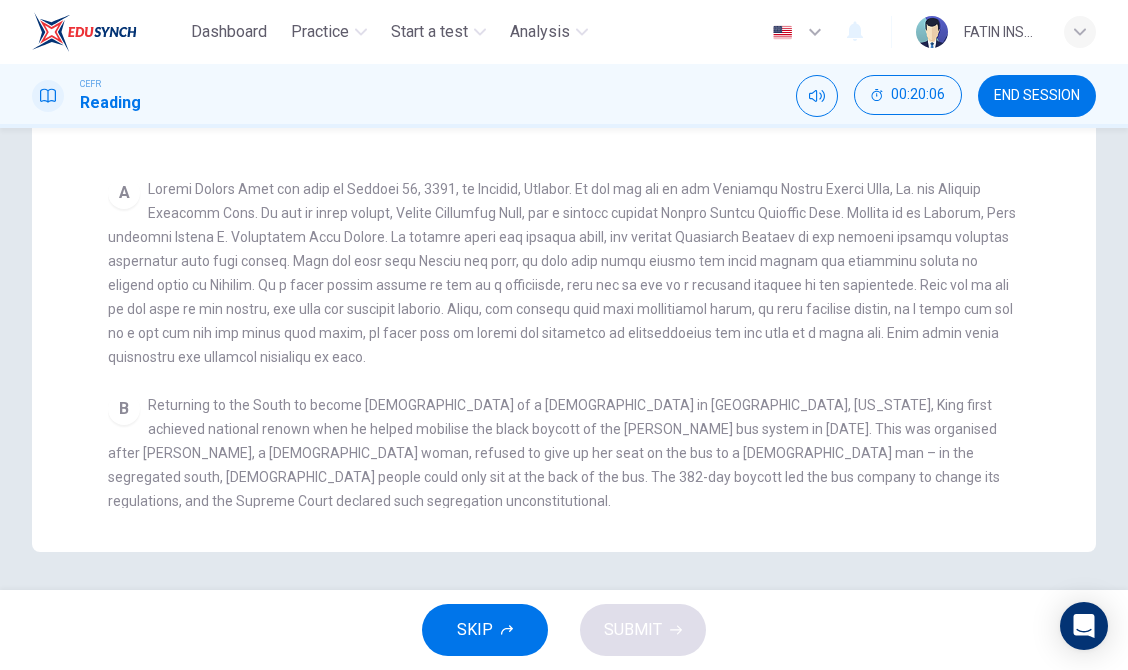 scroll, scrollTop: 566, scrollLeft: 0, axis: vertical 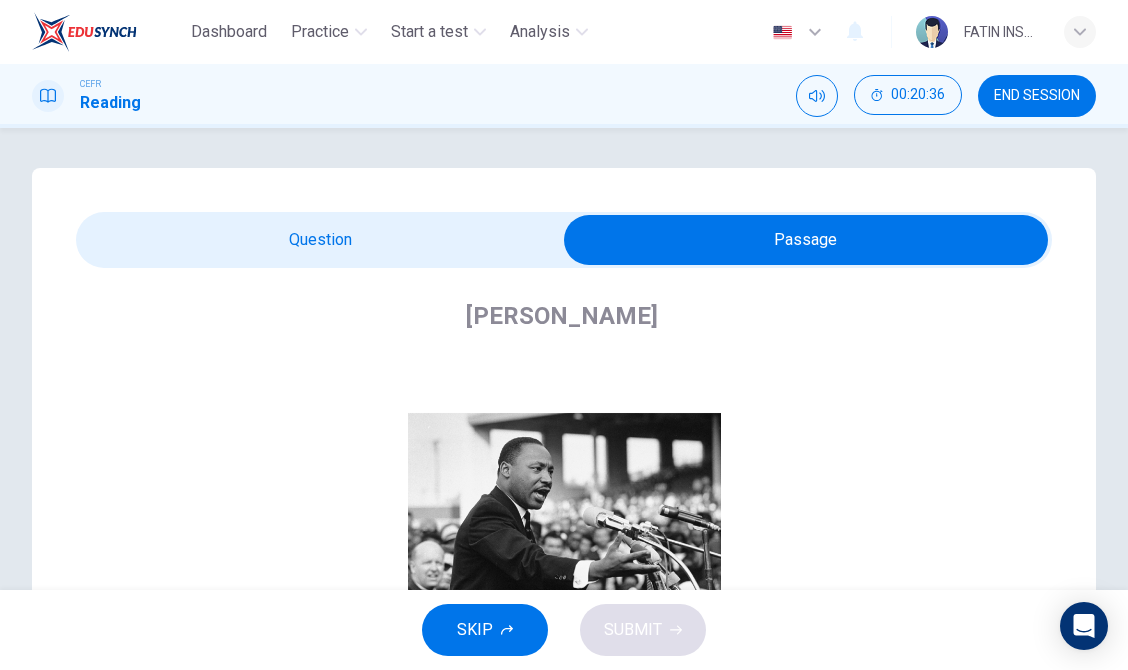 click at bounding box center [806, 240] 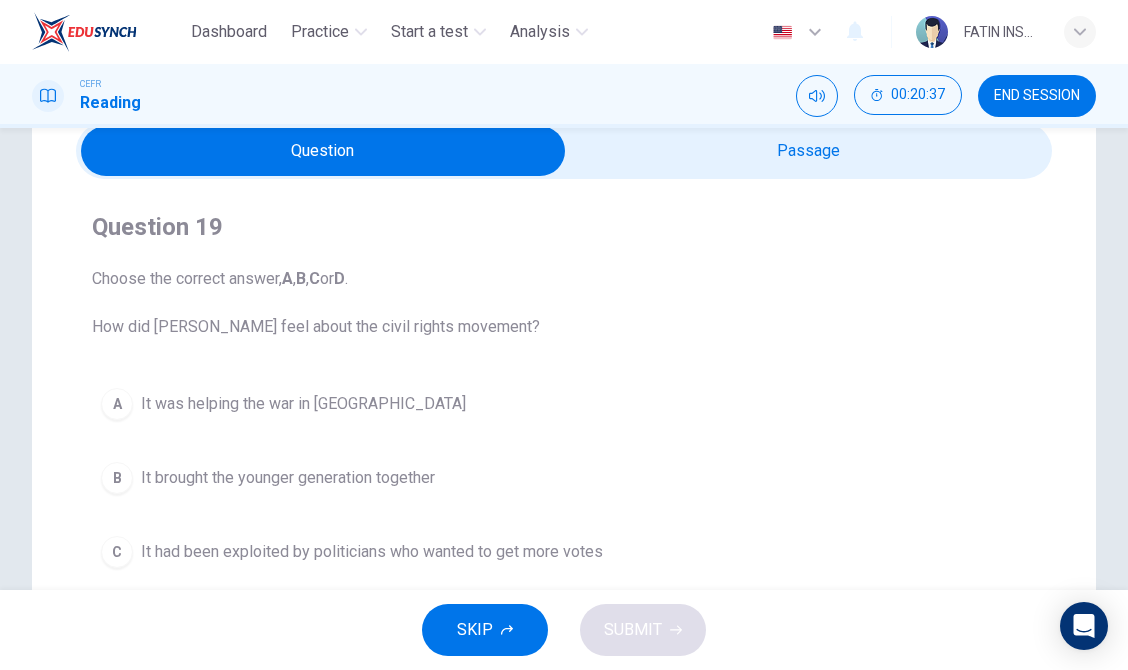 scroll, scrollTop: 105, scrollLeft: 0, axis: vertical 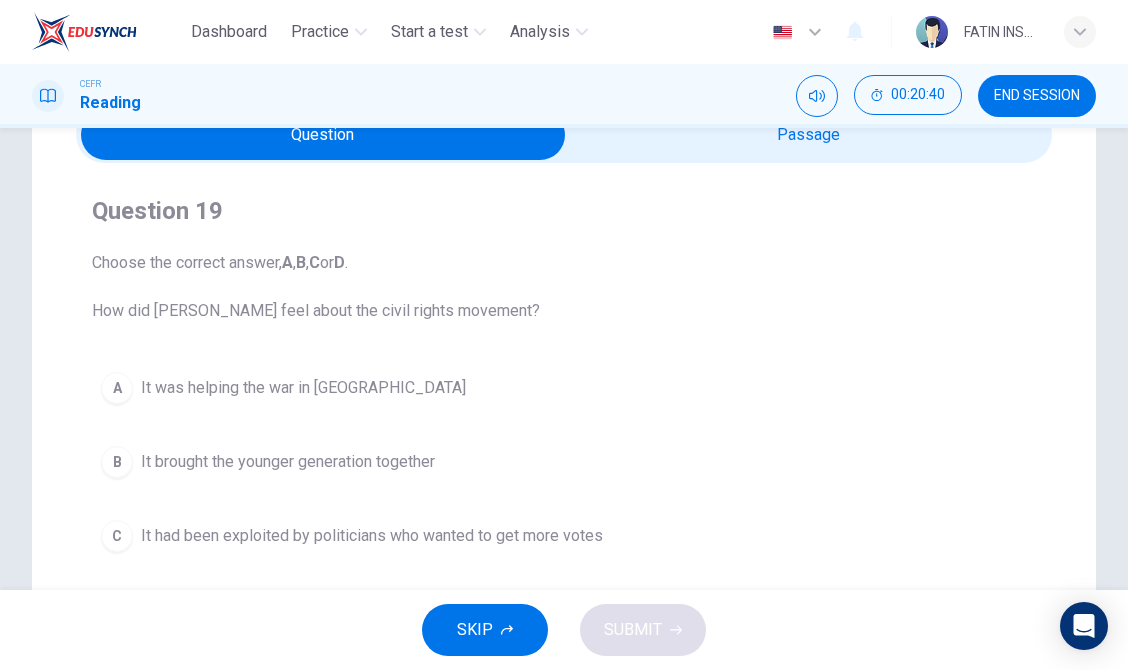 click at bounding box center (323, 135) 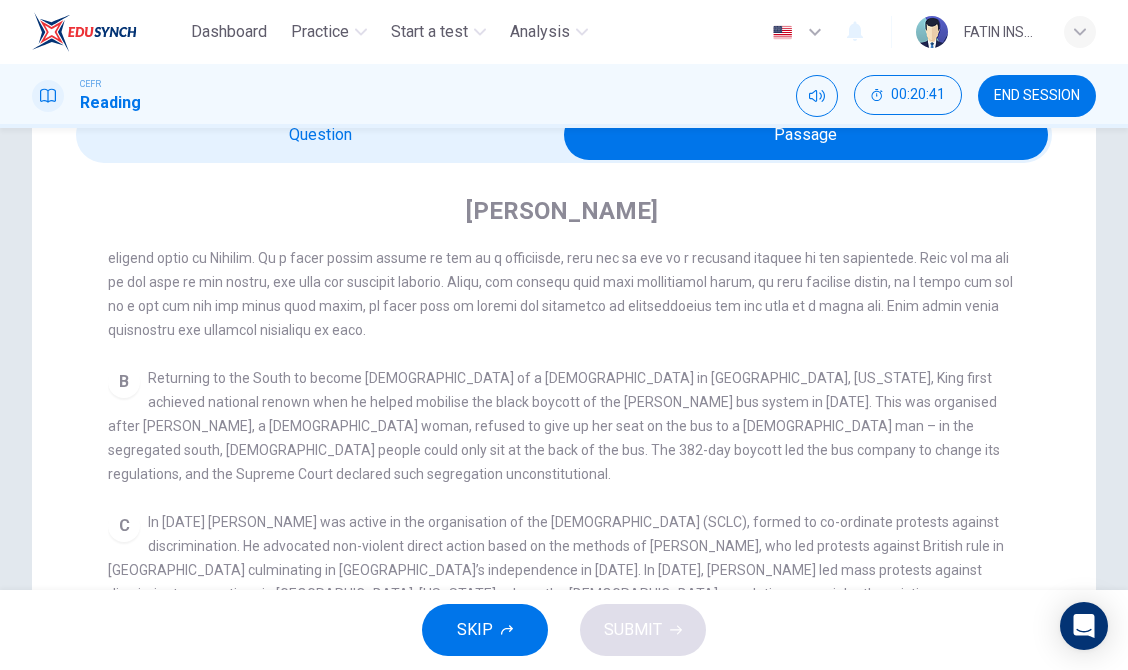 scroll, scrollTop: 613, scrollLeft: 0, axis: vertical 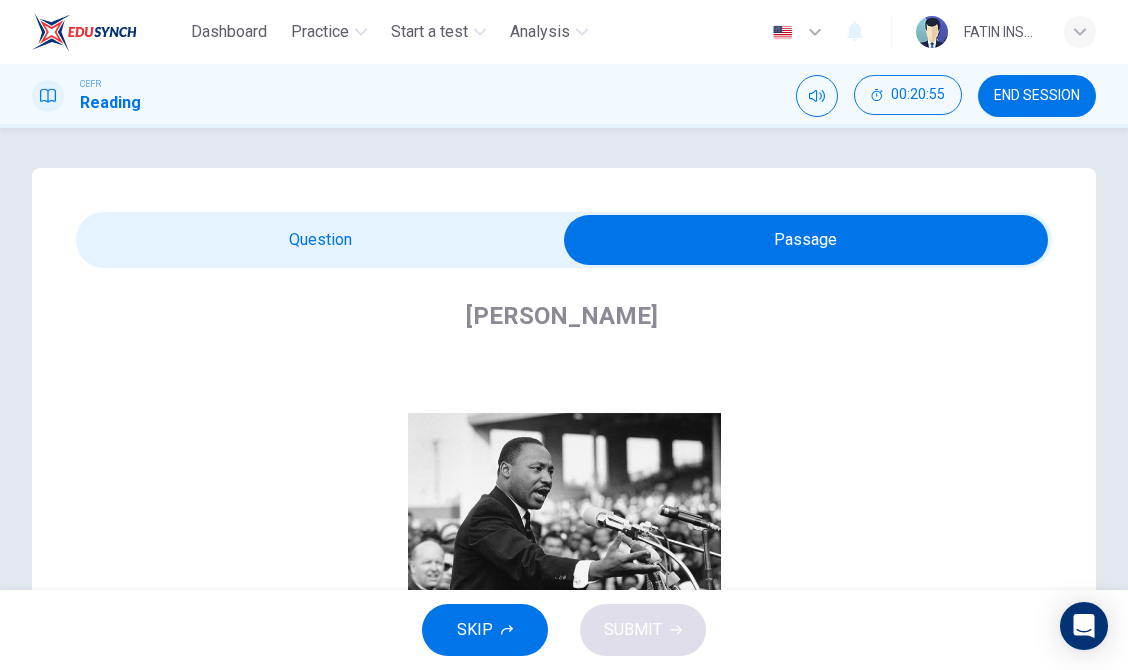 click at bounding box center (806, 240) 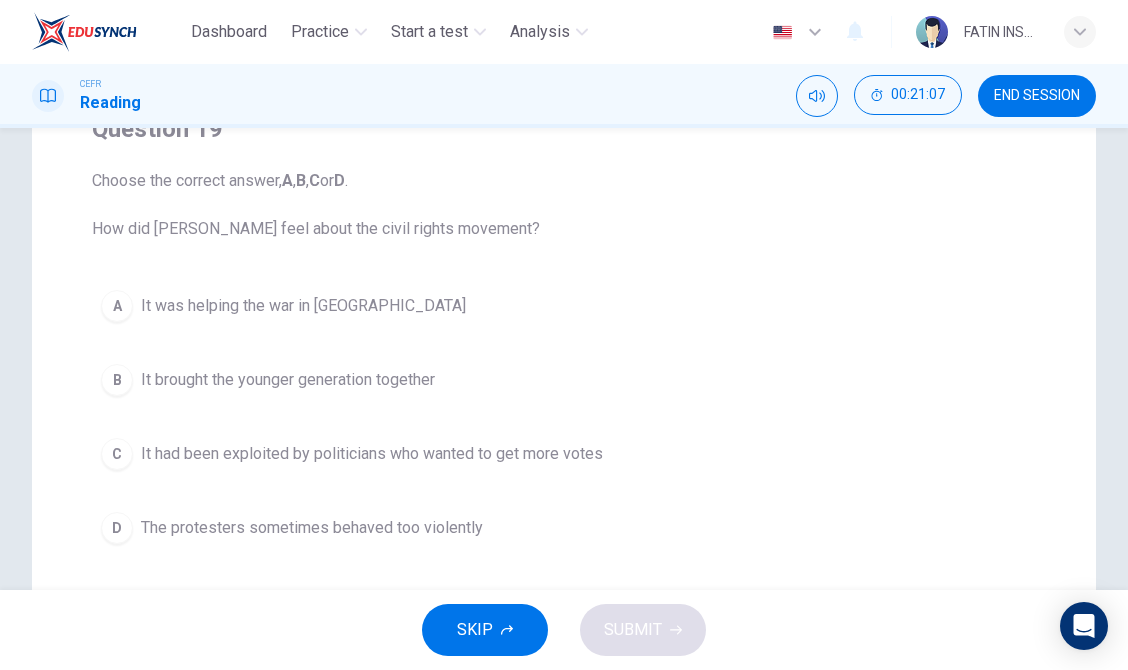 scroll, scrollTop: 181, scrollLeft: 0, axis: vertical 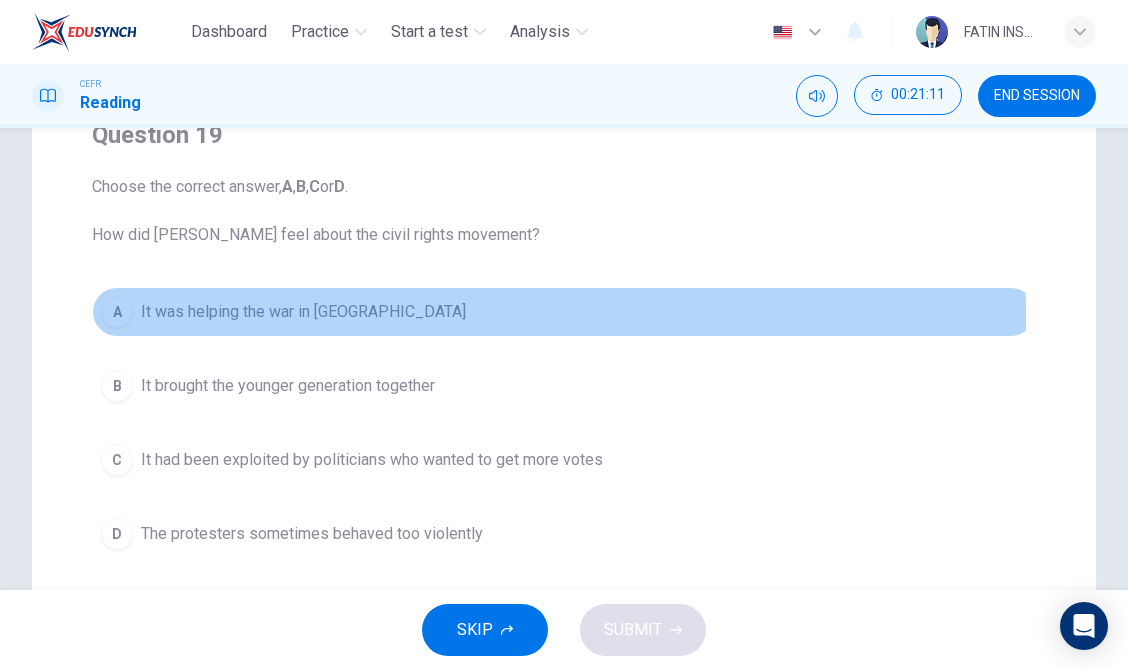 click on "It was helping the war in [GEOGRAPHIC_DATA]" at bounding box center [303, 312] 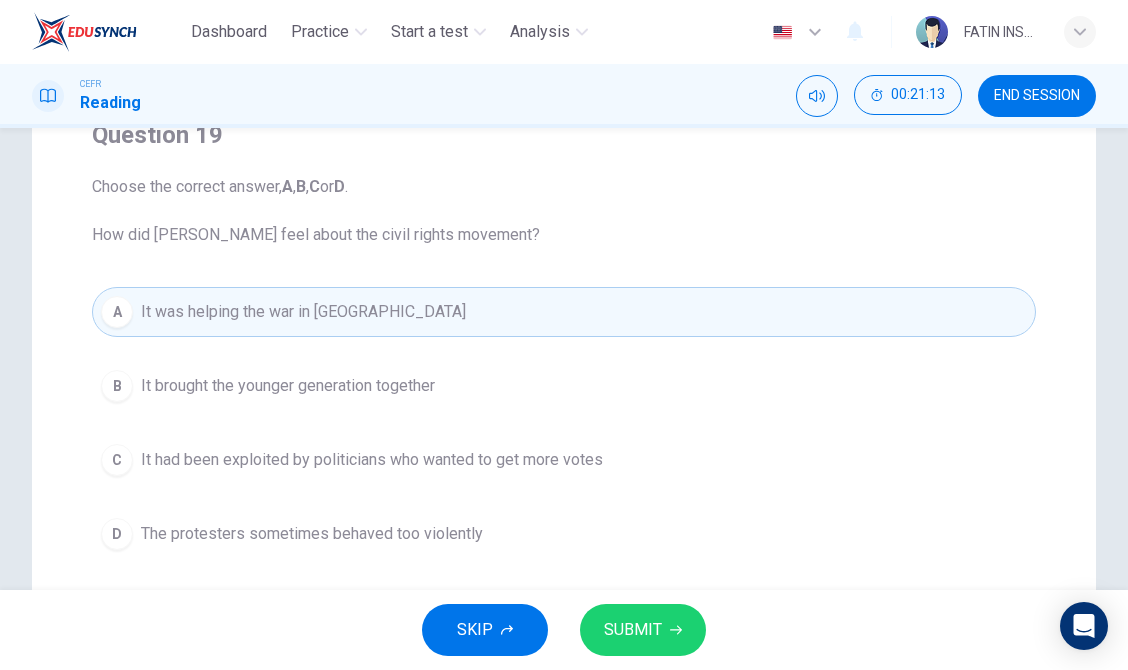 click on "SUBMIT" at bounding box center [633, 630] 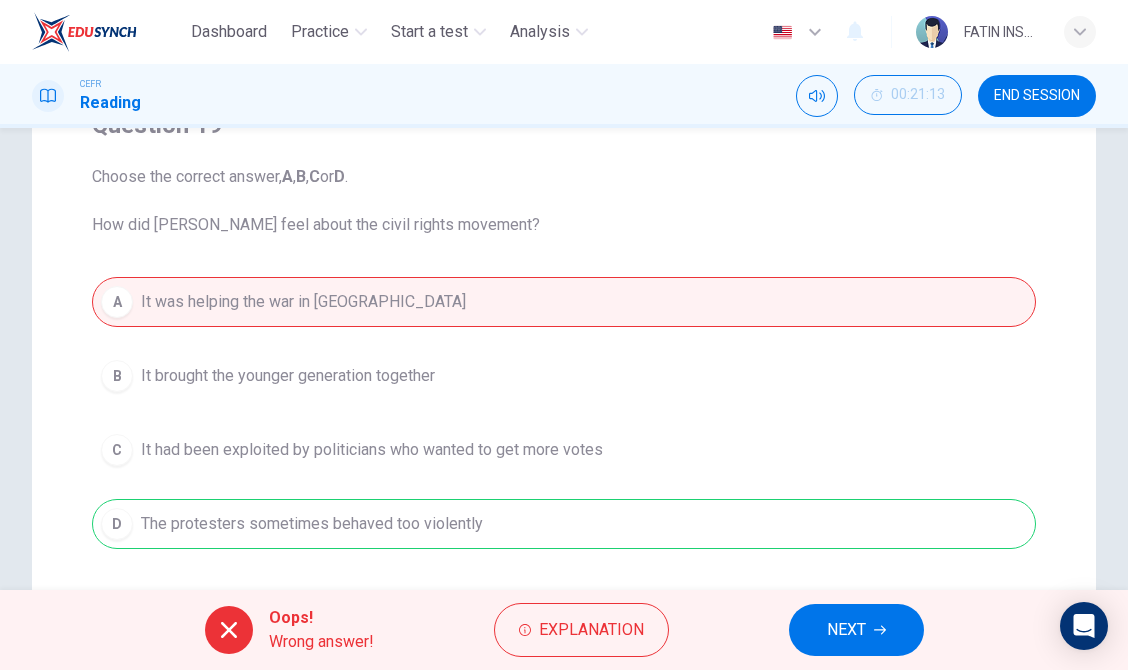scroll, scrollTop: 211, scrollLeft: 0, axis: vertical 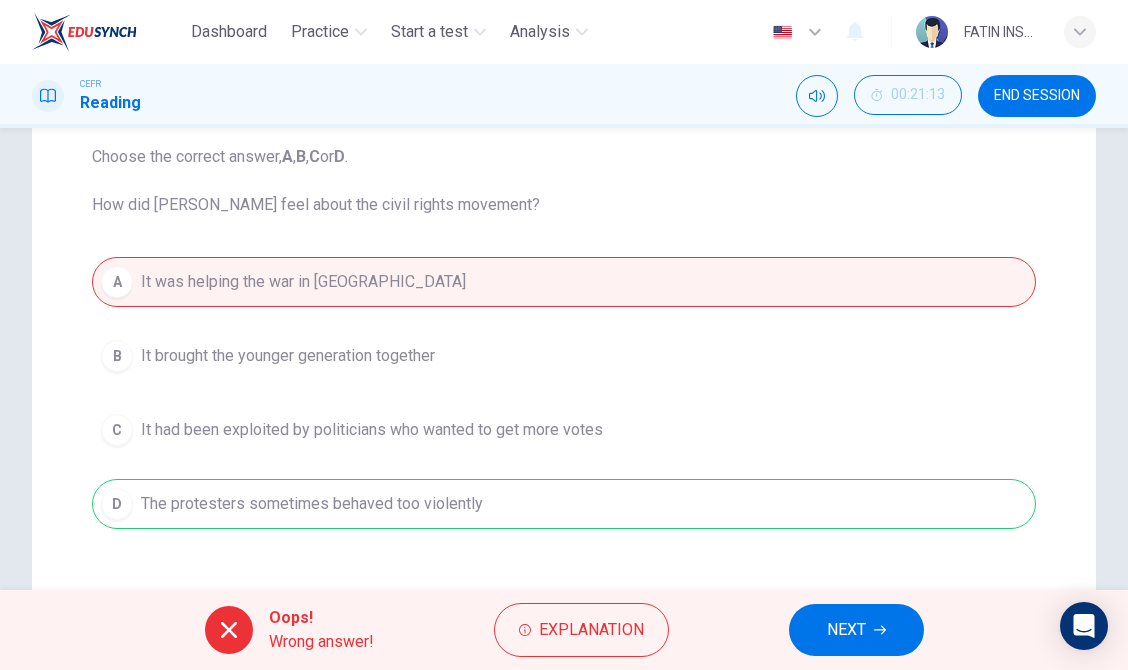 click on "NEXT" at bounding box center (856, 630) 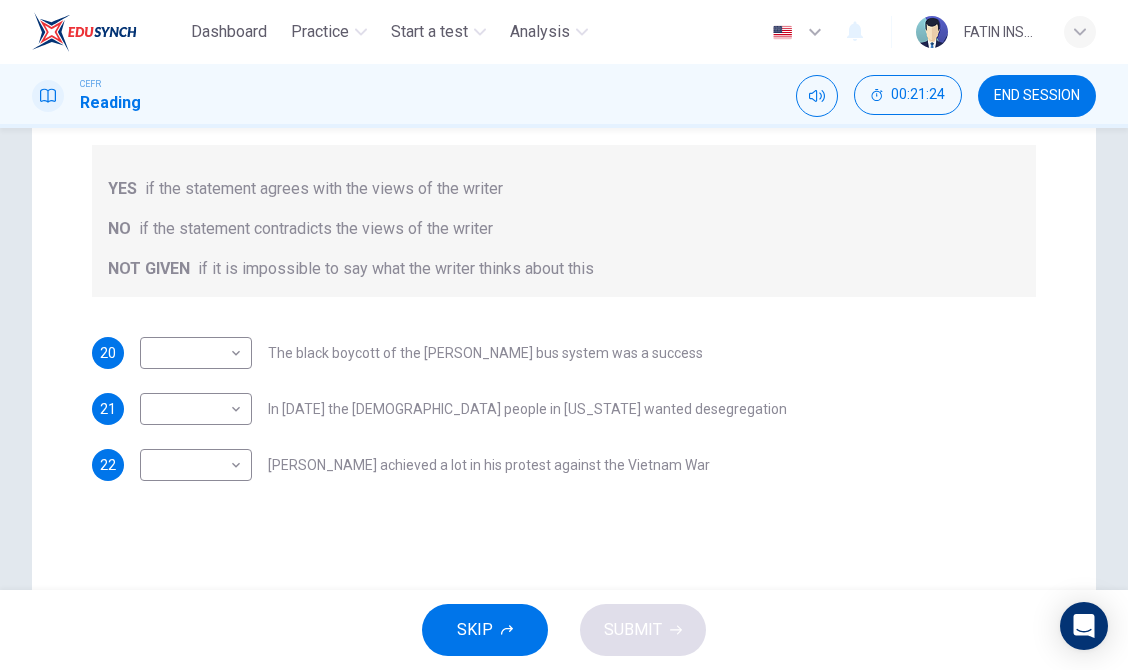scroll, scrollTop: 422, scrollLeft: 0, axis: vertical 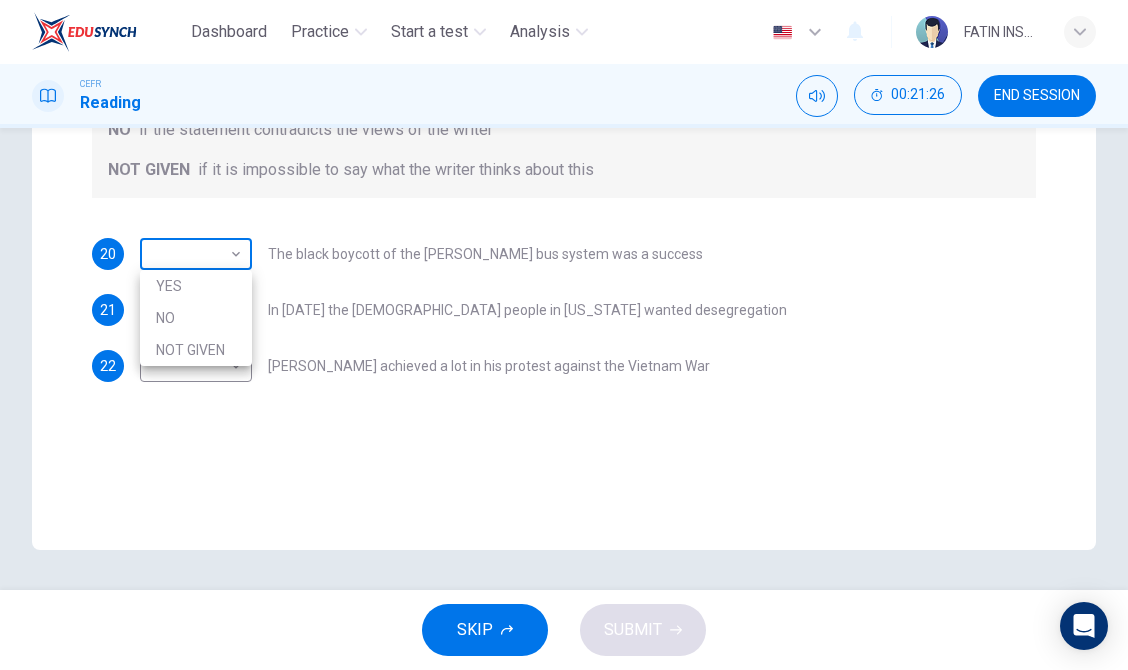 click on "Dashboard Practice Start a test Analysis English en ​ FATIN INSYIRAH BINTI ZULHASNANI [PERSON_NAME] CEFR Reading 00:21:26 END SESSION Questions 20 - 22 Do the following statements agree with the information given in the Reading Passage? In the space below, write YES if the statement agrees with the views of the writer NO if the statement contradicts the views of the writer NOT GIVEN if it is impossible to say what the writer thinks about this 20 ​ ​ The black boycott of the [PERSON_NAME] bus system was a success 21 ​ ​ In [DATE] the [DEMOGRAPHIC_DATA] people in [US_STATE] wanted desegregation 22 ​ ​ [PERSON_NAME] achieved a lot in his protest against the Vietnam War [PERSON_NAME] CLICK TO ZOOM Click to Zoom A B C D E F SKIP SUBMIT EduSynch - Online Language Proficiency Testing
Dashboard Practice Start a test Analysis Notifications © Copyright  2025 YES NO NOT GIVEN" at bounding box center [564, 335] 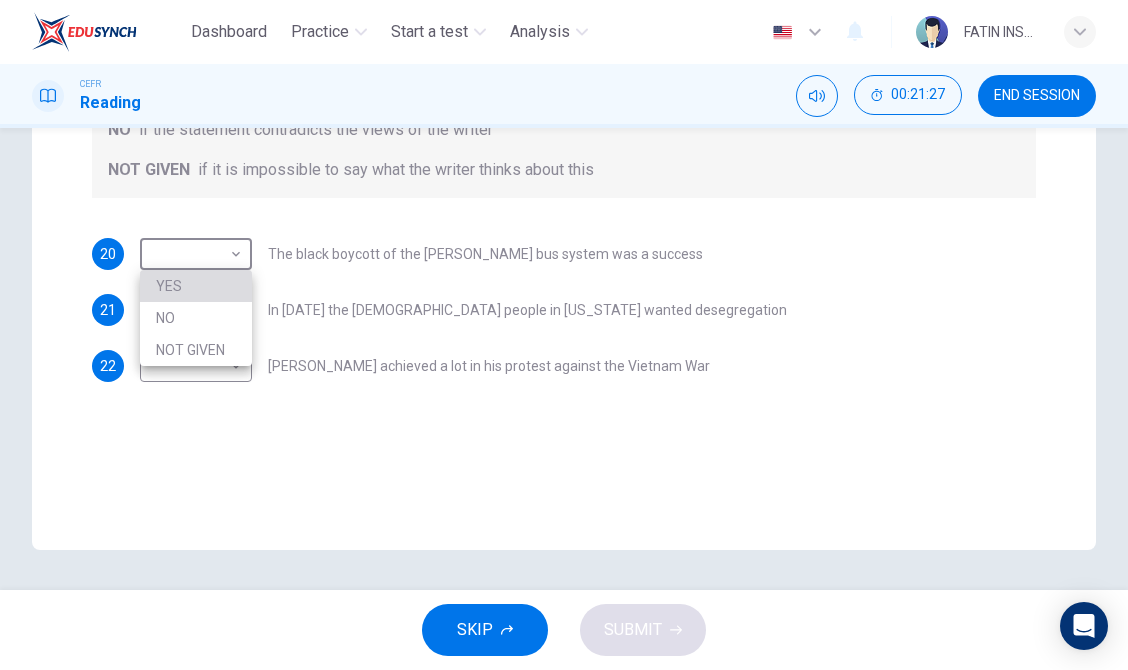 click on "YES" at bounding box center [196, 286] 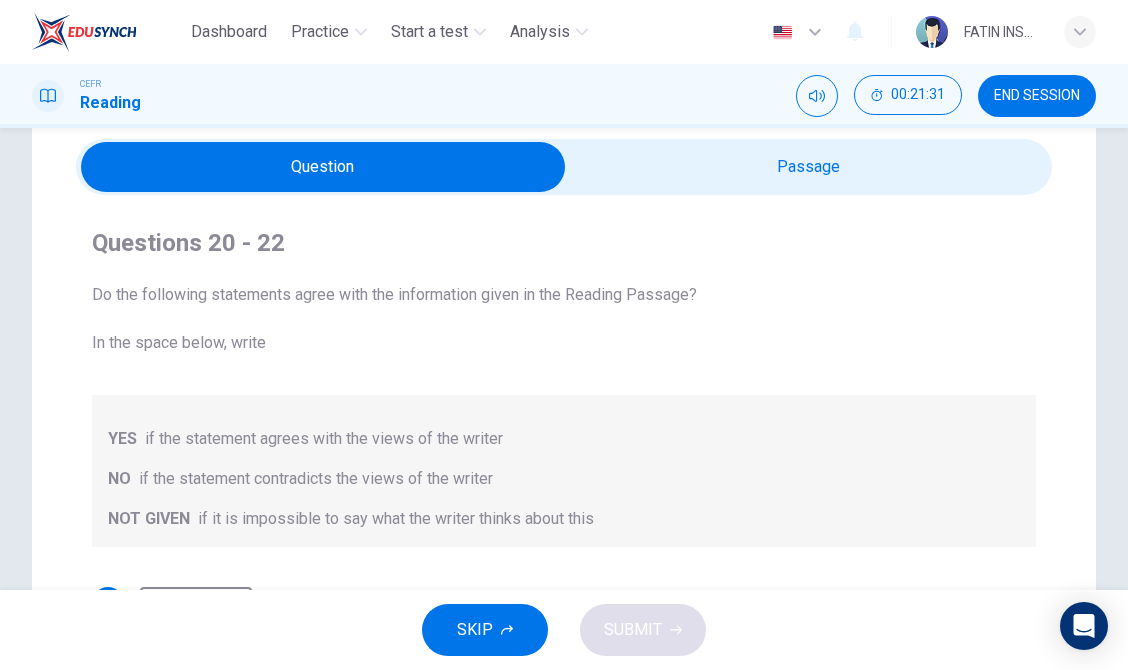 scroll, scrollTop: 15, scrollLeft: 0, axis: vertical 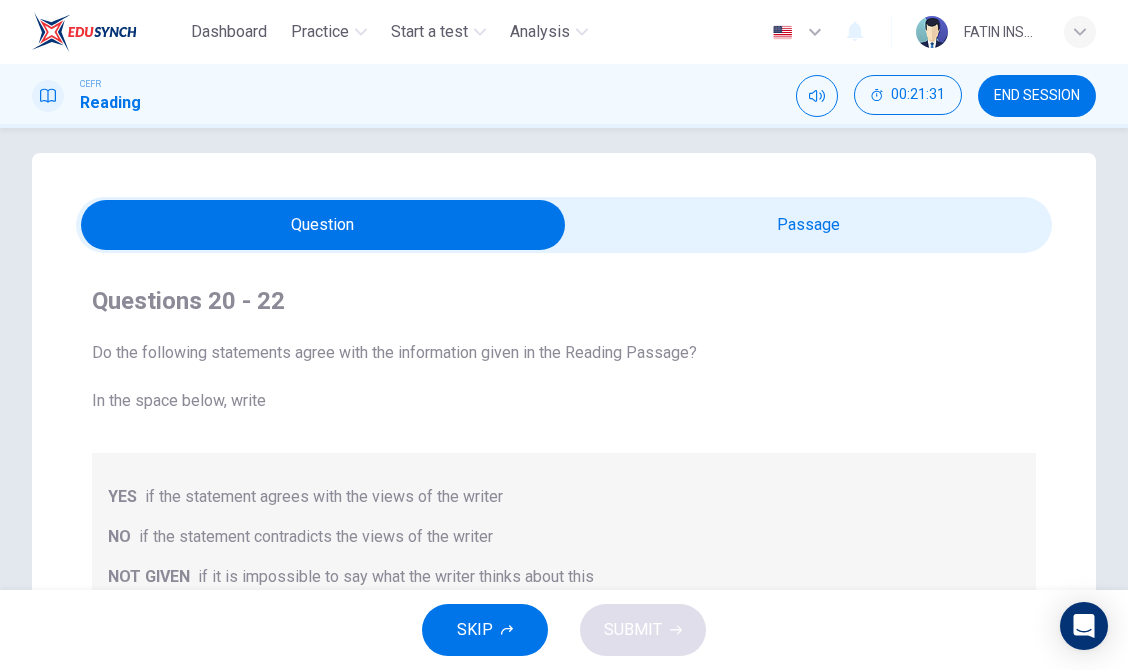 click at bounding box center [323, 225] 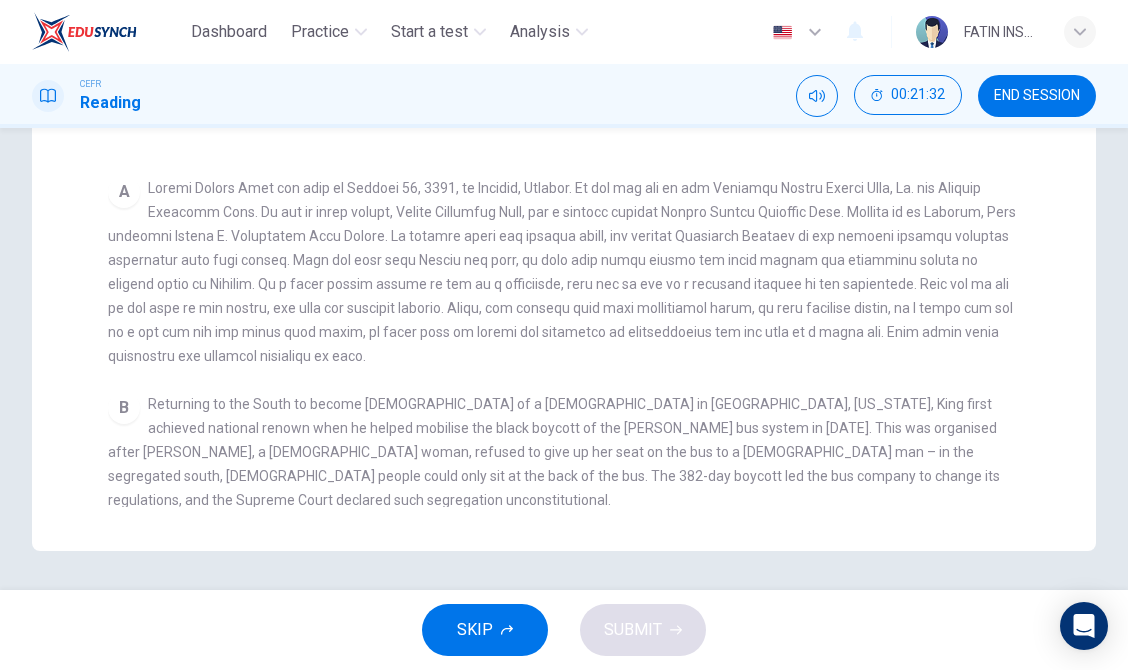 scroll, scrollTop: 566, scrollLeft: 0, axis: vertical 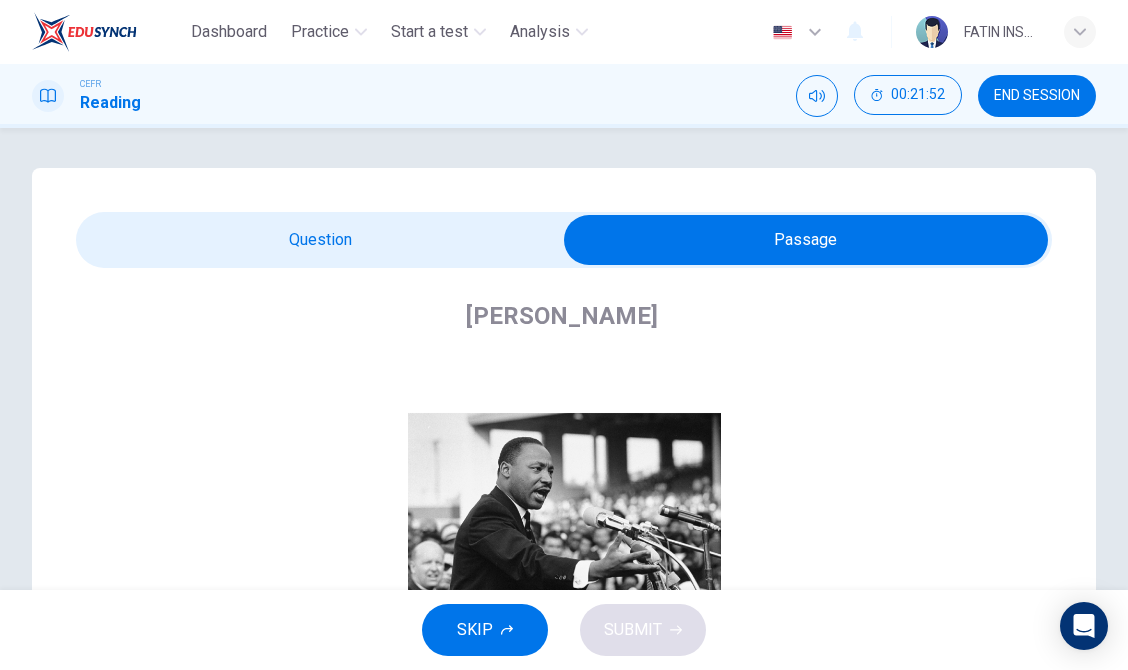 click at bounding box center (806, 240) 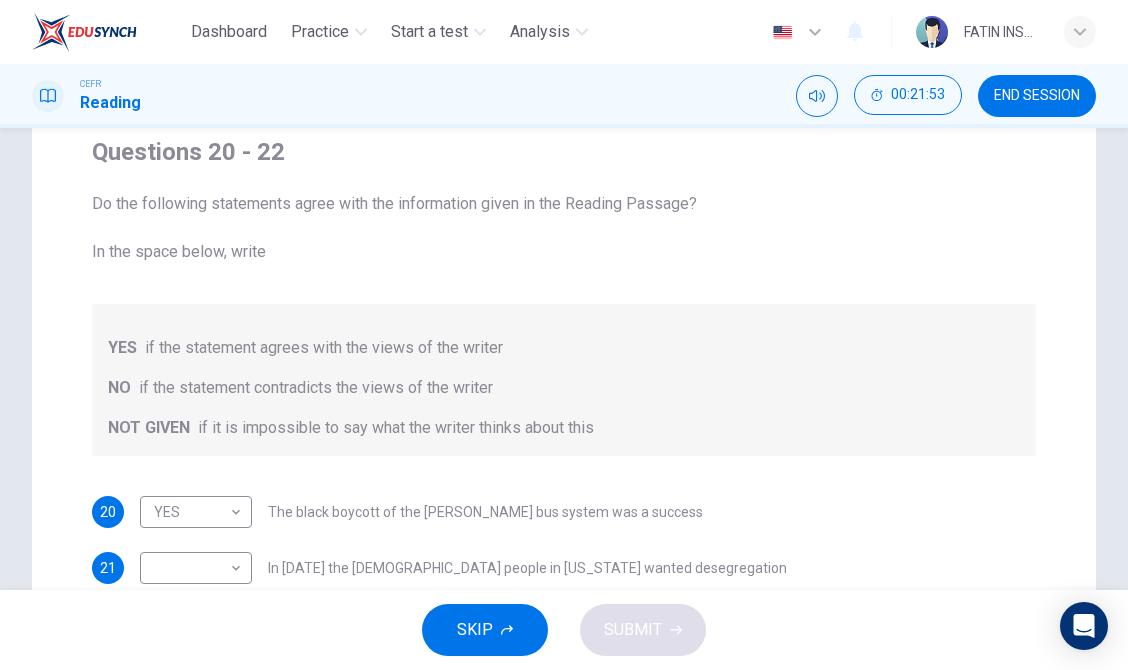 scroll, scrollTop: 359, scrollLeft: 0, axis: vertical 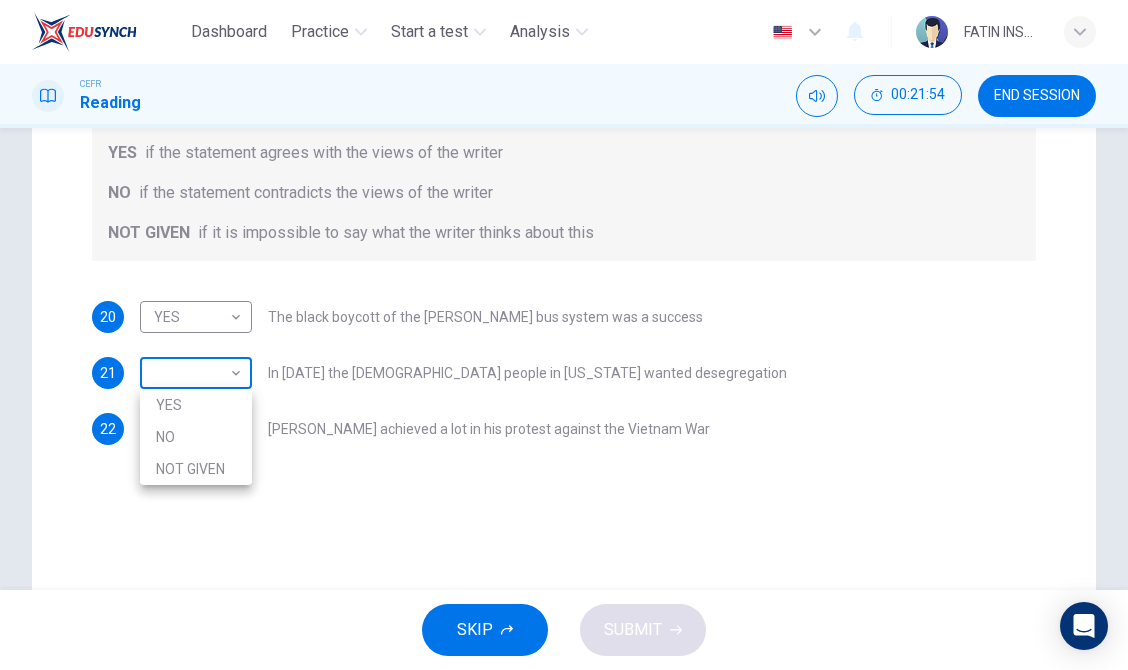 click on "Dashboard Practice Start a test Analysis English en ​ FATIN INSYIRAH BINTI ZULHASNANI [PERSON_NAME] CEFR Reading 00:21:54 END SESSION Questions 20 - 22 Do the following statements agree with the information given in the Reading Passage? In the space below, write YES if the statement agrees with the views of the writer NO if the statement contradicts the views of the writer NOT GIVEN if it is impossible to say what the writer thinks about this 20 YES YES ​ The black boycott of the [PERSON_NAME] bus system was a success 21 ​ ​ In [DATE] the [DEMOGRAPHIC_DATA] people in [US_STATE] wanted desegregation 22 ​ ​ [PERSON_NAME] achieved a lot in his protest against the Vietnam War [PERSON_NAME] CLICK TO ZOOM Click to Zoom A B C D E F SKIP SUBMIT EduSynch - Online Language Proficiency Testing
Dashboard Practice Start a test Analysis Notifications © Copyright  2025 YES NO NOT GIVEN" at bounding box center [564, 335] 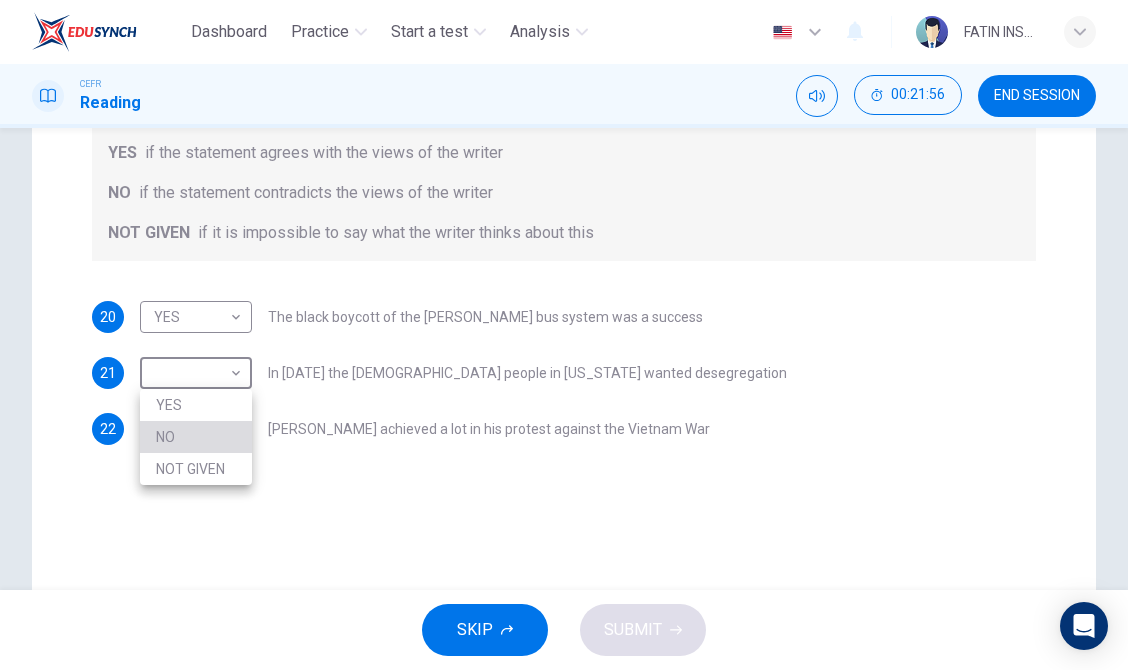 click on "NO" at bounding box center [196, 437] 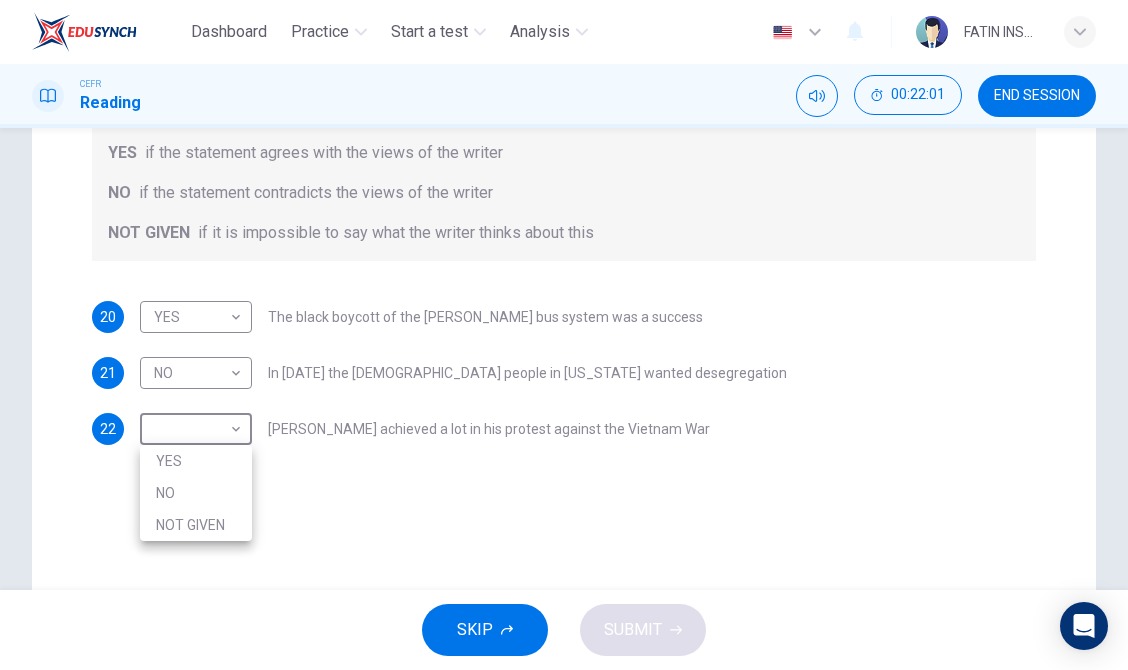 click on "Dashboard Practice Start a test Analysis English en ​ FATIN INSYIRAH BINTI ZULHASNANI [PERSON_NAME] CEFR Reading 00:22:01 END SESSION Questions 20 - 22 Do the following statements agree with the information given in the Reading Passage? In the space below, write YES if the statement agrees with the views of the writer NO if the statement contradicts the views of the writer NOT GIVEN if it is impossible to say what the writer thinks about this 20 YES YES ​ The black boycott of the [PERSON_NAME] bus system was a success 21 NO NO ​ In [DATE] the [DEMOGRAPHIC_DATA] people in [US_STATE] wanted desegregation 22 ​ ​ [PERSON_NAME] achieved a lot in his protest against the Vietnam War [PERSON_NAME] CLICK TO ZOOM Click to Zoom A B C D E F SKIP SUBMIT EduSynch - Online Language Proficiency Testing
Dashboard Practice Start a test Analysis Notifications © Copyright  2025 YES NO NOT GIVEN" at bounding box center (564, 335) 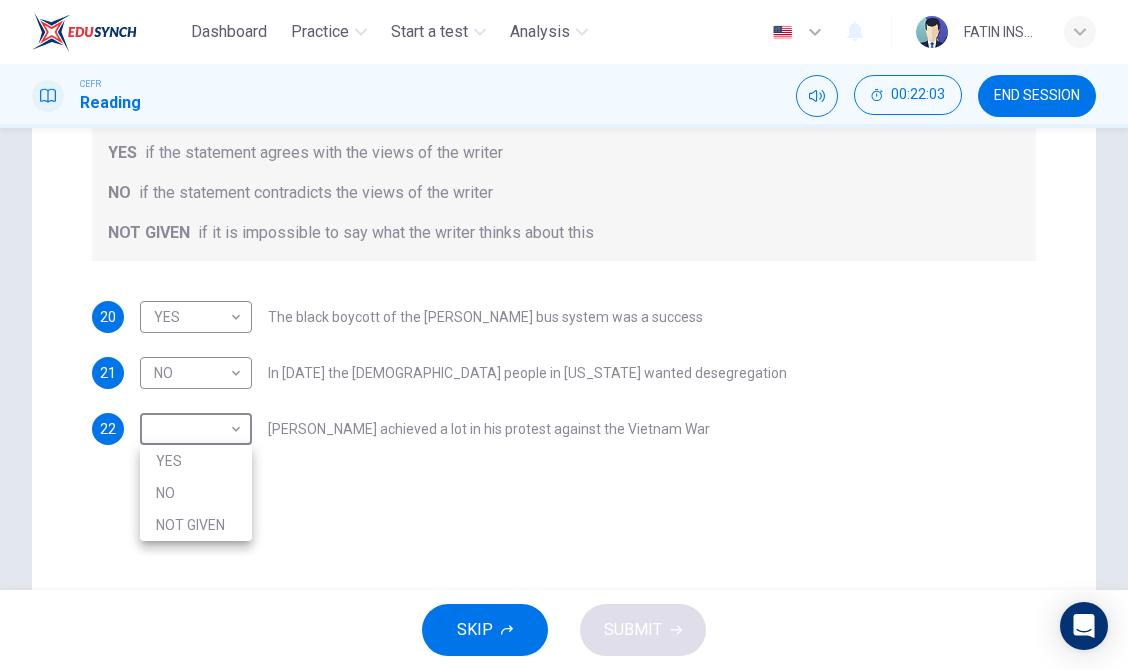 click on "NOT GIVEN" at bounding box center (196, 525) 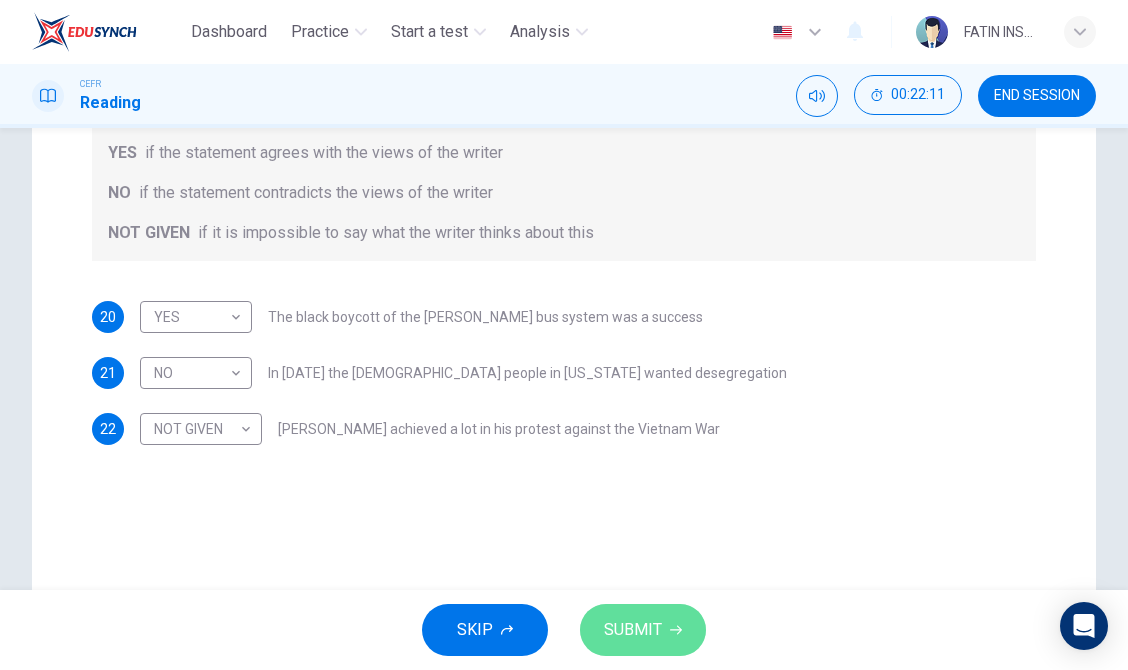 click on "SUBMIT" at bounding box center (643, 630) 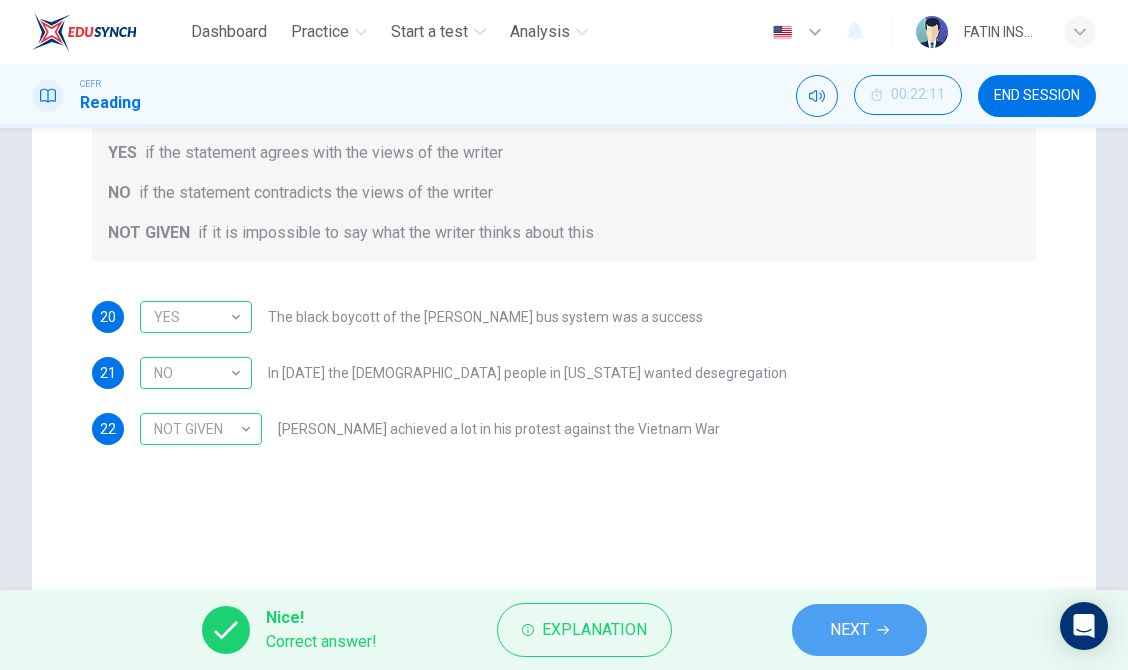 click on "NEXT" at bounding box center [859, 630] 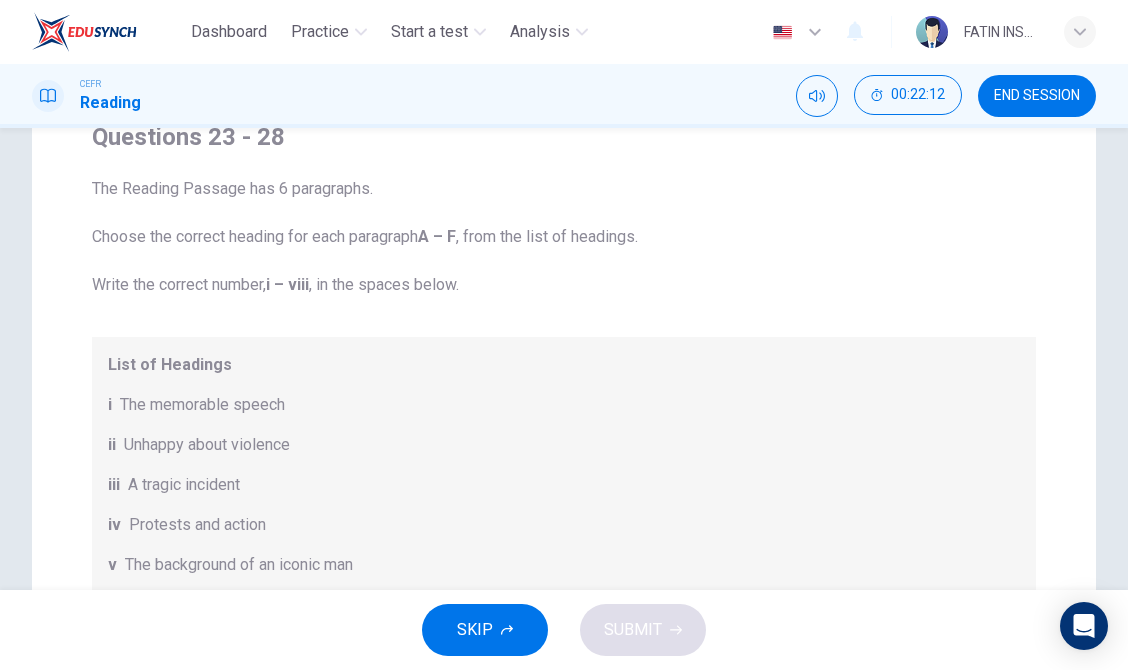 scroll, scrollTop: 158, scrollLeft: 0, axis: vertical 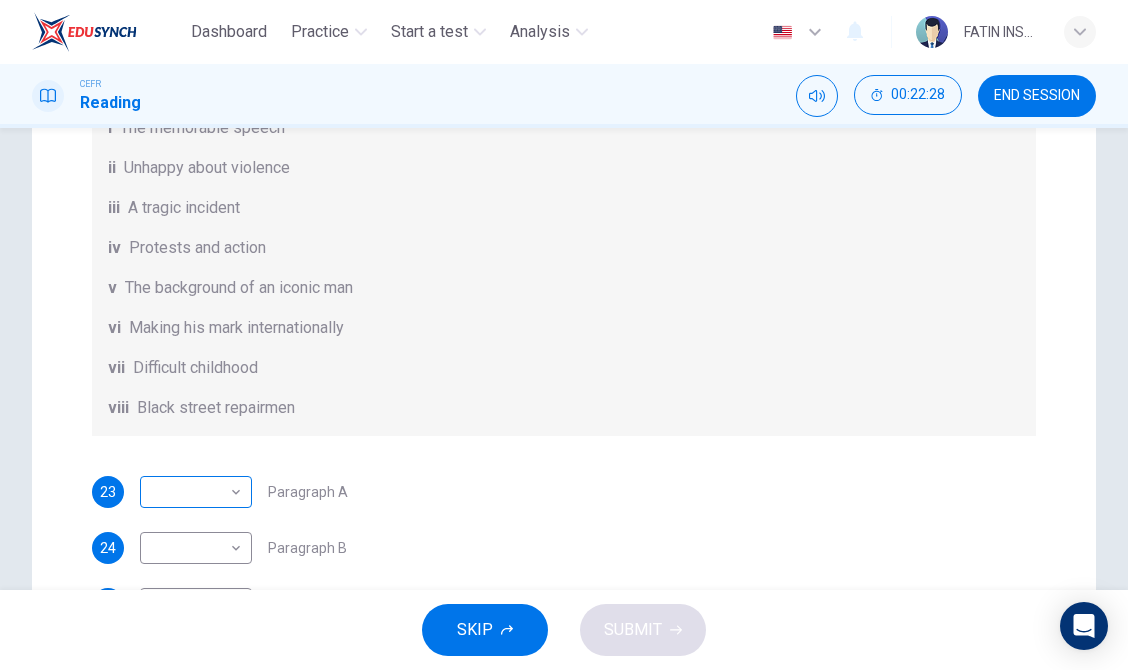 click on "Dashboard Practice Start a test Analysis English en ​ FATIN INSYIRAH BINTI ZULHASNANI [PERSON_NAME] CEFR Reading 00:22:28 END SESSION Questions 23 - 28 The Reading Passage has 6 paragraphs.
Choose the correct heading for each paragraph  A – F , from the list of headings.
Write the correct number,  i – viii , in the spaces below. List of Headings i The memorable speech ii Unhappy about violence iii A tragic incident iv Protests and action v The background of an iconic man vi Making his mark internationally vii Difficult childhood viii Black street repairmen 23 ​ ​ Paragraph A 24 ​ ​ Paragraph B 25 ​ ​ Paragraph C 26 ​ ​ Paragraph D 27 ​ ​ Paragraph E 28 ​ ​ Paragraph F [PERSON_NAME] CLICK TO ZOOM Click to Zoom A B C D E F SKIP SUBMIT EduSynch - Online Language Proficiency Testing
Dashboard Practice Start a test Analysis Notifications © Copyright  2025" at bounding box center (564, 335) 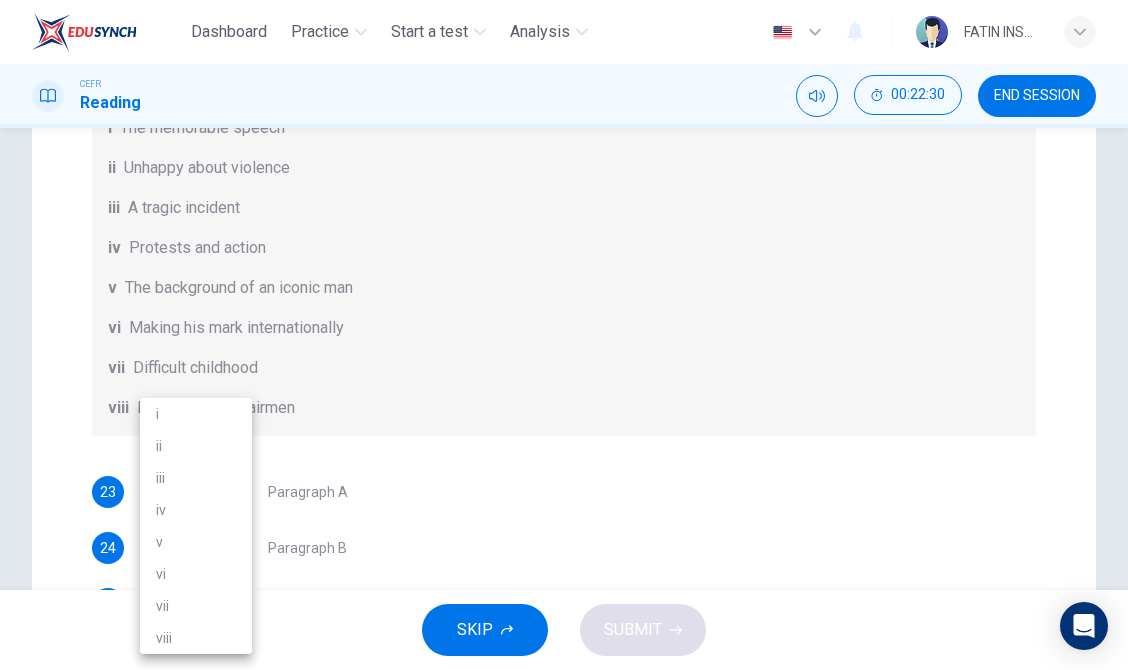 click on "v" at bounding box center [196, 542] 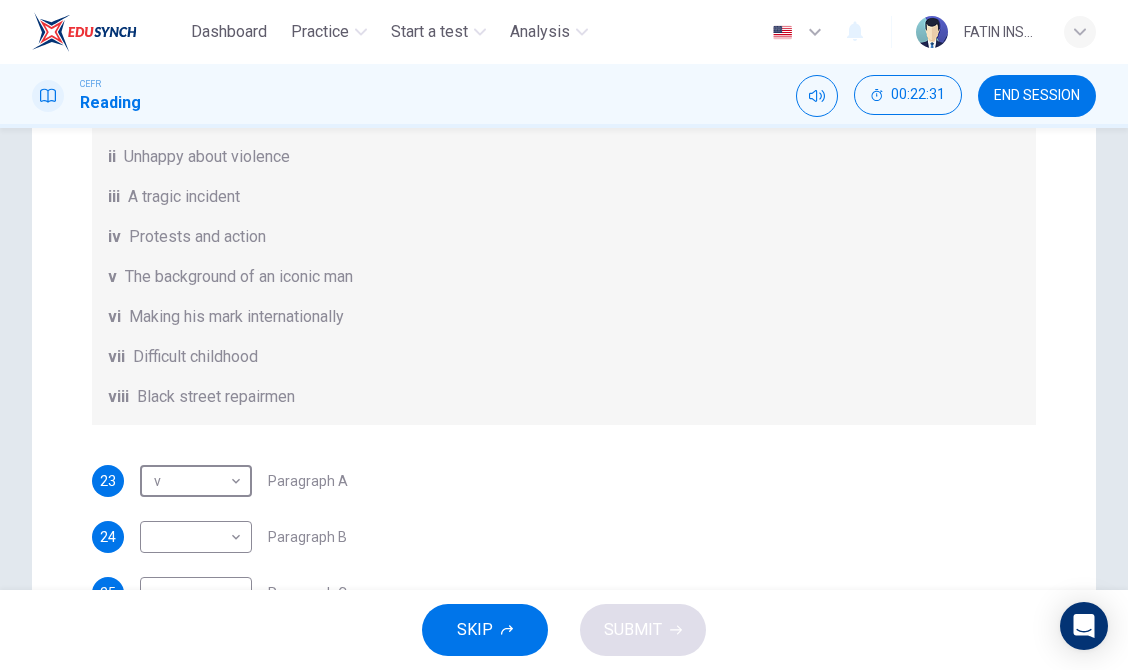 scroll, scrollTop: 280, scrollLeft: 0, axis: vertical 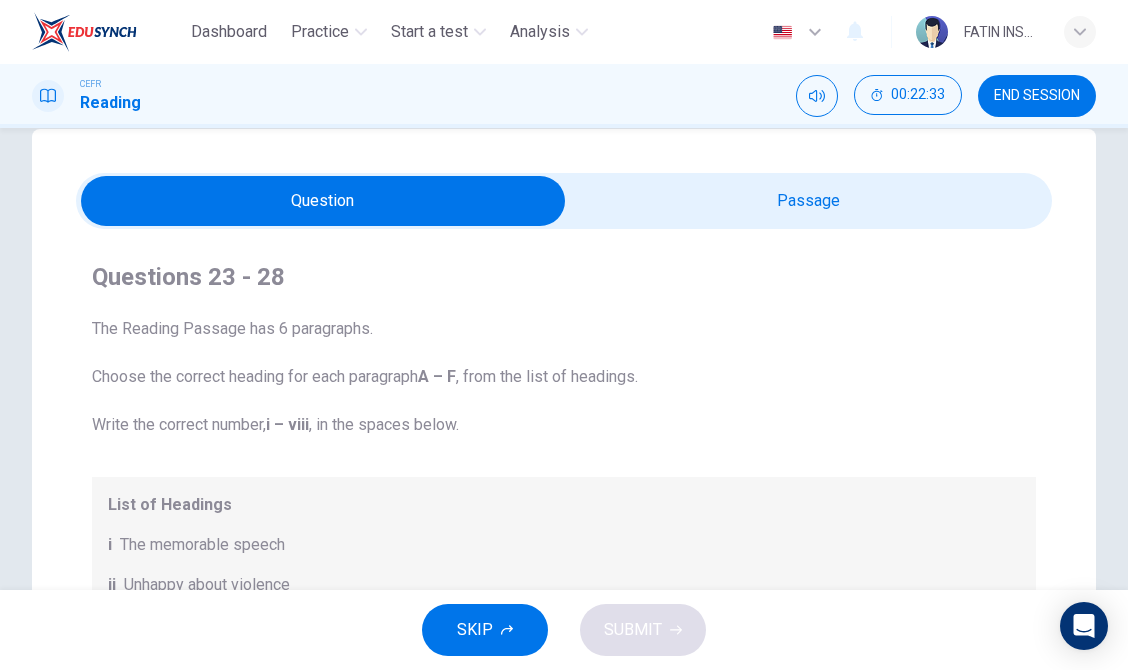 click at bounding box center (323, 201) 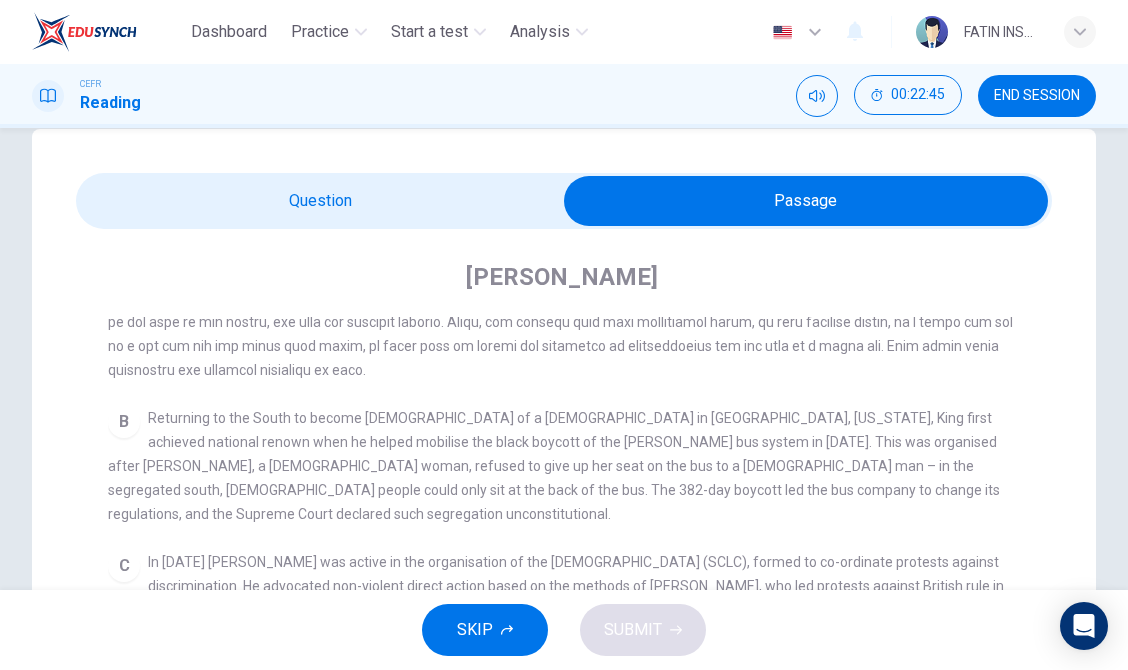 scroll, scrollTop: 531, scrollLeft: 0, axis: vertical 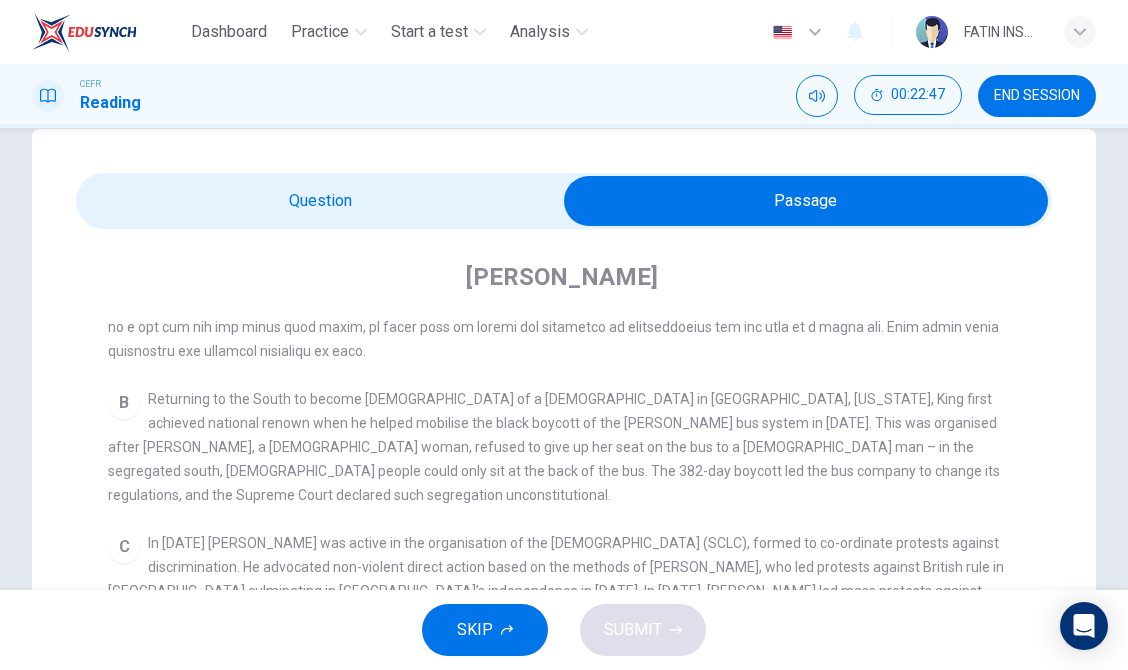 click at bounding box center [806, 201] 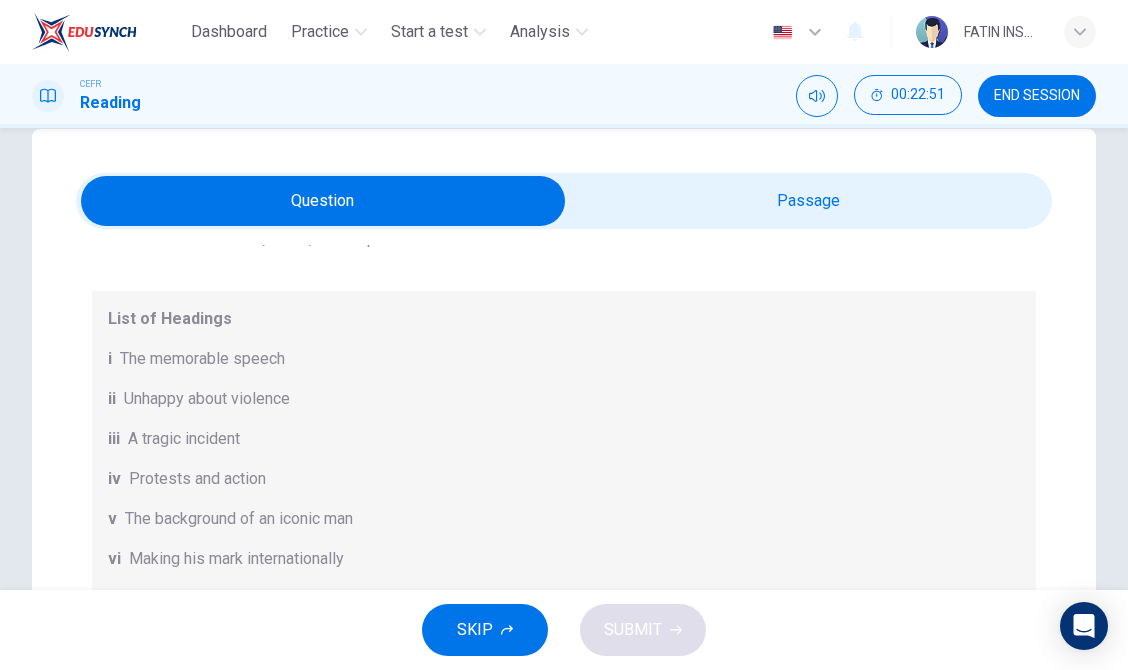 scroll, scrollTop: 188, scrollLeft: 0, axis: vertical 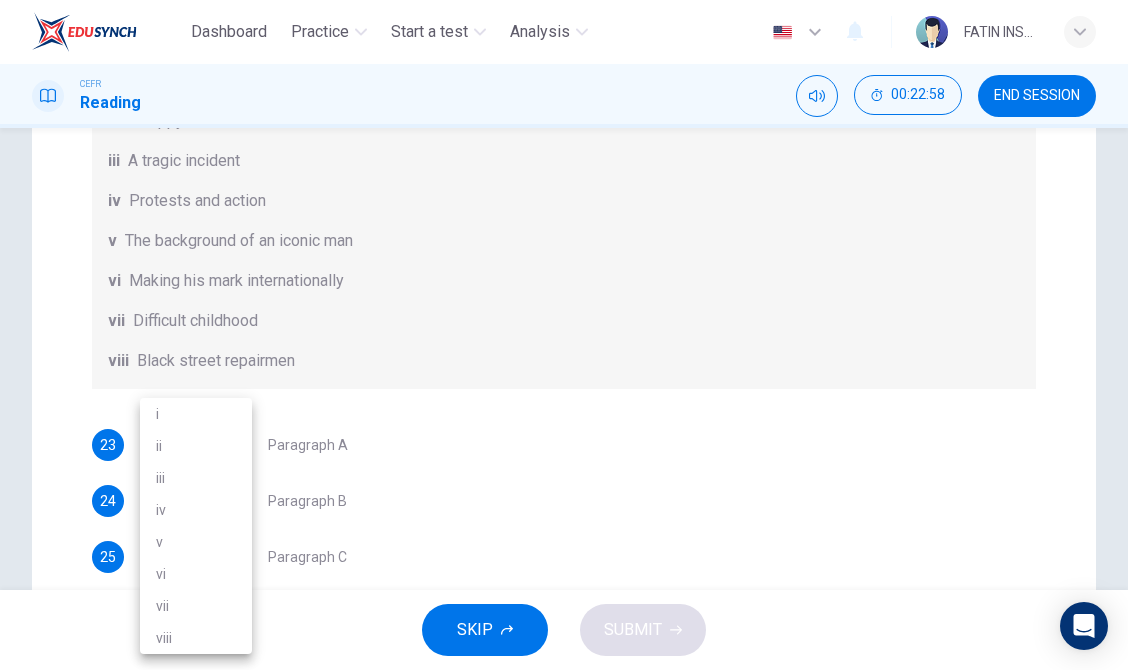 click on "Dashboard Practice Start a test Analysis English en ​ FATIN INSYIRAH BINTI ZULHASNANI [PERSON_NAME] CEFR Reading 00:22:58 END SESSION Questions 23 - 28 The Reading Passage has 6 paragraphs.
Choose the correct heading for each paragraph  A – F , from the list of headings.
Write the correct number,  i – viii , in the spaces below. List of Headings i The memorable speech ii Unhappy about violence iii A tragic incident iv Protests and action v The background of an iconic man vi Making his mark internationally vii Difficult childhood viii Black street repairmen 23 v v ​ Paragraph A 24 ​ ​ Paragraph B 25 ​ ​ Paragraph C 26 ​ ​ Paragraph D 27 ​ ​ Paragraph E 28 ​ ​ Paragraph F [PERSON_NAME] CLICK TO ZOOM Click to Zoom A B C D E F SKIP SUBMIT EduSynch - Online Language Proficiency Testing
Dashboard Practice Start a test Analysis Notifications © Copyright  2025 i ii iii iv v vi vii viii" at bounding box center [564, 335] 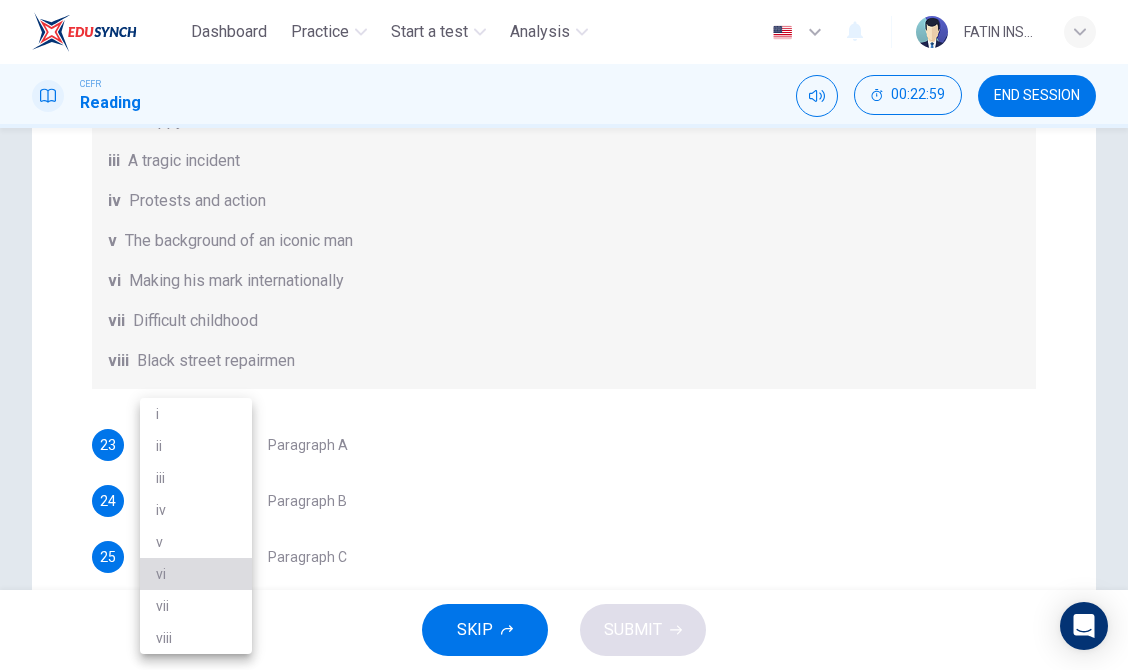click on "vi" at bounding box center (196, 574) 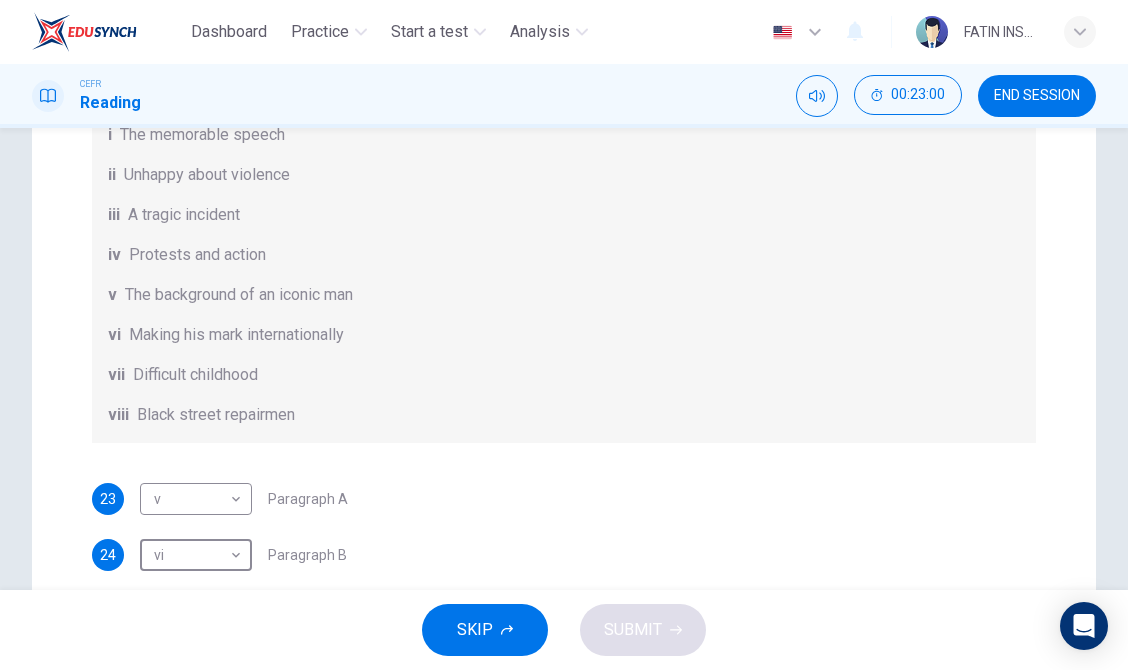 scroll, scrollTop: 0, scrollLeft: 0, axis: both 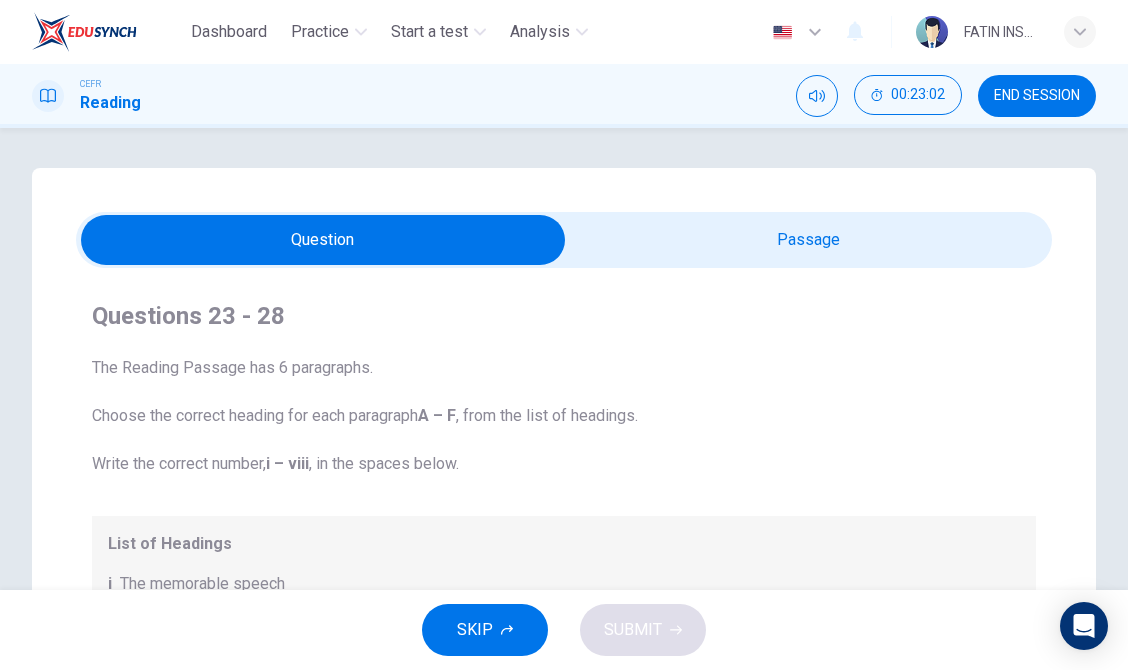 click at bounding box center (323, 240) 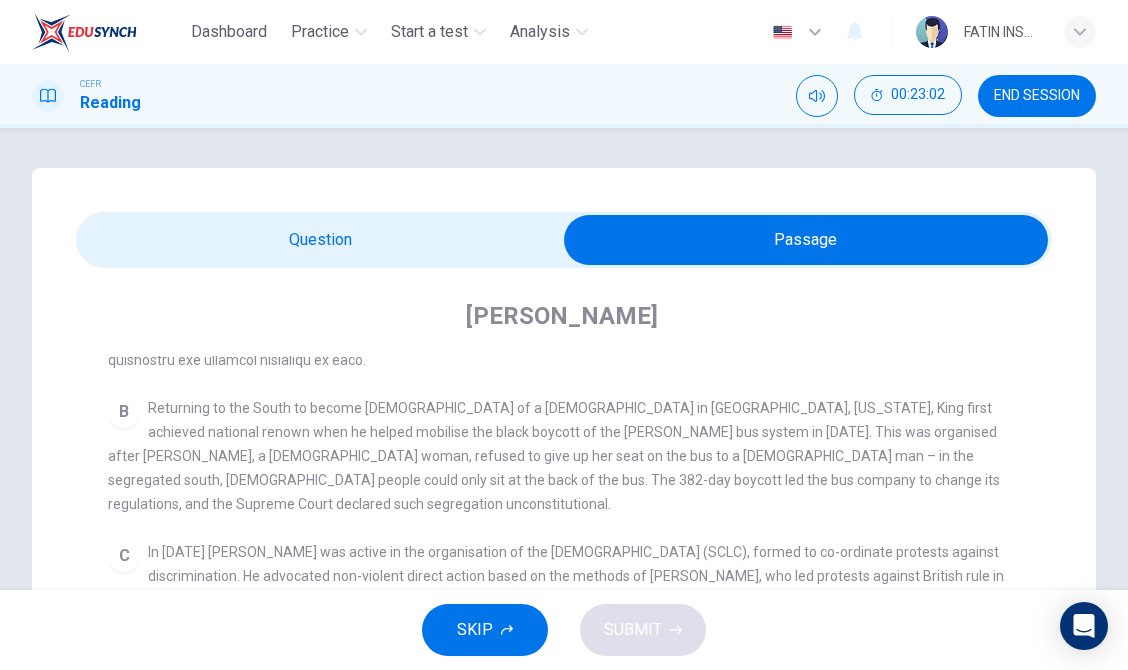 scroll, scrollTop: 613, scrollLeft: 0, axis: vertical 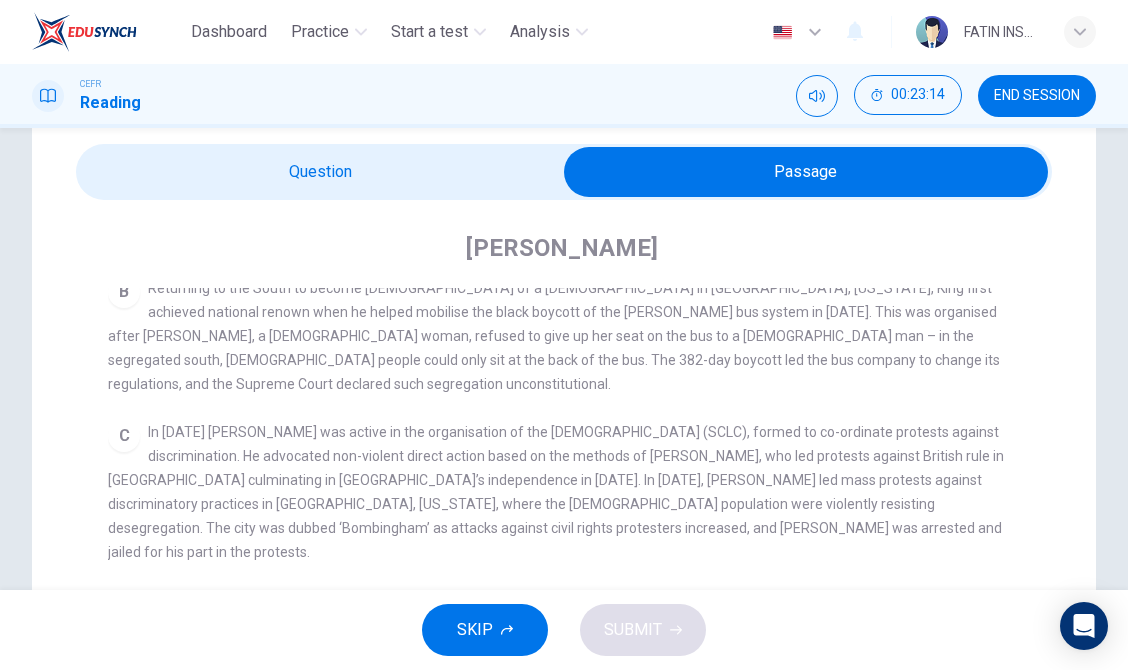 click at bounding box center [806, 172] 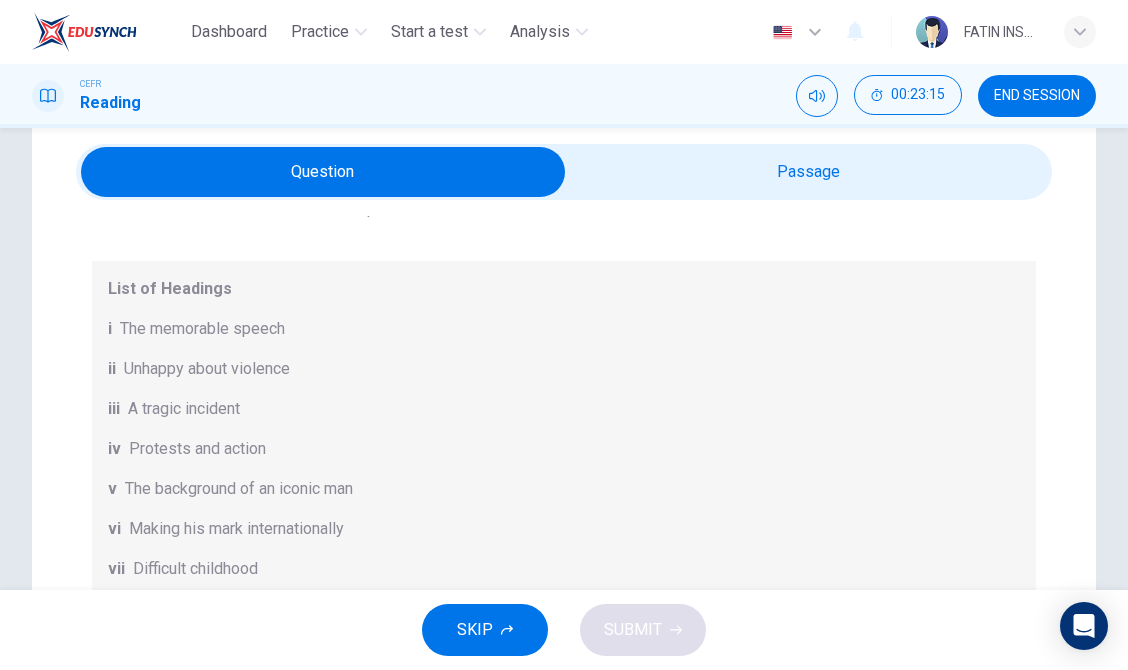 scroll, scrollTop: 188, scrollLeft: 0, axis: vertical 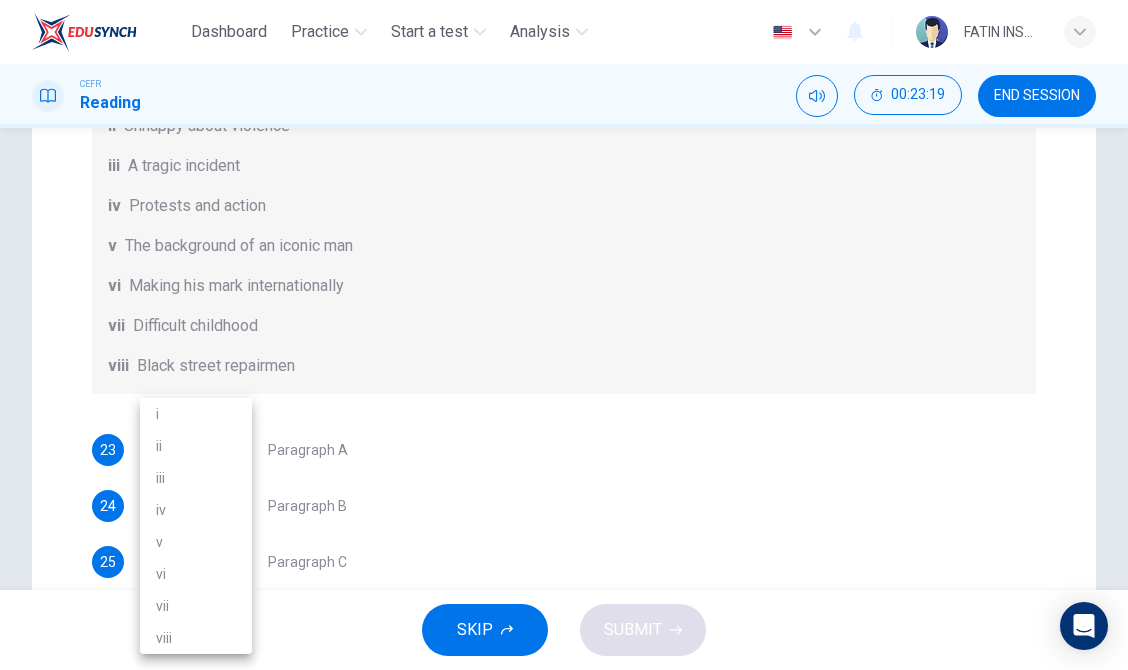 click on "Dashboard Practice Start a test Analysis English en ​ FATIN INSYIRAH BINTI ZULHASNANI [PERSON_NAME] CEFR Reading 00:23:19 END SESSION Questions 23 - 28 The Reading Passage has 6 paragraphs.
Choose the correct heading for each paragraph  A – F , from the list of headings.
Write the correct number,  i – viii , in the spaces below. List of Headings i The memorable speech ii Unhappy about violence iii A tragic incident iv Protests and action v The background of an iconic man vi Making his mark internationally vii Difficult childhood viii Black street repairmen 23 v v ​ Paragraph A 24 vi vi ​ Paragraph B 25 ​ ​ Paragraph C 26 ​ ​ Paragraph D 27 ​ ​ Paragraph E 28 ​ ​ Paragraph F [PERSON_NAME] CLICK TO ZOOM Click to Zoom A B C D E F SKIP SUBMIT EduSynch - Online Language Proficiency Testing
Dashboard Practice Start a test Analysis Notifications © Copyright  2025 i ii iii iv v vi vii viii" at bounding box center (564, 335) 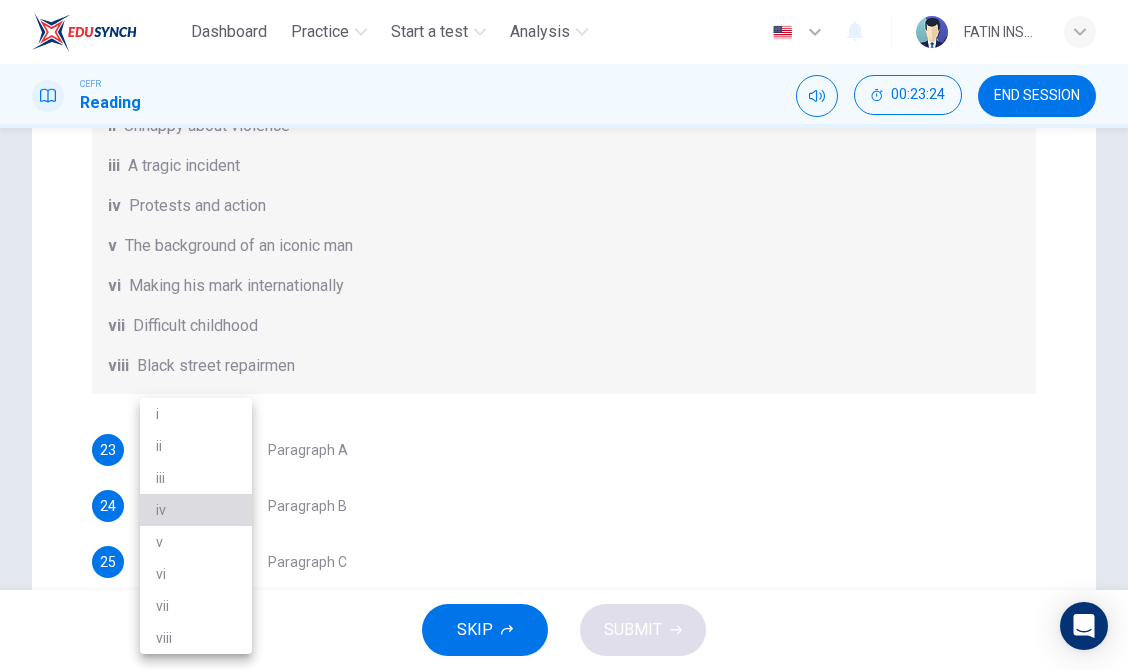 click on "iv" at bounding box center [196, 510] 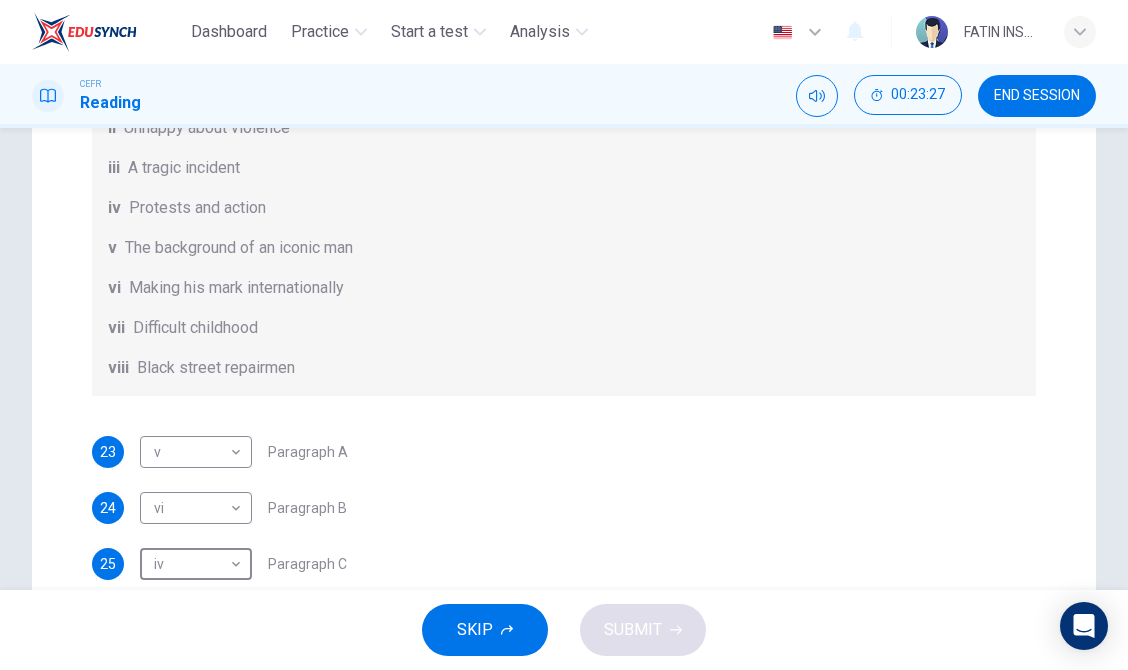 scroll, scrollTop: 188, scrollLeft: 0, axis: vertical 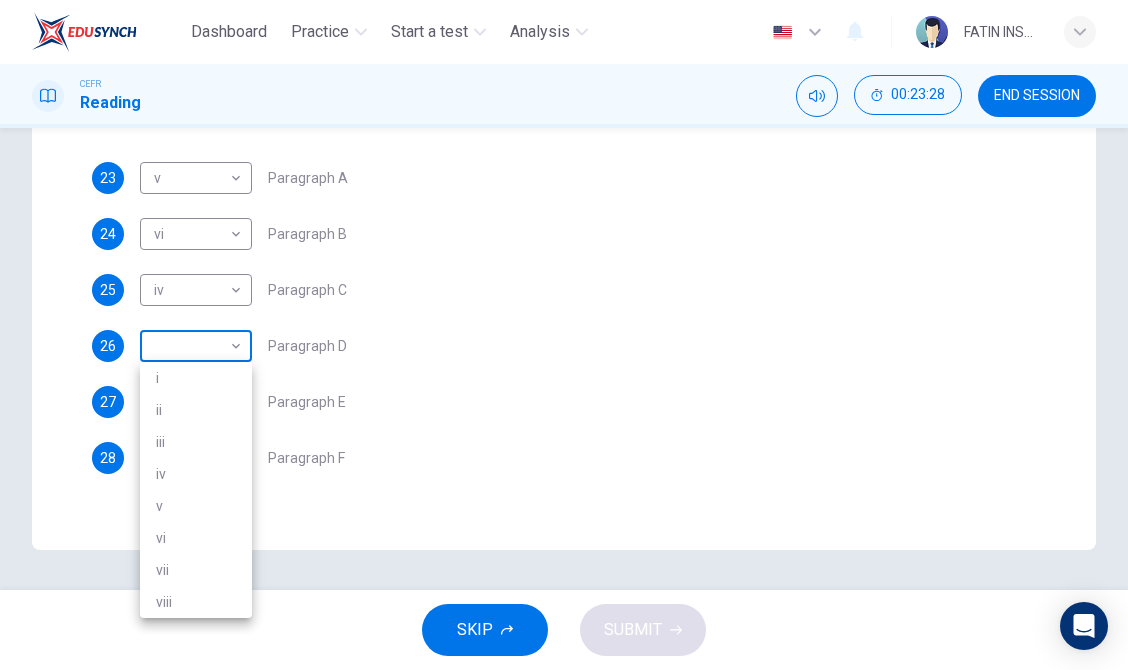click on "Dashboard Practice Start a test Analysis English en ​ FATIN INSYIRAH BINTI ZULHASNANI [PERSON_NAME] CEFR Reading 00:23:28 END SESSION Questions 23 - 28 The Reading Passage has 6 paragraphs.
Choose the correct heading for each paragraph  A – F , from the list of headings.
Write the correct number,  i – viii , in the spaces below. List of Headings i The memorable speech ii Unhappy about violence iii A tragic incident iv Protests and action v The background of an iconic man vi Making his mark internationally vii Difficult childhood viii Black street repairmen 23 v v ​ Paragraph A 24 vi vi ​ Paragraph B 25 iv iv ​ Paragraph C 26 ​ ​ Paragraph D 27 ​ ​ Paragraph E 28 ​ ​ Paragraph F [PERSON_NAME] CLICK TO ZOOM Click to Zoom A B C D E F SKIP SUBMIT EduSynch - Online Language Proficiency Testing
Dashboard Practice Start a test Analysis Notifications © Copyright  2025 i ii iii iv v vi vii viii" at bounding box center [564, 335] 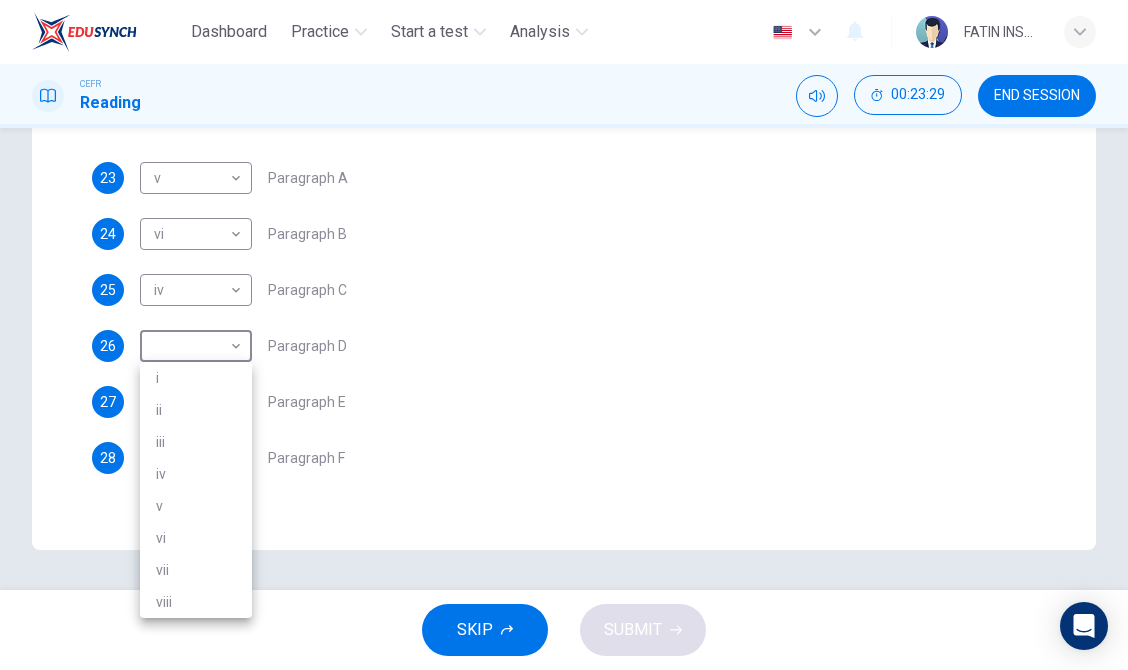 click on "ii" at bounding box center [196, 410] 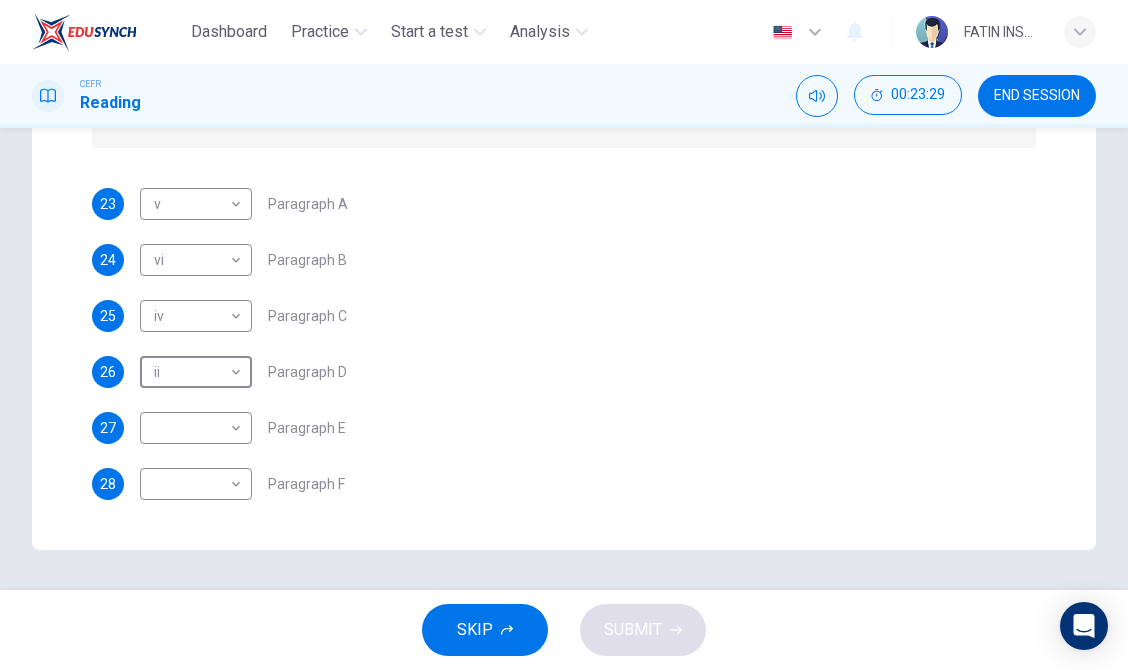 scroll, scrollTop: 0, scrollLeft: 0, axis: both 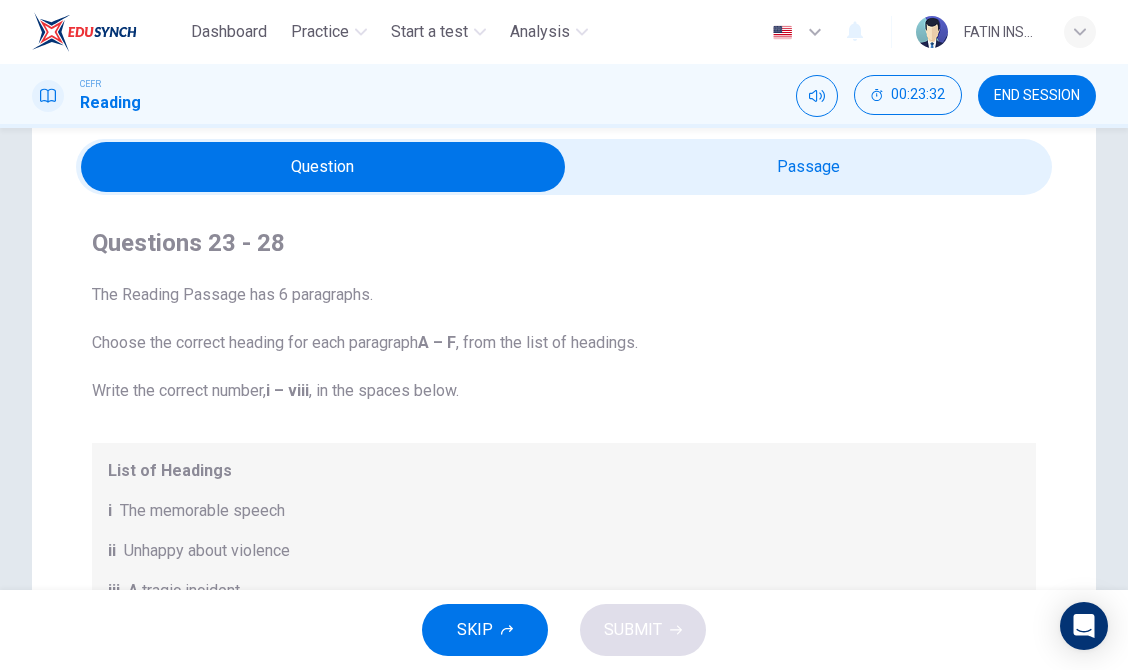 click at bounding box center (323, 167) 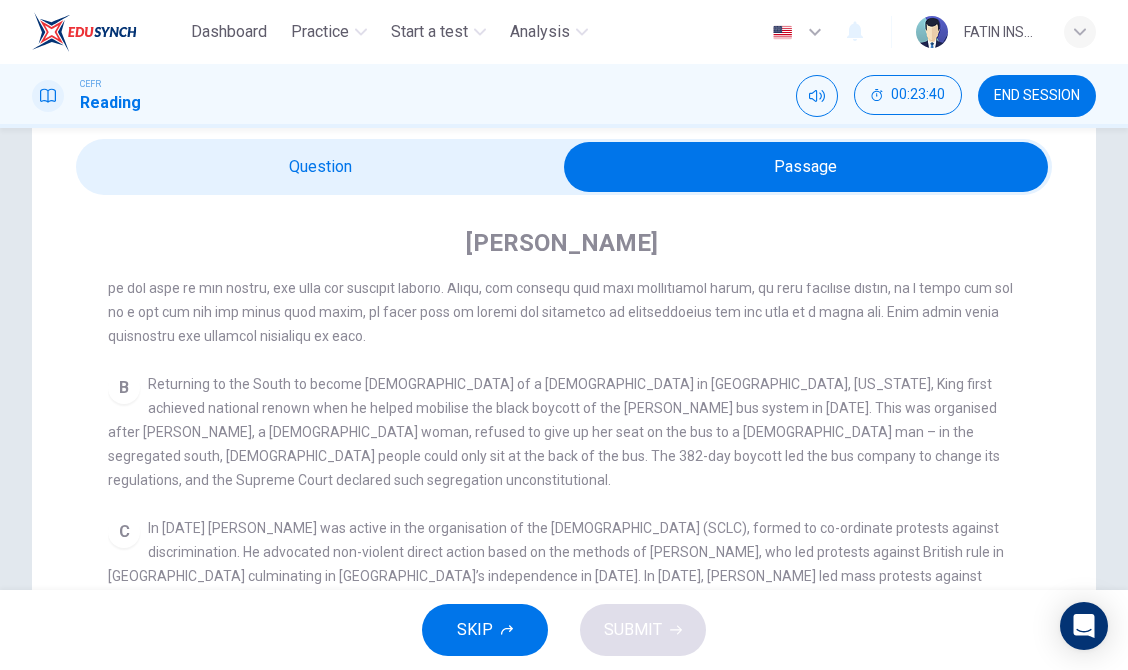 scroll, scrollTop: 613, scrollLeft: 0, axis: vertical 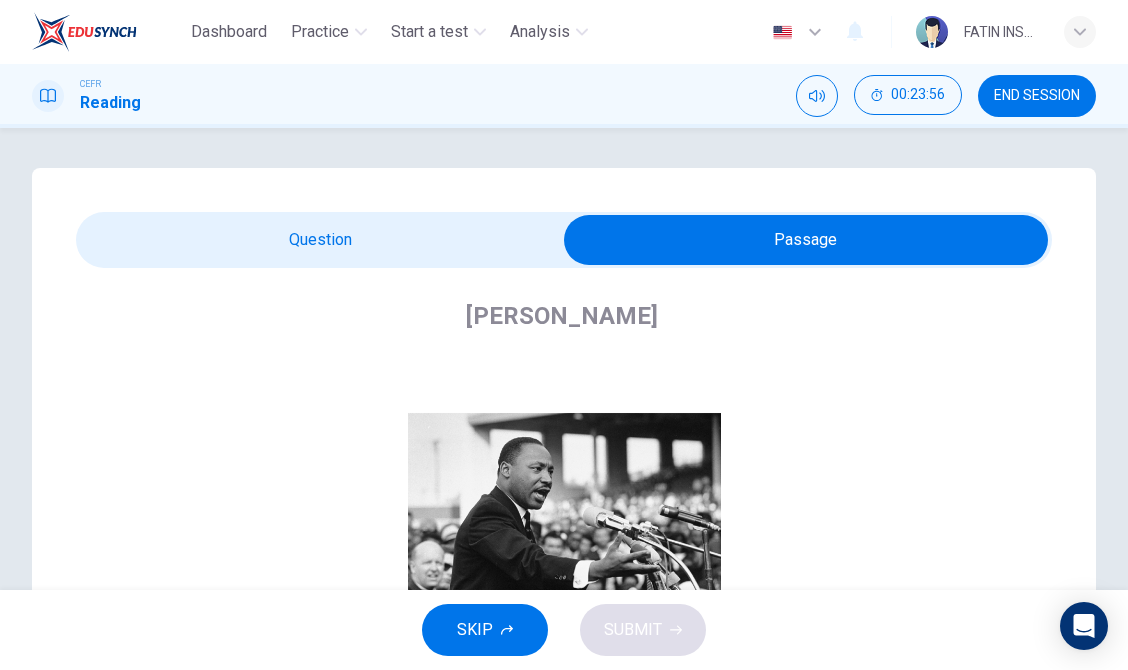 click at bounding box center (806, 240) 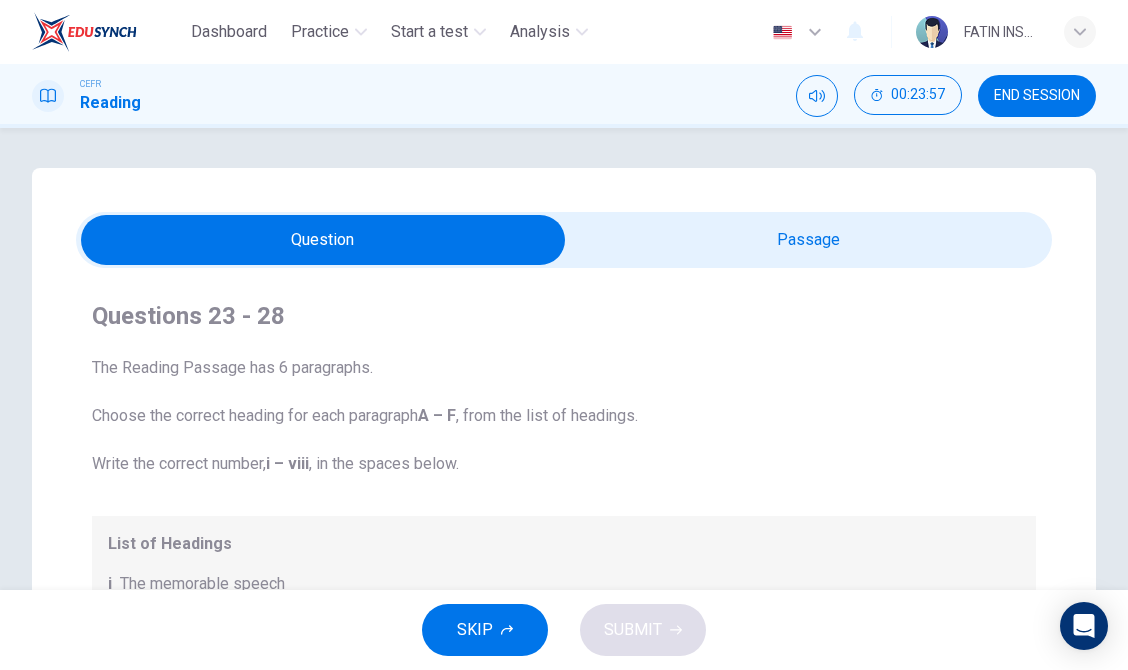 scroll, scrollTop: 188, scrollLeft: 0, axis: vertical 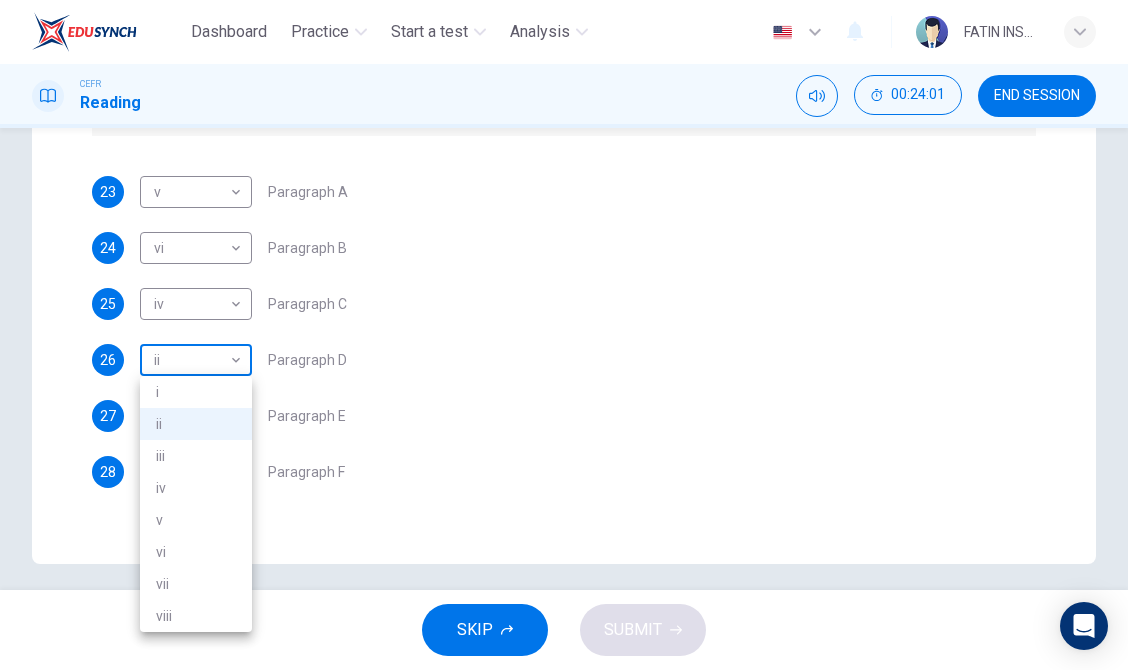 click on "Dashboard Practice Start a test Analysis English en ​ FATIN INSYIRAH BINTI ZULHASNANI [PERSON_NAME] CEFR Reading 00:24:01 END SESSION Questions 23 - 28 The Reading Passage has 6 paragraphs.
Choose the correct heading for each paragraph  A – F , from the list of headings.
Write the correct number,  i – viii , in the spaces below. List of Headings i The memorable speech ii Unhappy about violence iii A tragic incident iv Protests and action v The background of an iconic man vi Making his mark internationally vii Difficult childhood viii Black street repairmen 23 v v ​ Paragraph A 24 vi vi ​ Paragraph B 25 iv iv ​ Paragraph C 26 ii ii ​ Paragraph D 27 ​ ​ Paragraph E 28 ​ ​ Paragraph F [PERSON_NAME] CLICK TO ZOOM Click to Zoom A B C D E F SKIP SUBMIT EduSynch - Online Language Proficiency Testing
Dashboard Practice Start a test Analysis Notifications © Copyright  2025 i ii iii iv v vi vii viii" at bounding box center [564, 335] 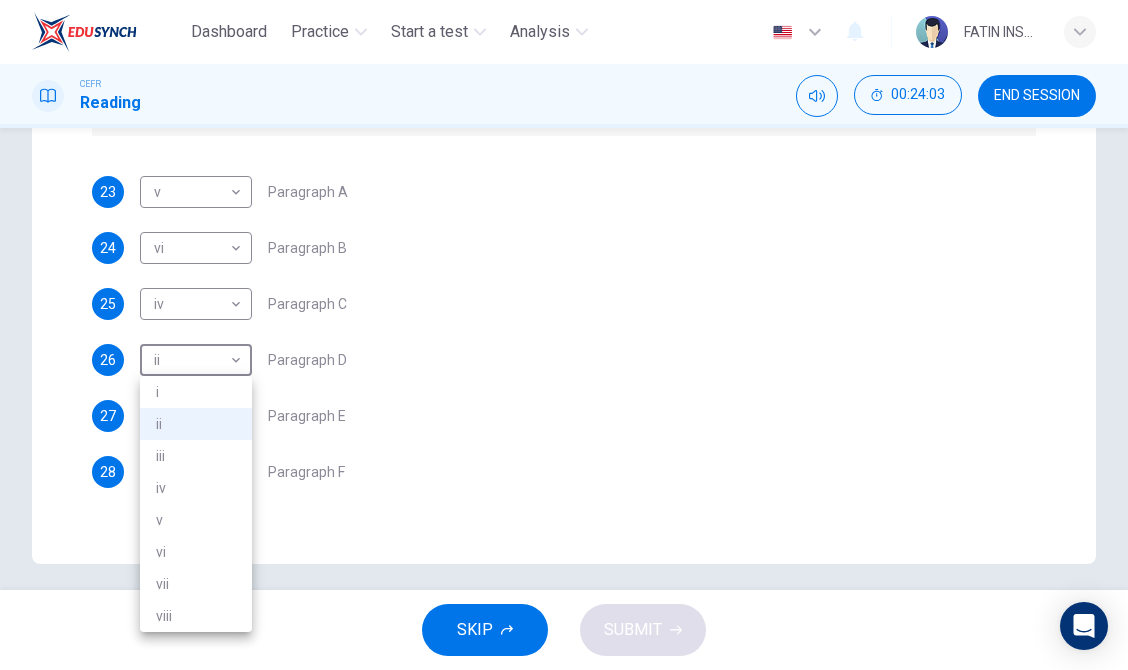click at bounding box center [564, 335] 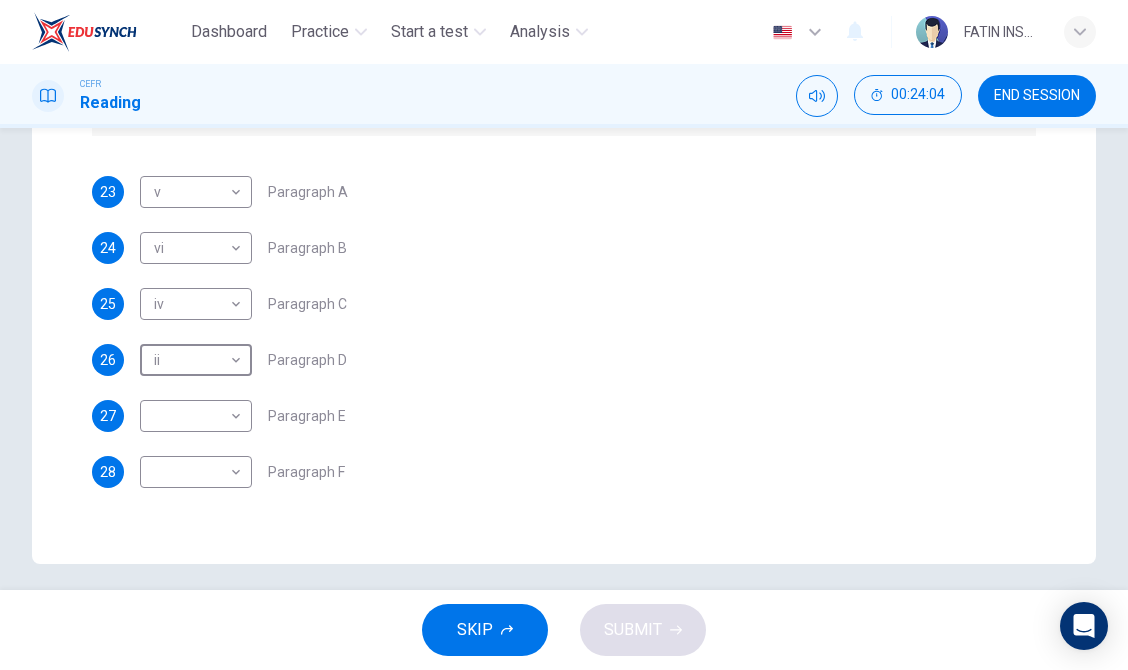 scroll, scrollTop: 0, scrollLeft: 0, axis: both 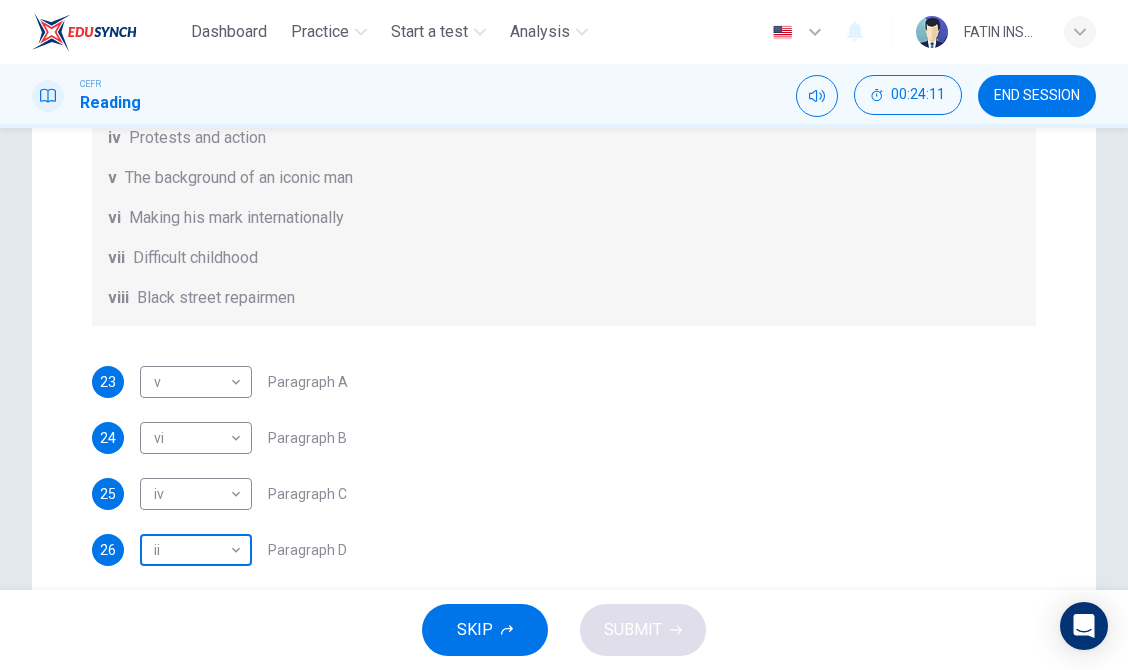 click on "Dashboard Practice Start a test Analysis English en ​ FATIN INSYIRAH BINTI ZULHASNANI [PERSON_NAME] CEFR Reading 00:24:11 END SESSION Questions 23 - 28 The Reading Passage has 6 paragraphs.
Choose the correct heading for each paragraph  A – F , from the list of headings.
Write the correct number,  i – viii , in the spaces below. List of Headings i The memorable speech ii Unhappy about violence iii A tragic incident iv Protests and action v The background of an iconic man vi Making his mark internationally vii Difficult childhood viii Black street repairmen 23 v v ​ Paragraph A 24 vi vi ​ Paragraph B 25 iv iv ​ Paragraph C 26 ii ii ​ Paragraph D 27 ​ ​ Paragraph E 28 ​ ​ Paragraph F [PERSON_NAME] CLICK TO ZOOM Click to Zoom A B C D E F SKIP SUBMIT EduSynch - Online Language Proficiency Testing
Dashboard Practice Start a test Analysis Notifications © Copyright  2025" at bounding box center (564, 335) 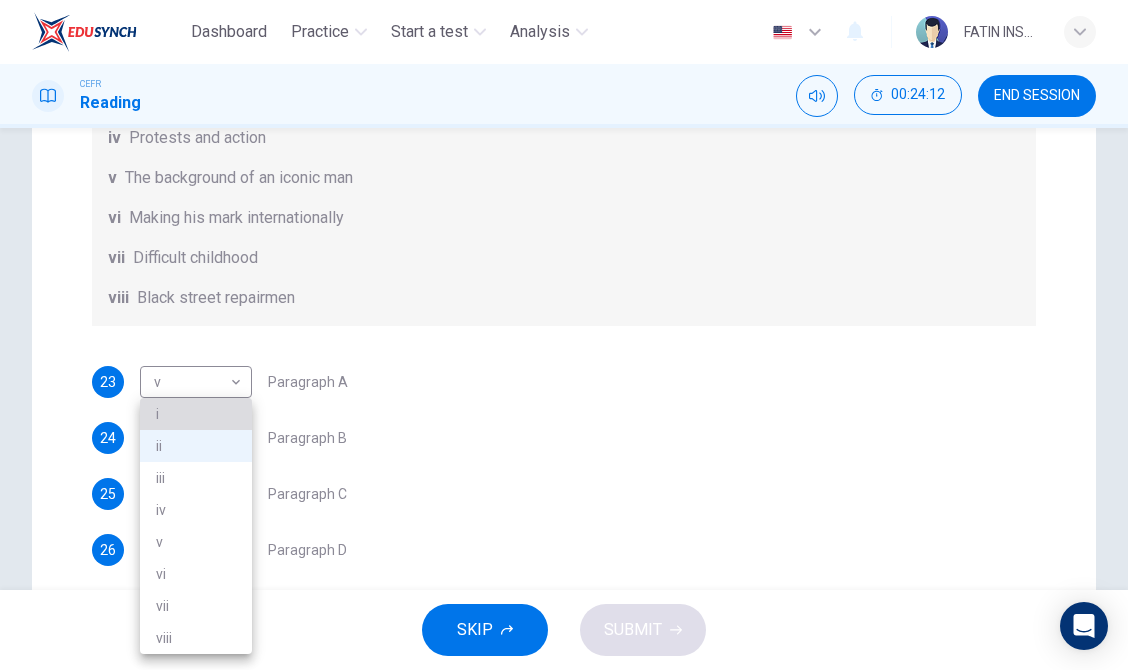 drag, startPoint x: 184, startPoint y: 414, endPoint x: 201, endPoint y: 409, distance: 17.720045 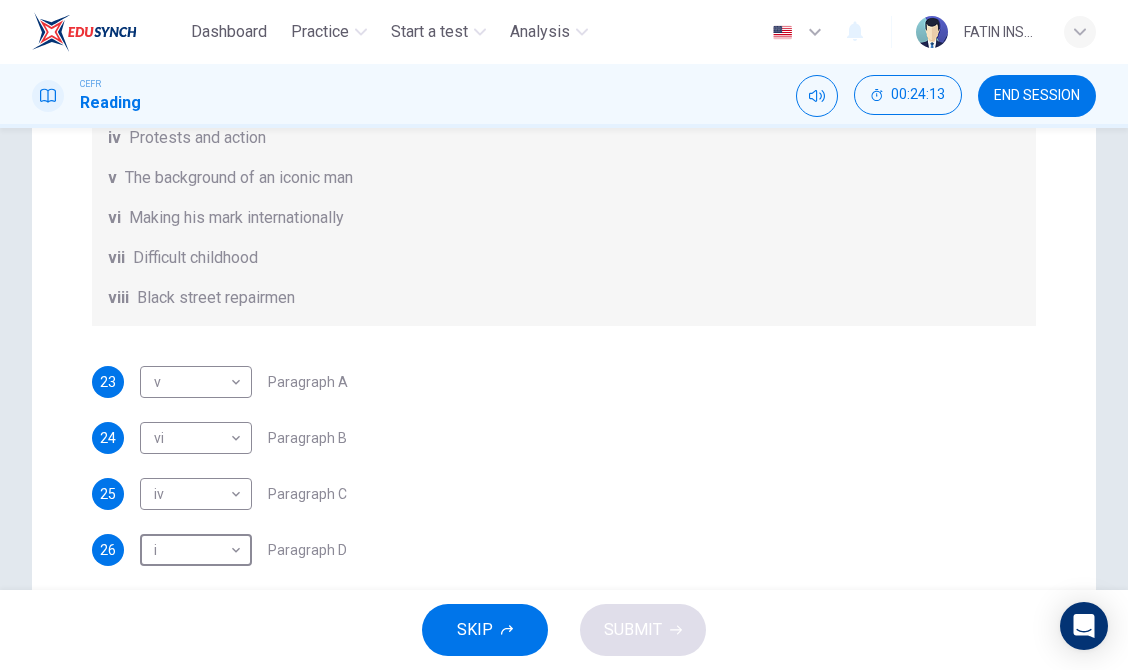 scroll, scrollTop: 582, scrollLeft: 0, axis: vertical 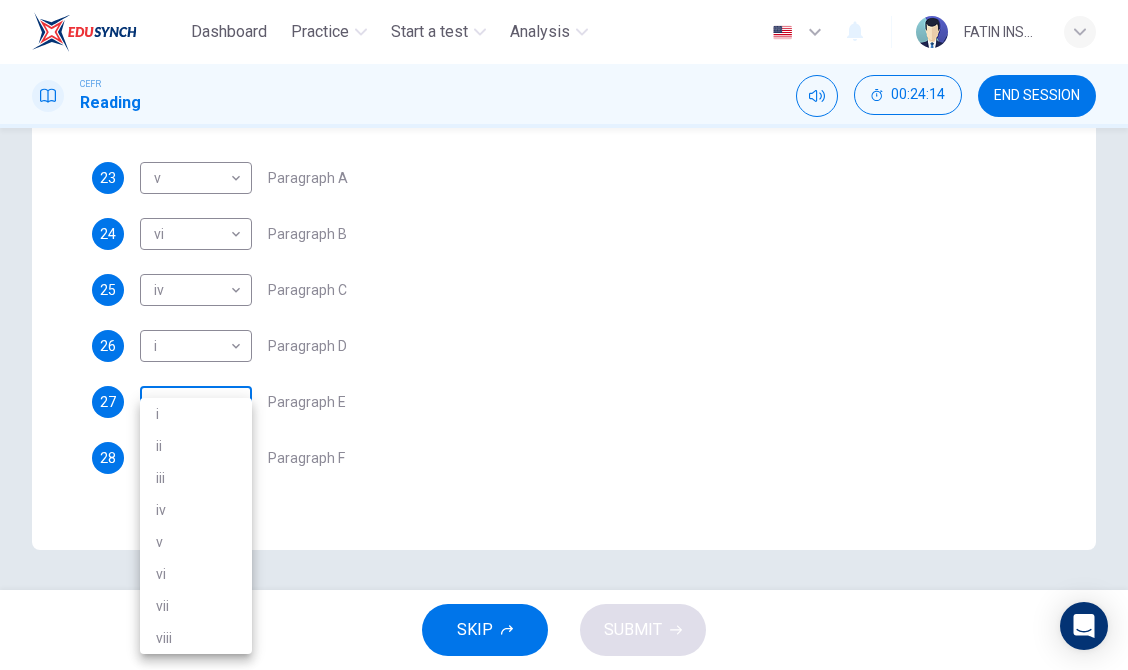 click on "Dashboard Practice Start a test Analysis English en ​ FATIN INSYIRAH BINTI ZULHASNANI [PERSON_NAME] CEFR Reading 00:24:14 END SESSION Questions 23 - 28 The Reading Passage has 6 paragraphs.
Choose the correct heading for each paragraph  A – F , from the list of headings.
Write the correct number,  i – viii , in the spaces below. List of Headings i The memorable speech ii Unhappy about violence iii A tragic incident iv Protests and action v The background of an iconic man vi Making his mark internationally vii Difficult childhood viii Black street repairmen 23 v v ​ Paragraph A 24 vi vi ​ Paragraph B 25 iv iv ​ Paragraph C 26 i i ​ Paragraph D 27 ​ ​ Paragraph E 28 ​ ​ Paragraph F [PERSON_NAME] CLICK TO ZOOM Click to Zoom A B C D E F SKIP SUBMIT EduSynch - Online Language Proficiency Testing
Dashboard Practice Start a test Analysis Notifications © Copyright  2025 i ii iii iv v vi vii viii" at bounding box center [564, 335] 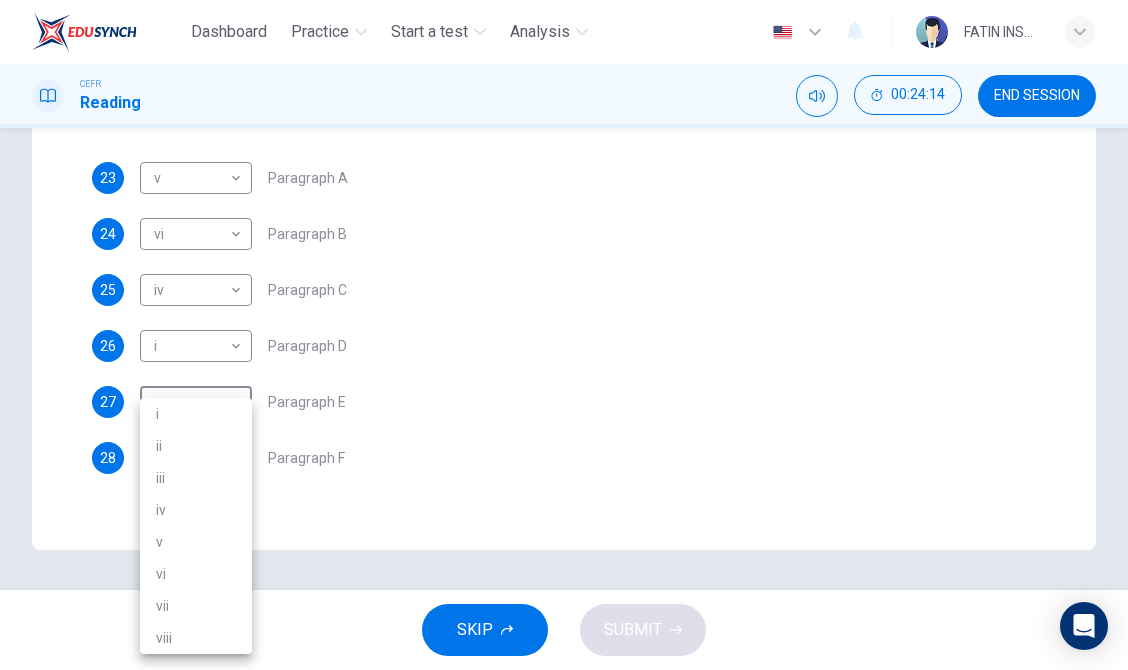 click on "ii" at bounding box center [196, 446] 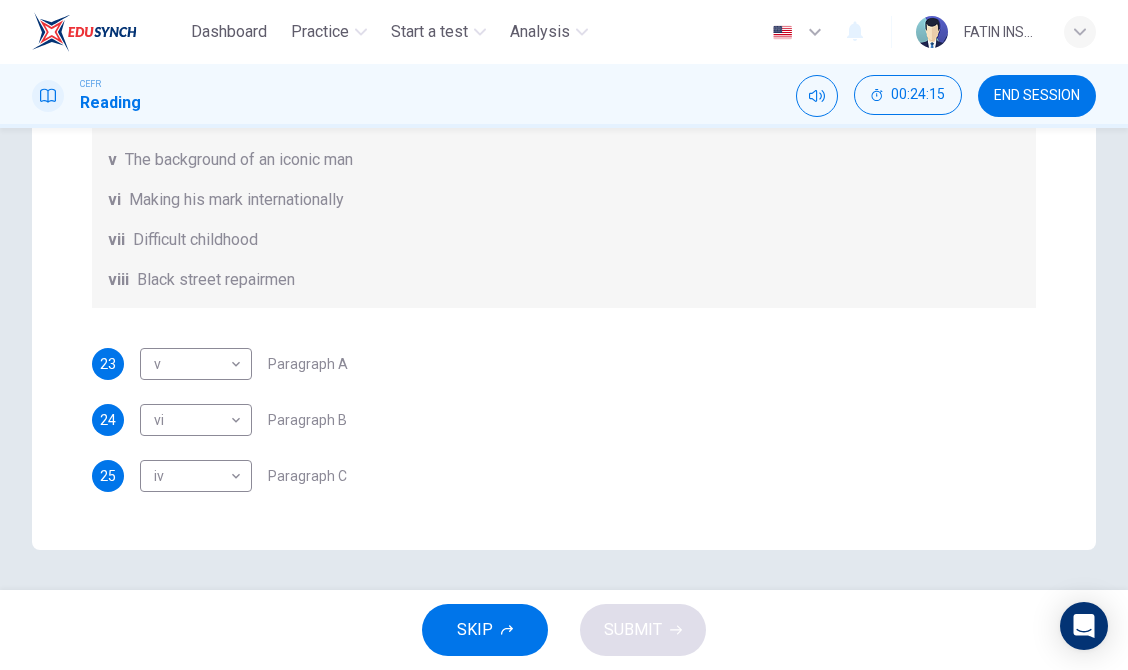 scroll, scrollTop: 0, scrollLeft: 0, axis: both 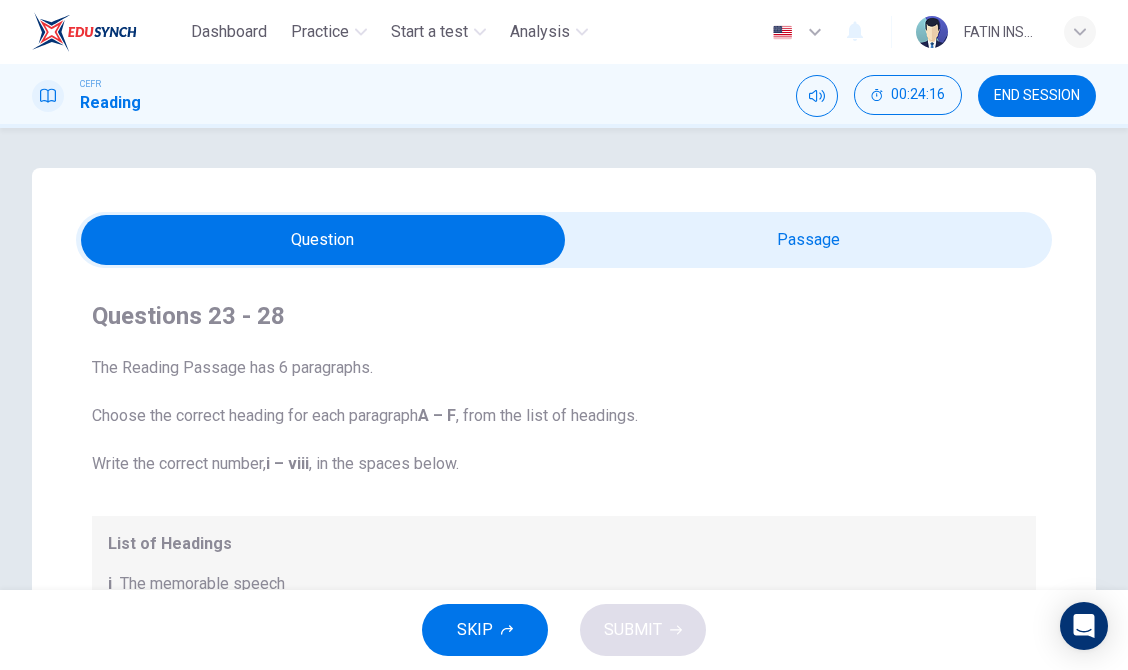 click at bounding box center [323, 240] 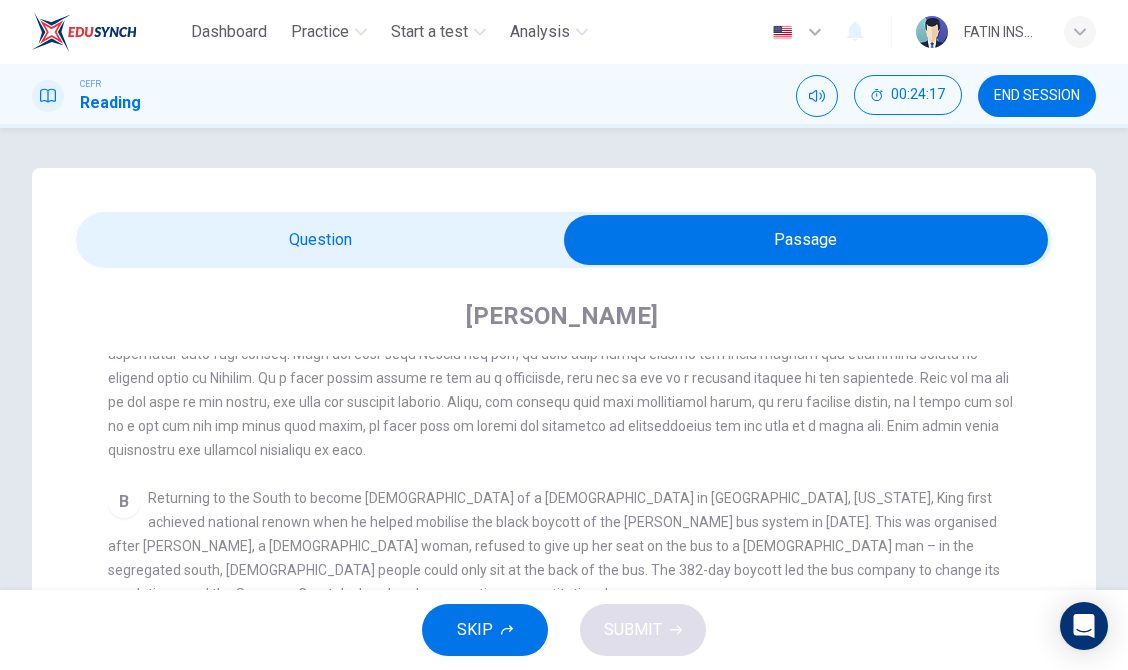 scroll, scrollTop: 613, scrollLeft: 0, axis: vertical 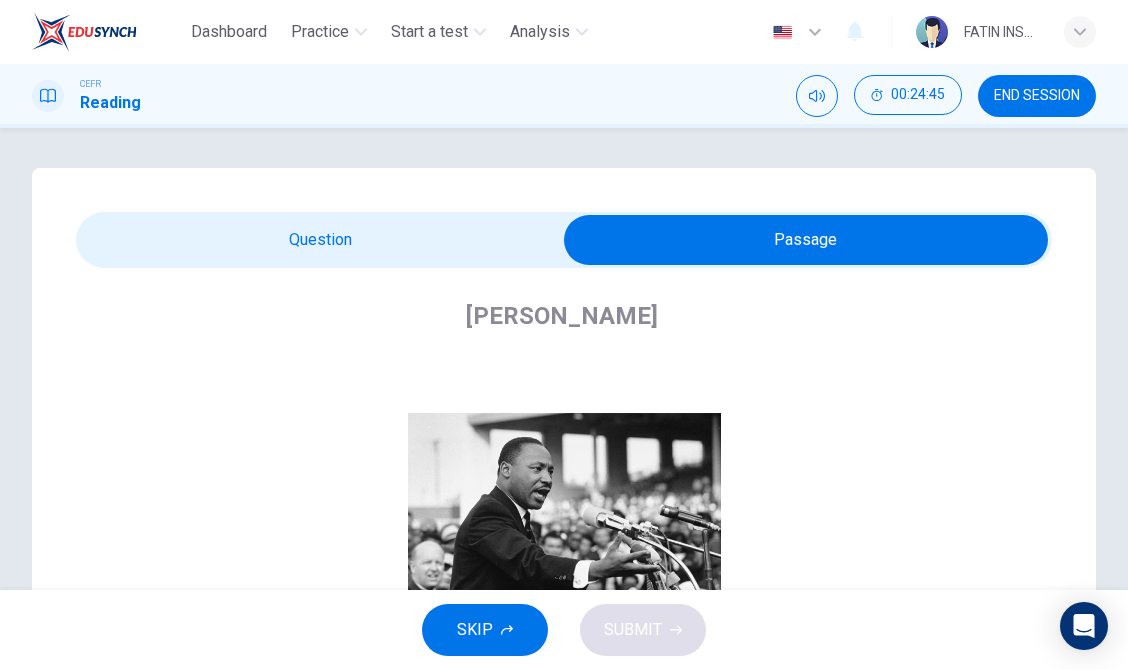 click at bounding box center (564, 240) 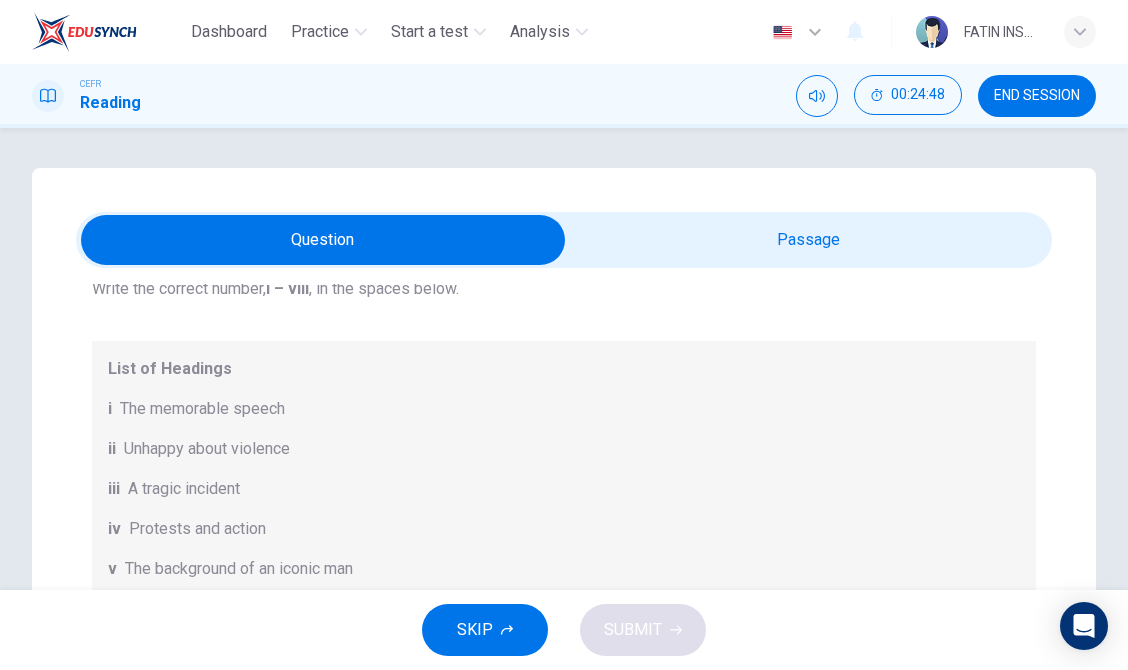 scroll, scrollTop: 188, scrollLeft: 0, axis: vertical 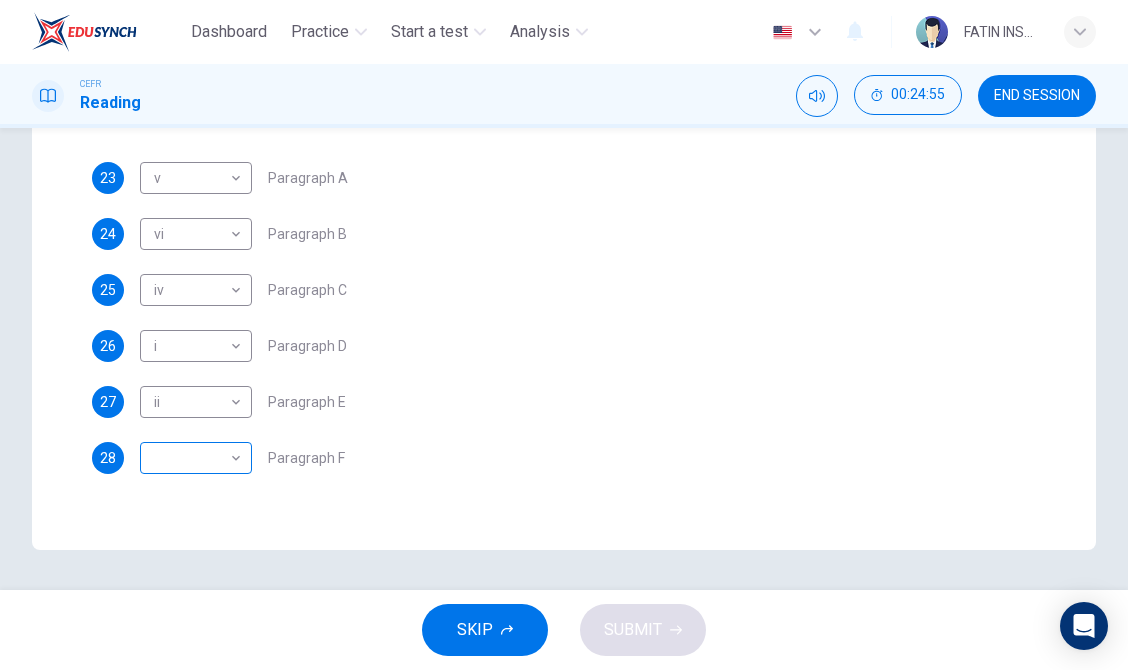 click on "Dashboard Practice Start a test Analysis English en ​ FATIN INSYIRAH BINTI ZULHASNANI [PERSON_NAME] CEFR Reading 00:24:55 END SESSION Questions 23 - 28 The Reading Passage has 6 paragraphs.
Choose the correct heading for each paragraph  A – F , from the list of headings.
Write the correct number,  i – viii , in the spaces below. List of Headings i The memorable speech ii Unhappy about violence iii A tragic incident iv Protests and action v The background of an iconic man vi Making his mark internationally vii Difficult childhood viii Black street repairmen 23 v v ​ Paragraph A 24 vi vi ​ Paragraph B 25 iv iv ​ Paragraph C 26 i i ​ Paragraph D 27 ii ii ​ Paragraph E 28 ​ ​ Paragraph F [PERSON_NAME] CLICK TO ZOOM Click to Zoom A B C D E F SKIP SUBMIT EduSynch - Online Language Proficiency Testing
Dashboard Practice Start a test Analysis Notifications © Copyright  2025" at bounding box center (564, 335) 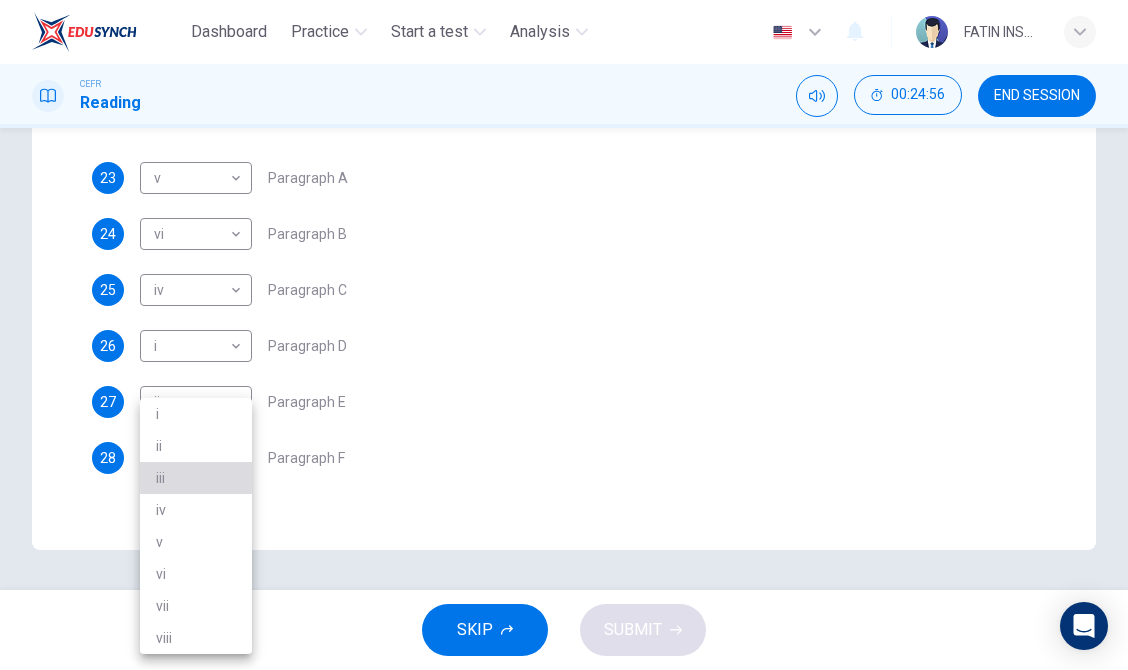click on "iii" at bounding box center (196, 478) 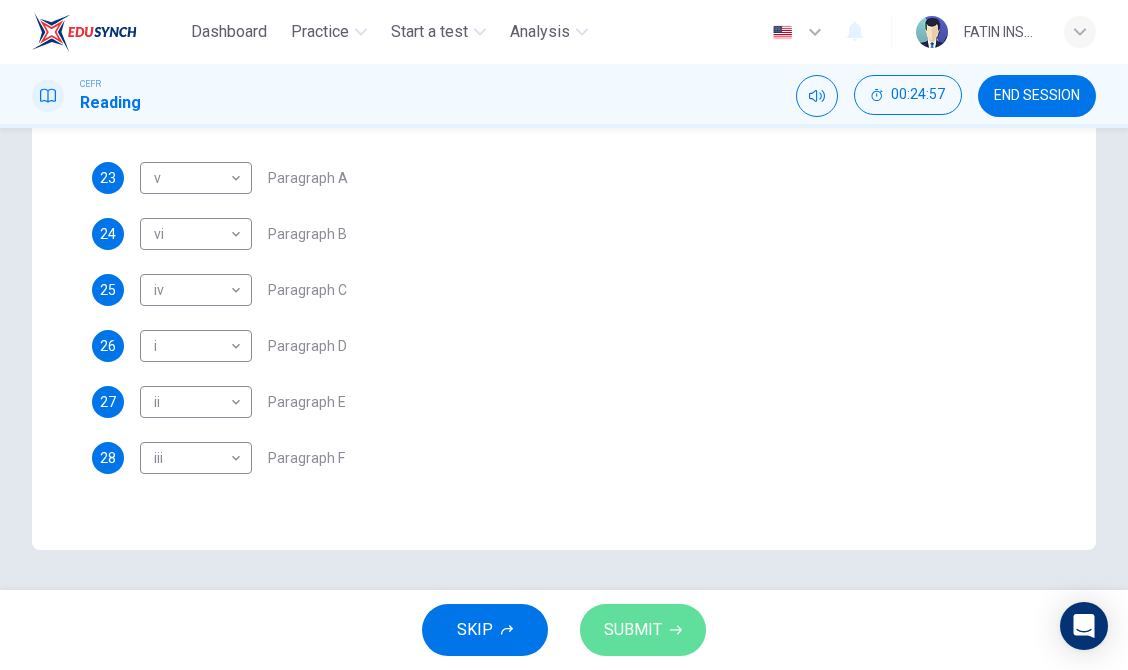 click on "SUBMIT" at bounding box center (633, 630) 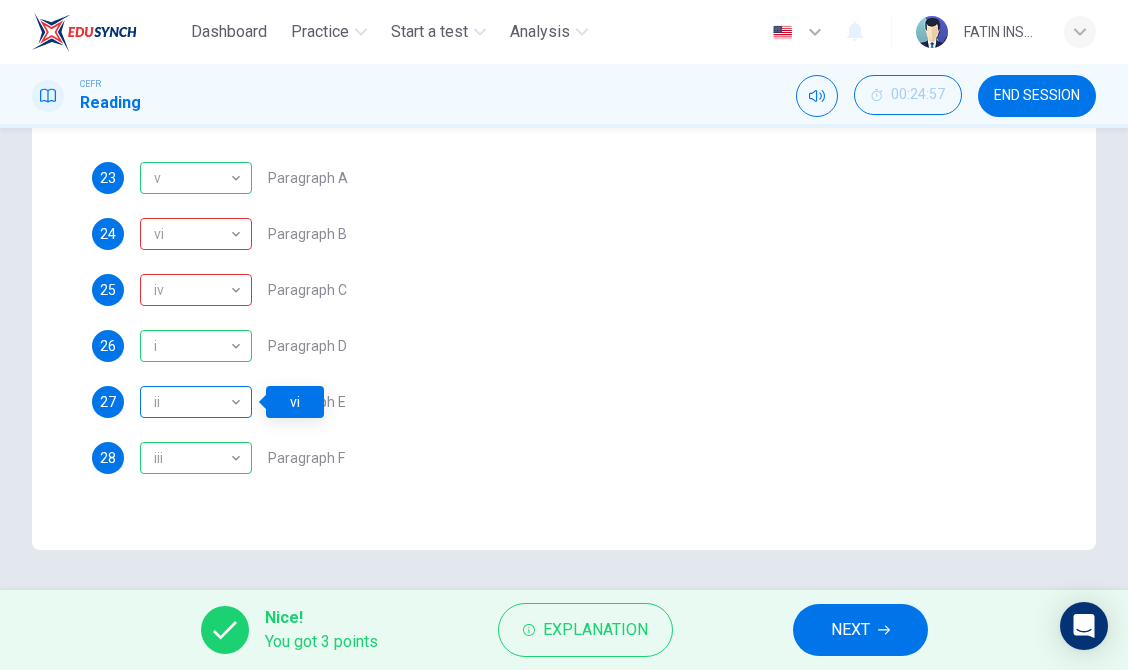 click on "ii" at bounding box center [192, 402] 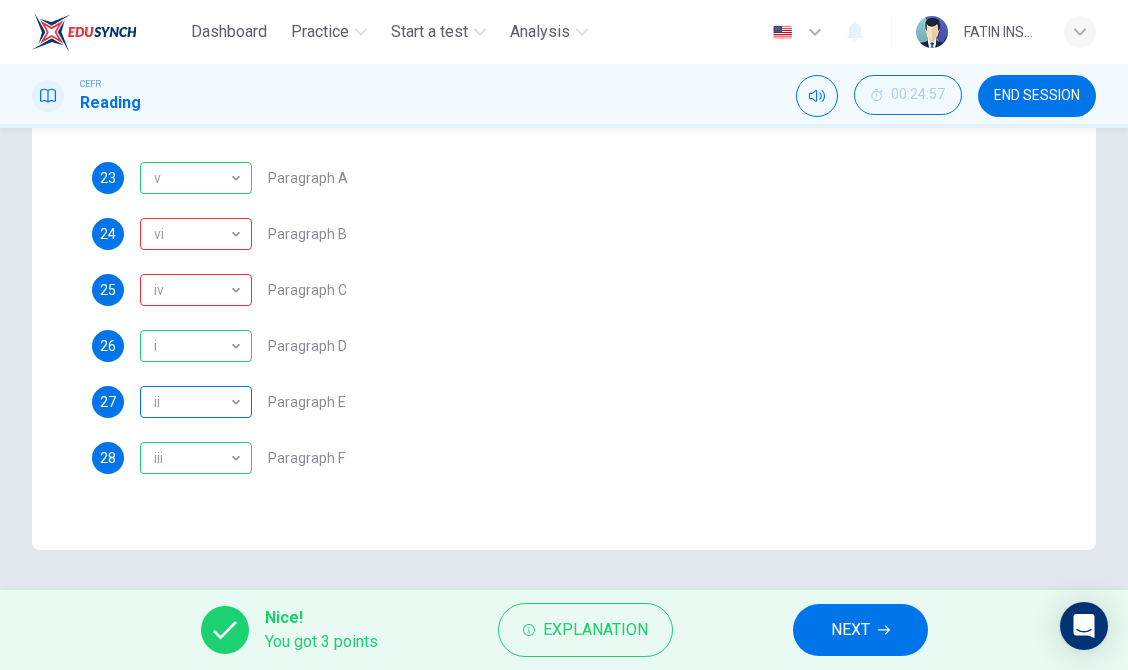 click on "ii" at bounding box center [192, 402] 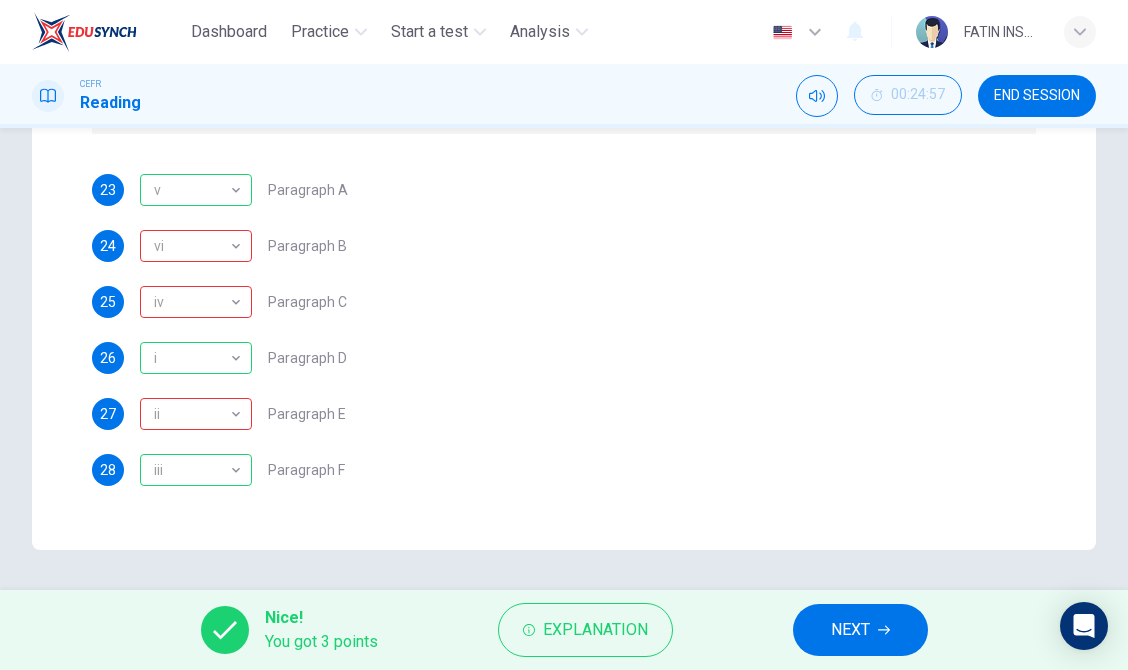 scroll, scrollTop: 188, scrollLeft: 0, axis: vertical 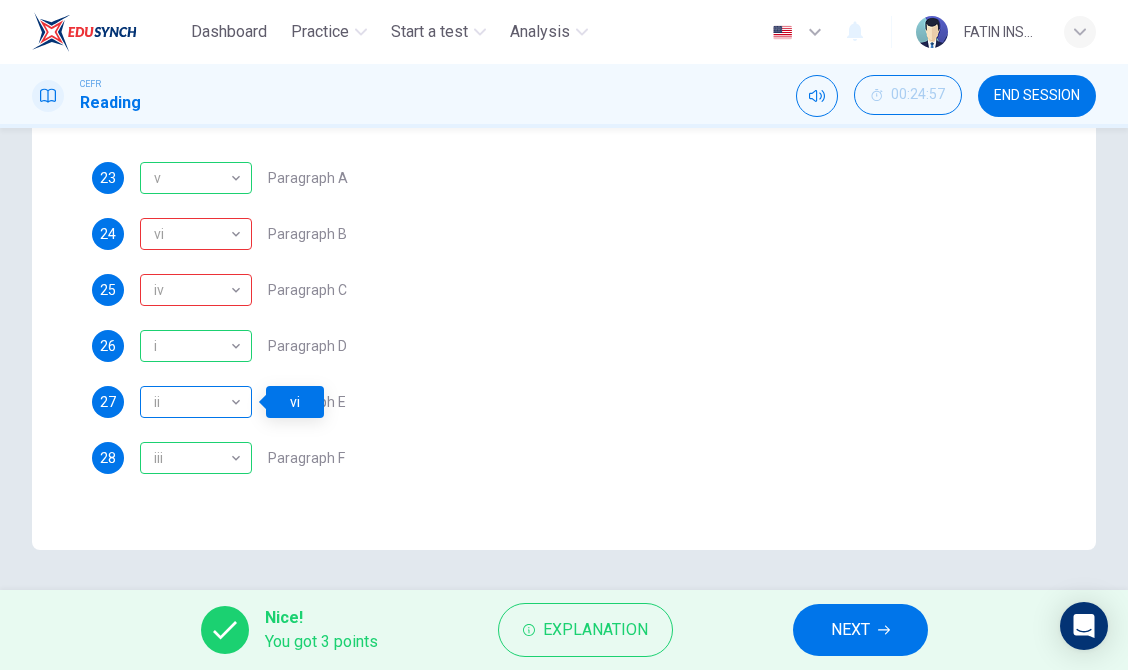 click on "ii" at bounding box center (192, 402) 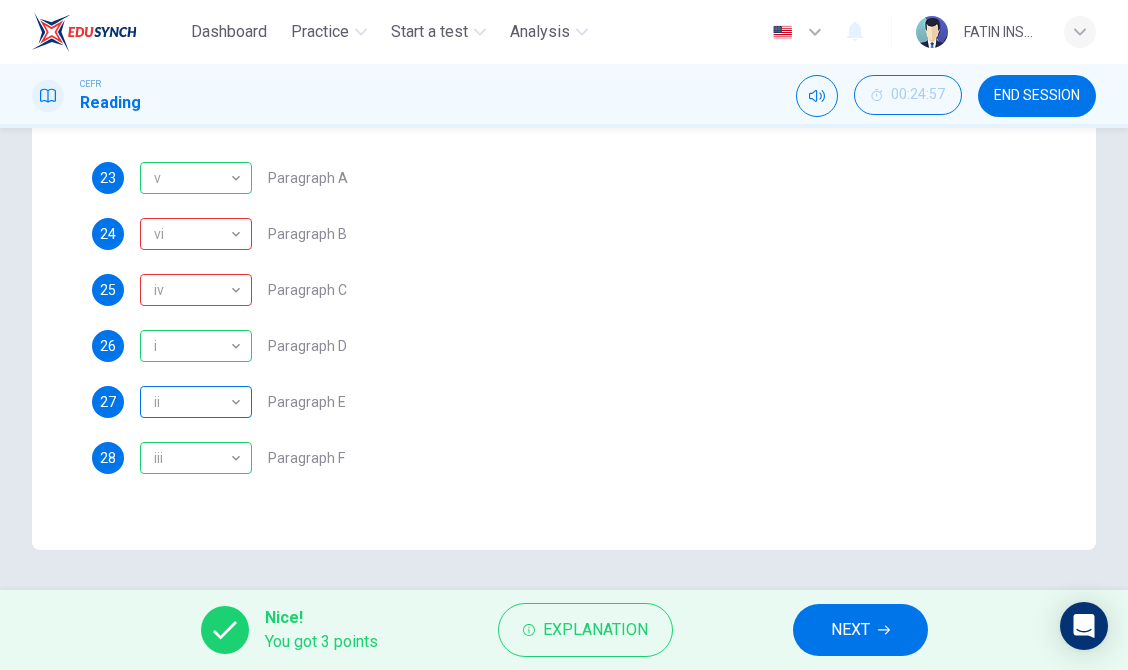 click on "ii" at bounding box center [192, 402] 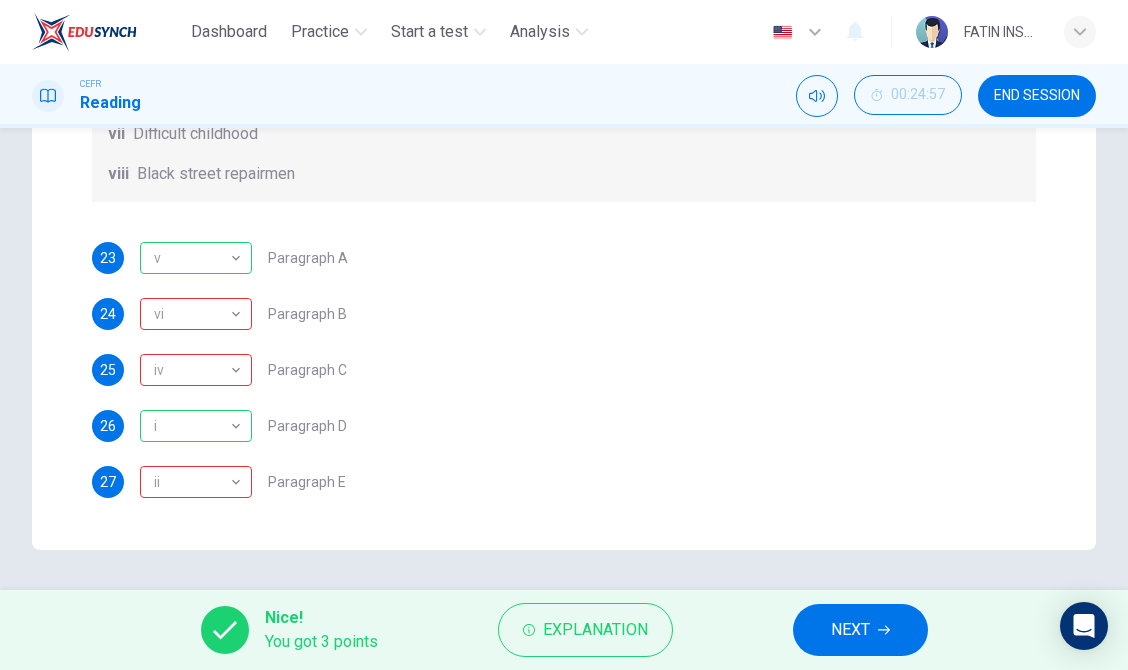 scroll, scrollTop: 0, scrollLeft: 0, axis: both 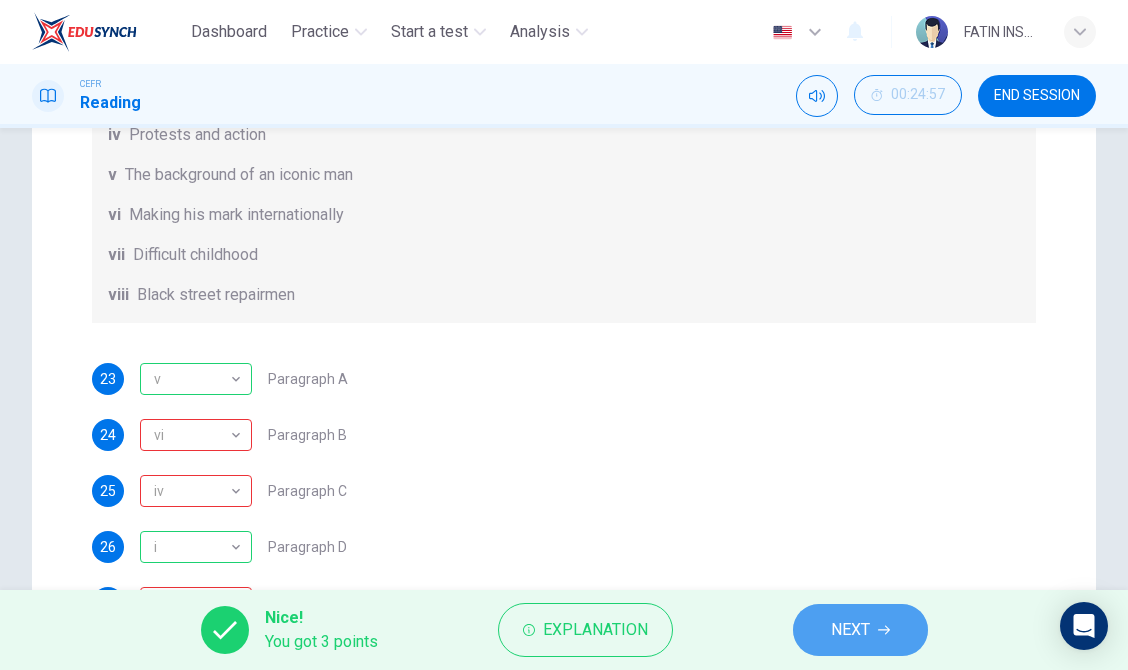 click on "NEXT" at bounding box center (850, 630) 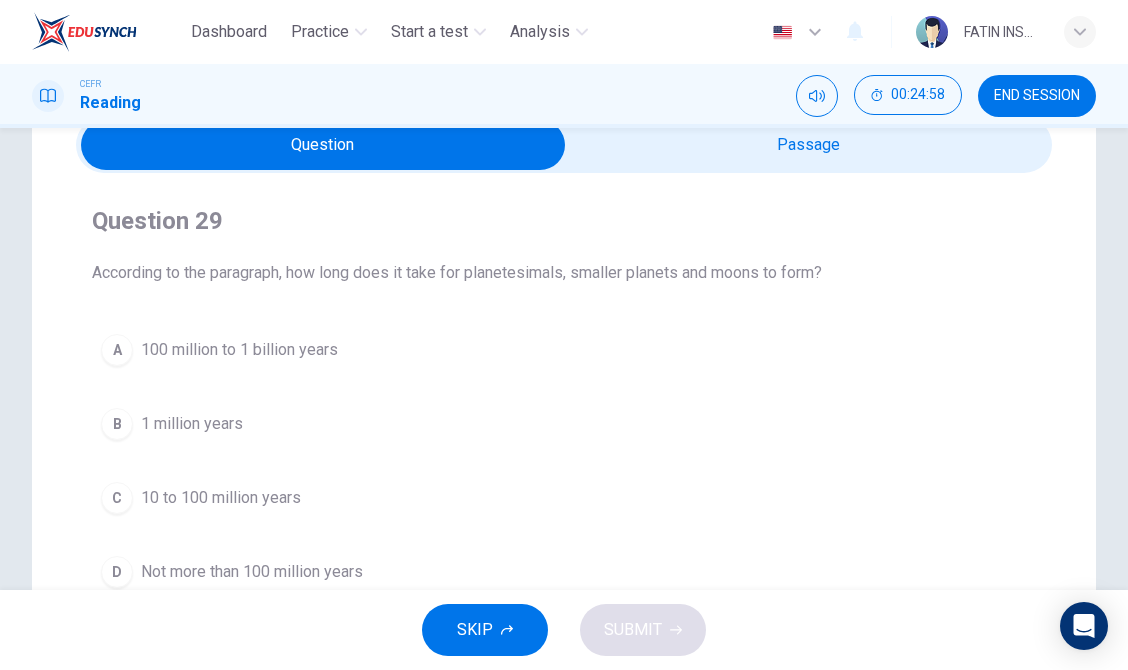 scroll, scrollTop: 97, scrollLeft: 0, axis: vertical 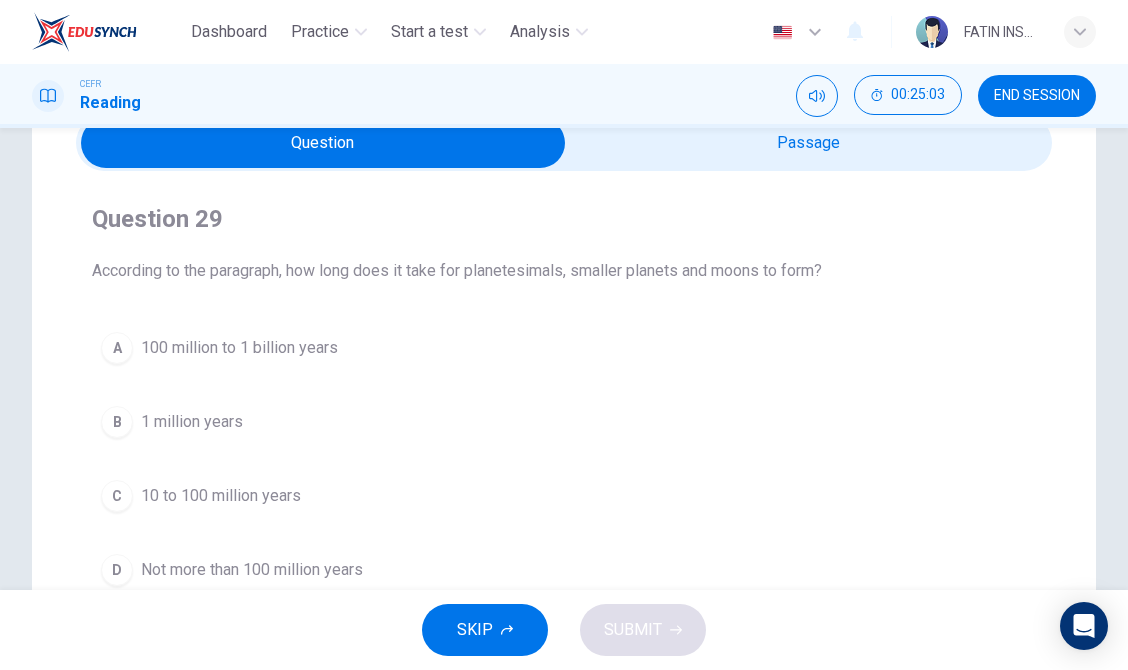 click at bounding box center (323, 143) 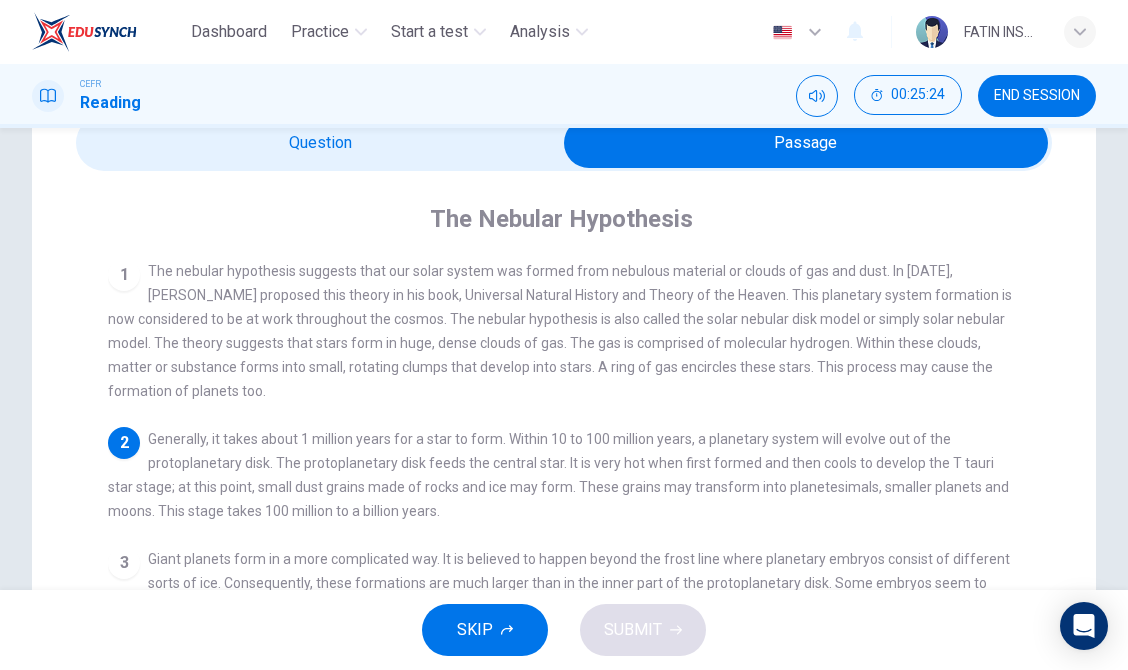 click at bounding box center (806, 143) 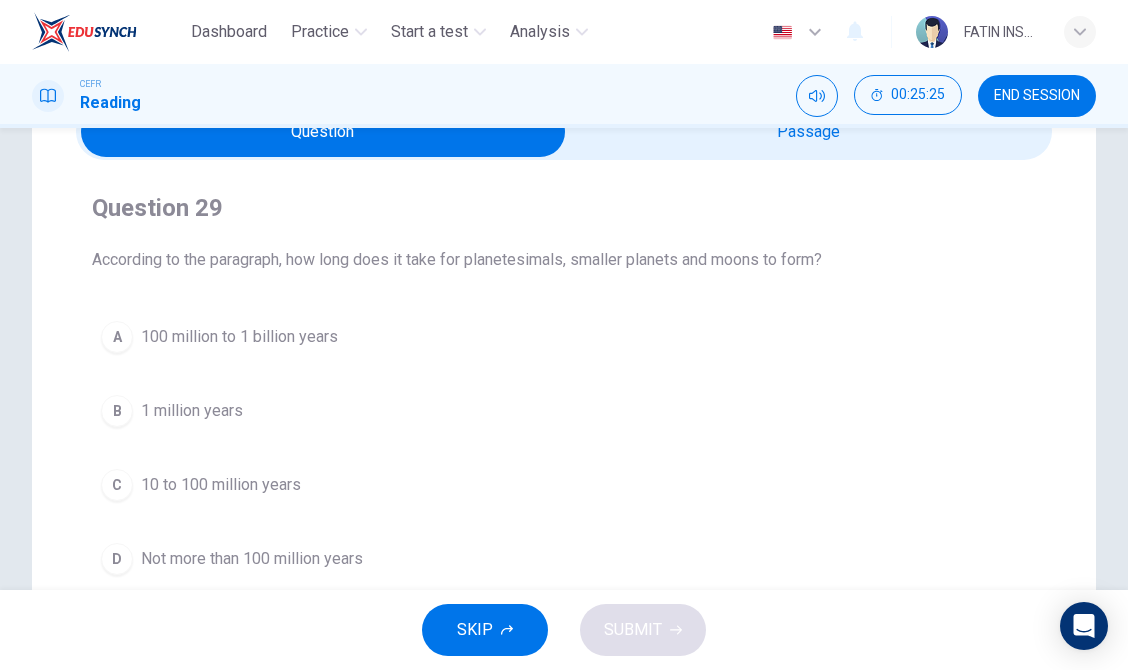 scroll, scrollTop: 110, scrollLeft: 0, axis: vertical 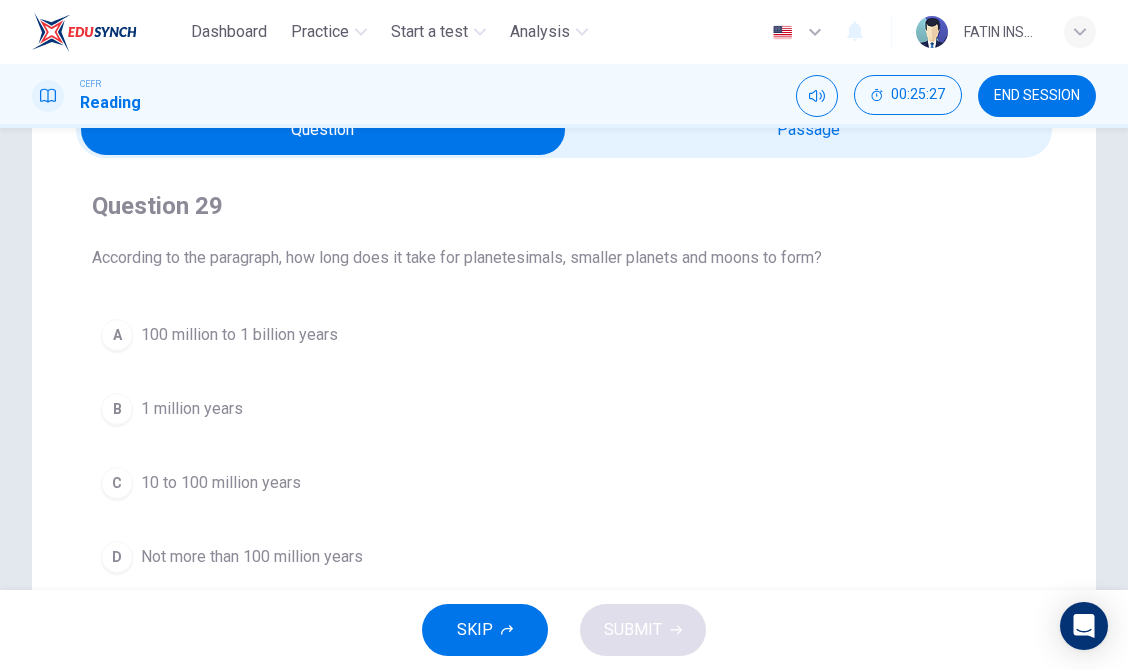 click at bounding box center [323, 130] 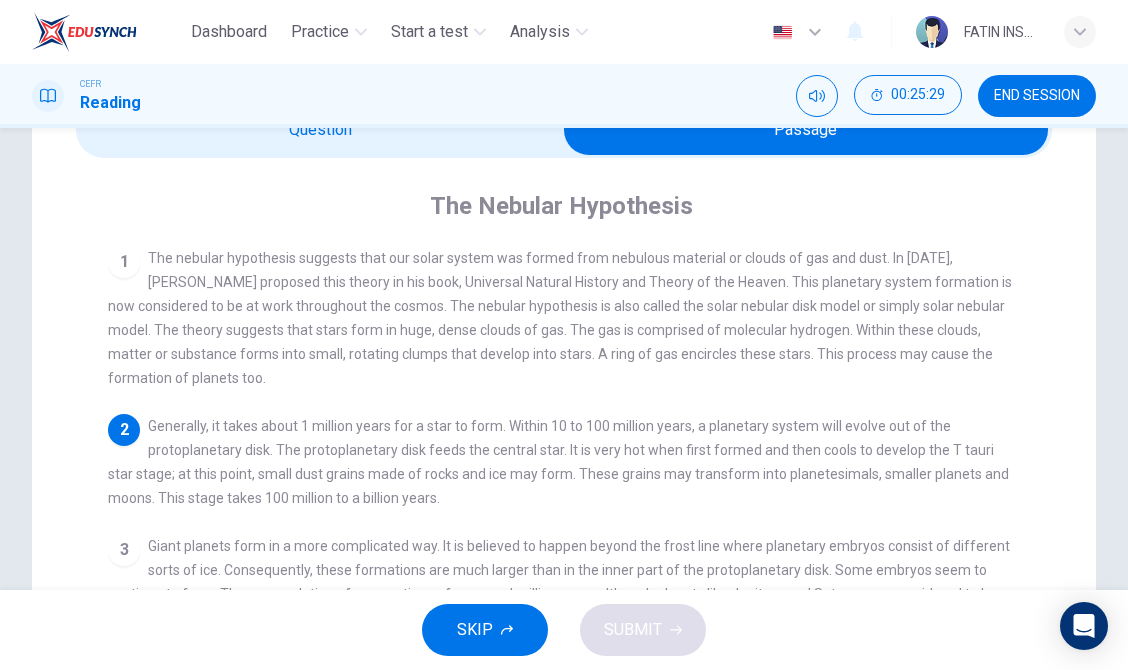 click at bounding box center (806, 130) 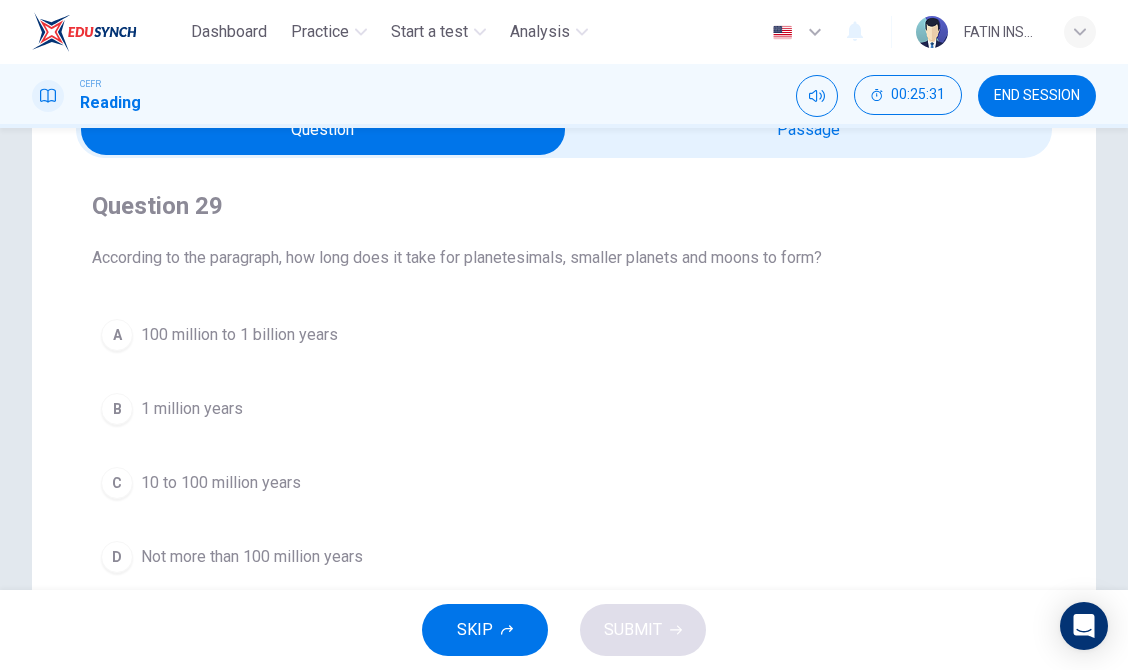 click on "A 100 million to 1 billion years B 1 million years C 10 to 100 million years D Not more than 100 million years" at bounding box center [564, 446] 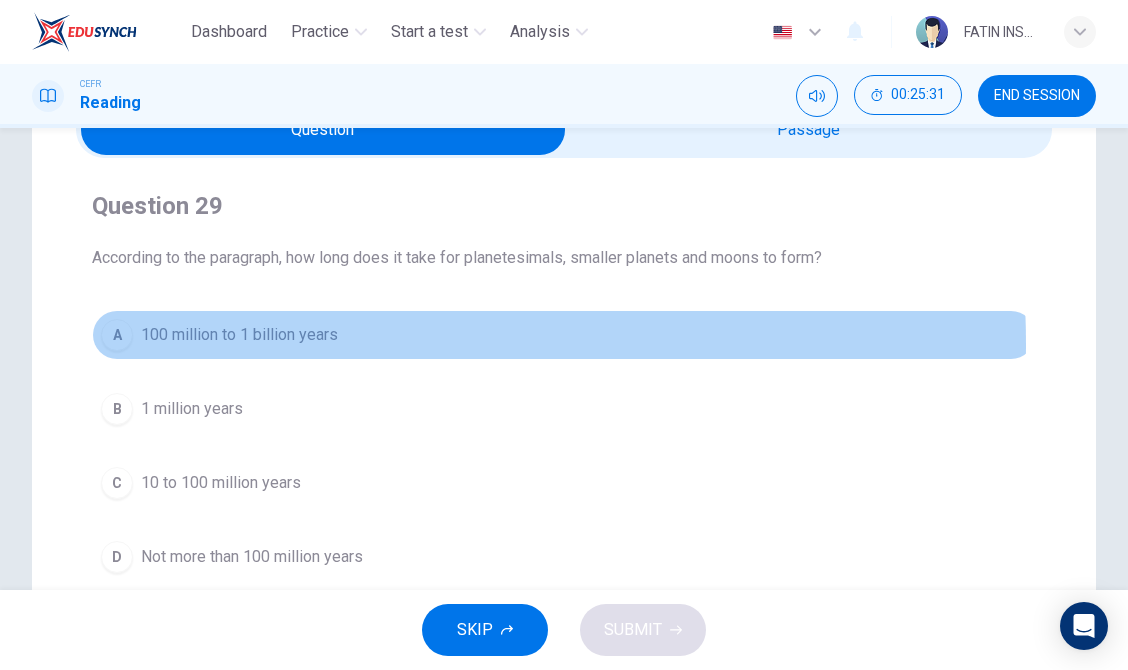 click on "100 million to 1 billion years" at bounding box center (239, 335) 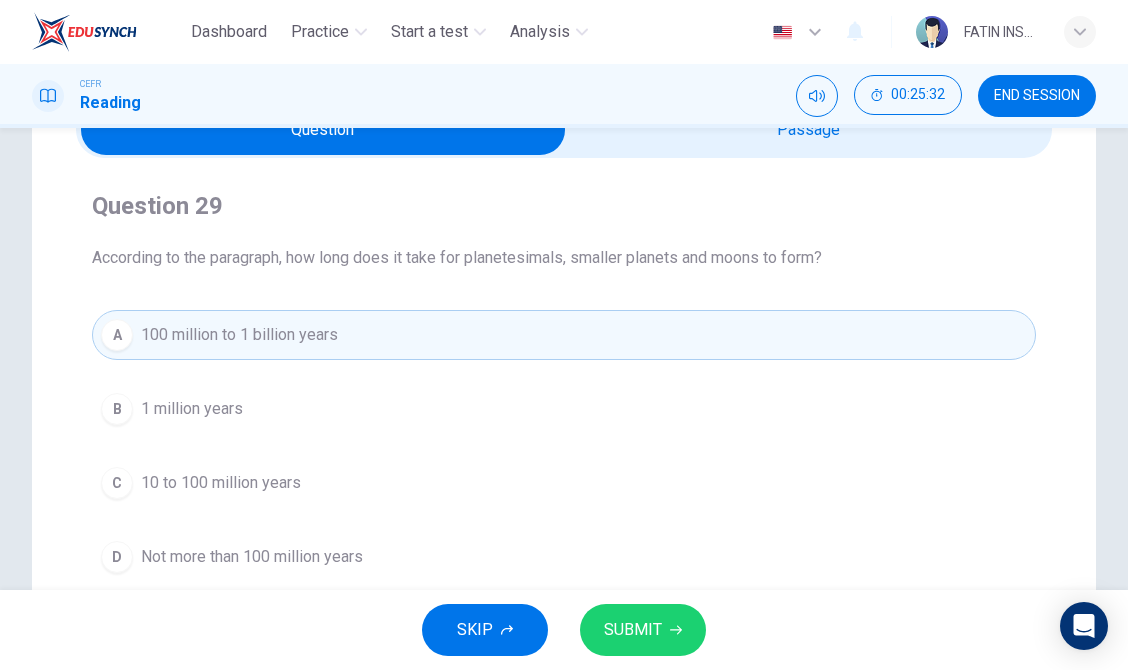 click on "SUBMIT" at bounding box center (633, 630) 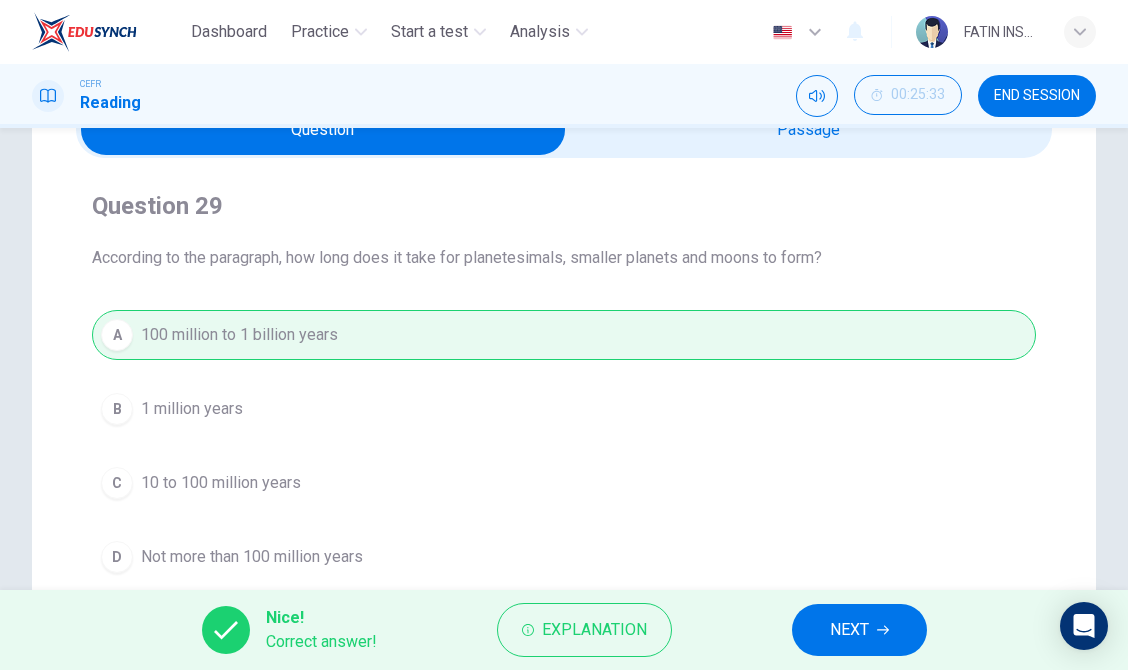 click on "NEXT" at bounding box center [859, 630] 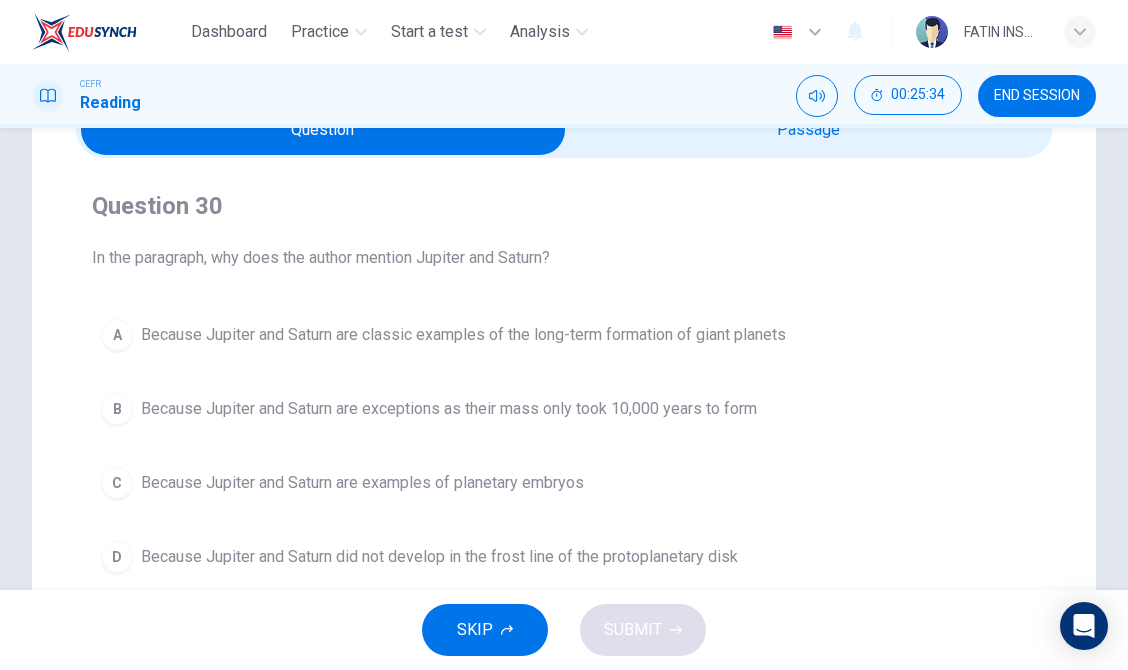 click at bounding box center [323, 130] 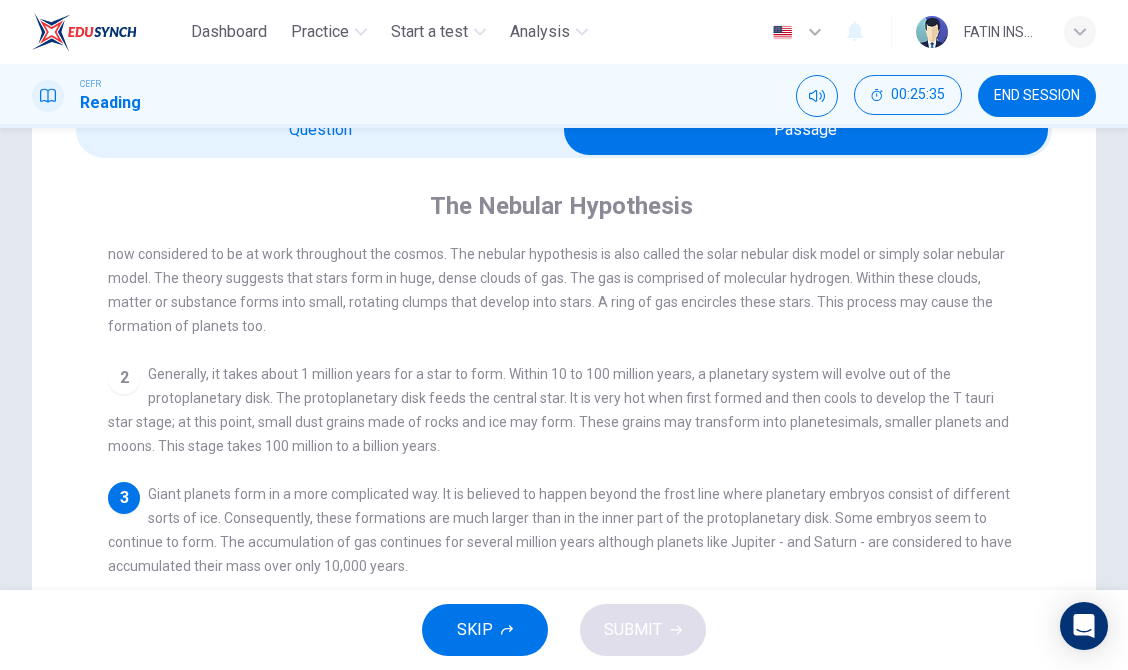 scroll, scrollTop: 78, scrollLeft: 0, axis: vertical 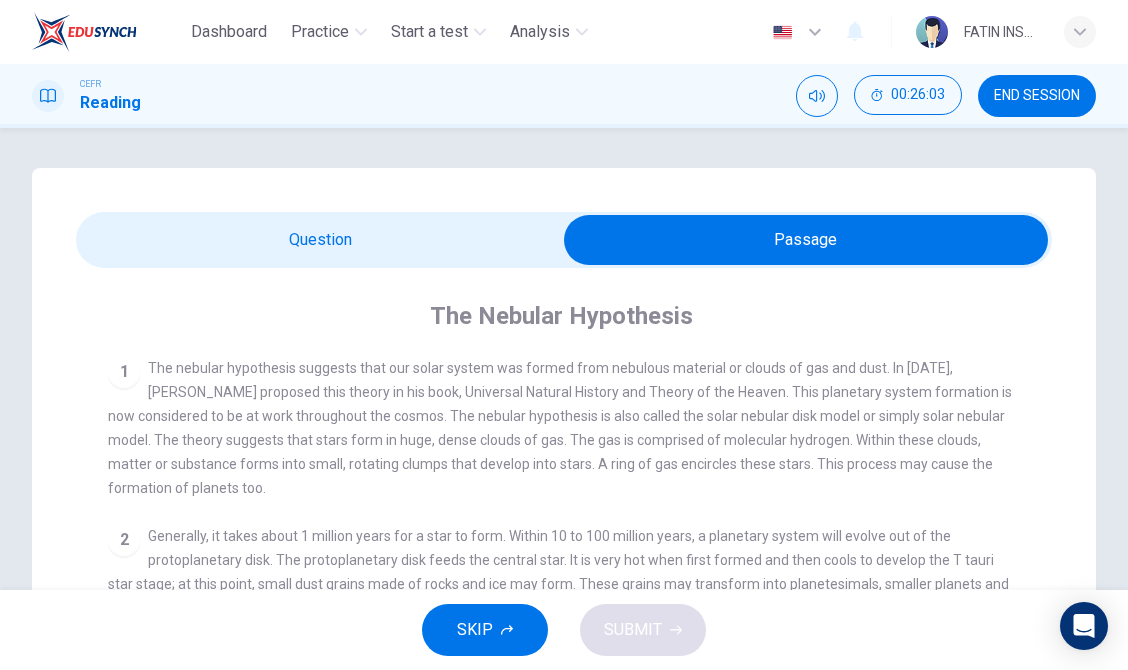 click at bounding box center (806, 240) 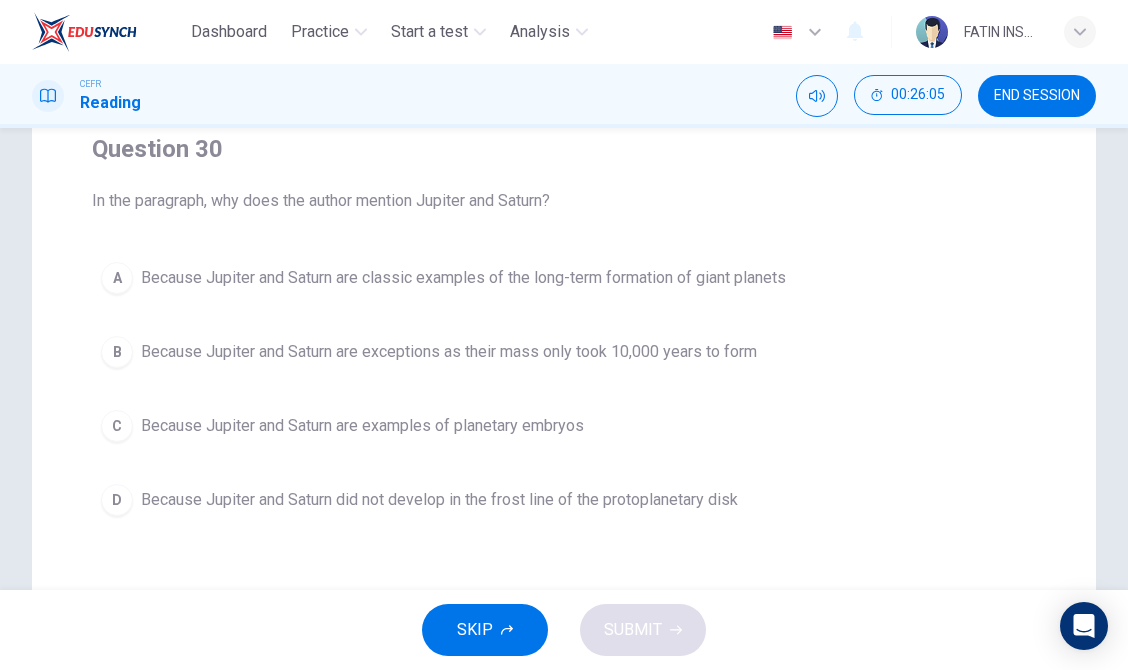 scroll, scrollTop: 197, scrollLeft: 0, axis: vertical 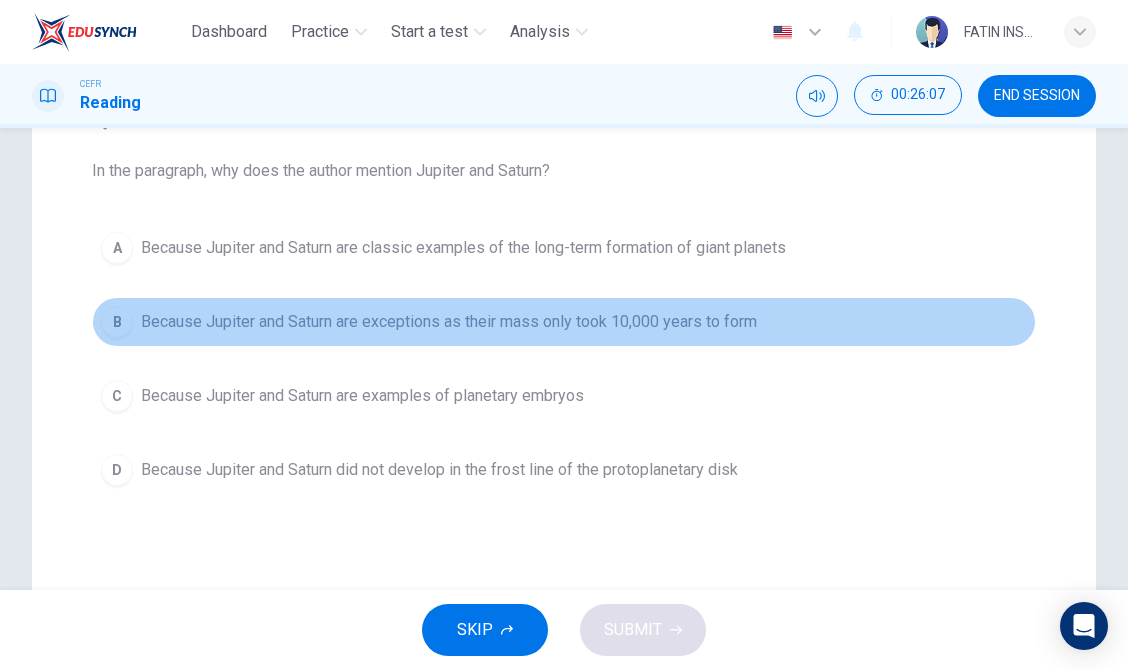 click on "Because Jupiter and Saturn are exceptions as their mass only took 10,000 years to form" at bounding box center (449, 322) 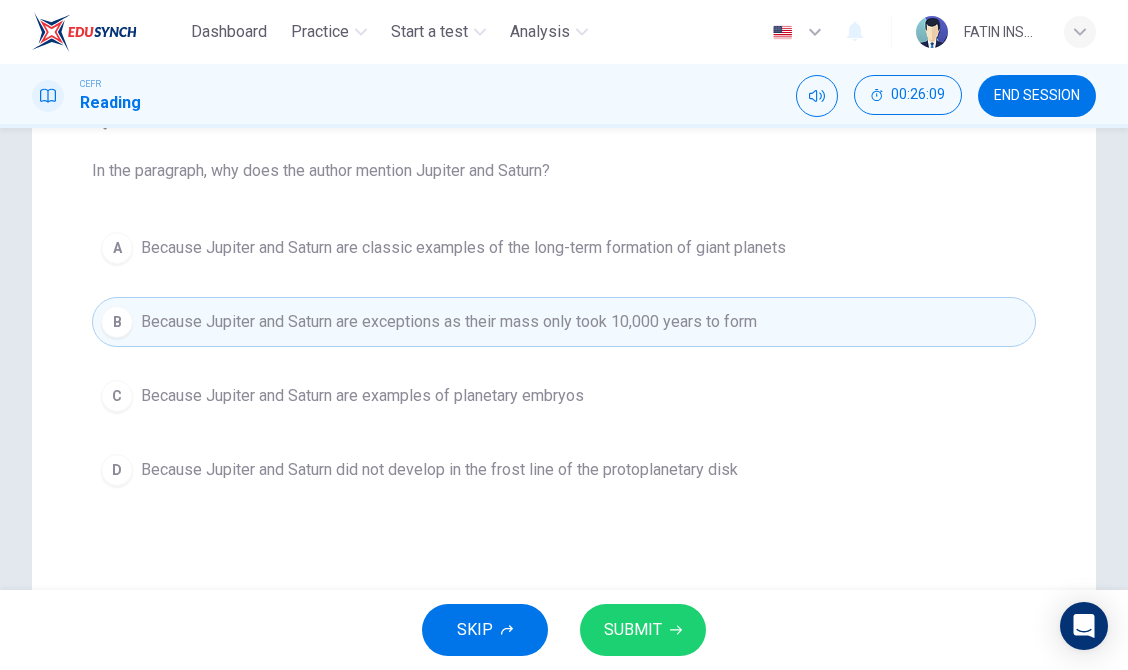 click on "SUBMIT" at bounding box center [643, 630] 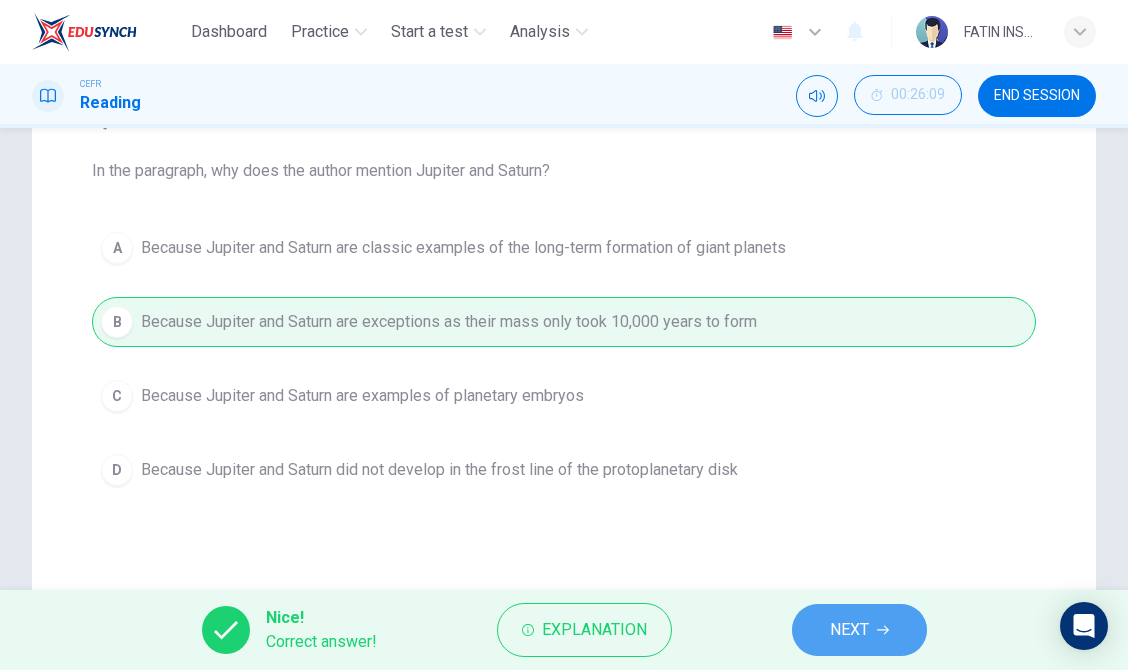 click on "NEXT" at bounding box center (849, 630) 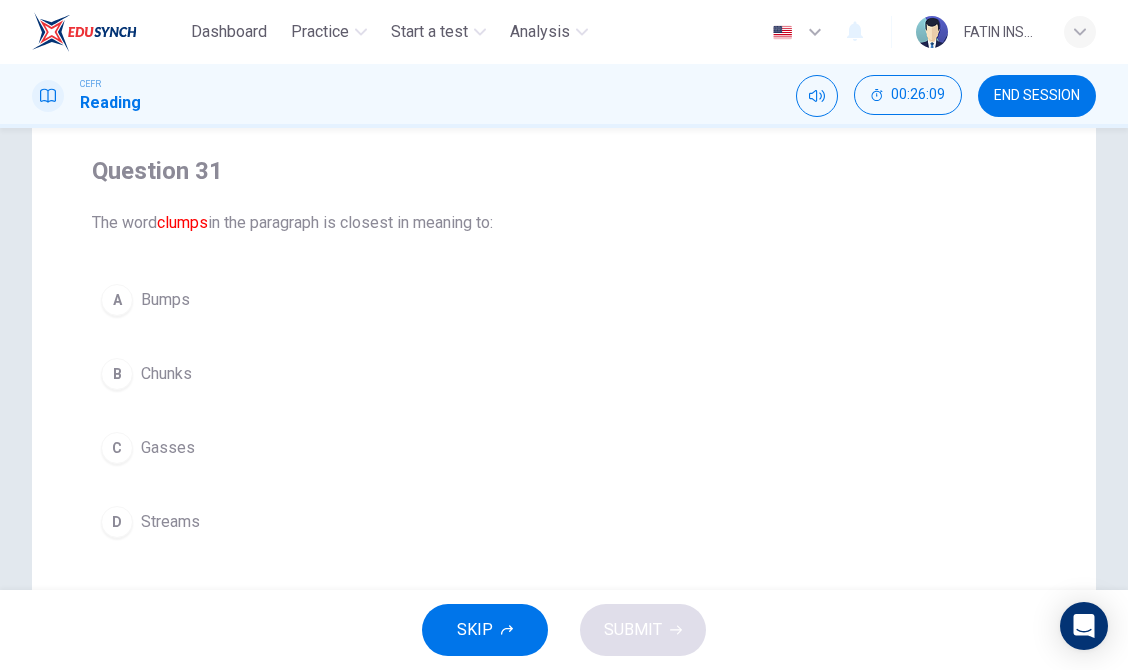 scroll, scrollTop: 108, scrollLeft: 0, axis: vertical 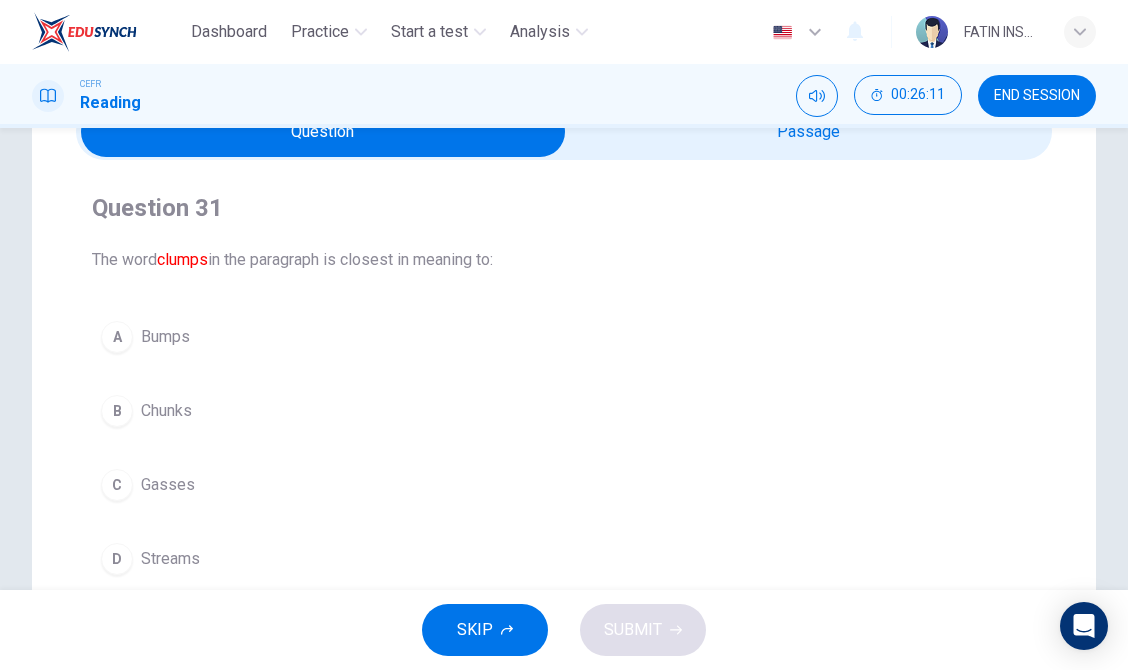 click at bounding box center [564, 132] 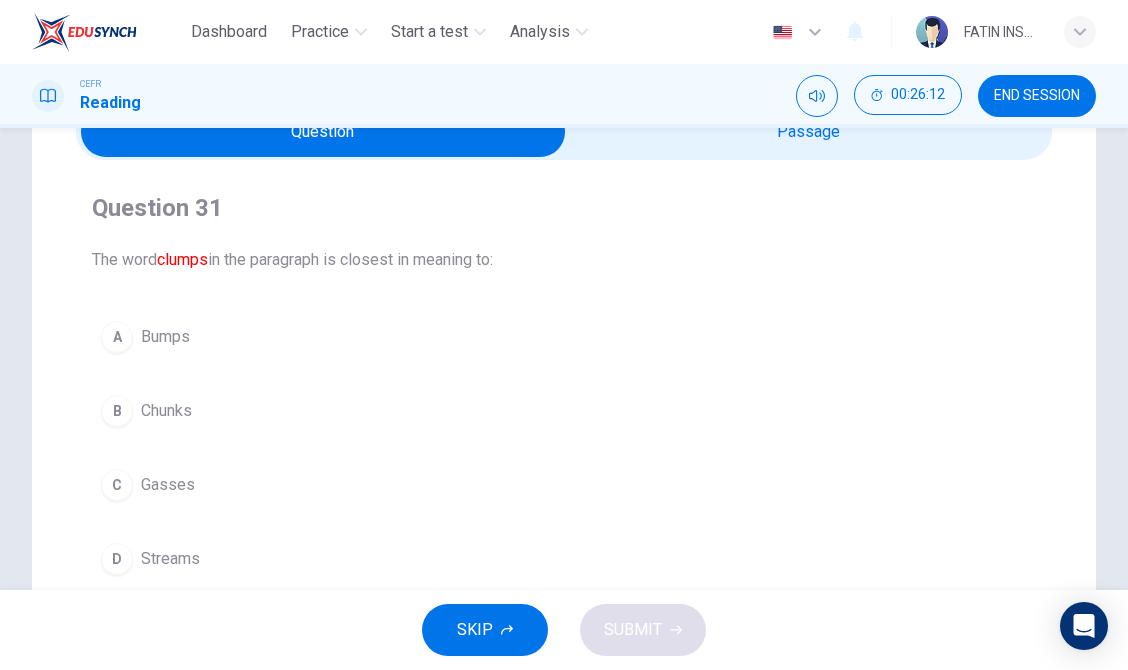 click at bounding box center [323, 132] 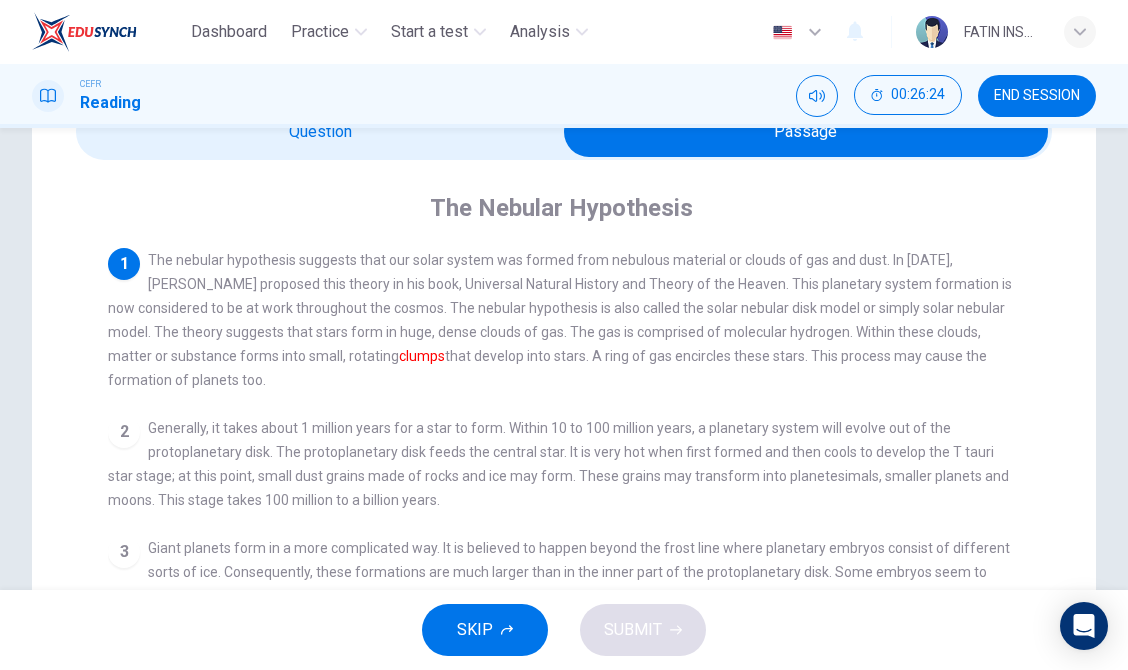 click at bounding box center [806, 132] 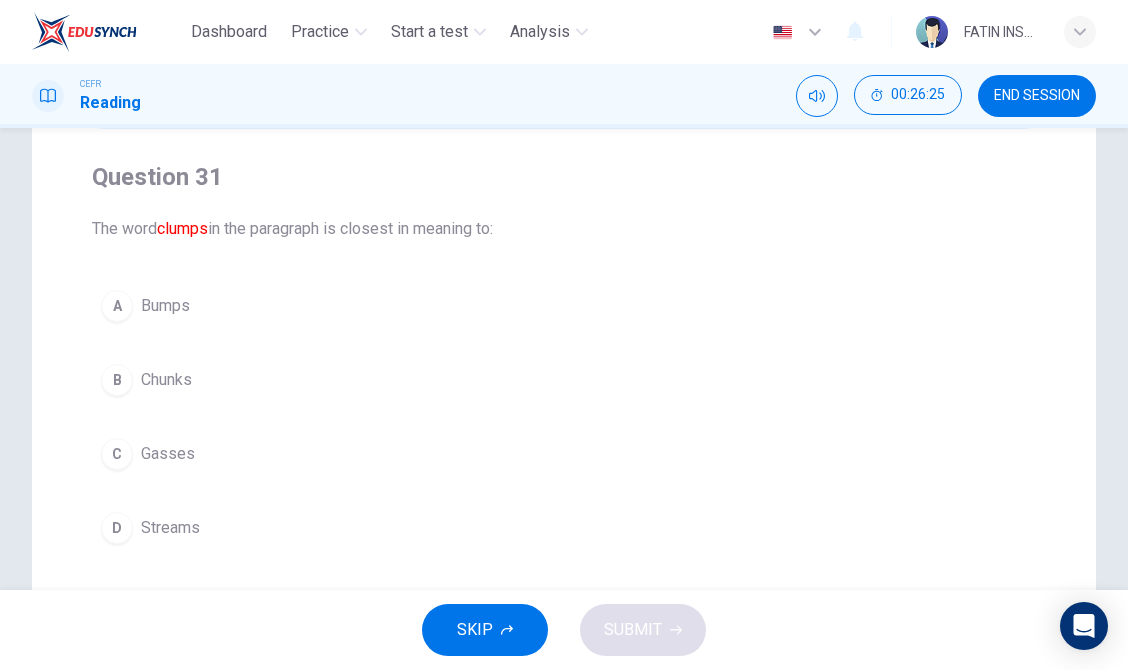 scroll, scrollTop: 167, scrollLeft: 0, axis: vertical 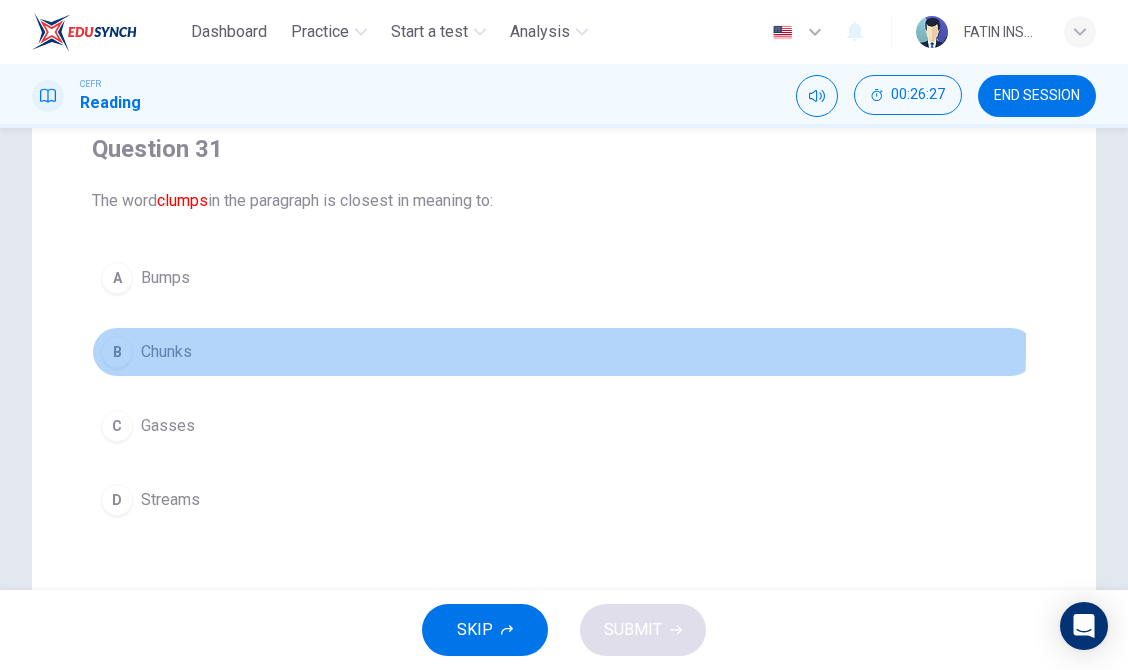 click on "B" at bounding box center (117, 352) 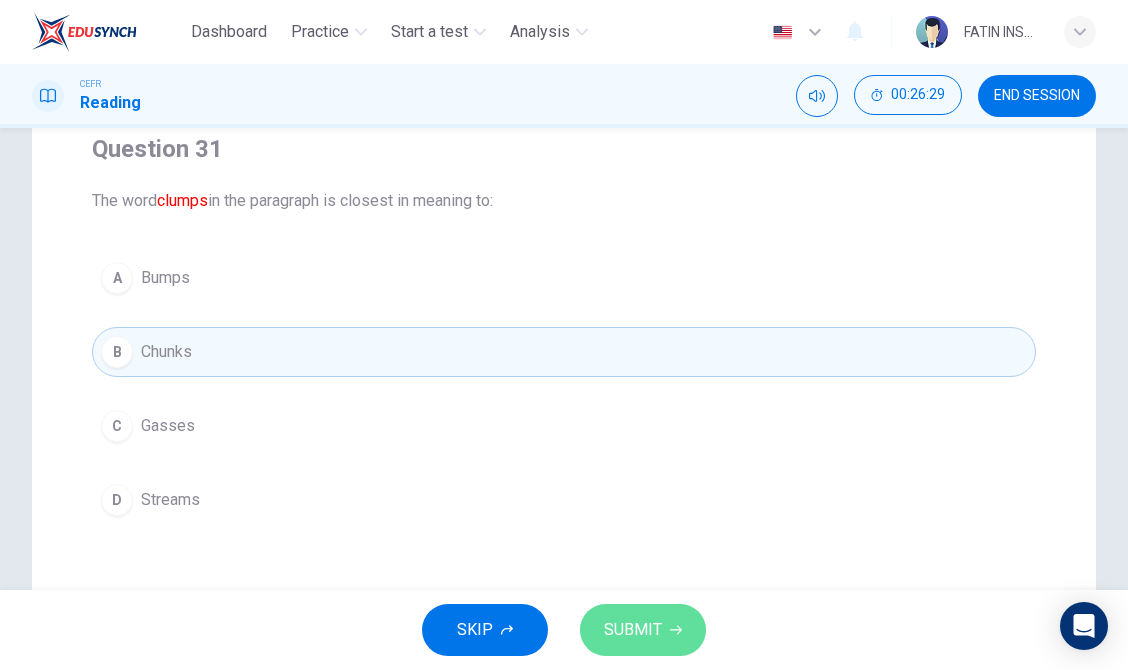 click on "SUBMIT" at bounding box center [633, 630] 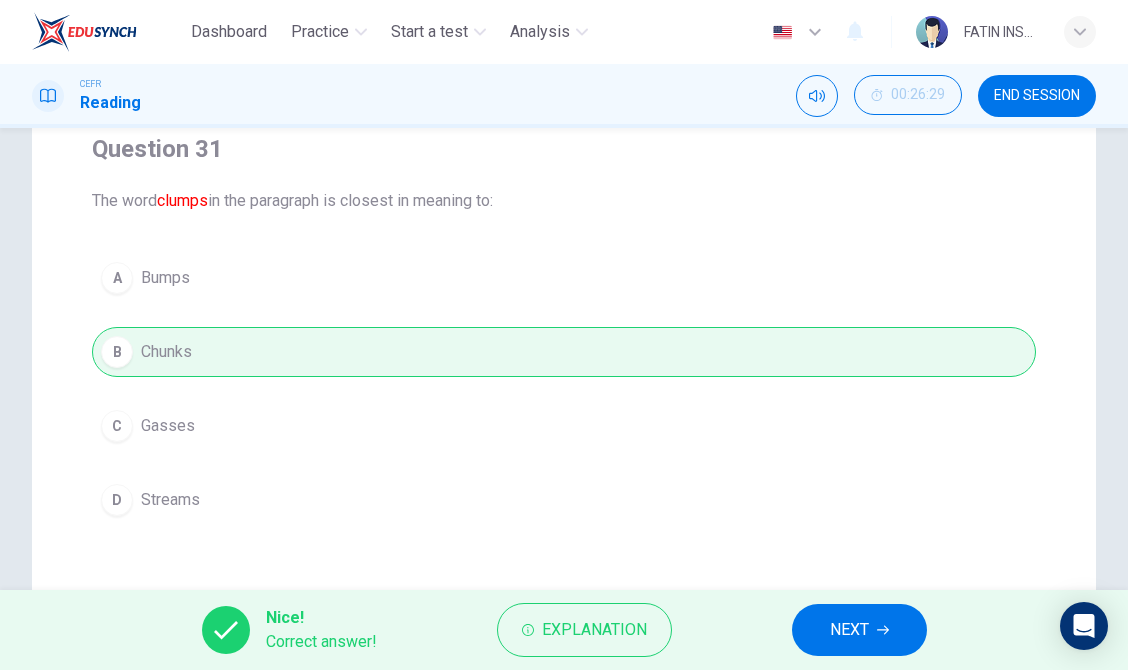 click on "NEXT" at bounding box center (859, 630) 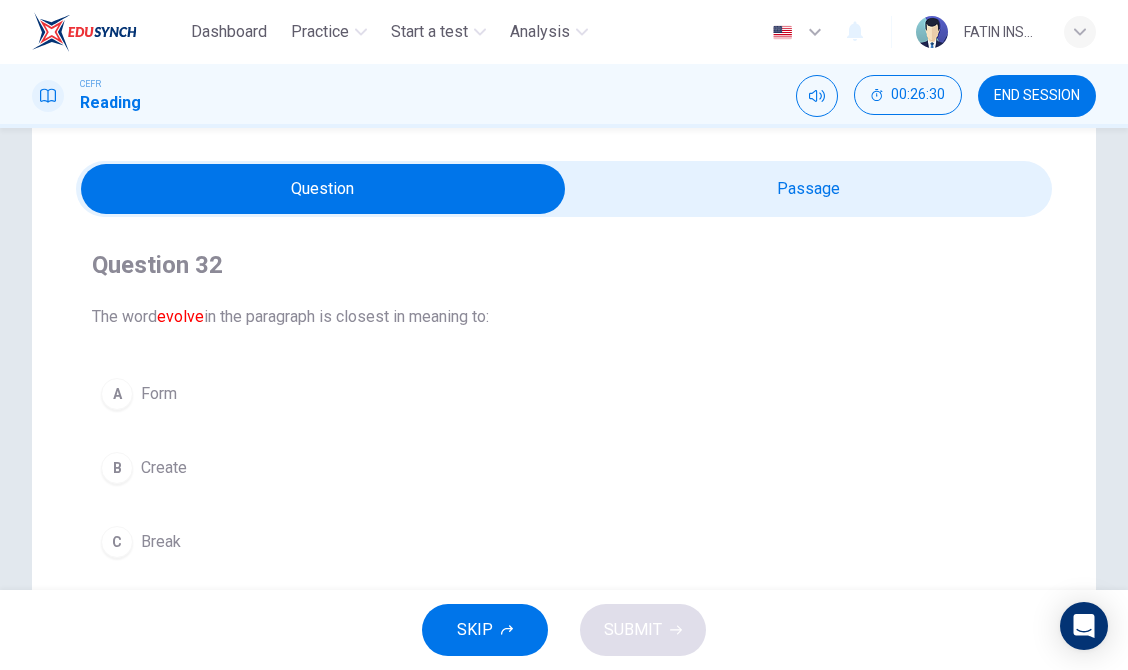 scroll, scrollTop: 0, scrollLeft: 0, axis: both 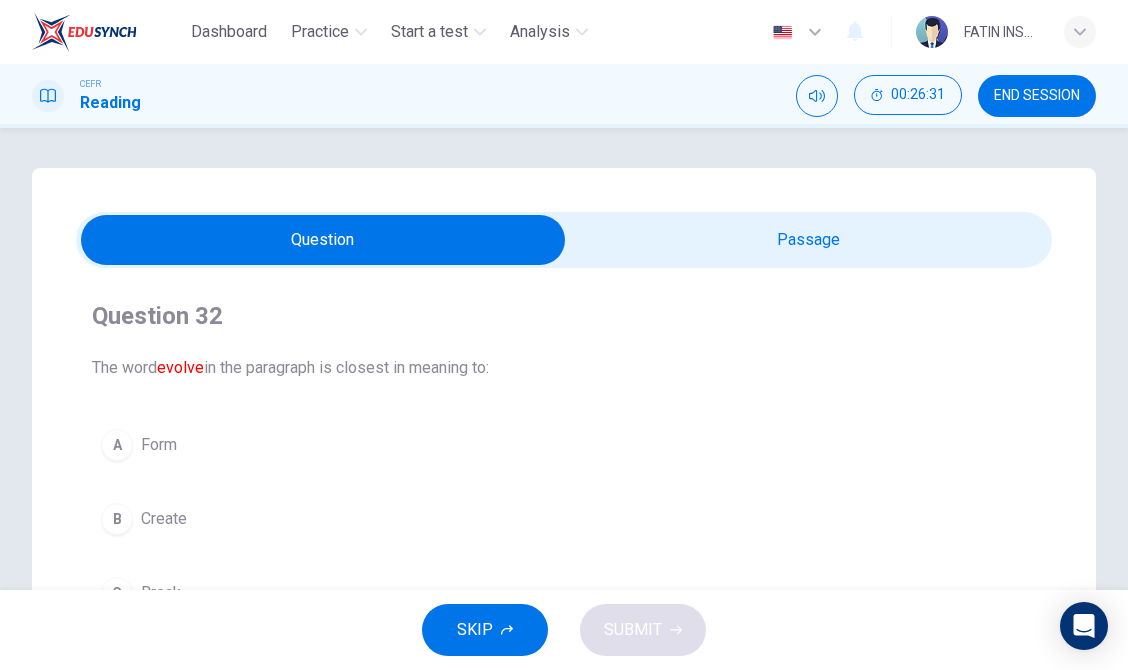 click at bounding box center (323, 240) 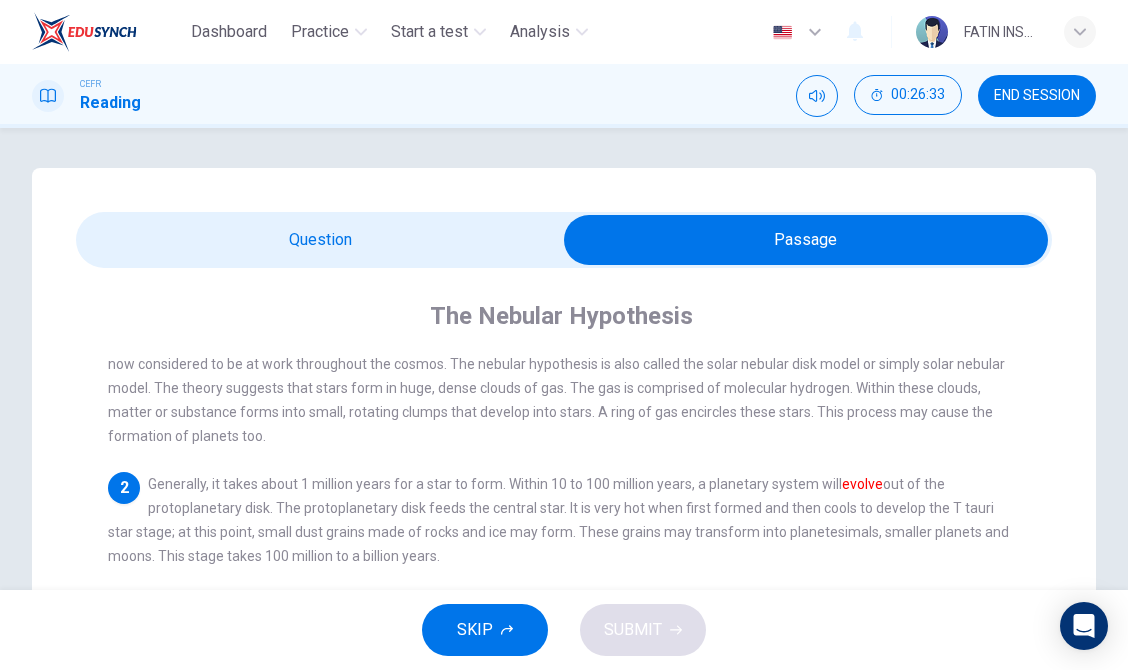 scroll, scrollTop: 78, scrollLeft: 0, axis: vertical 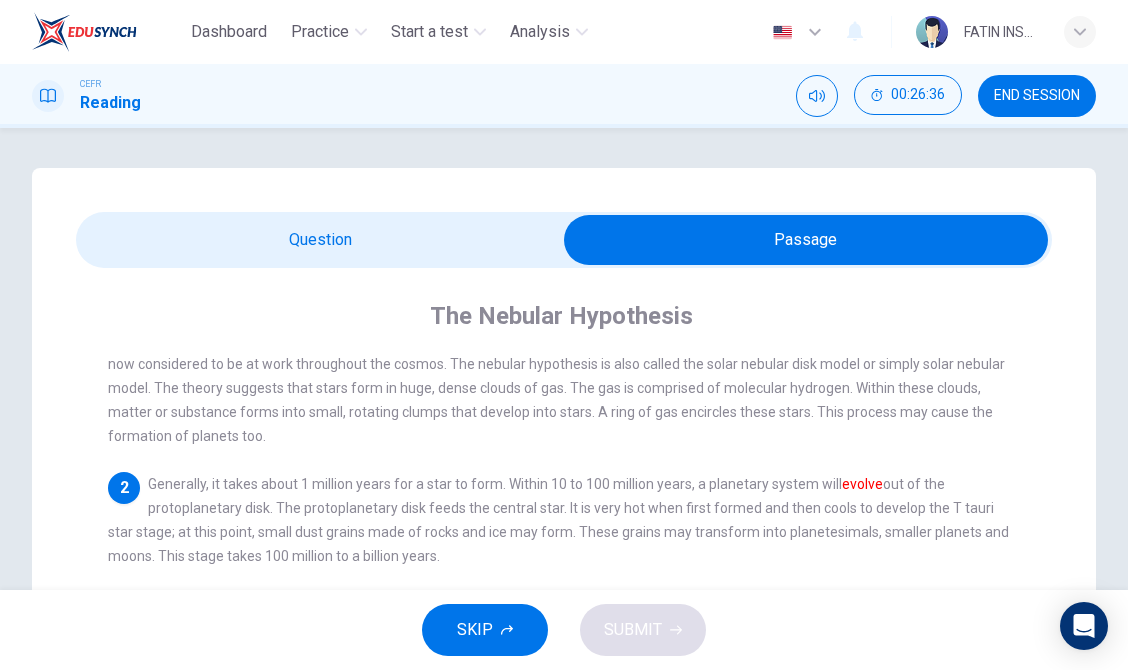 click at bounding box center (806, 240) 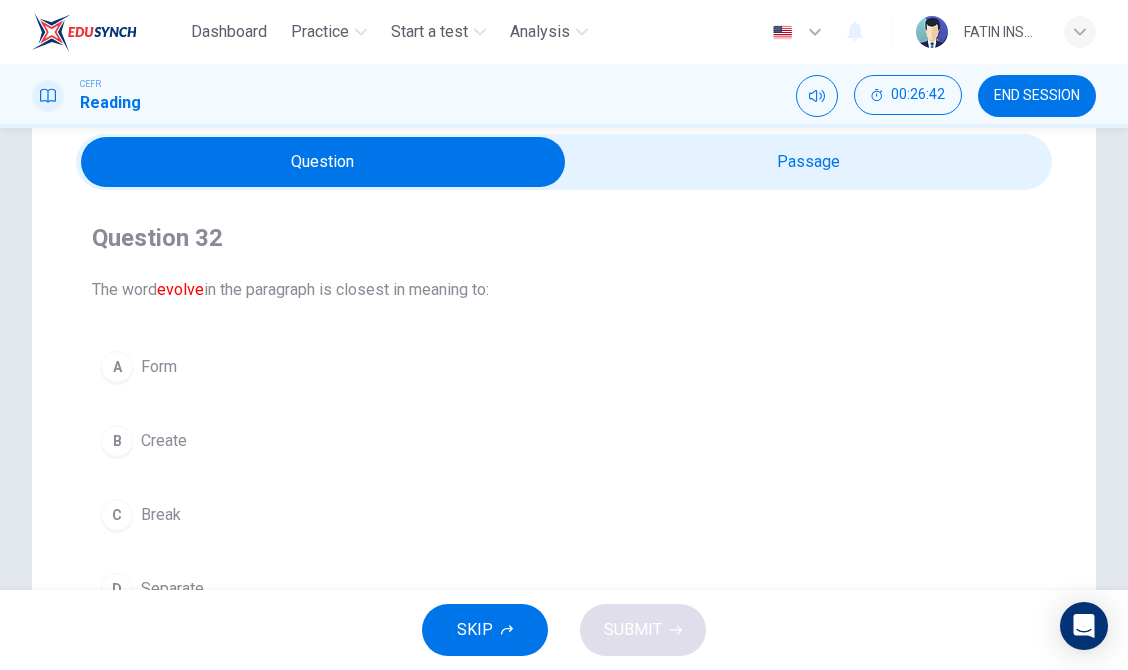 scroll, scrollTop: 78, scrollLeft: 0, axis: vertical 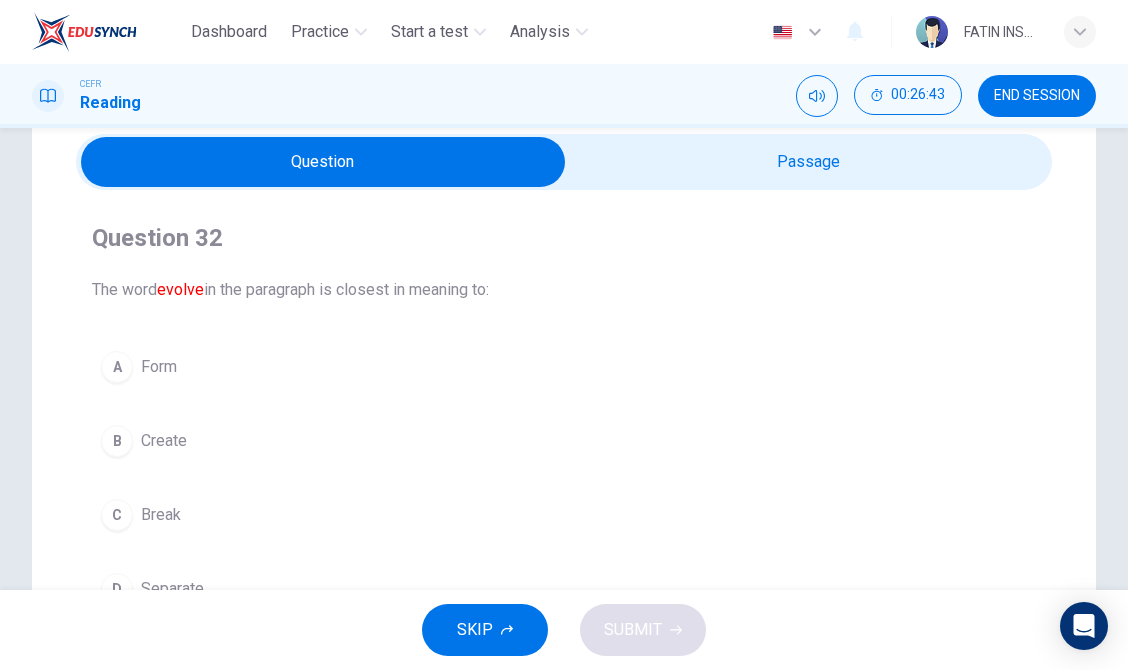 click at bounding box center (323, 162) 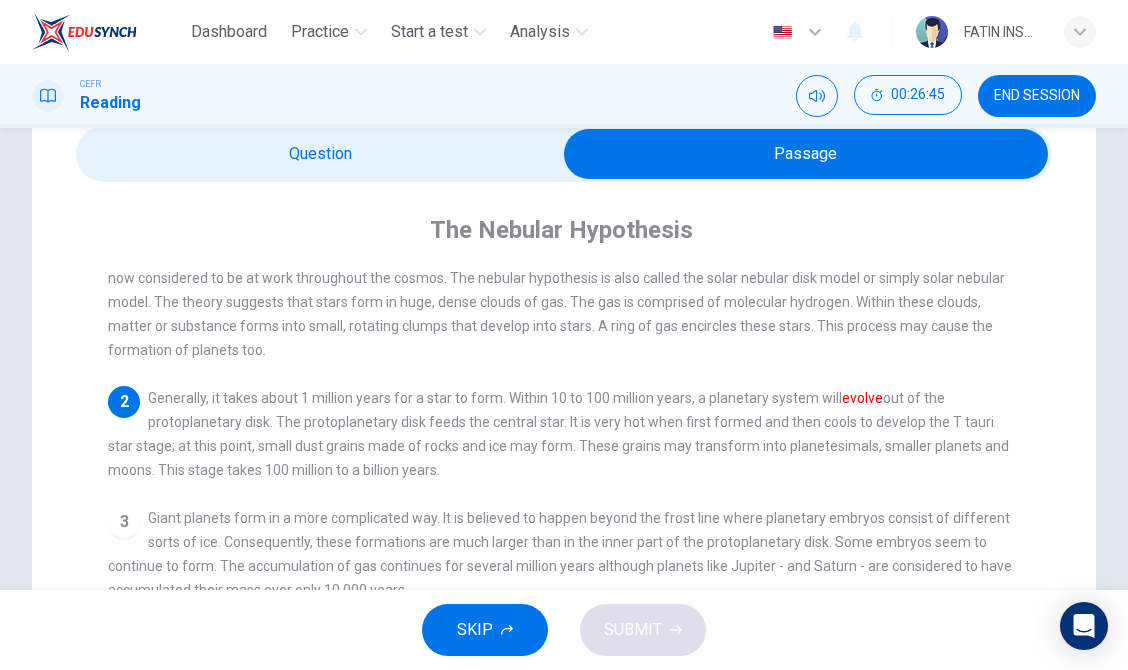 scroll, scrollTop: 102, scrollLeft: 0, axis: vertical 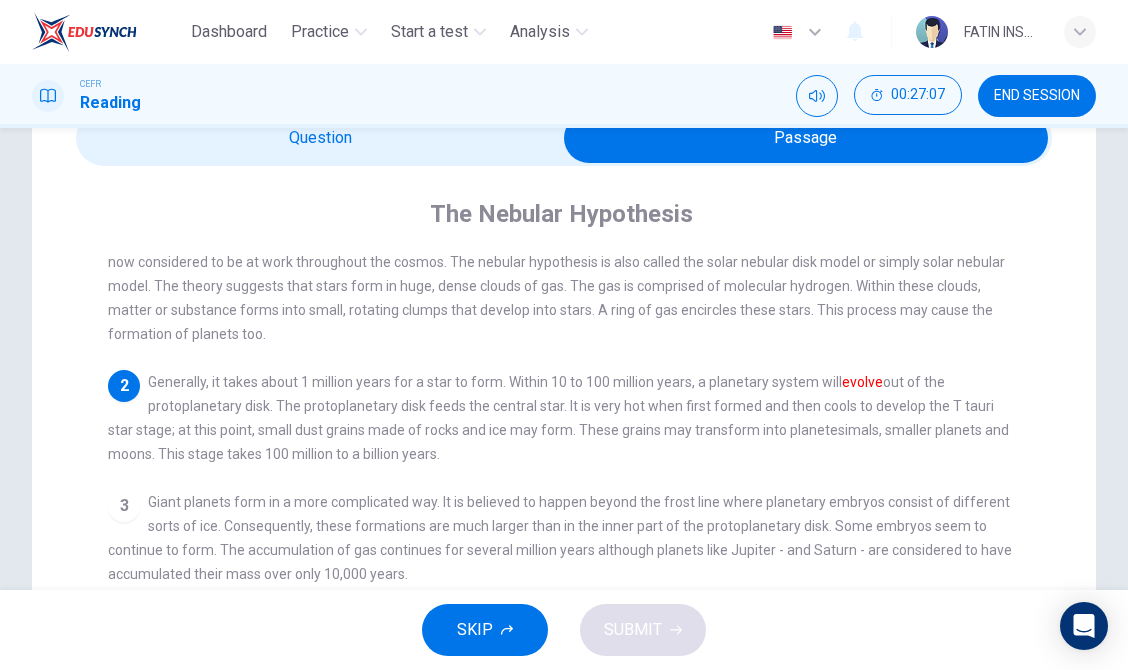 click at bounding box center (806, 138) 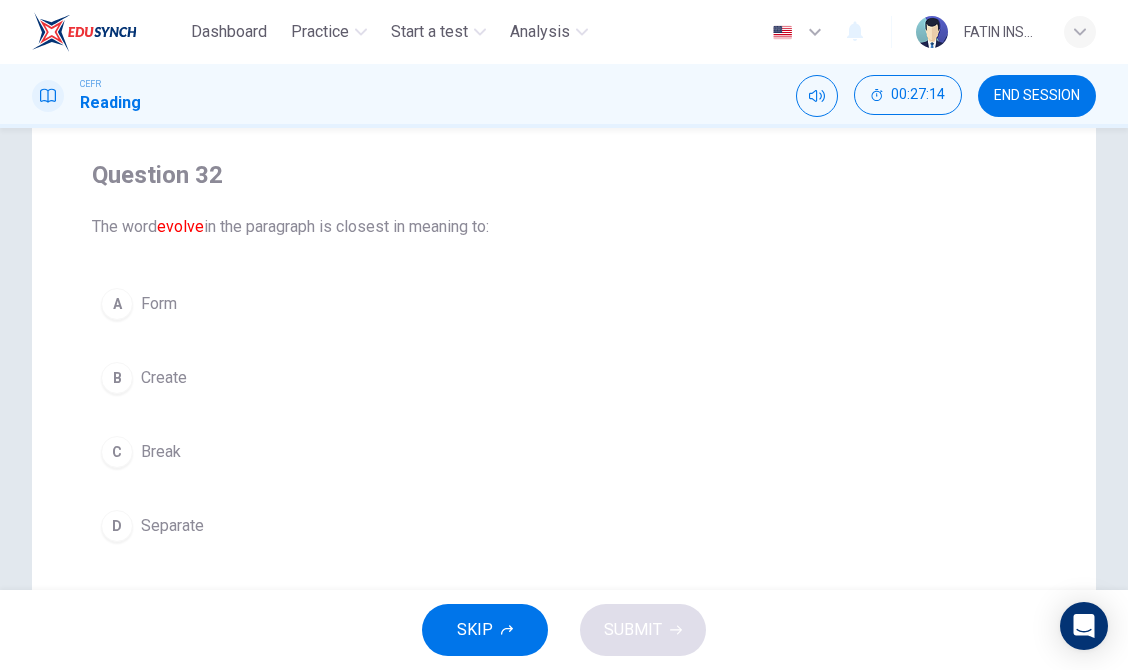scroll, scrollTop: 28, scrollLeft: 0, axis: vertical 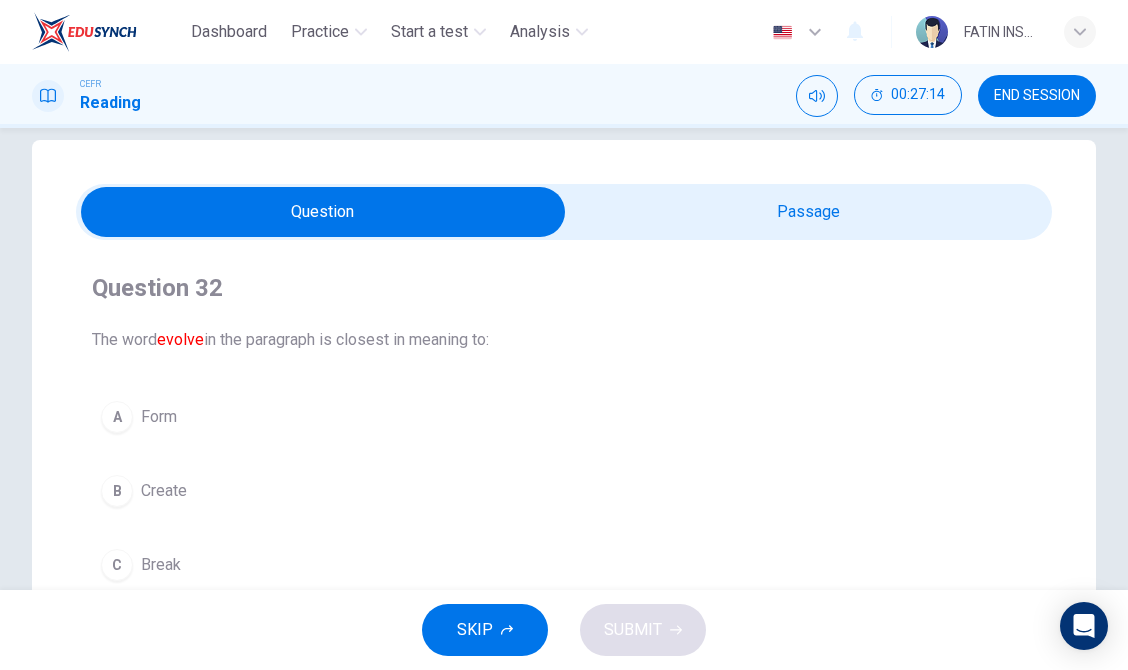 click at bounding box center (323, 212) 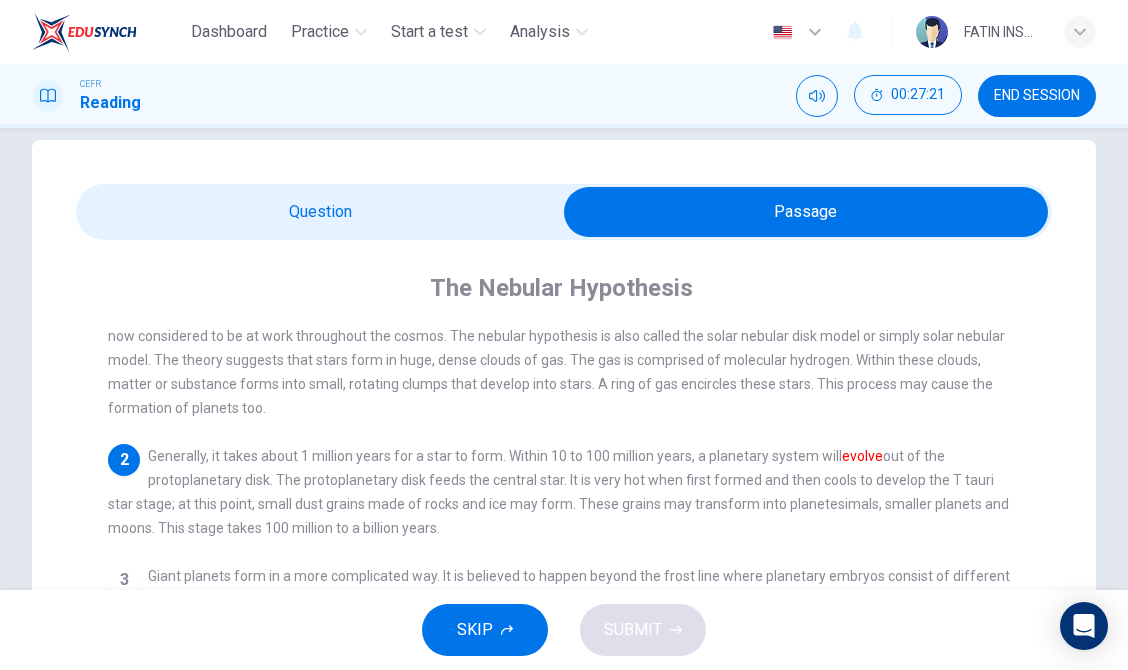 click at bounding box center (806, 212) 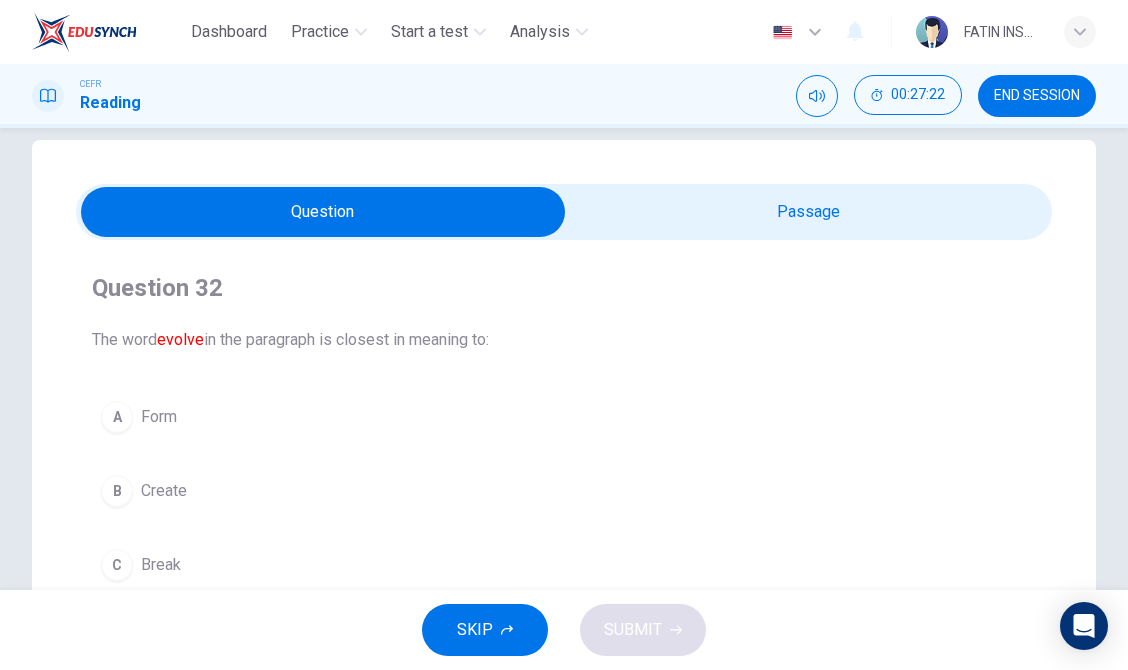 scroll, scrollTop: 198, scrollLeft: 0, axis: vertical 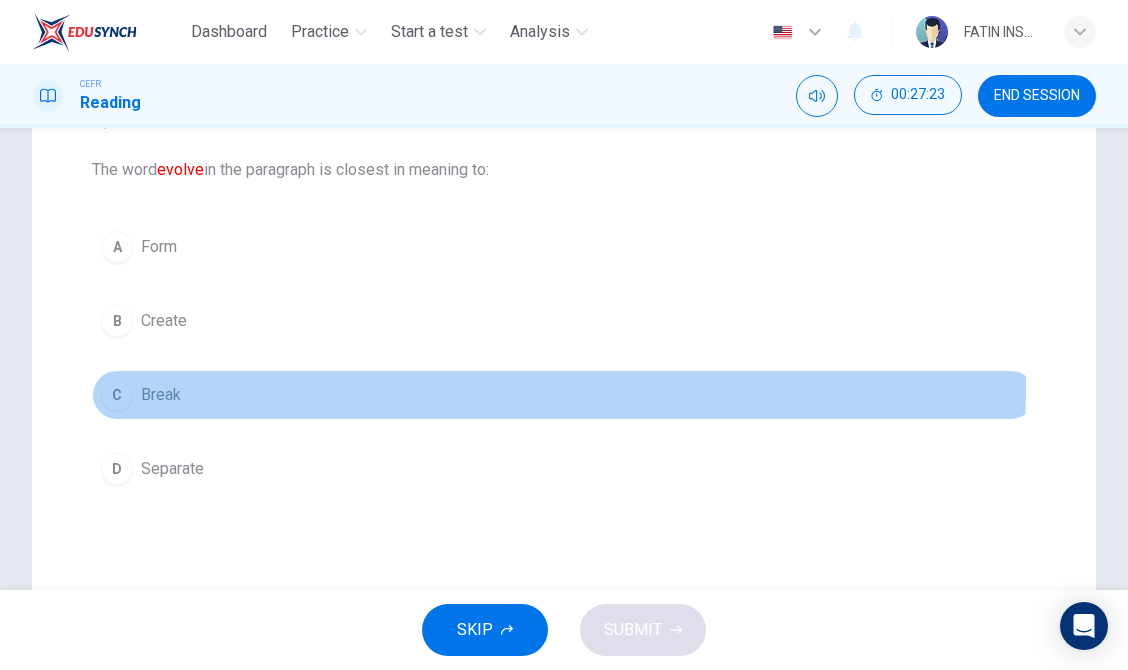 click on "Break" at bounding box center [161, 395] 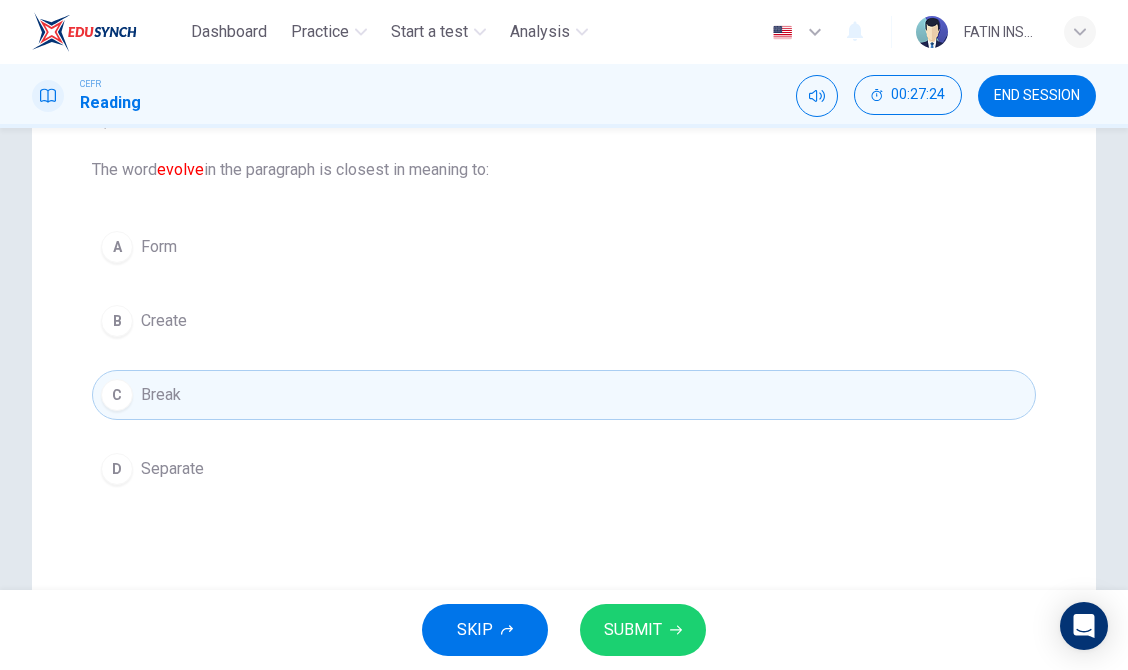 click on "SUBMIT" at bounding box center [643, 630] 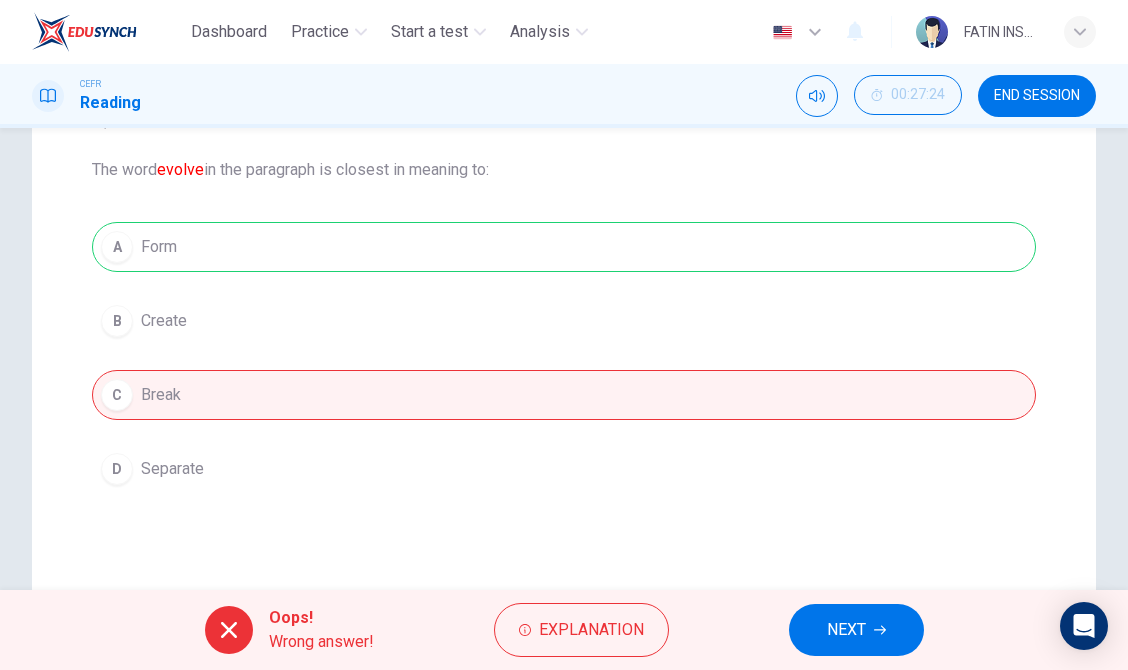 click on "NEXT" at bounding box center (856, 630) 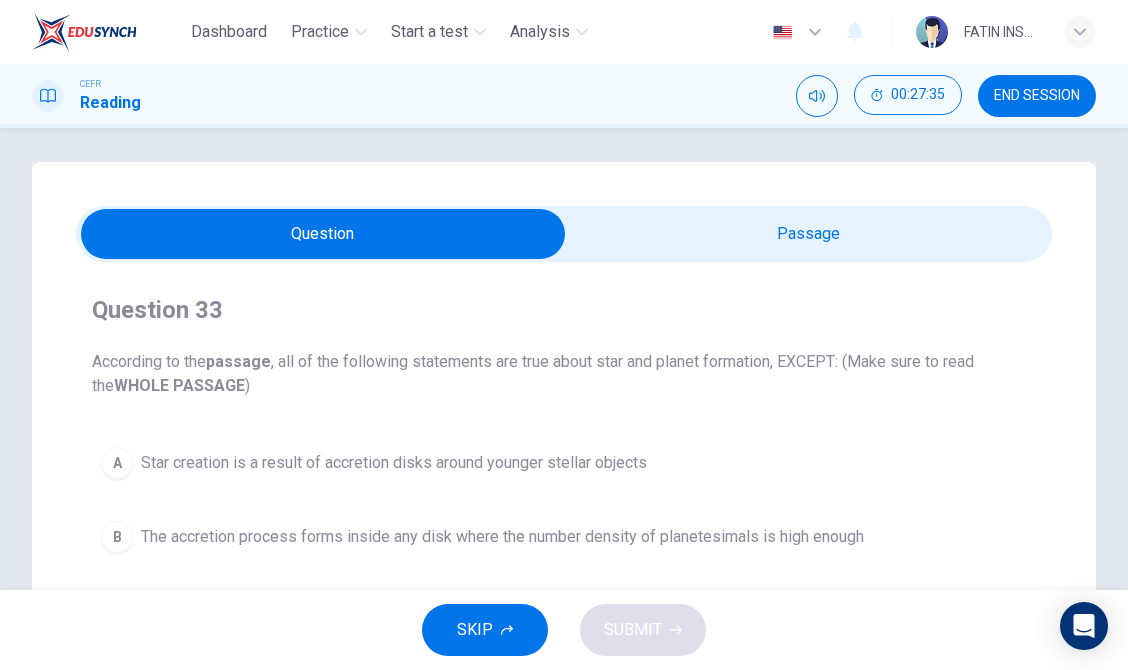 scroll, scrollTop: 0, scrollLeft: 0, axis: both 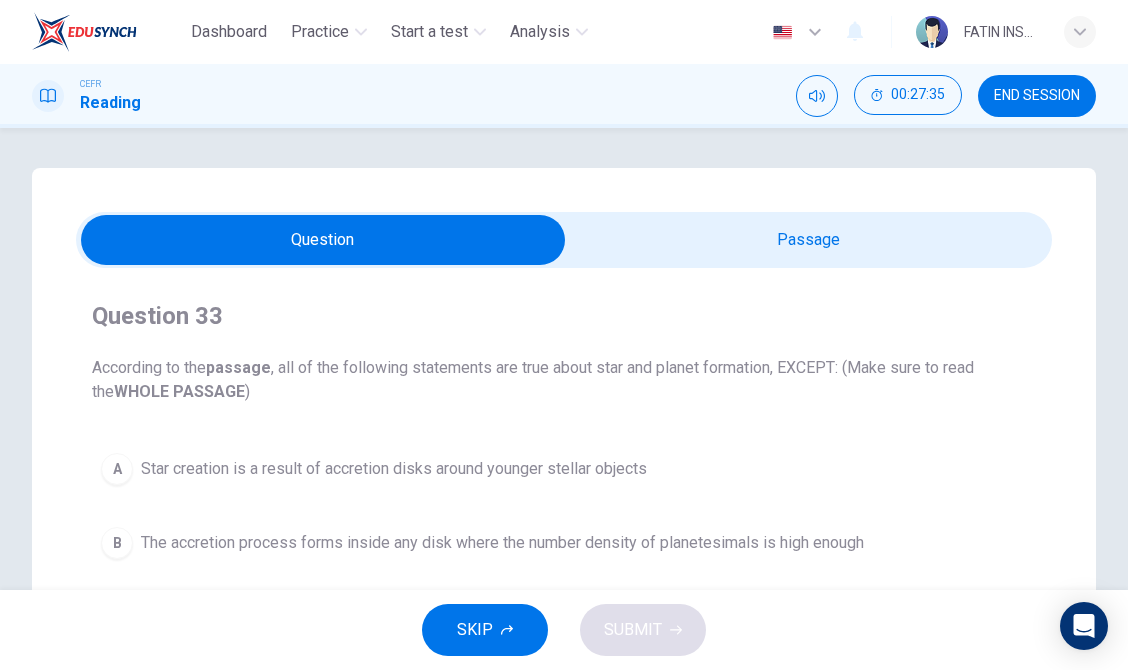 click at bounding box center [323, 240] 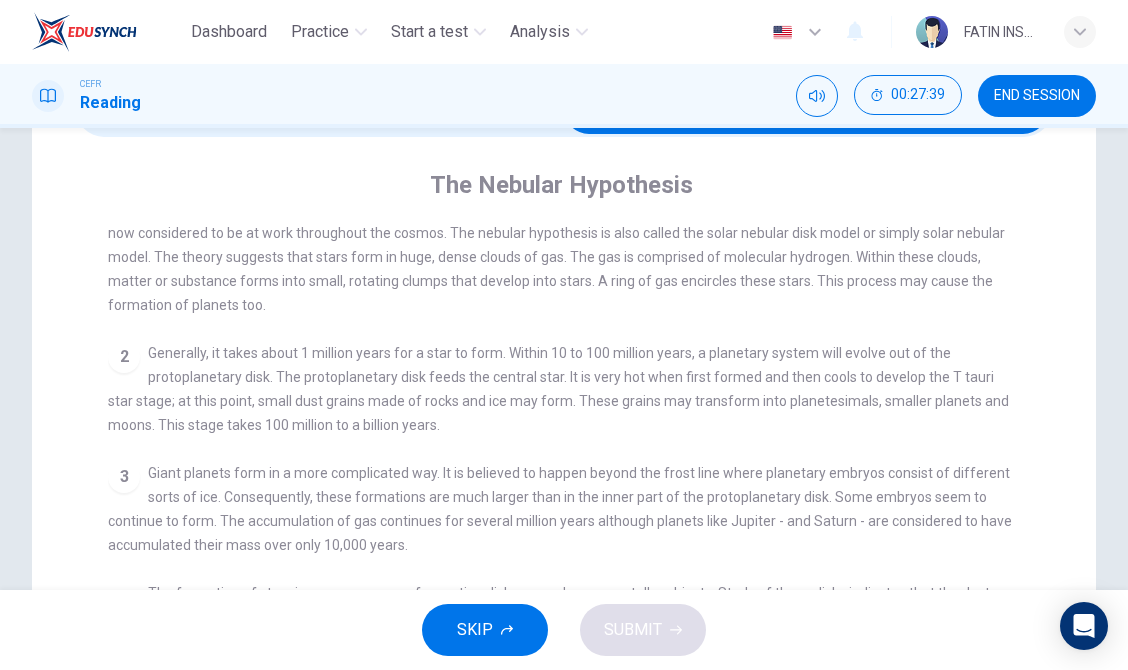 scroll, scrollTop: 66, scrollLeft: 0, axis: vertical 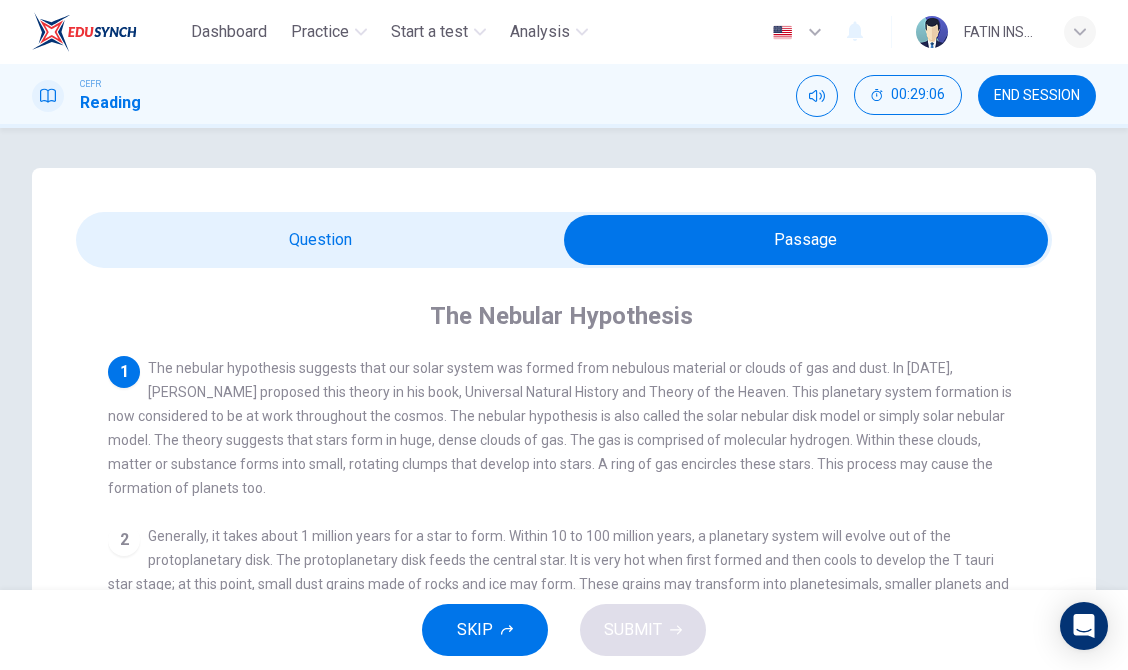 click at bounding box center (806, 240) 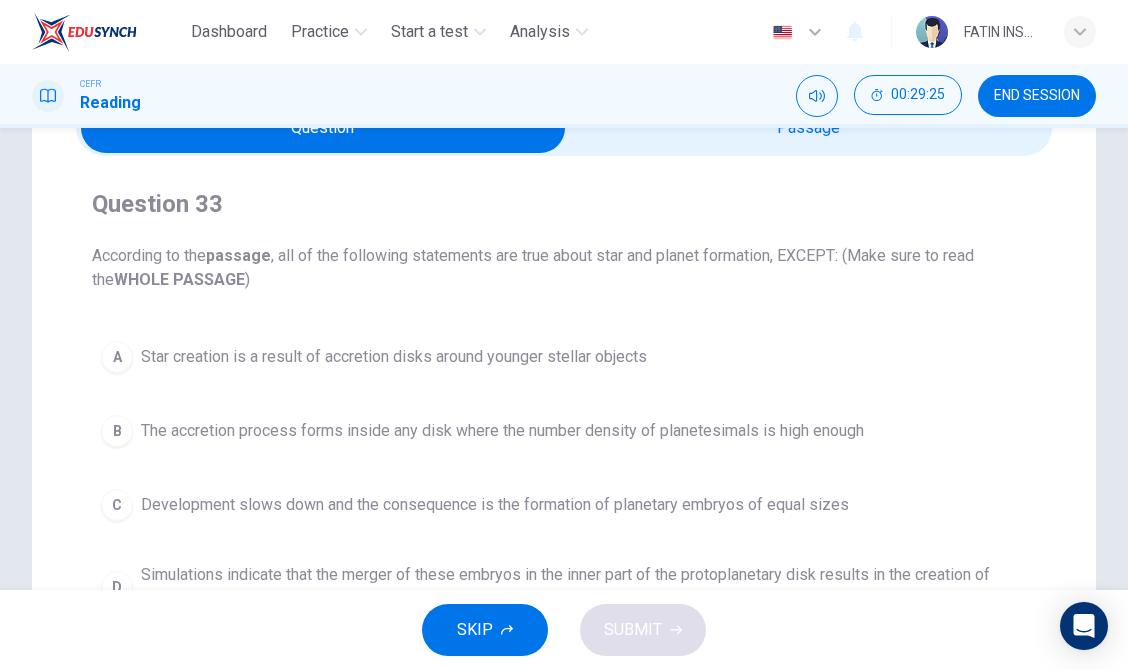 scroll, scrollTop: 93, scrollLeft: 0, axis: vertical 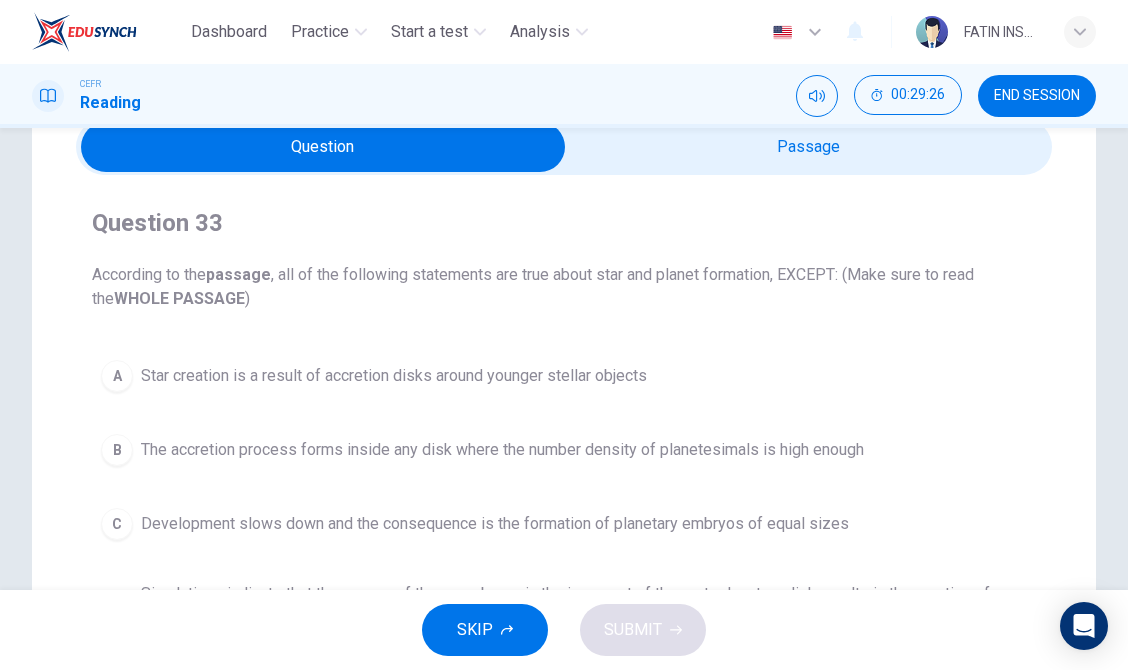 click at bounding box center (323, 147) 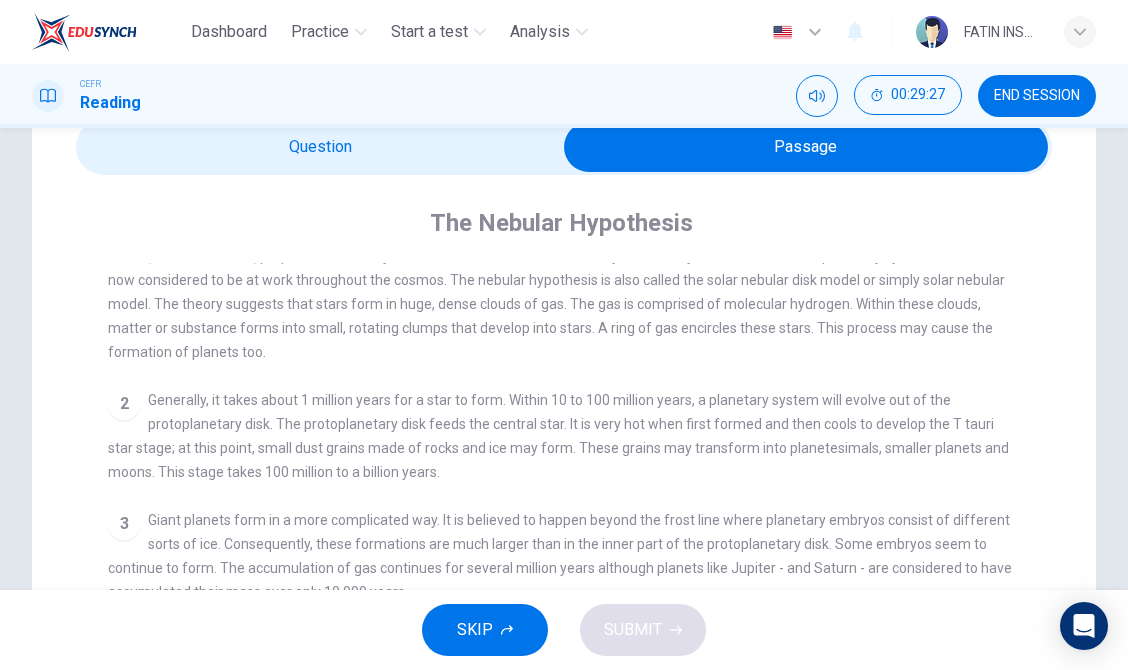 scroll, scrollTop: 0, scrollLeft: 0, axis: both 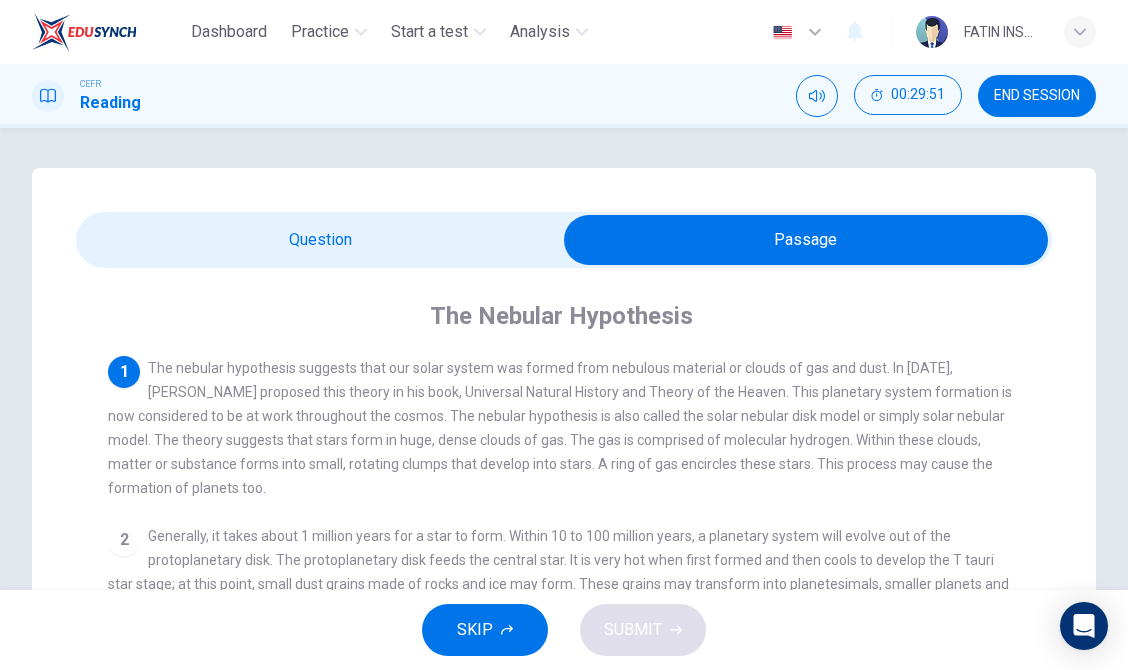 click at bounding box center (806, 240) 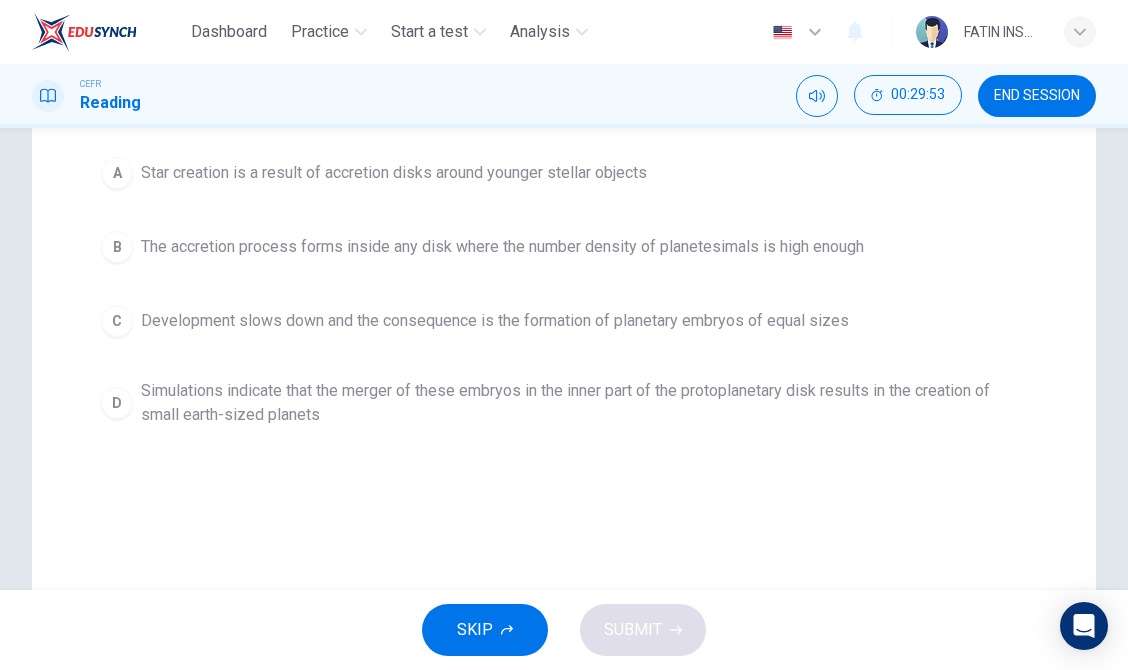 scroll, scrollTop: 292, scrollLeft: 0, axis: vertical 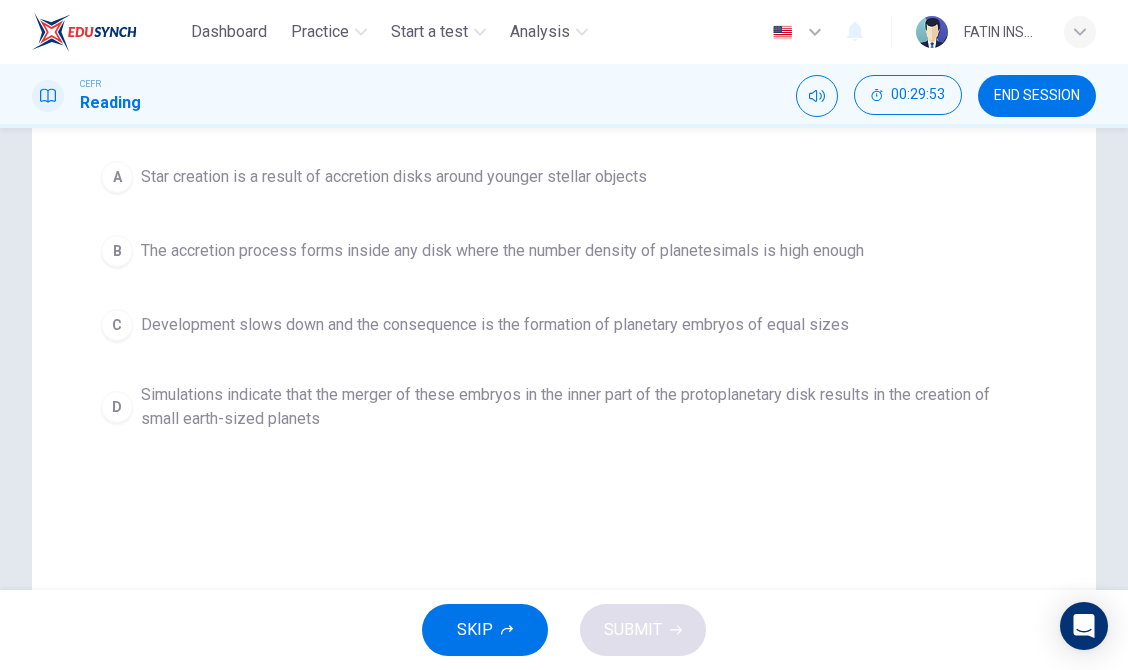 click on "Development slows down and the consequence is the formation of planetary embryos of equal sizes" at bounding box center [495, 325] 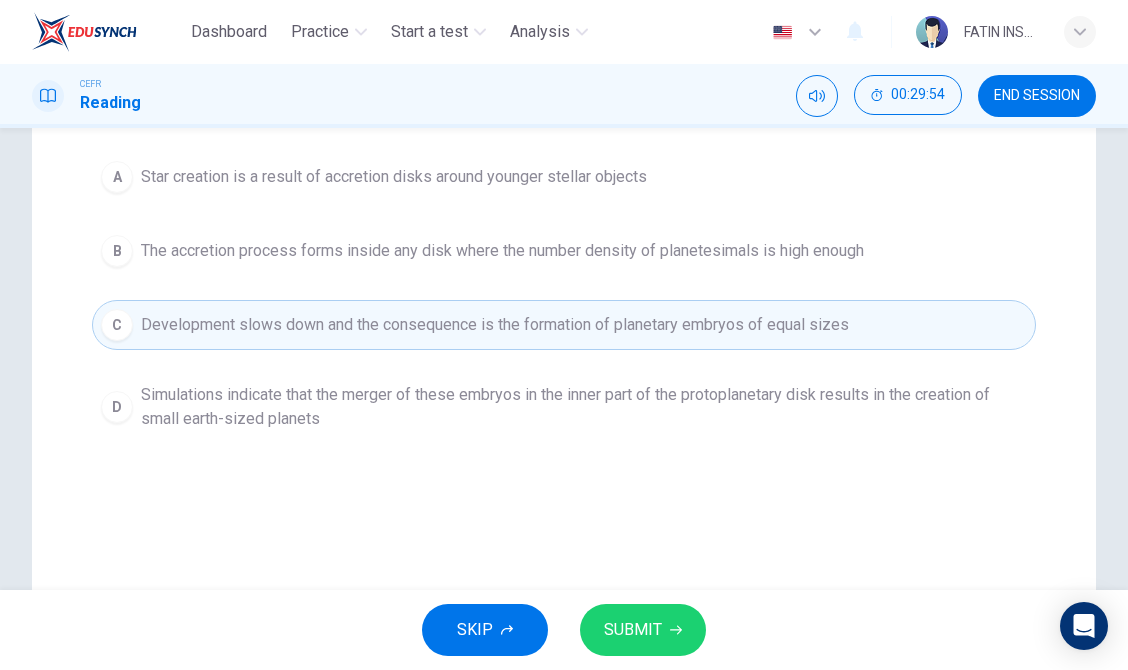 click on "SUBMIT" at bounding box center (633, 630) 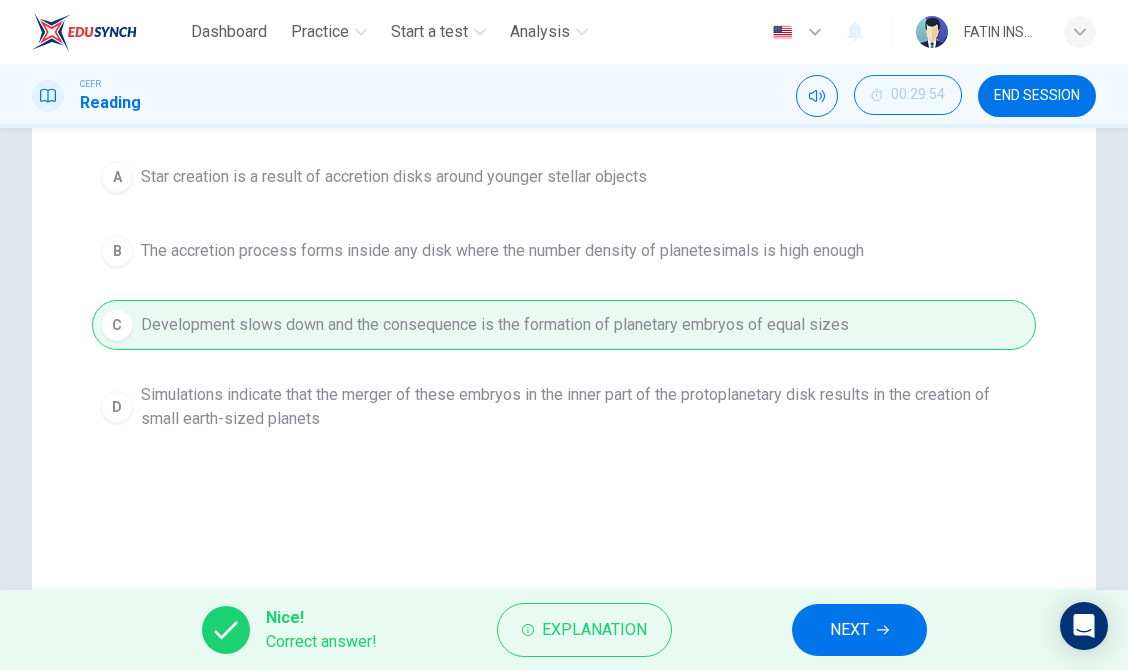 click on "NEXT" at bounding box center (859, 630) 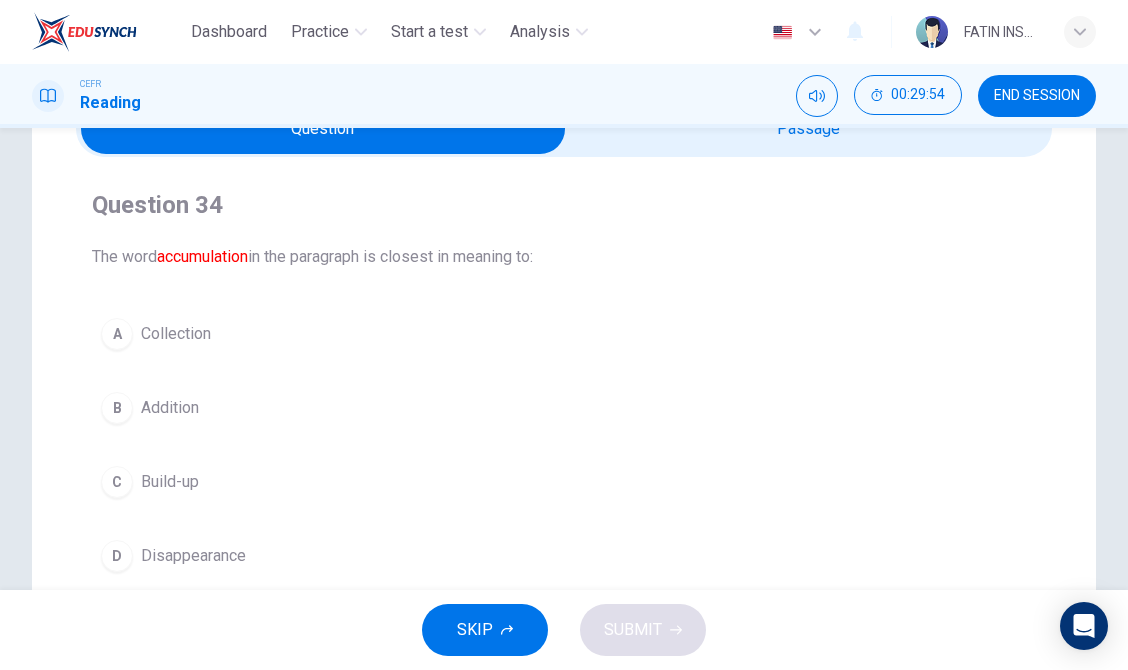 scroll, scrollTop: 111, scrollLeft: 0, axis: vertical 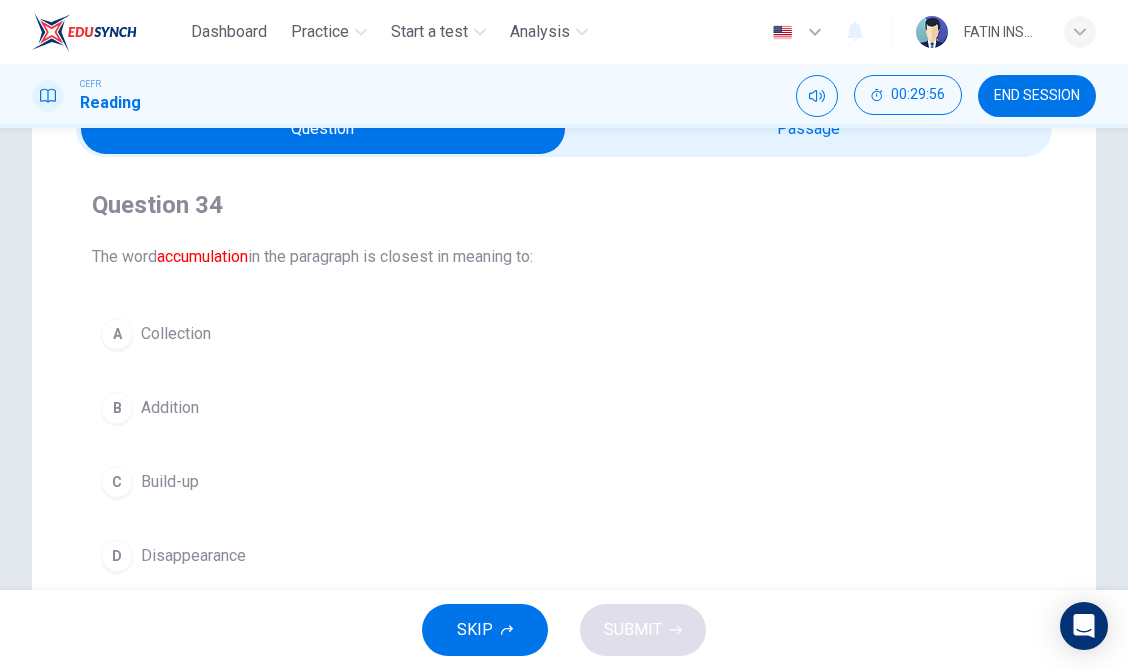 click at bounding box center (323, 129) 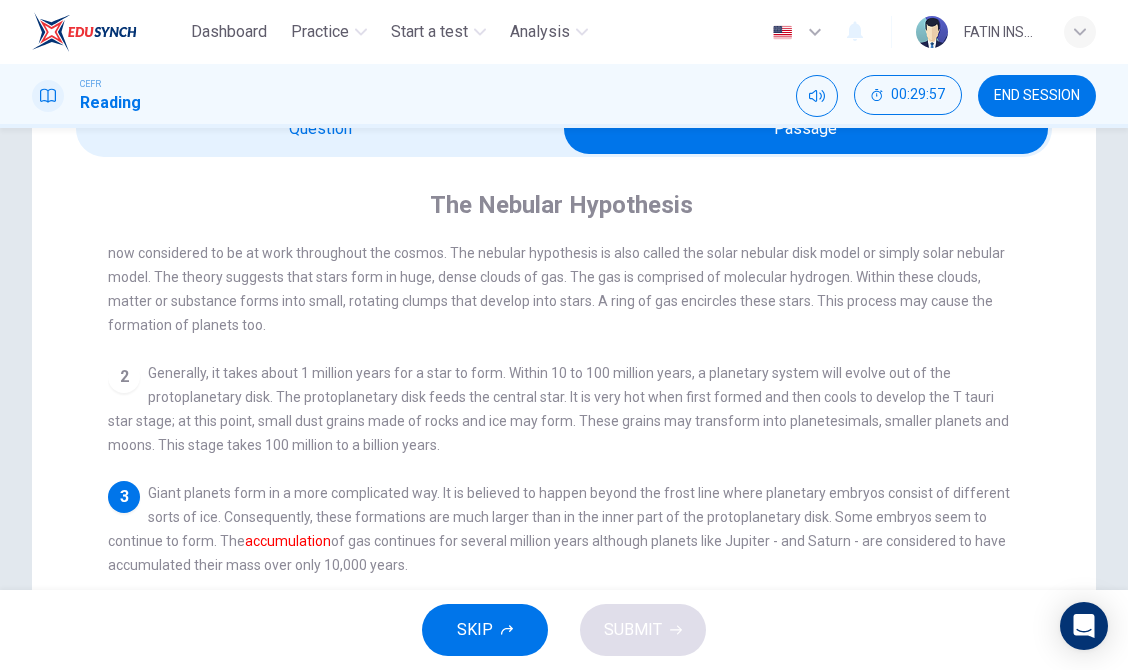 scroll, scrollTop: 78, scrollLeft: 0, axis: vertical 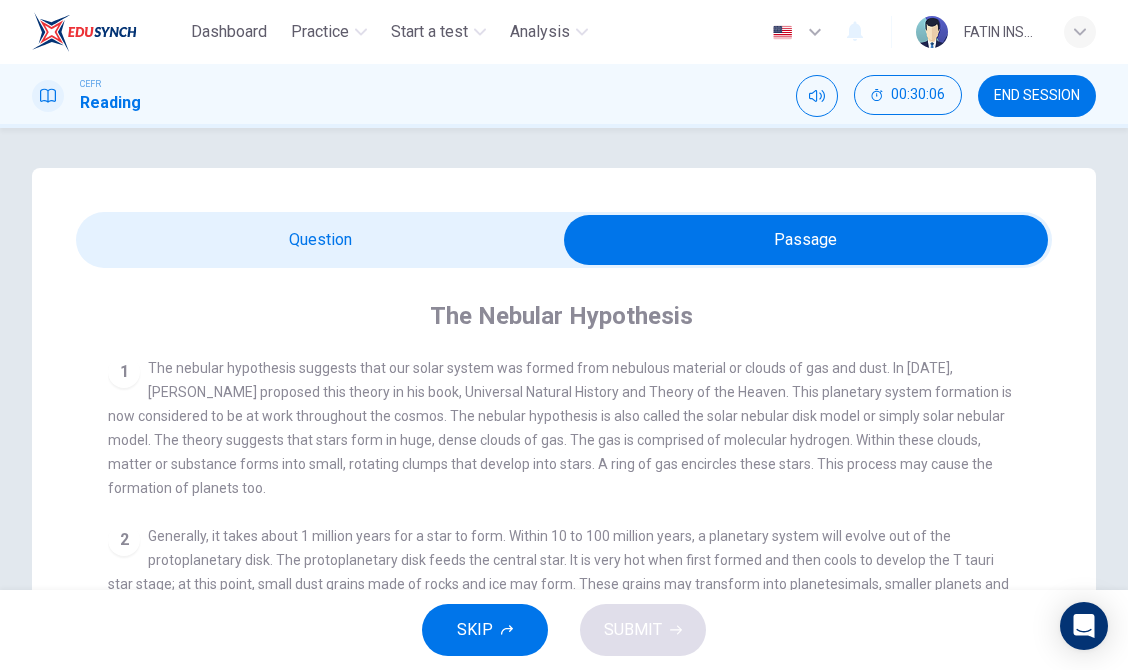 click at bounding box center [806, 240] 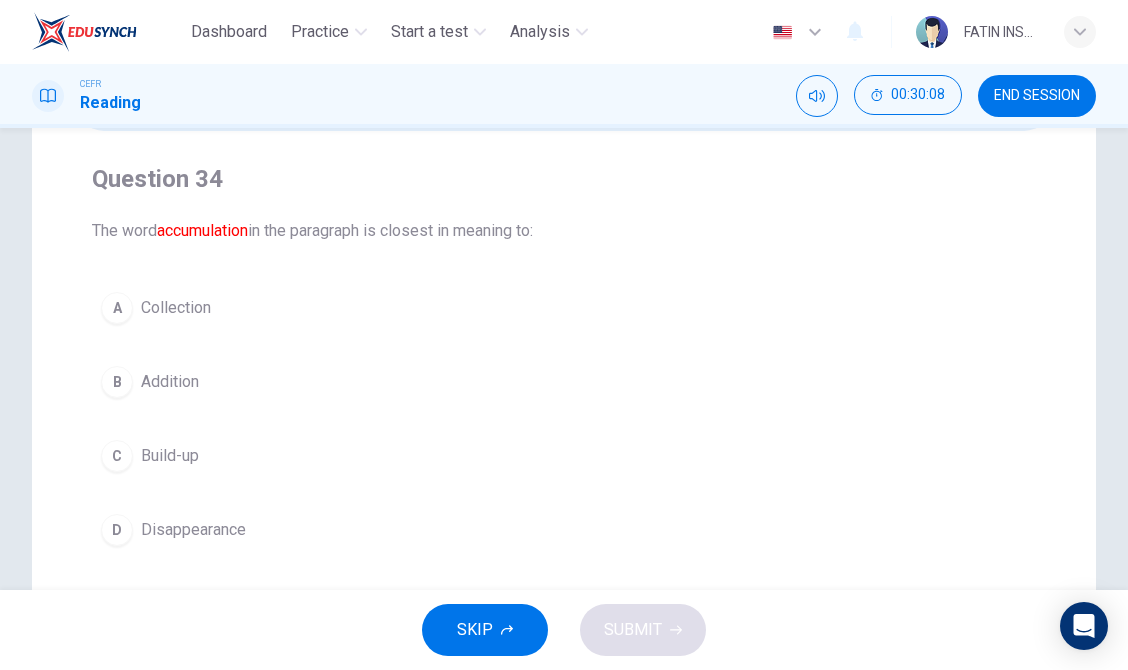 scroll, scrollTop: 163, scrollLeft: 0, axis: vertical 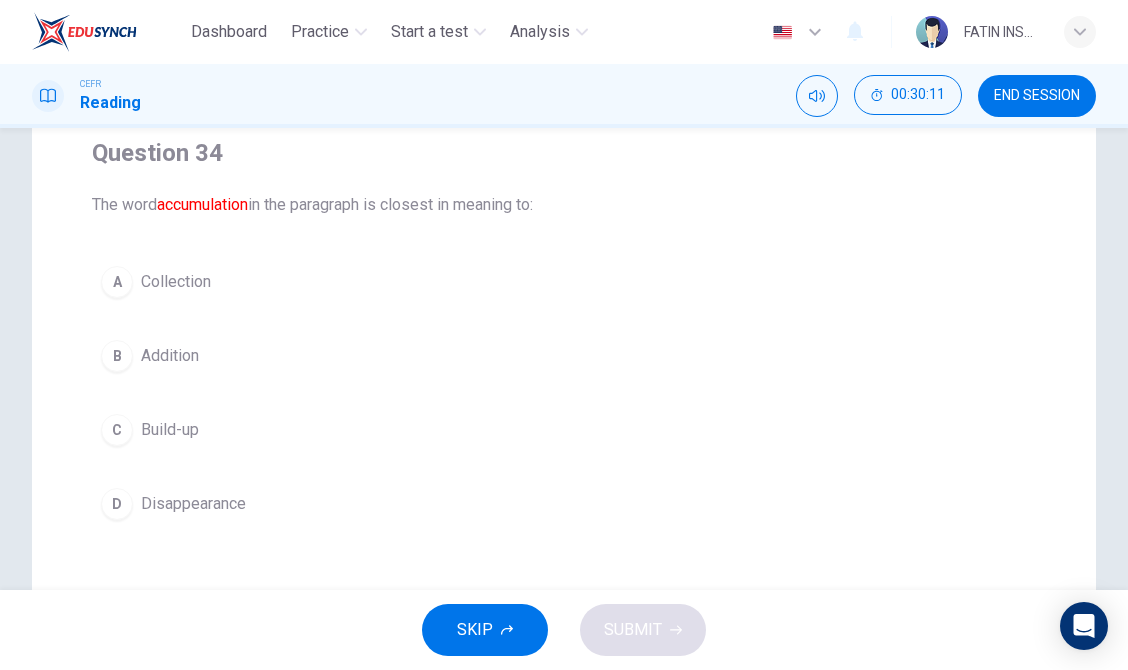 click on "Collection" at bounding box center (176, 282) 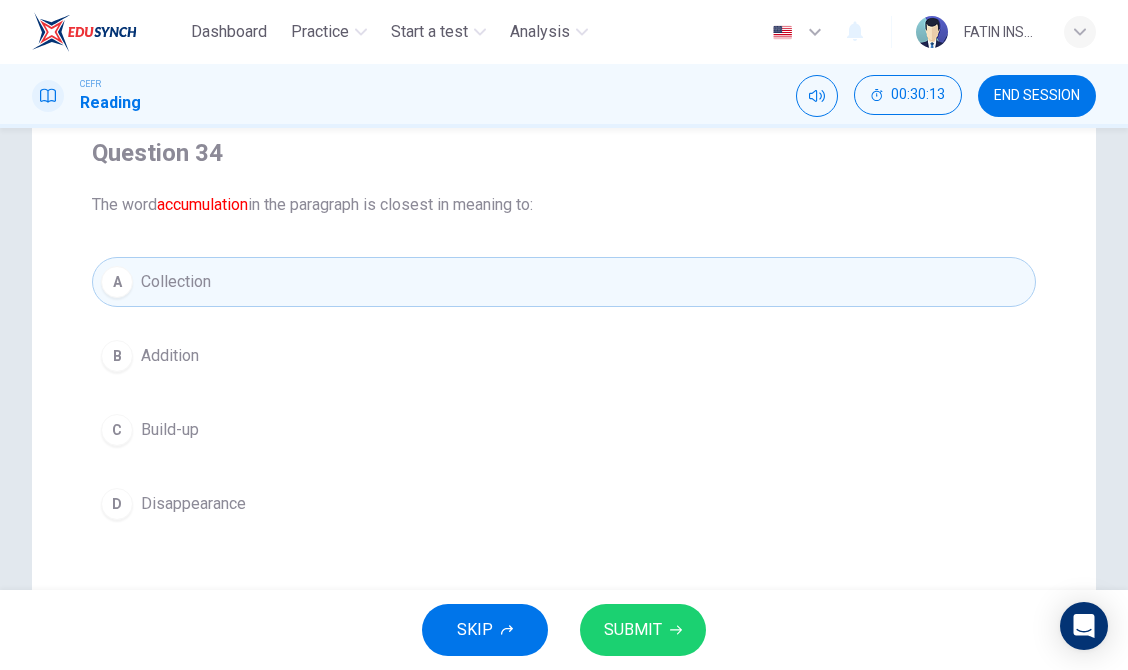 click on "SUBMIT" at bounding box center (633, 630) 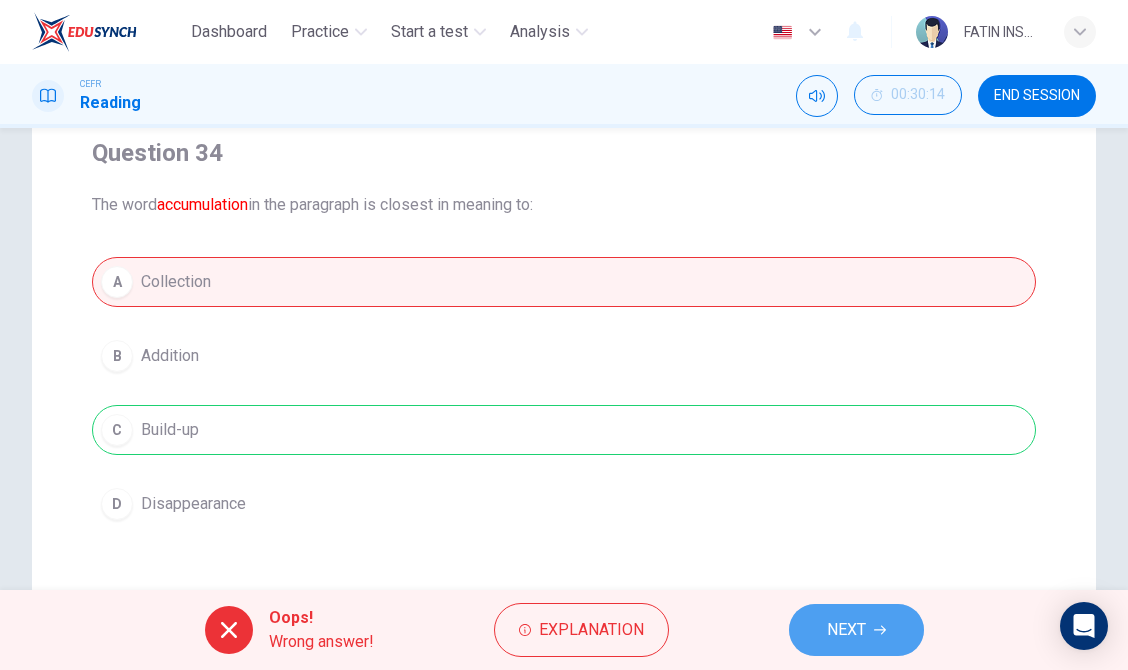 click 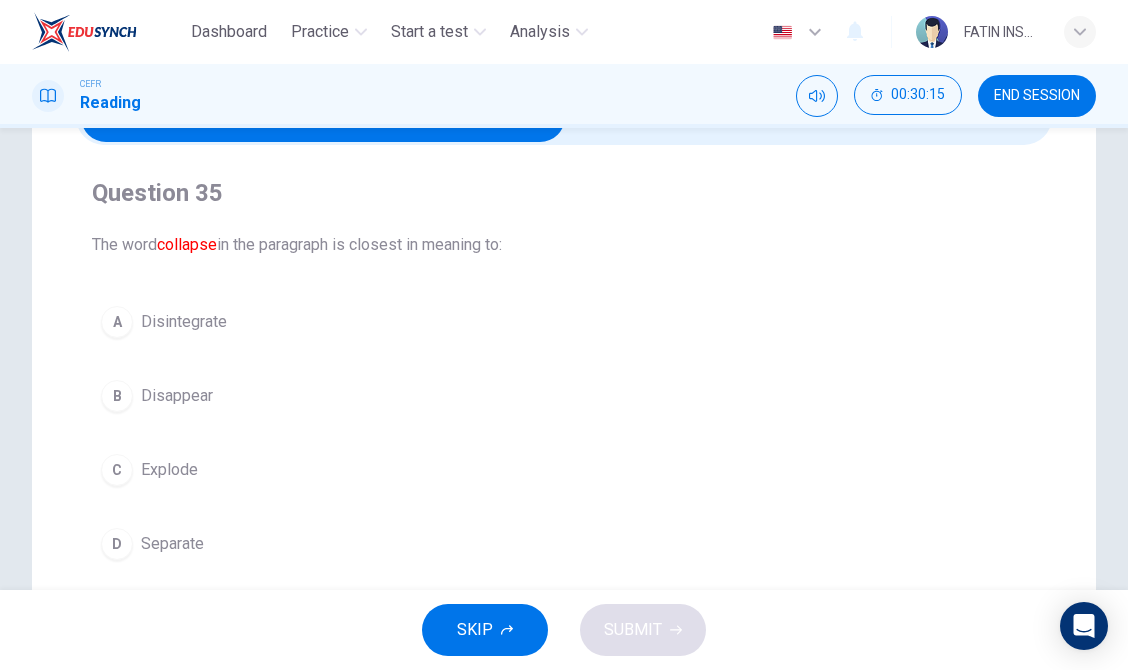 scroll, scrollTop: 0, scrollLeft: 0, axis: both 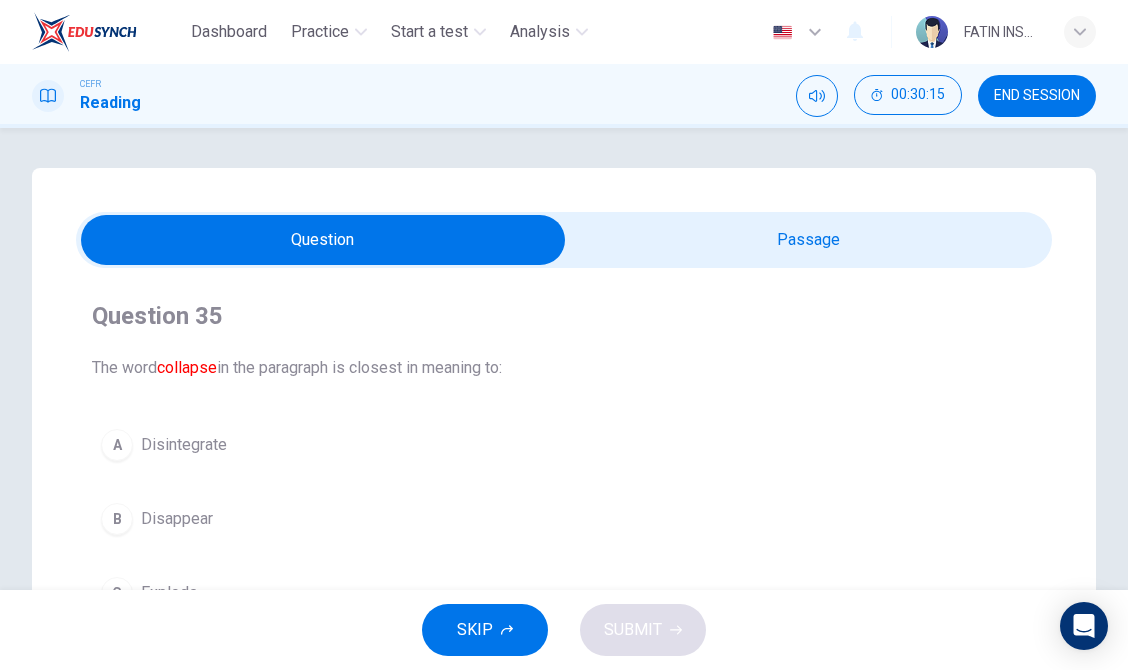 click at bounding box center (323, 240) 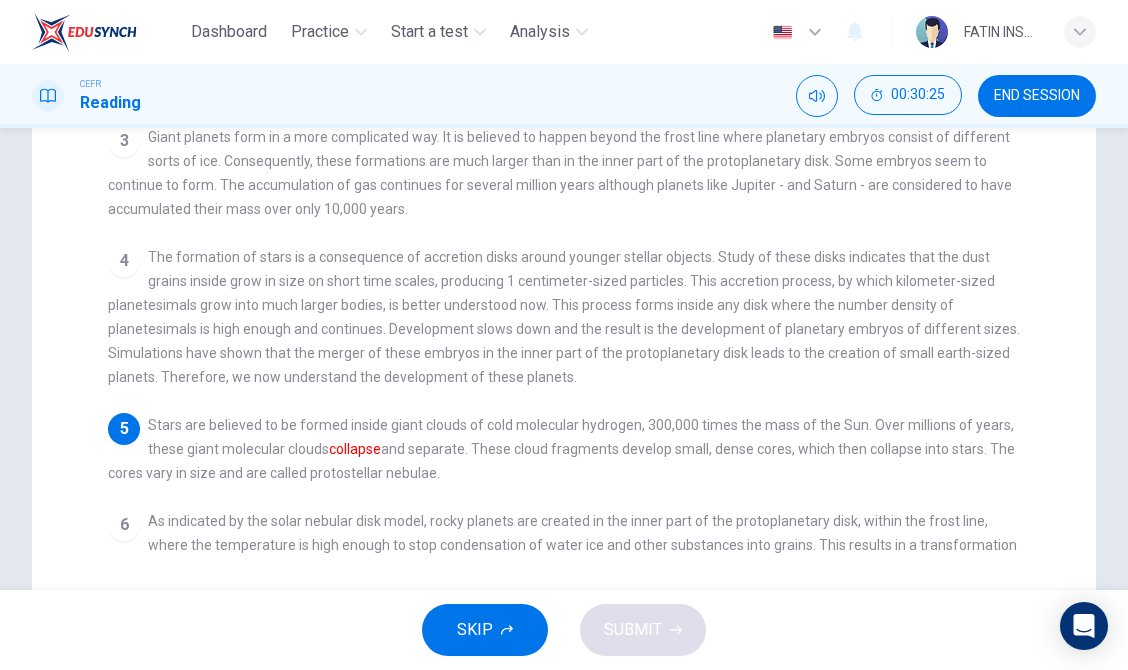 scroll, scrollTop: 0, scrollLeft: 0, axis: both 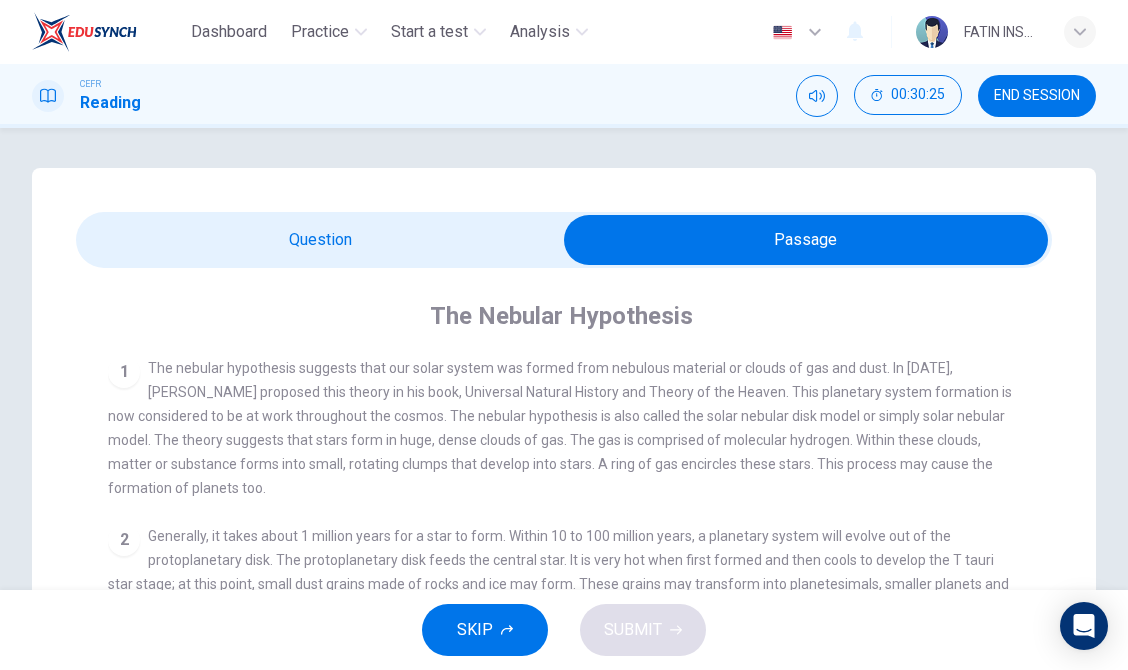 click at bounding box center [806, 240] 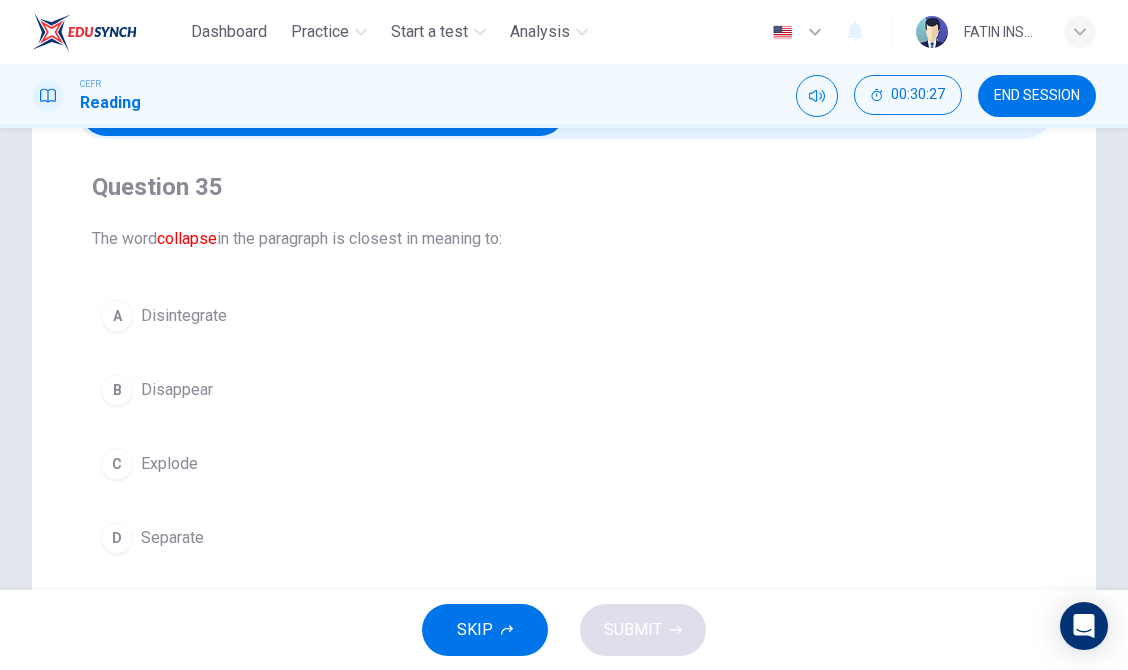 scroll, scrollTop: 135, scrollLeft: 0, axis: vertical 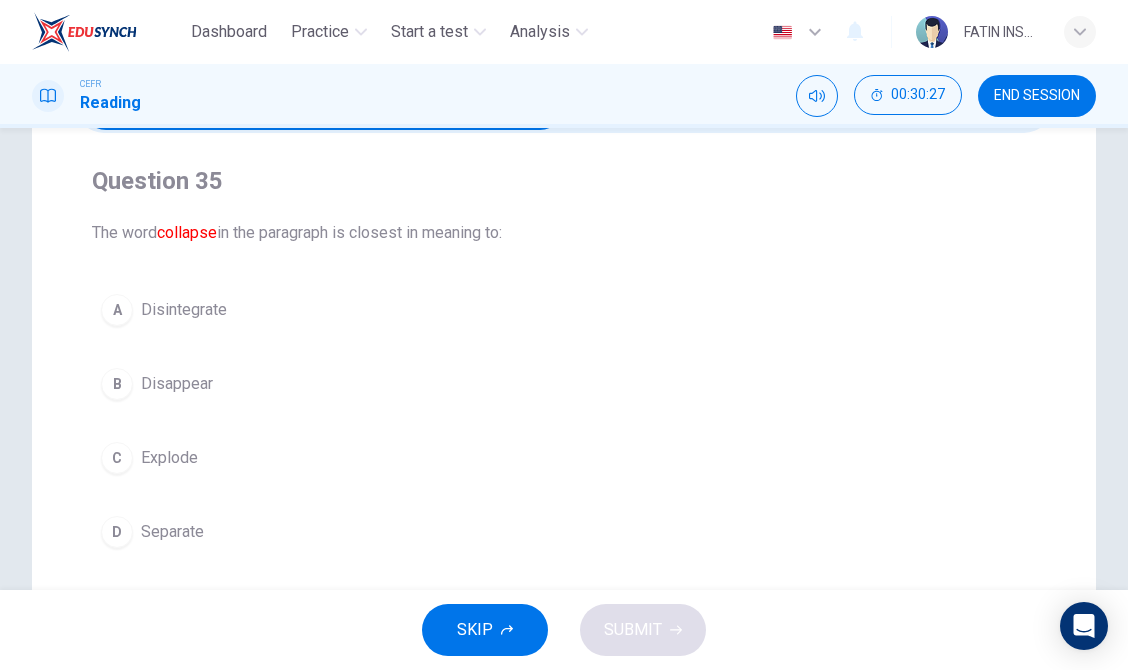 drag, startPoint x: 150, startPoint y: 432, endPoint x: 159, endPoint y: 455, distance: 24.698177 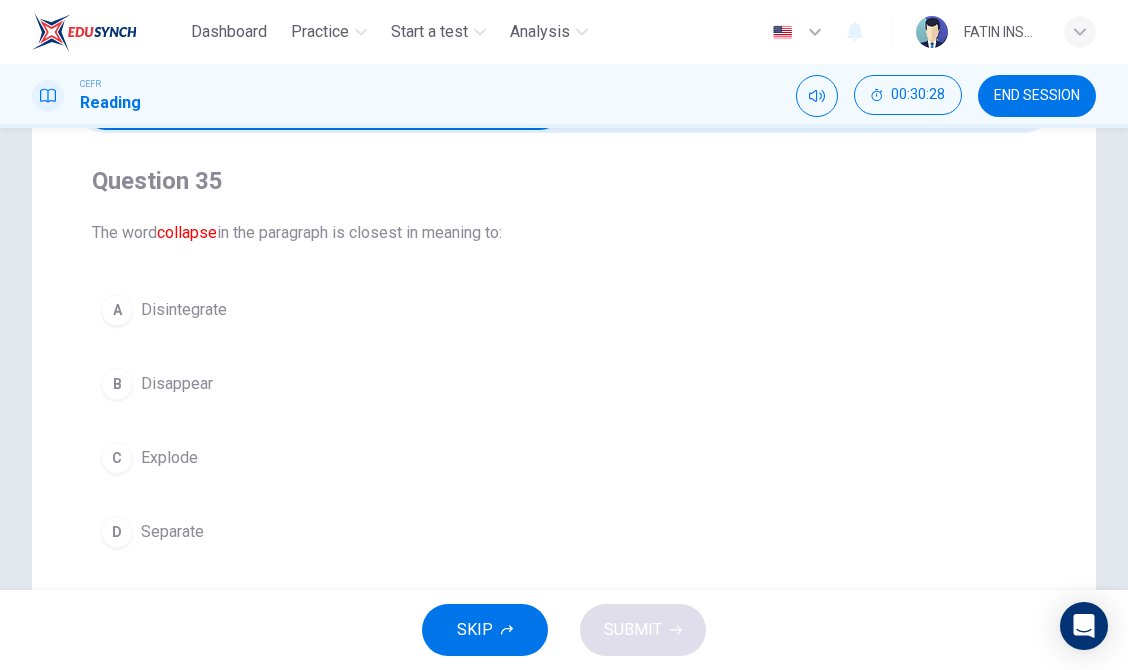 click on "Explode" at bounding box center (169, 458) 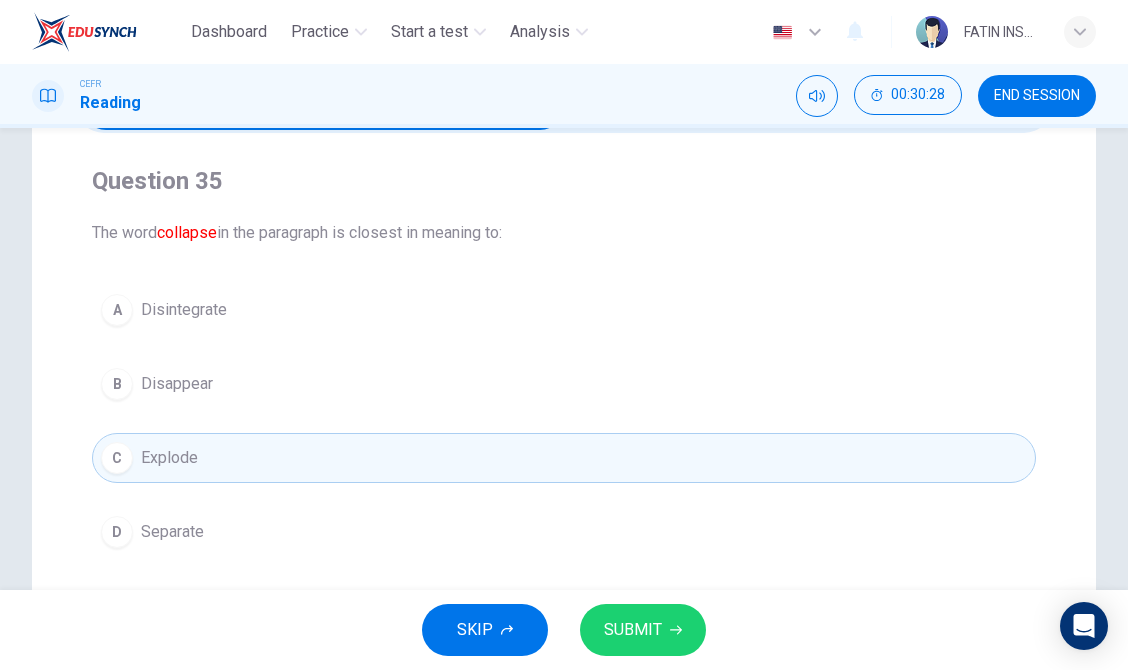 drag, startPoint x: 645, startPoint y: 618, endPoint x: 639, endPoint y: 609, distance: 10.816654 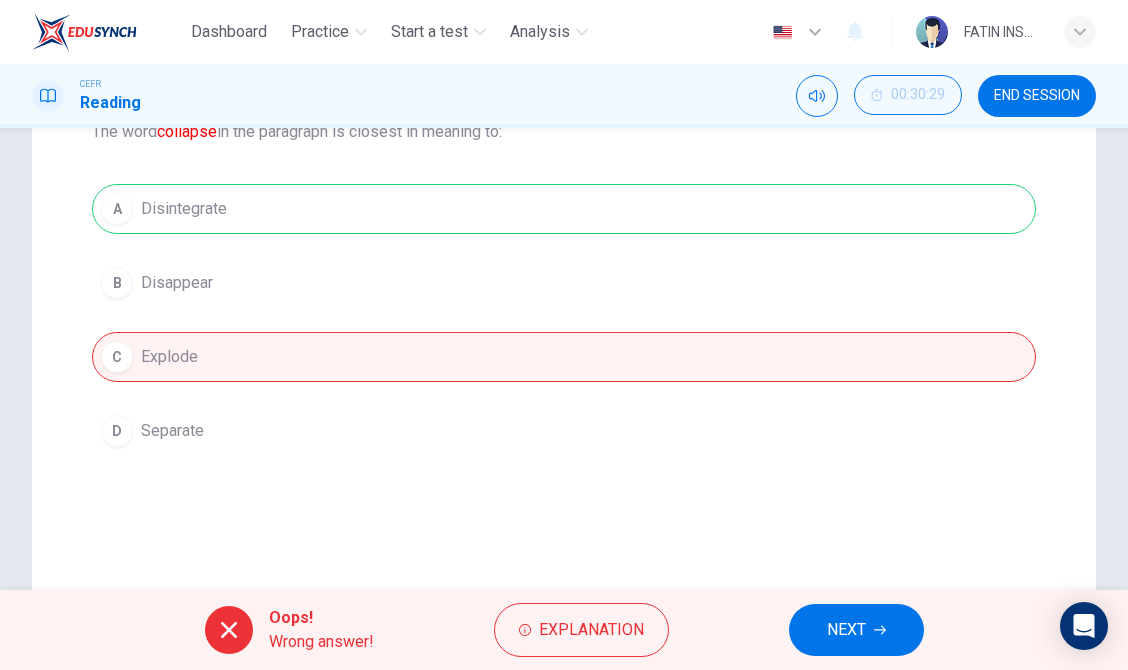 scroll, scrollTop: 254, scrollLeft: 0, axis: vertical 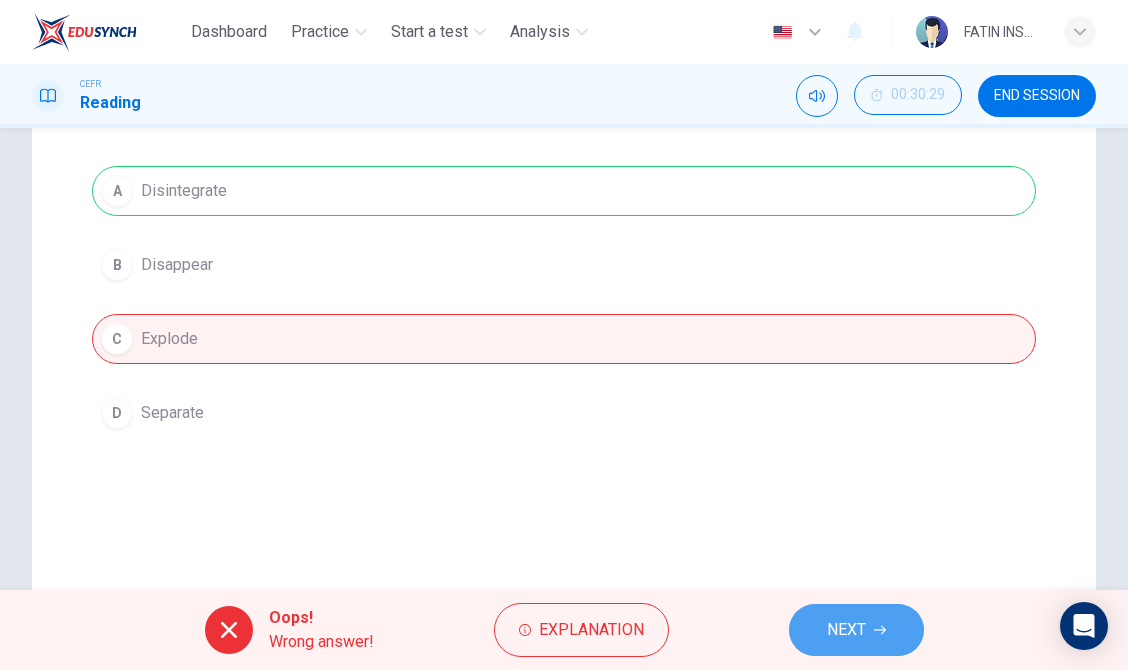 drag, startPoint x: 803, startPoint y: 630, endPoint x: 797, endPoint y: 613, distance: 18.027756 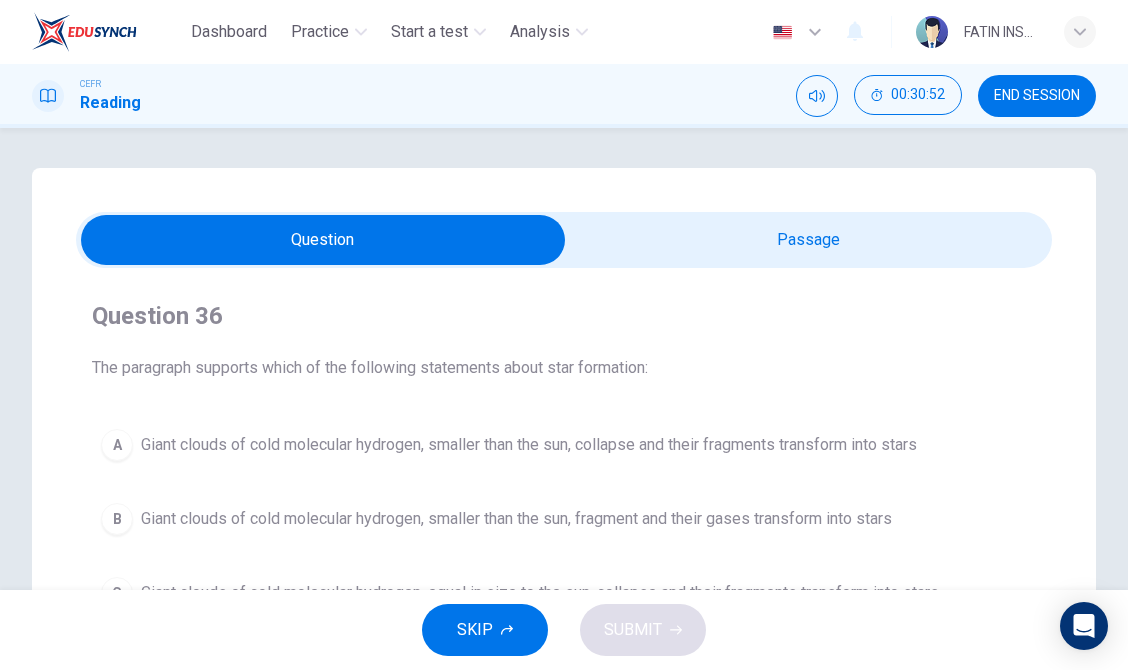 scroll, scrollTop: 0, scrollLeft: 0, axis: both 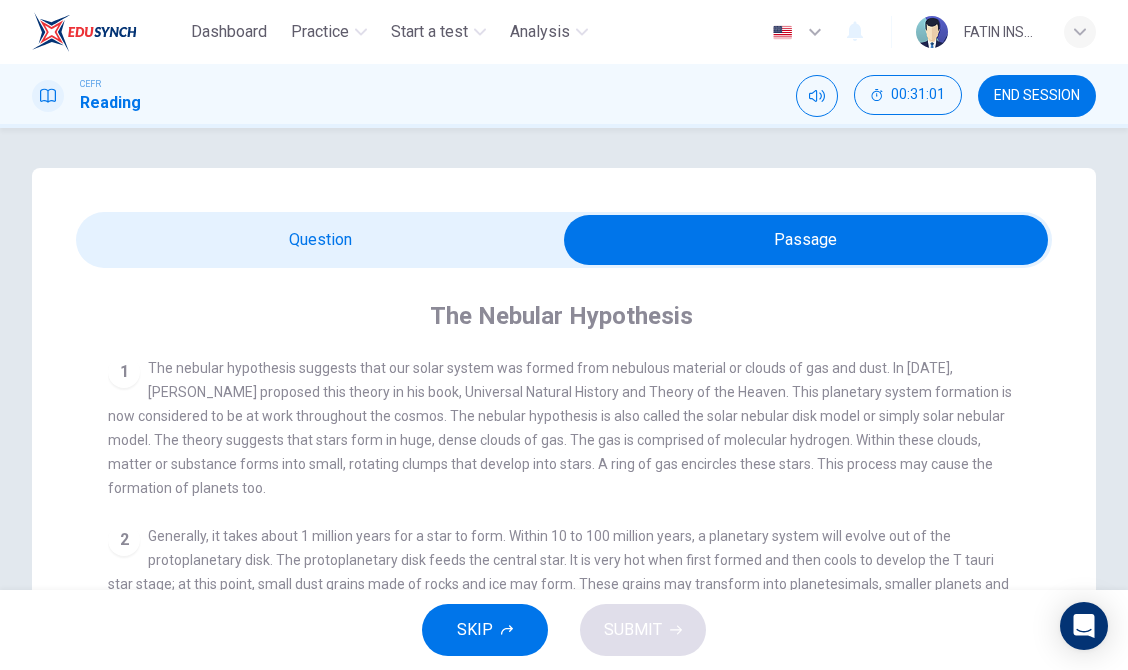 click at bounding box center [806, 240] 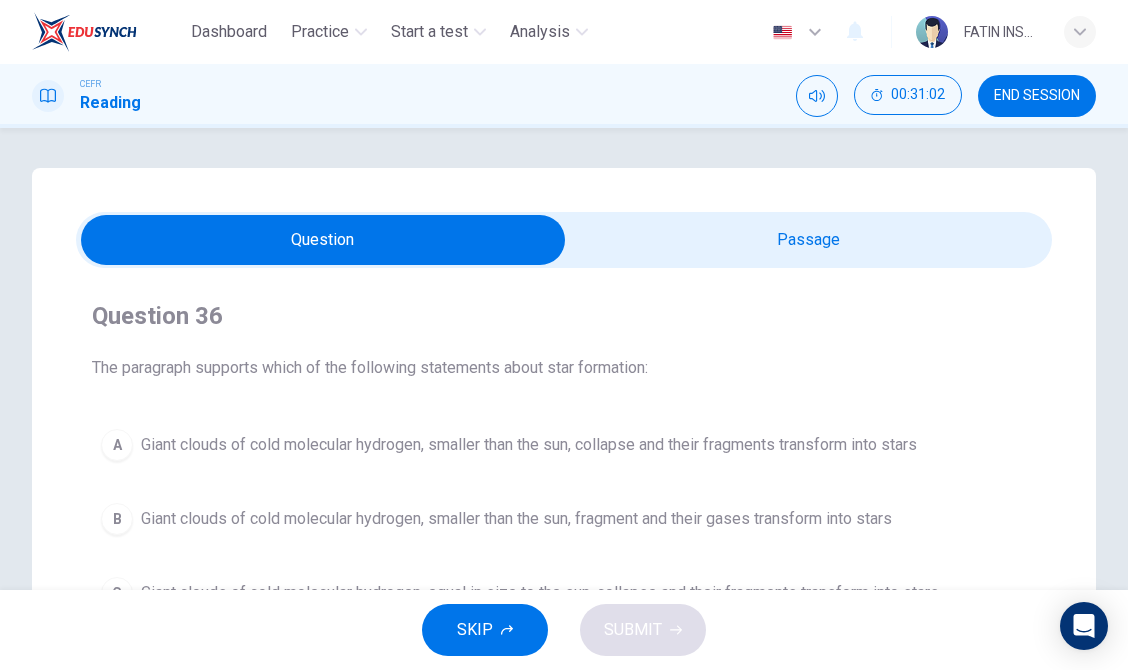 scroll, scrollTop: 421, scrollLeft: 0, axis: vertical 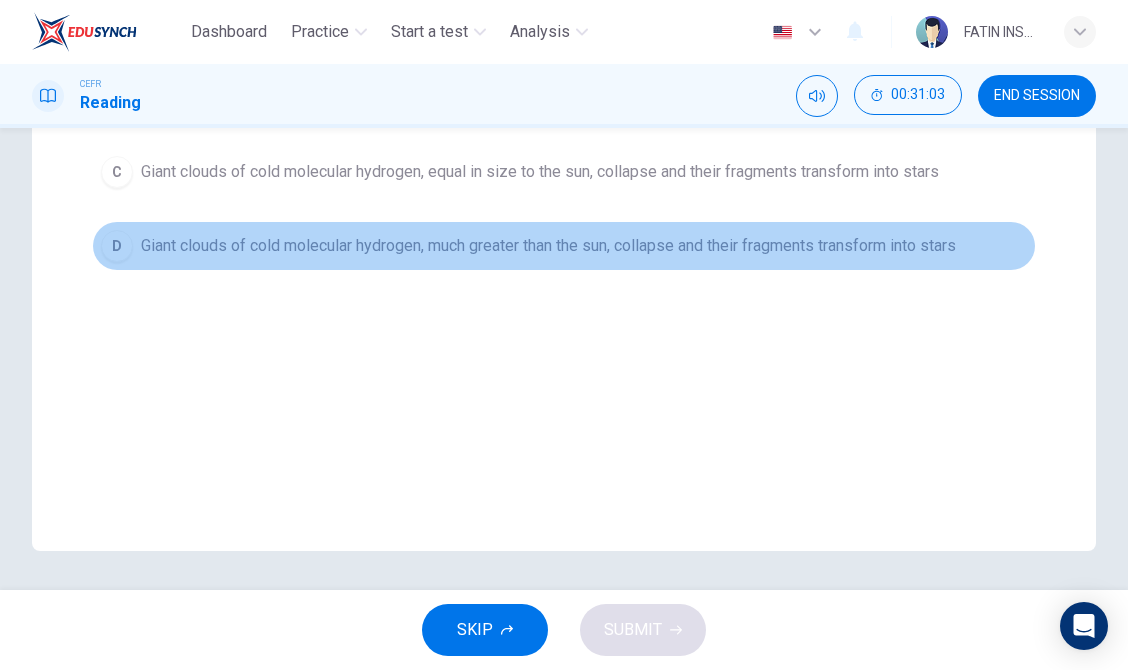 click on "D Giant clouds of cold molecular hydrogen, much greater than the sun, collapse and their fragments transform into stars" at bounding box center [564, 246] 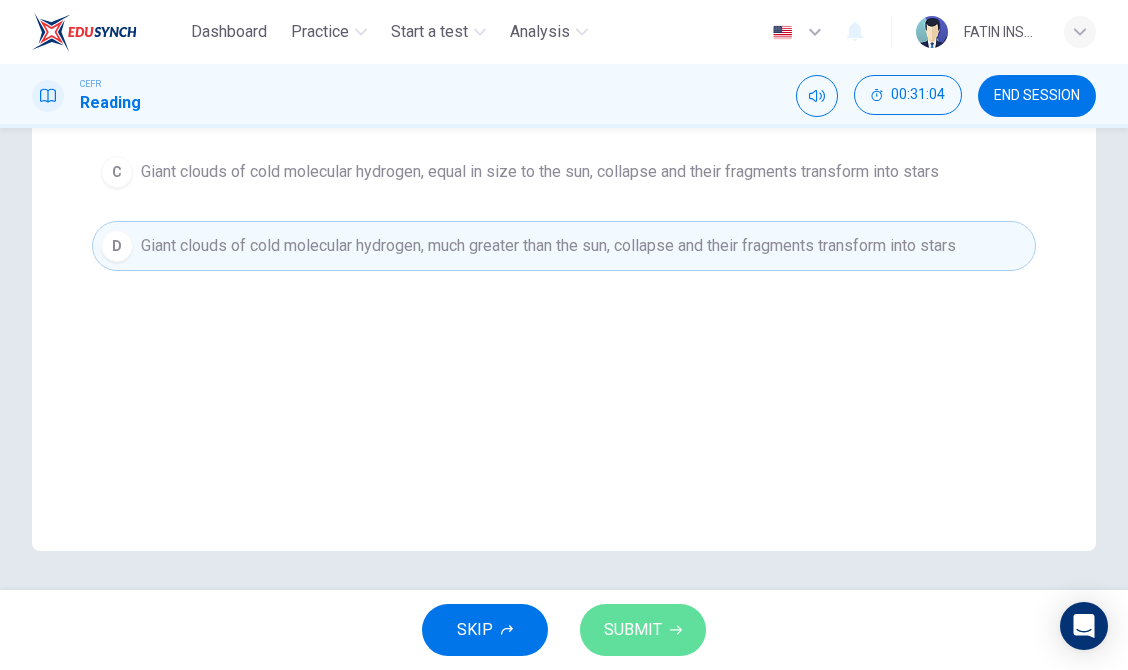 drag, startPoint x: 661, startPoint y: 629, endPoint x: 634, endPoint y: 565, distance: 69.46222 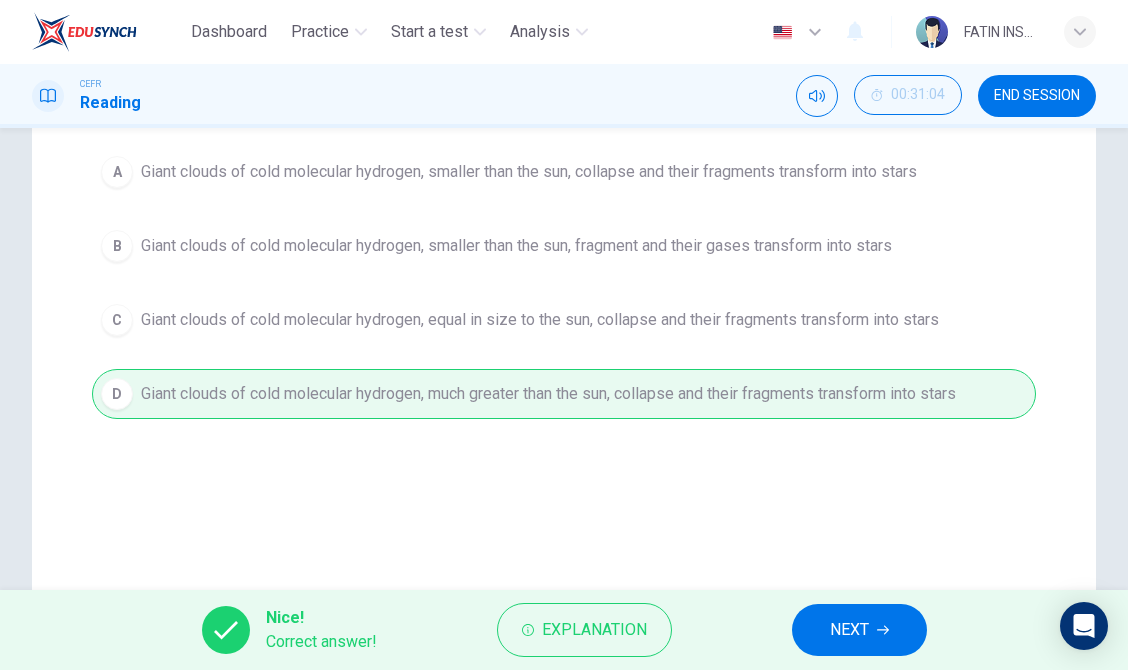 scroll, scrollTop: 248, scrollLeft: 0, axis: vertical 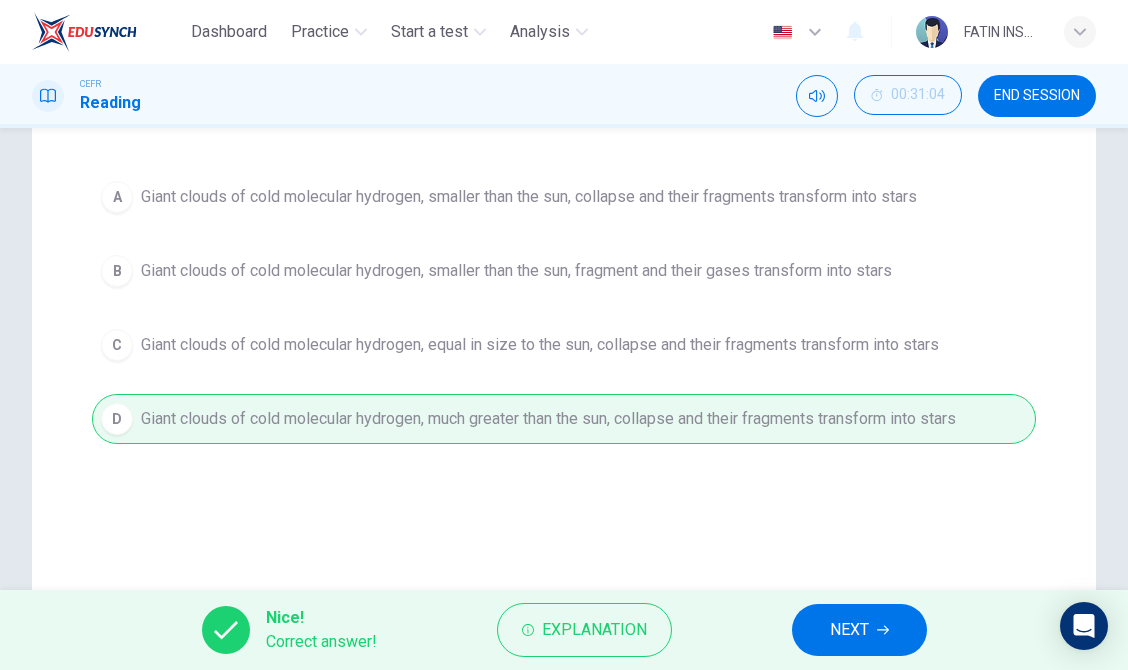 click on "NEXT" at bounding box center (849, 630) 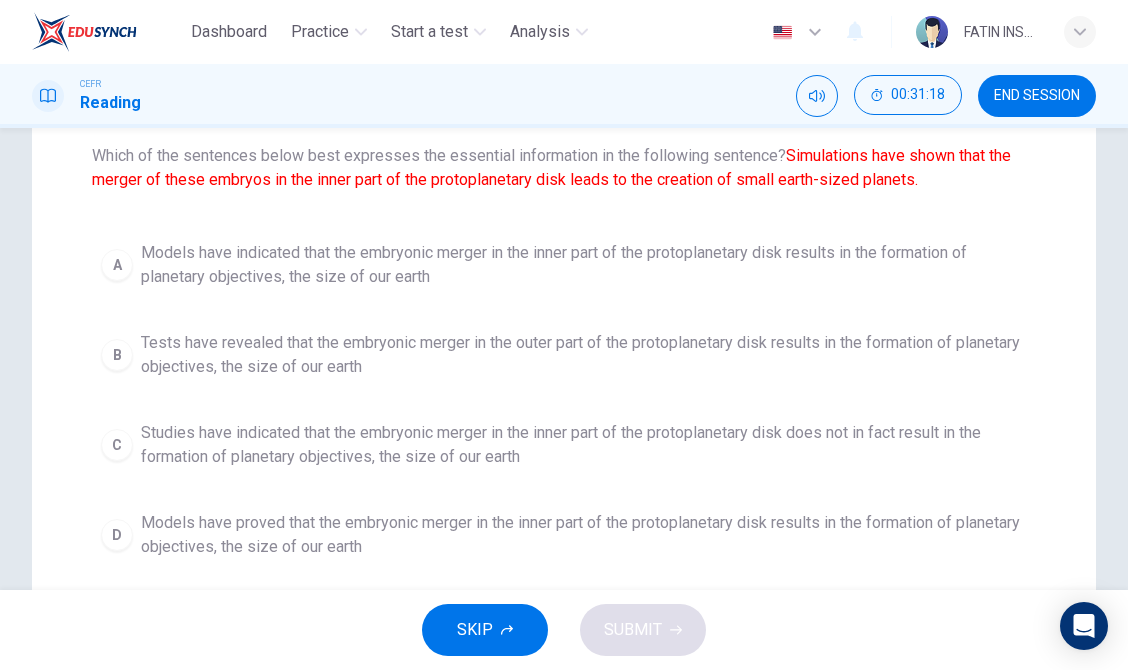 scroll, scrollTop: 216, scrollLeft: 0, axis: vertical 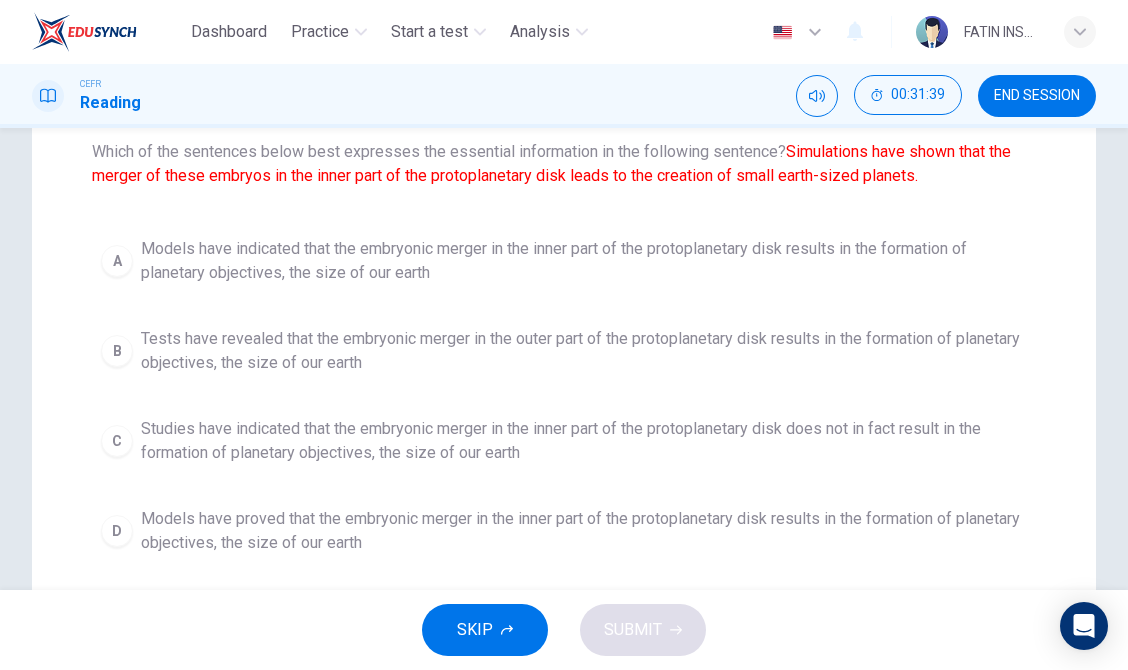 click on "Models have indicated that the embryonic merger in the inner part of the protoplanetary disk results in the formation of planetary objectives, the size of our earth" at bounding box center [584, 261] 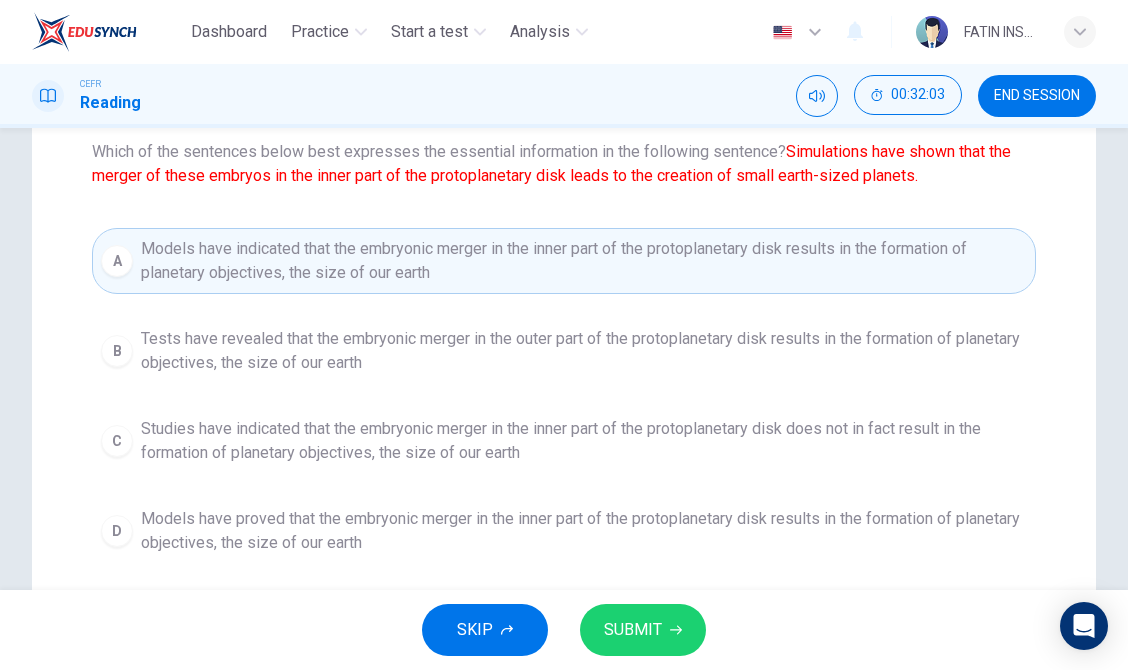 click on "Models have proved that the embryonic merger in the inner part of the protoplanetary disk results in the formation of planetary objectives, the size of our earth" at bounding box center (584, 531) 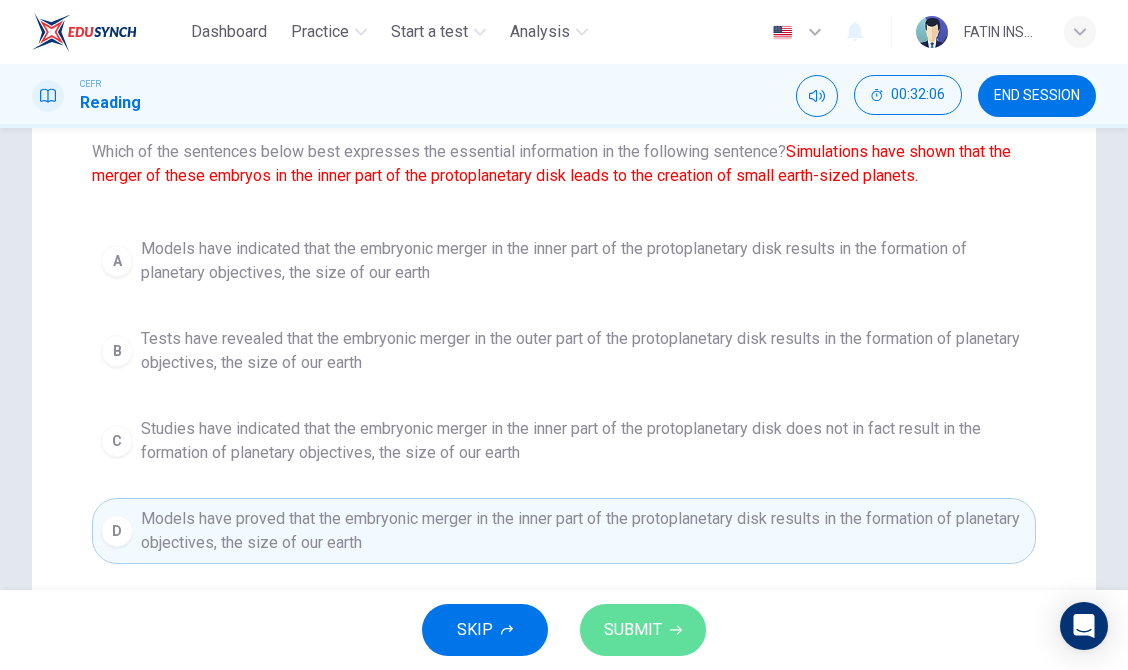 click on "SUBMIT" at bounding box center [633, 630] 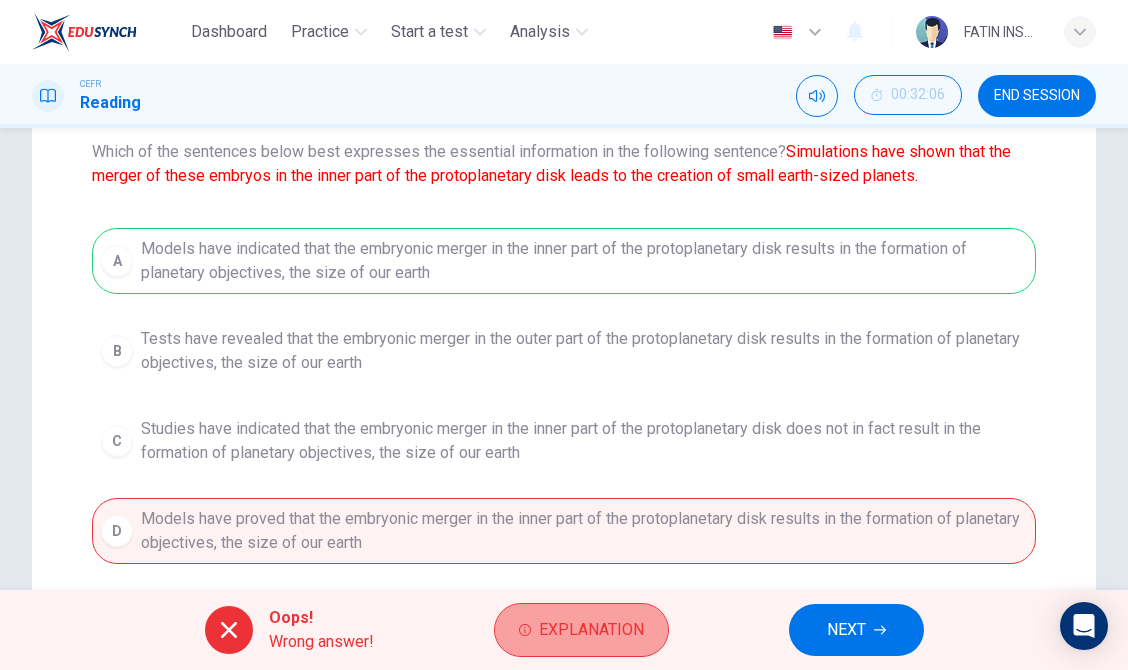 click on "Explanation" at bounding box center [591, 630] 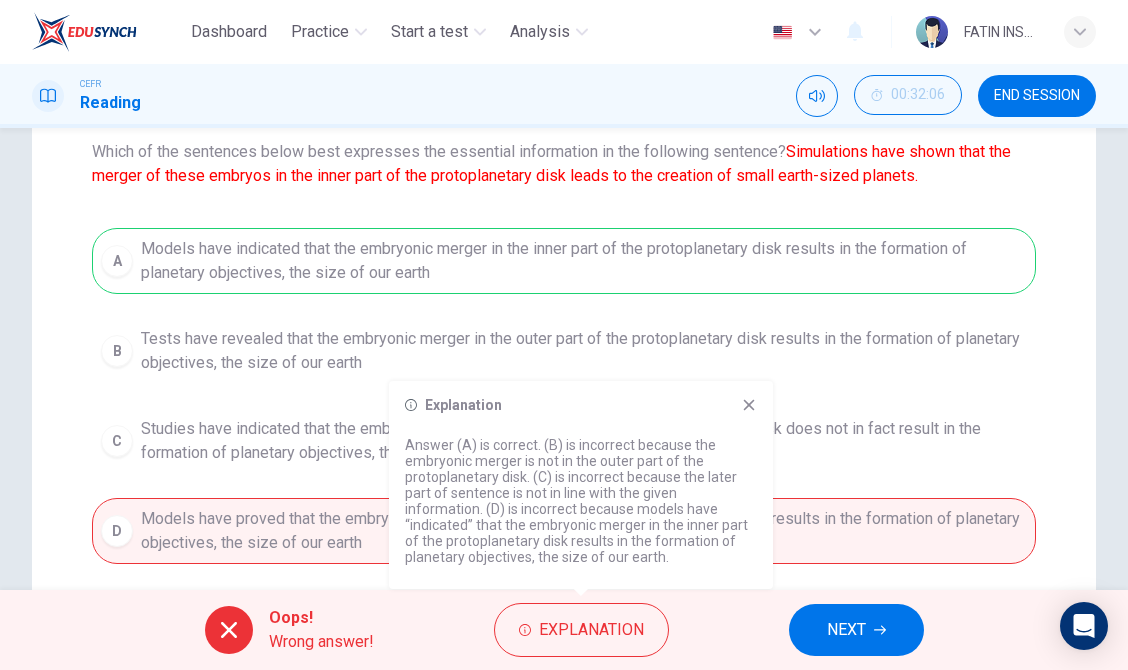 click on "NEXT" at bounding box center [846, 630] 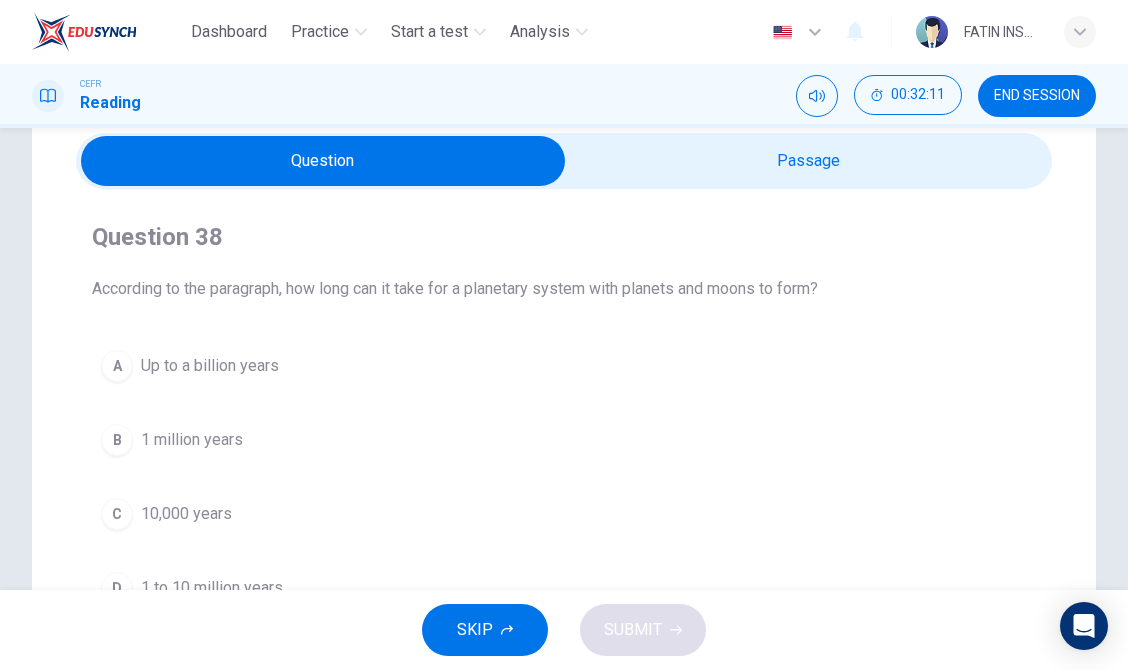 scroll, scrollTop: 79, scrollLeft: 0, axis: vertical 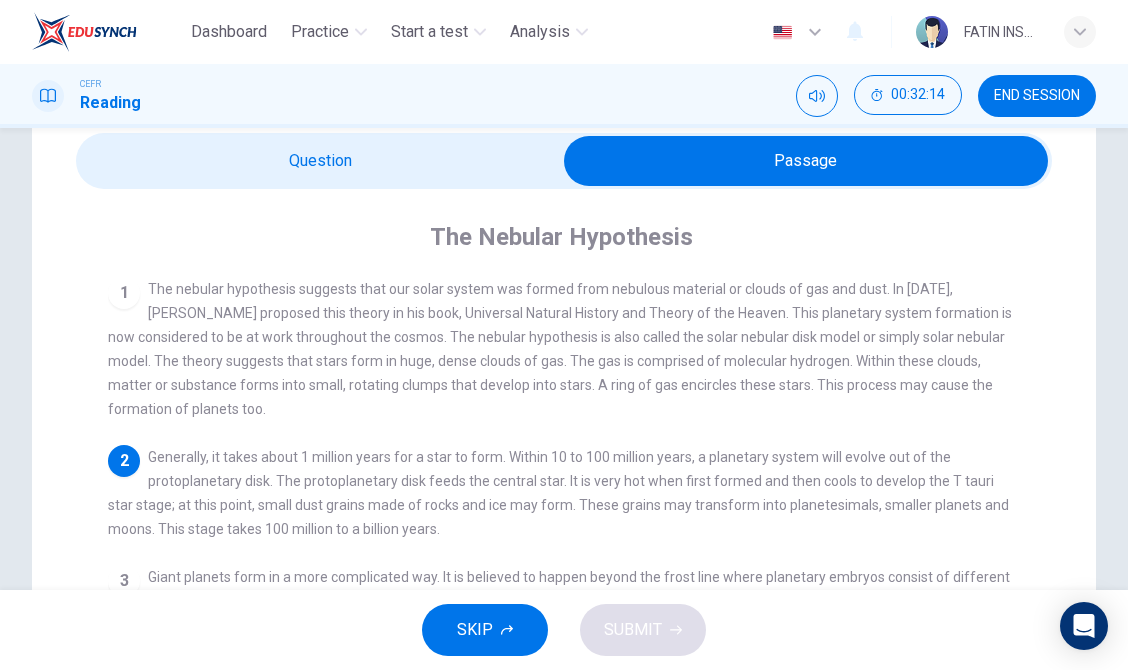 click at bounding box center (564, 161) 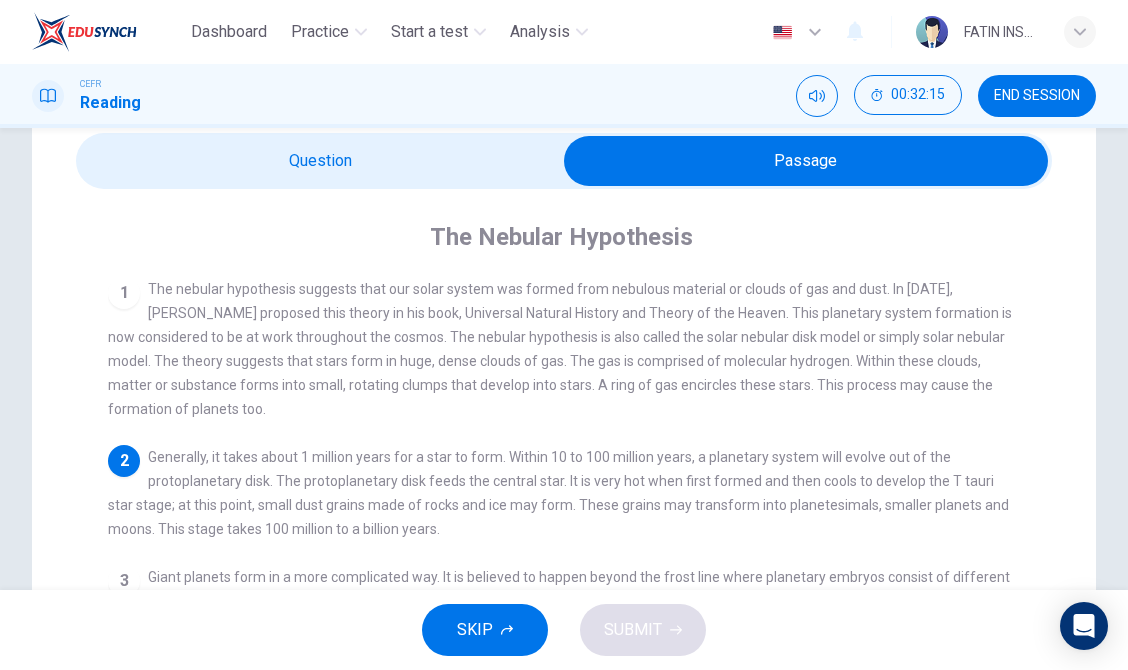 click at bounding box center (806, 161) 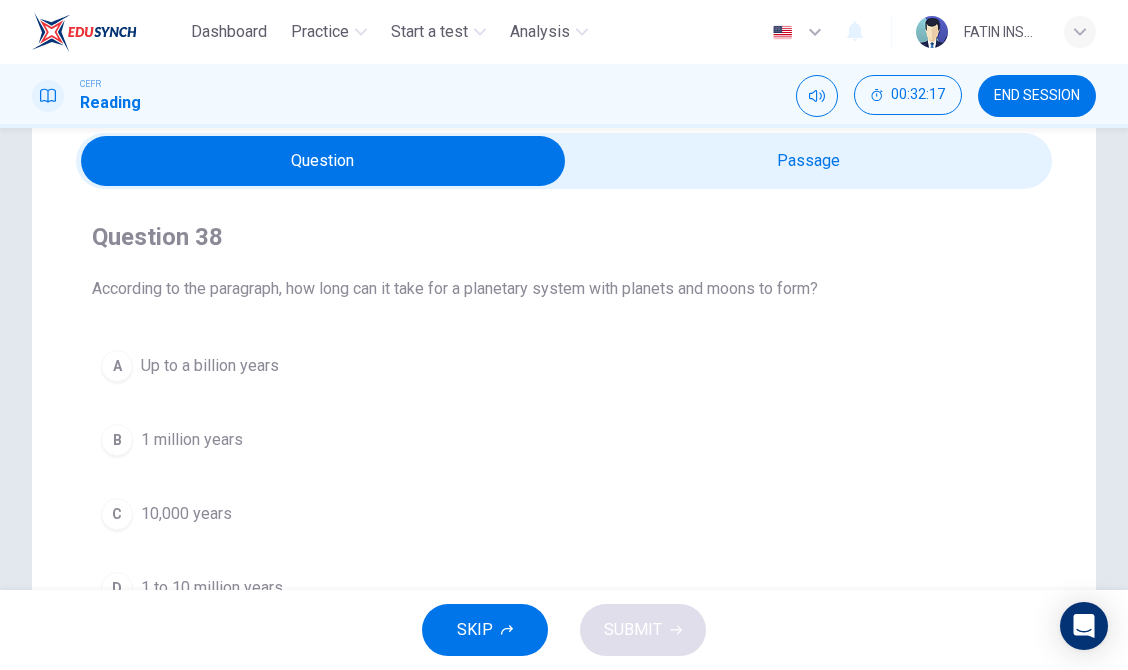 click at bounding box center [323, 161] 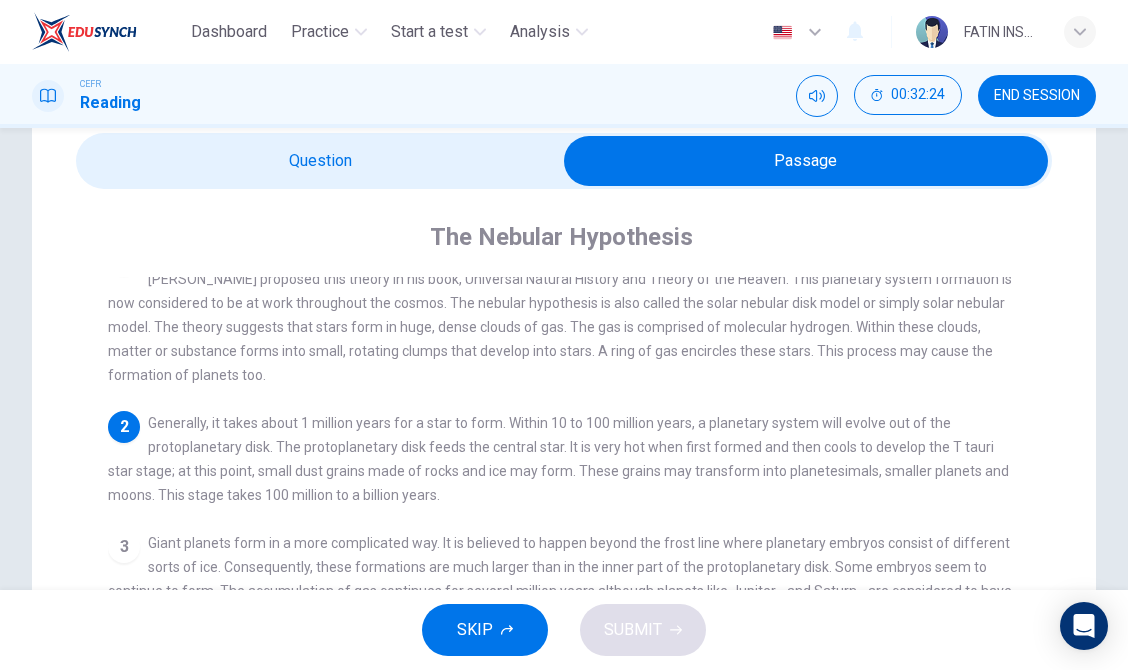scroll, scrollTop: 35, scrollLeft: 0, axis: vertical 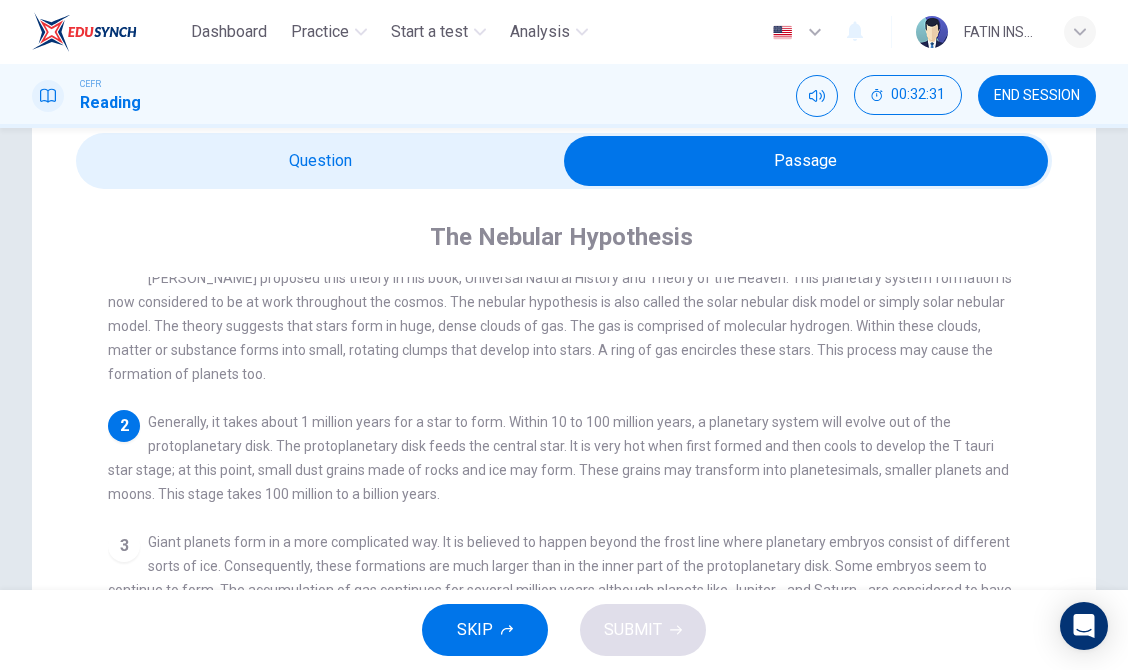click at bounding box center [806, 161] 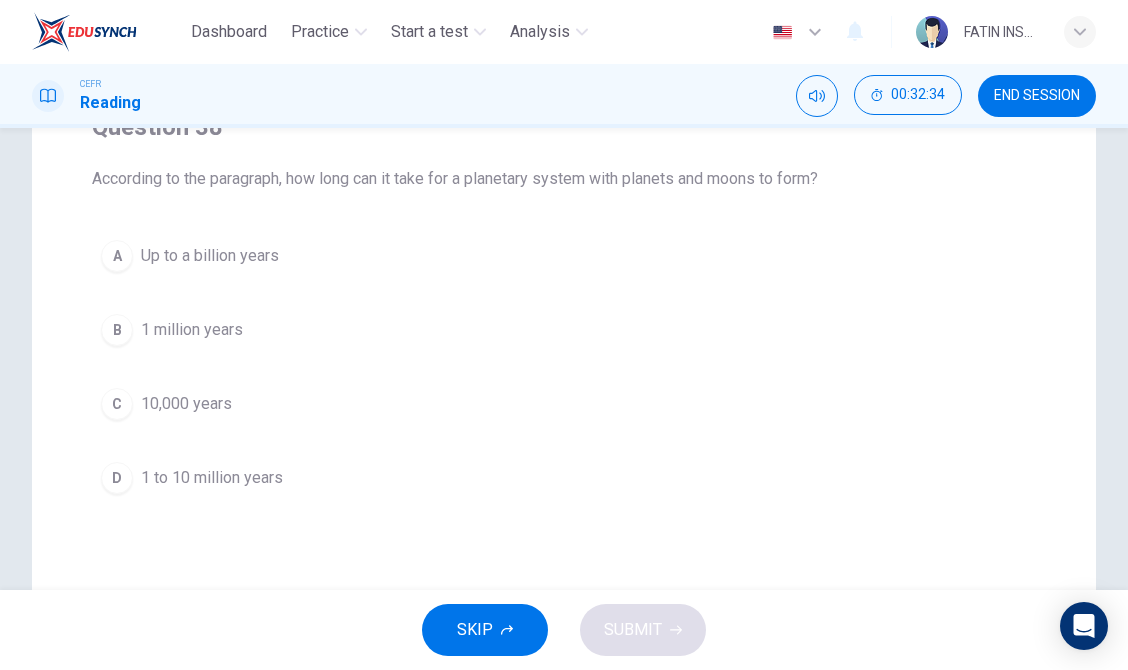 scroll, scrollTop: 209, scrollLeft: 0, axis: vertical 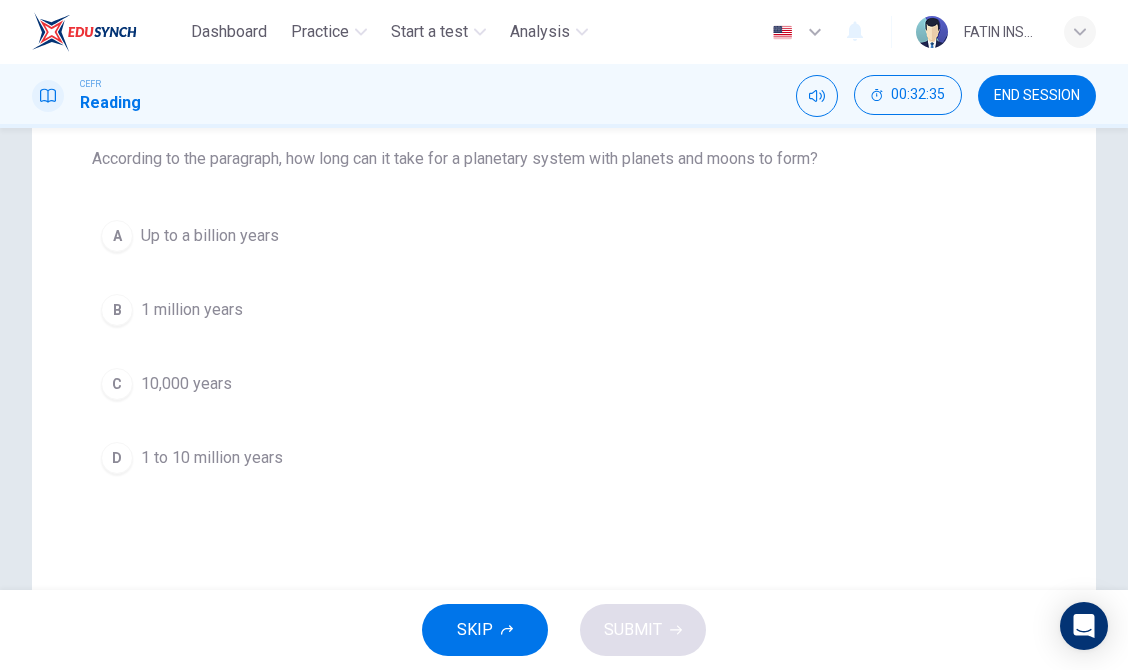 click on "Up to a billion years" at bounding box center (210, 236) 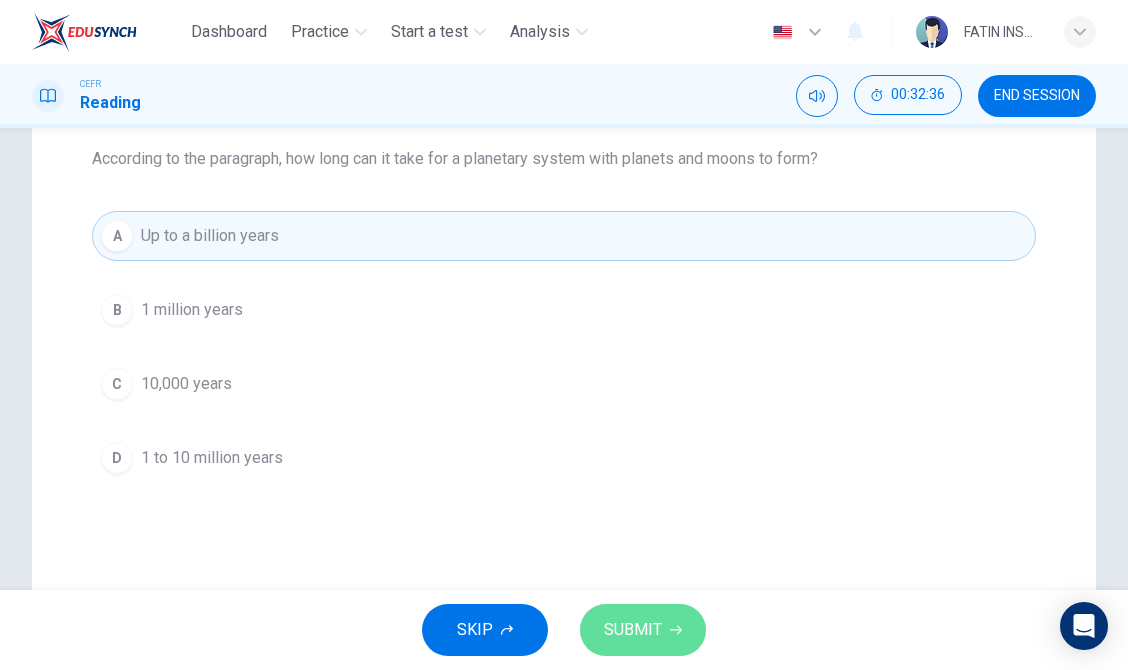 click on "SUBMIT" at bounding box center [633, 630] 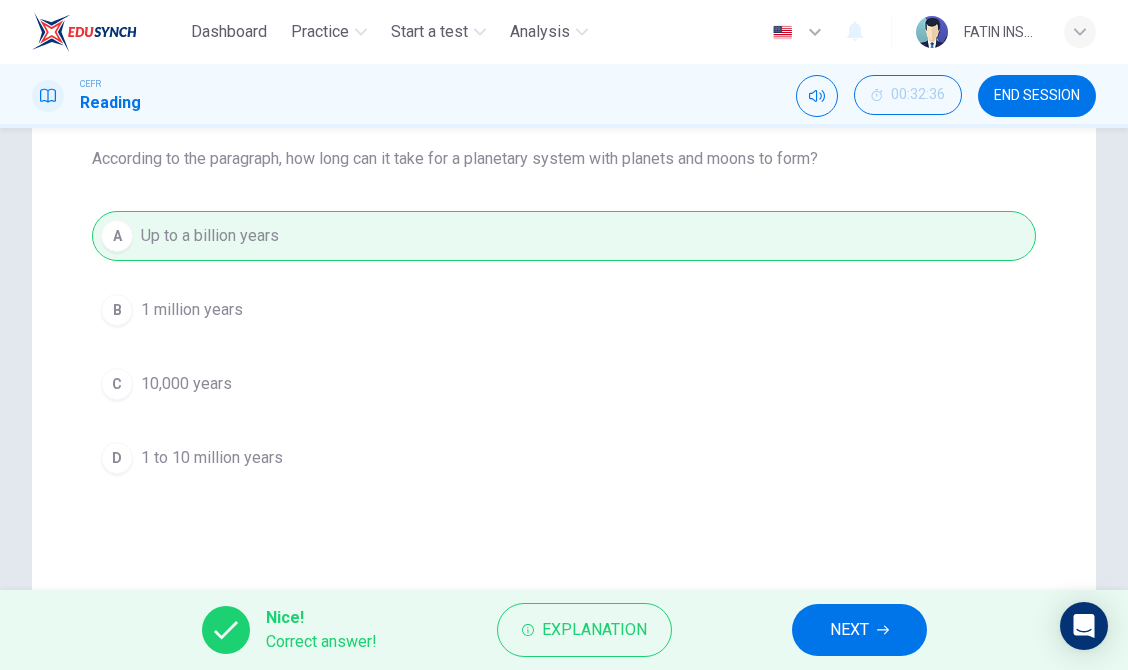click on "NEXT" at bounding box center [859, 630] 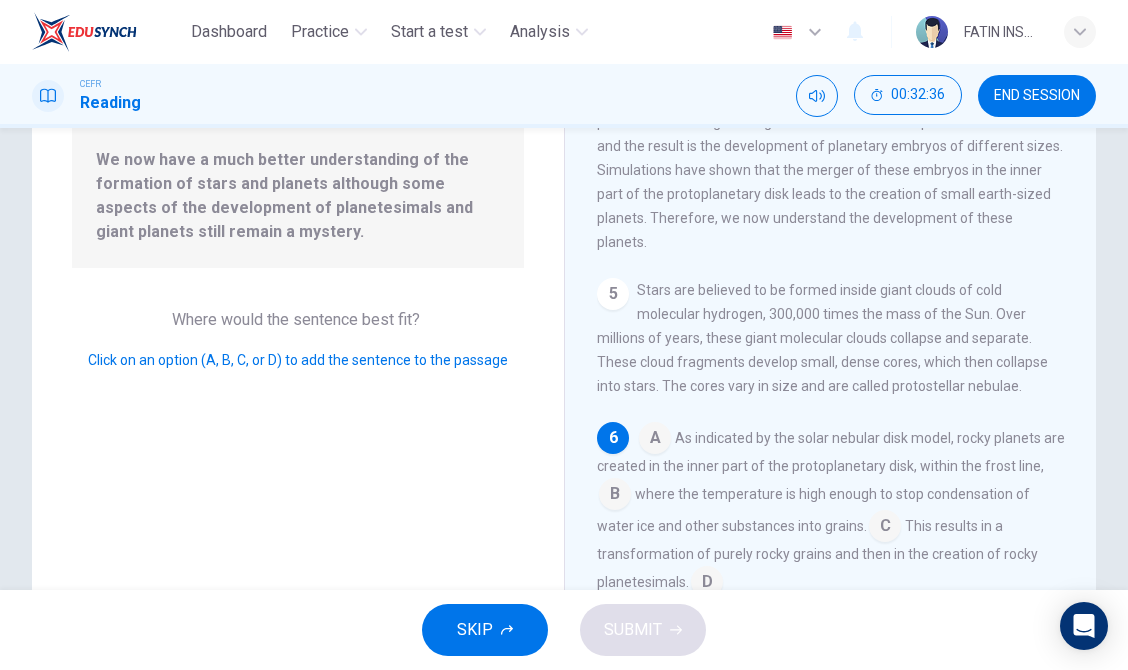 scroll, scrollTop: 795, scrollLeft: 0, axis: vertical 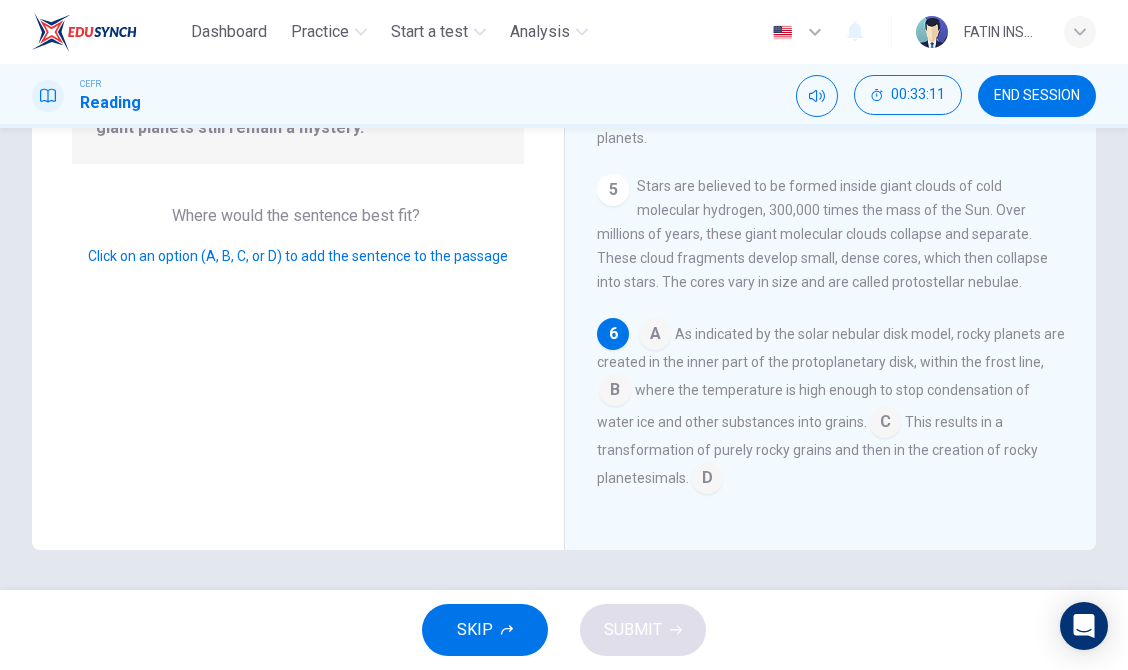 click at bounding box center (707, 480) 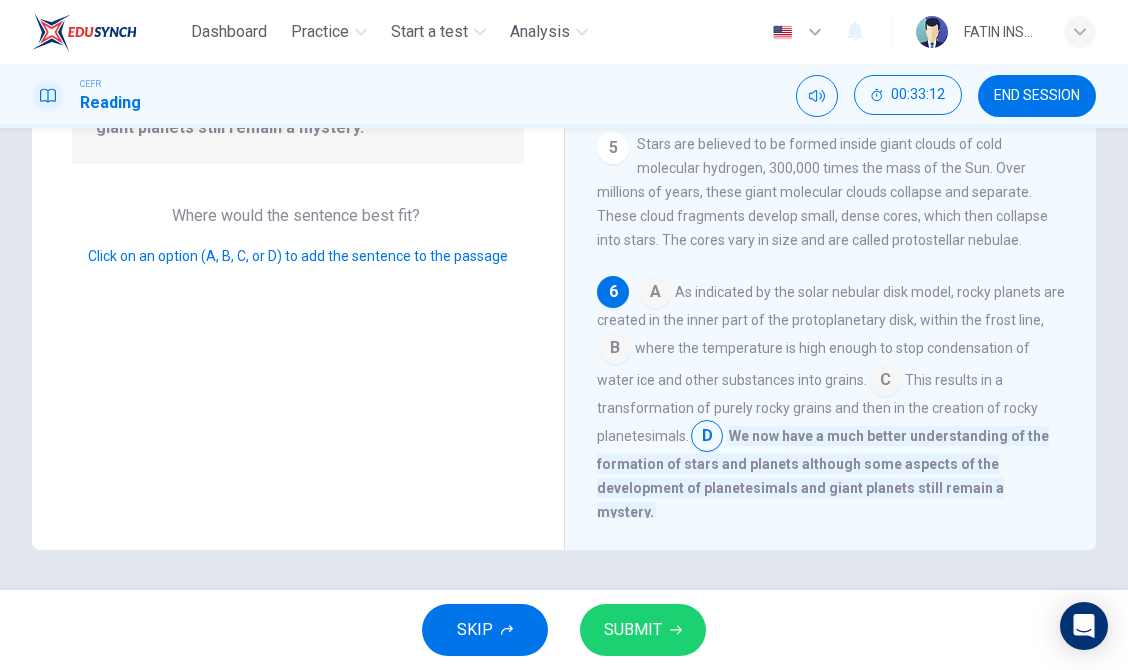 click on "SUBMIT" at bounding box center (633, 630) 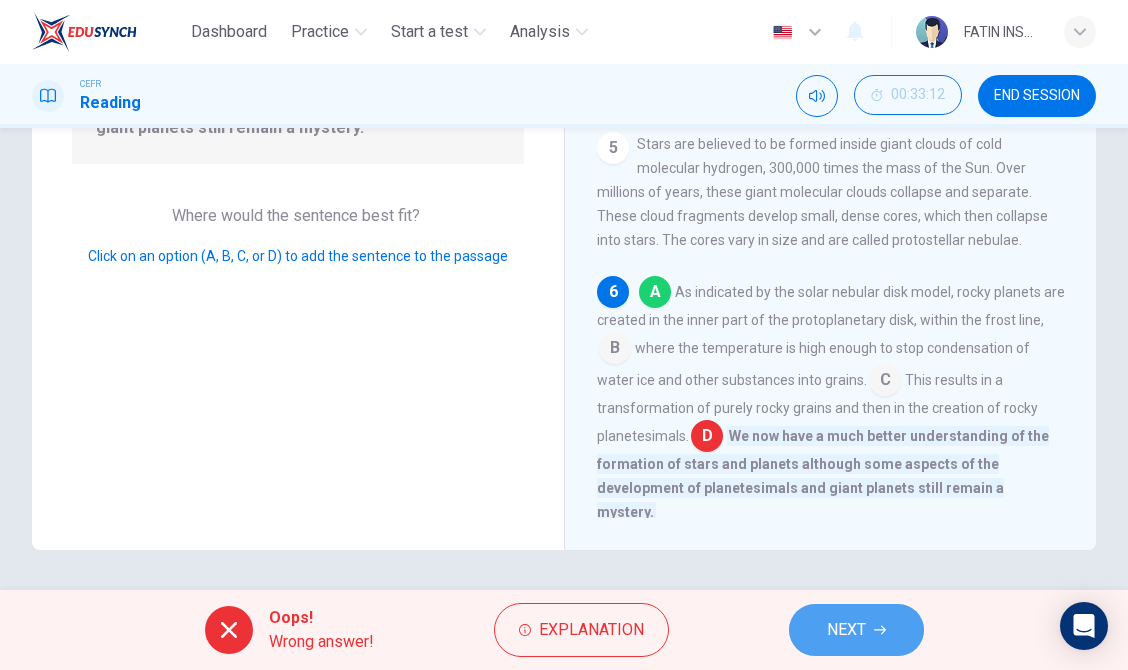 click on "NEXT" at bounding box center (846, 630) 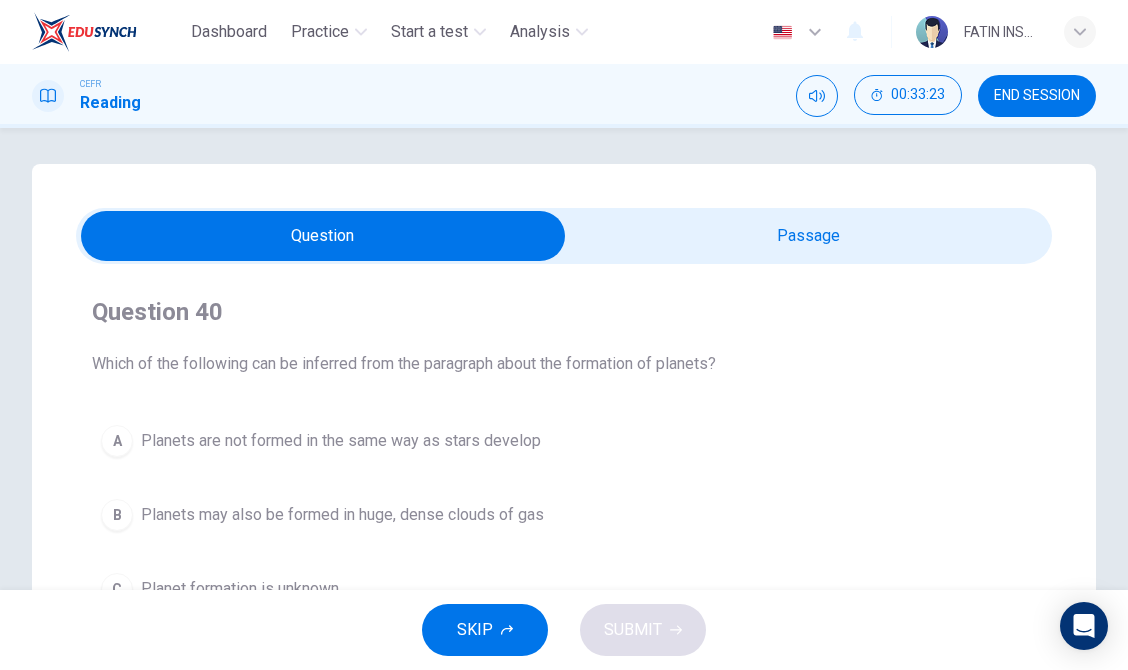 scroll, scrollTop: 0, scrollLeft: 0, axis: both 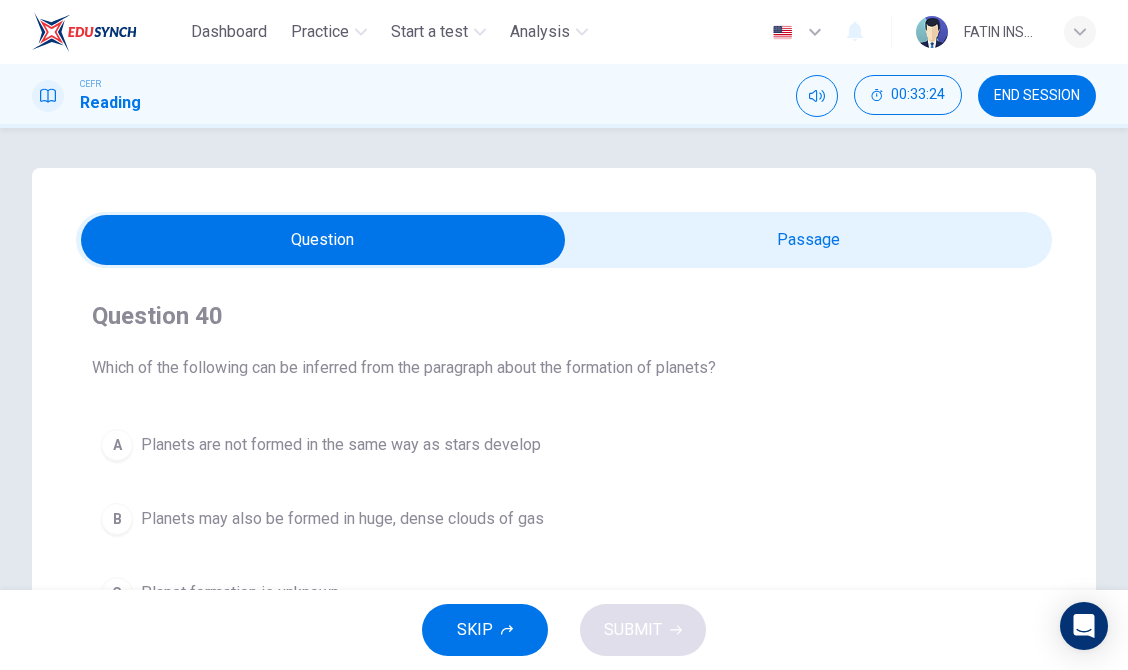 click at bounding box center [323, 240] 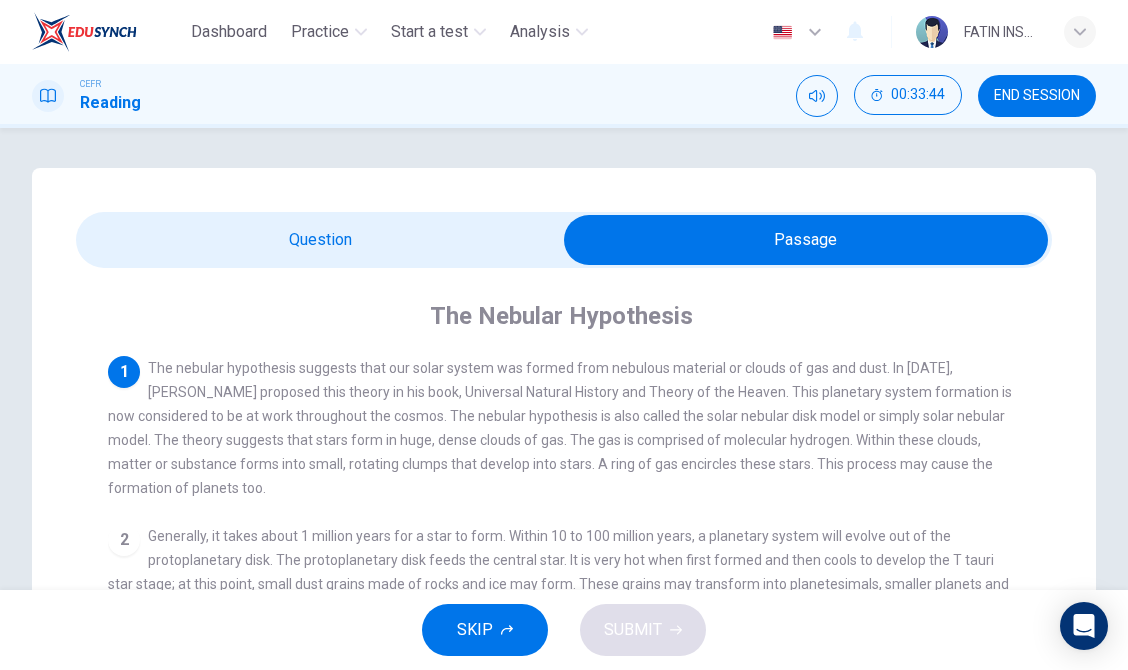 click at bounding box center [806, 240] 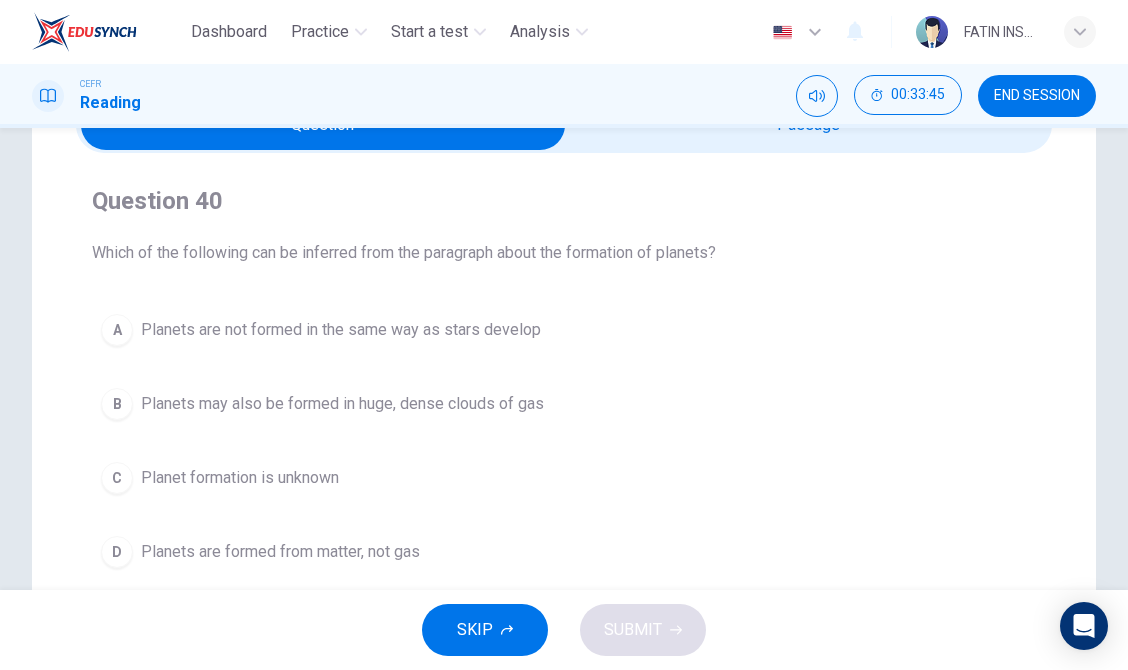 scroll, scrollTop: 136, scrollLeft: 0, axis: vertical 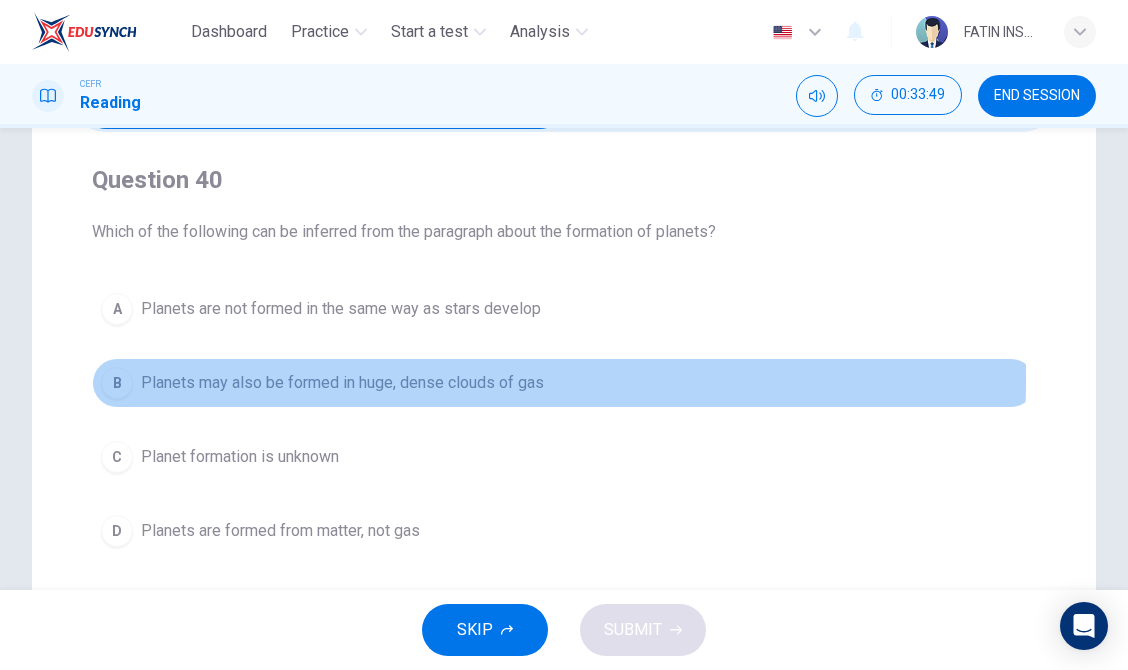 click on "Planets may also be formed in huge, dense clouds of gas" at bounding box center [342, 383] 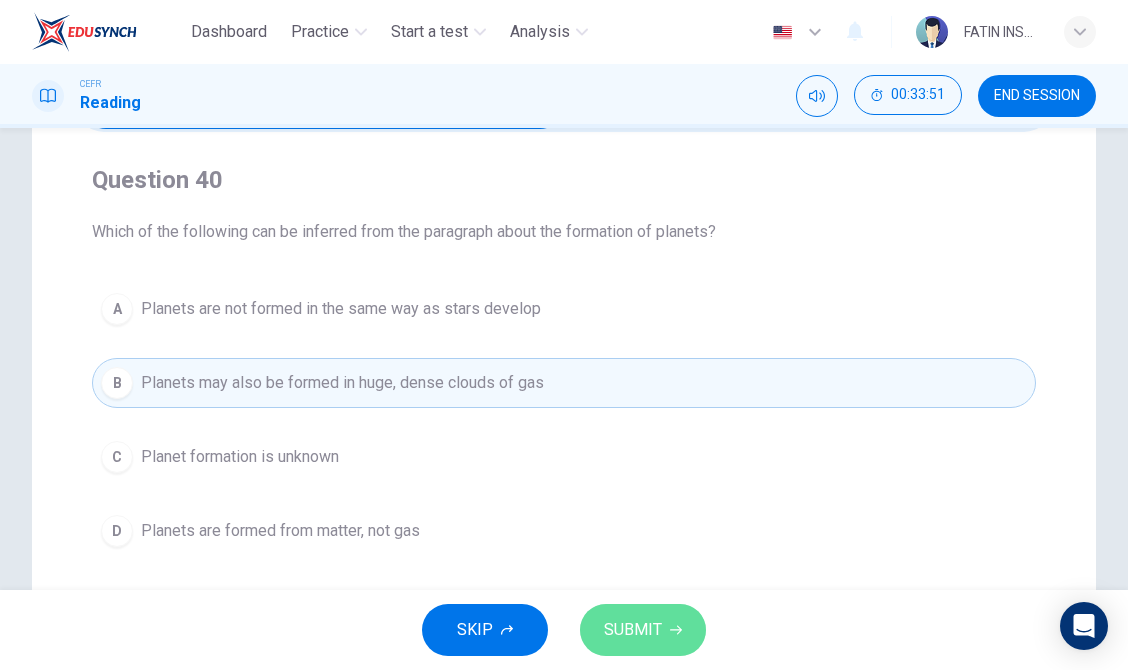 click on "SUBMIT" at bounding box center (633, 630) 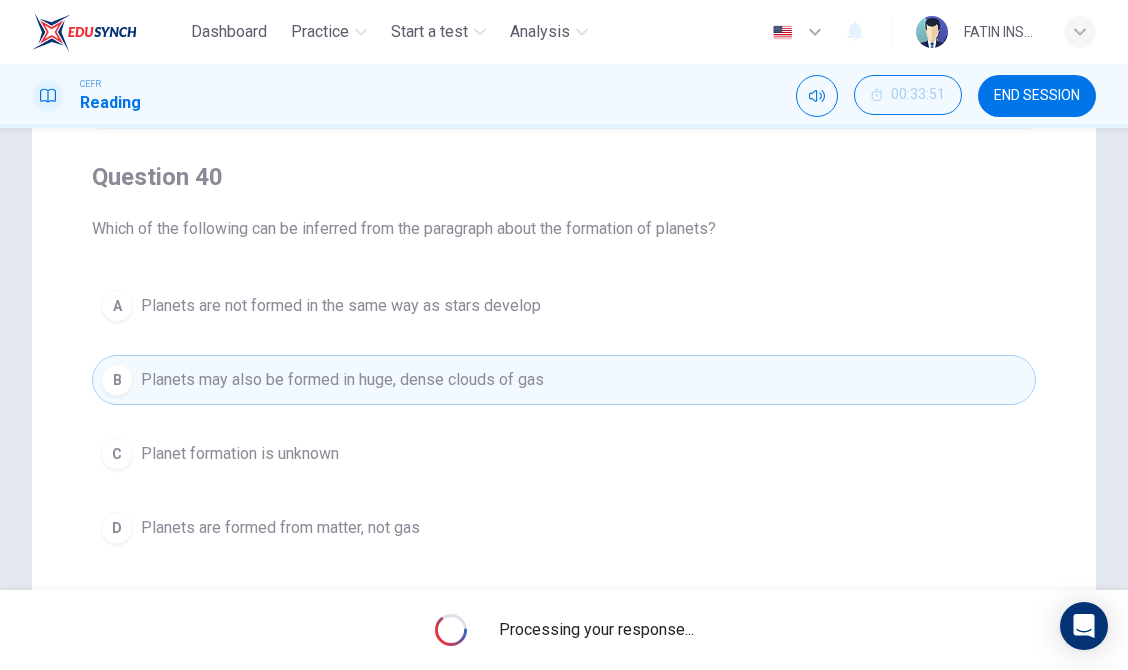 scroll, scrollTop: 140, scrollLeft: 0, axis: vertical 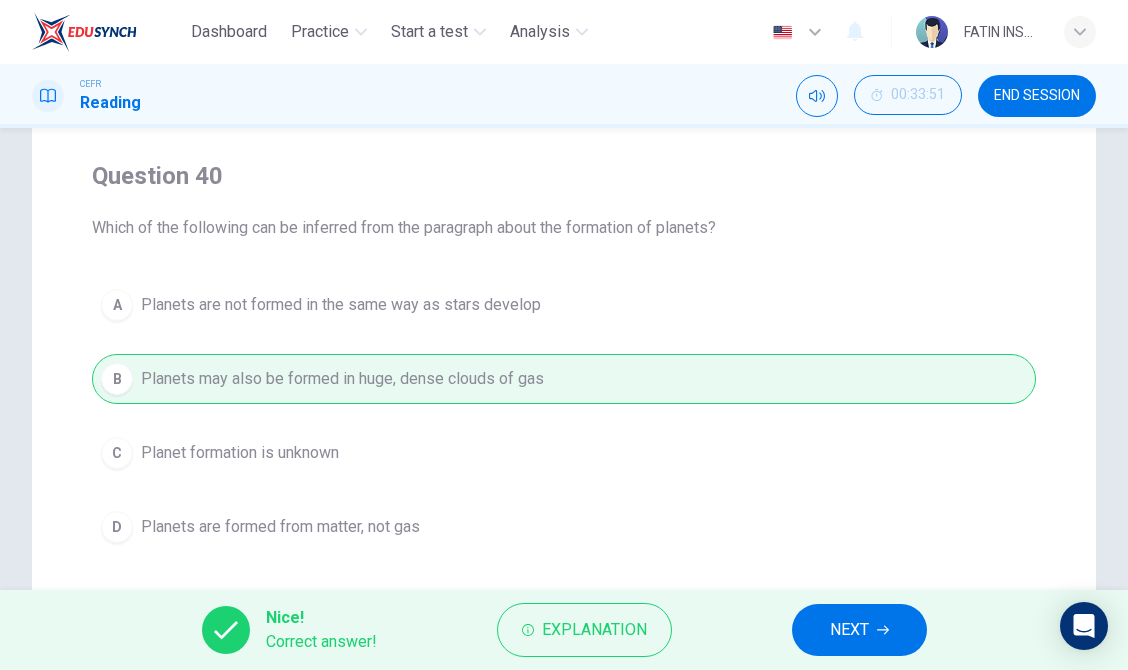 click 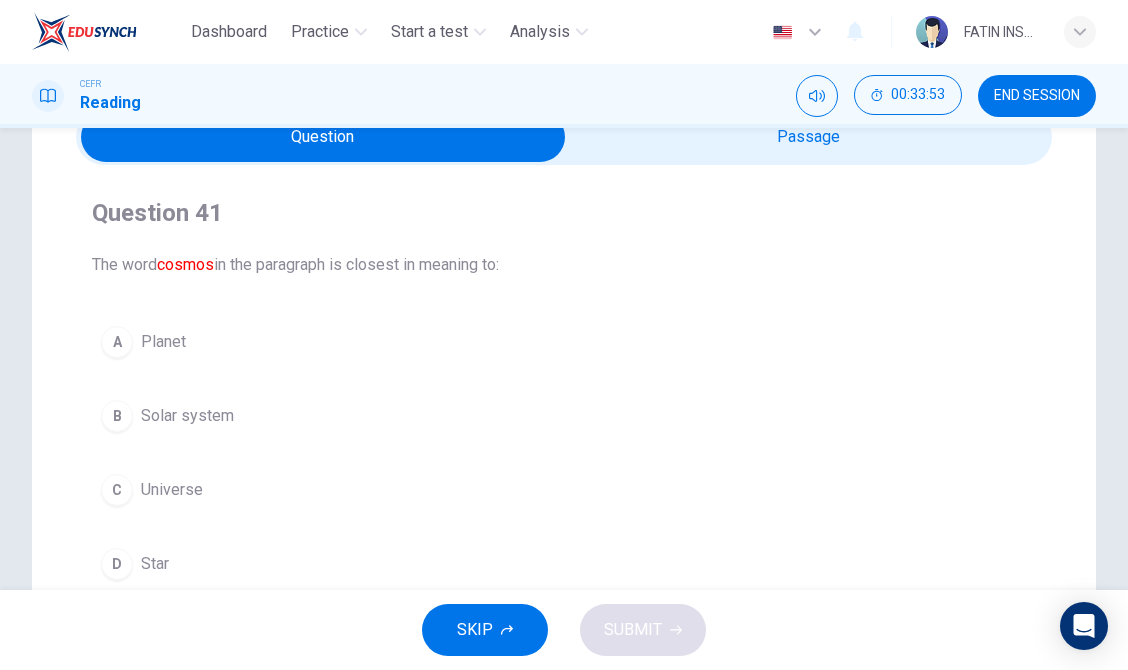 scroll, scrollTop: 82, scrollLeft: 0, axis: vertical 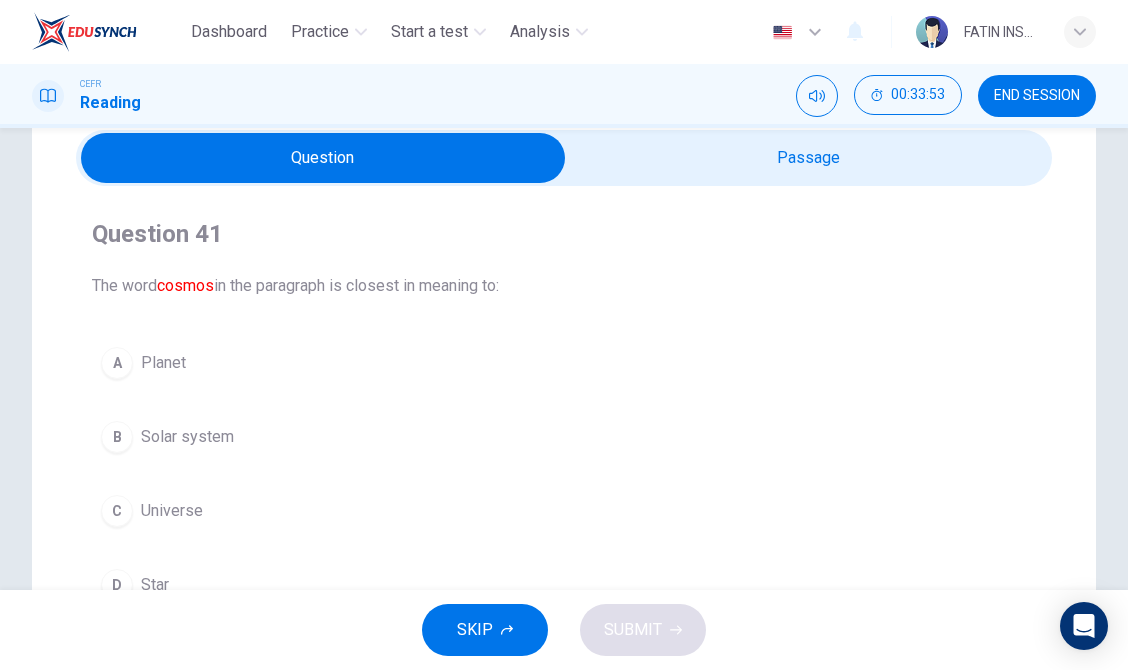 click at bounding box center (323, 158) 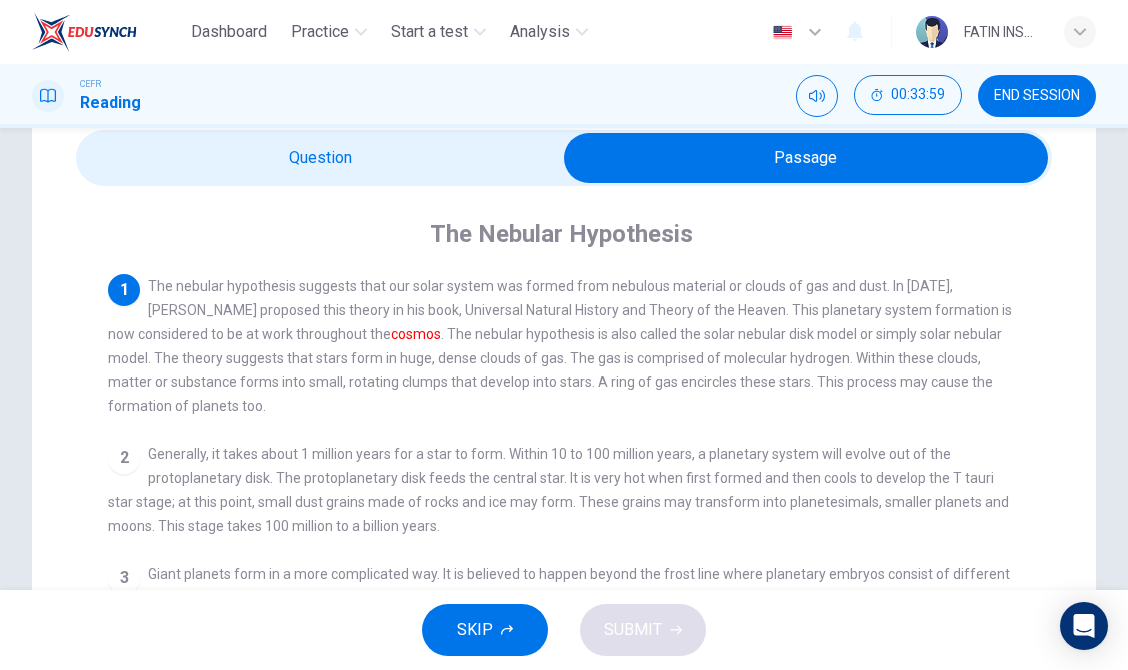 click at bounding box center (806, 158) 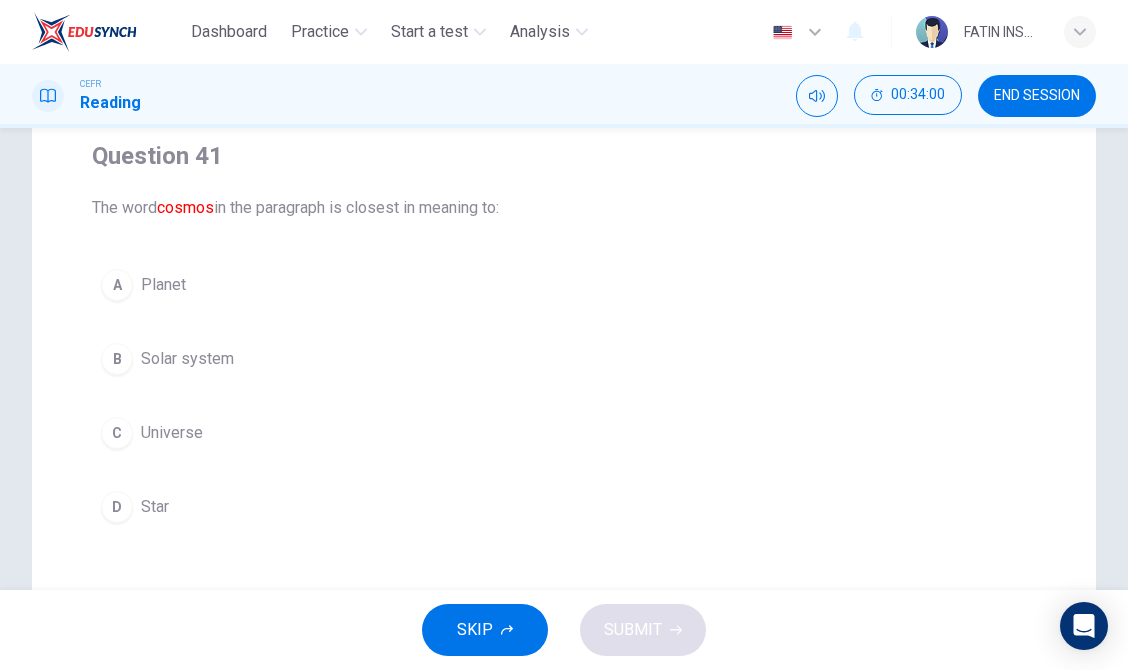 scroll, scrollTop: 181, scrollLeft: 0, axis: vertical 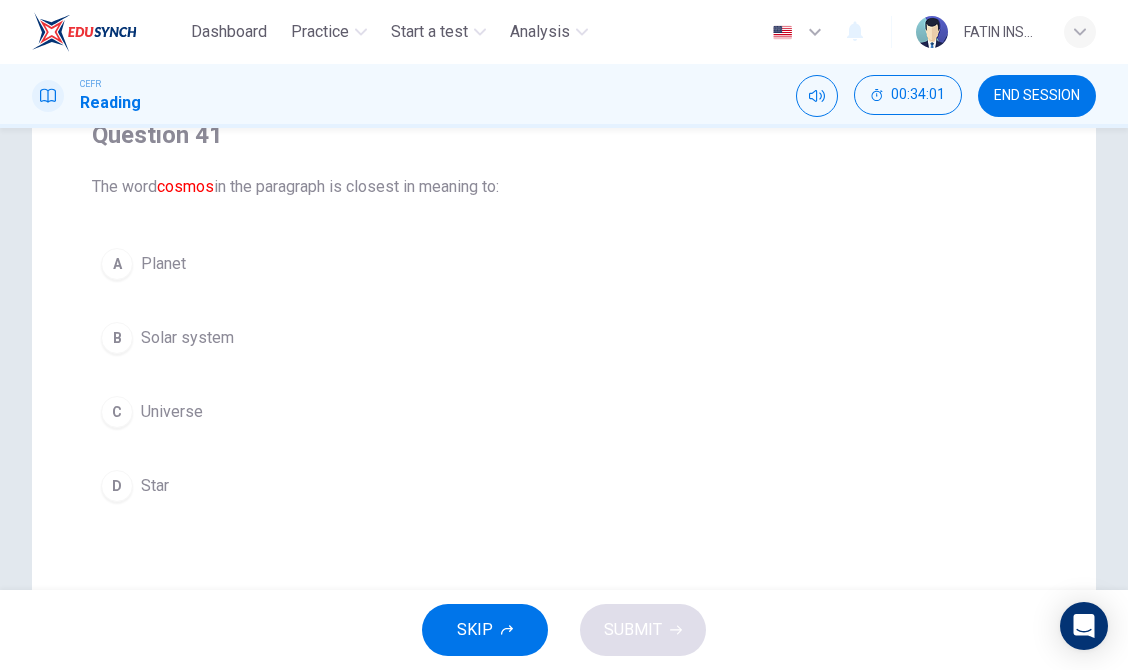 click on "Solar system" at bounding box center [187, 338] 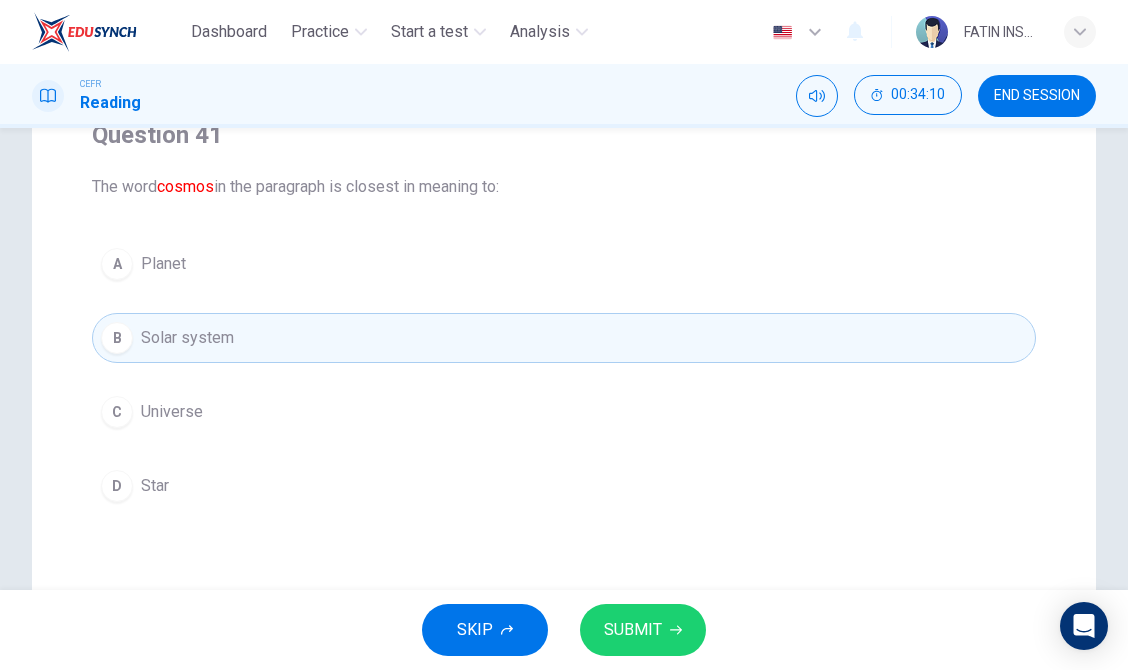 click on "A Planet B Solar system C Universe D Star" at bounding box center [564, 375] 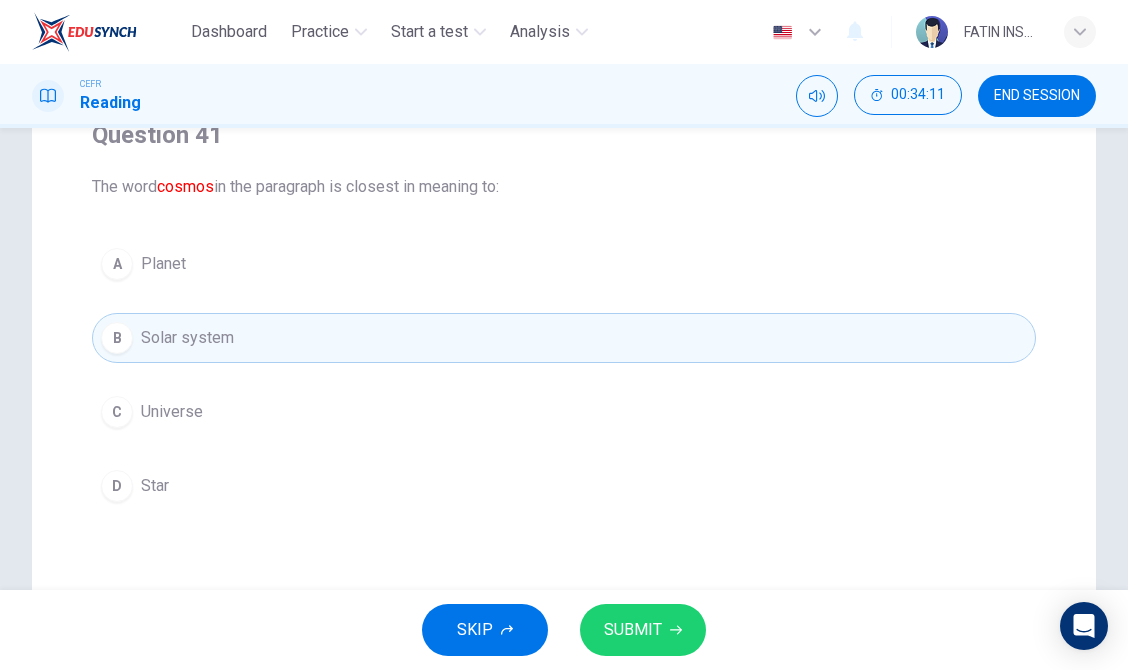 click on "C Universe" at bounding box center (564, 412) 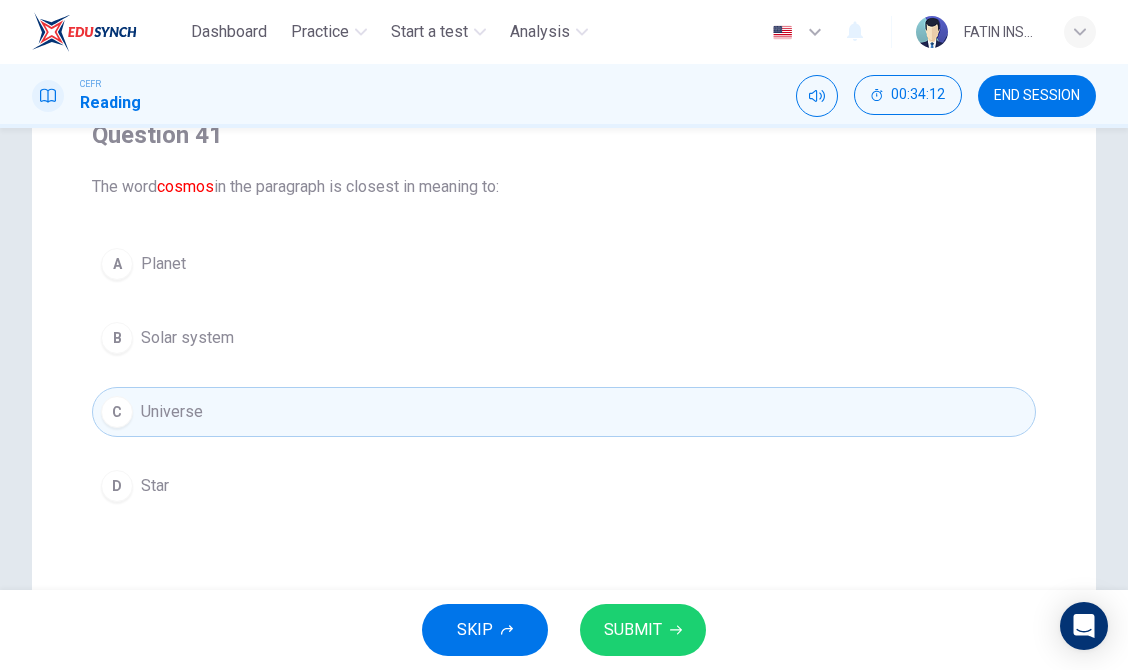 click on "SUBMIT" at bounding box center (643, 630) 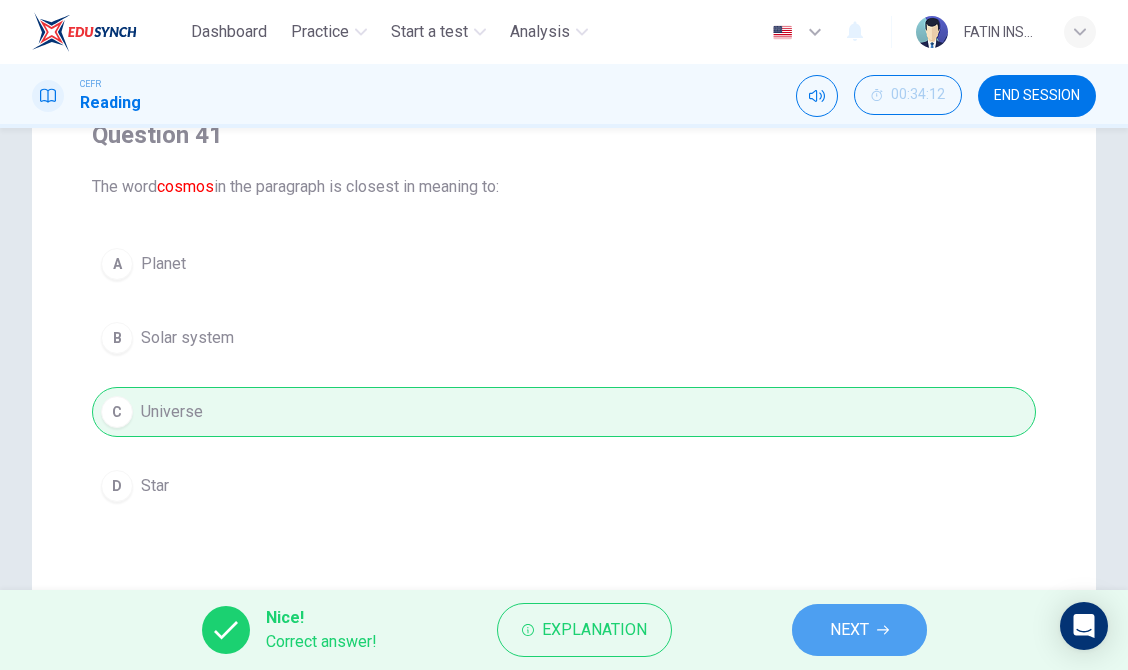 click on "NEXT" at bounding box center (859, 630) 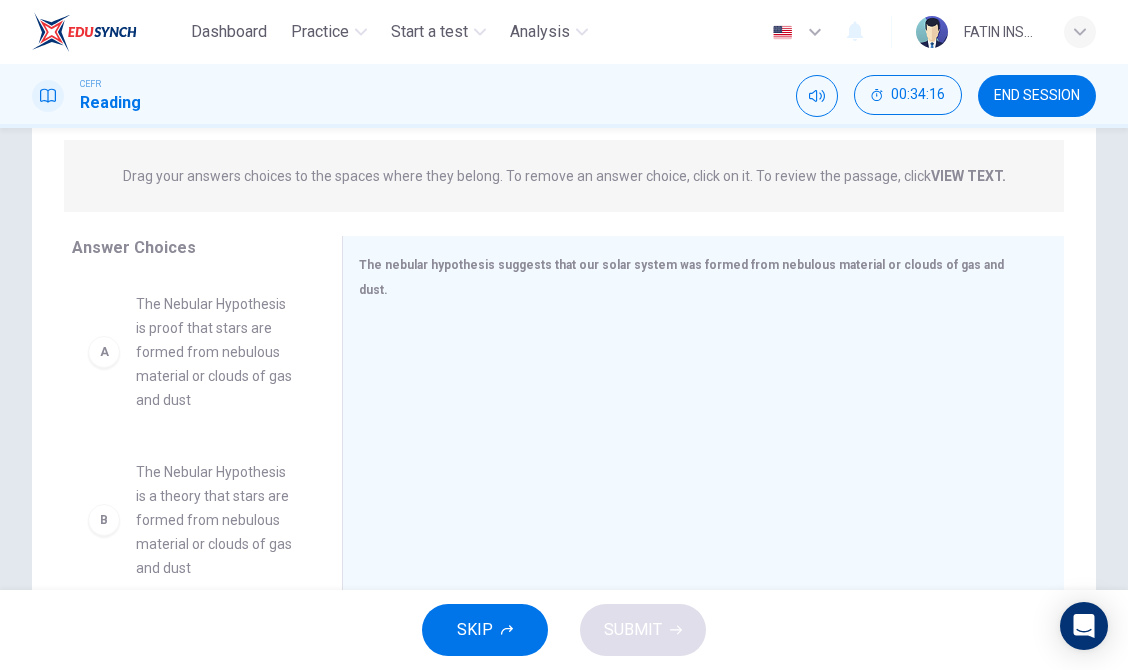 scroll, scrollTop: 313, scrollLeft: 0, axis: vertical 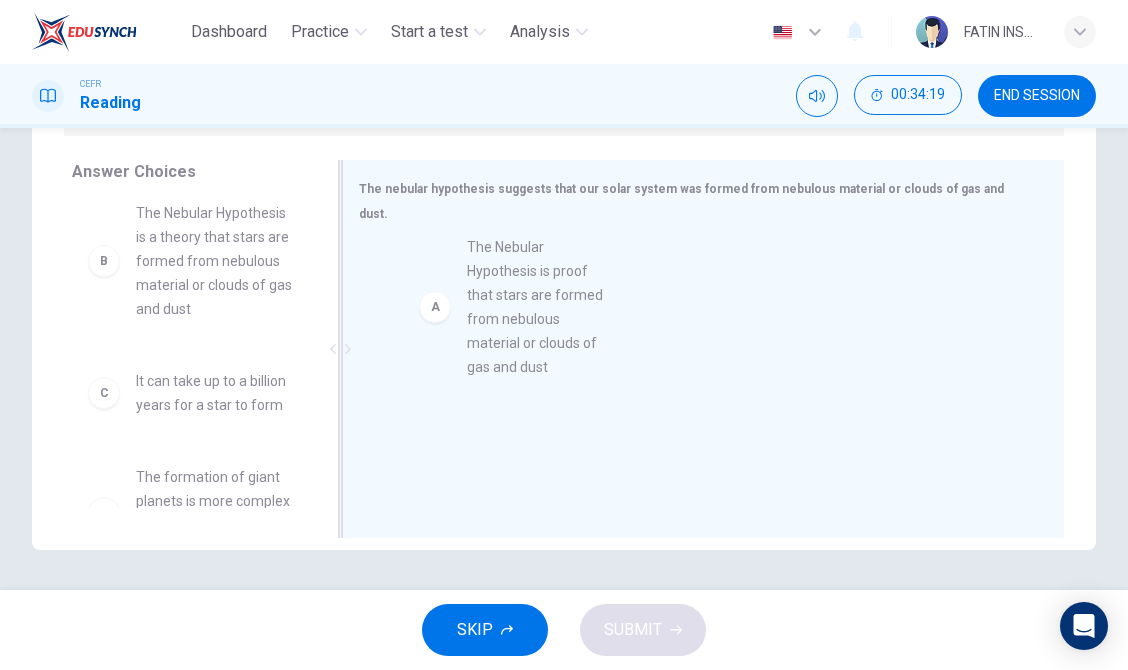 drag, startPoint x: 200, startPoint y: 244, endPoint x: 551, endPoint y: 293, distance: 354.40372 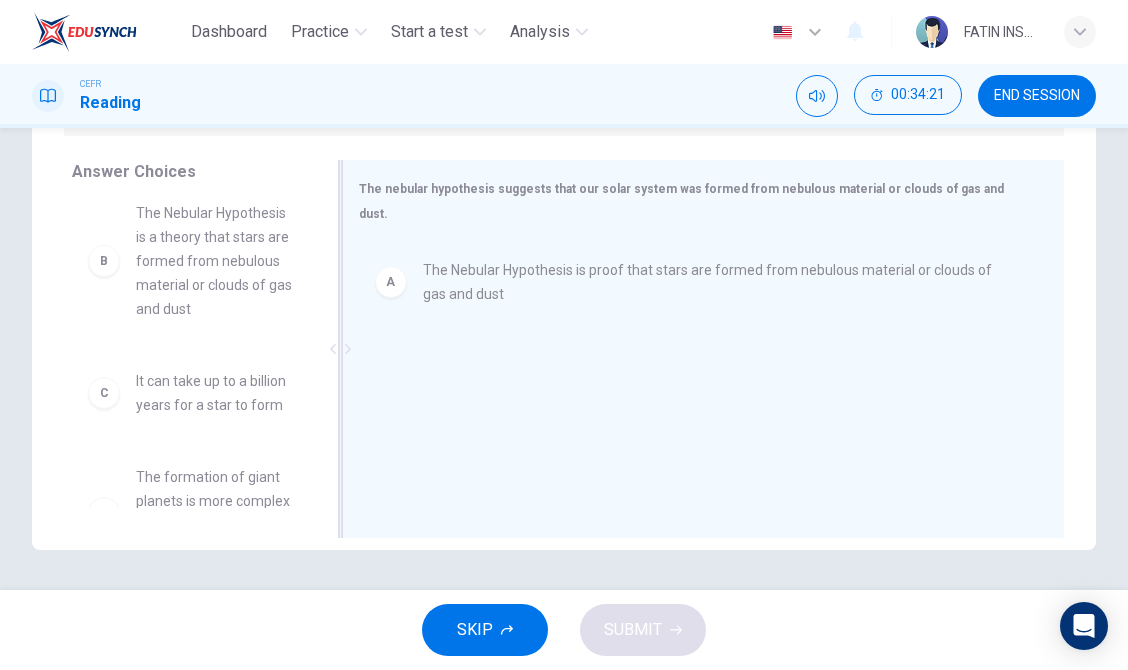 scroll, scrollTop: 11, scrollLeft: 0, axis: vertical 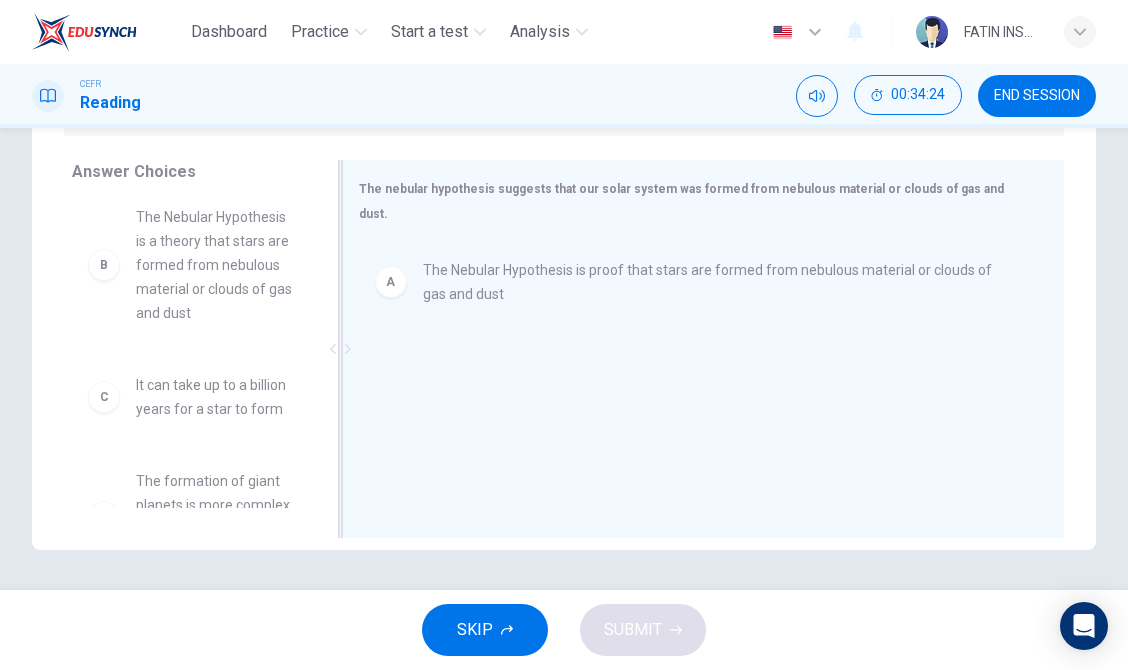 click on "The Nebular Hypothesis is proof that stars are formed from nebulous material or clouds of gas and dust" at bounding box center (719, 282) 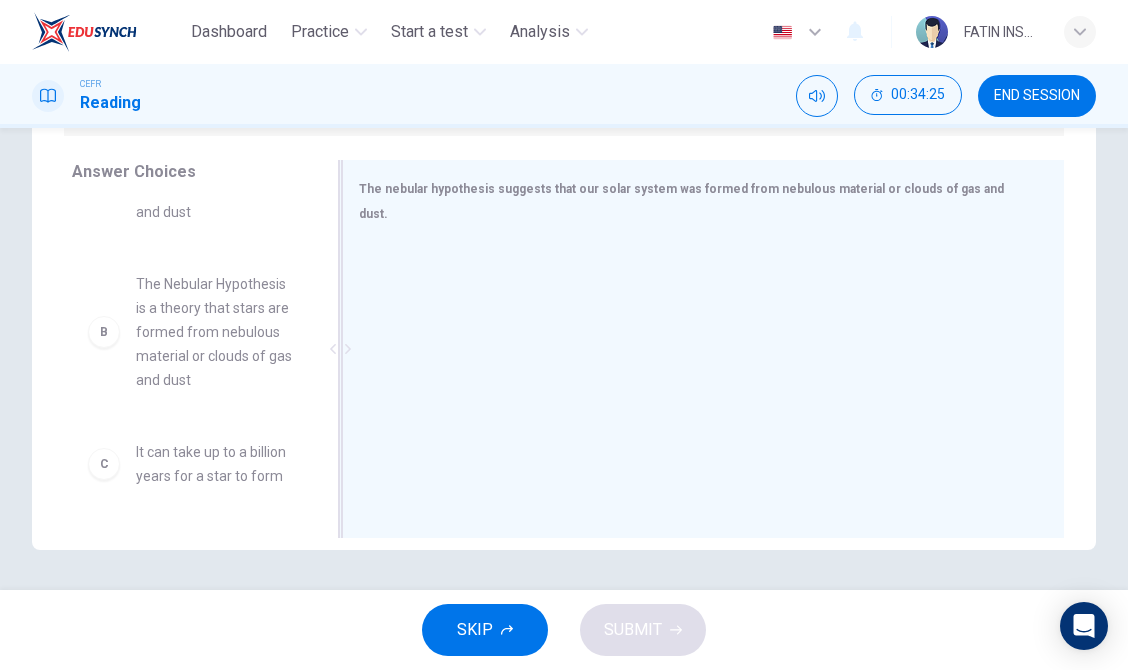 scroll, scrollTop: 126, scrollLeft: 0, axis: vertical 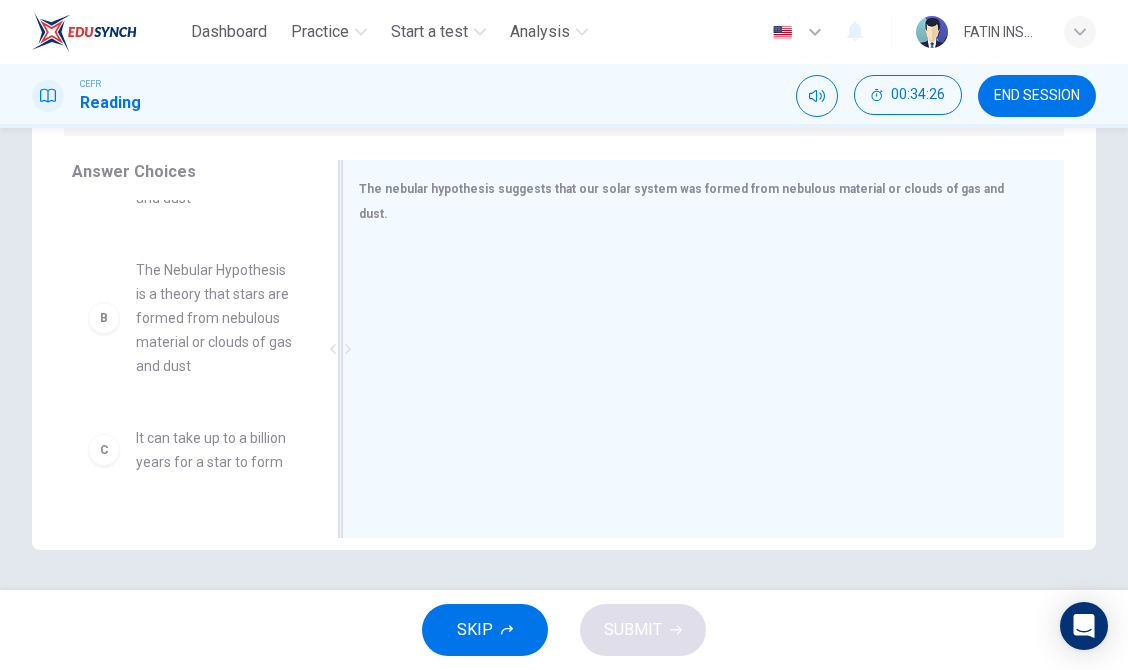 click on "The Nebular Hypothesis is a theory that stars are formed from nebulous material or clouds of gas and dust" at bounding box center [215, 318] 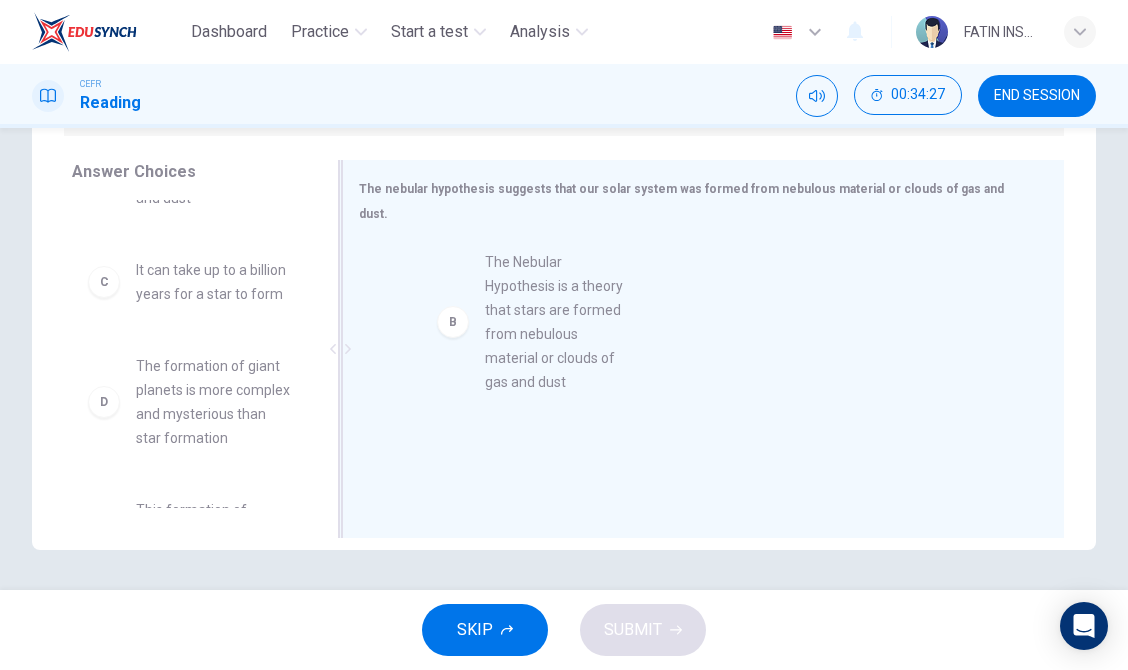 drag, startPoint x: 467, startPoint y: 345, endPoint x: 685, endPoint y: 253, distance: 236.61783 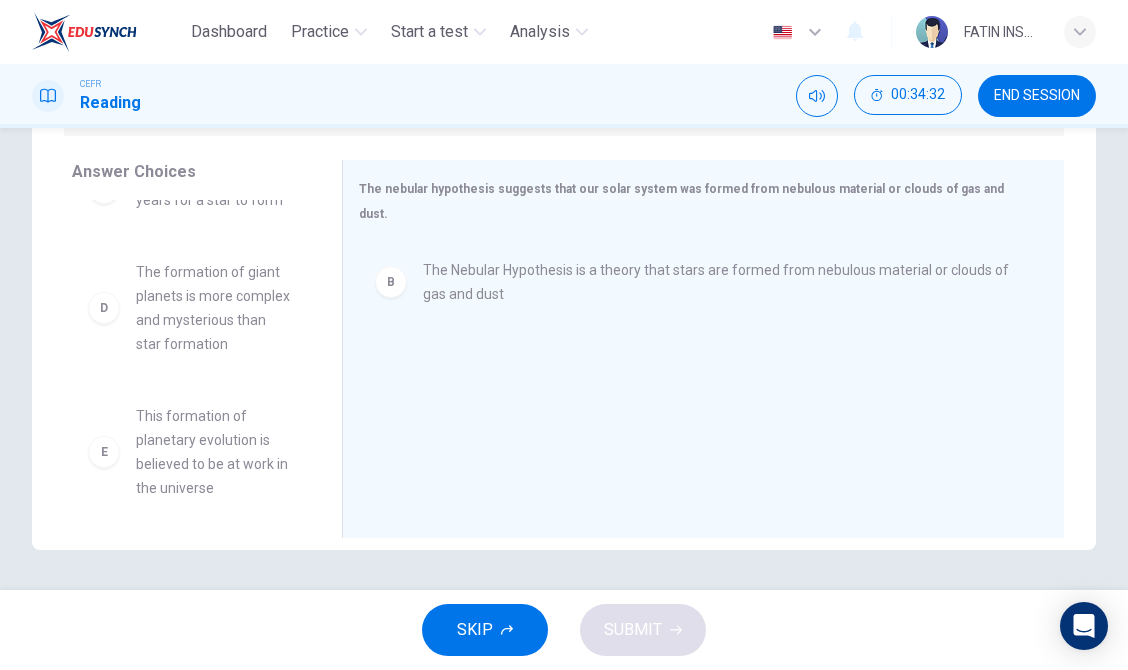 scroll, scrollTop: 221, scrollLeft: 0, axis: vertical 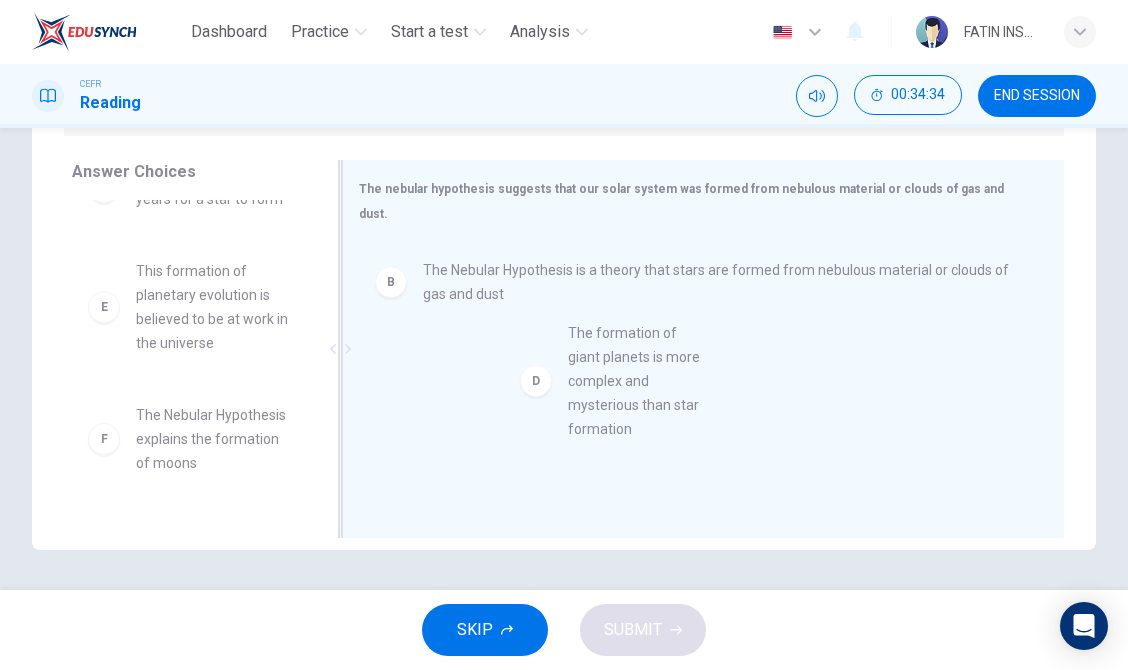 drag, startPoint x: 169, startPoint y: 368, endPoint x: 608, endPoint y: 386, distance: 439.36887 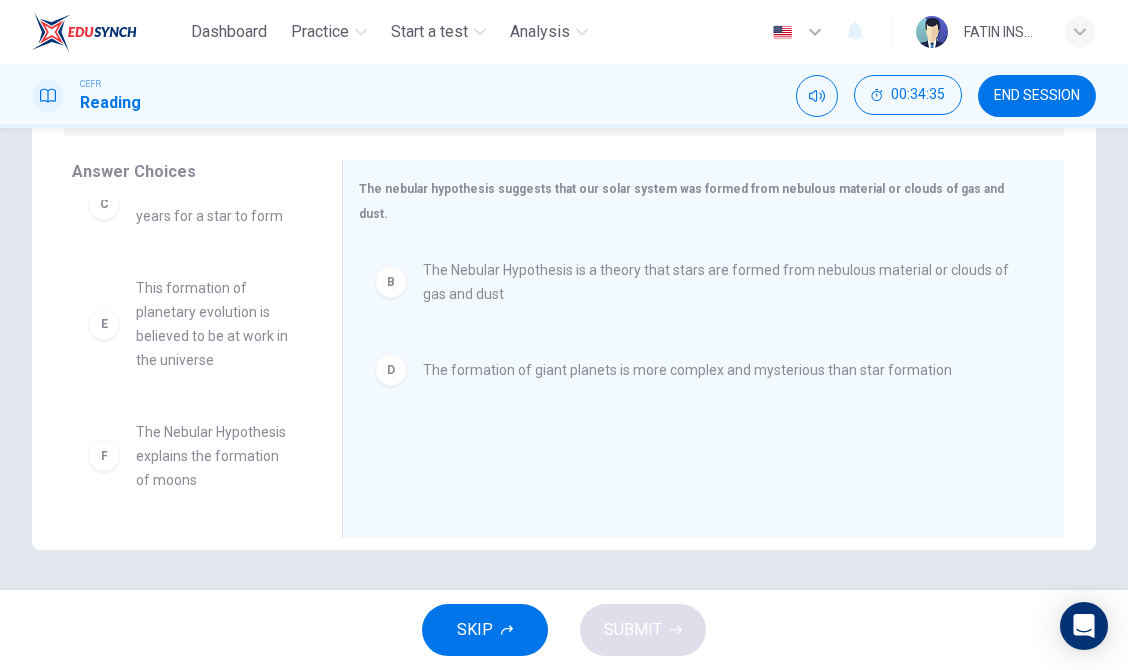 scroll, scrollTop: 276, scrollLeft: 0, axis: vertical 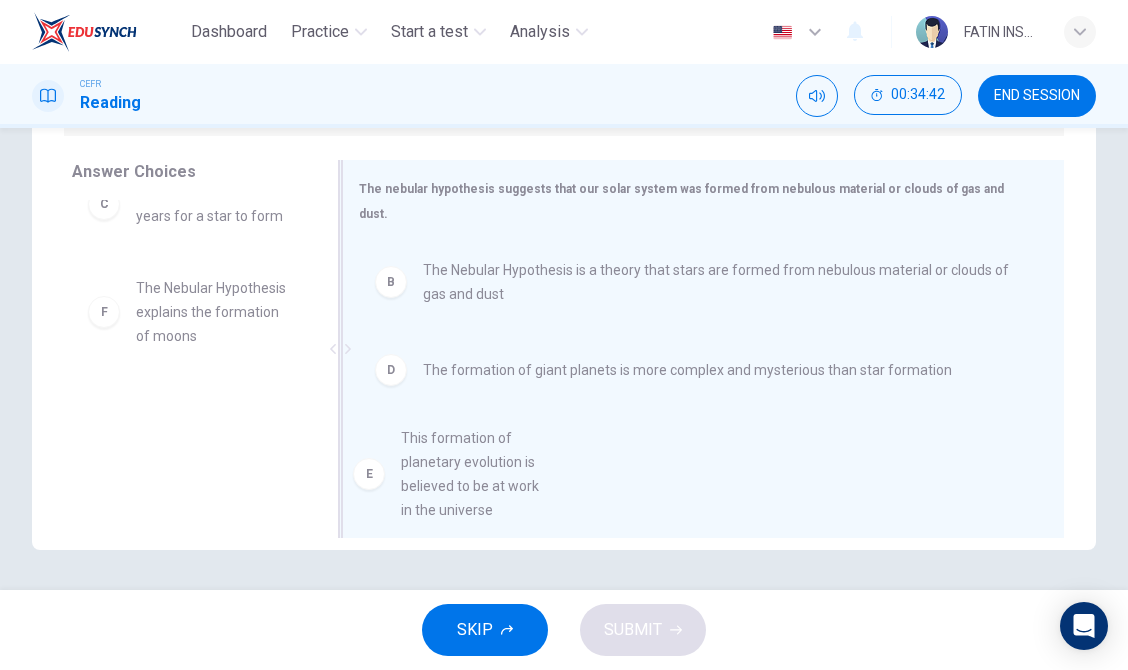 drag, startPoint x: 168, startPoint y: 295, endPoint x: 441, endPoint y: 475, distance: 327 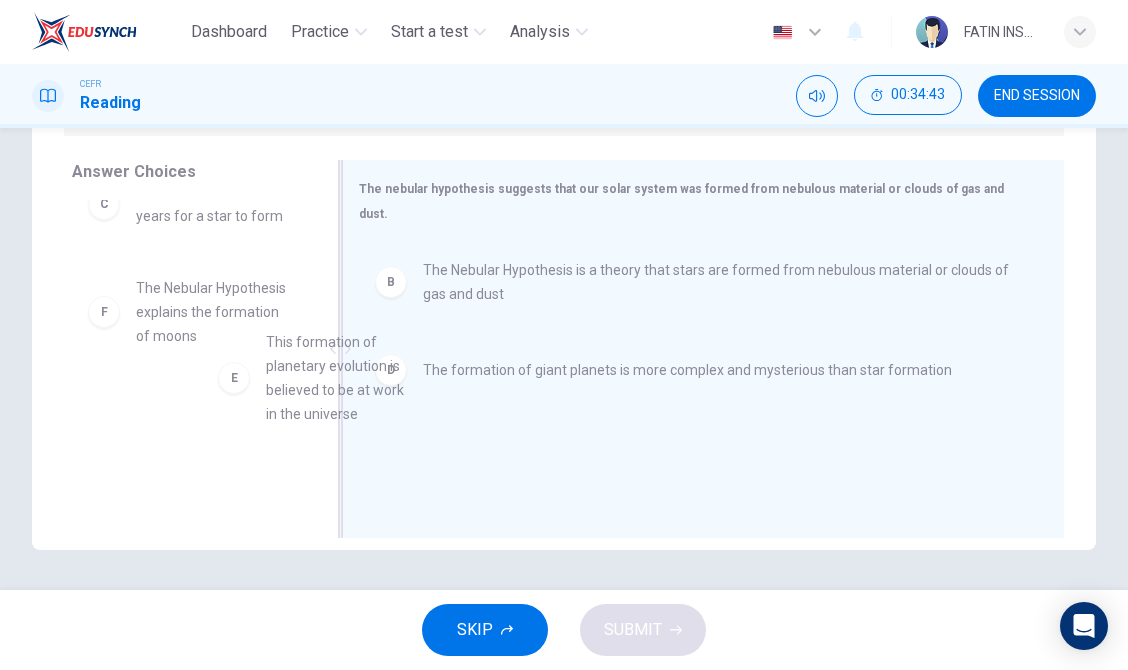 drag, startPoint x: 220, startPoint y: 304, endPoint x: 477, endPoint y: 406, distance: 276.50134 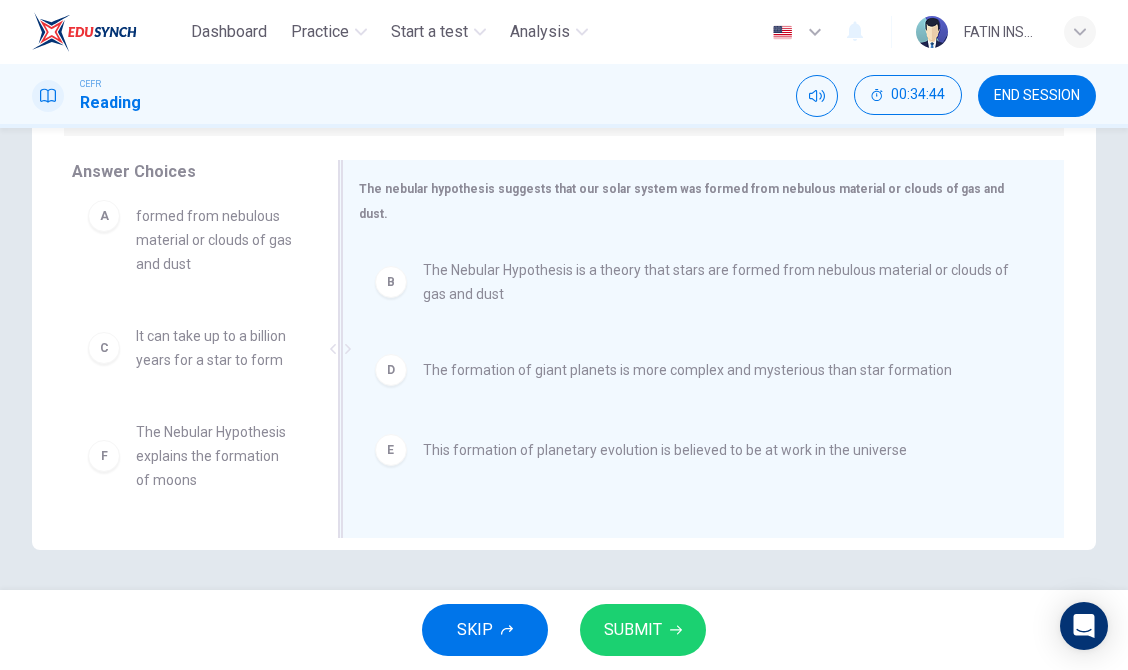 scroll, scrollTop: 132, scrollLeft: 0, axis: vertical 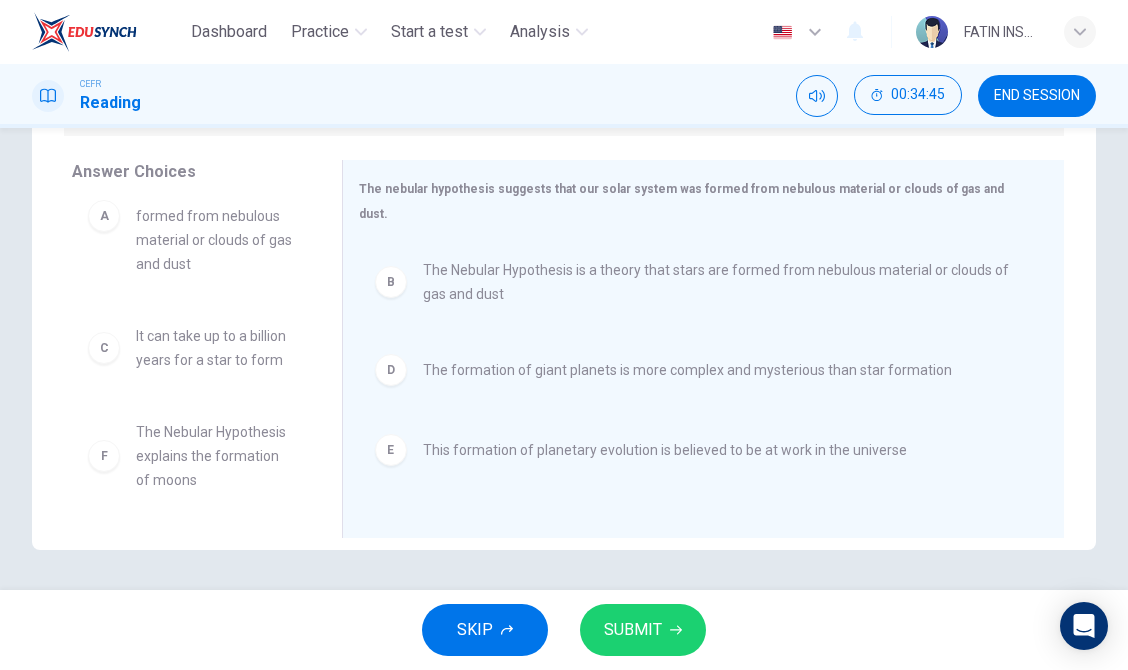 click on "SUBMIT" at bounding box center (633, 630) 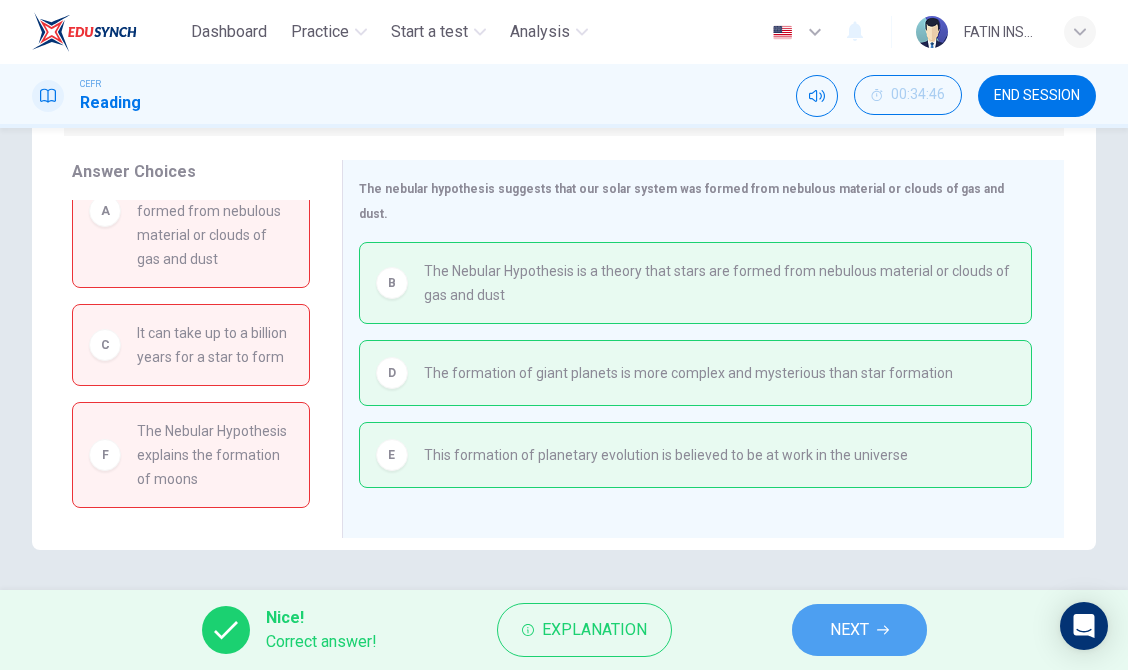 click on "NEXT" at bounding box center (859, 630) 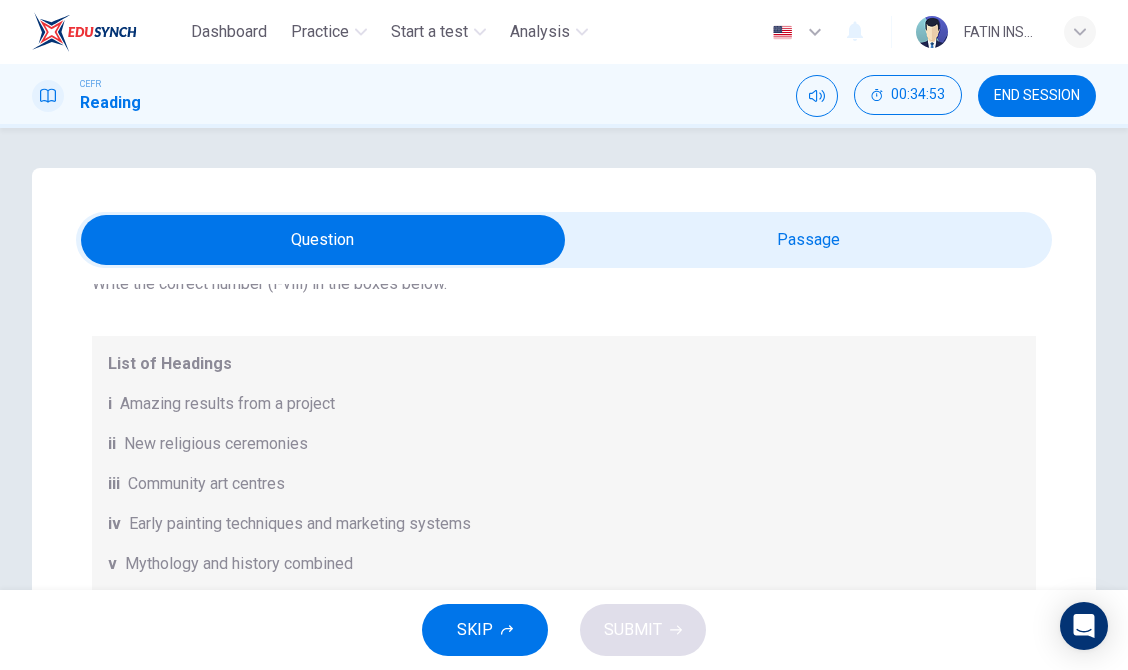 scroll, scrollTop: 188, scrollLeft: 0, axis: vertical 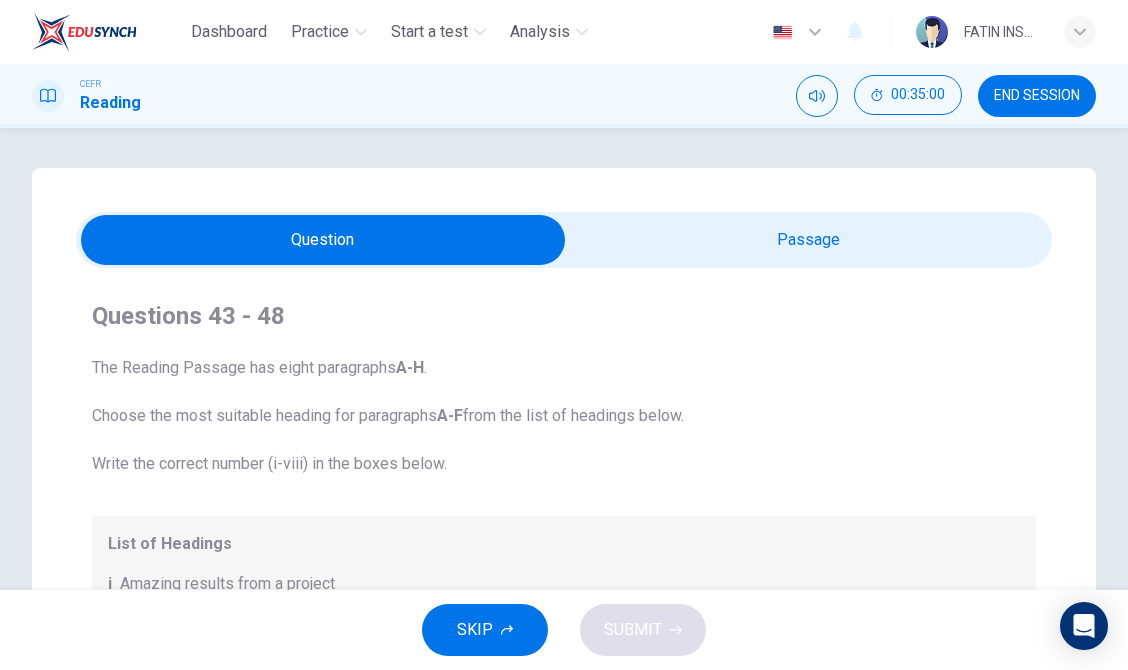 click at bounding box center [323, 240] 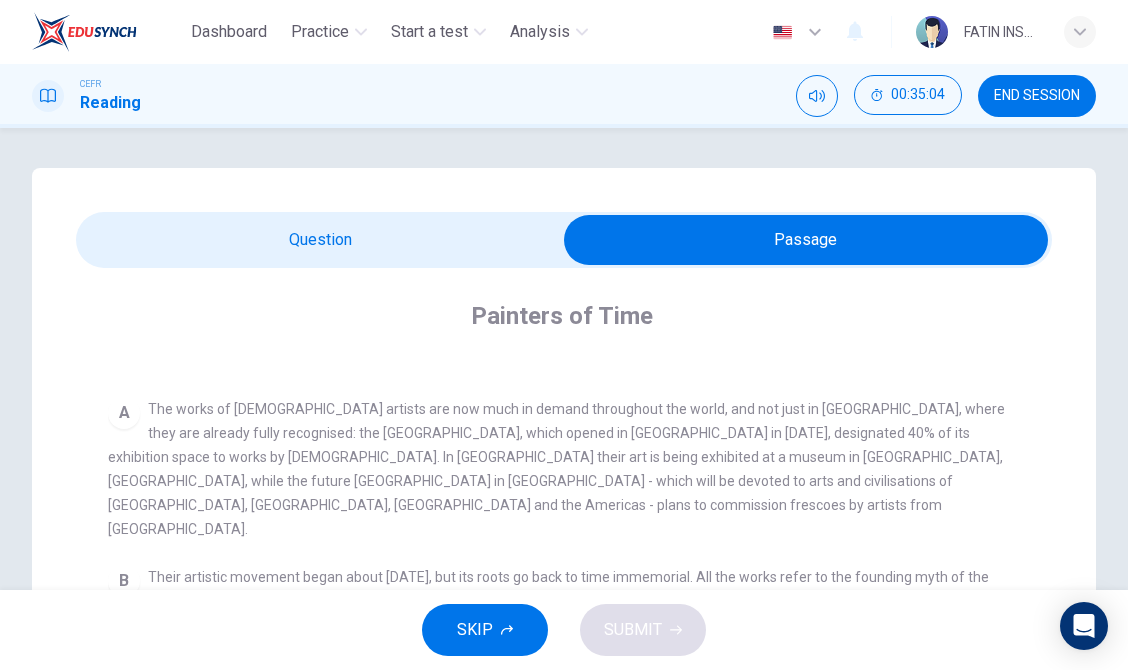 scroll, scrollTop: 358, scrollLeft: 0, axis: vertical 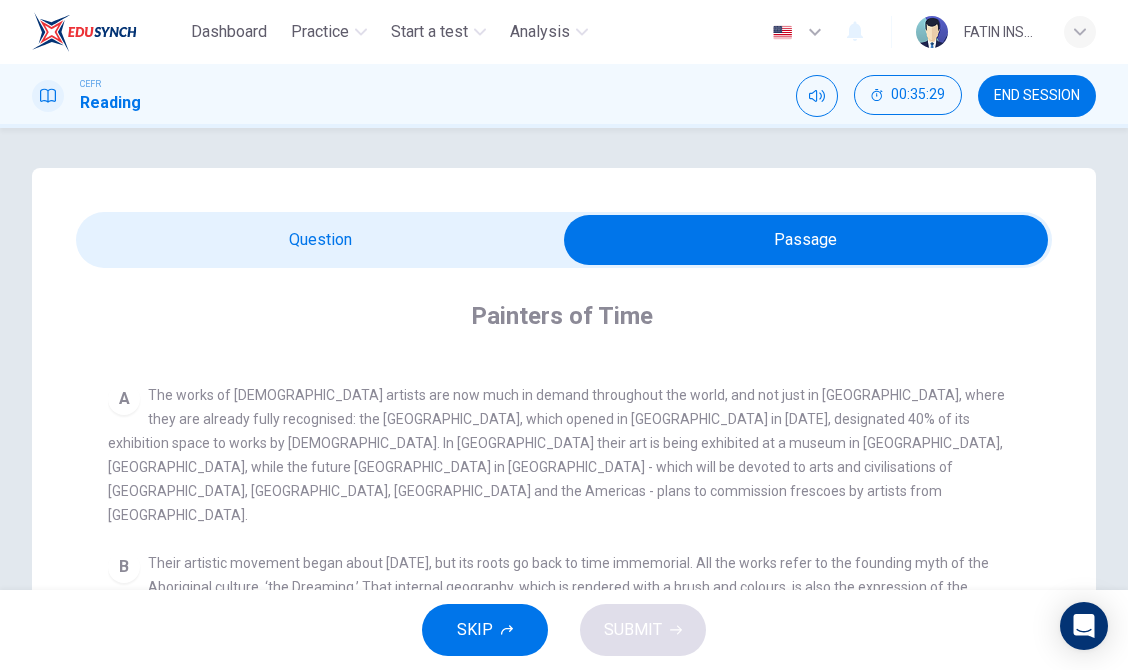 click on "Painters of Time CLICK TO ZOOM Click to Zoom A The works of [DEMOGRAPHIC_DATA] artists are now much in demand throughout the world, and not just in [GEOGRAPHIC_DATA], where they are already fully recognised: the [GEOGRAPHIC_DATA], which opened in [GEOGRAPHIC_DATA] in [DATE], designated 40% of its exhibition space to works by [DEMOGRAPHIC_DATA]. In [GEOGRAPHIC_DATA] their art is being exhibited at a museum in [GEOGRAPHIC_DATA], [GEOGRAPHIC_DATA], while the future [GEOGRAPHIC_DATA] in [GEOGRAPHIC_DATA] - which will be devoted to arts and civilisations of [GEOGRAPHIC_DATA], [GEOGRAPHIC_DATA], [GEOGRAPHIC_DATA] and the Americas - plans to commission frescoes by artists from [GEOGRAPHIC_DATA]. B C D E F G H Nowadays, each community is organised as a cooperative and draws on the services of an art adviser, a government-employed agent who provides the artists with materials, deals with galleries and museums and redistributes the proceeds from sales among the artists.  [DATE], Aboriginal painting has become a great success. Some works sell for more than $25,000, and exceptional items may fetch as much as $180,000 in [GEOGRAPHIC_DATA]." at bounding box center (564, 686) 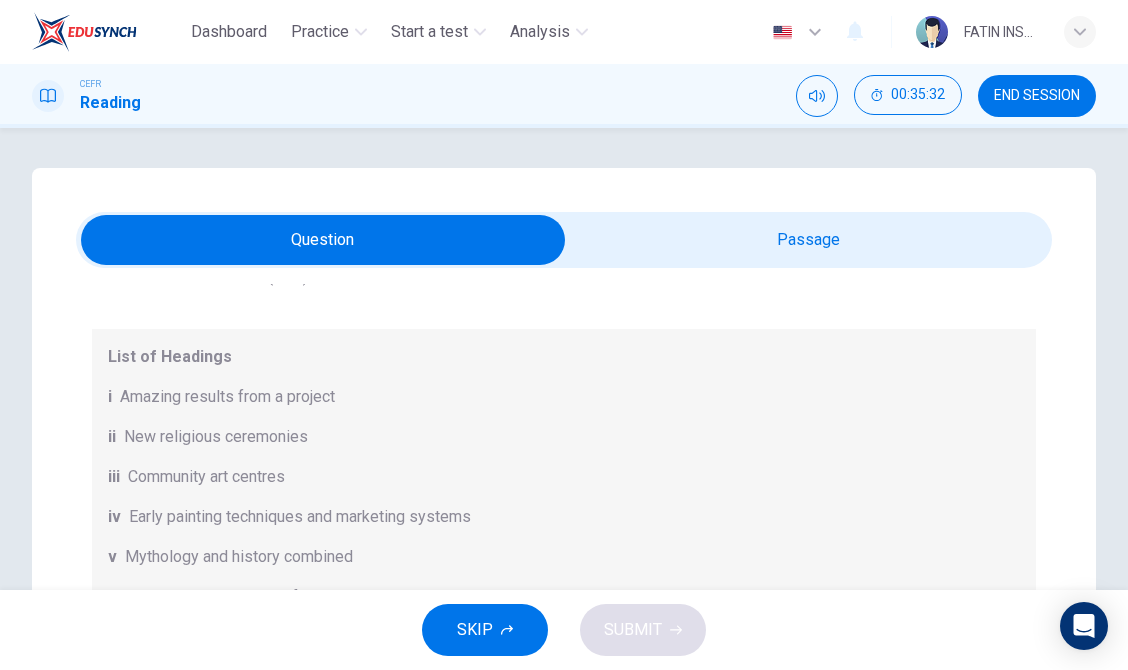 scroll, scrollTop: 188, scrollLeft: 0, axis: vertical 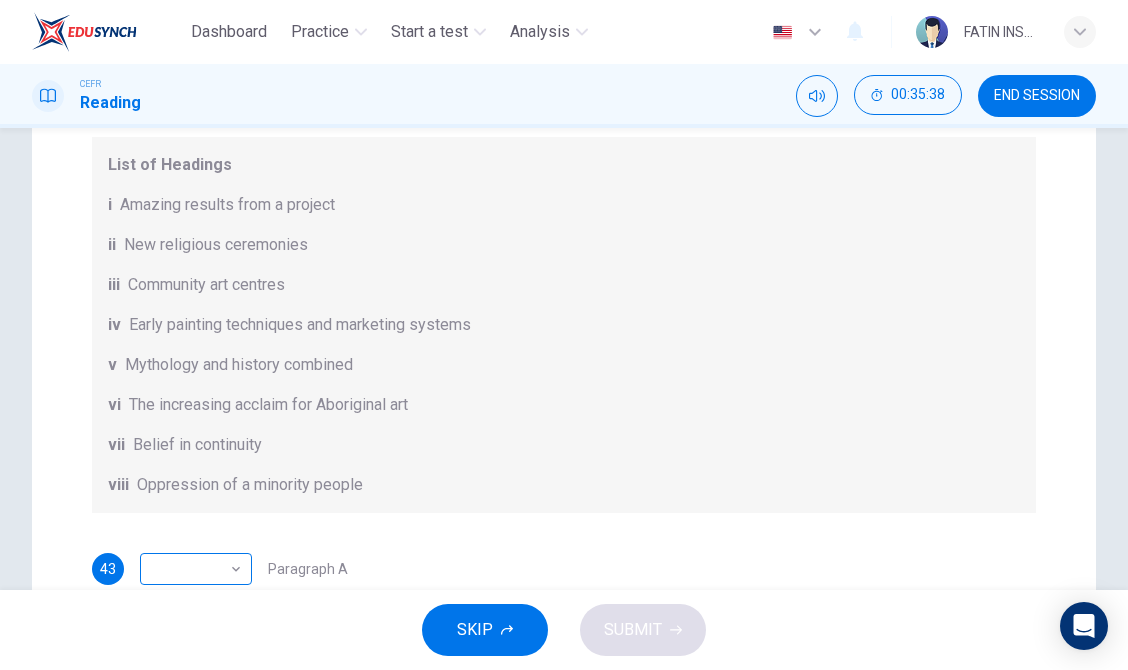 click on "Dashboard Practice Start a test Analysis English en ​ FATIN INSYIRAH BINTI ZULHASNANI [PERSON_NAME] CEFR Reading 00:35:38 END SESSION Questions 43 - 48 The Reading Passage has eight paragraphs  A-H .
Choose the most suitable heading for paragraphs  A-F  from the list of headings below.
Write the correct number (i-viii) in the boxes below. List of Headings i Amazing results from a project ii New religious ceremonies iii Community art centres iv Early painting techniques and marketing systems v Mythology and history combined vi The increasing acclaim for Aboriginal art vii Belief in continuity viii Oppression of a minority people 43 ​ ​ Paragraph A 44 ​ ​ Paragraph B 45 ​ ​ Paragraph C 46 ​ ​ Paragraph D 47 ​ ​ Paragraph E 48 ​ ​ Paragraph F Painters of Time CLICK TO ZOOM Click to Zoom A B C D E F G H  [DATE], Aboriginal painting has become a great success. Some works sell for more than $25,000, and exceptional items may fetch as much as $180,000 in [GEOGRAPHIC_DATA]. SKIP SUBMIT
Dashboard" at bounding box center (564, 335) 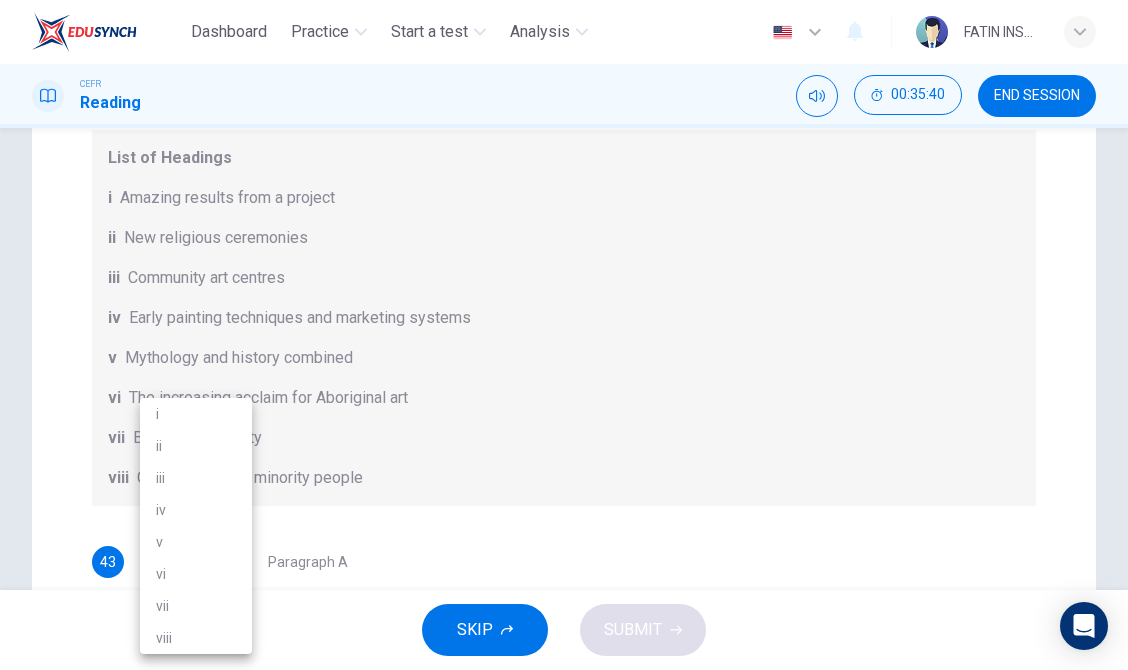 click on "vi" at bounding box center (196, 574) 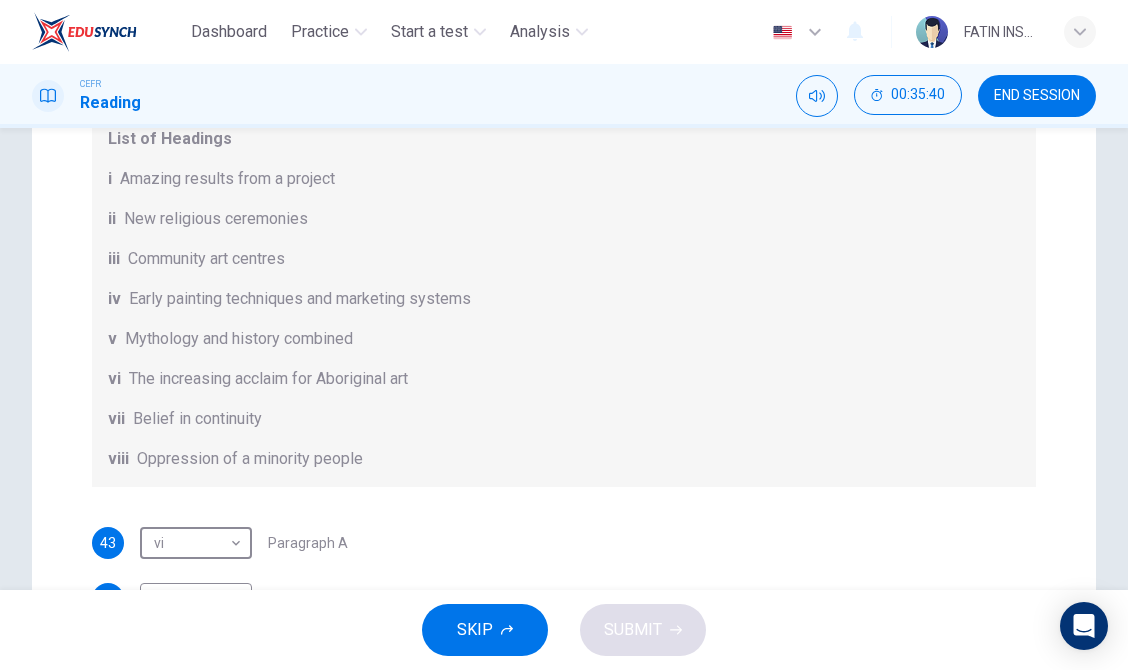 scroll, scrollTop: 232, scrollLeft: 0, axis: vertical 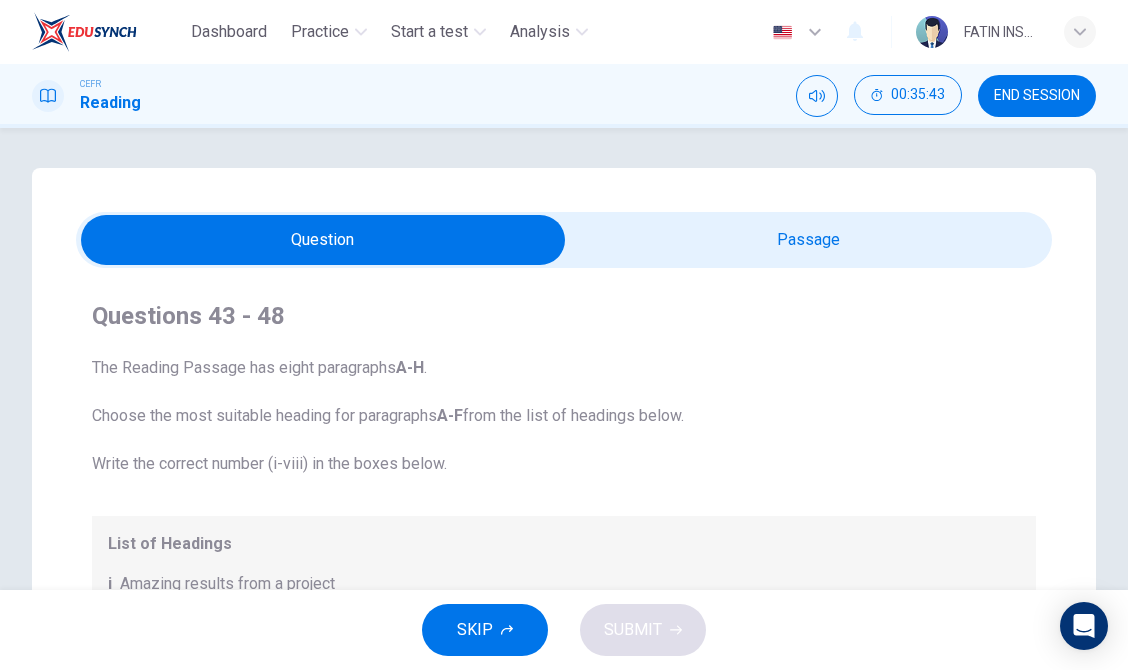 click on "Questions 43 - 48 The Reading Passage has eight paragraphs  A-H .
Choose the most suitable heading for paragraphs  A-F  from the list of headings below.
Write the correct number (i-viii) in the boxes below. List of Headings i Amazing results from a project ii New religious ceremonies iii Community art centres iv Early painting techniques and marketing systems v Mythology and history combined vi The increasing acclaim for Aboriginal art vii Belief in continuity viii Oppression of a minority people 43 vi vi ​ Paragraph A 44 ​ ​ Paragraph B 45 ​ ​ Paragraph C 46 ​ ​ Paragraph D 47 ​ ​ Paragraph E 48 ​ ​ Paragraph F Painters of Time CLICK TO ZOOM Click to Zoom A B C D E F G H Nowadays, each community is organised as a cooperative and draws on the services of an art adviser, a government-employed agent who provides the artists with materials, deals with galleries and museums and redistributes the proceeds from sales among the artists." at bounding box center (564, 650) 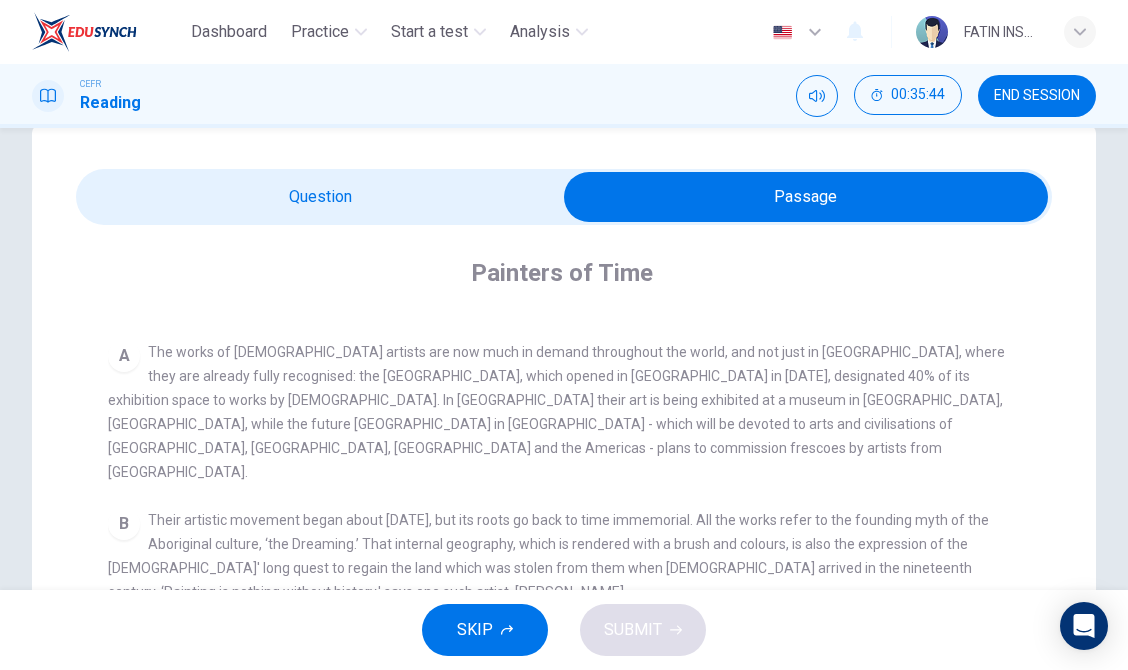 scroll, scrollTop: 62, scrollLeft: 0, axis: vertical 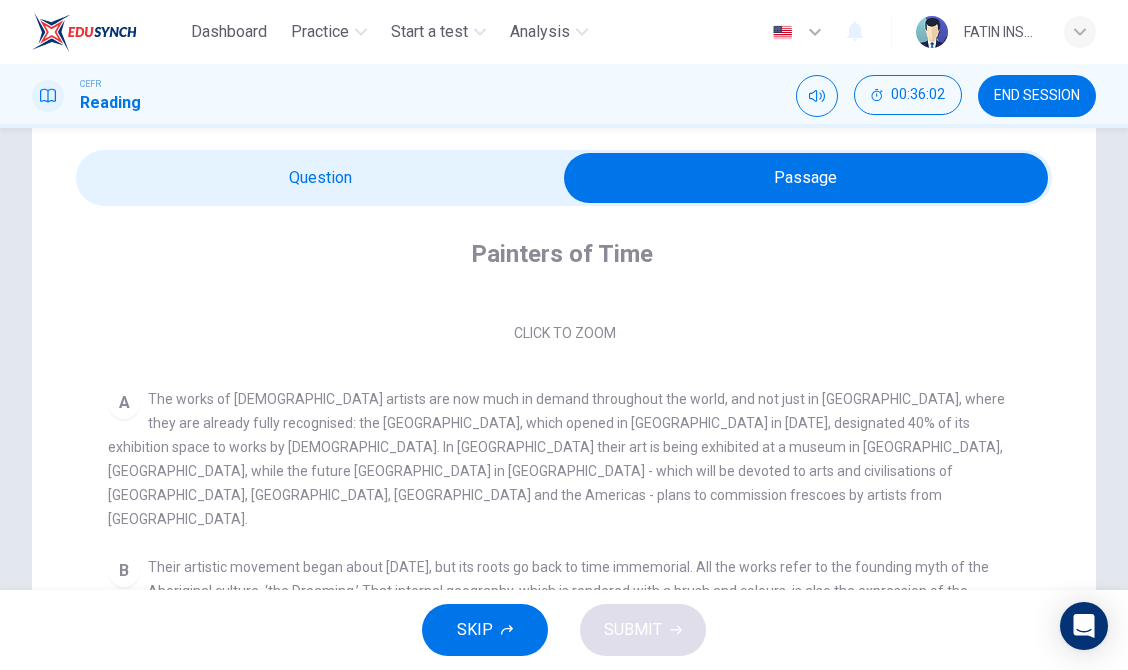 click at bounding box center [806, 178] 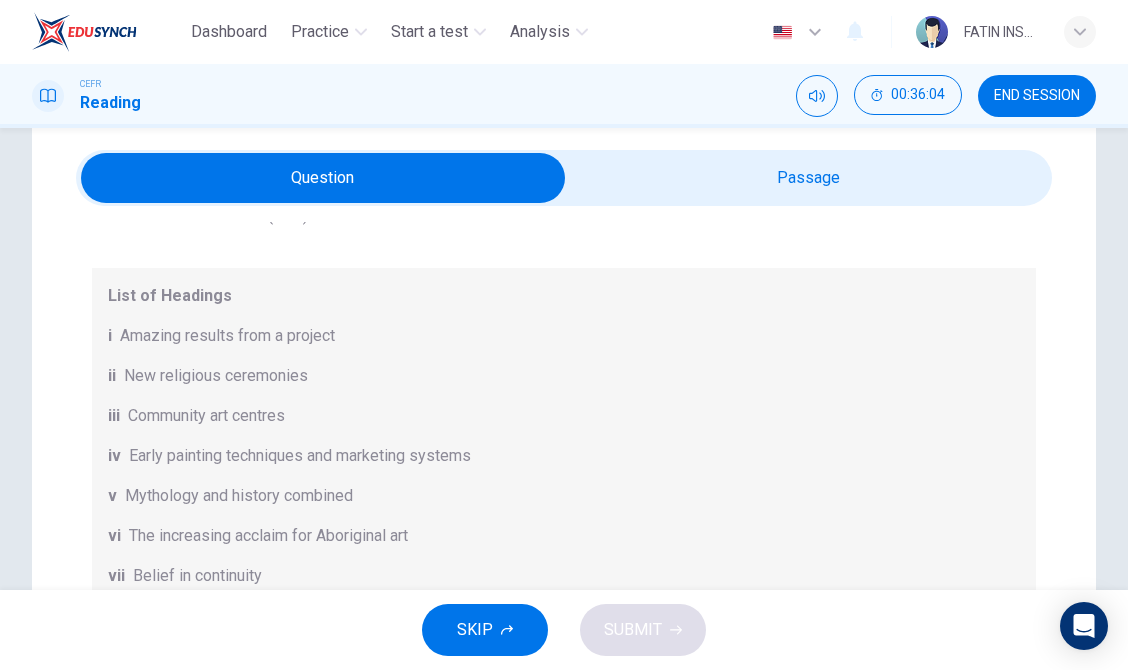 scroll, scrollTop: 188, scrollLeft: 0, axis: vertical 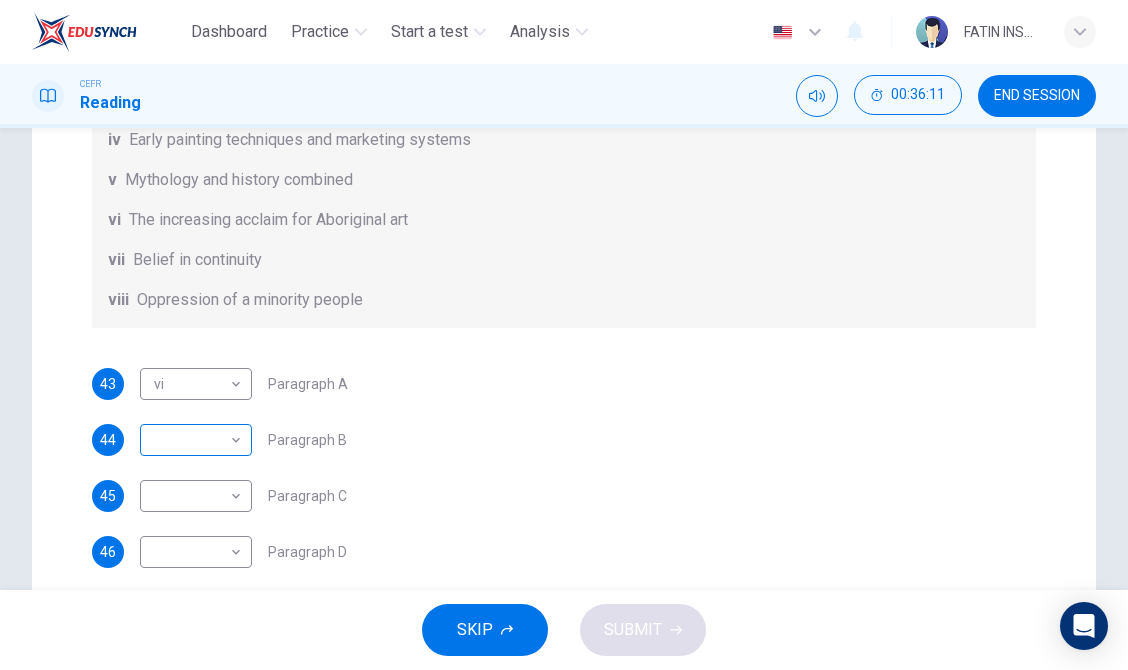click on "Dashboard Practice Start a test Analysis English en ​ FATIN INSYIRAH BINTI ZULHASNANI [PERSON_NAME] CEFR Reading 00:36:11 END SESSION Questions 43 - 48 The Reading Passage has eight paragraphs  A-H .
Choose the most suitable heading for paragraphs  A-F  from the list of headings below.
Write the correct number (i-viii) in the boxes below. List of Headings i Amazing results from a project ii New religious ceremonies iii Community art centres iv Early painting techniques and marketing systems v Mythology and history combined vi The increasing acclaim for Aboriginal art vii Belief in continuity viii Oppression of a minority people 43 vi vi ​ Paragraph A 44 ​ ​ Paragraph B 45 ​ ​ Paragraph C 46 ​ ​ Paragraph D 47 ​ ​ Paragraph E 48 ​ ​ Paragraph F Painters of Time CLICK TO ZOOM Click to Zoom A B C D E F G H  [DATE], Aboriginal painting has become a great success. Some works sell for more than $25,000, and exceptional items may fetch as much as $180,000 in [GEOGRAPHIC_DATA]. SKIP SUBMIT
Dashboard" at bounding box center (564, 335) 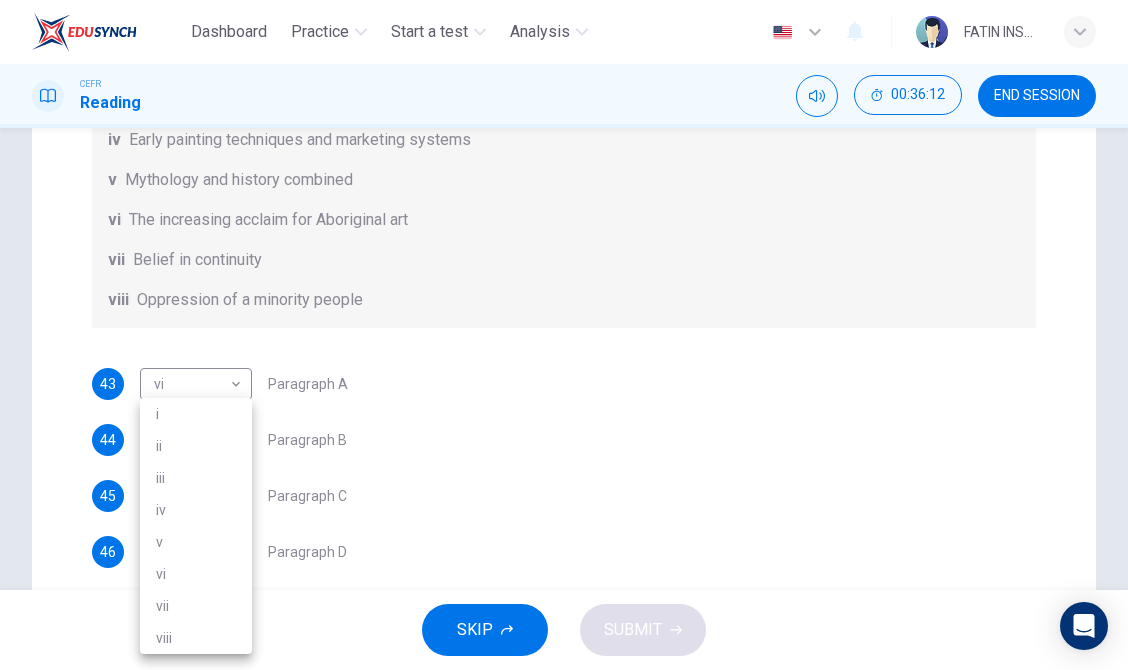 click on "v" at bounding box center [196, 542] 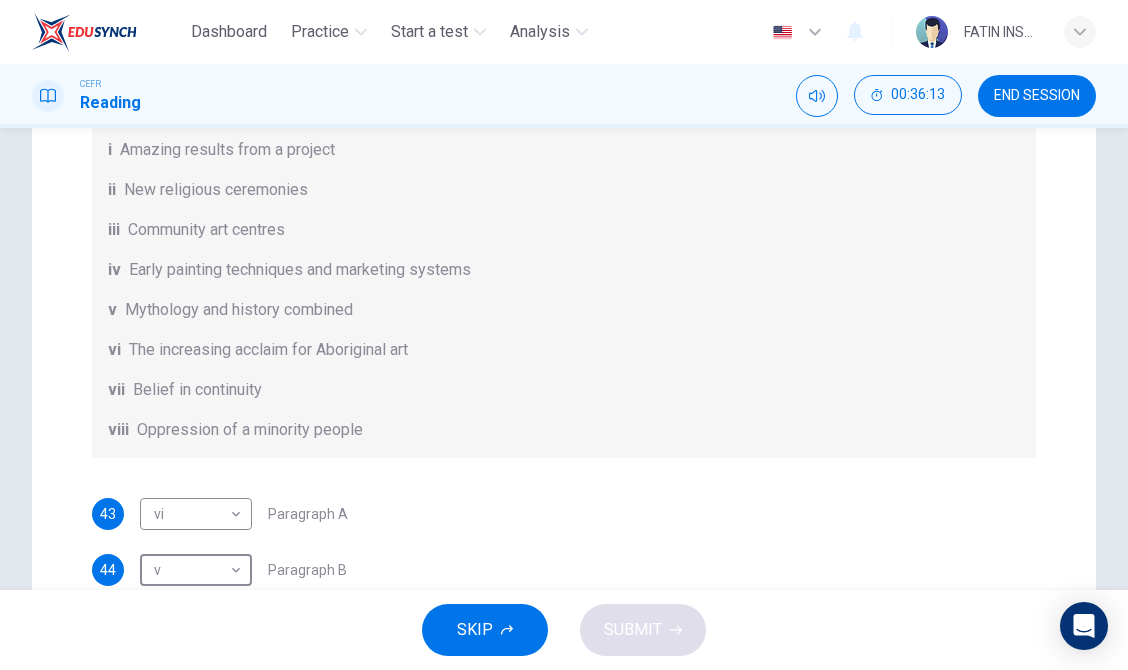 scroll, scrollTop: 0, scrollLeft: 0, axis: both 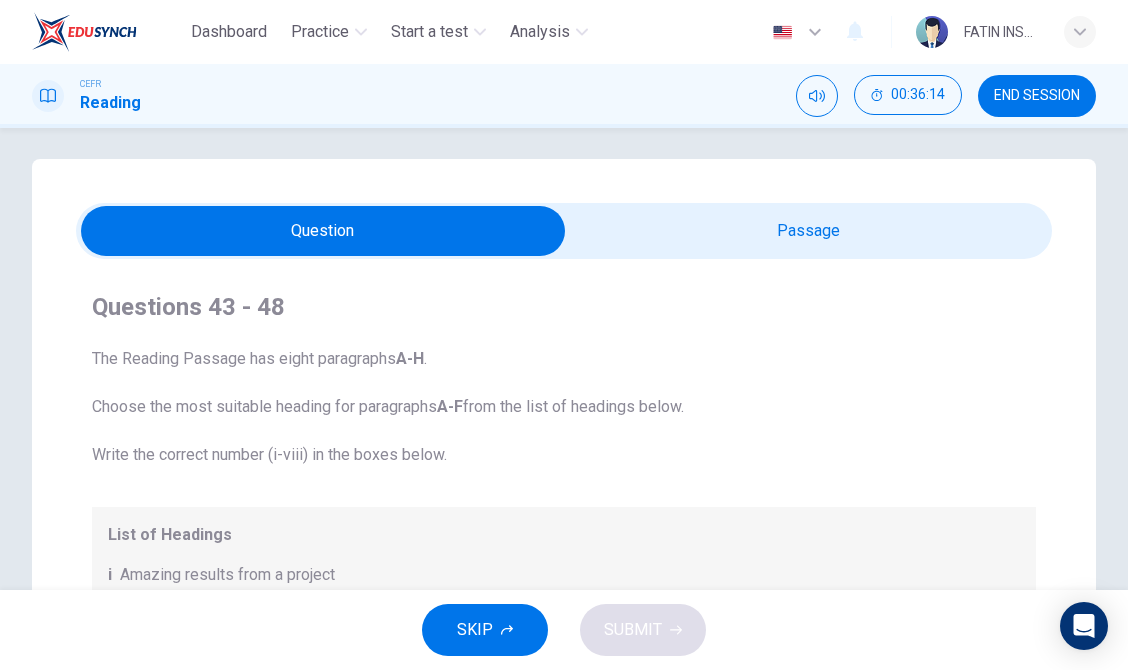 click at bounding box center (323, 231) 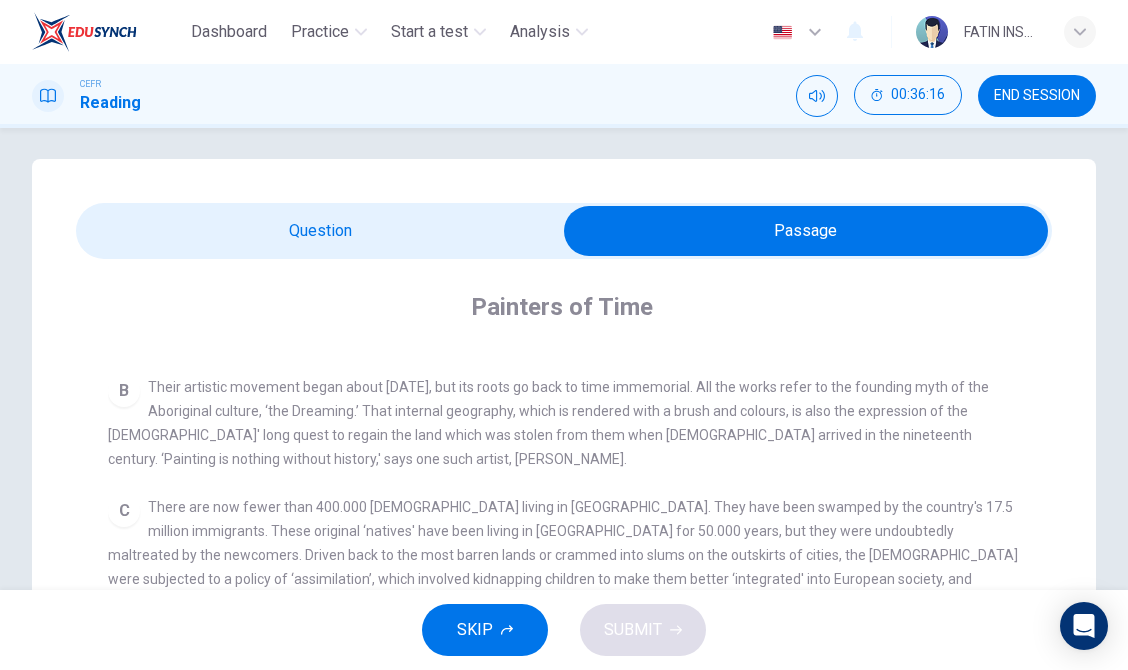 scroll, scrollTop: 549, scrollLeft: 0, axis: vertical 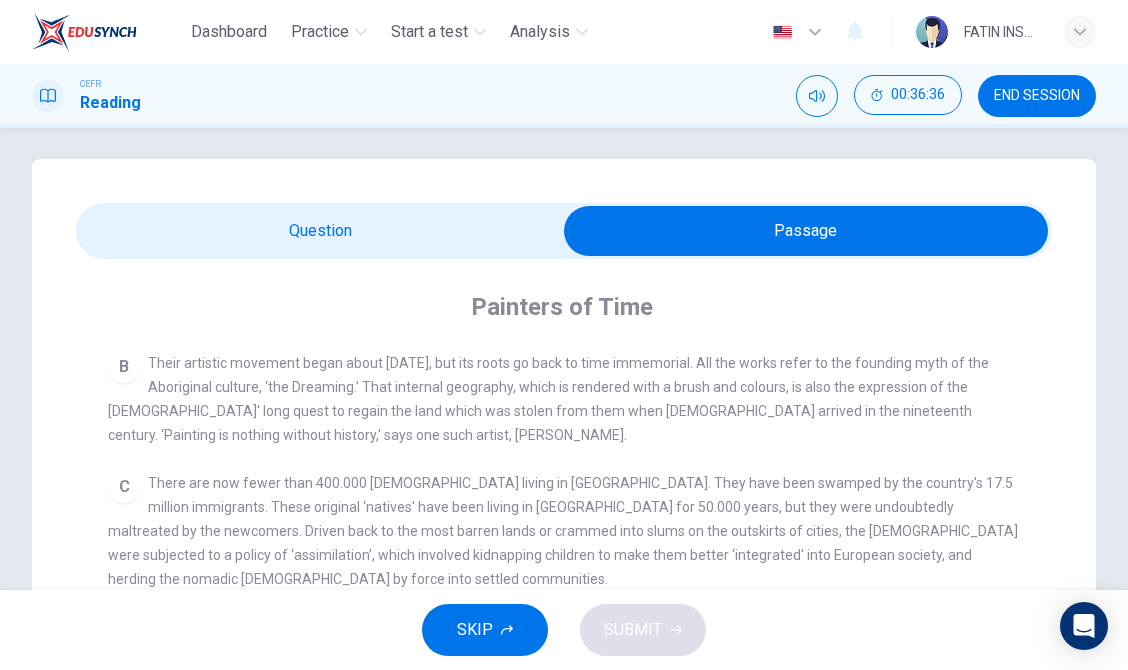 click at bounding box center (806, 231) 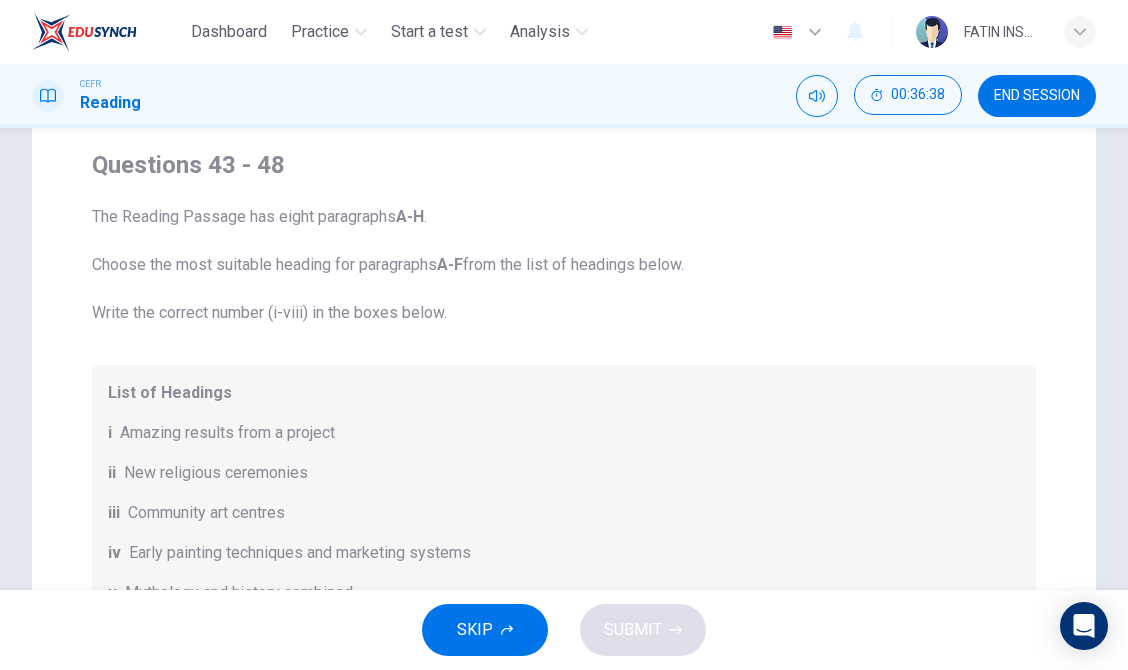 scroll, scrollTop: 191, scrollLeft: 0, axis: vertical 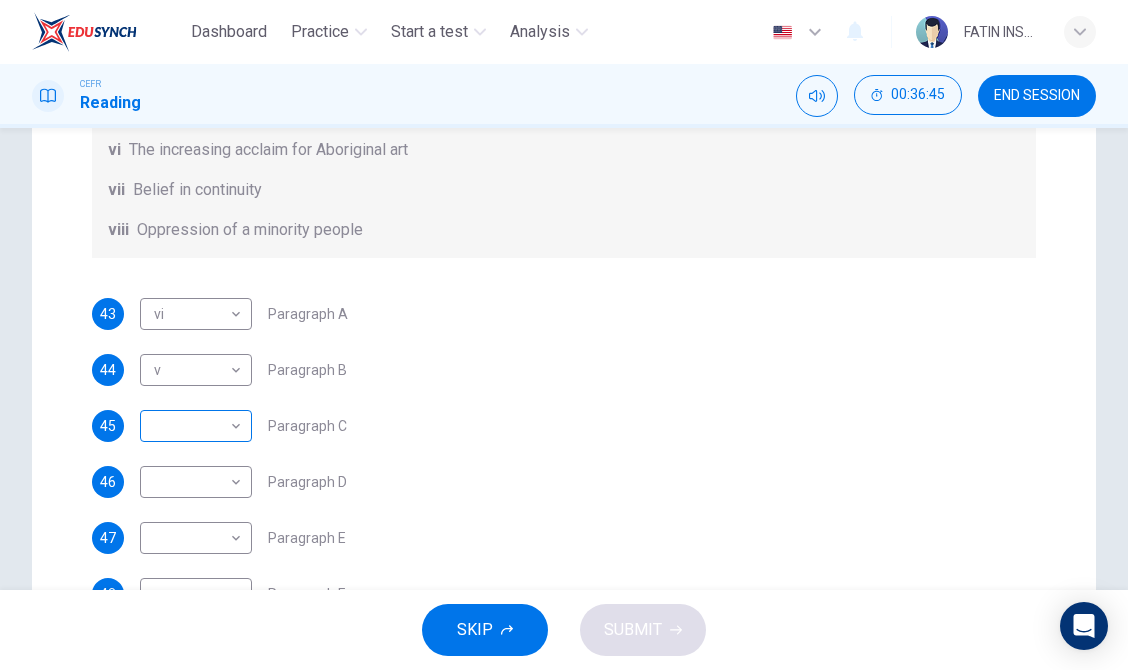 click on "Dashboard Practice Start a test Analysis English en ​ FATIN INSYIRAH BINTI ZULHASNANI [PERSON_NAME] CEFR Reading 00:36:45 END SESSION Questions 43 - 48 The Reading Passage has eight paragraphs  A-H .
Choose the most suitable heading for paragraphs  A-F  from the list of headings below.
Write the correct number (i-viii) in the boxes below. List of Headings i Amazing results from a project ii New religious ceremonies iii Community art centres iv Early painting techniques and marketing systems v Mythology and history combined vi The increasing acclaim for Aboriginal art vii Belief in continuity viii Oppression of a minority people 43 vi vi ​ Paragraph A 44 v v ​ Paragraph B 45 ​ ​ Paragraph C 46 ​ ​ Paragraph D 47 ​ ​ Paragraph E 48 ​ ​ Paragraph F Painters of Time CLICK TO ZOOM Click to Zoom A B C D E F G H  [DATE], Aboriginal painting has become a great success. Some works sell for more than $25,000, and exceptional items may fetch as much as $180,000 in [GEOGRAPHIC_DATA]. SKIP SUBMIT
Dashboard" at bounding box center [564, 335] 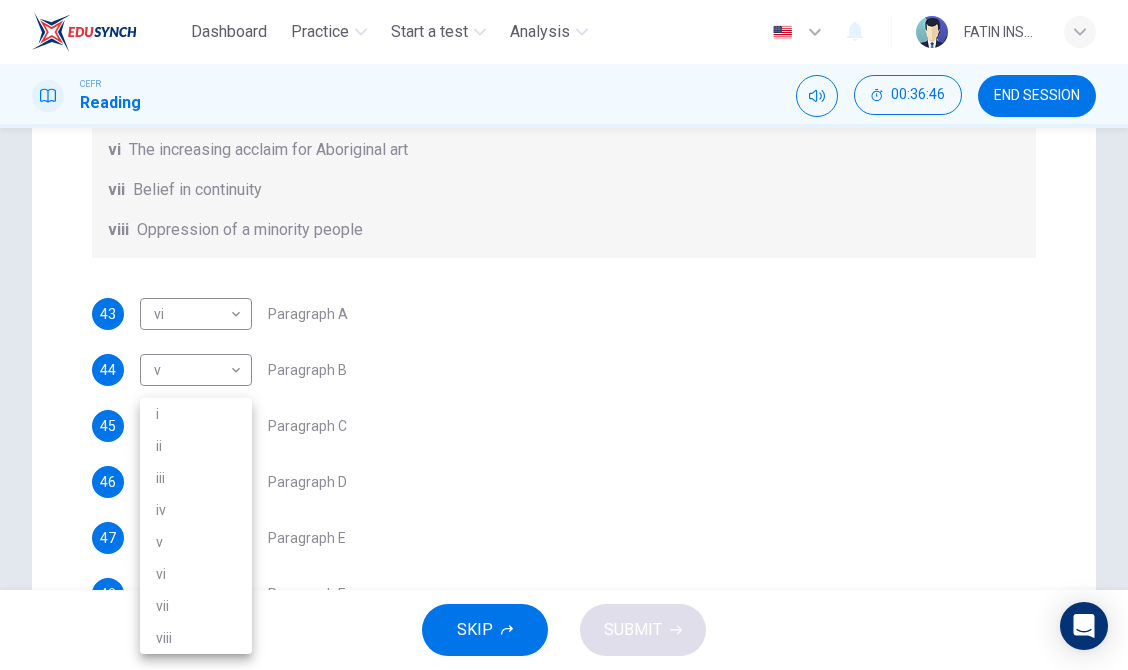 click on "viii" at bounding box center [196, 638] 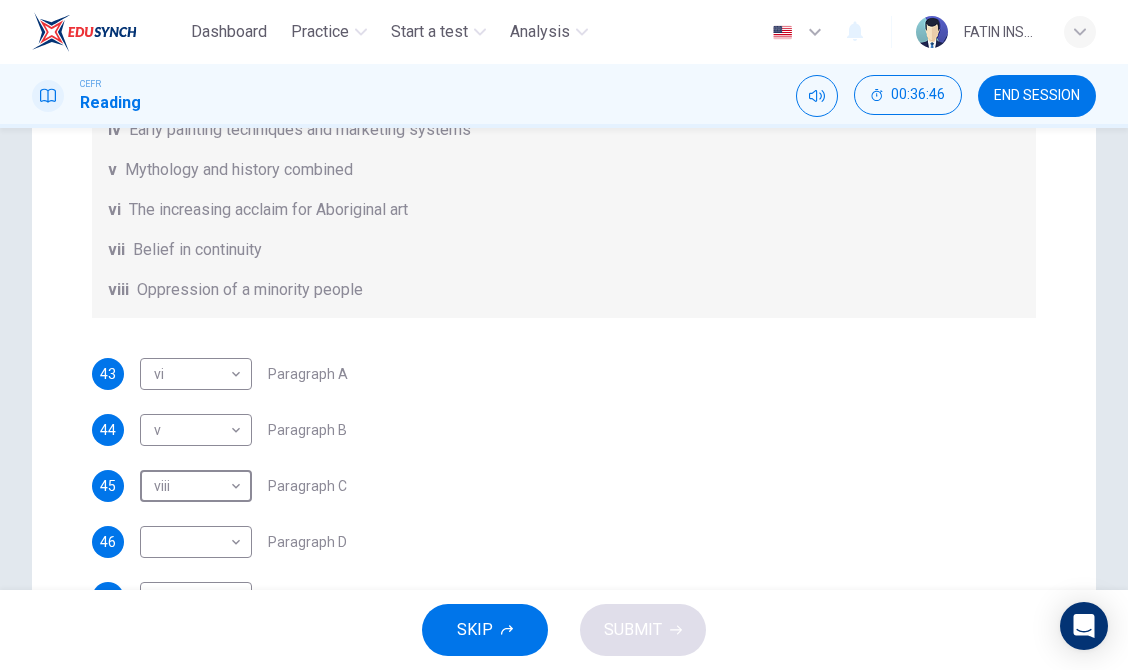 scroll, scrollTop: 0, scrollLeft: 0, axis: both 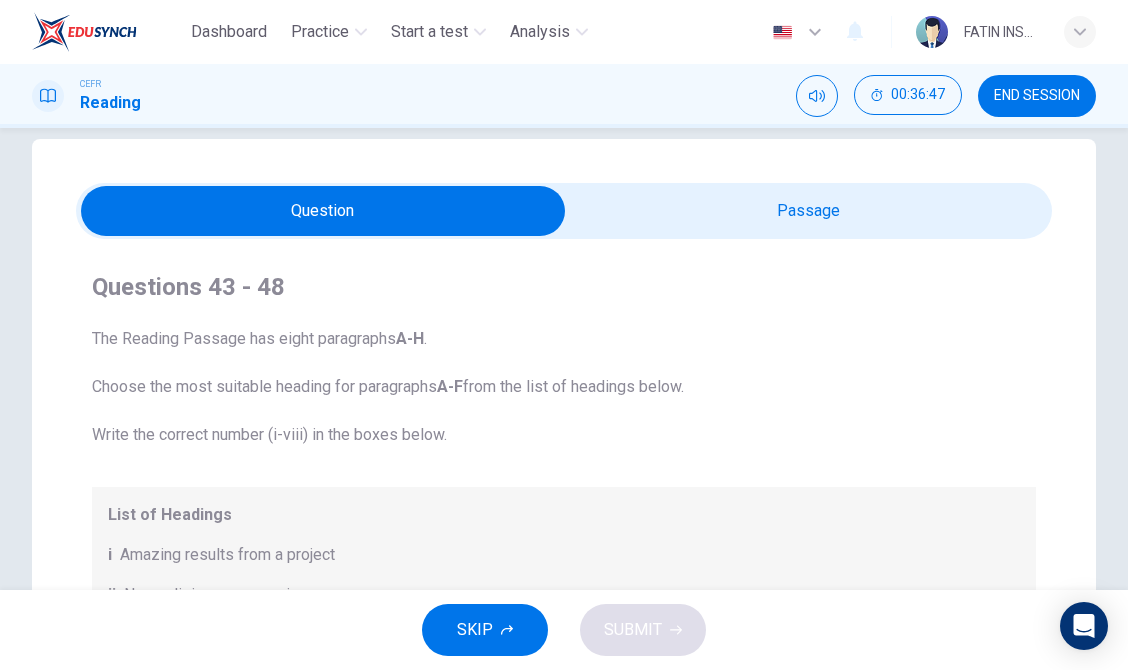 click at bounding box center [323, 211] 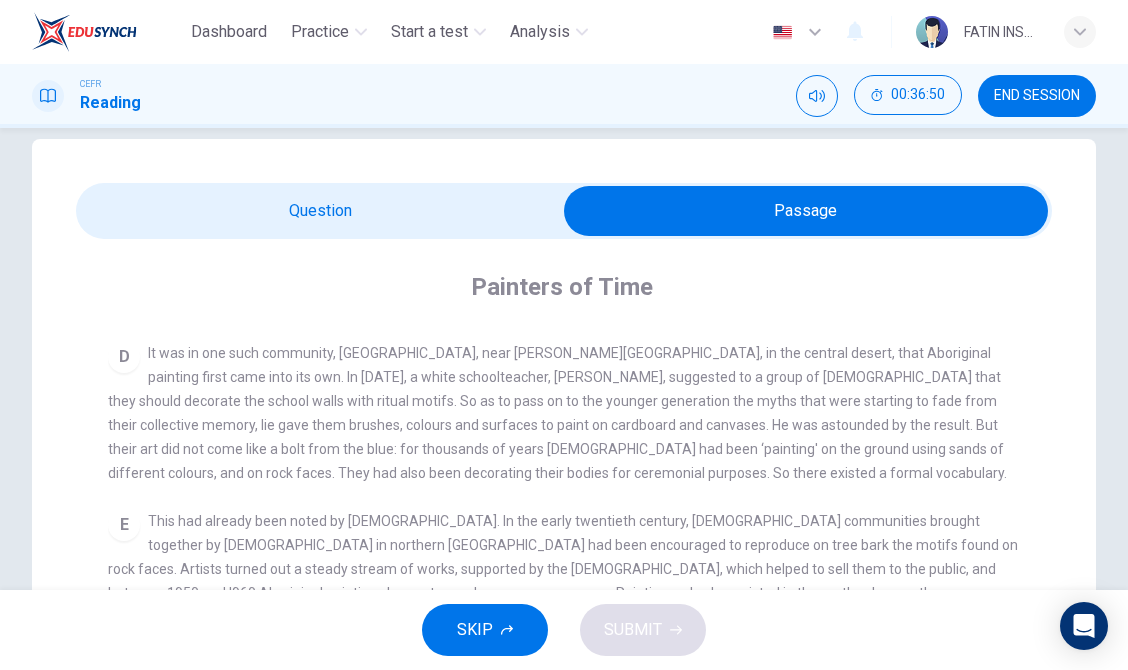 scroll, scrollTop: 770, scrollLeft: 0, axis: vertical 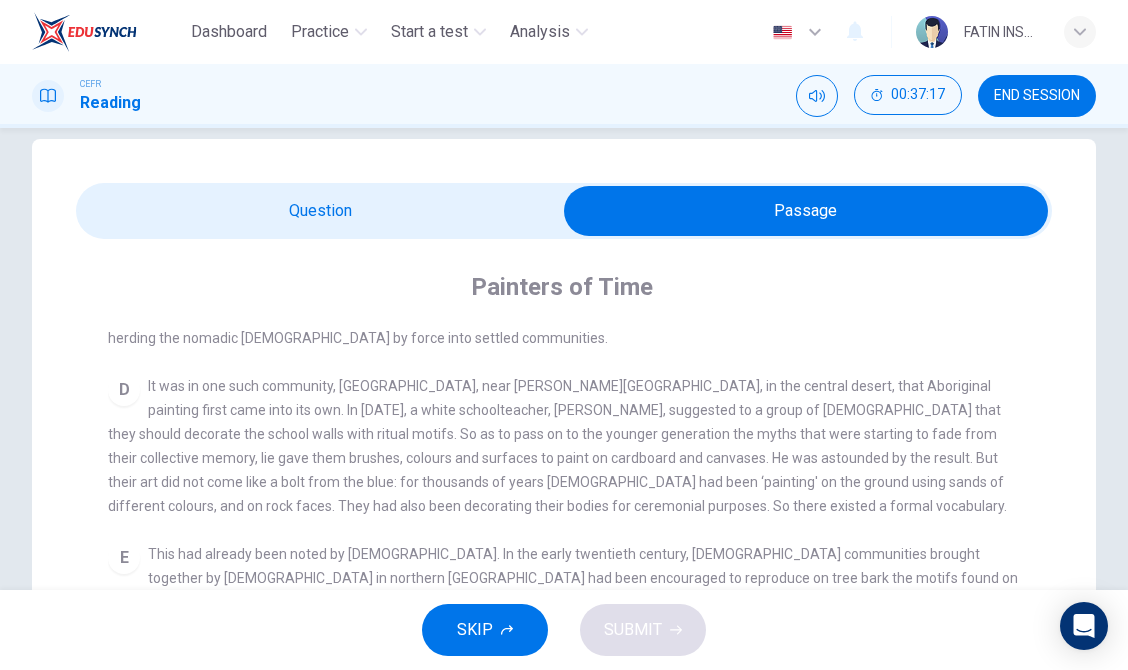 click at bounding box center [806, 211] 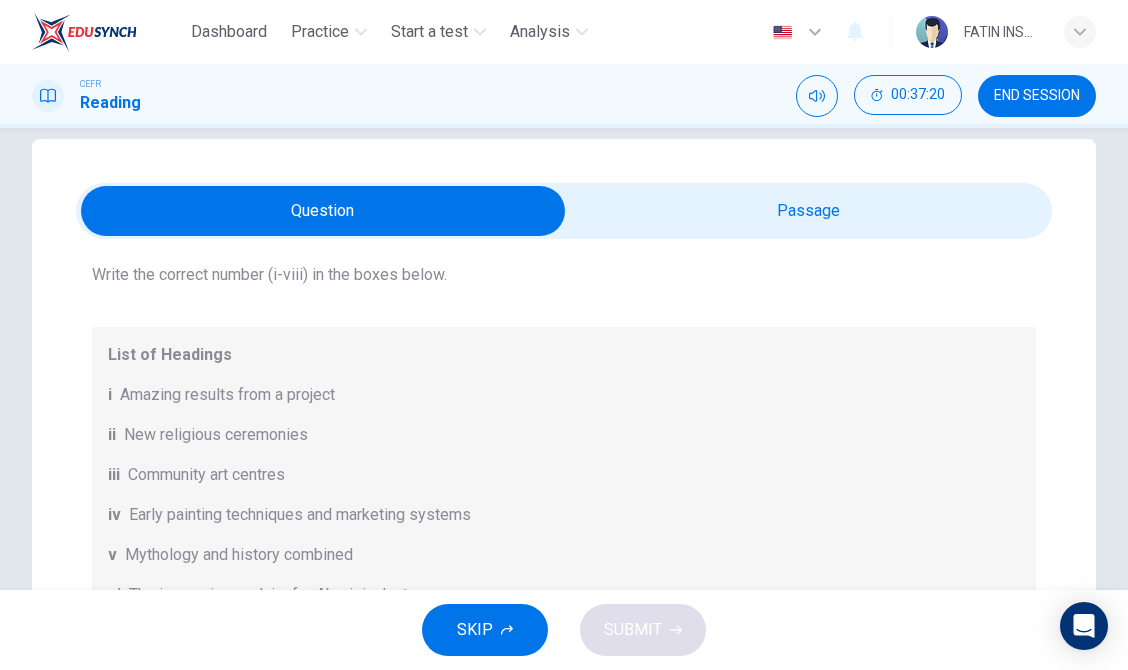 scroll, scrollTop: 188, scrollLeft: 0, axis: vertical 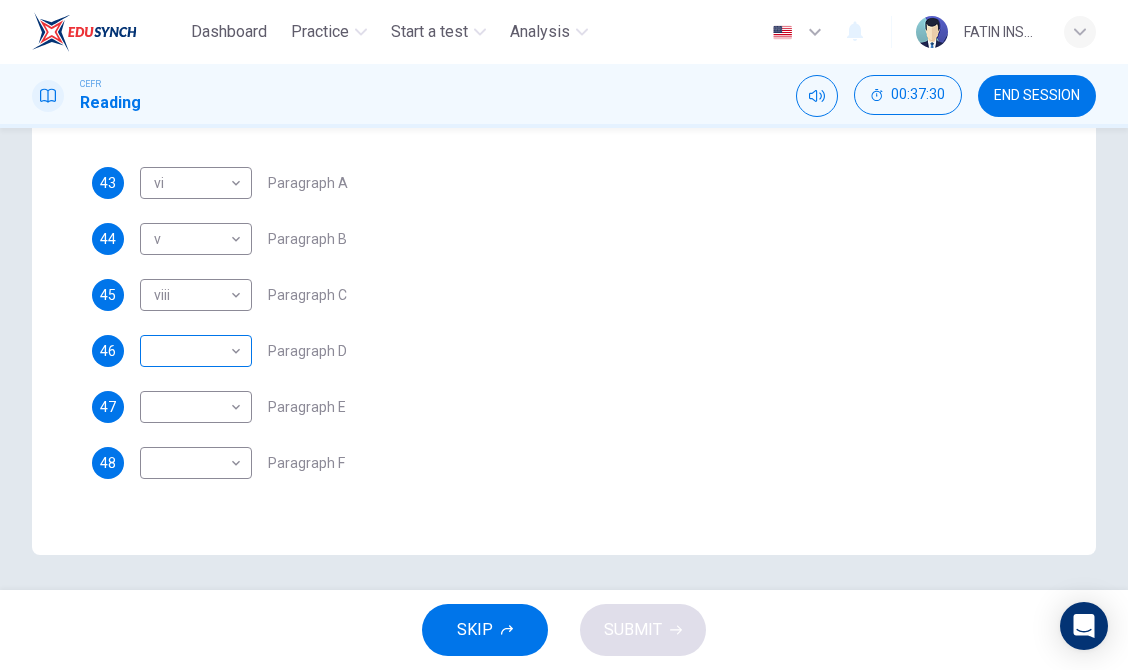 click on "Dashboard Practice Start a test Analysis English en ​ FATIN INSYIRAH BINTI ZULHASNANI [PERSON_NAME] CEFR Reading 00:37:30 END SESSION Questions 43 - 48 The Reading Passage has eight paragraphs  A-H .
Choose the most suitable heading for paragraphs  A-F  from the list of headings below.
Write the correct number (i-viii) in the boxes below. List of Headings i Amazing results from a project ii New religious ceremonies iii Community art centres iv Early painting techniques and marketing systems v Mythology and history combined vi The increasing acclaim for Aboriginal art vii Belief in continuity viii Oppression of a minority people 43 vi vi ​ Paragraph A 44 v v ​ Paragraph B 45 viii viii ​ Paragraph C 46 ​ ​ Paragraph D 47 ​ ​ Paragraph E 48 ​ ​ Paragraph F Painters of Time CLICK TO ZOOM Click to Zoom A B C D E F G H  [DATE], Aboriginal painting has become a great success. Some works sell for more than $25,000, and exceptional items may fetch as much as $180,000 in [GEOGRAPHIC_DATA]. SKIP SUBMIT" at bounding box center (564, 335) 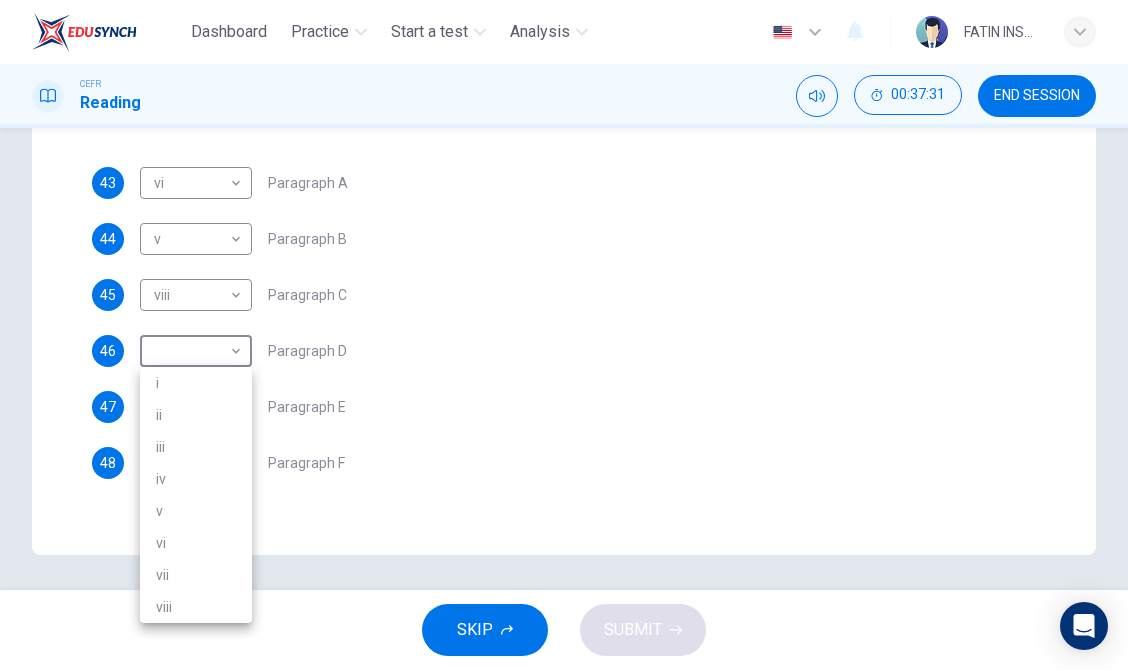 click on "i" at bounding box center (196, 383) 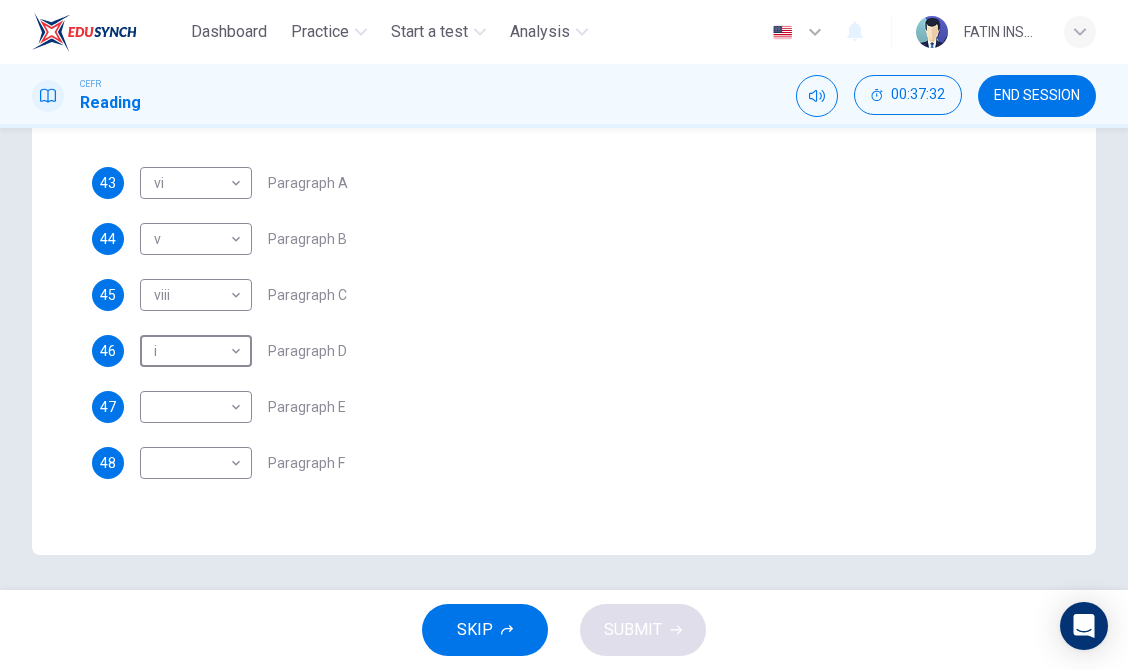 scroll, scrollTop: 0, scrollLeft: 0, axis: both 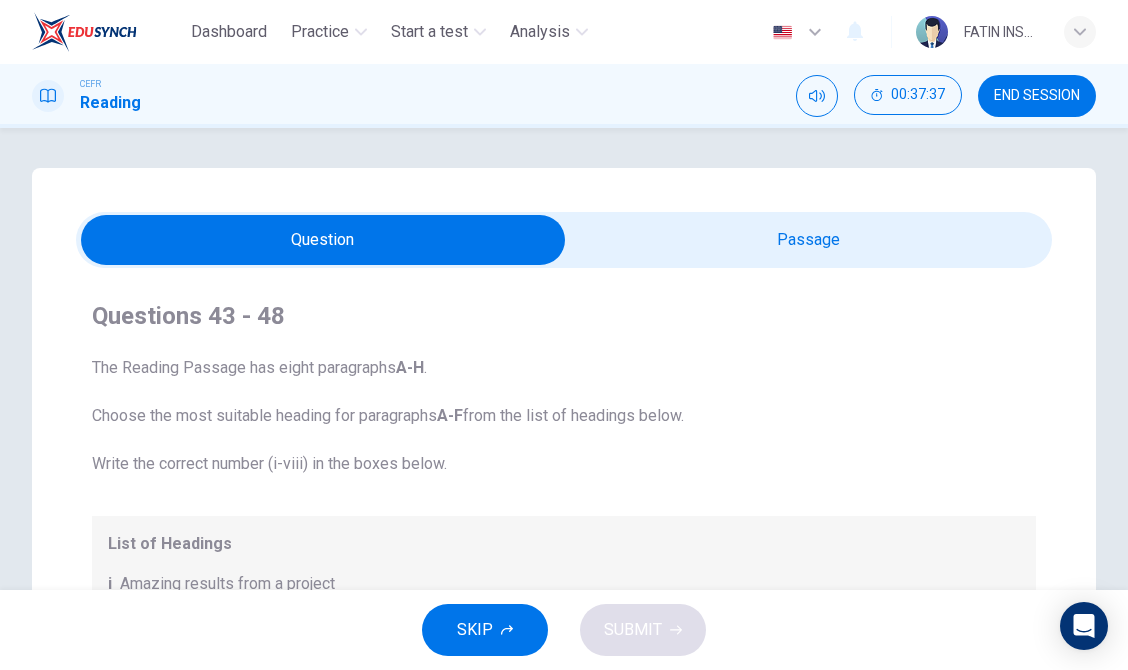 click at bounding box center [323, 240] 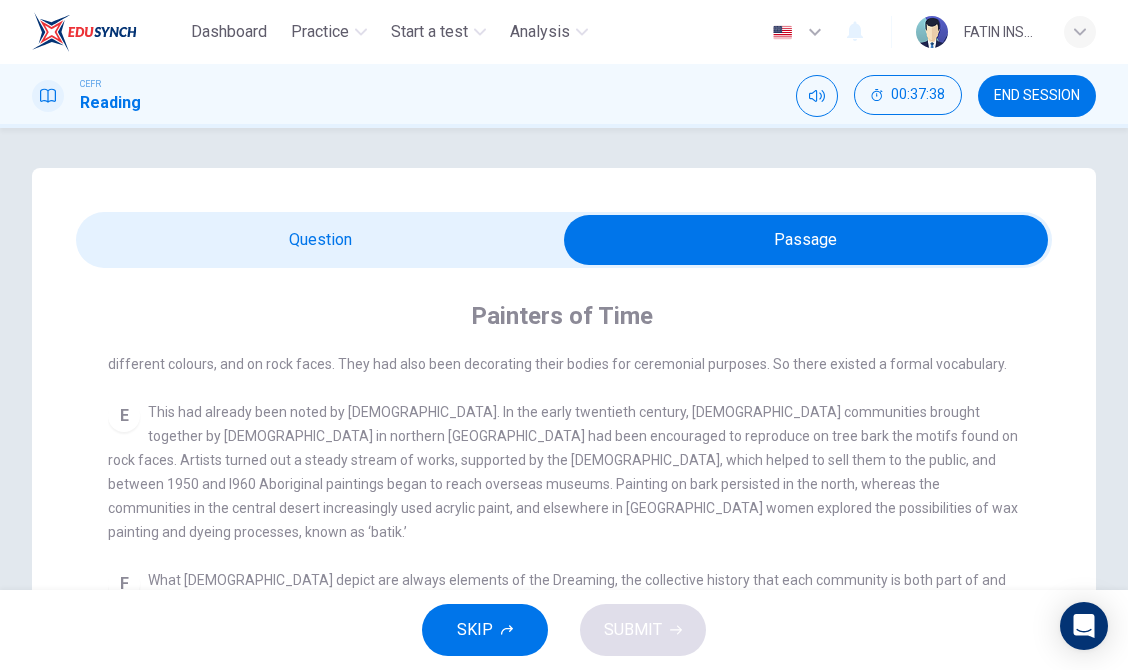scroll, scrollTop: 961, scrollLeft: 0, axis: vertical 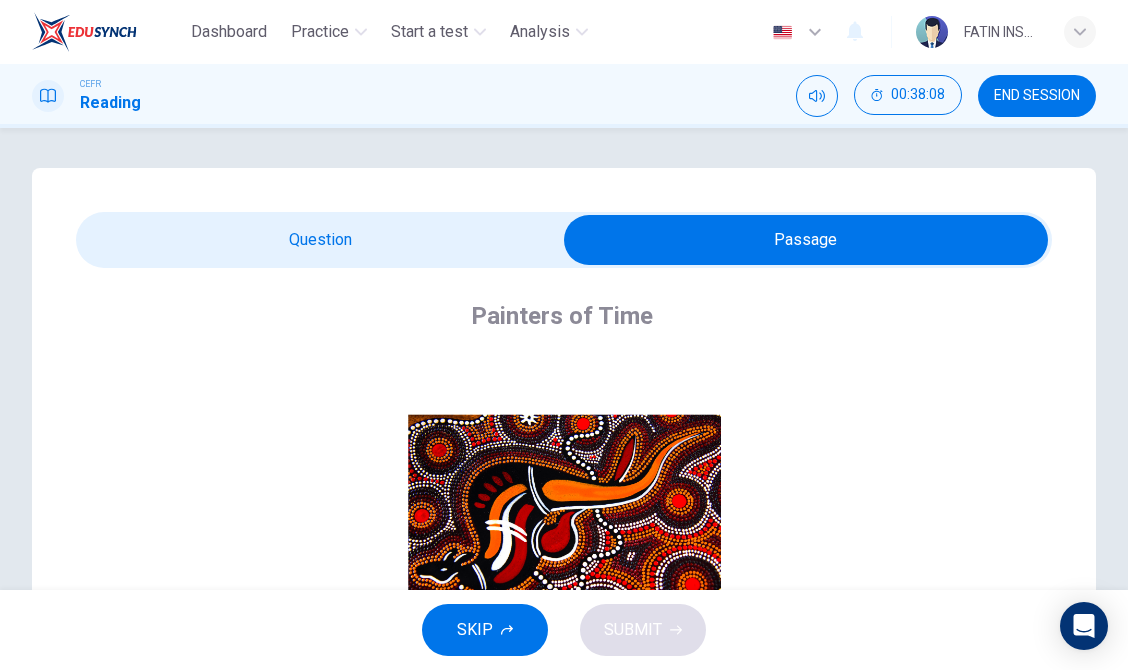 click at bounding box center [806, 240] 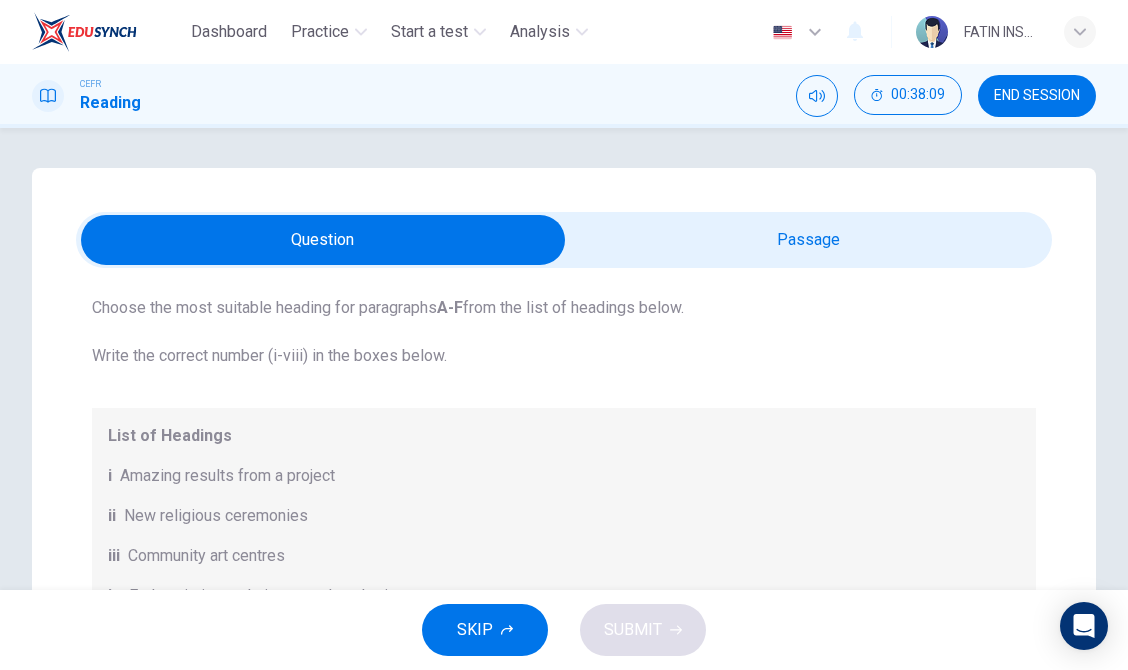 scroll, scrollTop: 188, scrollLeft: 0, axis: vertical 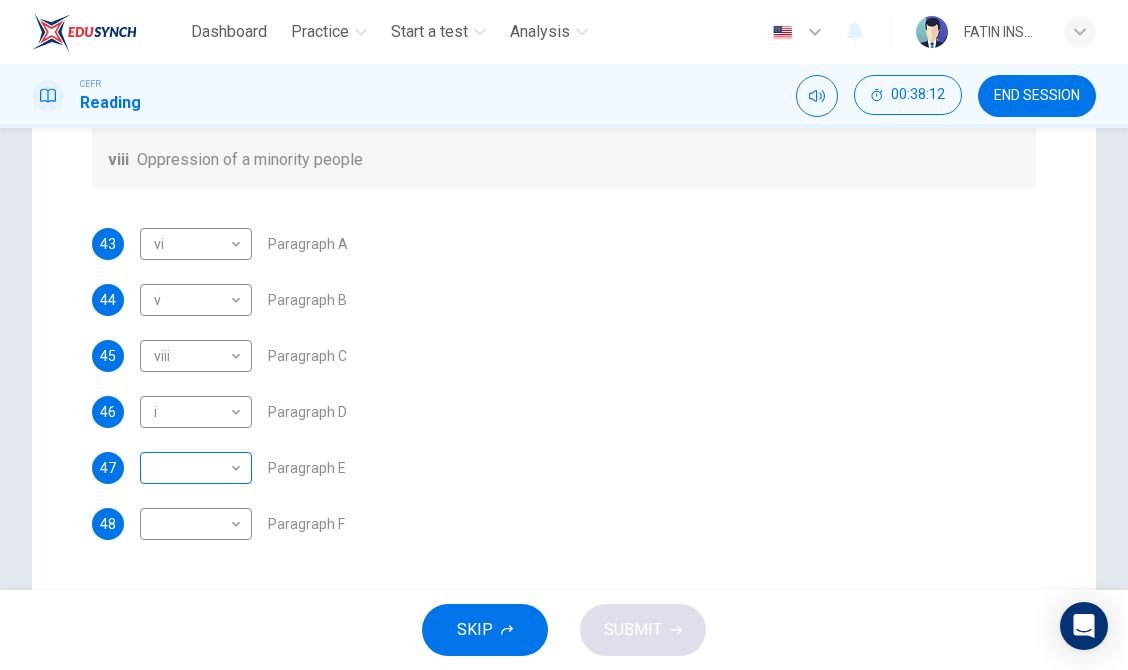 click on "Dashboard Practice Start a test Analysis English en ​ FATIN INSYIRAH BINTI ZULHASNANI [PERSON_NAME] CEFR Reading 00:38:12 END SESSION Questions 43 - 48 The Reading Passage has eight paragraphs  A-H .
Choose the most suitable heading for paragraphs  A-F  from the list of headings below.
Write the correct number (i-viii) in the boxes below. List of Headings i Amazing results from a project ii New religious ceremonies iii Community art centres iv Early painting techniques and marketing systems v Mythology and history combined vi The increasing acclaim for Aboriginal art vii Belief in continuity viii Oppression of a minority people 43 vi vi ​ Paragraph A 44 v v ​ Paragraph B 45 viii viii ​ Paragraph C 46 i i ​ Paragraph D 47 ​ ​ Paragraph E 48 ​ ​ Paragraph F Painters of Time CLICK TO ZOOM Click to Zoom A B C D E F G H  [DATE], Aboriginal painting has become a great success. Some works sell for more than $25,000, and exceptional items may fetch as much as $180,000 in [GEOGRAPHIC_DATA]. SKIP SUBMIT" at bounding box center [564, 335] 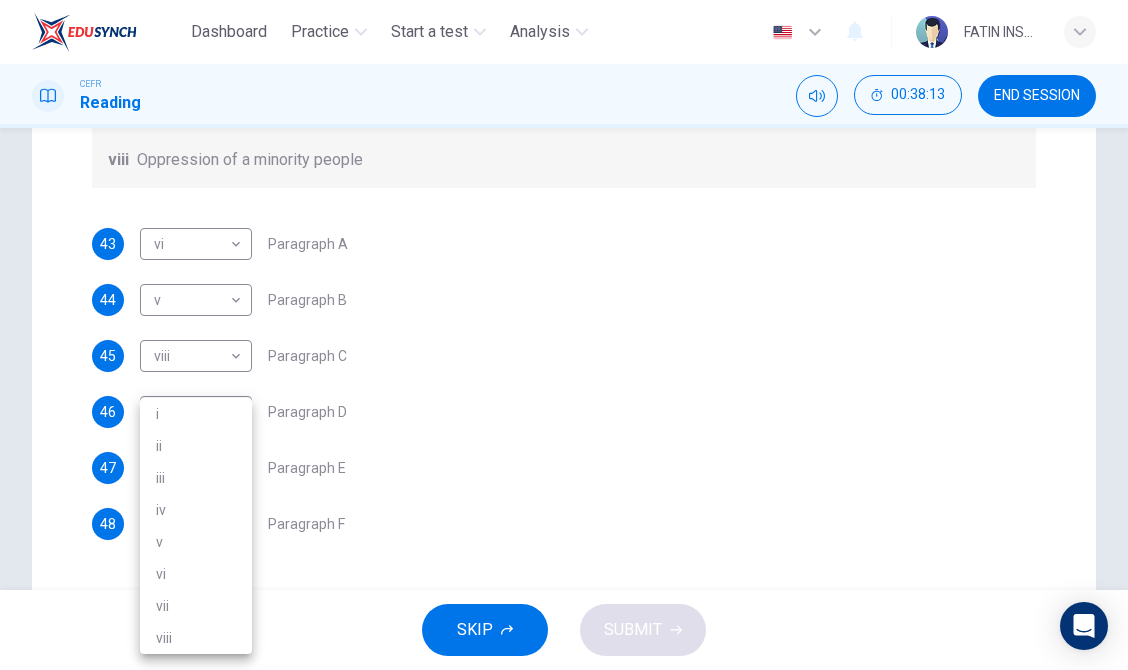 click on "iv" at bounding box center [196, 510] 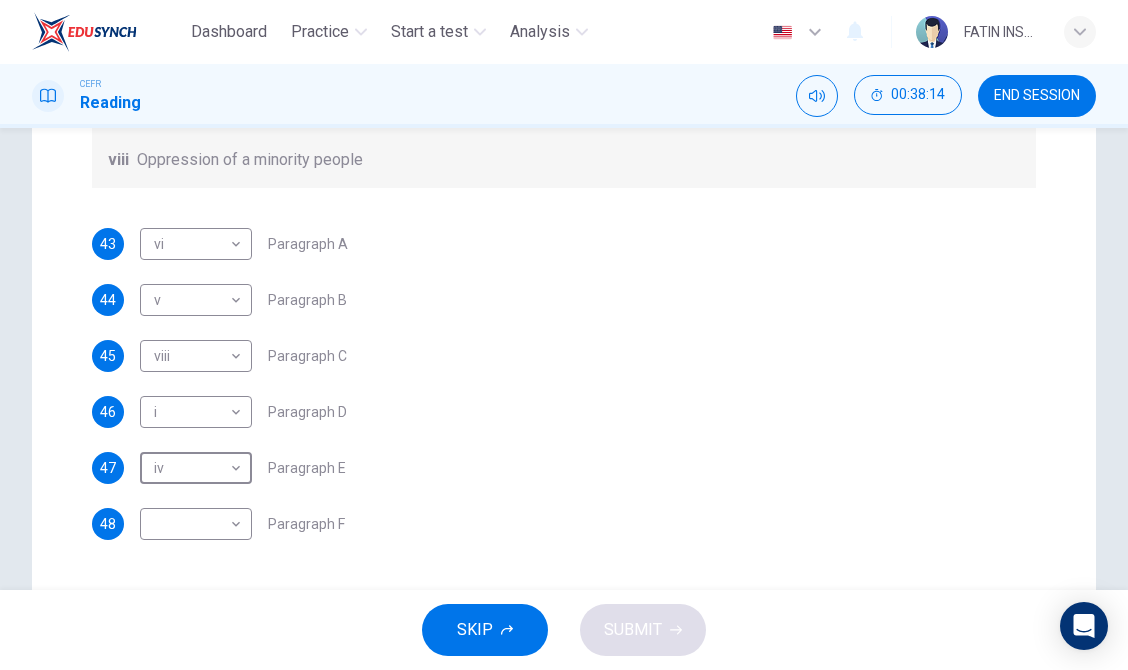 scroll, scrollTop: 0, scrollLeft: 0, axis: both 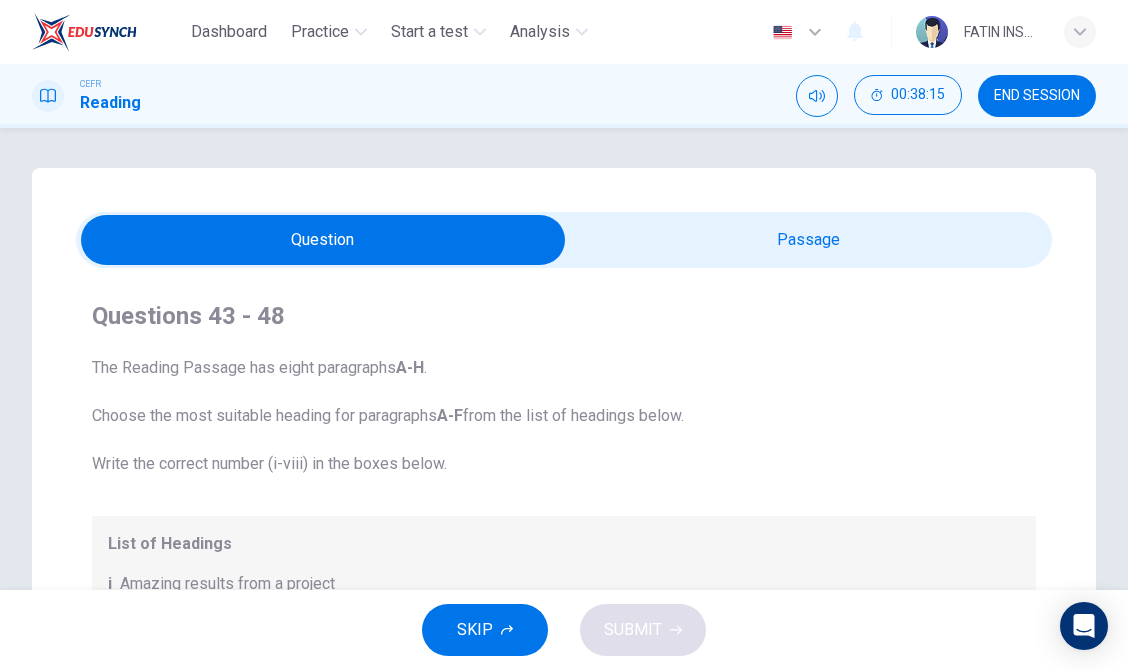 click at bounding box center [323, 240] 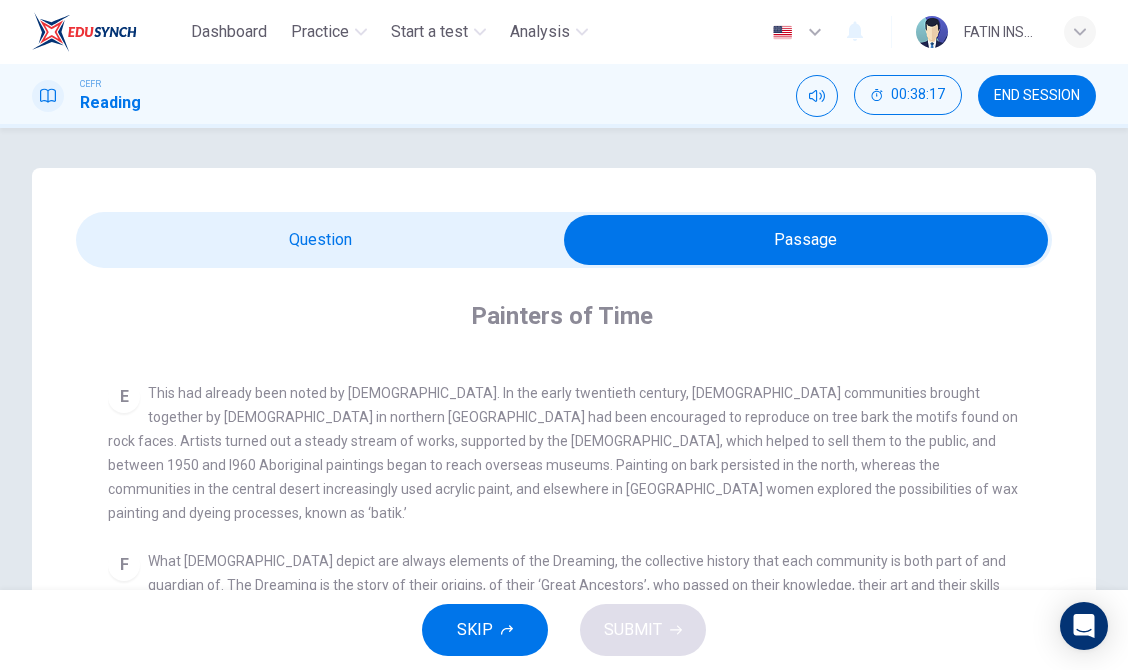 scroll, scrollTop: 961, scrollLeft: 0, axis: vertical 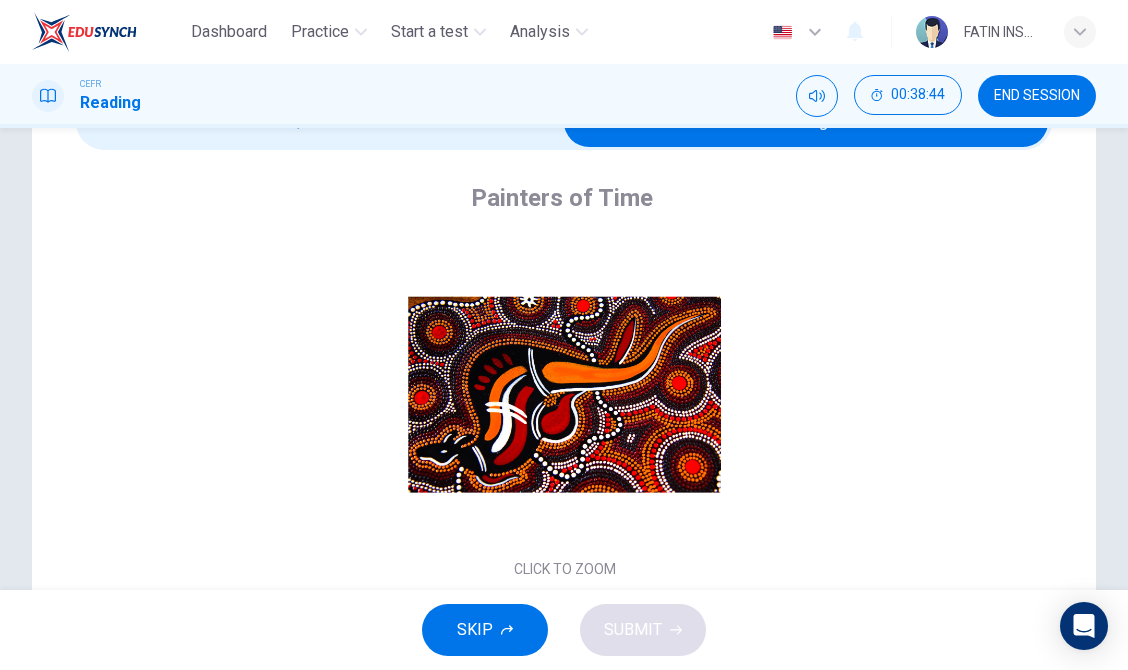 click at bounding box center [806, 122] 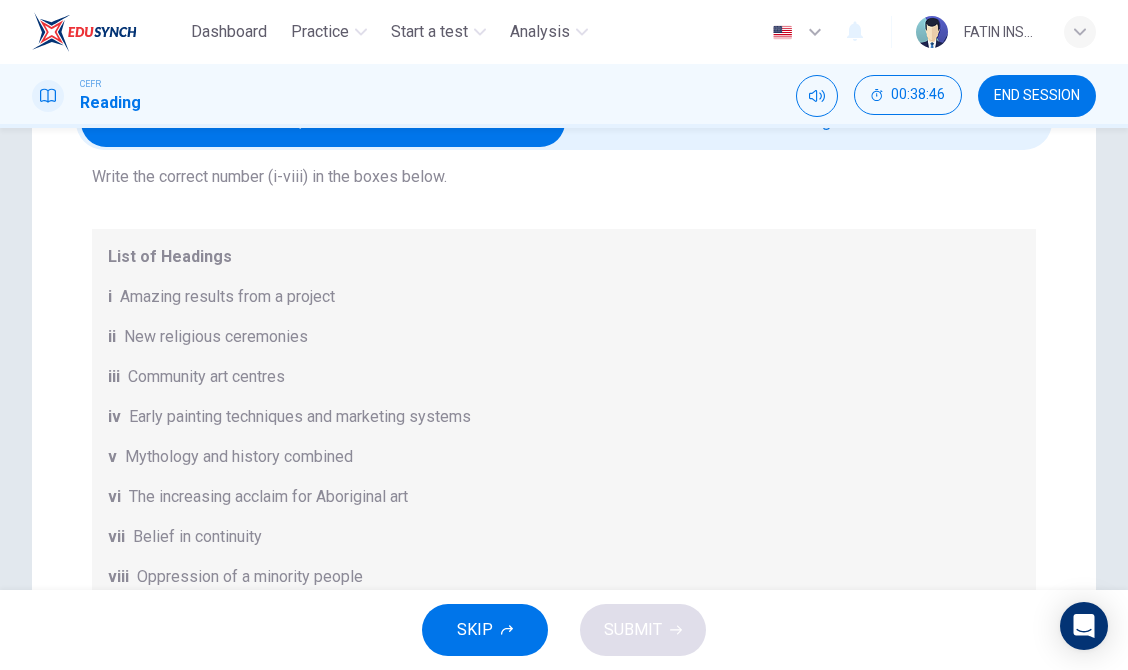 scroll, scrollTop: 188, scrollLeft: 0, axis: vertical 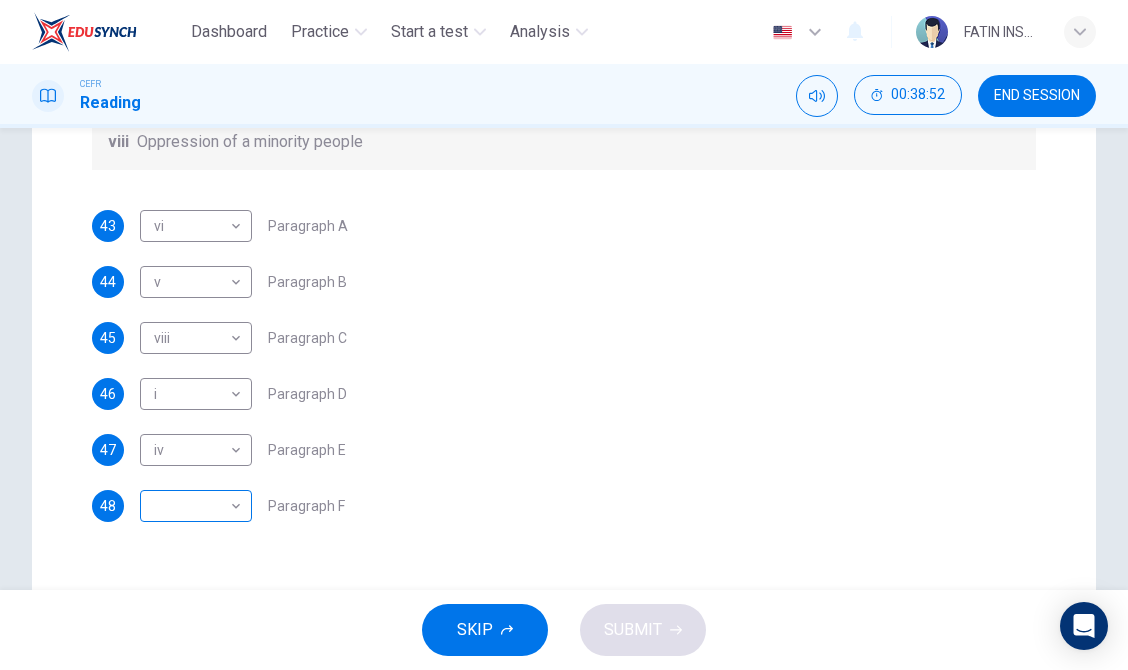 click on "Dashboard Practice Start a test Analysis English en ​ FATIN INSYIRAH BINTI ZULHASNANI [PERSON_NAME] CEFR Reading 00:38:52 END SESSION Questions 43 - 48 The Reading Passage has eight paragraphs  A-H .
Choose the most suitable heading for paragraphs  A-F  from the list of headings below.
Write the correct number (i-viii) in the boxes below. List of Headings i Amazing results from a project ii New religious ceremonies iii Community art centres iv Early painting techniques and marketing systems v Mythology and history combined vi The increasing acclaim for Aboriginal art vii Belief in continuity viii Oppression of a minority people 43 vi vi ​ Paragraph A 44 v v ​ Paragraph B 45 viii viii ​ Paragraph C 46 i i ​ Paragraph D 47 iv iv ​ Paragraph E 48 ​ ​ Paragraph F Painters of Time CLICK TO ZOOM Click to Zoom A B C D E F G H  [DATE], Aboriginal painting has become a great success. Some works sell for more than $25,000, and exceptional items may fetch as much as $180,000 in [GEOGRAPHIC_DATA]. SKIP SUBMIT" at bounding box center [564, 335] 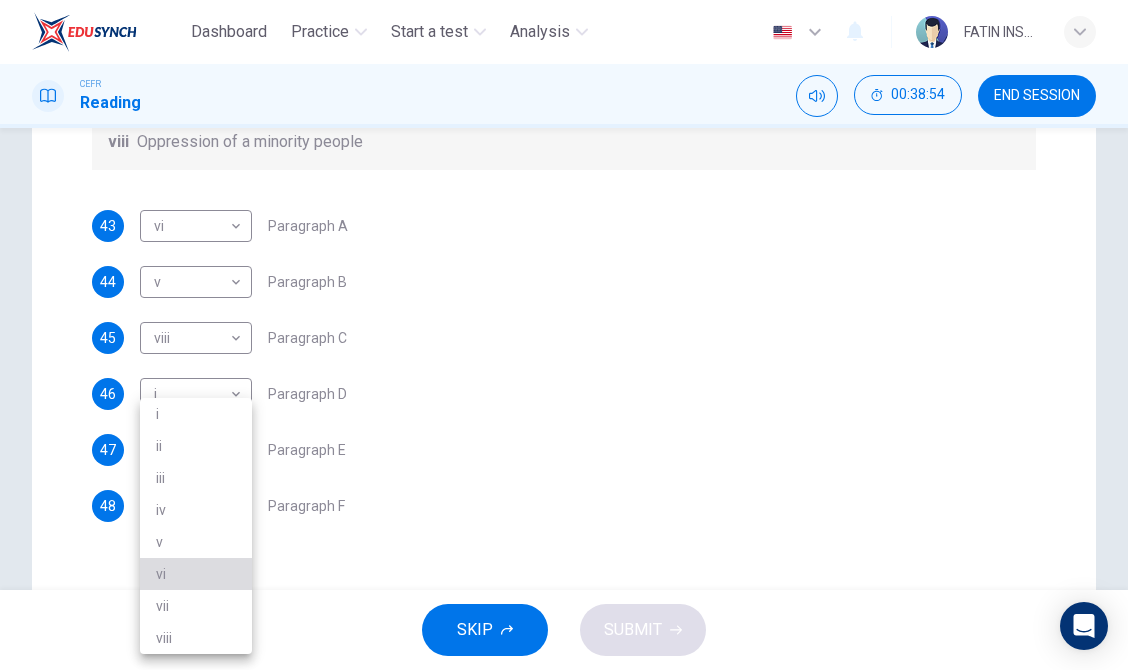 click on "vi" at bounding box center (196, 574) 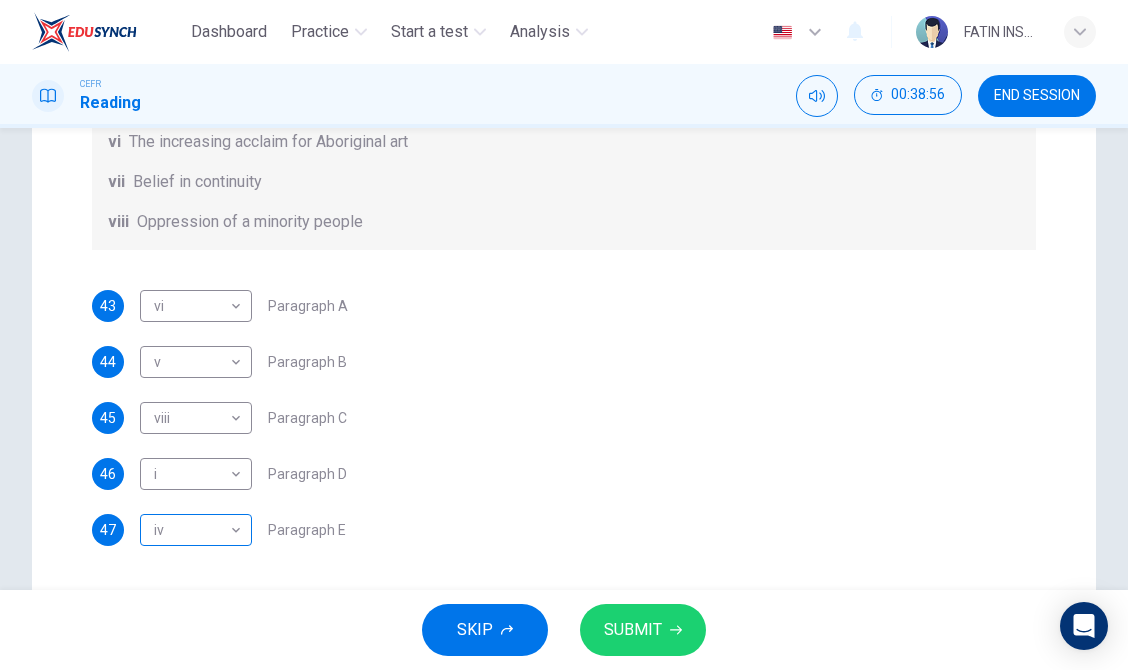 scroll, scrollTop: 169, scrollLeft: 0, axis: vertical 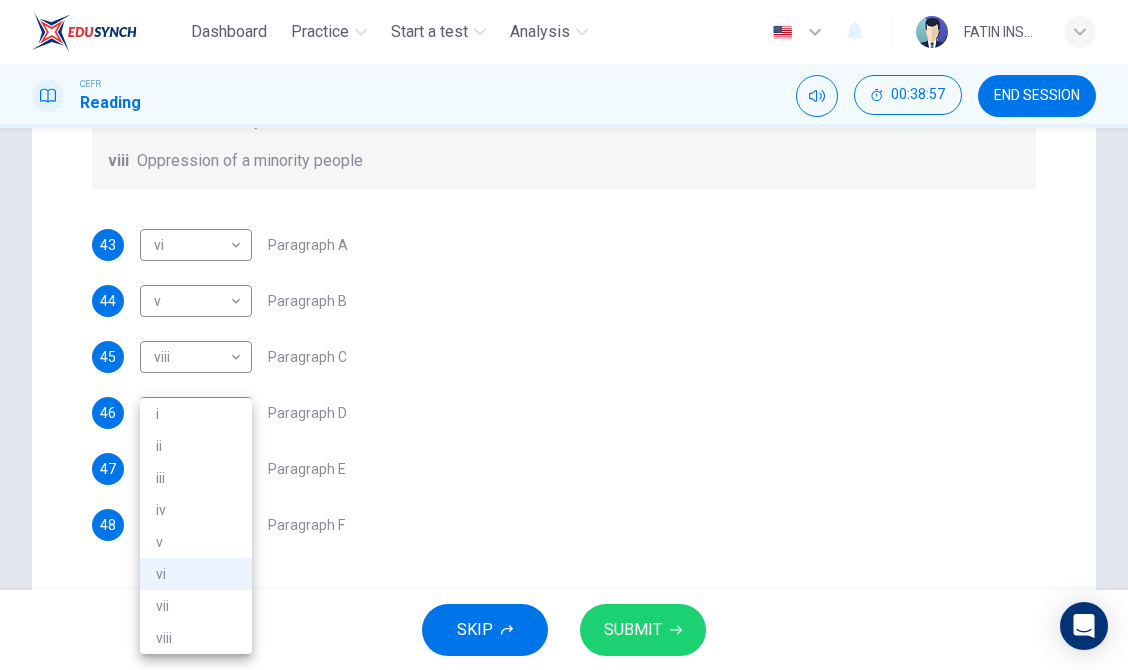 click on "Dashboard Practice Start a test Analysis English en ​ FATIN INSYIRAH BINTI ZULHASNANI [PERSON_NAME] CEFR Reading 00:38:57 END SESSION Questions 43 - 48 The Reading Passage has eight paragraphs  A-H .
Choose the most suitable heading for paragraphs  A-F  from the list of headings below.
Write the correct number (i-viii) in the boxes below. List of Headings i Amazing results from a project ii New religious ceremonies iii Community art centres iv Early painting techniques and marketing systems v Mythology and history combined vi The increasing acclaim for Aboriginal art vii Belief in continuity viii Oppression of a minority people 43 vi vi ​ Paragraph A 44 v v ​ Paragraph B 45 viii viii ​ Paragraph C 46 i i ​ Paragraph D 47 iv iv ​ Paragraph E 48 vi vi ​ Paragraph F Painters of Time CLICK TO ZOOM Click to Zoom A B C D E F G H  [DATE], Aboriginal painting has become a great success. Some works sell for more than $25,000, and exceptional items may fetch as much as $180,000 in [GEOGRAPHIC_DATA]. SKIP SUBMIT" at bounding box center (564, 335) 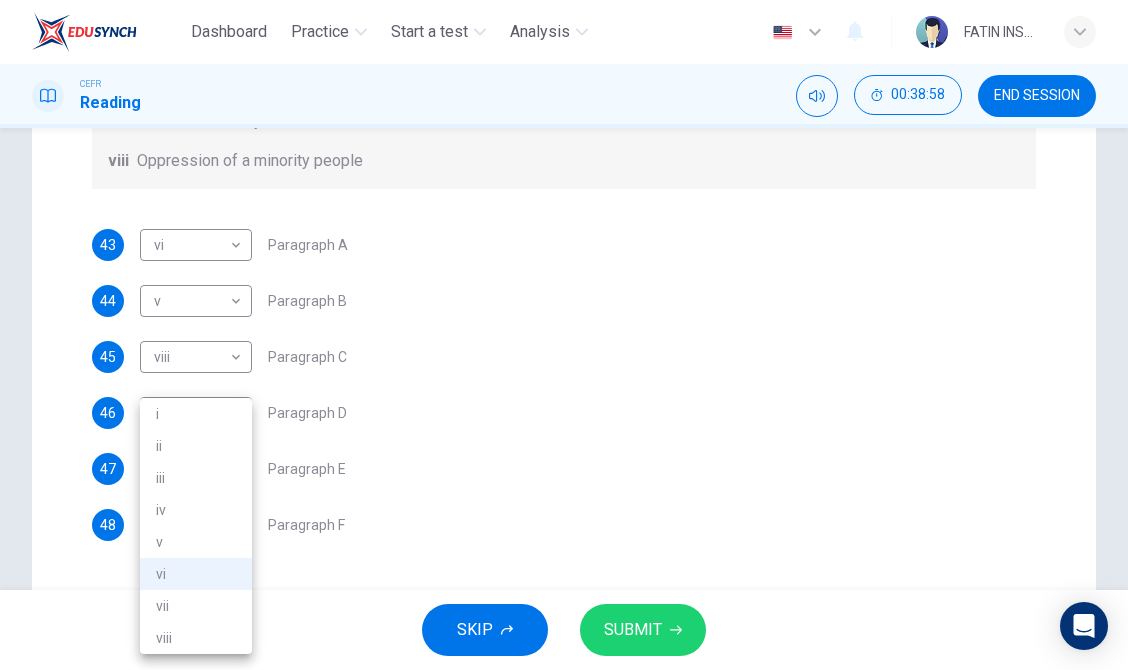 click on "vii" at bounding box center (196, 606) 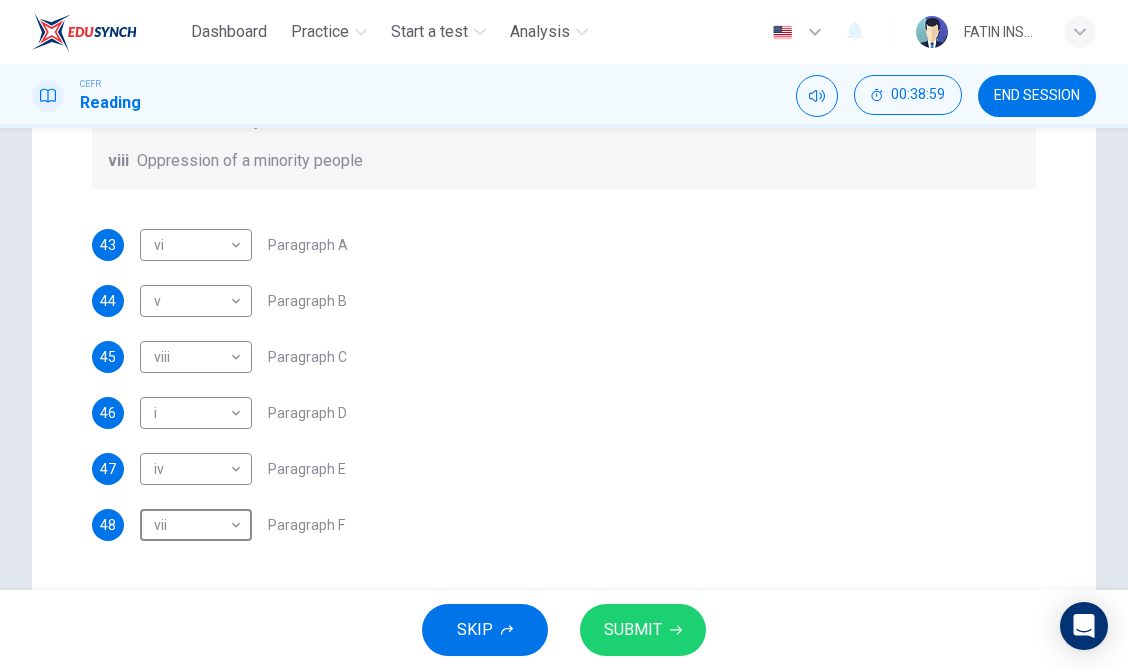 click on "SUBMIT" at bounding box center (633, 630) 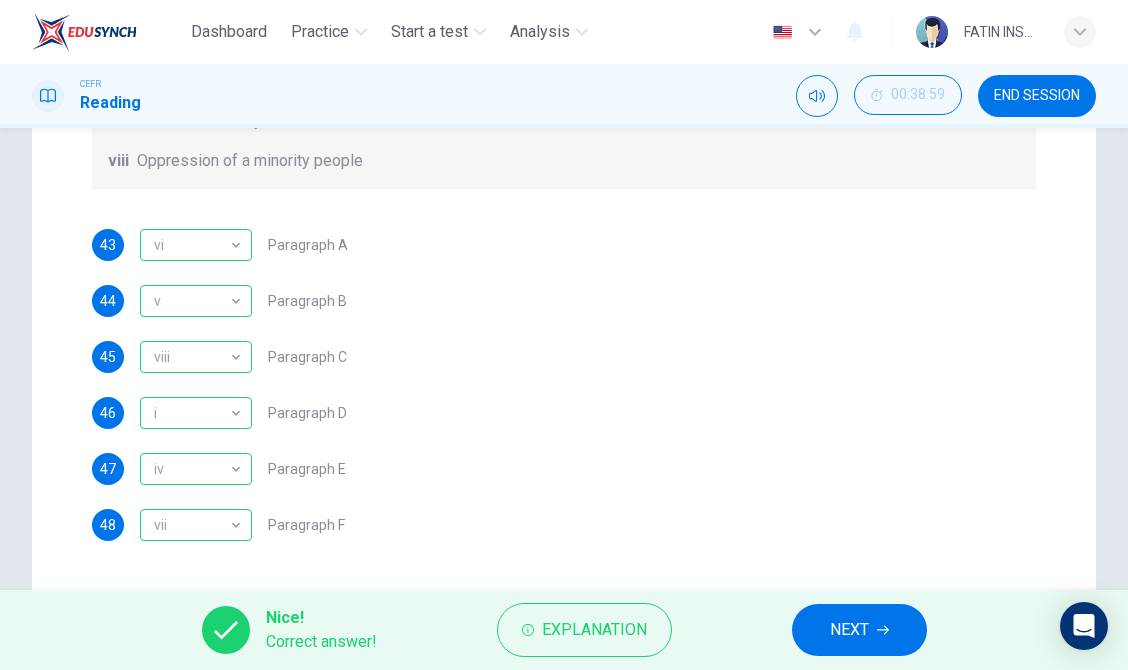 click on "NEXT" at bounding box center (849, 630) 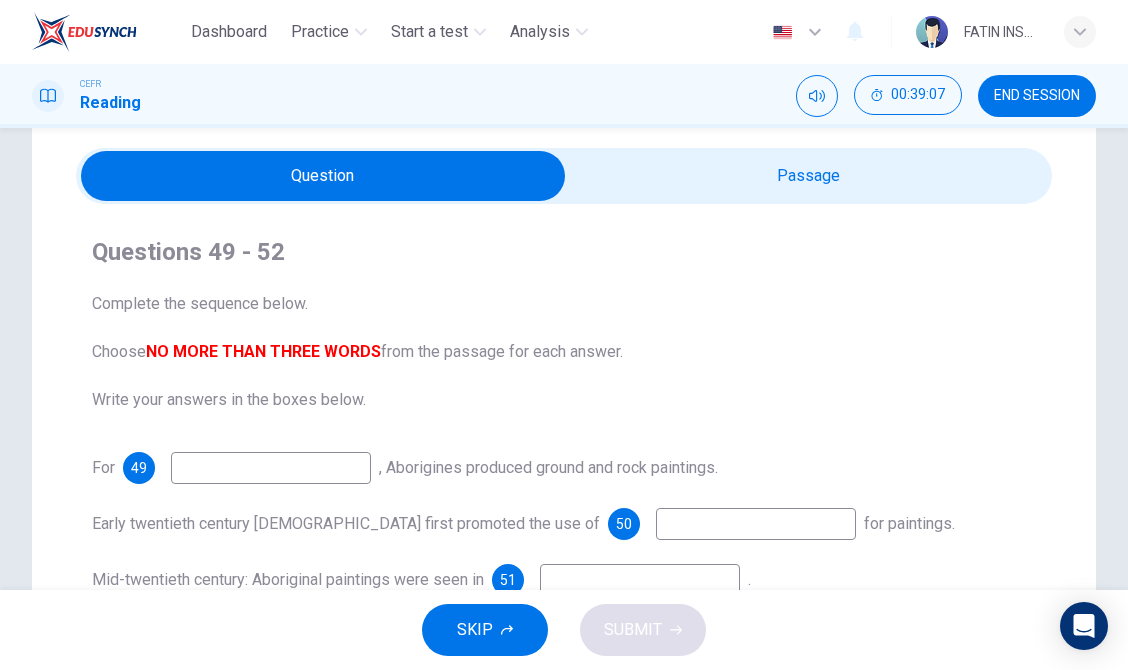 scroll, scrollTop: 65, scrollLeft: 0, axis: vertical 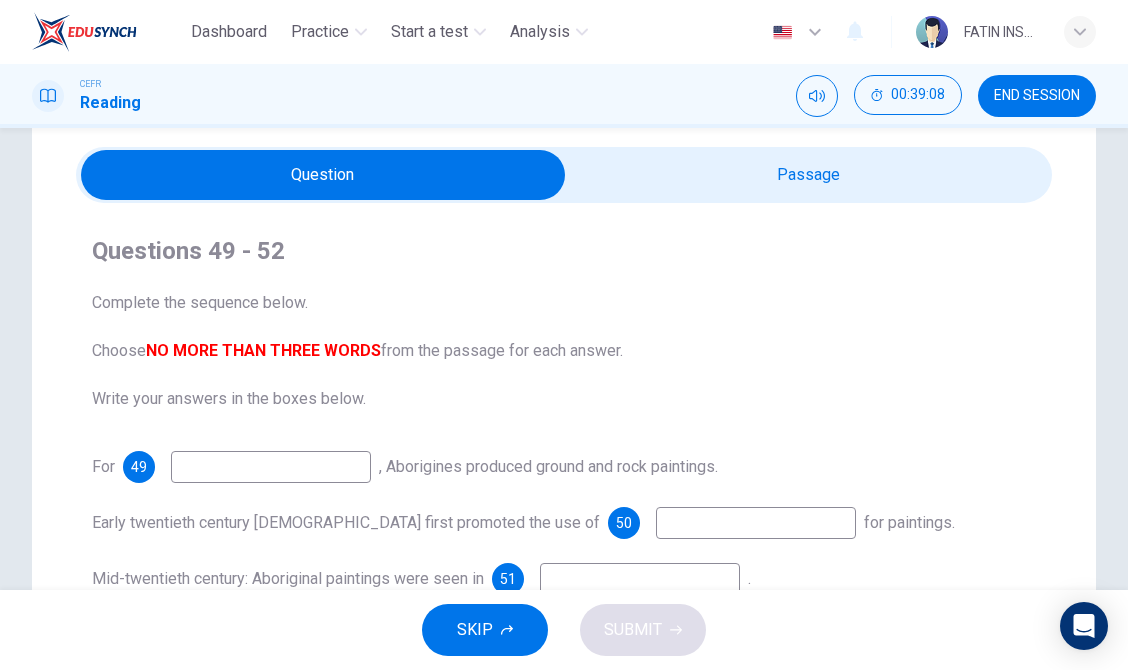 click at bounding box center (323, 175) 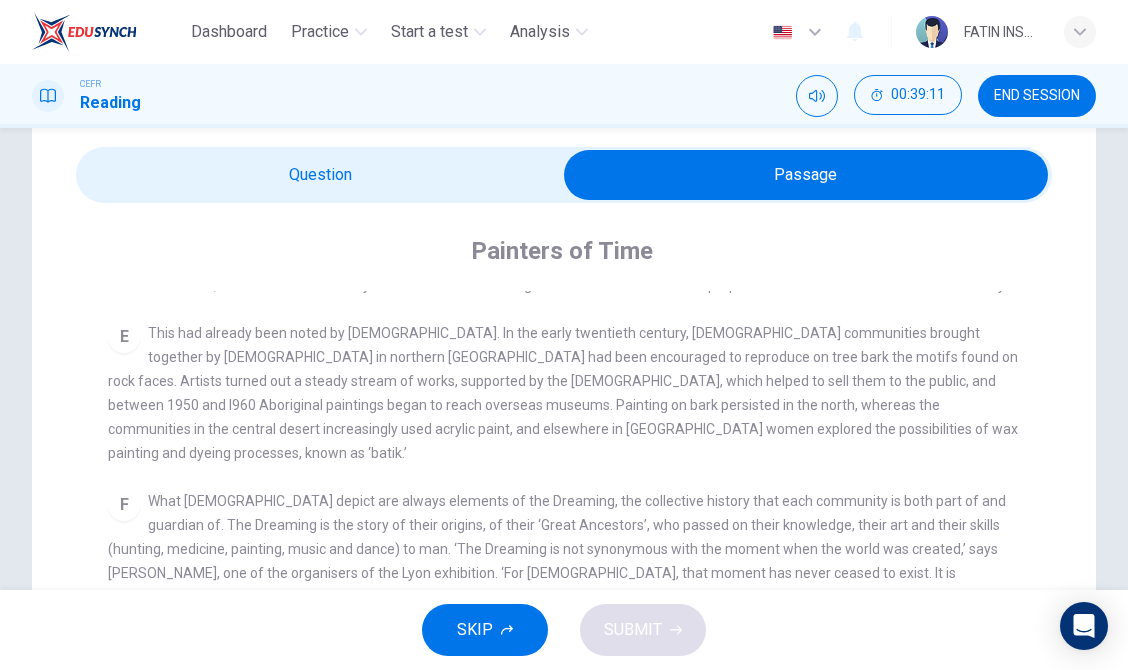 scroll, scrollTop: 961, scrollLeft: 0, axis: vertical 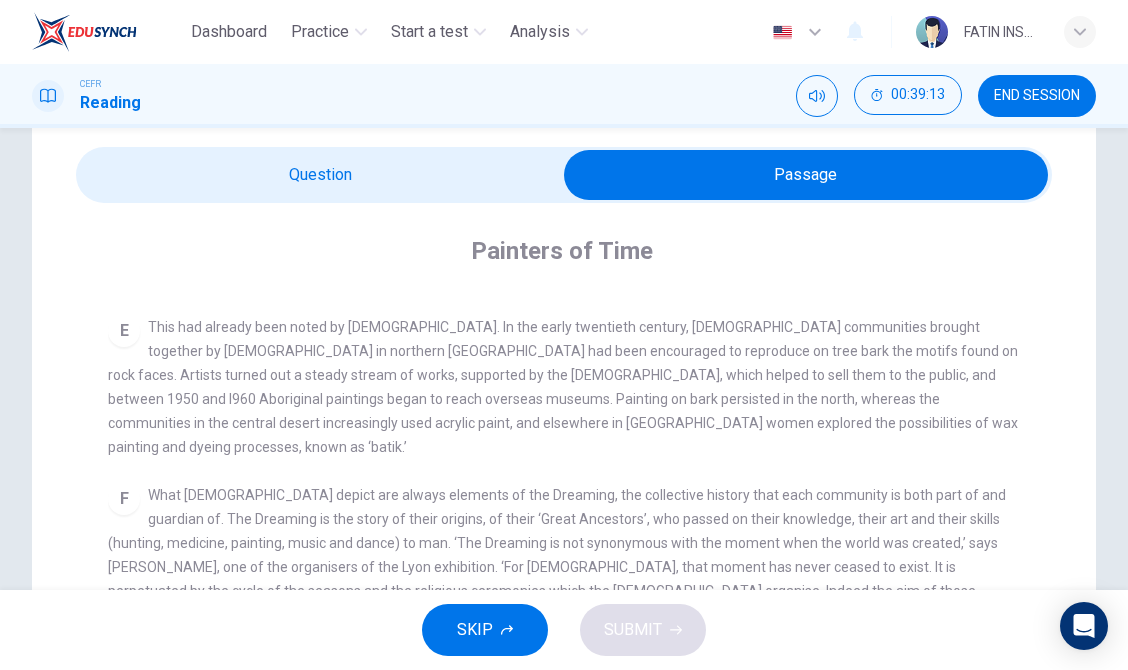 click at bounding box center [806, 175] 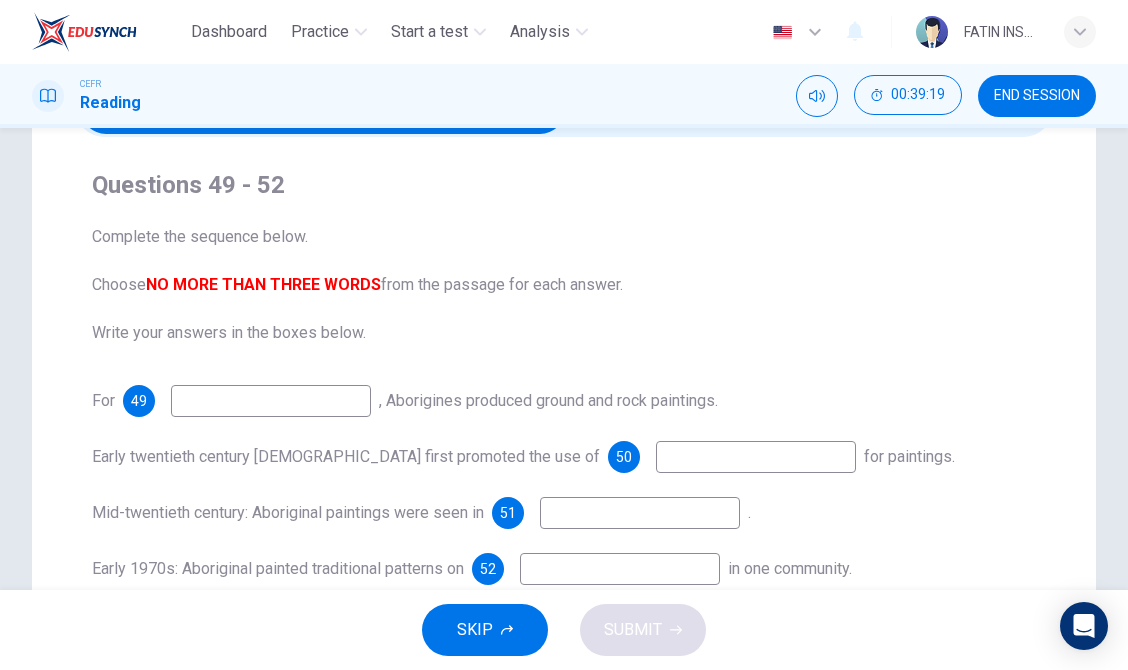 scroll, scrollTop: 0, scrollLeft: 0, axis: both 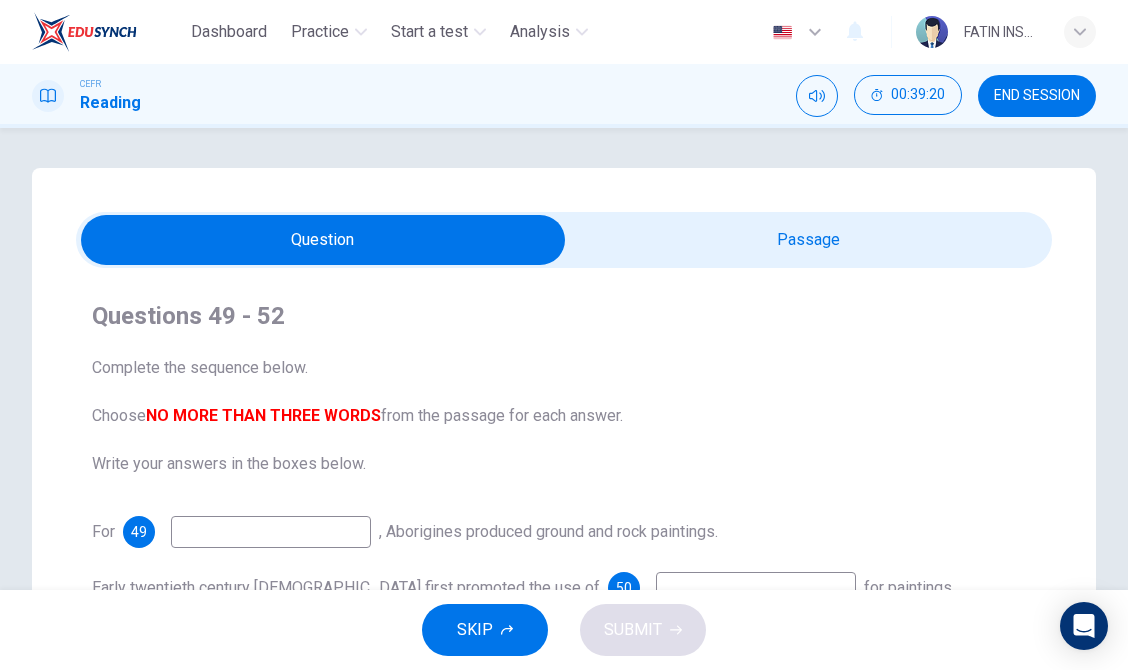 click at bounding box center (323, 240) 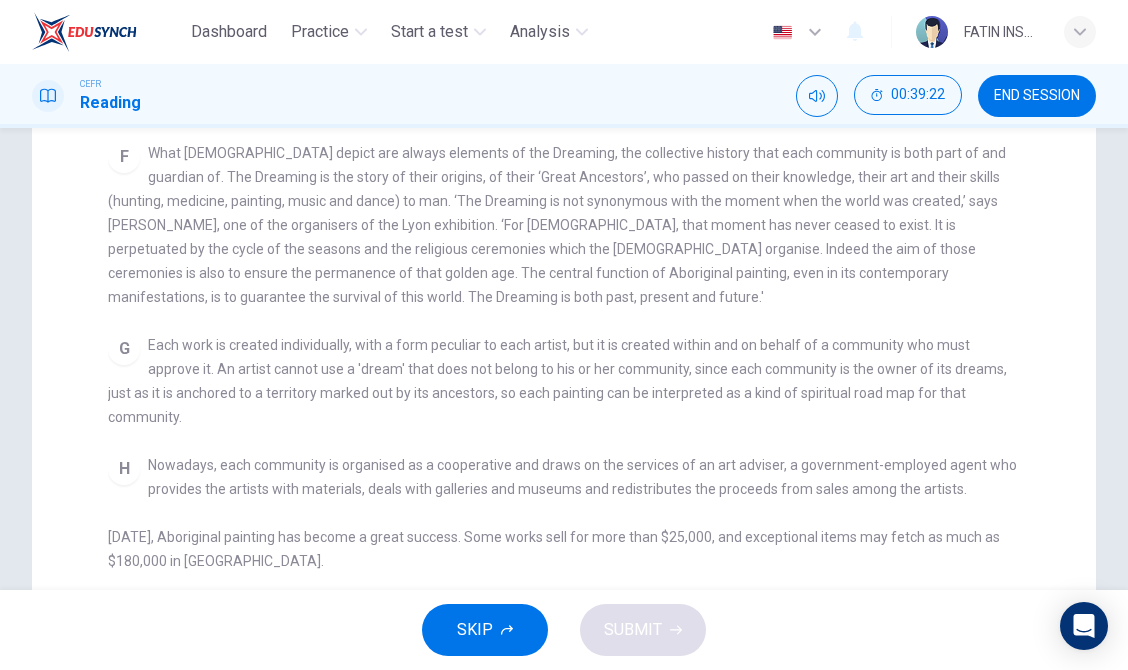 scroll, scrollTop: 135, scrollLeft: 0, axis: vertical 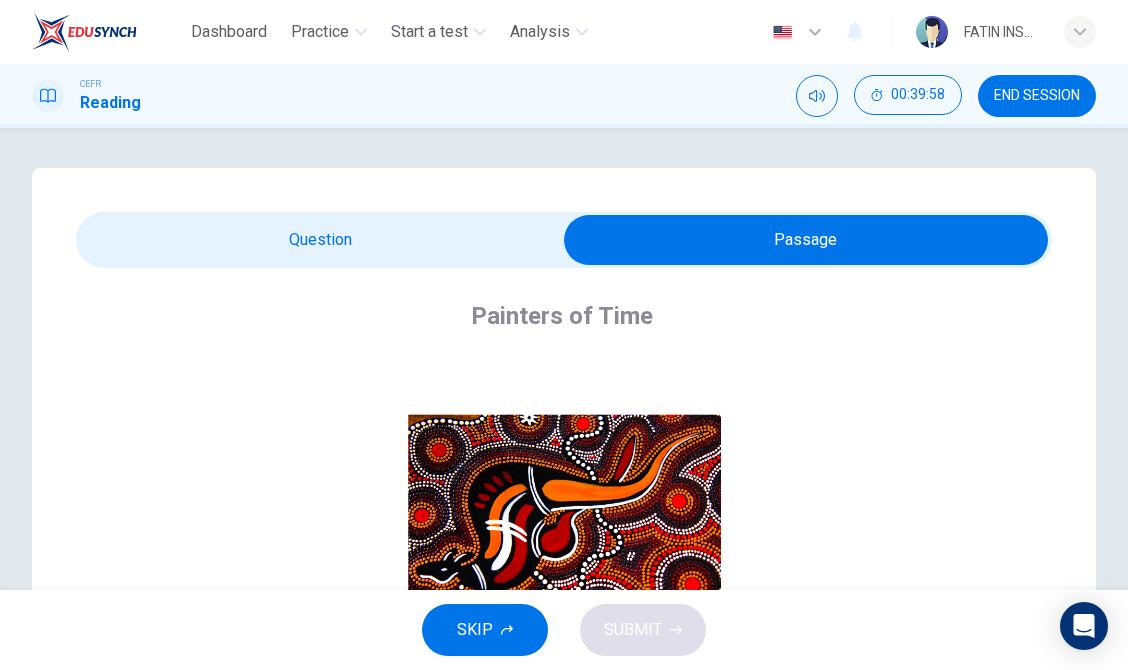 click on "Painters of Time CLICK TO ZOOM Click to Zoom A The works of [DEMOGRAPHIC_DATA] artists are now much in demand throughout the world, and not just in [GEOGRAPHIC_DATA], where they are already fully recognised: the [GEOGRAPHIC_DATA], which opened in [GEOGRAPHIC_DATA] in [DATE], designated 40% of its exhibition space to works by [DEMOGRAPHIC_DATA]. In [GEOGRAPHIC_DATA] their art is being exhibited at a museum in [GEOGRAPHIC_DATA], [GEOGRAPHIC_DATA], while the future [GEOGRAPHIC_DATA] in [GEOGRAPHIC_DATA] - which will be devoted to arts and civilisations of [GEOGRAPHIC_DATA], [GEOGRAPHIC_DATA], [GEOGRAPHIC_DATA] and the Americas - plans to commission frescoes by artists from [GEOGRAPHIC_DATA]. B C D E F G H Nowadays, each community is organised as a cooperative and draws on the services of an art adviser, a government-employed agent who provides the artists with materials, deals with galleries and museums and redistributes the proceeds from sales among the artists.  [DATE], Aboriginal painting has become a great success. Some works sell for more than $25,000, and exceptional items may fetch as much as $180,000 in [GEOGRAPHIC_DATA]." at bounding box center [564, 686] 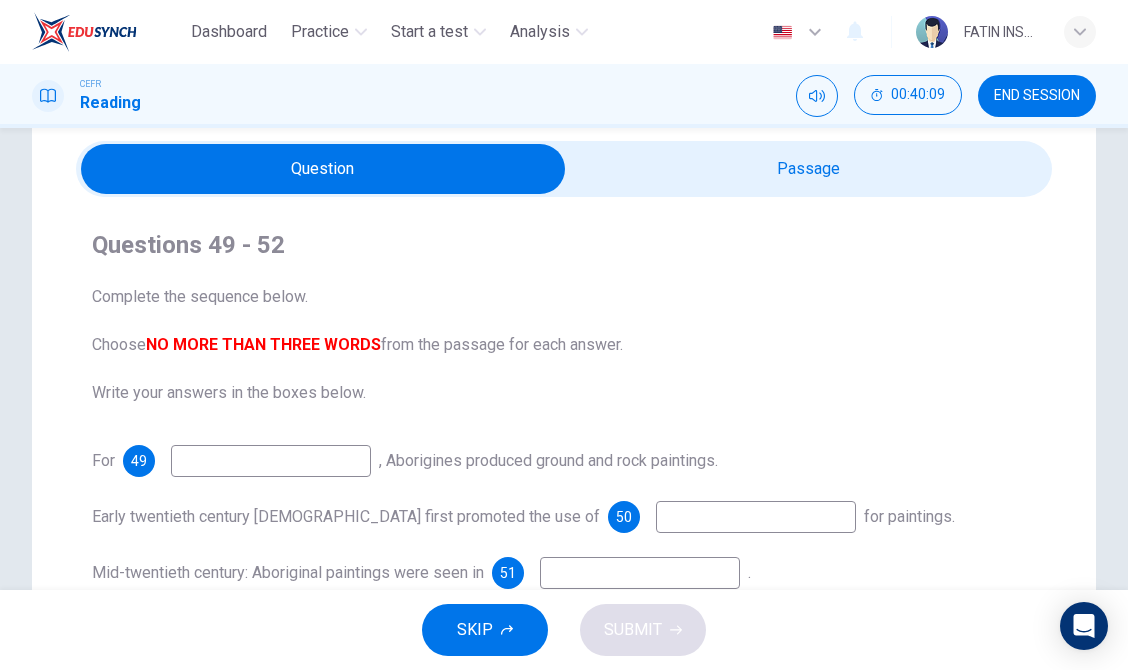 scroll, scrollTop: 0, scrollLeft: 0, axis: both 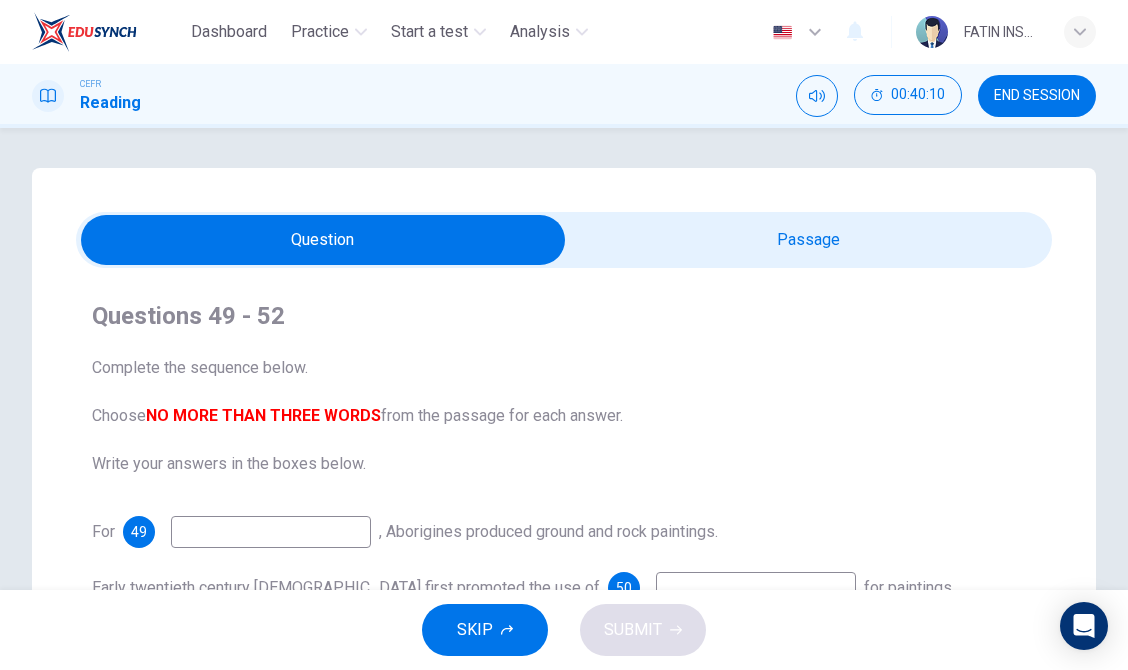 click at bounding box center (323, 240) 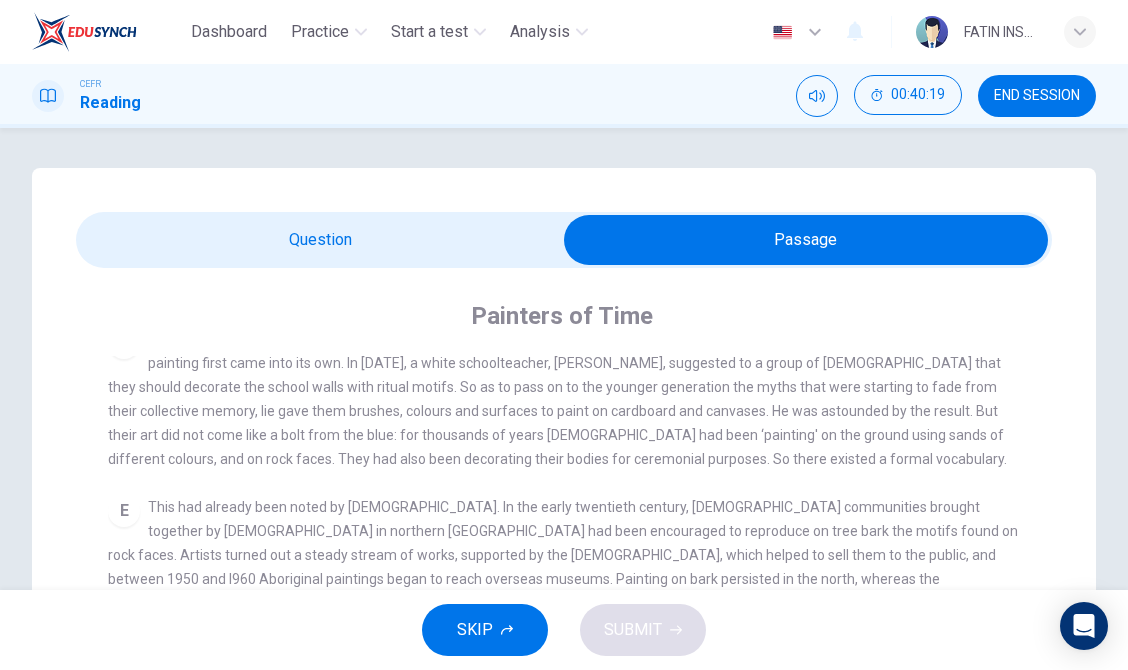 scroll, scrollTop: 844, scrollLeft: 0, axis: vertical 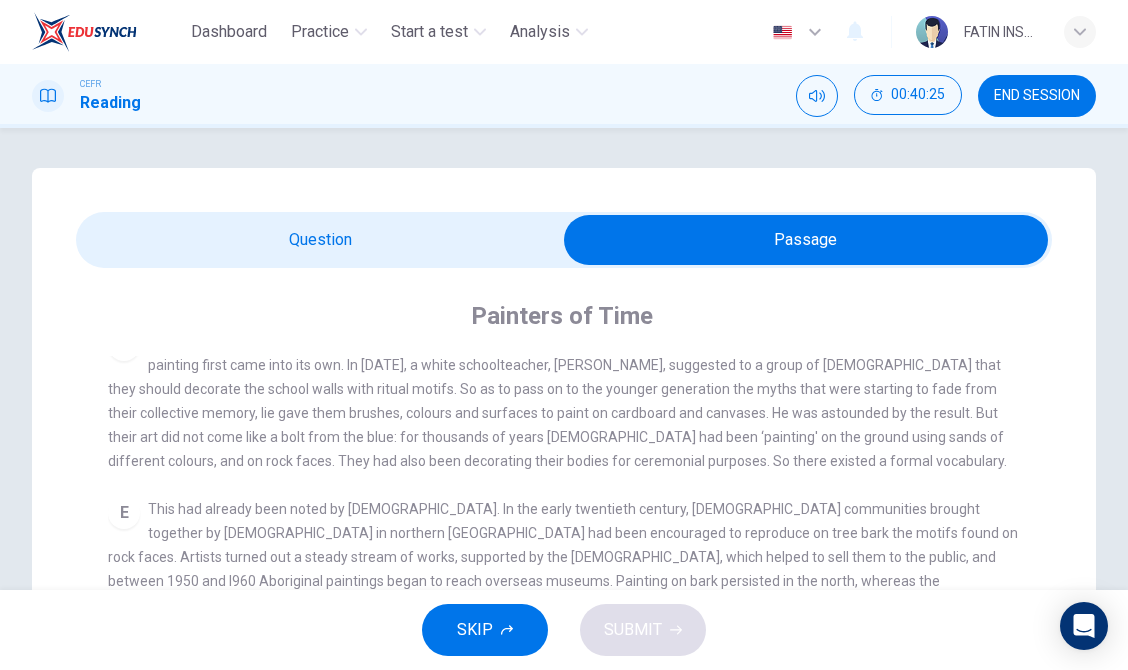 click at bounding box center [806, 240] 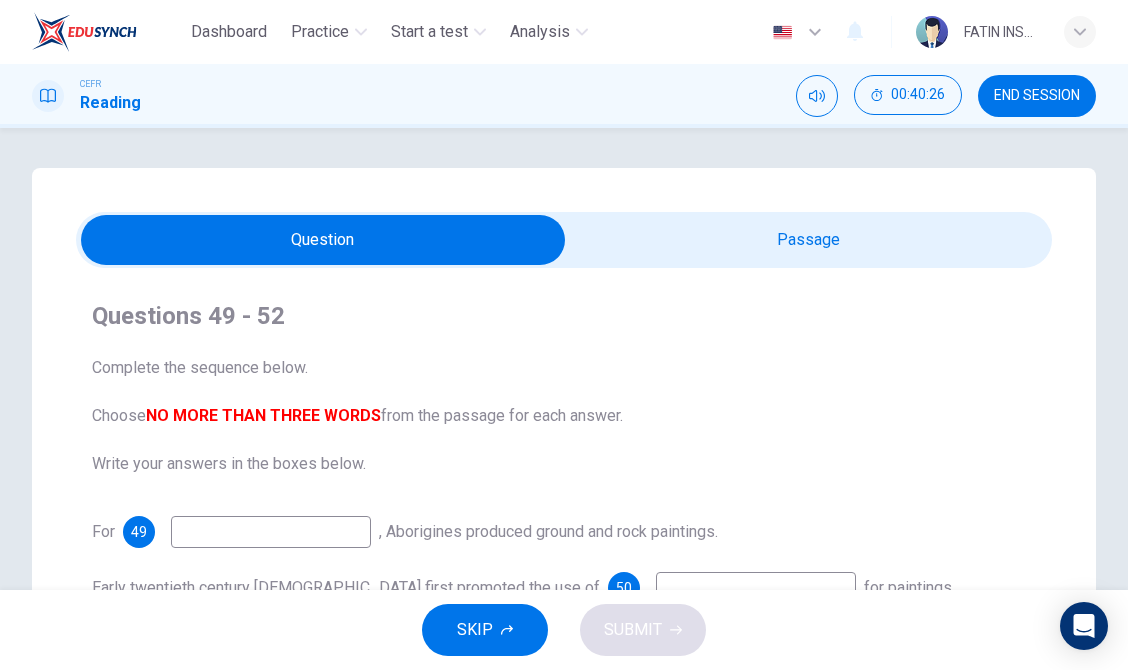 scroll, scrollTop: 154, scrollLeft: 0, axis: vertical 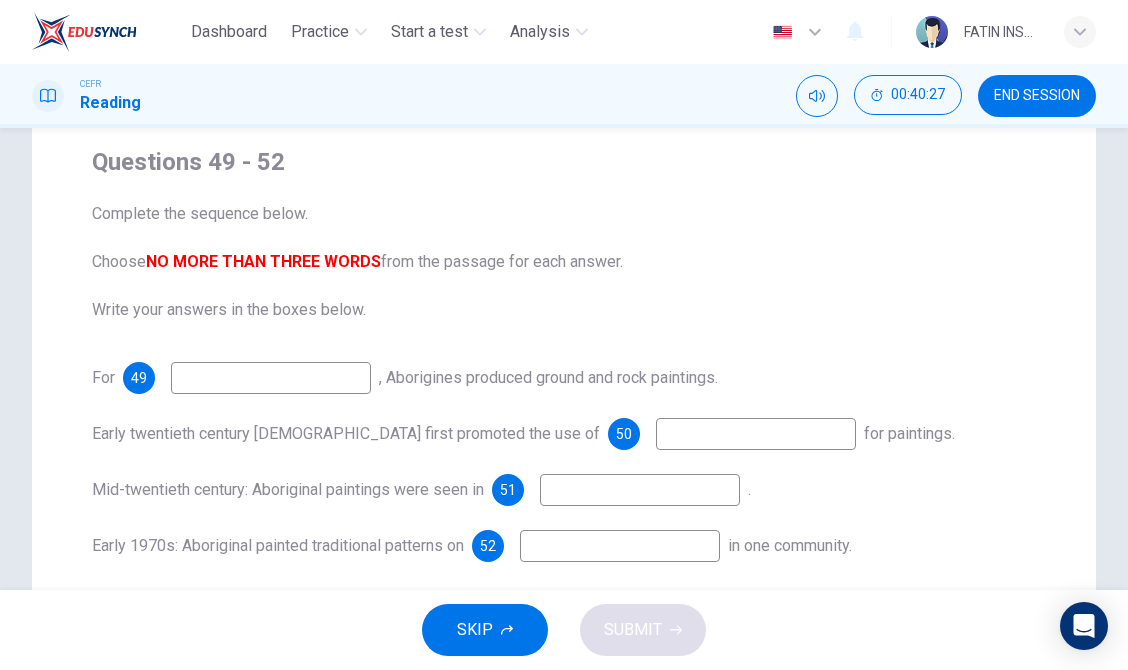 click at bounding box center (271, 378) 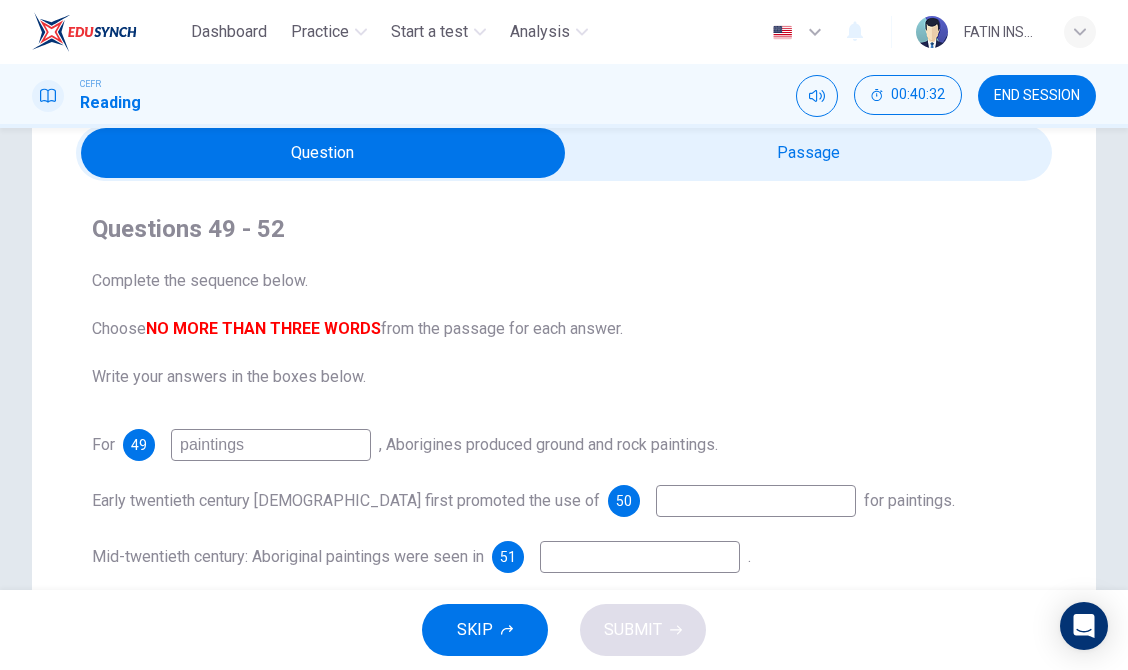 scroll, scrollTop: 56, scrollLeft: 0, axis: vertical 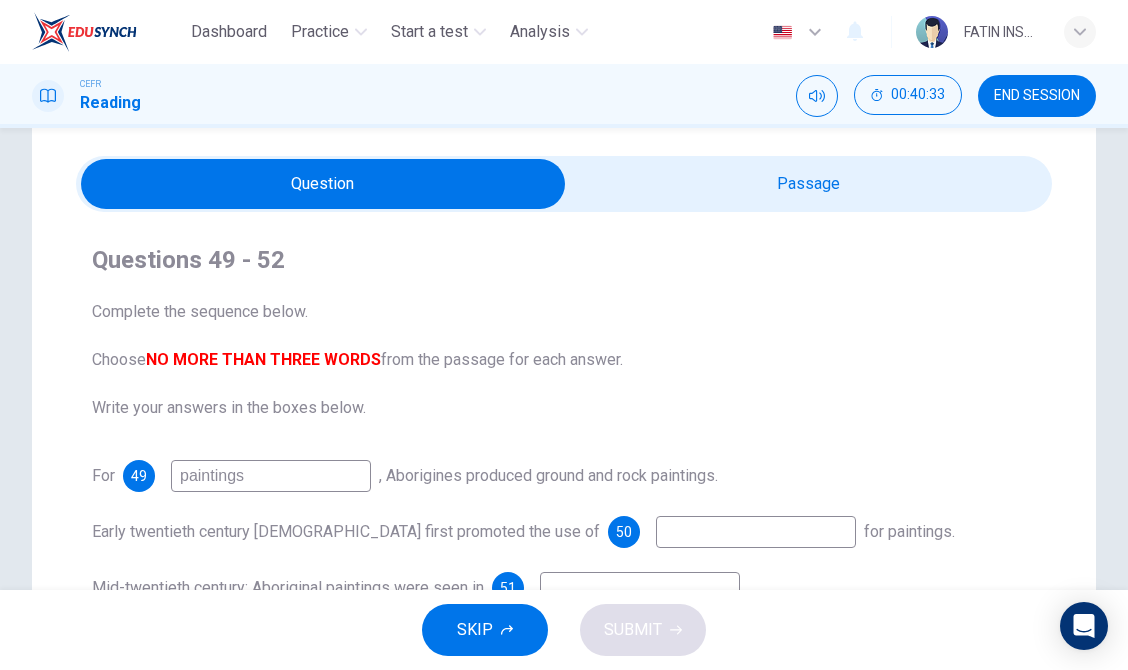 type on "paintings" 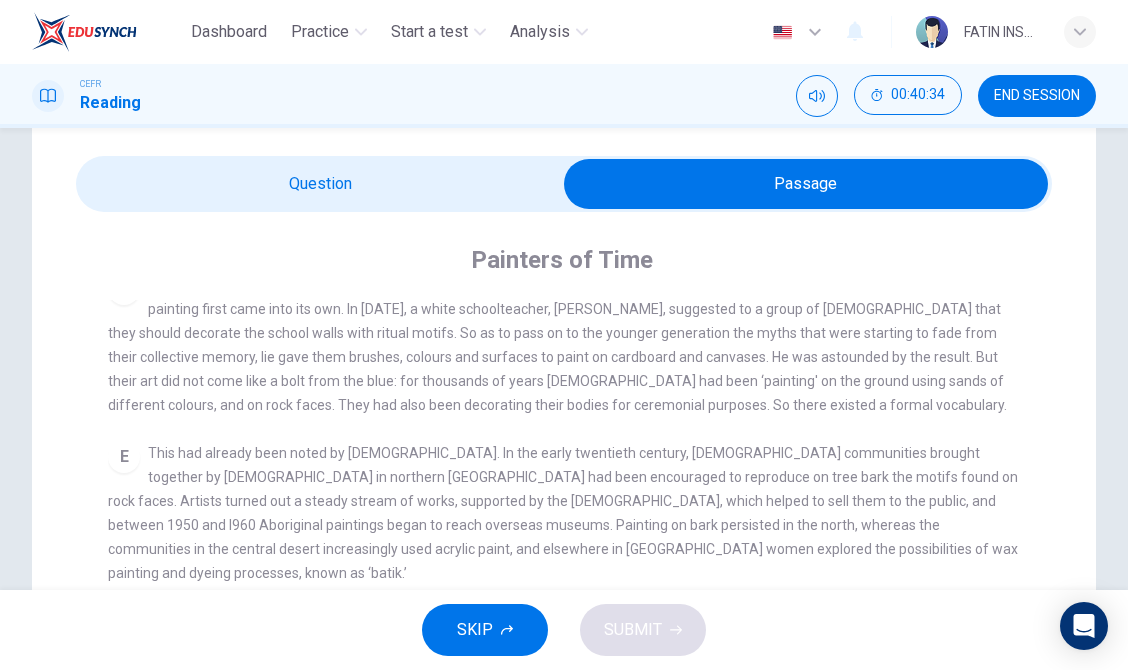 scroll, scrollTop: 223, scrollLeft: 0, axis: vertical 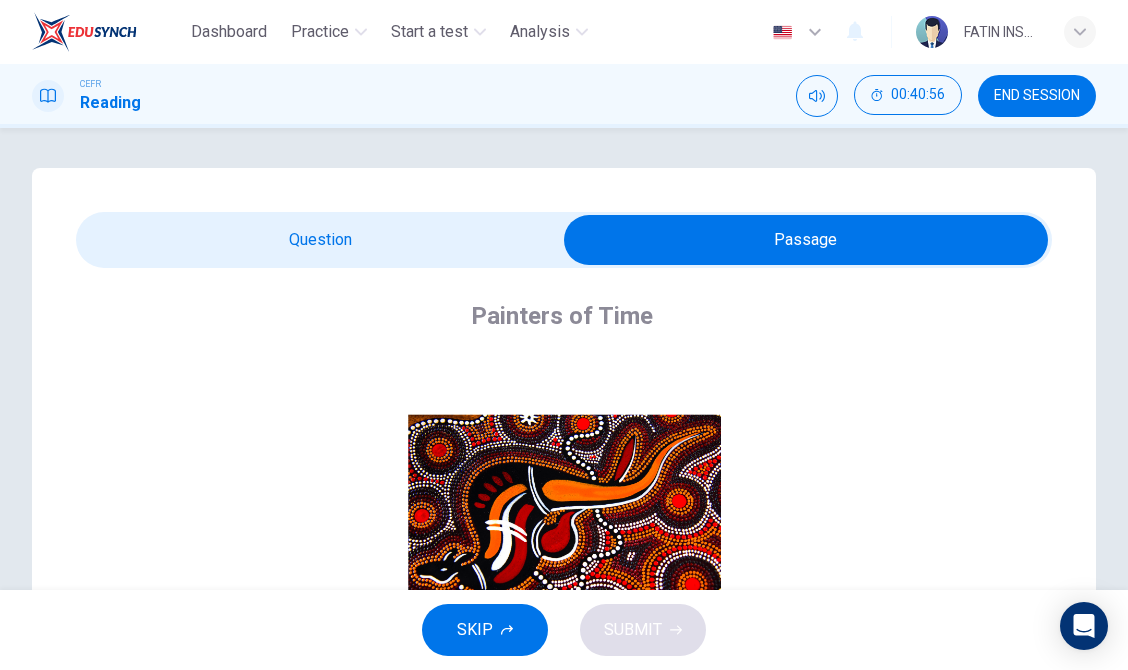 click at bounding box center [806, 240] 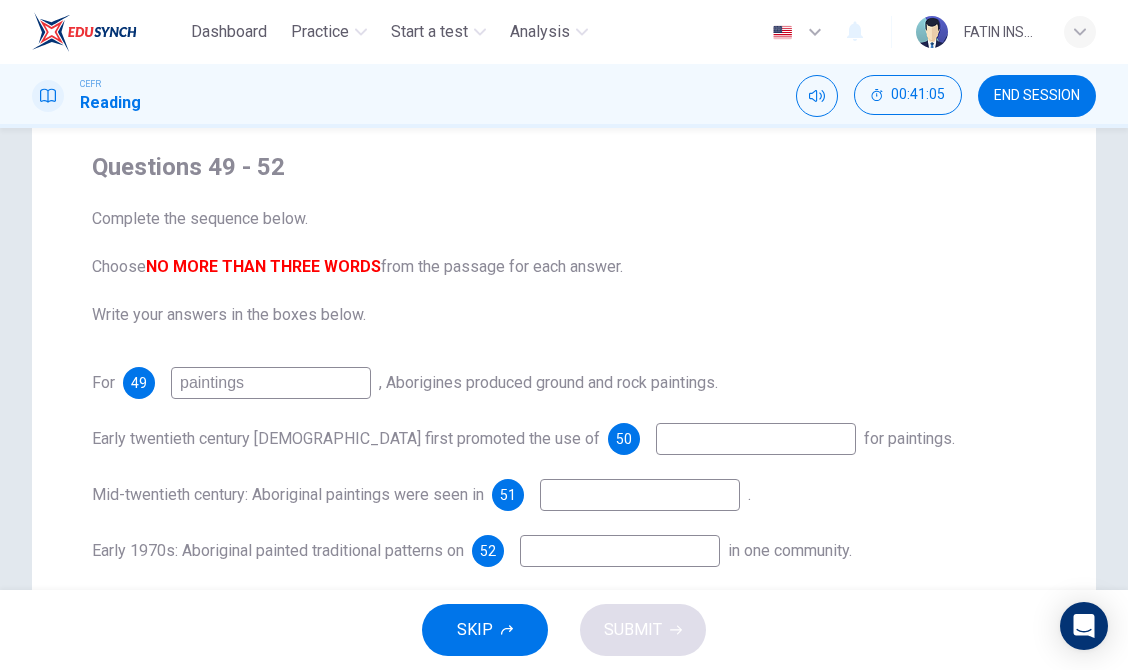 scroll, scrollTop: 0, scrollLeft: 0, axis: both 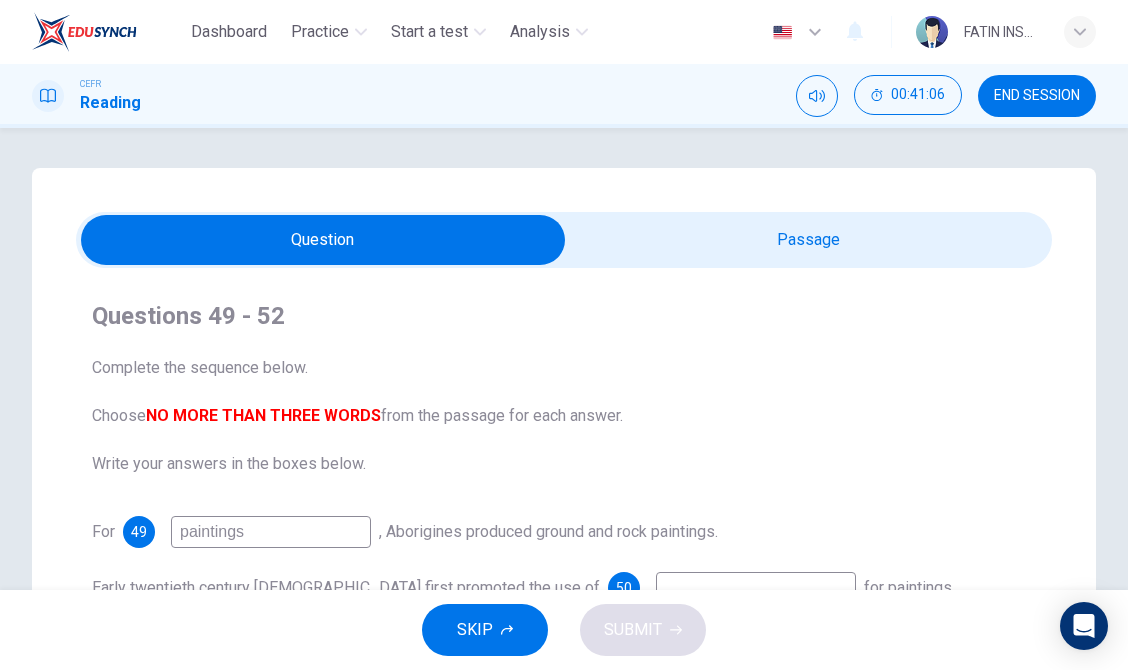 click at bounding box center (323, 240) 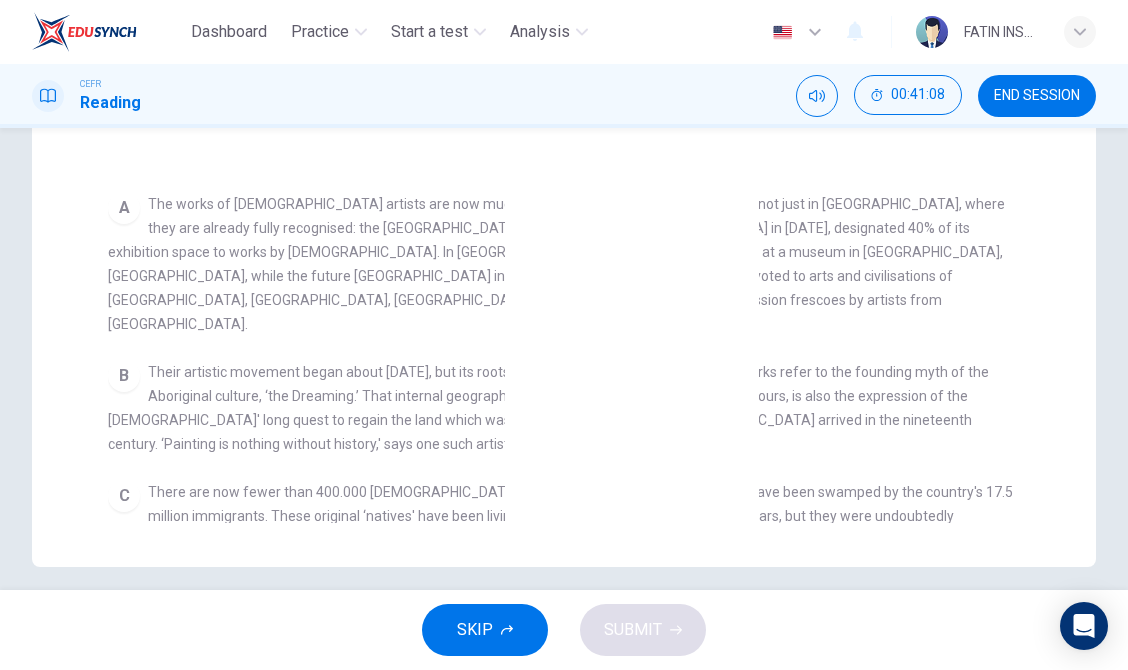 scroll, scrollTop: 566, scrollLeft: 0, axis: vertical 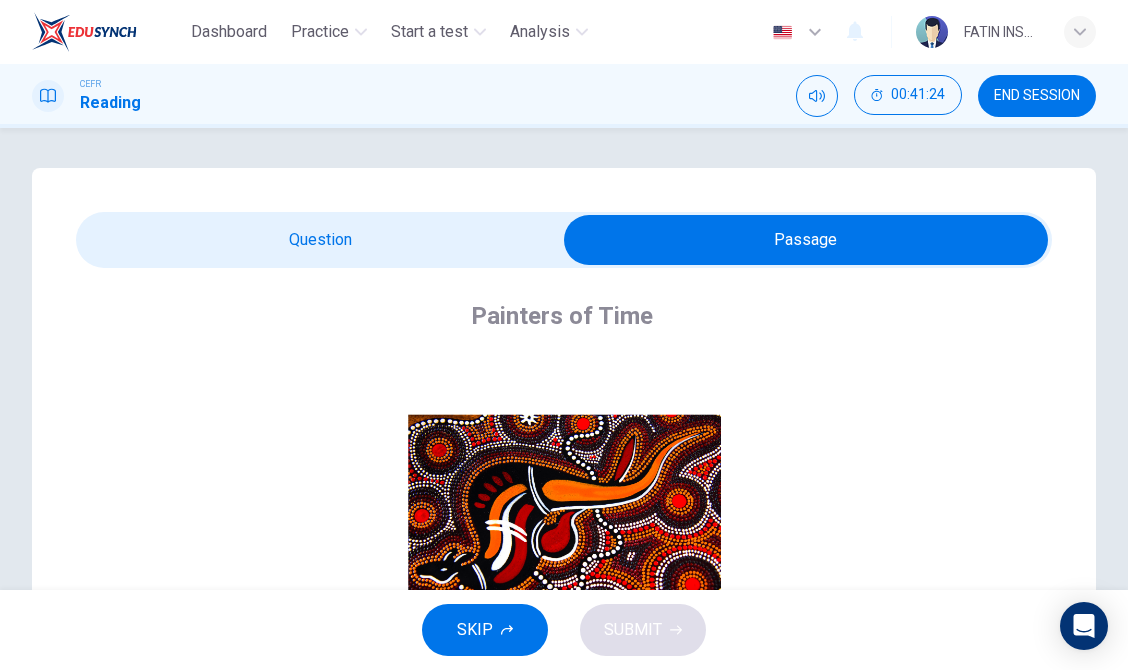 click at bounding box center (806, 240) 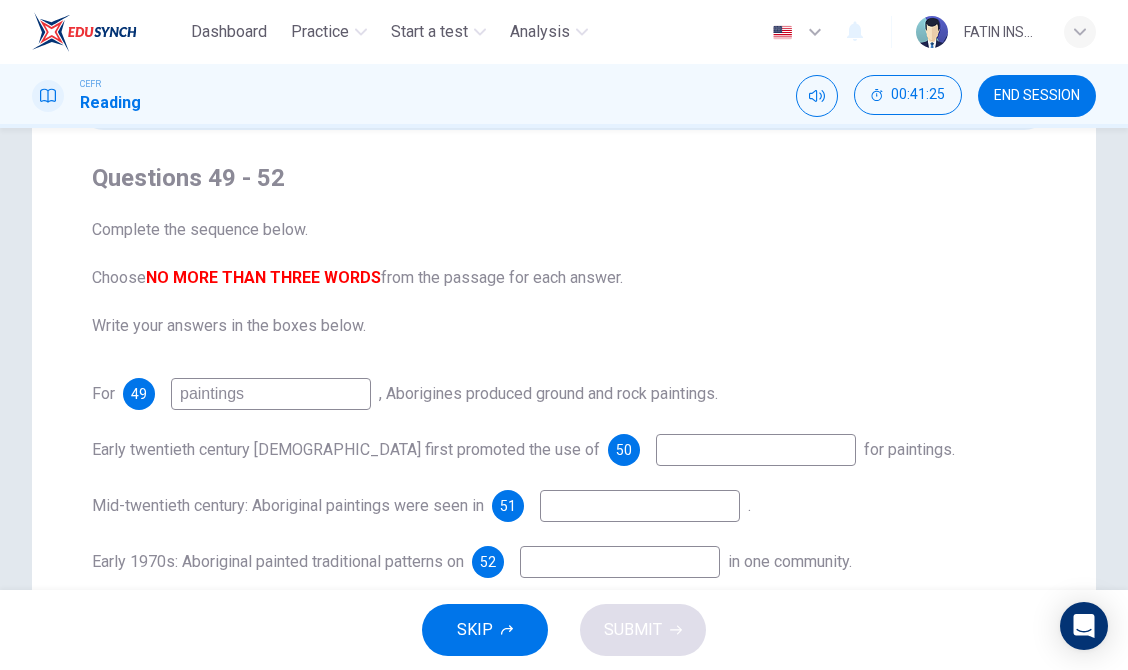 scroll, scrollTop: 189, scrollLeft: 0, axis: vertical 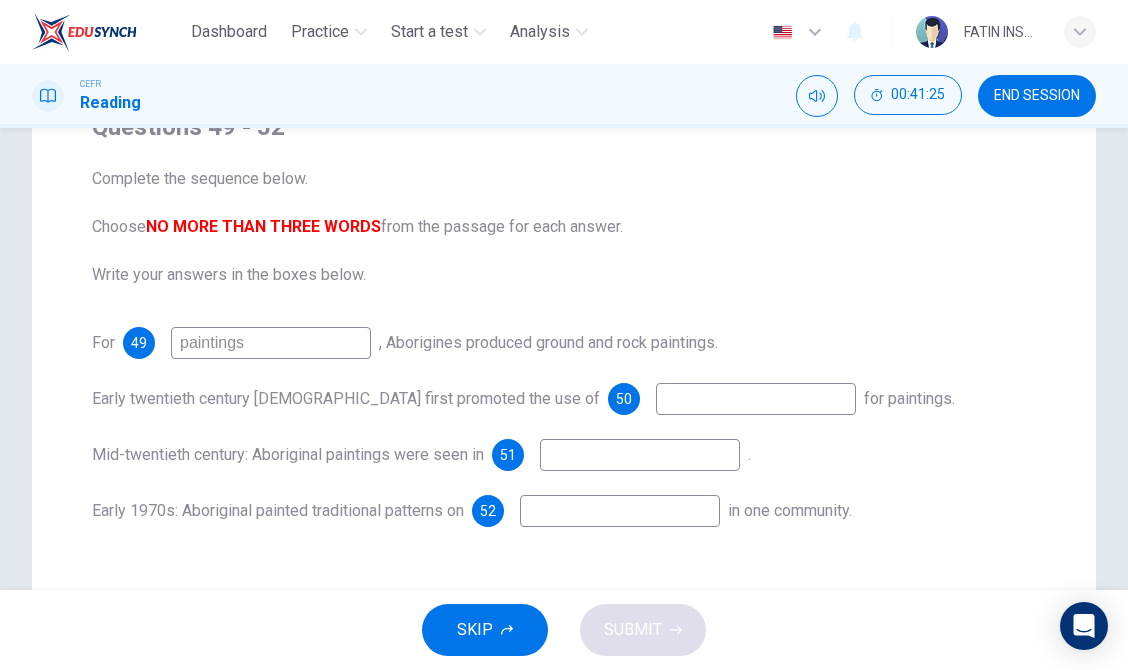 click at bounding box center [756, 399] 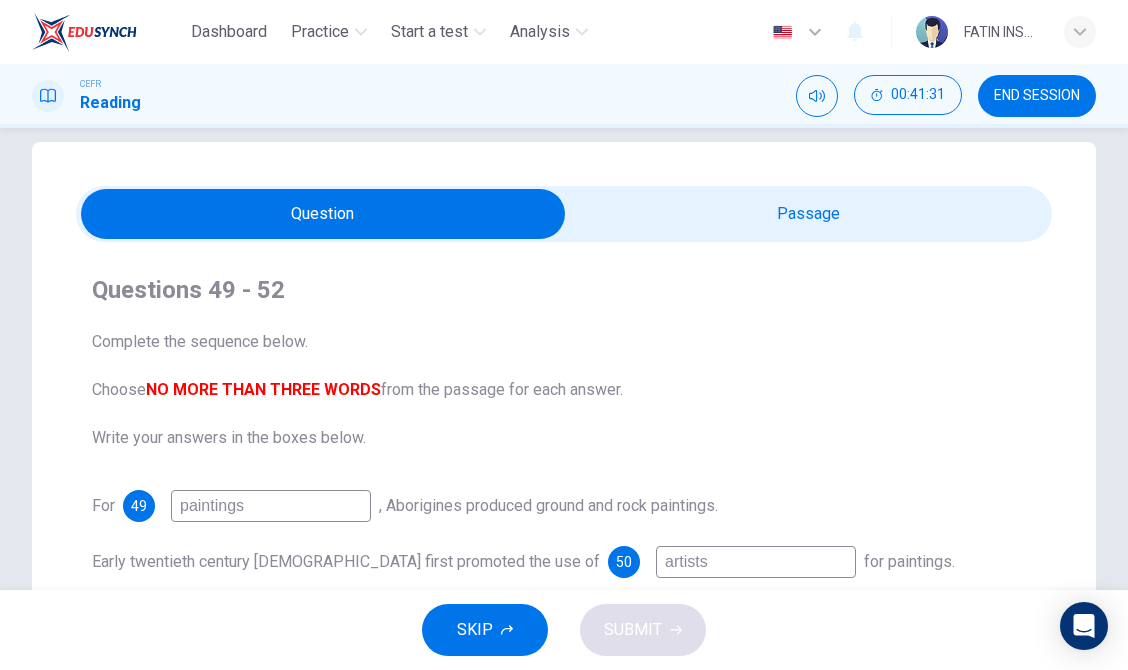 scroll, scrollTop: 0, scrollLeft: 0, axis: both 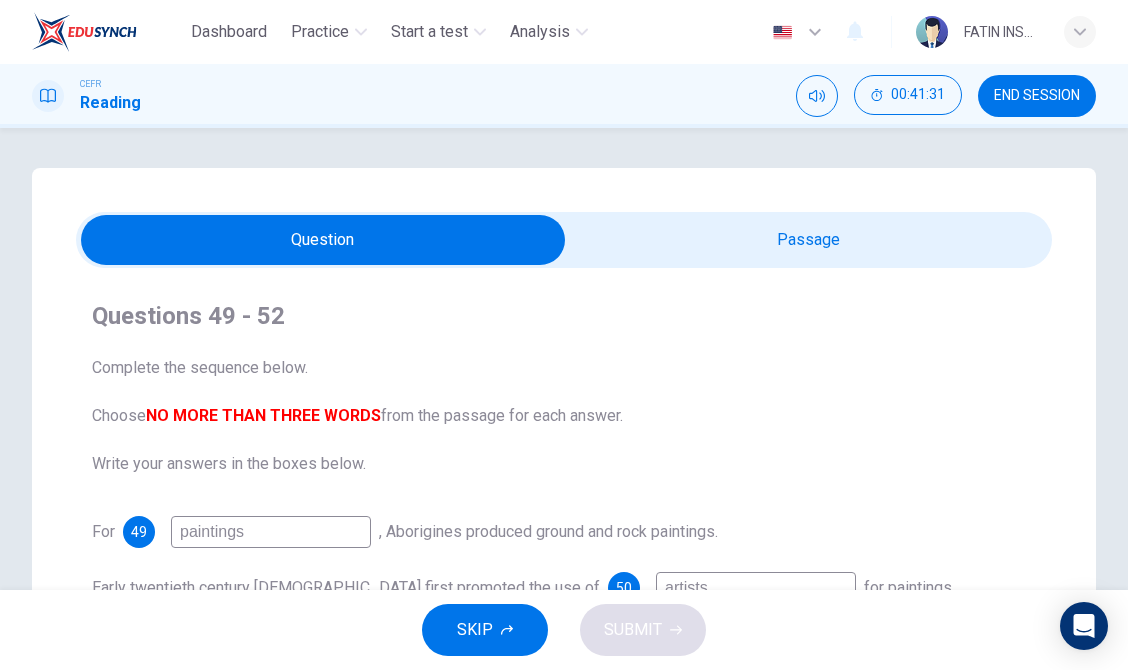 type on "artists" 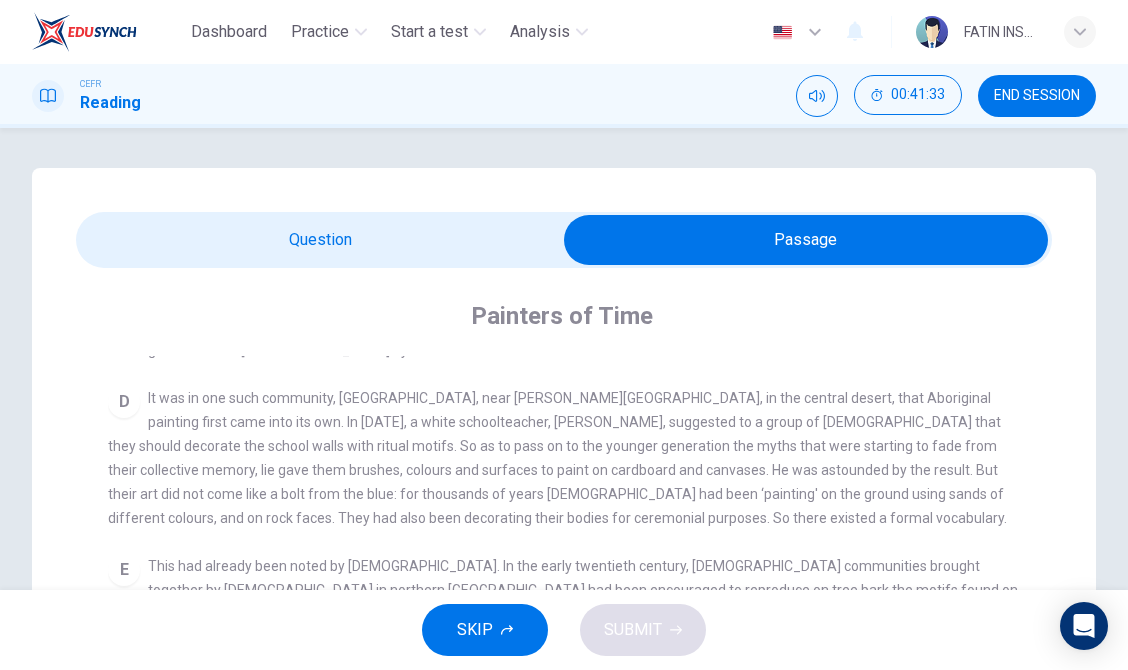 scroll, scrollTop: 961, scrollLeft: 0, axis: vertical 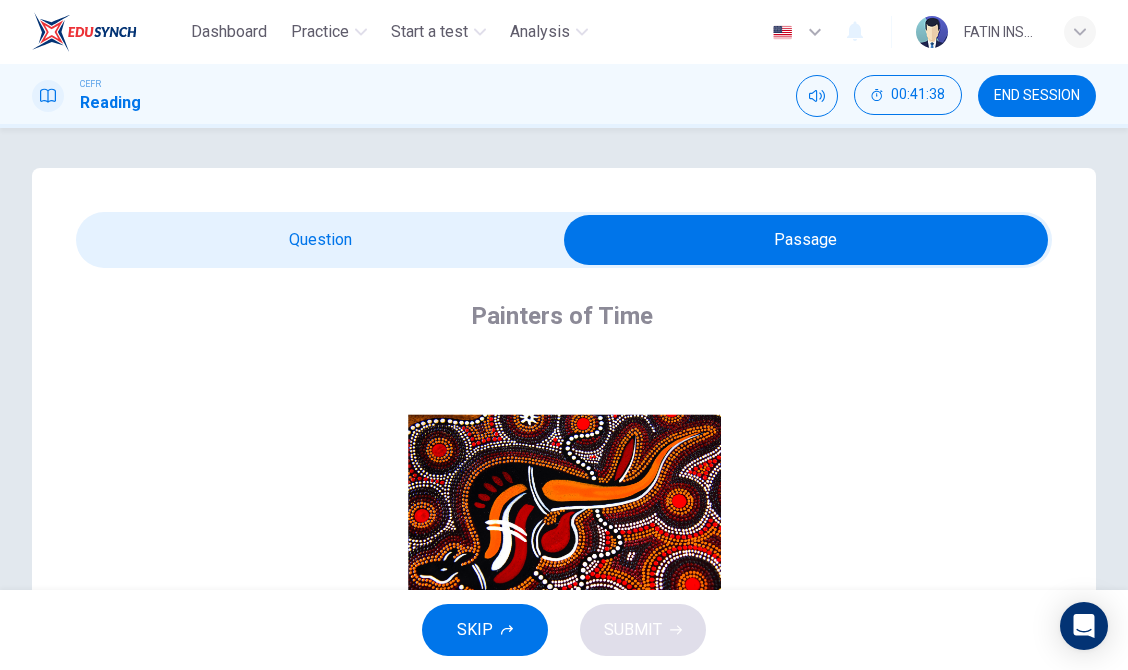 click at bounding box center [806, 240] 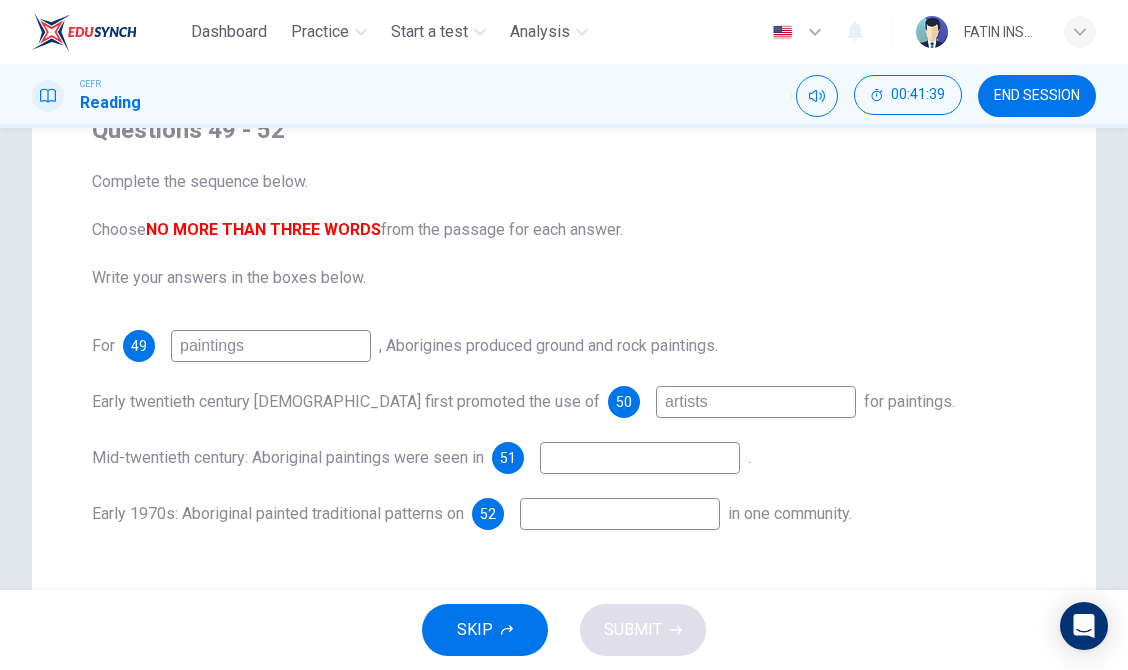 scroll, scrollTop: 349, scrollLeft: 0, axis: vertical 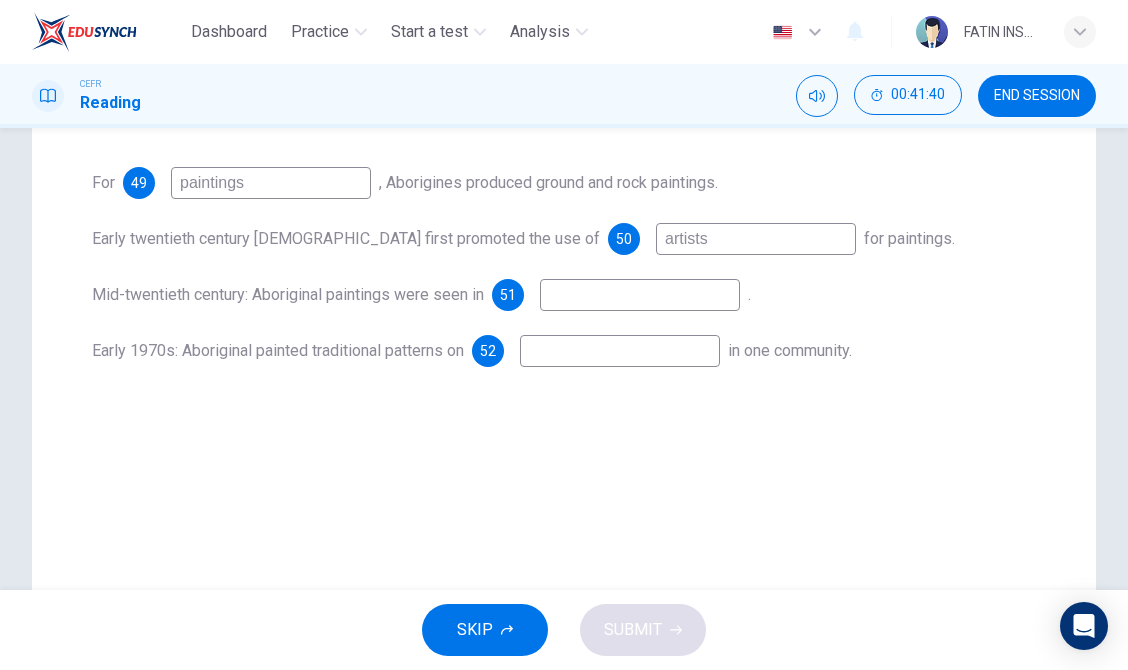 click on "For  49 paintings , [PERSON_NAME] produced ground and rock
paintings. Early twentieth century [DEMOGRAPHIC_DATA] first promoted the use of  50 artists  for paintings. Mid-twentieth century: Aboriginal paintings were seen in  51 . Early 1970s: Aboriginal painted traditional patterns on  52  in one community." at bounding box center (564, 267) 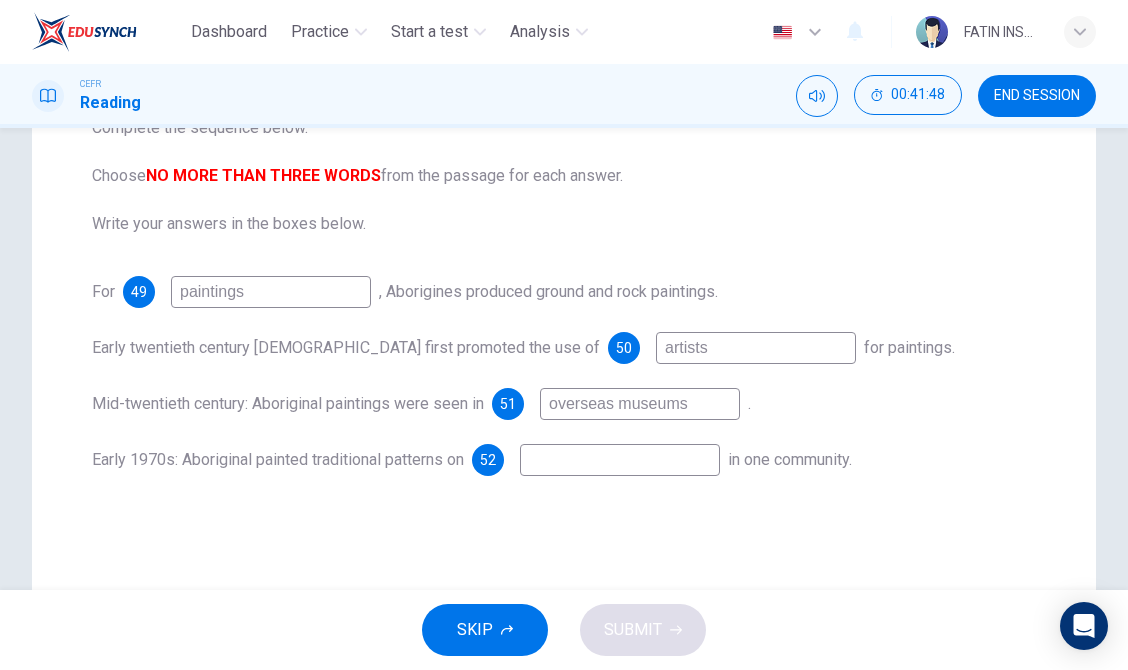 scroll, scrollTop: 0, scrollLeft: 0, axis: both 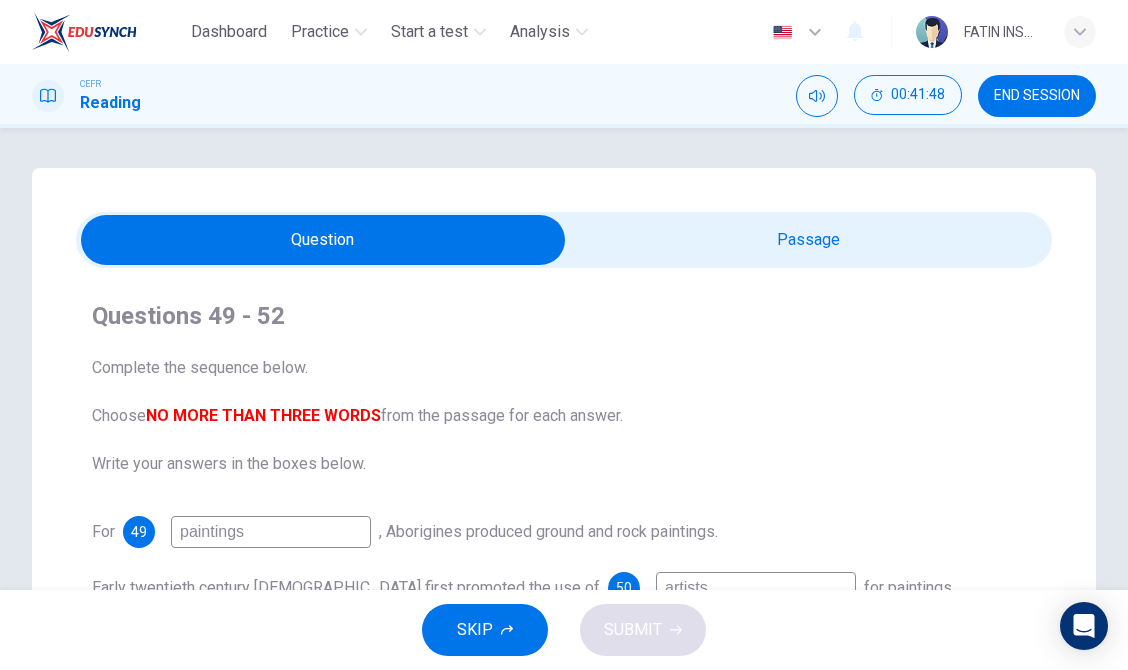 type on "overseas museums" 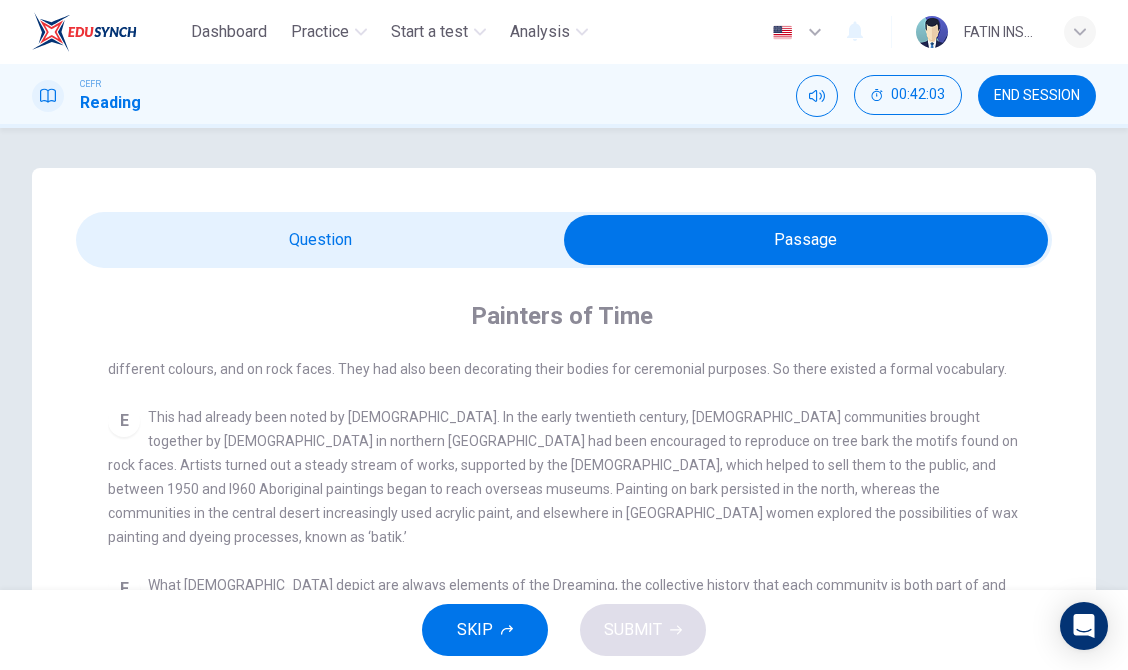scroll, scrollTop: 961, scrollLeft: 0, axis: vertical 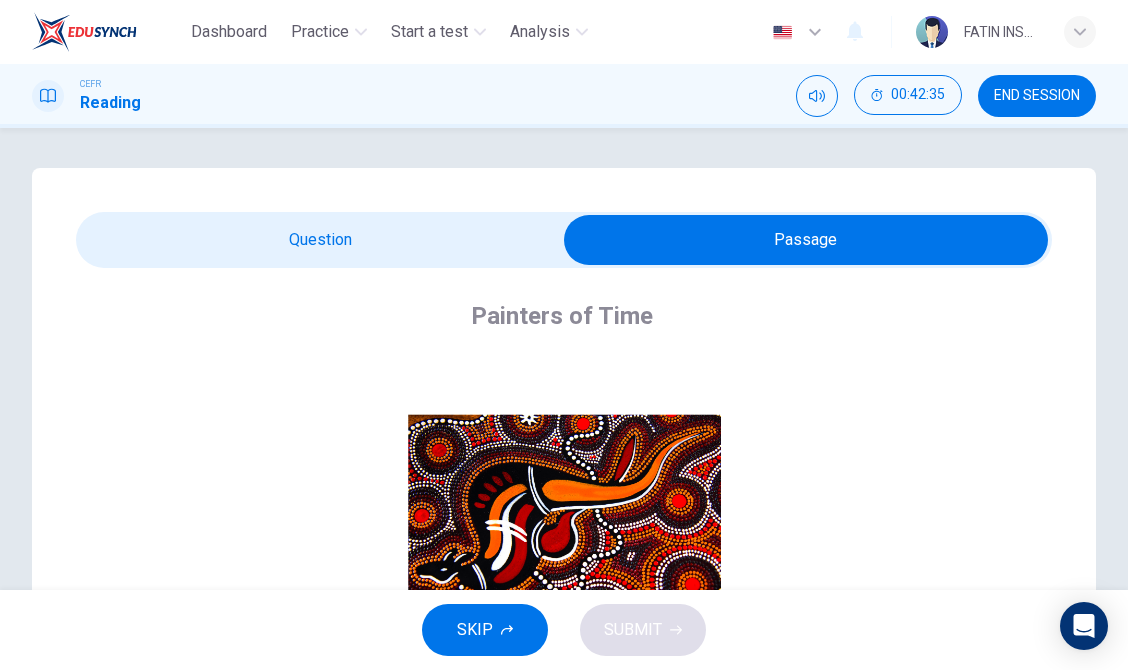 click at bounding box center [806, 240] 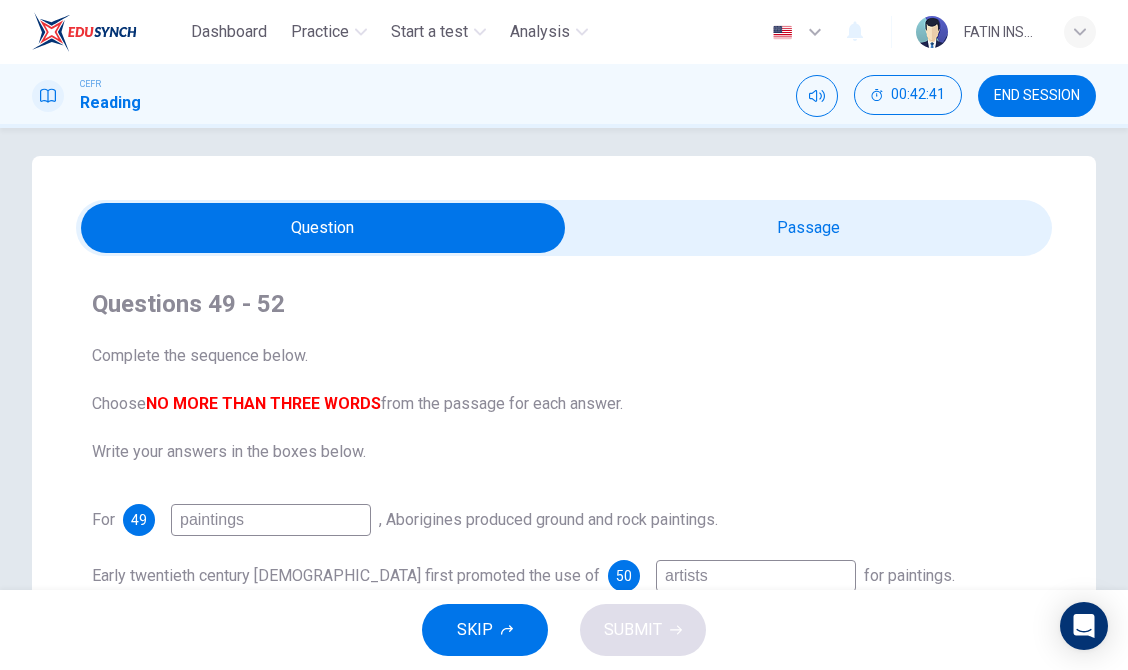 scroll, scrollTop: 0, scrollLeft: 0, axis: both 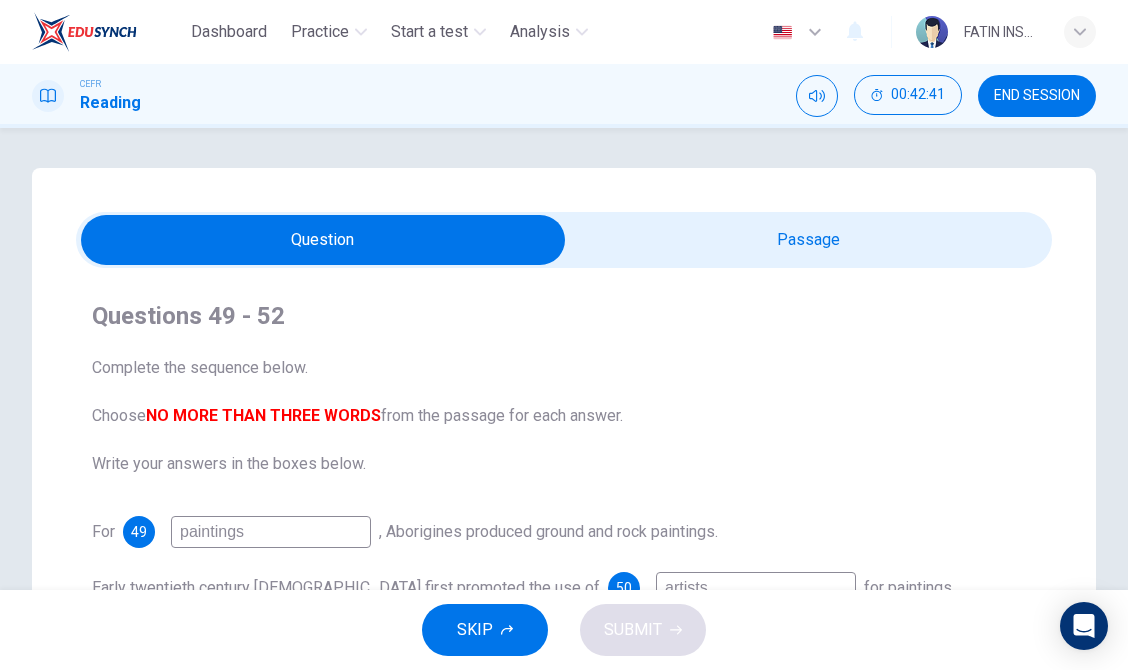 click at bounding box center (323, 240) 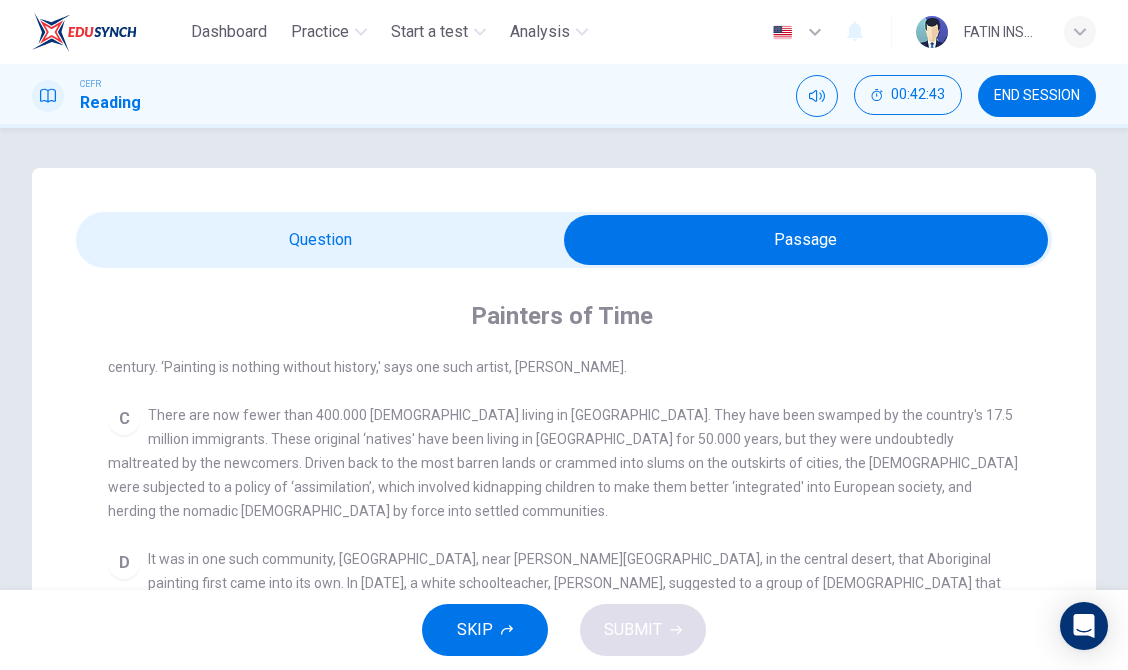 scroll, scrollTop: 626, scrollLeft: 0, axis: vertical 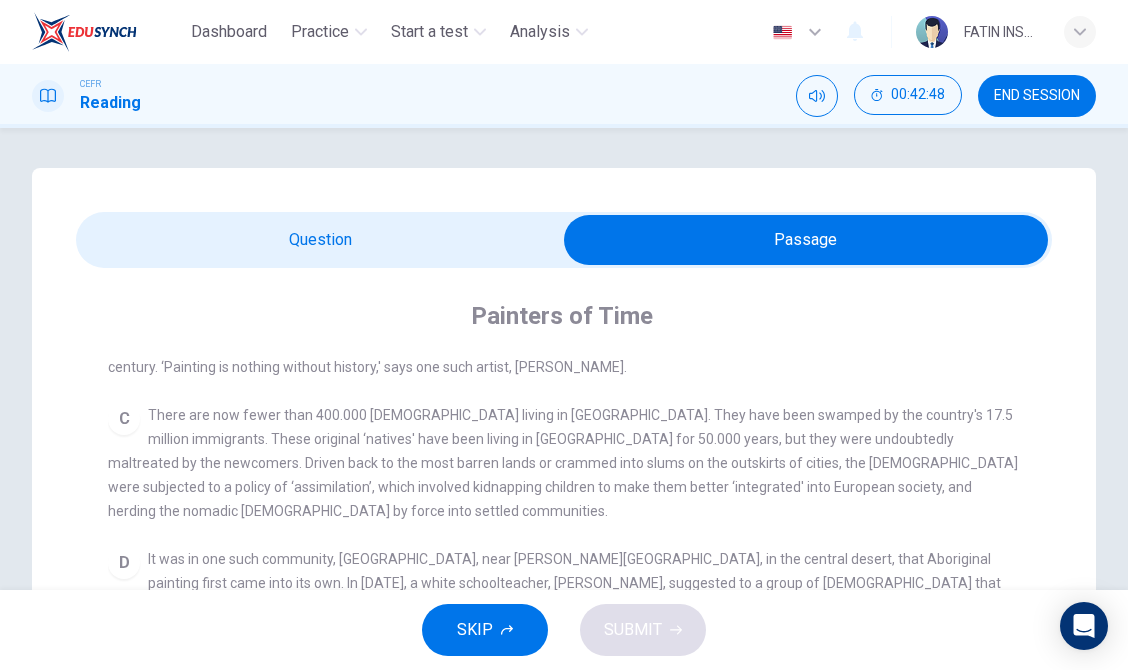 click on "Painters of Time CLICK TO ZOOM Click to Zoom A The works of [DEMOGRAPHIC_DATA] artists are now much in demand throughout the world, and not just in [GEOGRAPHIC_DATA], where they are already fully recognised: the [GEOGRAPHIC_DATA], which opened in [GEOGRAPHIC_DATA] in [DATE], designated 40% of its exhibition space to works by [DEMOGRAPHIC_DATA]. In [GEOGRAPHIC_DATA] their art is being exhibited at a museum in [GEOGRAPHIC_DATA], [GEOGRAPHIC_DATA], while the future [GEOGRAPHIC_DATA] in [GEOGRAPHIC_DATA] - which will be devoted to arts and civilisations of [GEOGRAPHIC_DATA], [GEOGRAPHIC_DATA], [GEOGRAPHIC_DATA] and the Americas - plans to commission frescoes by artists from [GEOGRAPHIC_DATA]. B C D E F G H Nowadays, each community is organised as a cooperative and draws on the services of an art adviser, a government-employed agent who provides the artists with materials, deals with galleries and museums and redistributes the proceeds from sales among the artists.  [DATE], Aboriginal painting has become a great success. Some works sell for more than $25,000, and exceptional items may fetch as much as $180,000 in [GEOGRAPHIC_DATA]." at bounding box center (564, 686) 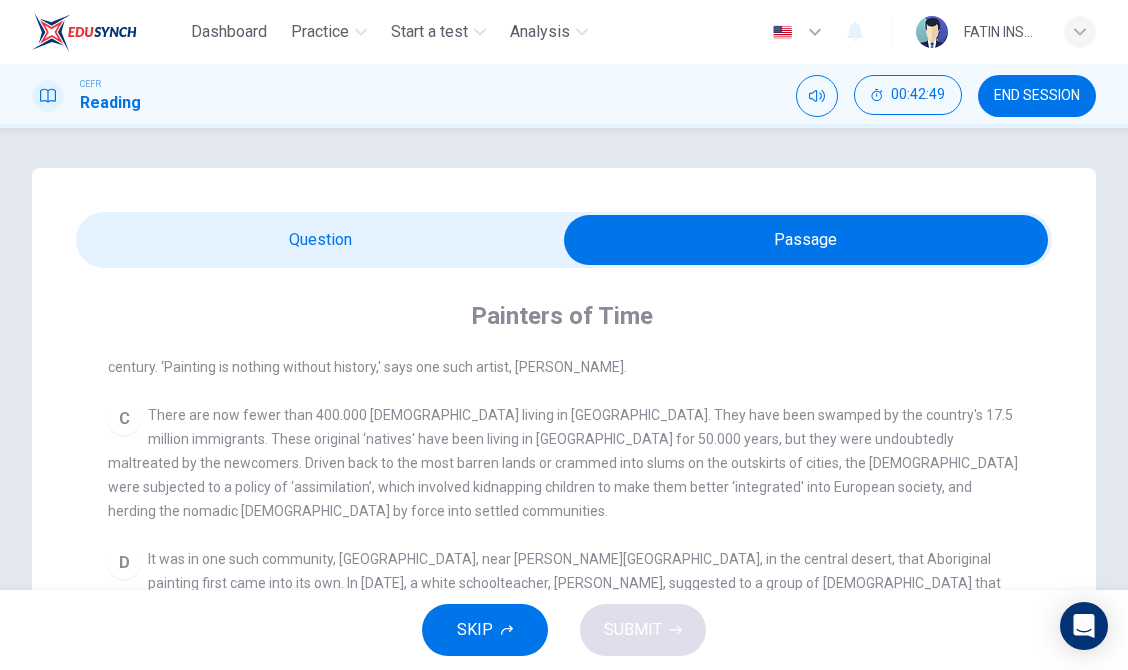 click at bounding box center (806, 240) 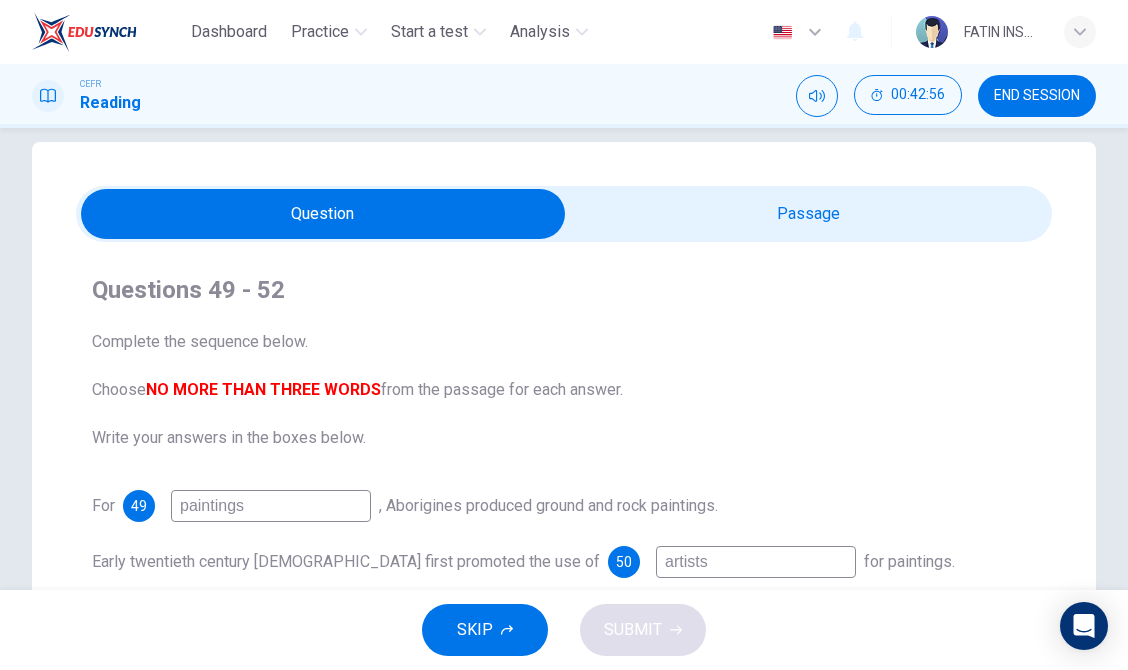 scroll, scrollTop: 12, scrollLeft: 0, axis: vertical 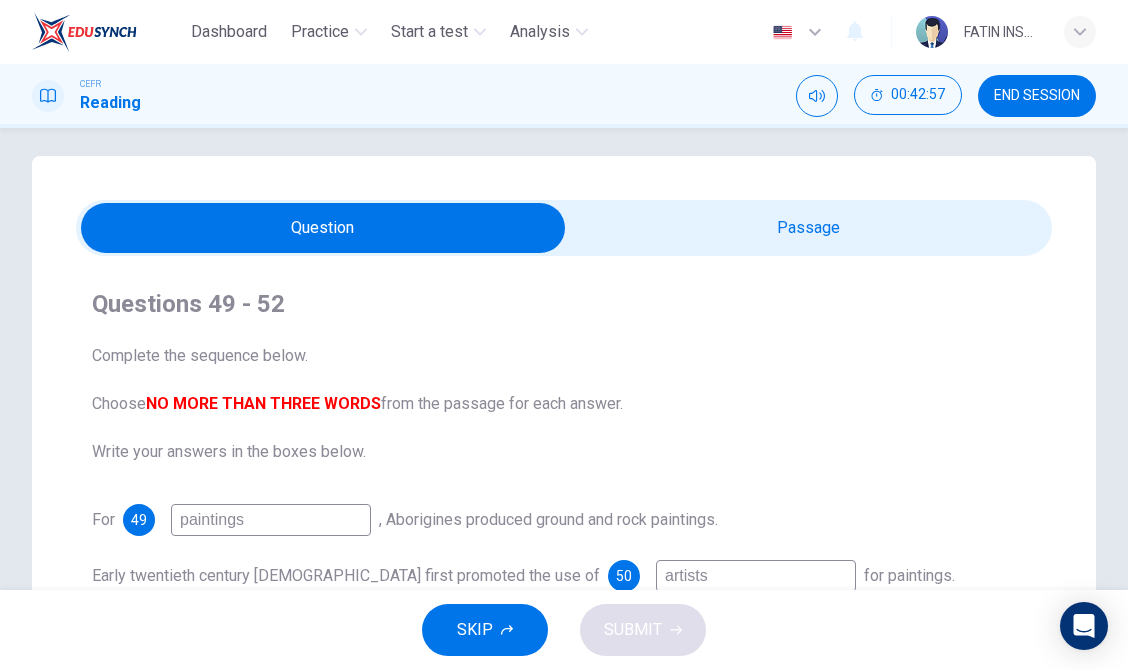 click at bounding box center [323, 228] 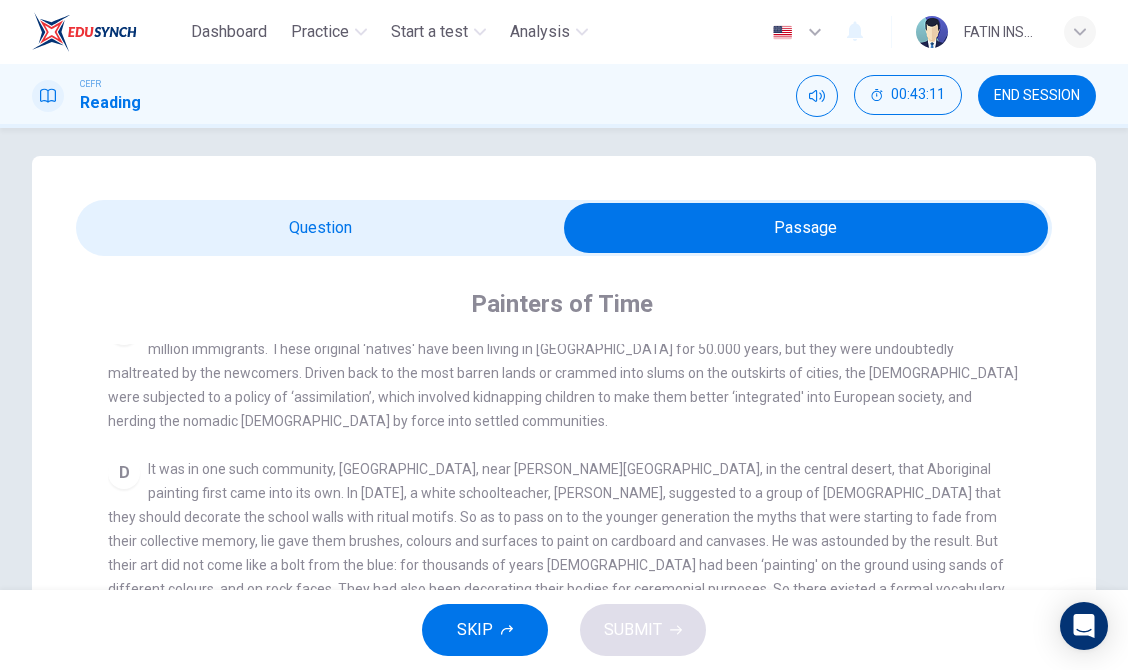 scroll, scrollTop: 707, scrollLeft: 0, axis: vertical 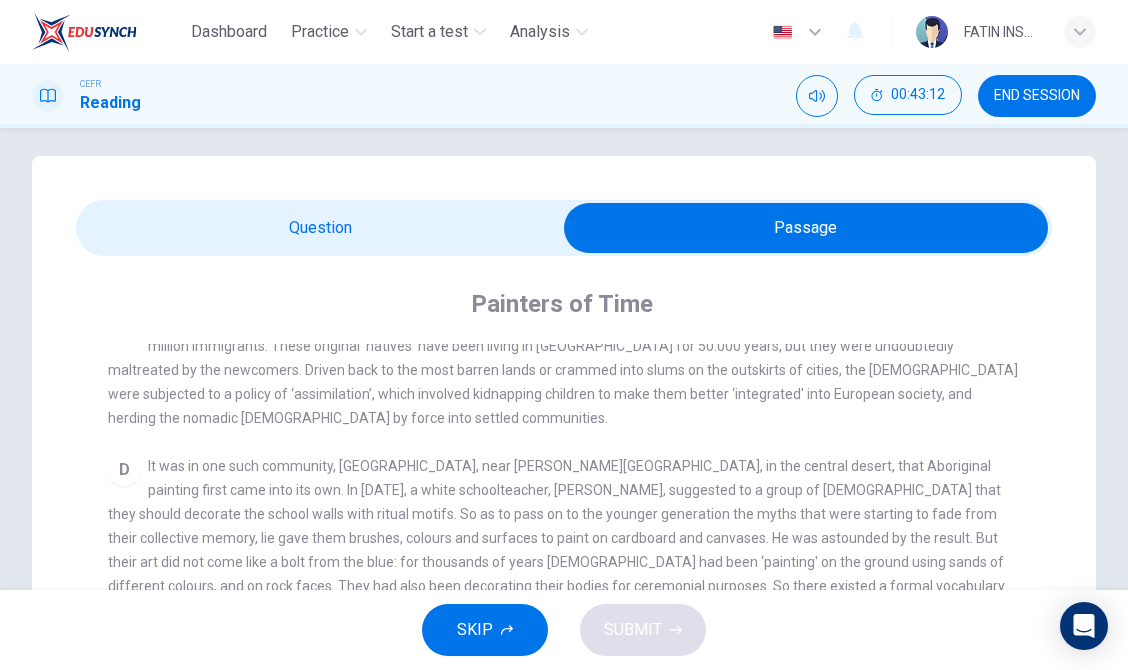 click at bounding box center [806, 228] 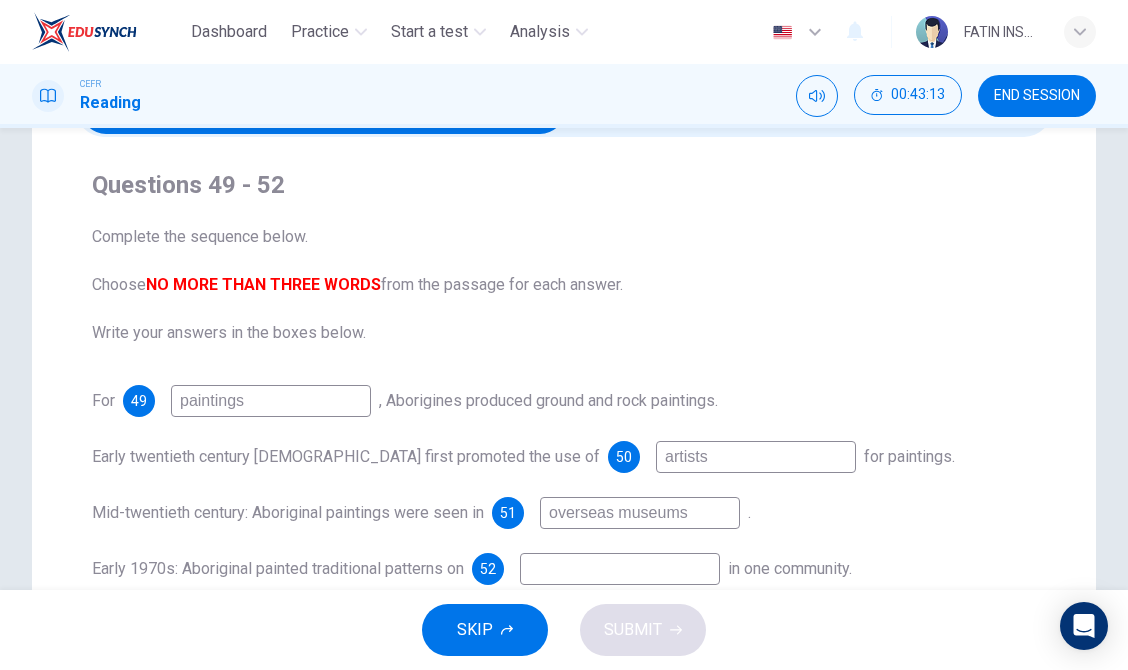 scroll, scrollTop: 356, scrollLeft: 0, axis: vertical 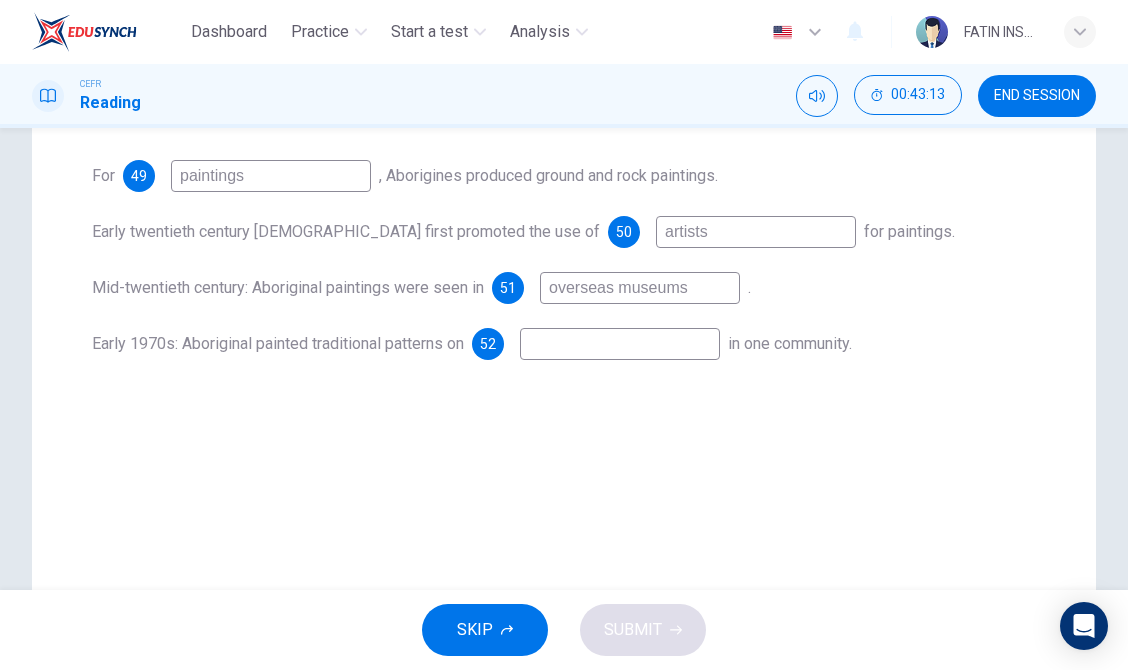 click at bounding box center [620, 344] 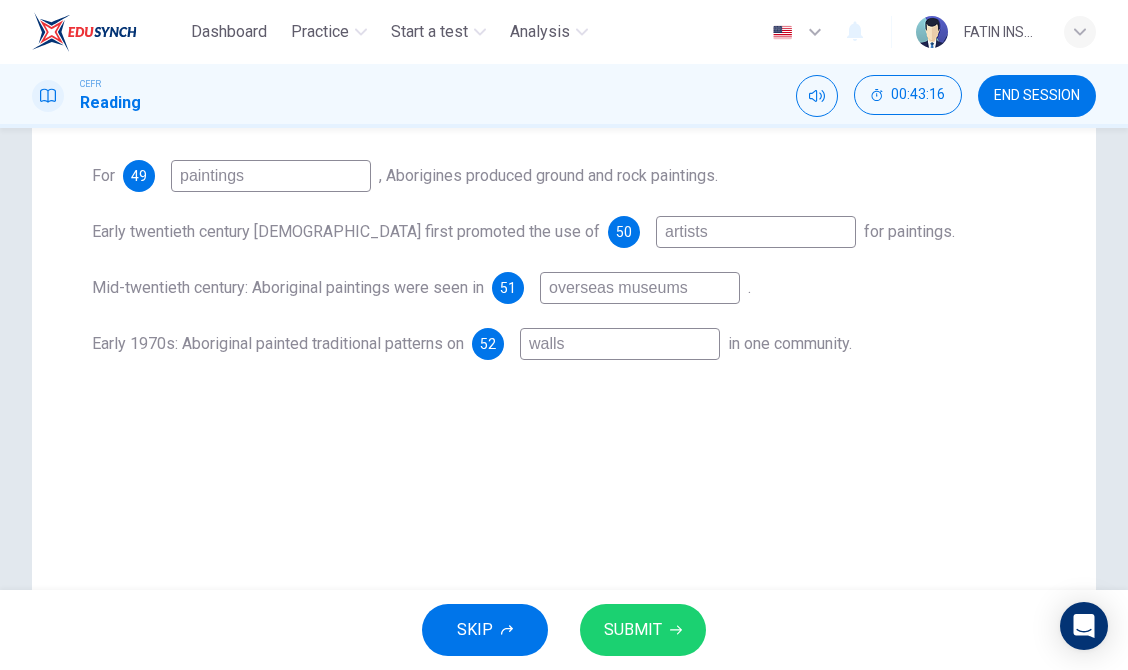 type on "walls" 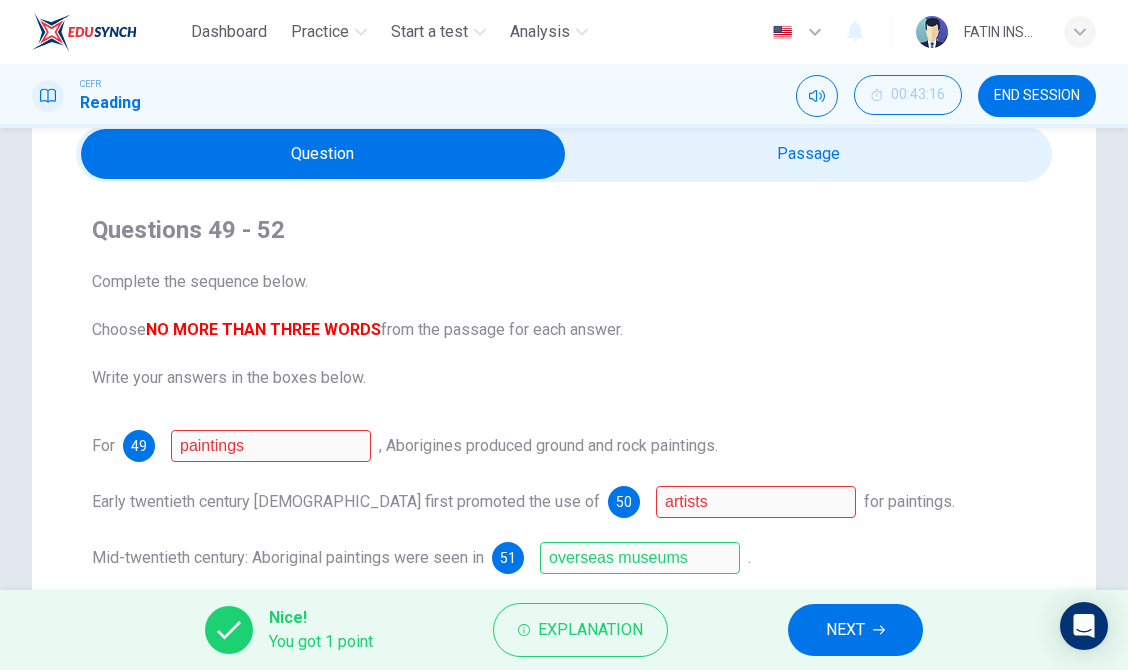 scroll, scrollTop: 241, scrollLeft: 0, axis: vertical 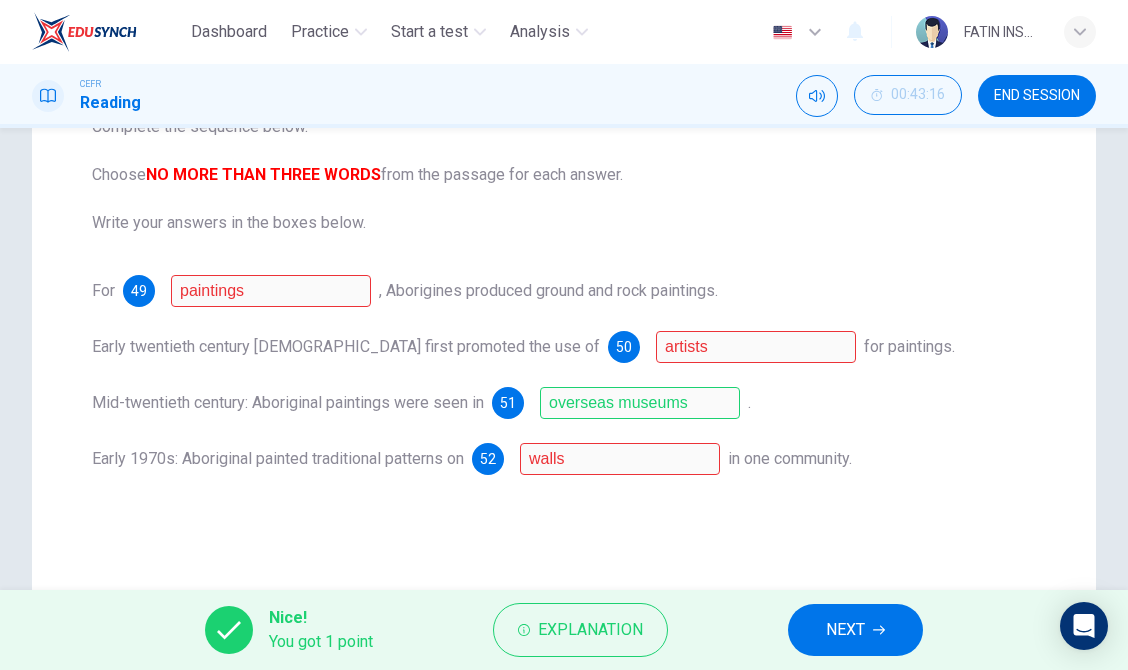 click on "Nice! You got 1
point Explanation NEXT" at bounding box center (564, 630) 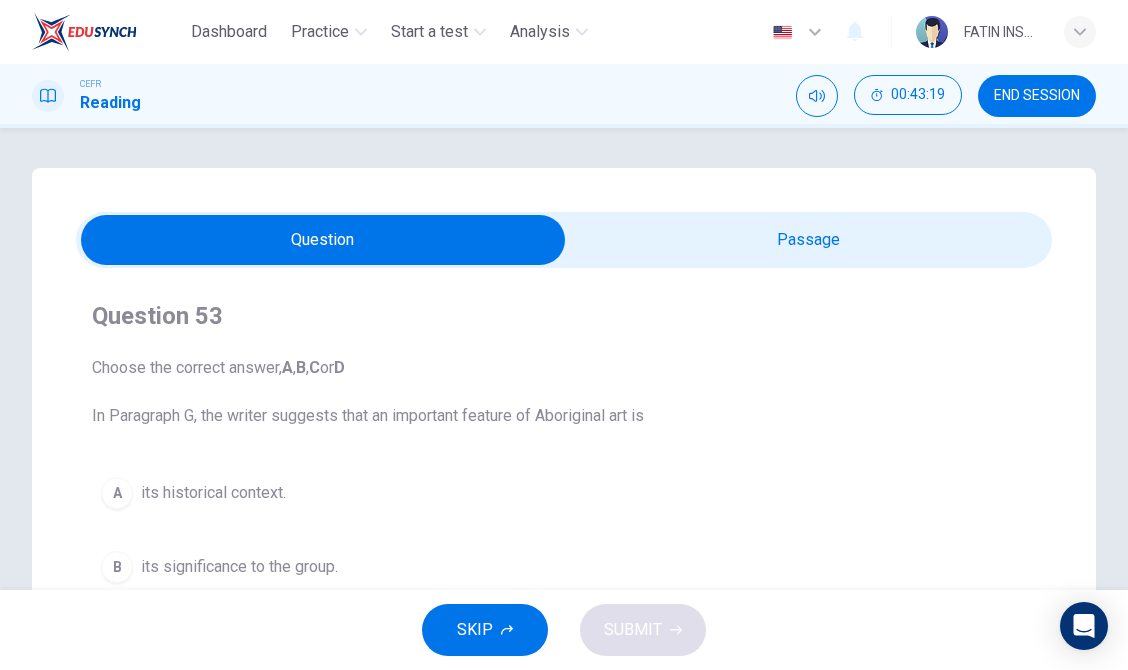 scroll, scrollTop: 0, scrollLeft: 0, axis: both 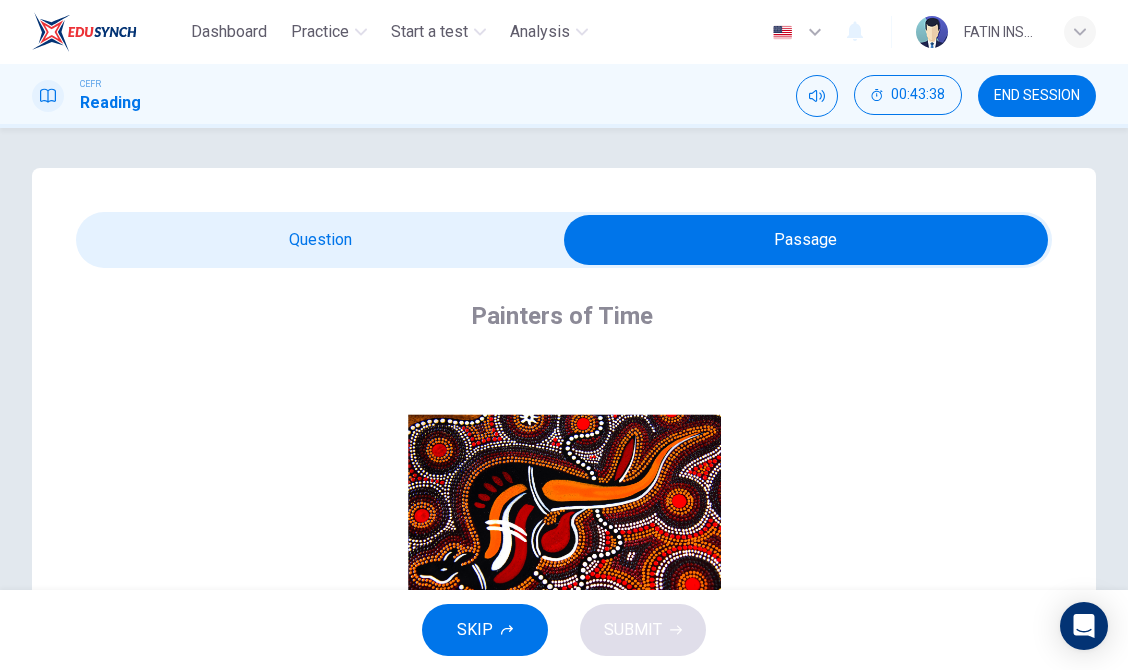 click at bounding box center (806, 240) 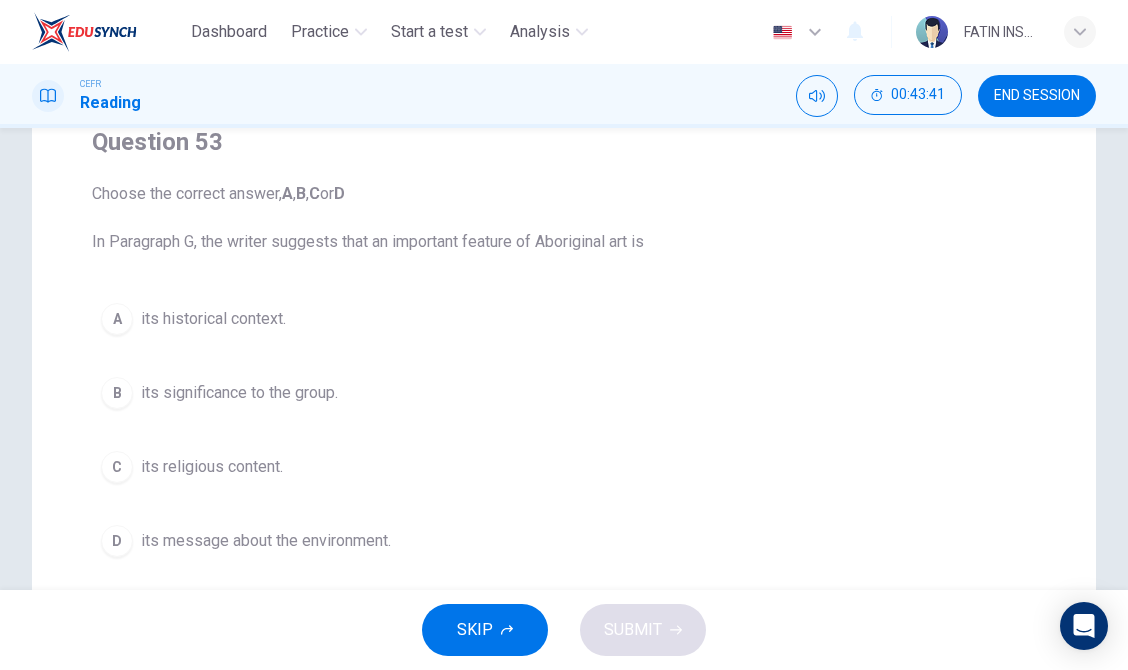 scroll, scrollTop: 177, scrollLeft: 0, axis: vertical 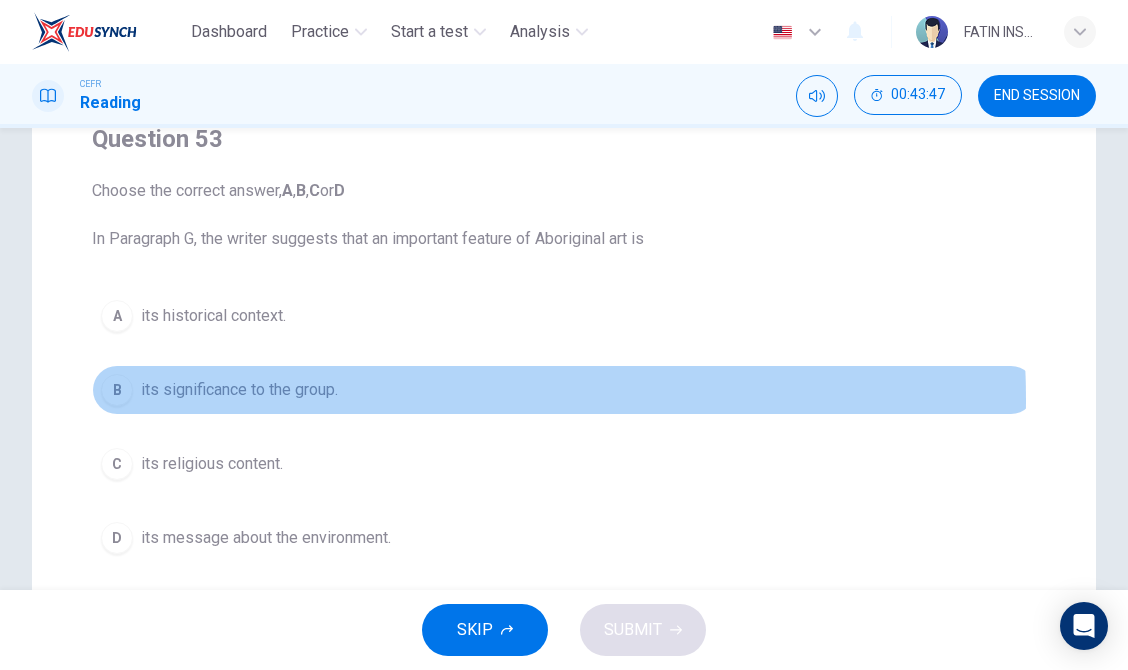 click on "its significance to the group." at bounding box center (239, 390) 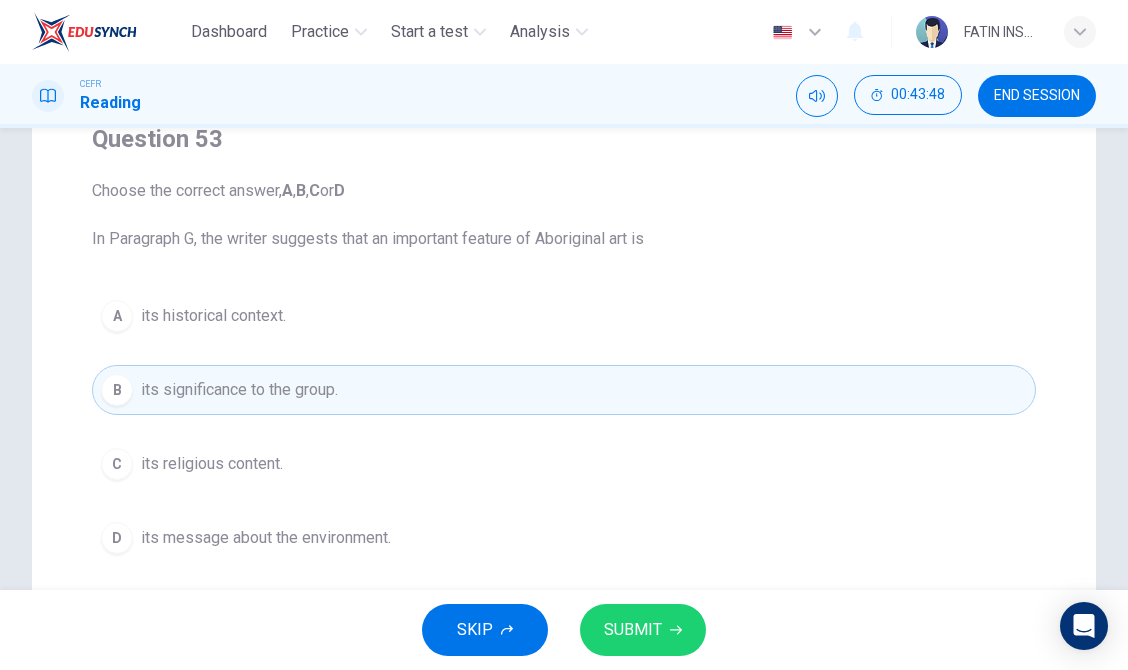 click 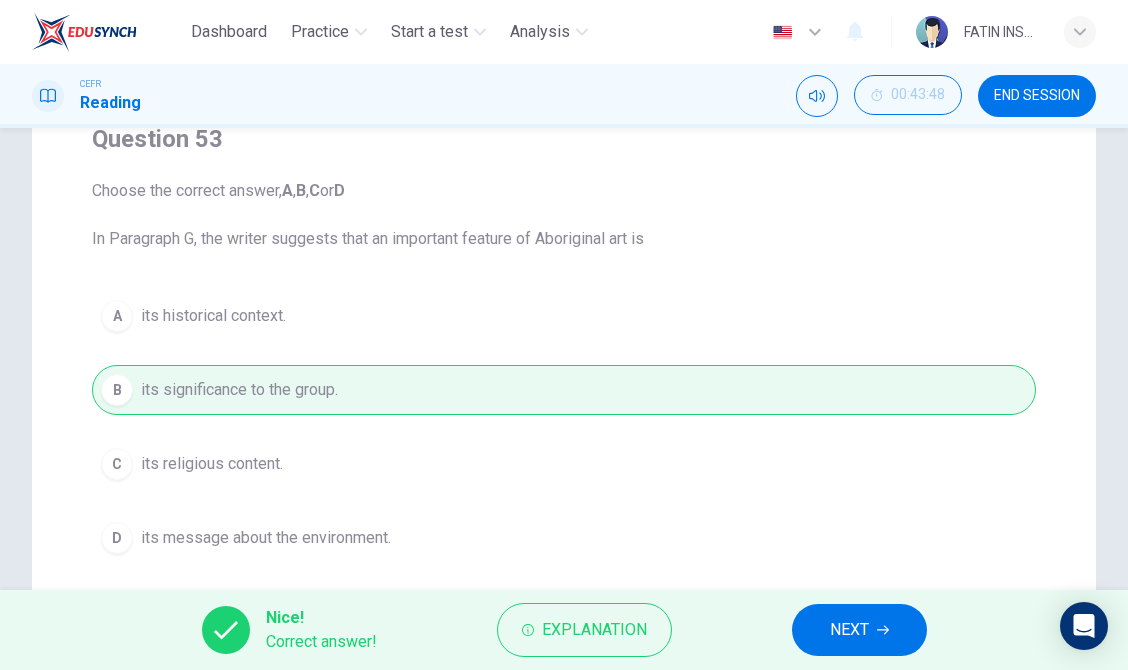 click on "NEXT" at bounding box center (859, 630) 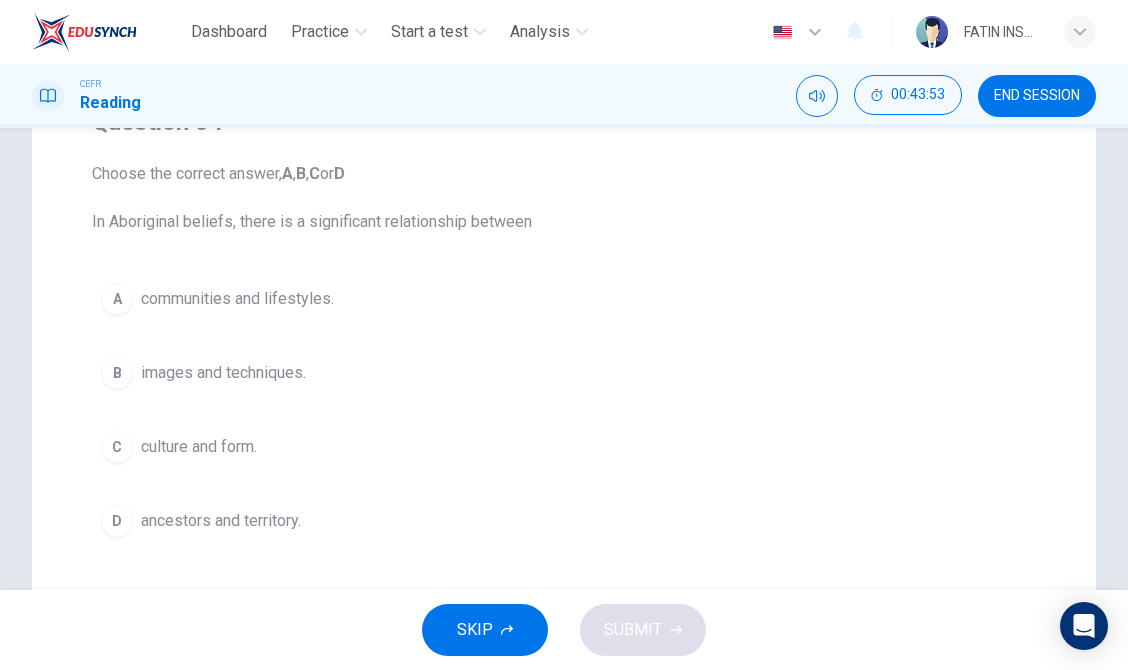 scroll, scrollTop: 202, scrollLeft: 0, axis: vertical 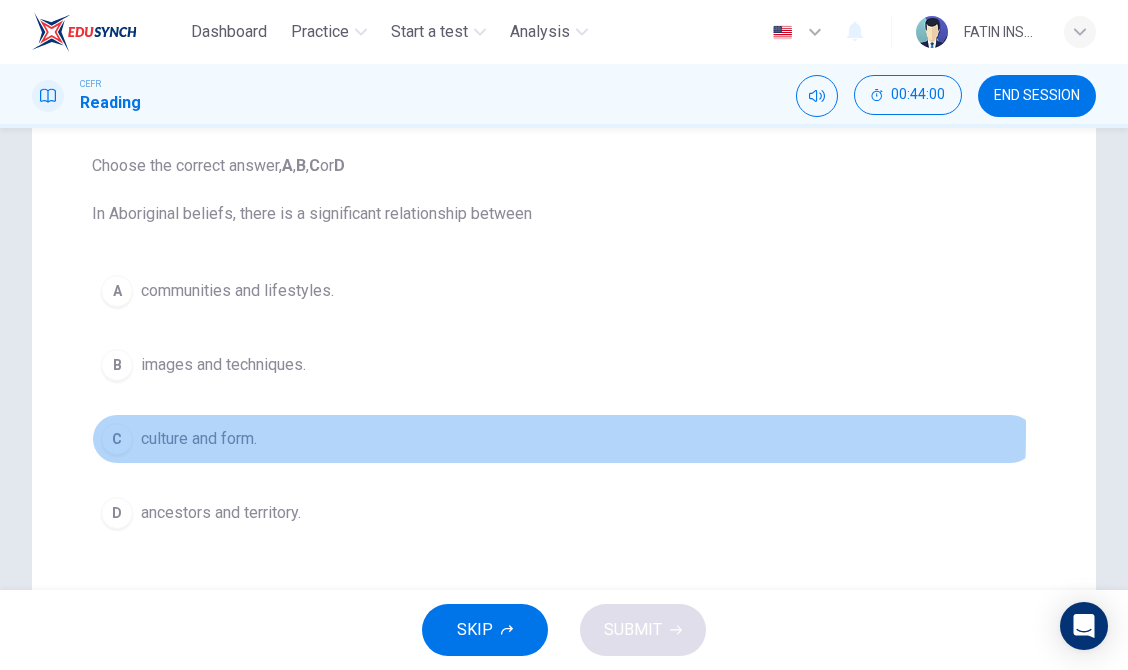click on "culture and form." at bounding box center [199, 439] 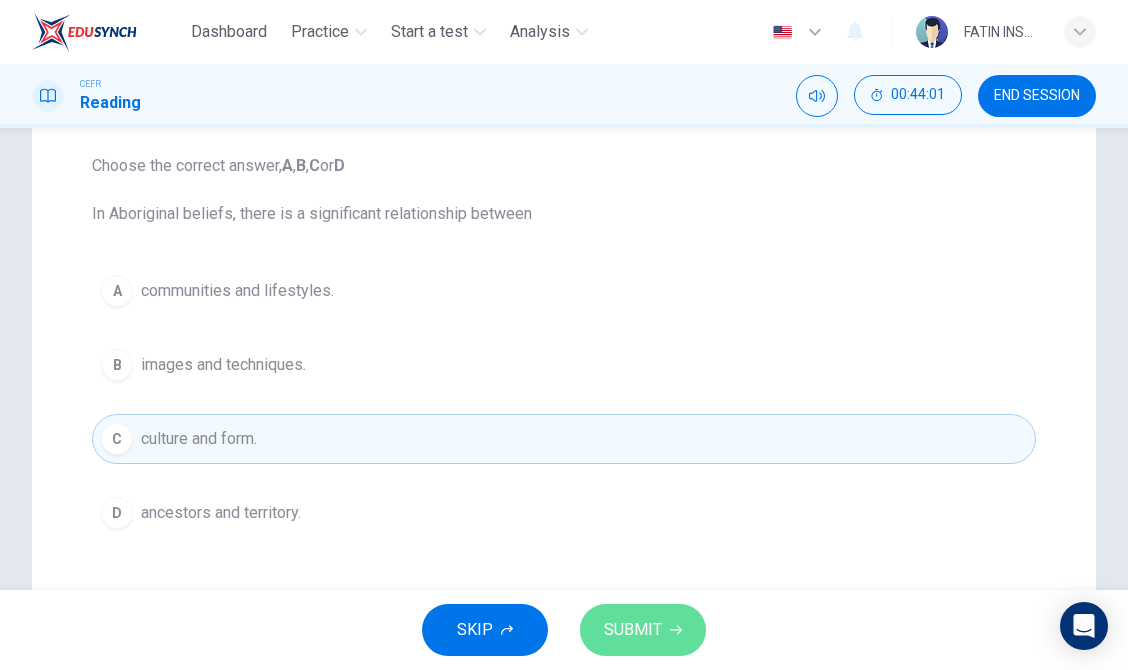 click on "SUBMIT" at bounding box center [643, 630] 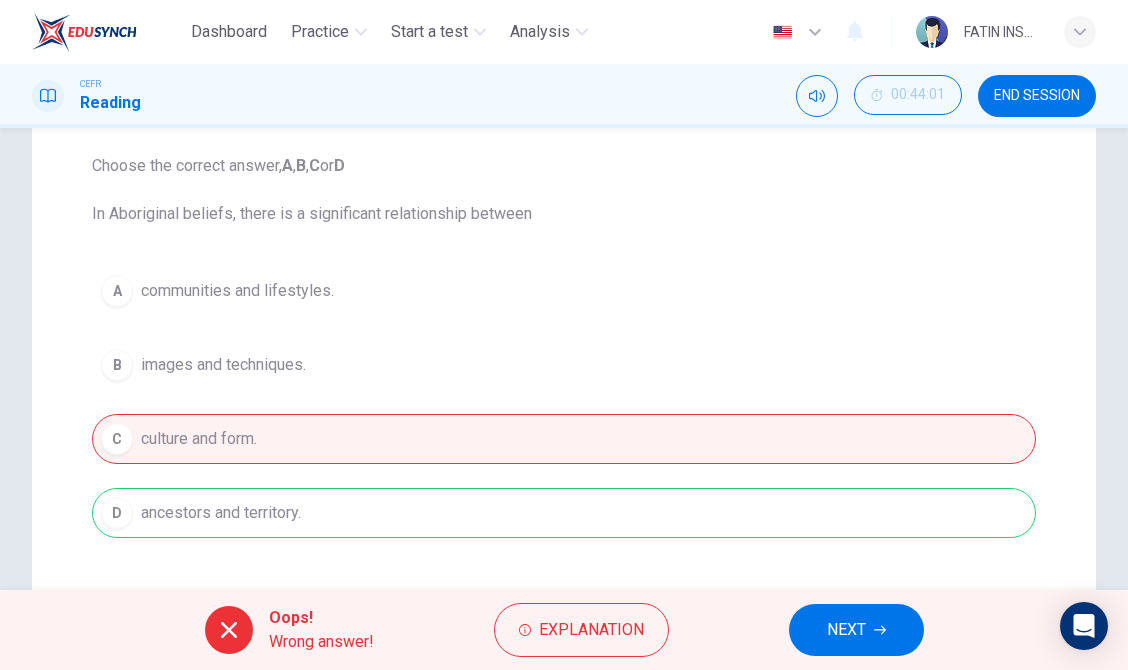 click on "NEXT" at bounding box center [856, 630] 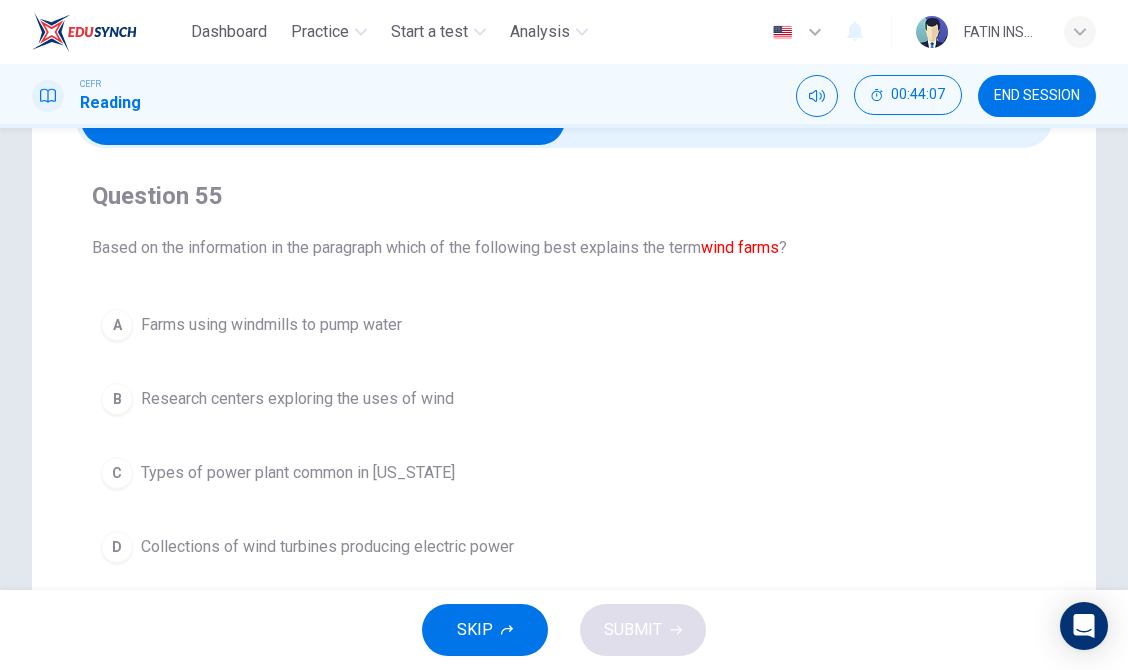 scroll, scrollTop: 116, scrollLeft: 0, axis: vertical 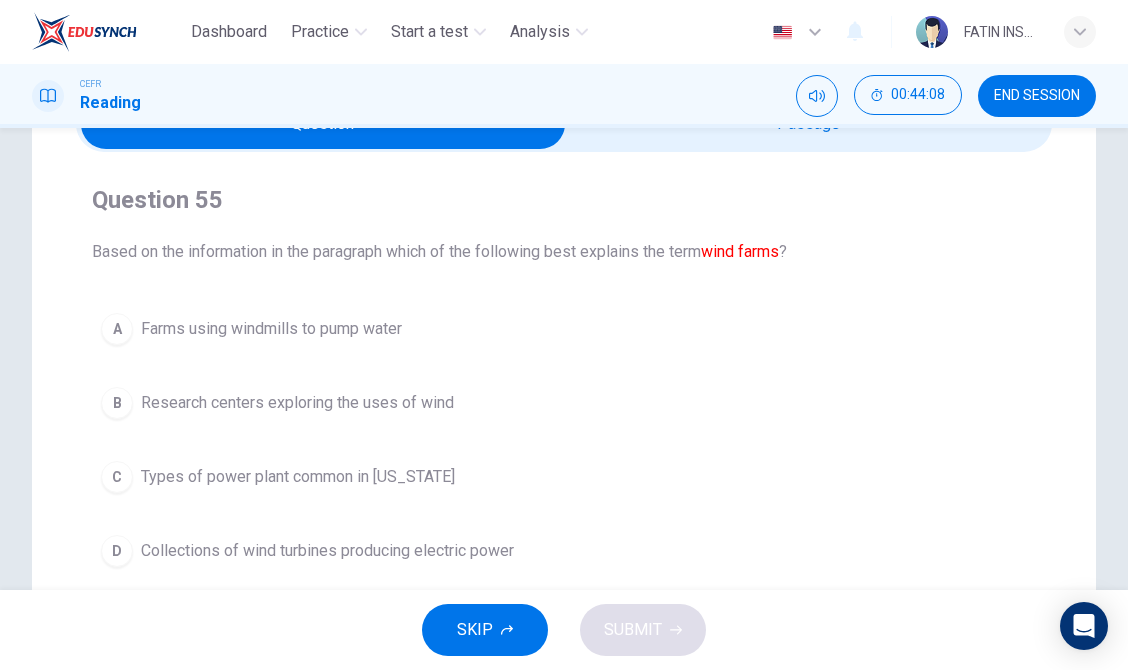 click at bounding box center [323, 124] 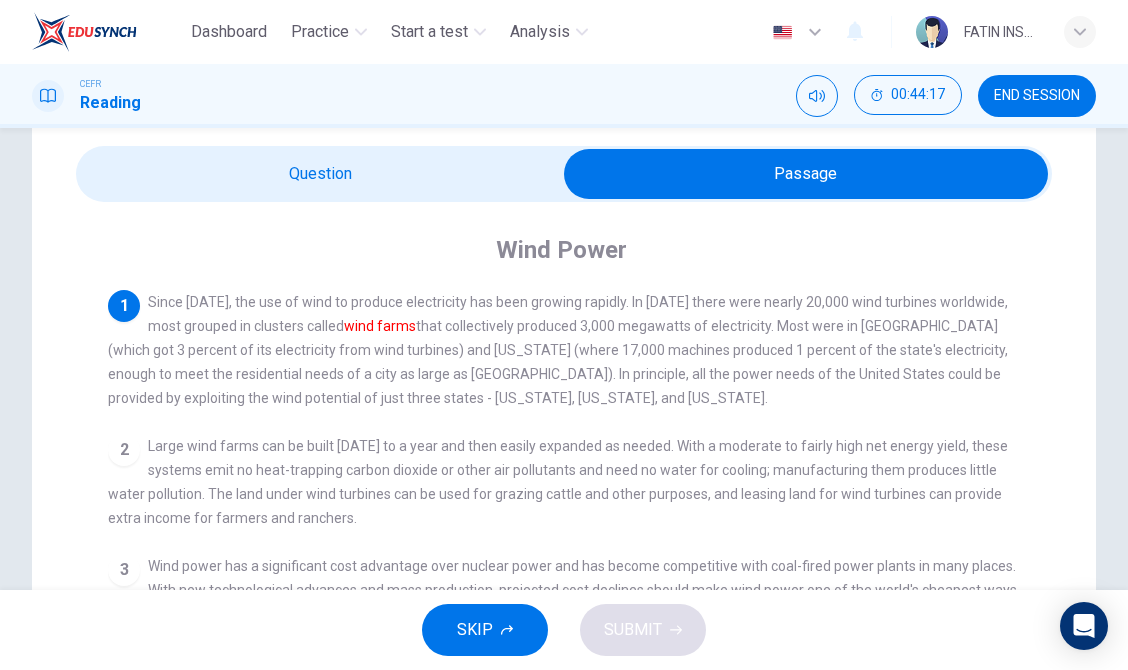 click at bounding box center [806, 174] 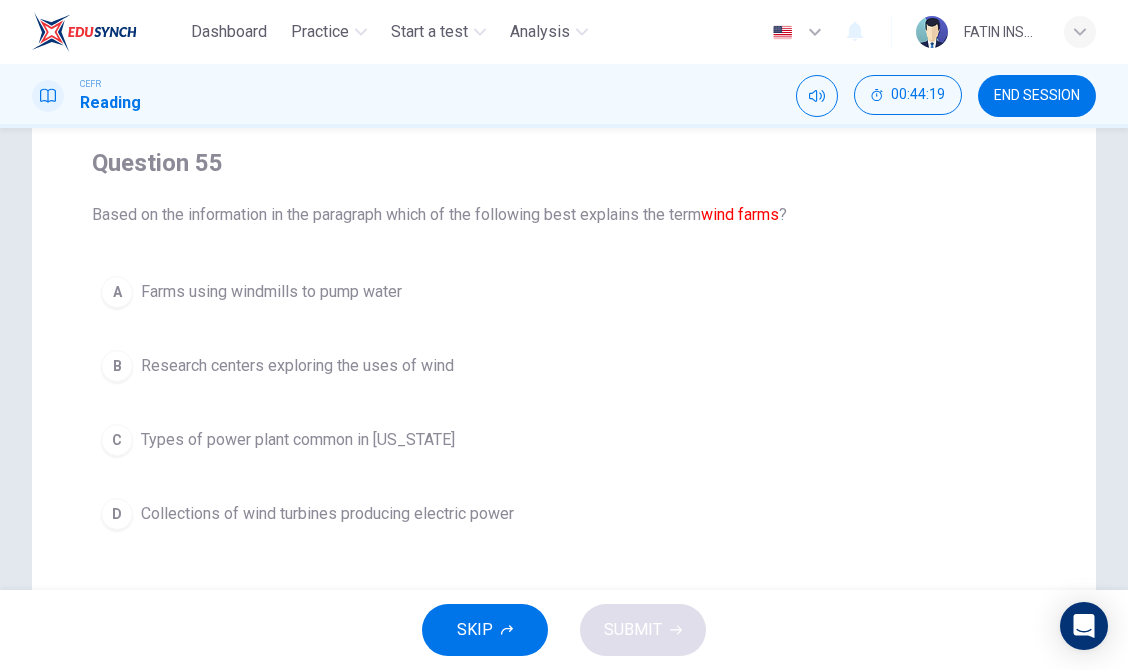 scroll, scrollTop: 154, scrollLeft: 0, axis: vertical 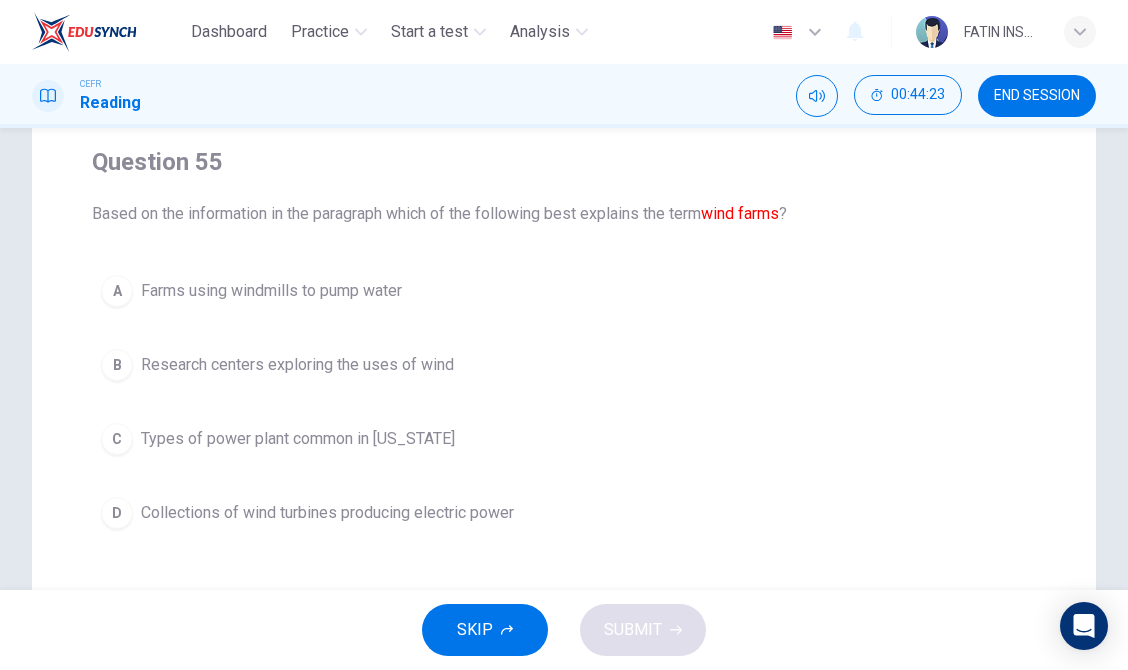 click on "Collections of wind turbines producing electric power" at bounding box center [327, 513] 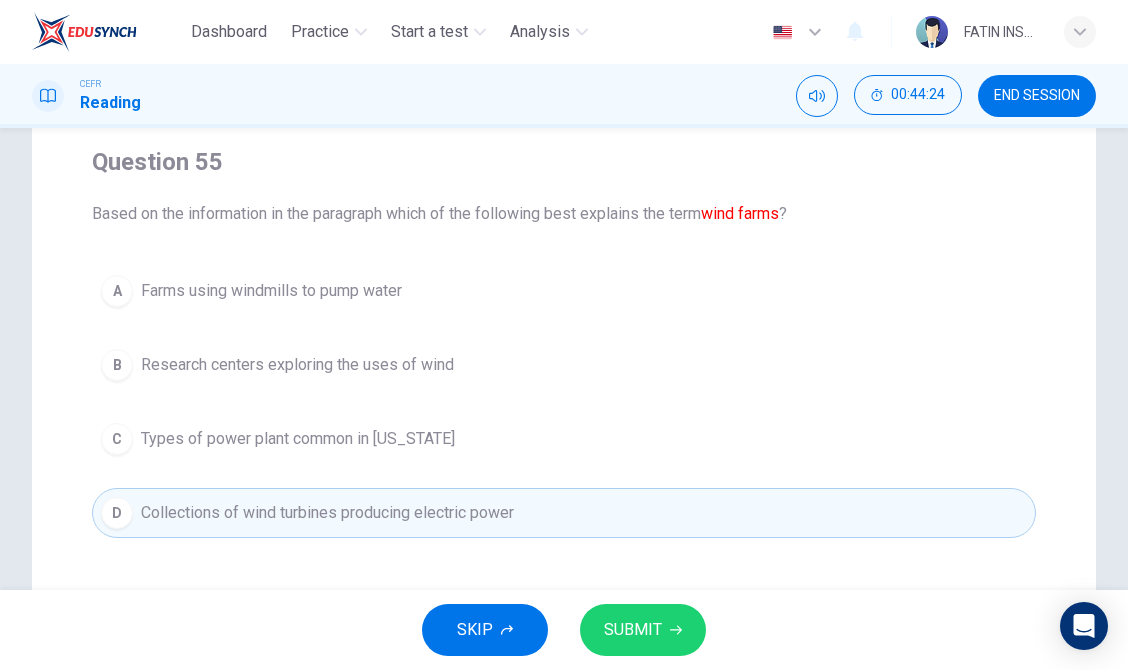 click on "SKIP SUBMIT" at bounding box center [564, 630] 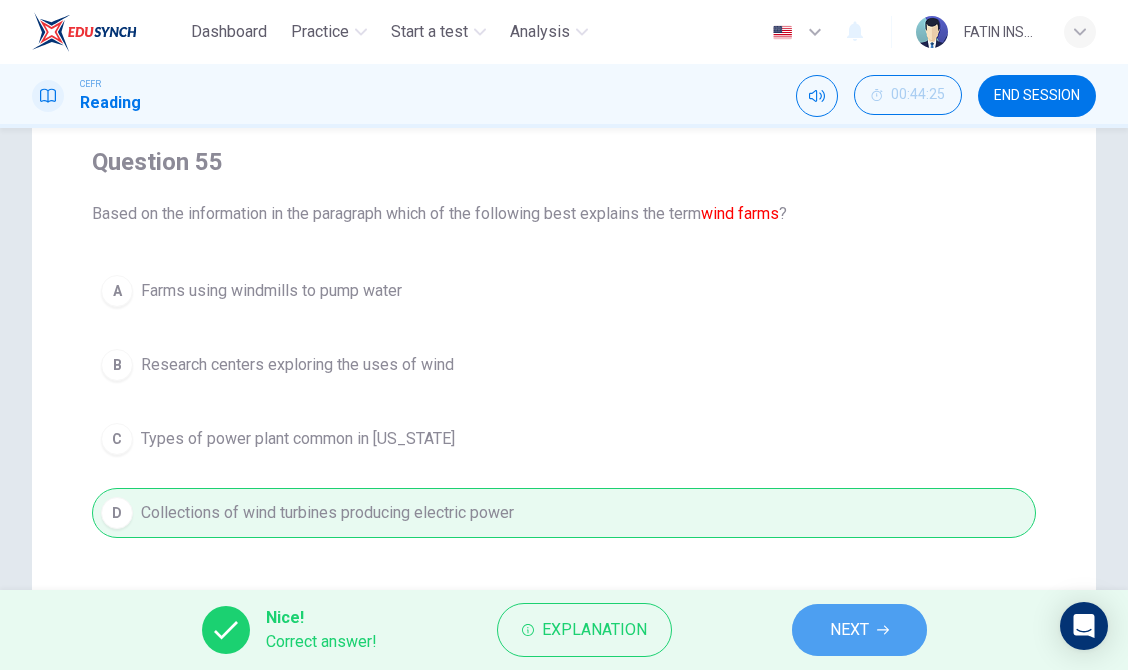 click on "NEXT" at bounding box center [849, 630] 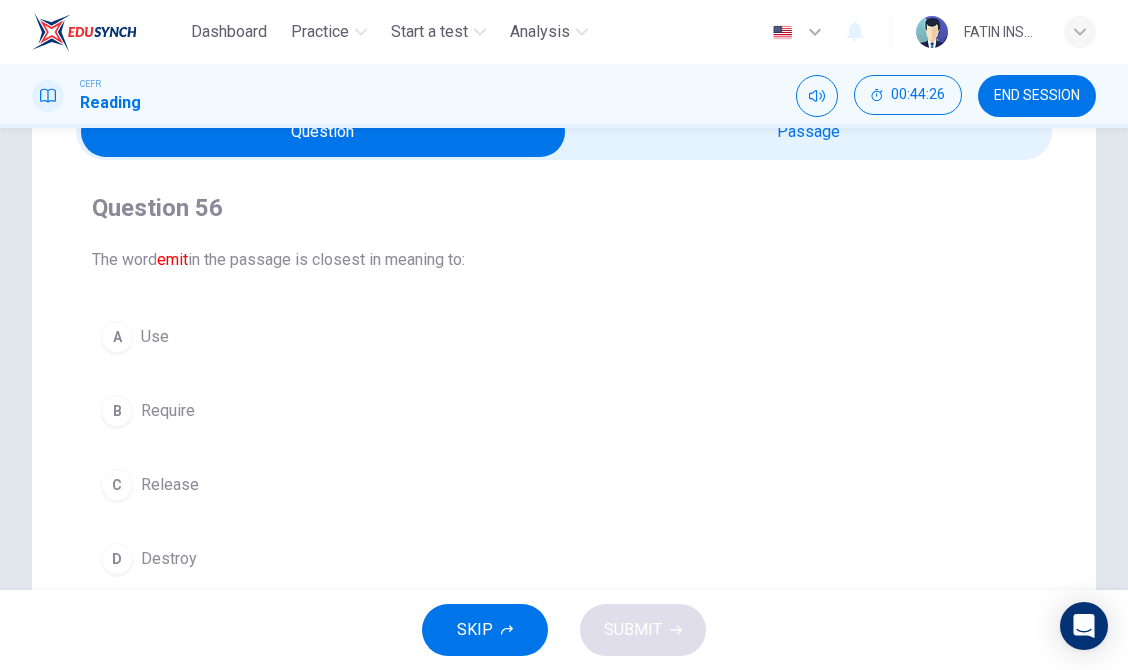 scroll, scrollTop: 71, scrollLeft: 0, axis: vertical 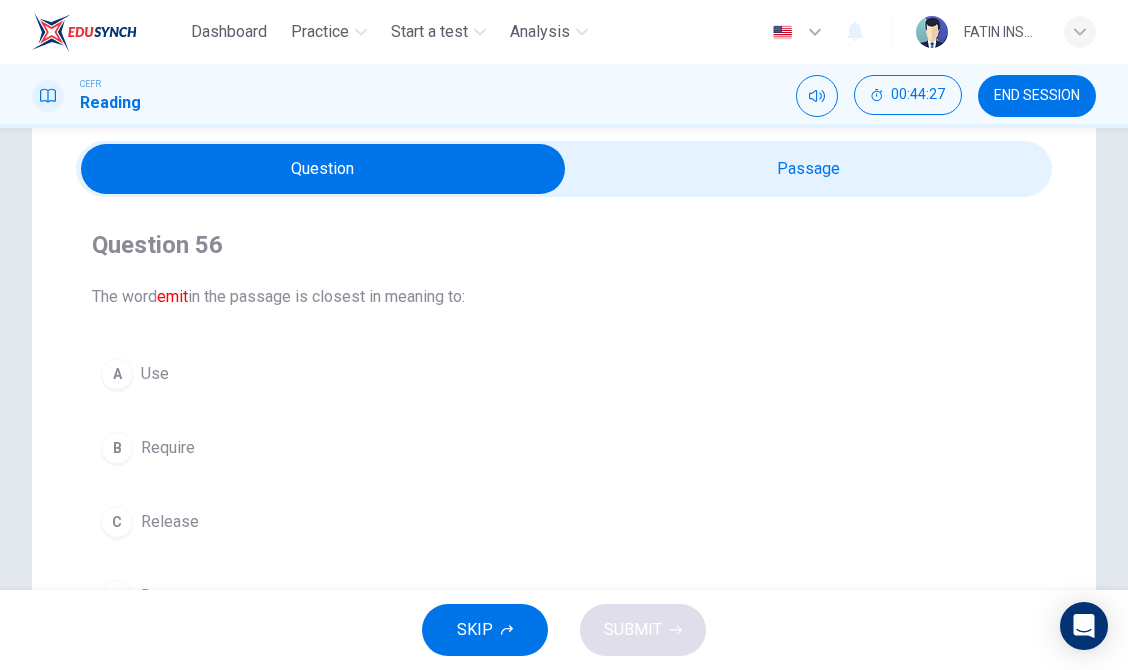 click at bounding box center (323, 169) 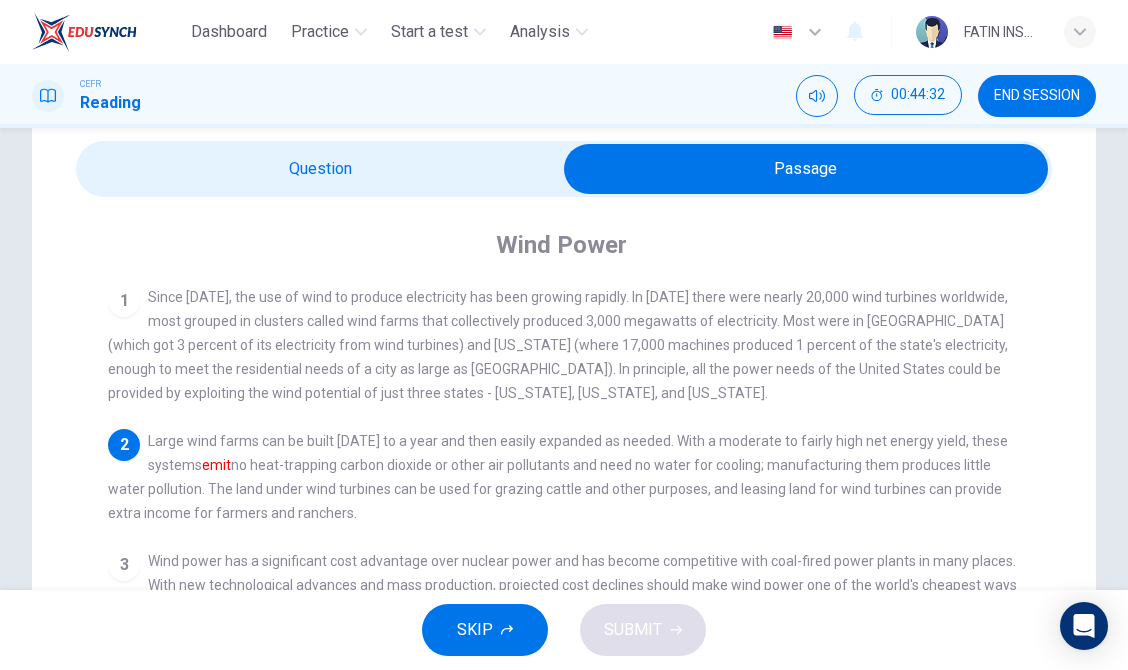 click at bounding box center [806, 169] 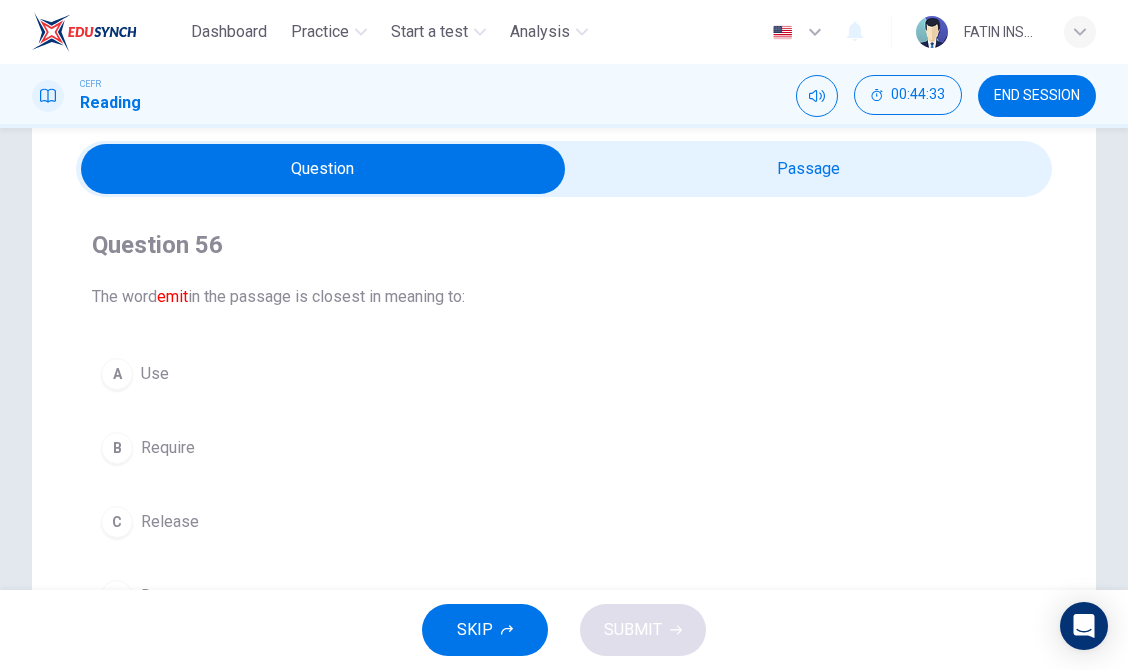 click at bounding box center (564, 169) 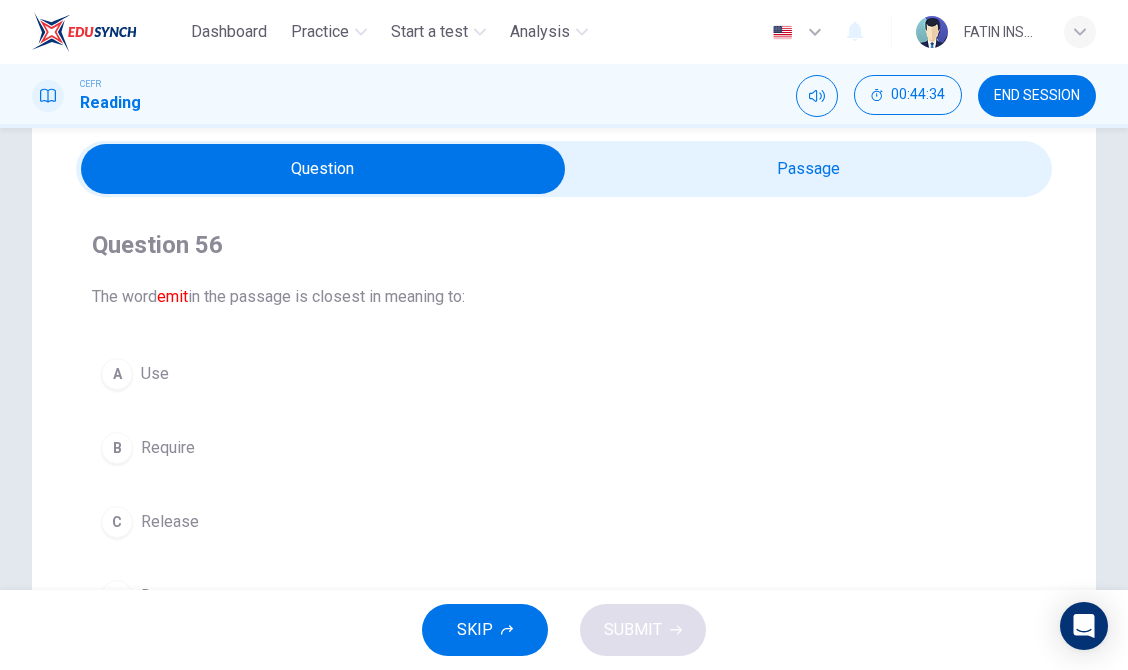 click at bounding box center [323, 169] 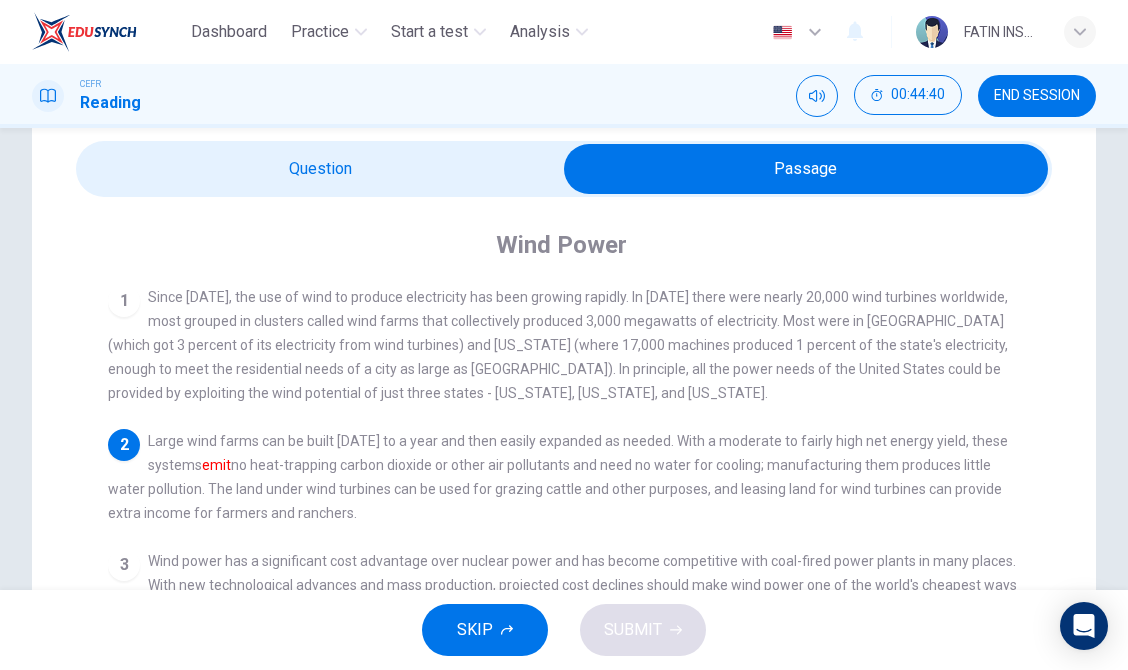click at bounding box center [564, 169] 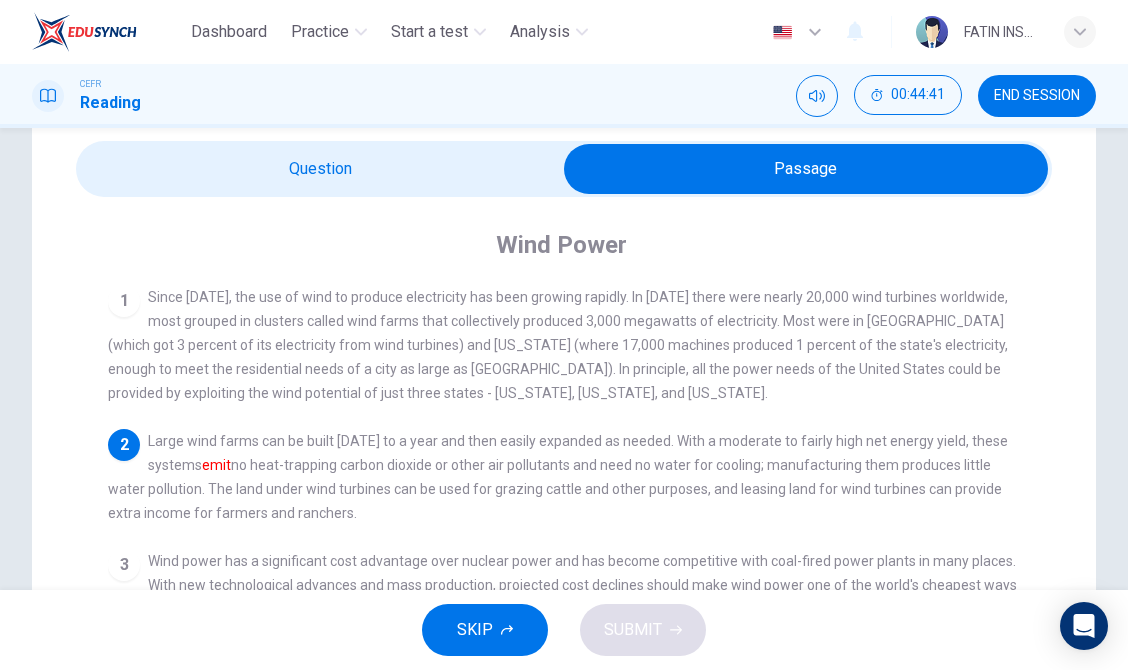 click at bounding box center (806, 169) 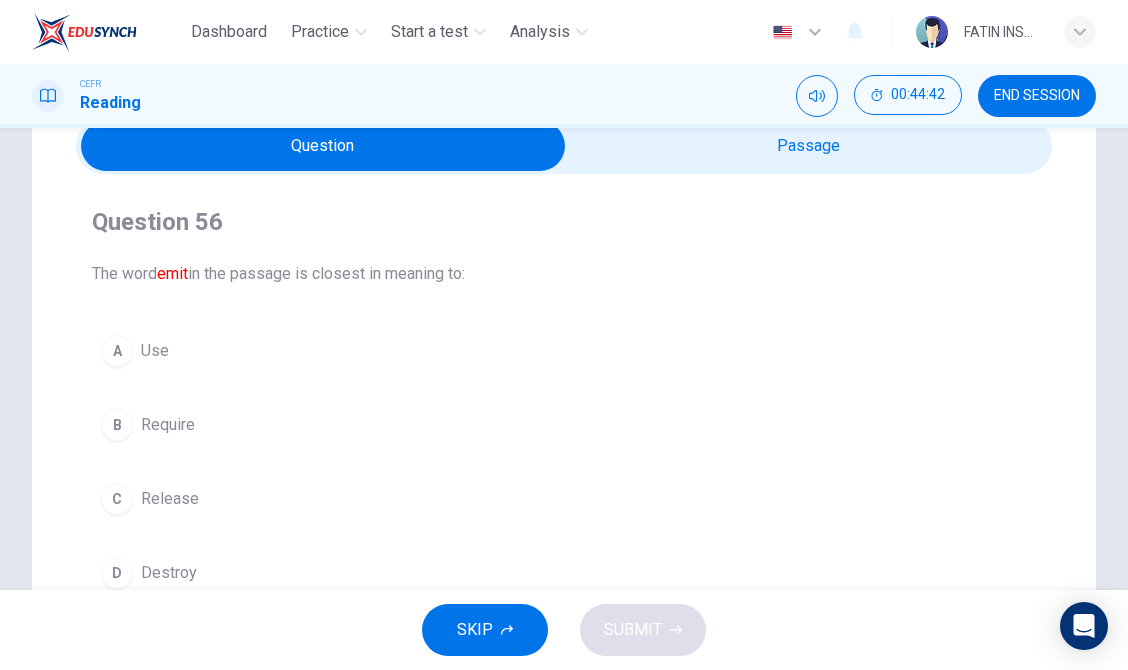 scroll, scrollTop: 107, scrollLeft: 0, axis: vertical 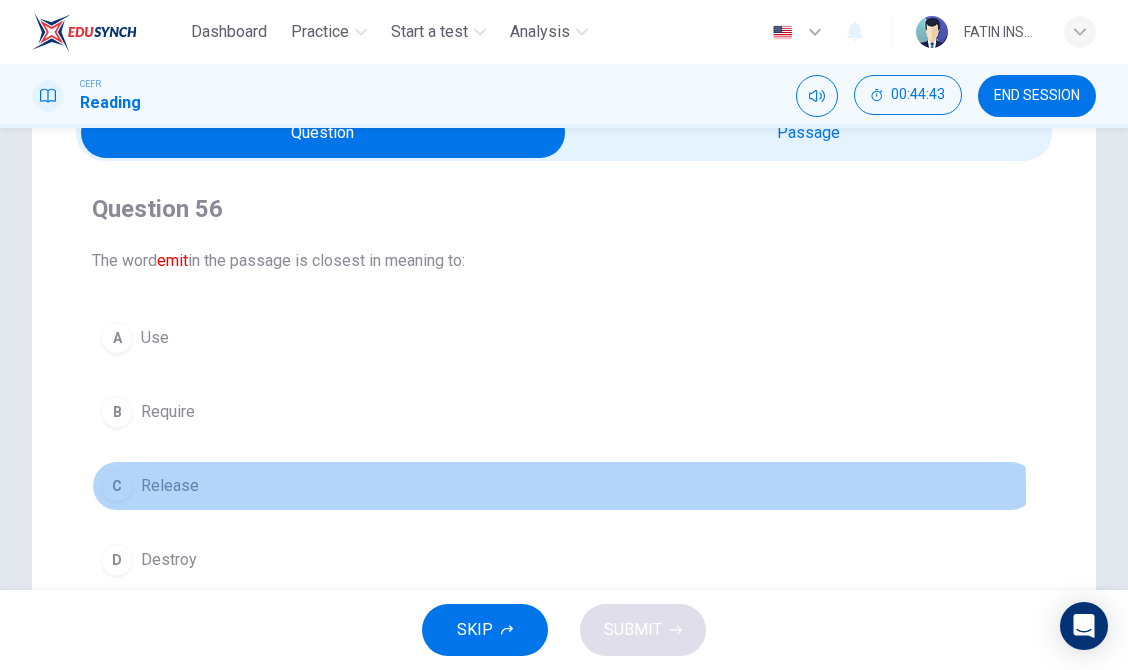 click on "C Release" at bounding box center [564, 486] 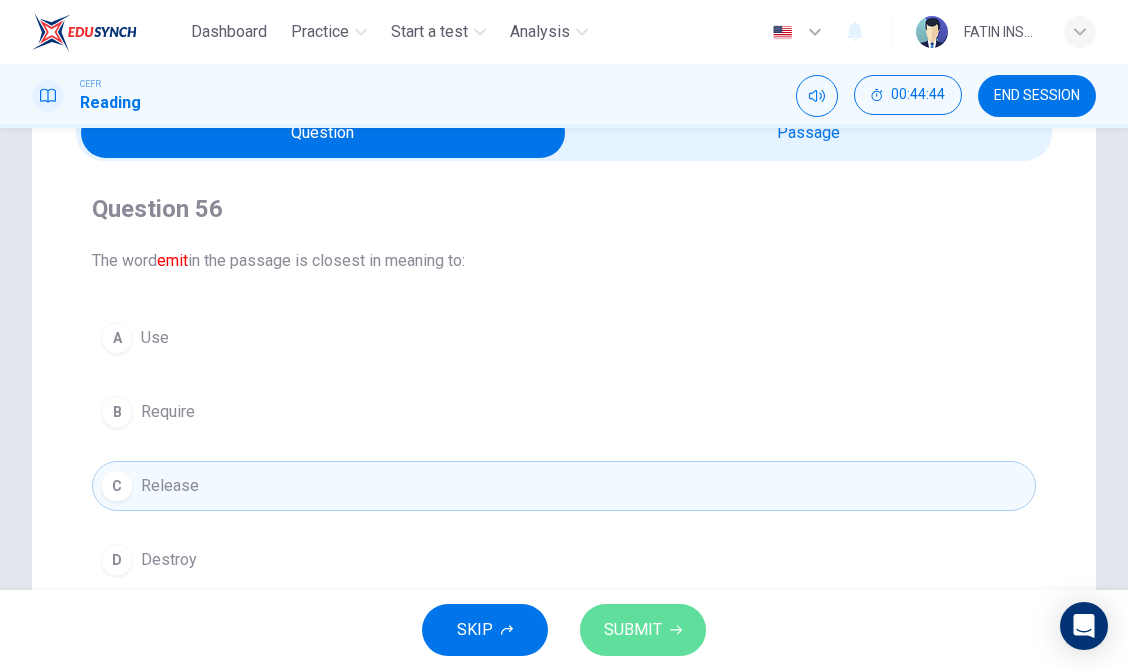 click on "SUBMIT" at bounding box center (633, 630) 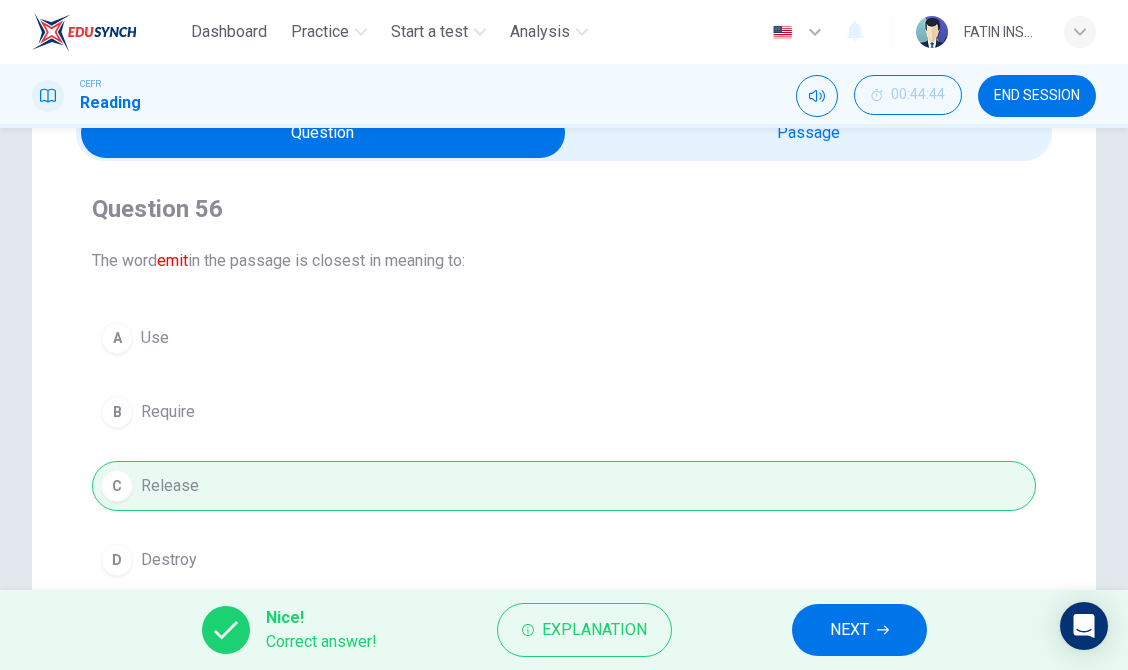 click on "NEXT" at bounding box center [849, 630] 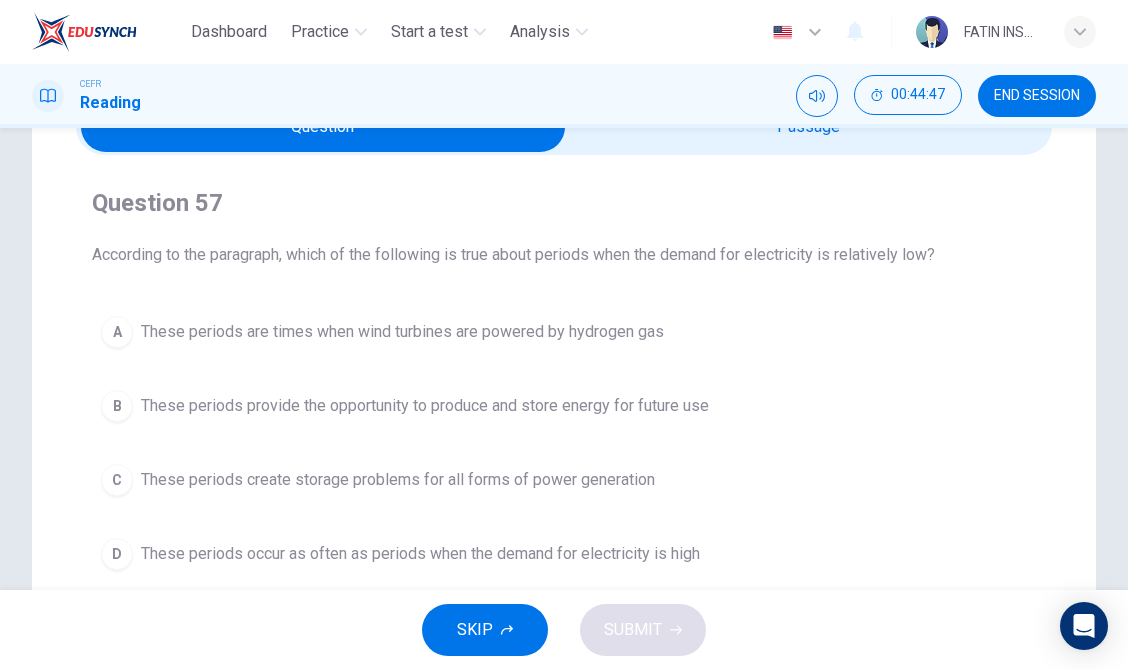scroll, scrollTop: 115, scrollLeft: 0, axis: vertical 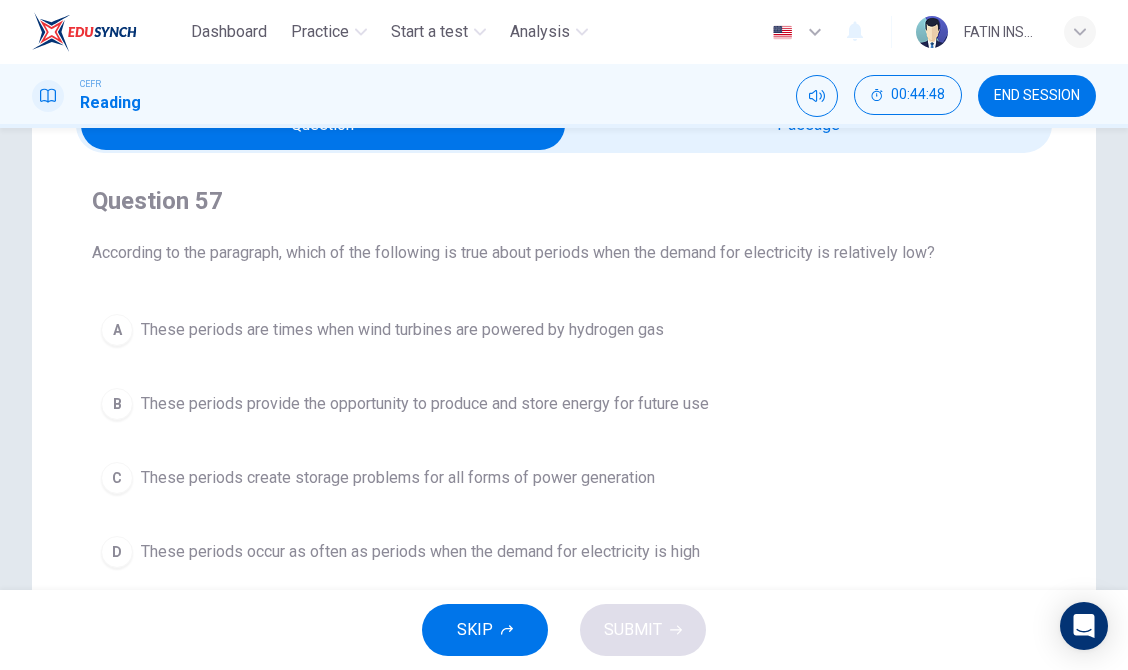 click at bounding box center (323, 125) 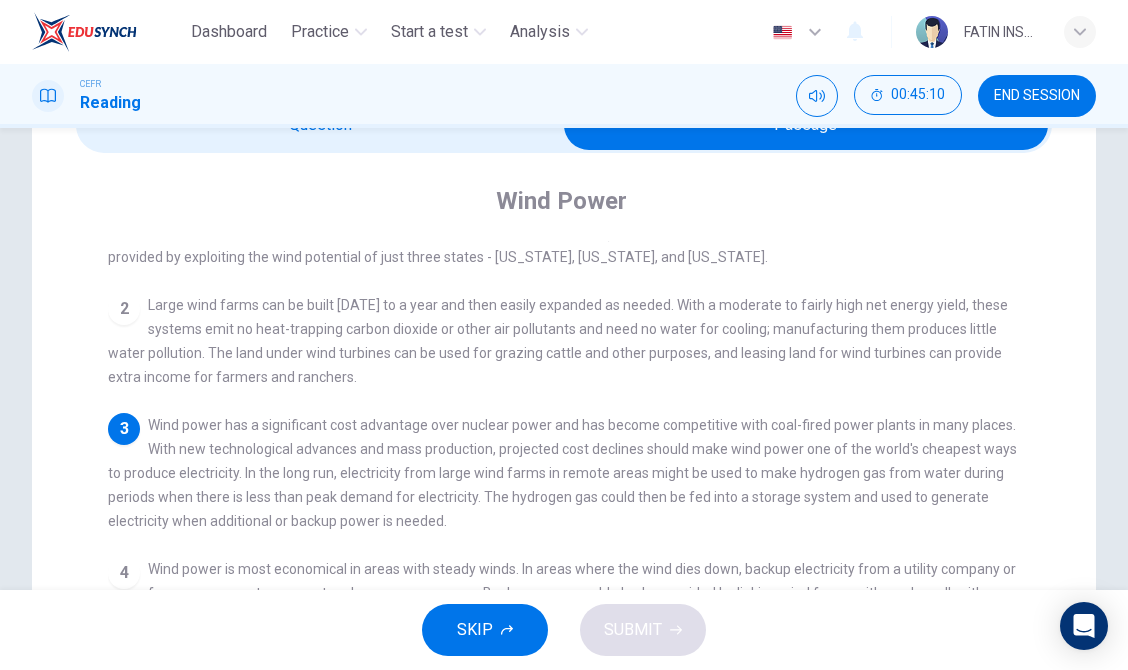 scroll, scrollTop: 95, scrollLeft: 0, axis: vertical 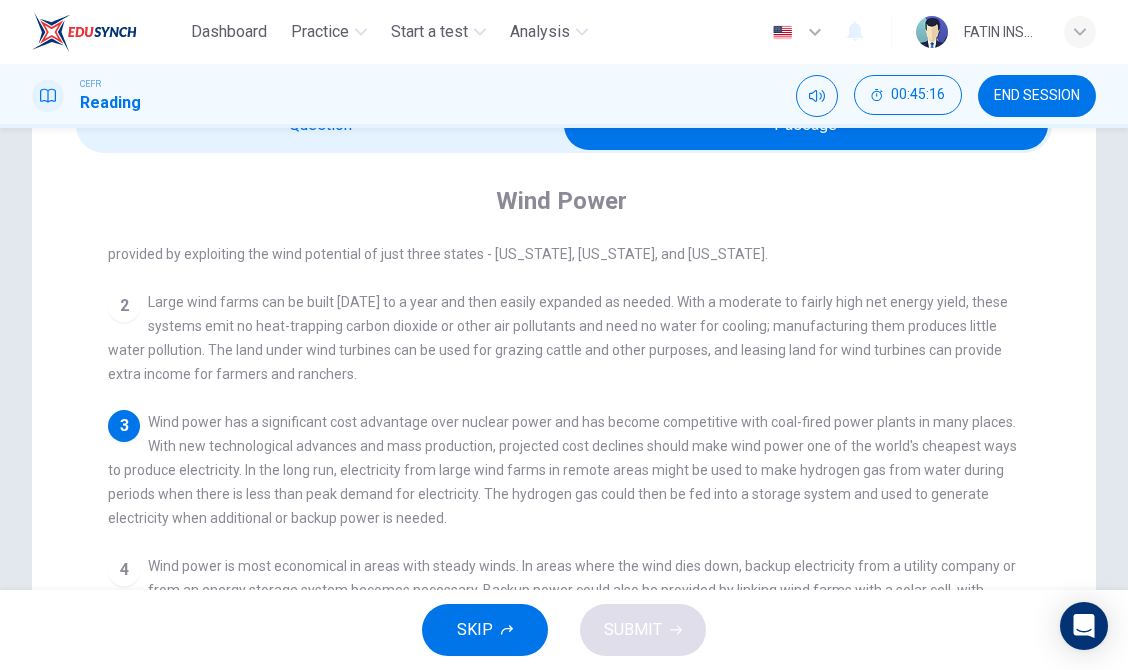 click at bounding box center (806, 125) 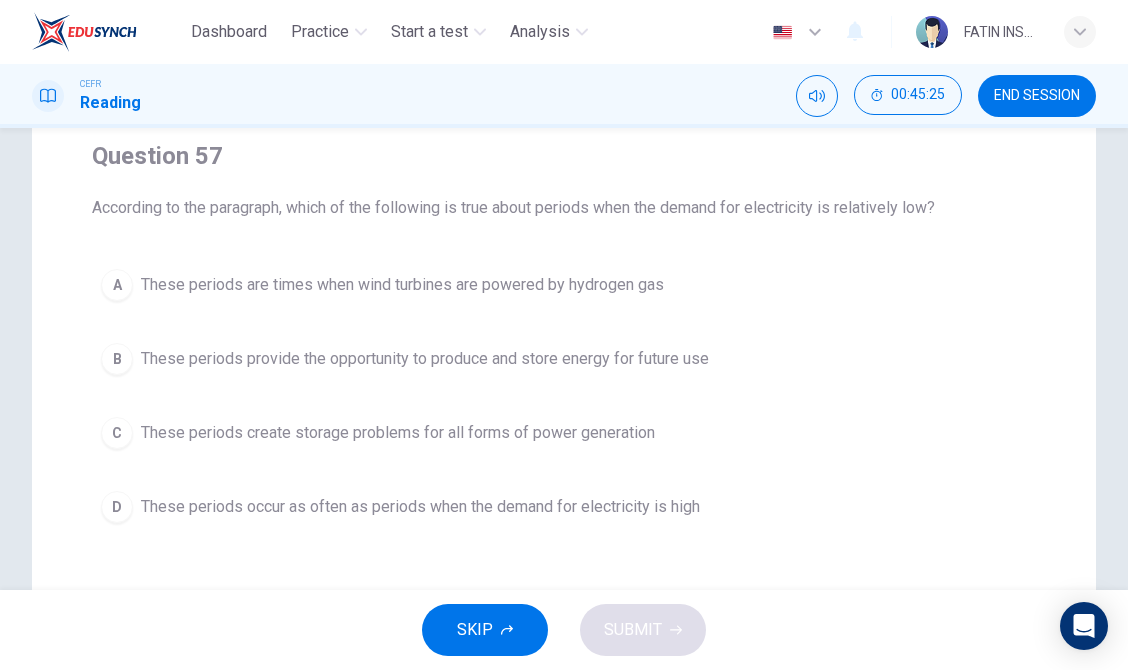 scroll, scrollTop: 192, scrollLeft: 0, axis: vertical 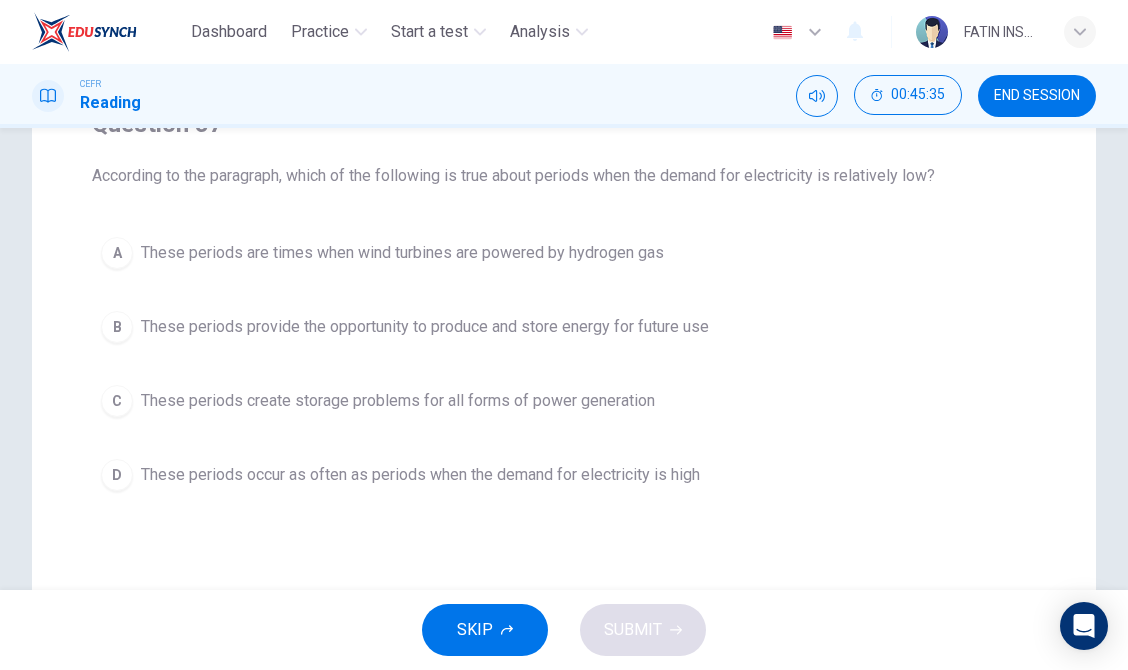 click on "These periods are times when wind turbines are powered by hydrogen gas" at bounding box center [402, 253] 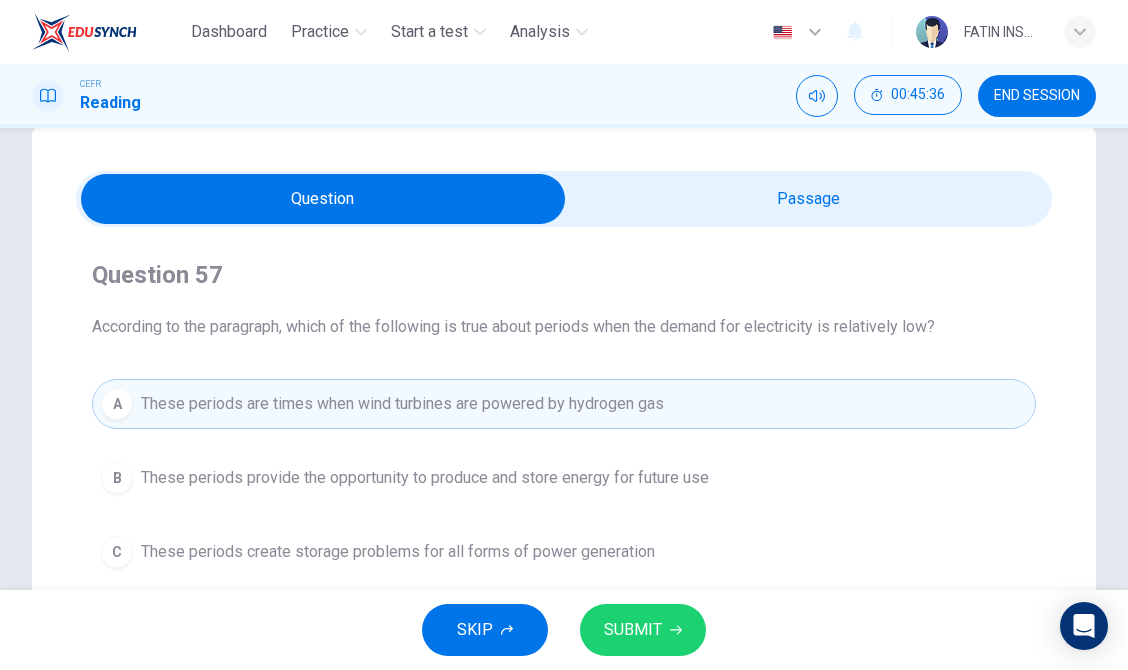 scroll, scrollTop: 38, scrollLeft: 0, axis: vertical 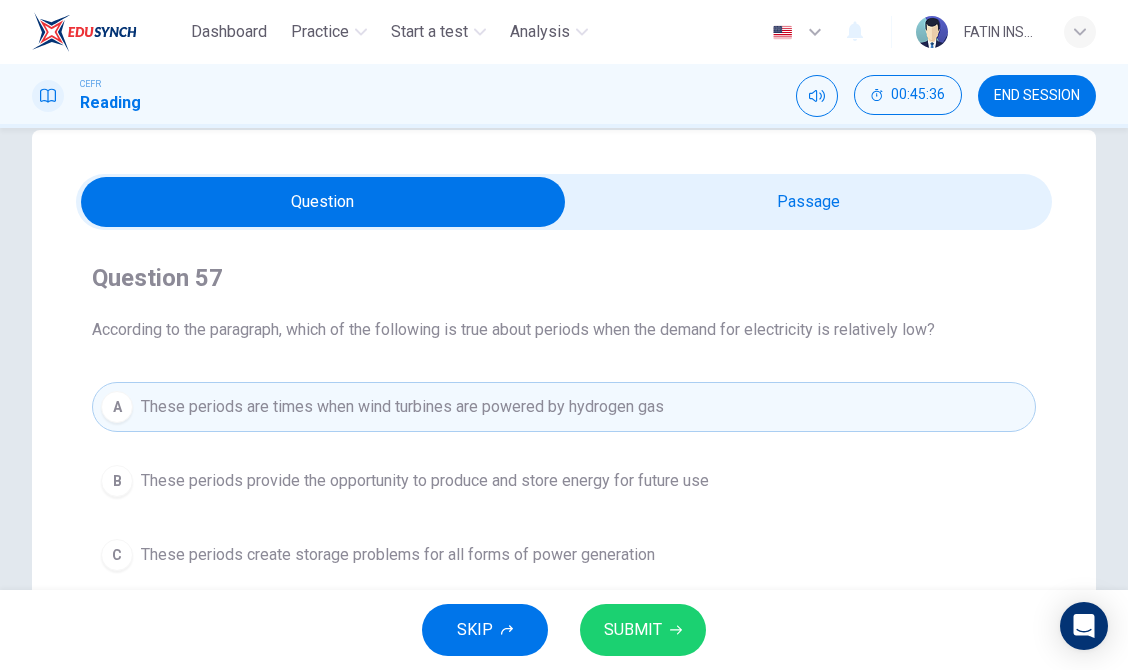click at bounding box center [323, 202] 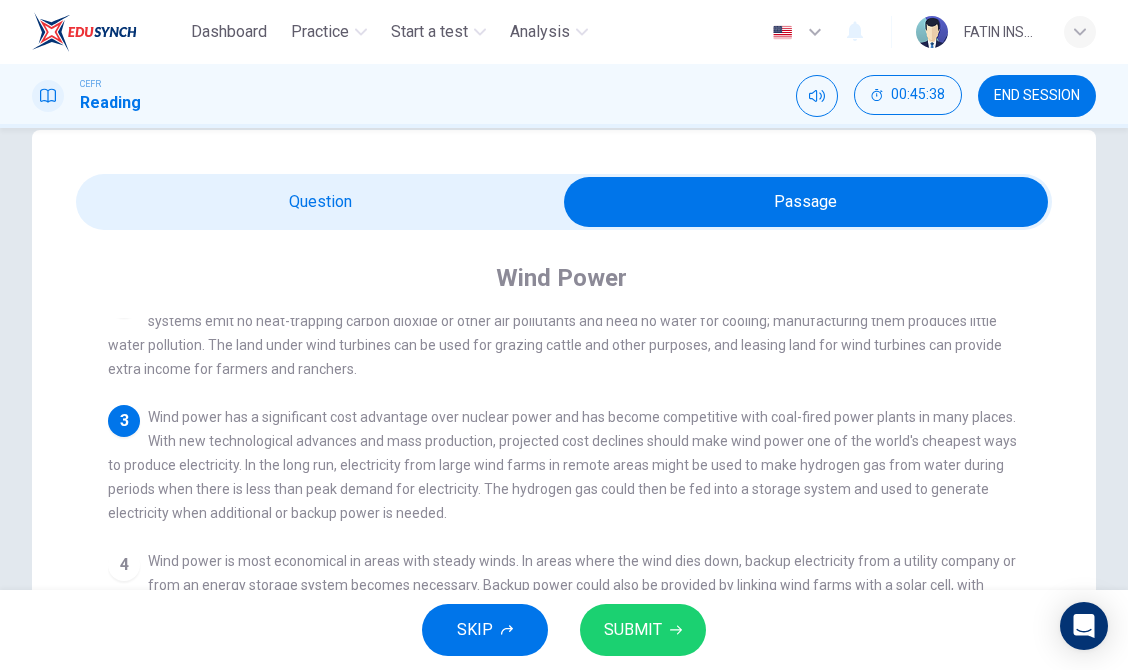 scroll, scrollTop: 181, scrollLeft: 0, axis: vertical 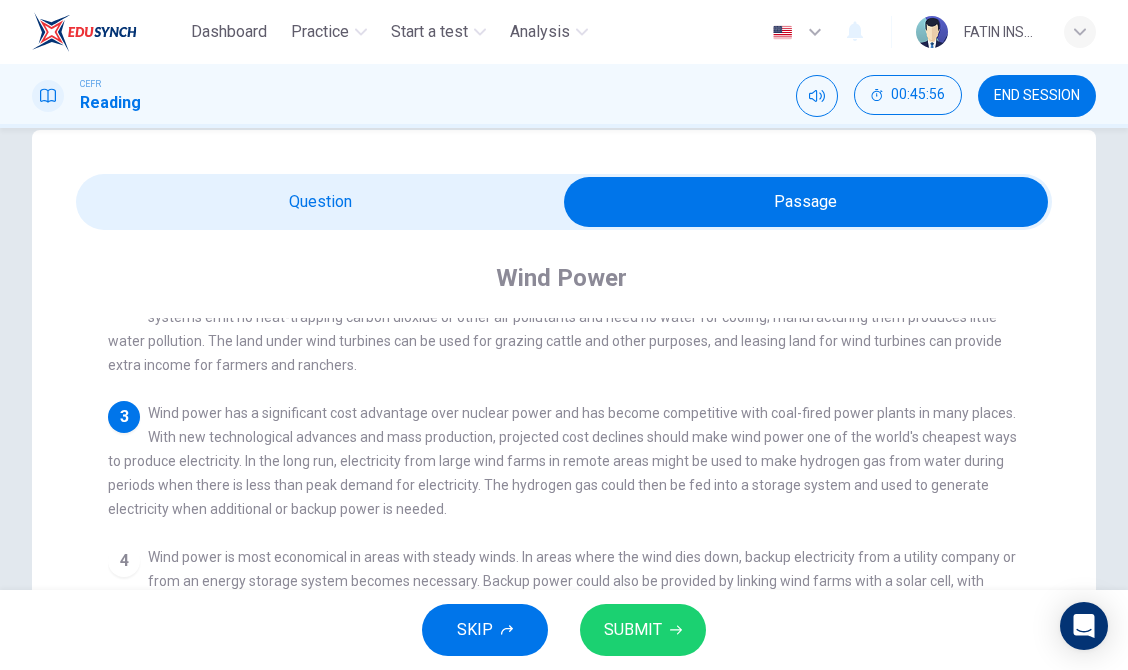 click at bounding box center [806, 202] 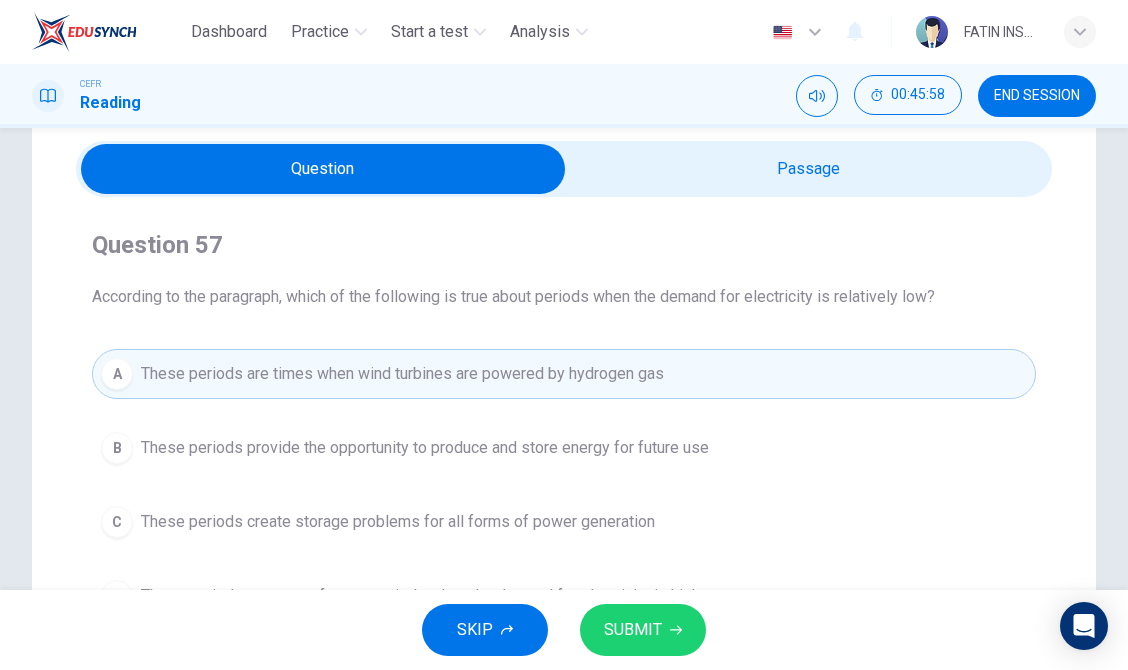 scroll, scrollTop: 72, scrollLeft: 0, axis: vertical 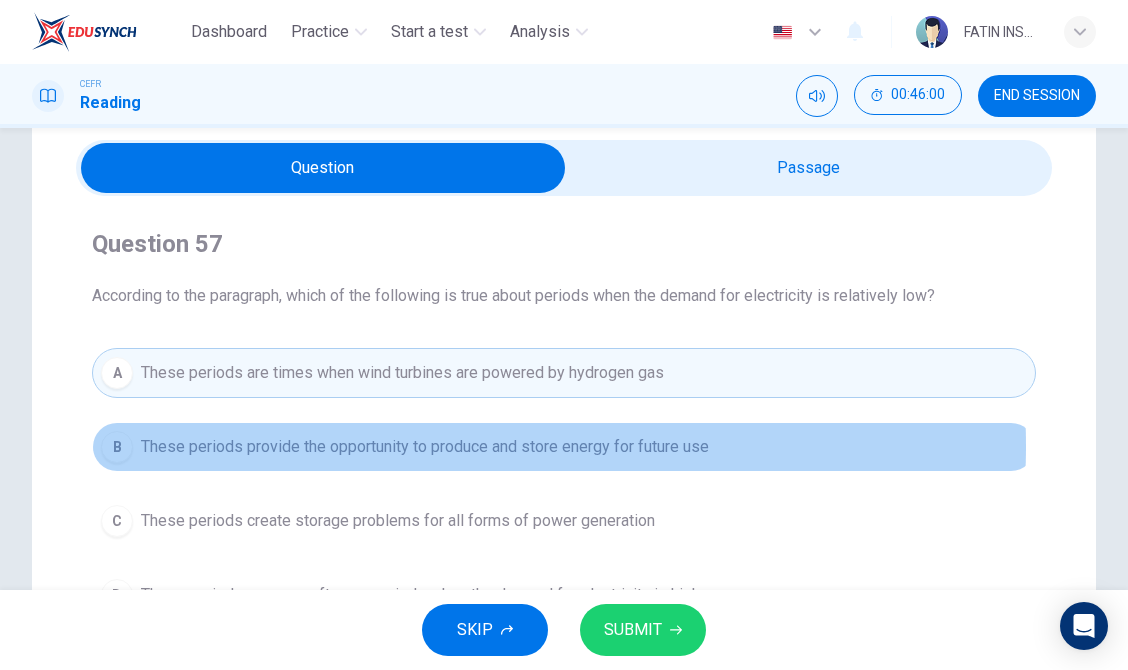 click on "These periods provide the opportunity to produce and store energy for future use" at bounding box center [425, 447] 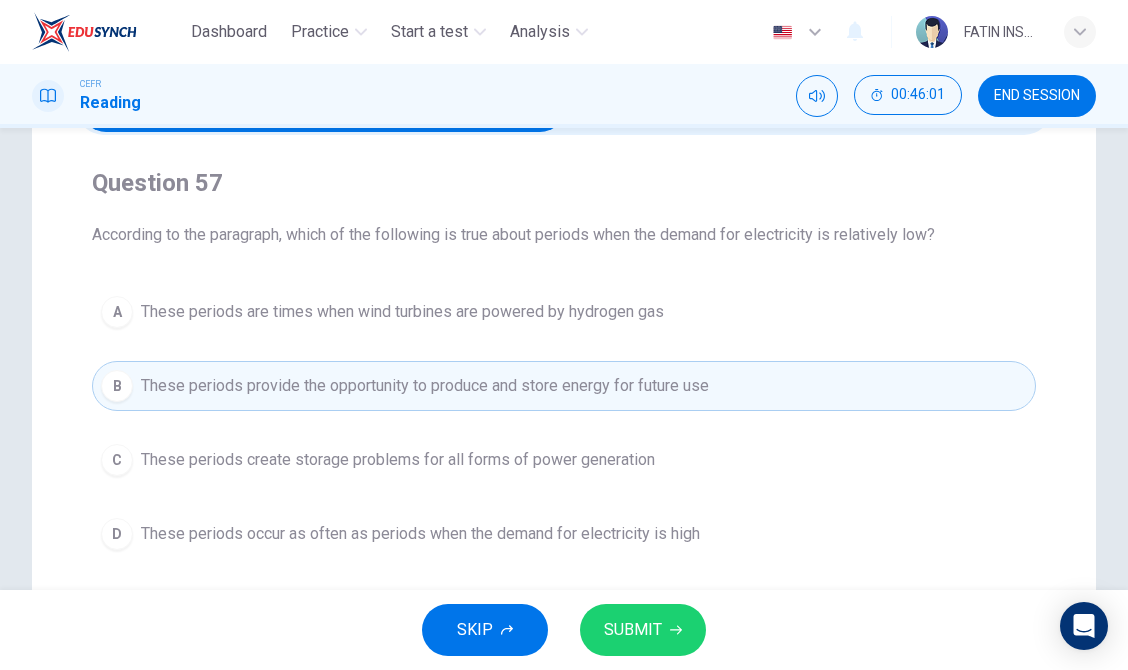 scroll, scrollTop: 134, scrollLeft: 0, axis: vertical 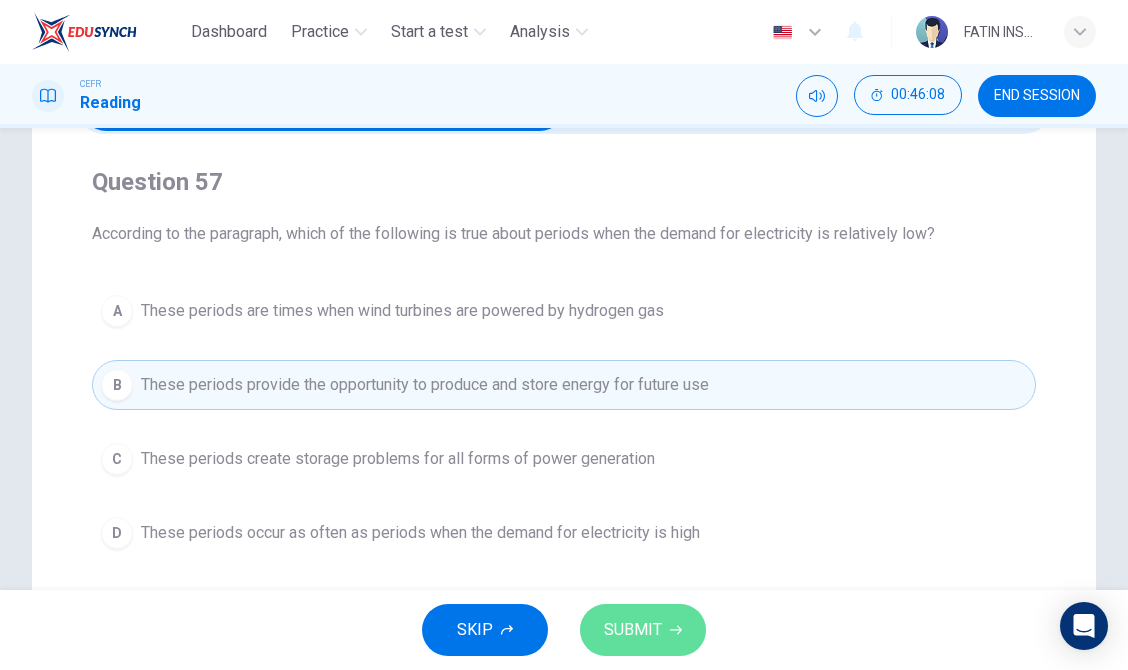 click on "SUBMIT" at bounding box center (643, 630) 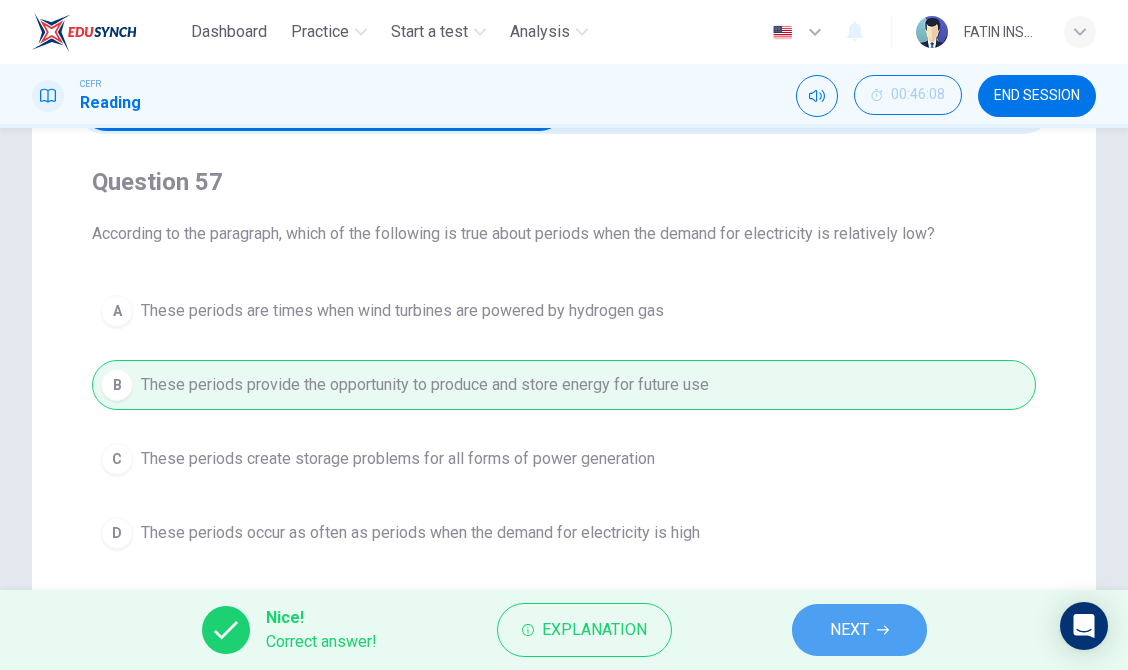 click on "NEXT" at bounding box center (859, 630) 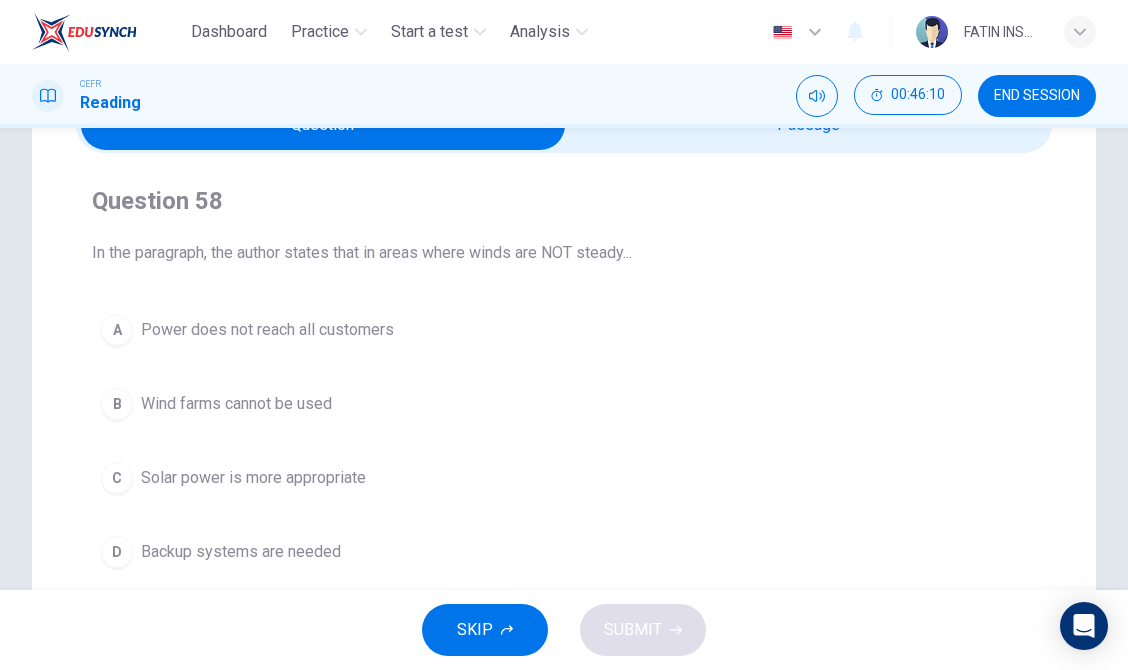 scroll, scrollTop: 113, scrollLeft: 0, axis: vertical 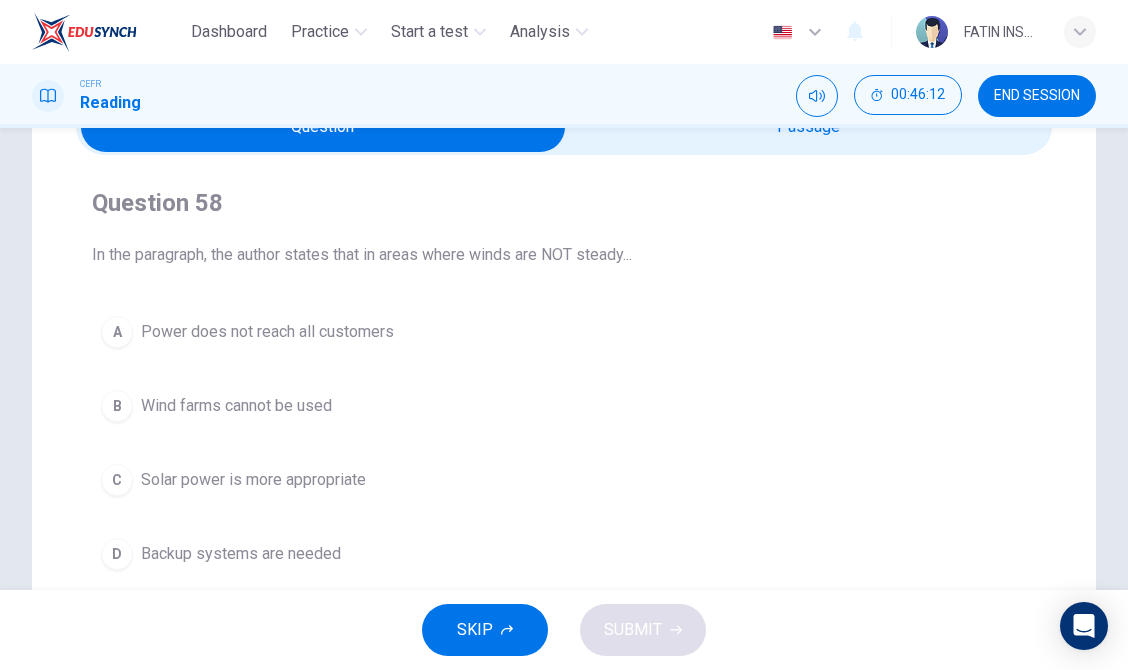click at bounding box center [323, 127] 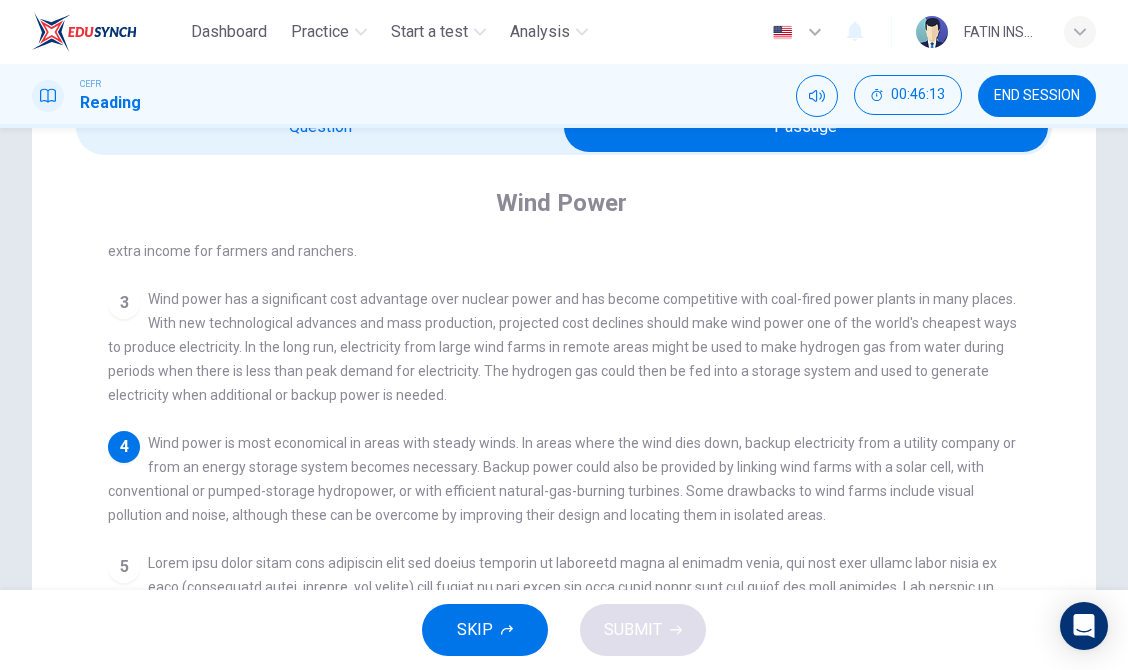 scroll, scrollTop: 253, scrollLeft: 0, axis: vertical 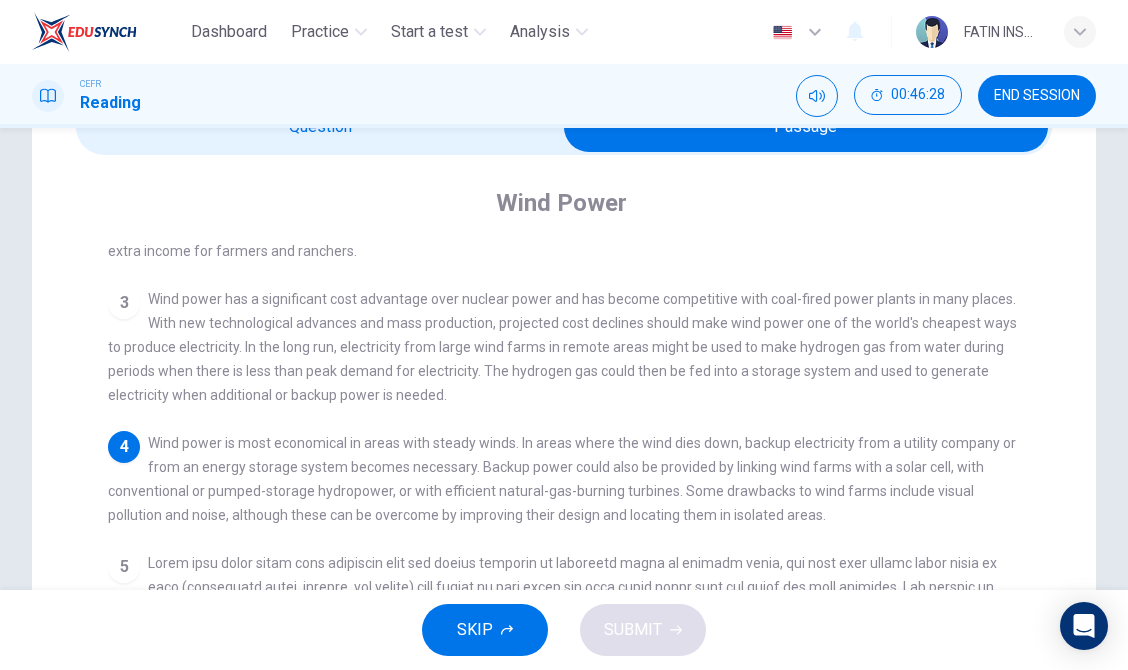 click at bounding box center [564, 127] 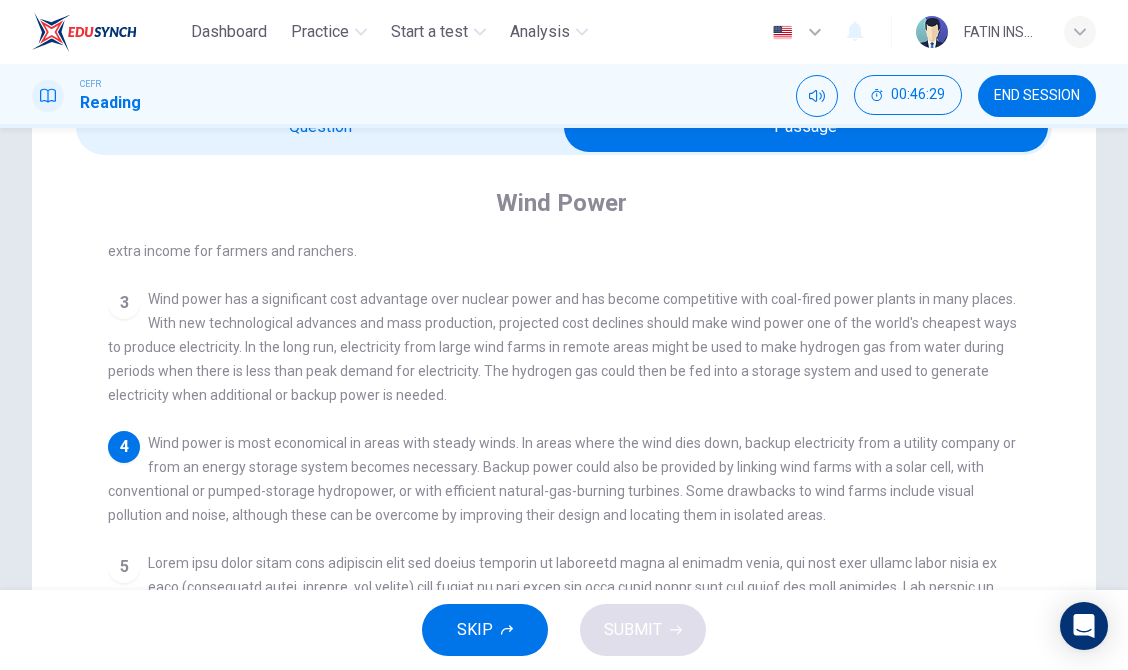 click on "CEFR Reading 00:46:29 END SESSION" at bounding box center [564, 96] 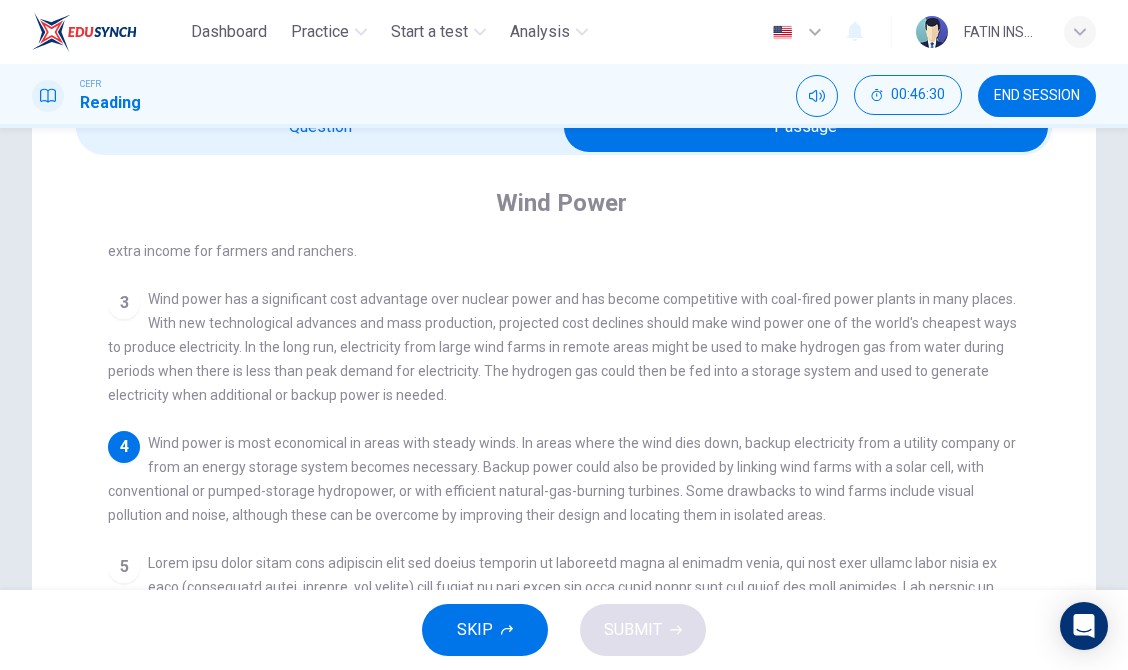 click on "Wind Power 1 Since [DATE], the use of wind to produce electricity has been growing rapidly. In [DATE] there were nearly 20,000 wind turbines worldwide, most grouped in clusters called wind farms that collectively produced 3,000 megawatts of electricity. Most were in [GEOGRAPHIC_DATA] (which got 3 percent of its electricity from wind turbines) and [US_STATE] (where 17,000 machines produced 1 percent of the state's electricity, enough to meet the residential needs of a city as large as [GEOGRAPHIC_DATA]). In principle, all the power needs of the United States could be provided by exploiting the wind potential of just three states - [US_STATE], [US_STATE], and [US_STATE]. 2 3 4 5 6" at bounding box center [564, 573] 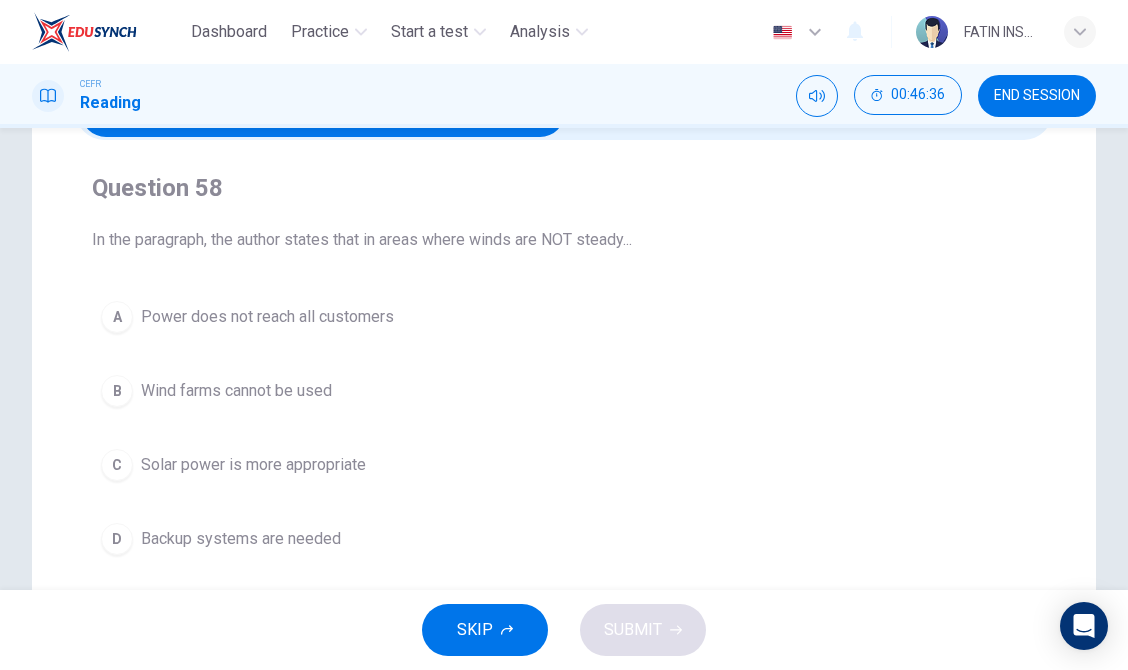 scroll, scrollTop: 131, scrollLeft: 0, axis: vertical 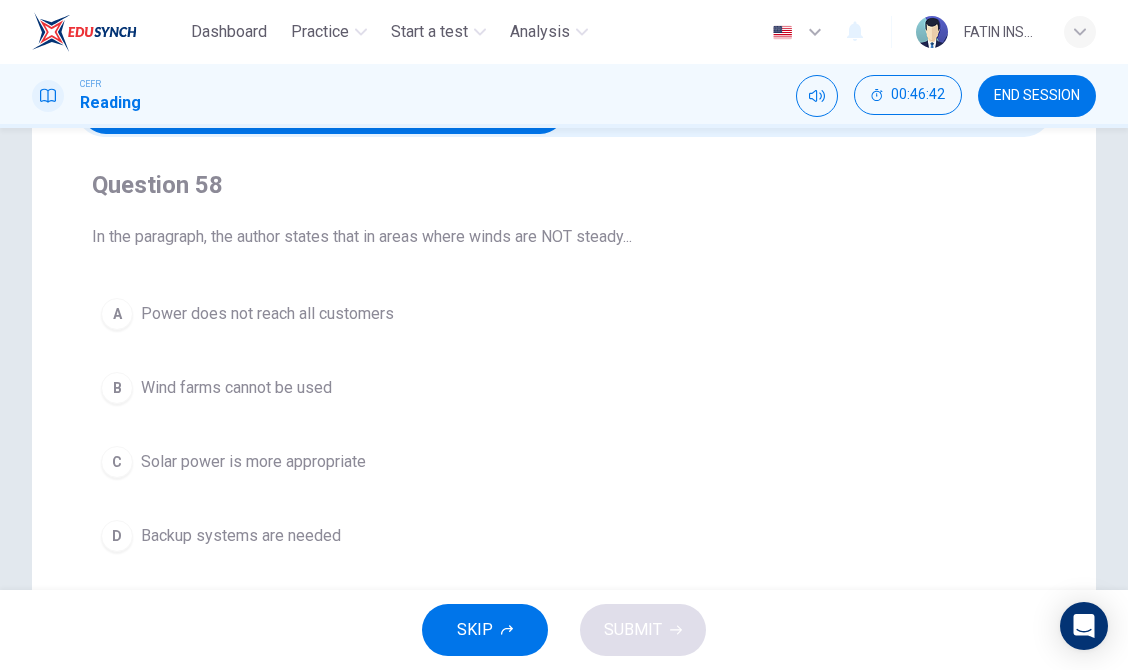 click on "Backup systems are needed" at bounding box center (241, 536) 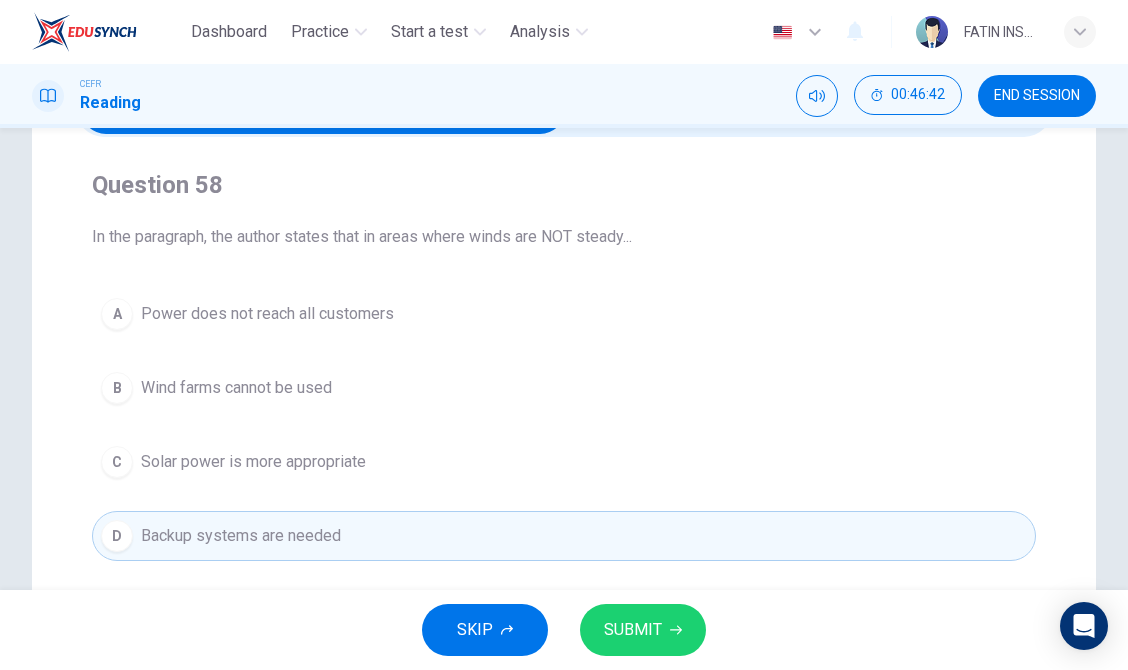 click on "SUBMIT" at bounding box center [633, 630] 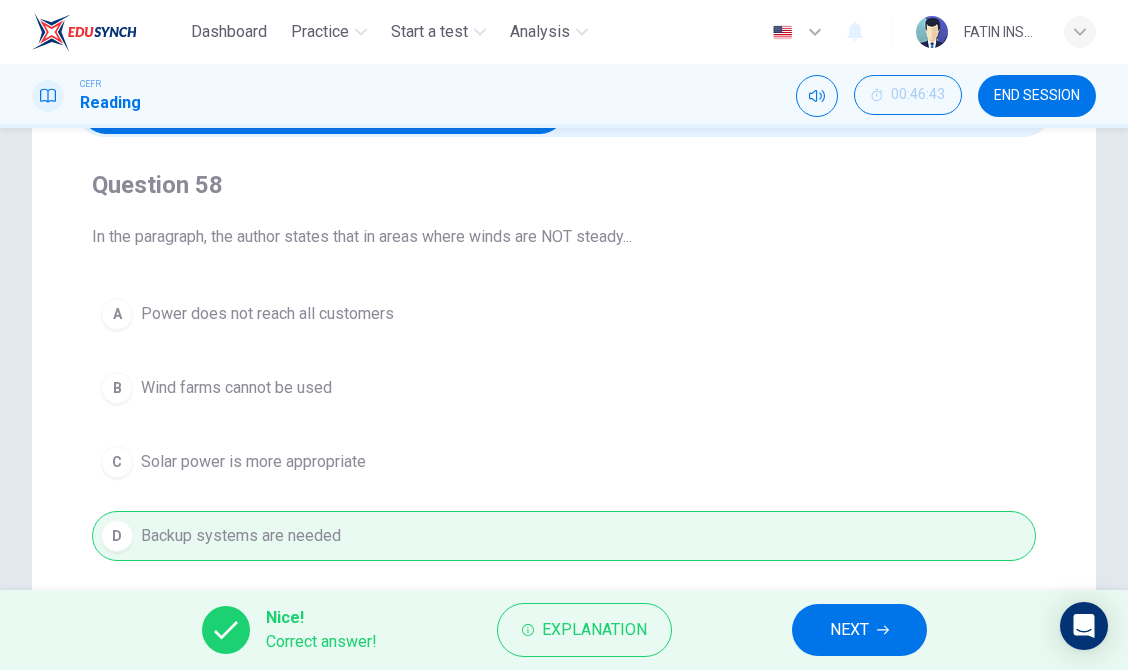 drag, startPoint x: 744, startPoint y: 616, endPoint x: 851, endPoint y: 652, distance: 112.89375 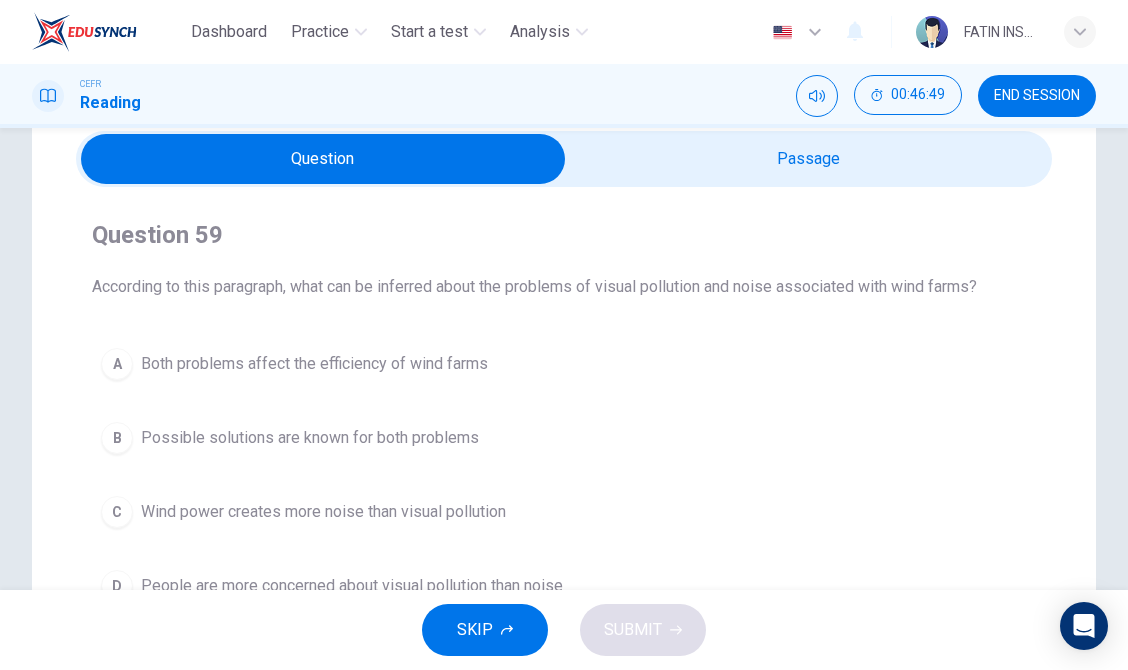 scroll, scrollTop: 81, scrollLeft: 0, axis: vertical 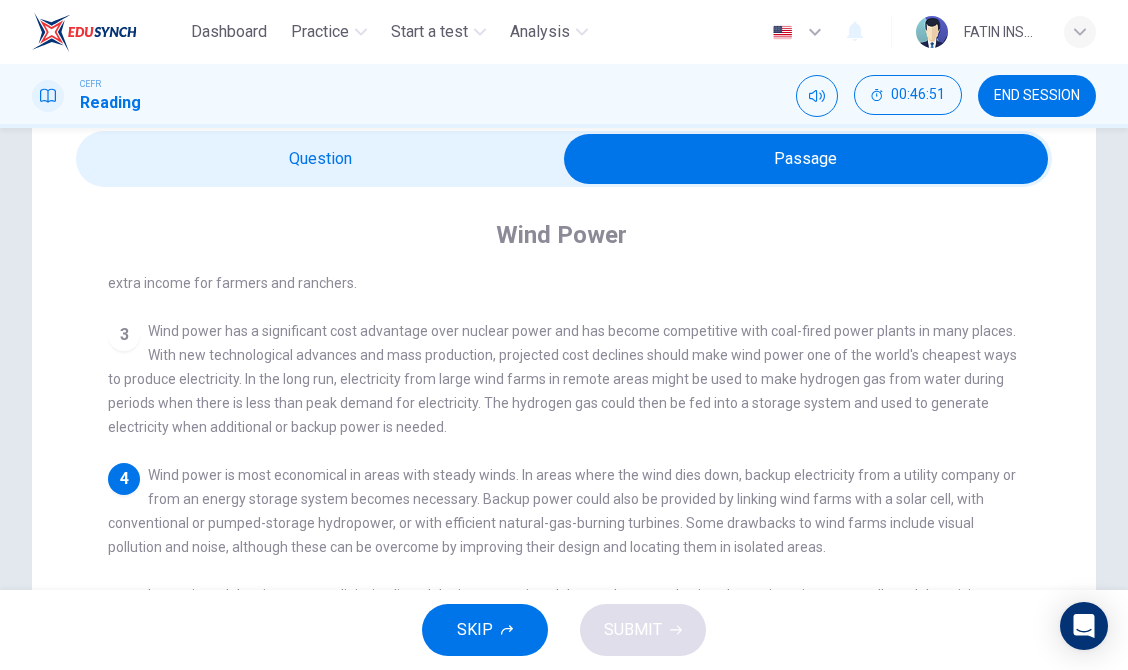 click at bounding box center [806, 159] 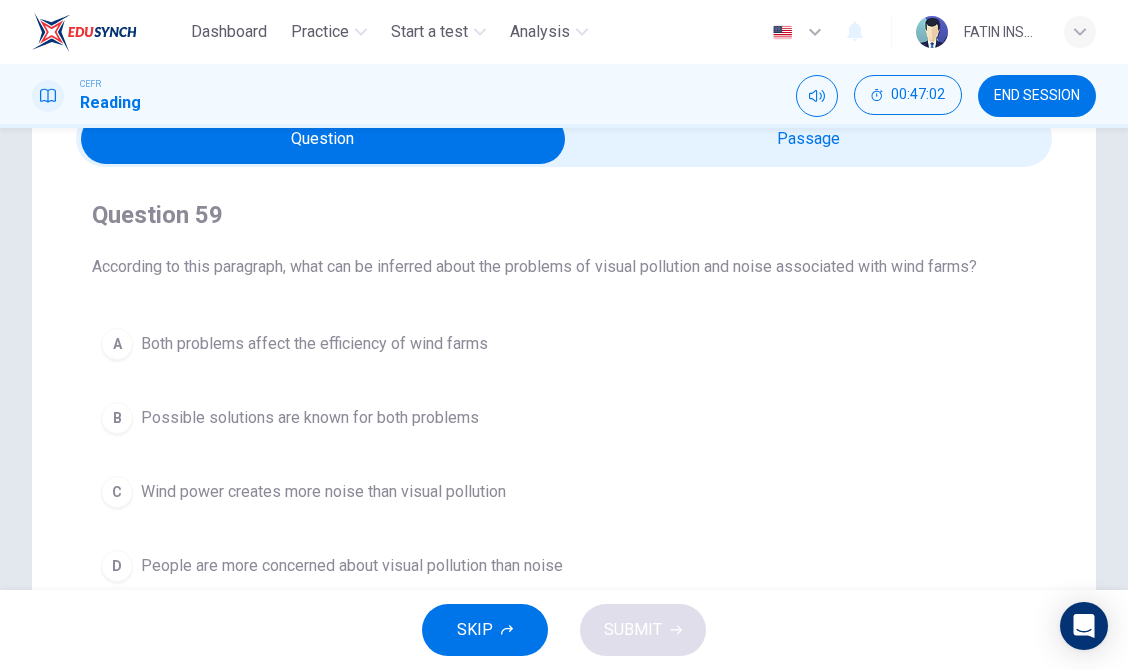 scroll, scrollTop: 53, scrollLeft: 0, axis: vertical 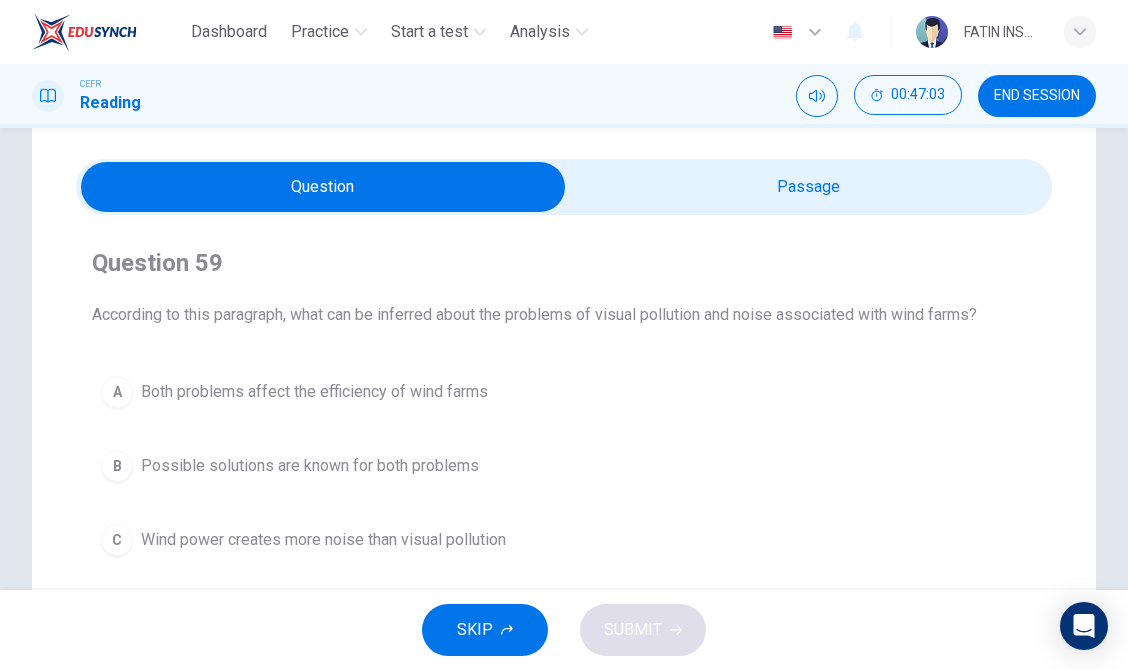 click at bounding box center (323, 187) 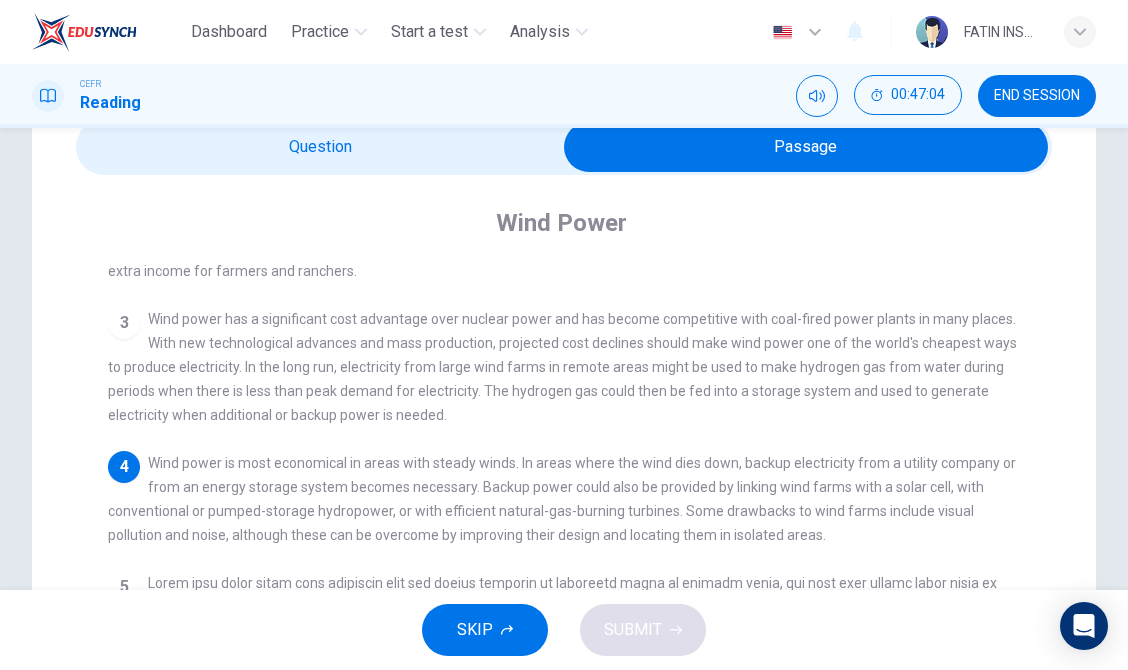 scroll, scrollTop: 95, scrollLeft: 0, axis: vertical 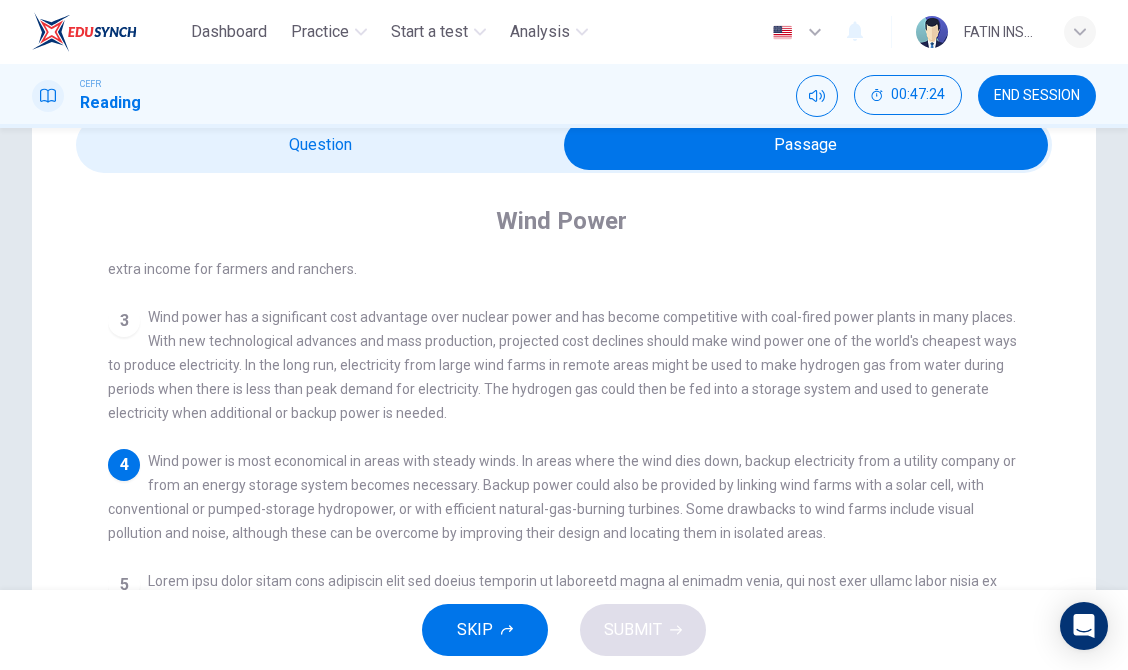 click at bounding box center [806, 145] 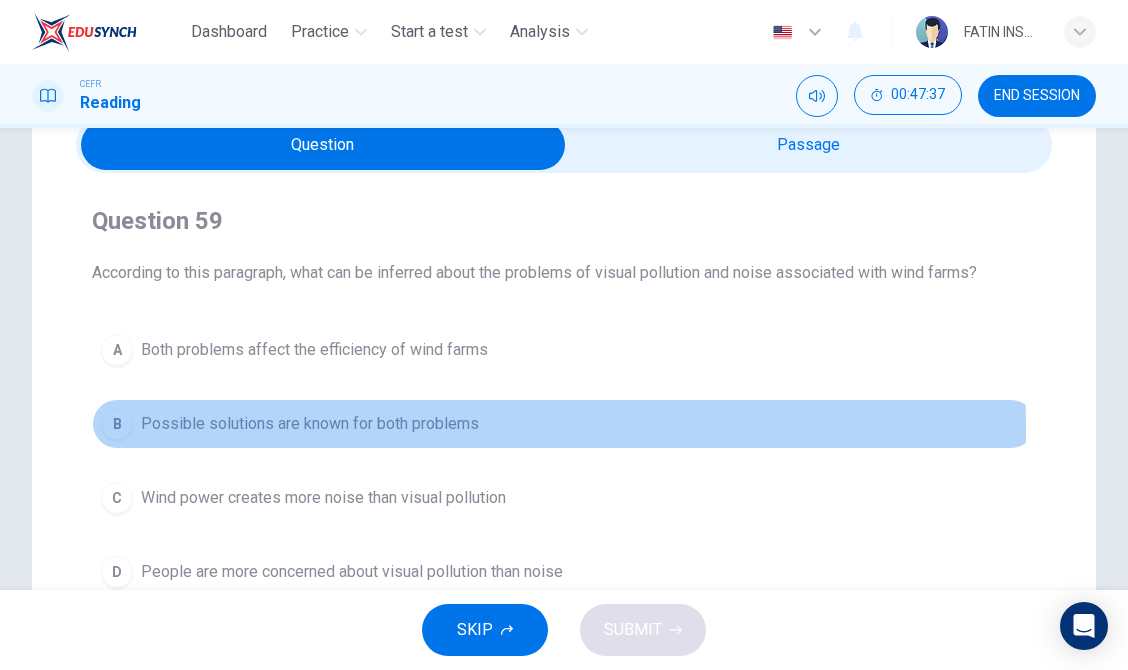 click on "Possible solutions are known for both problems" at bounding box center [310, 424] 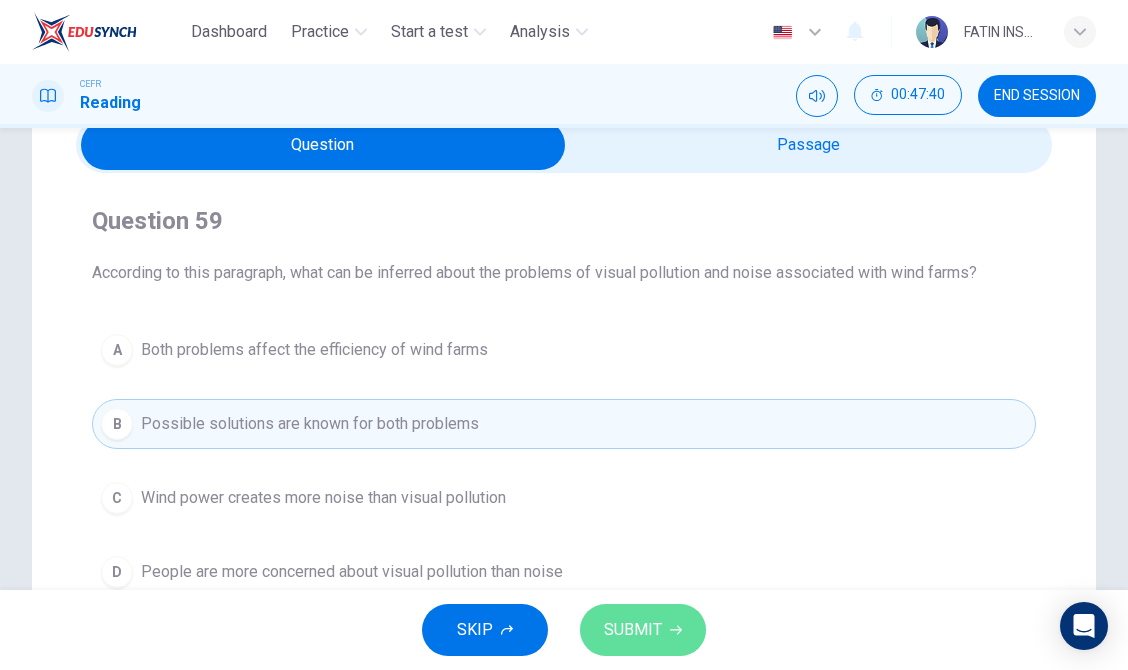 click on "SUBMIT" at bounding box center (633, 630) 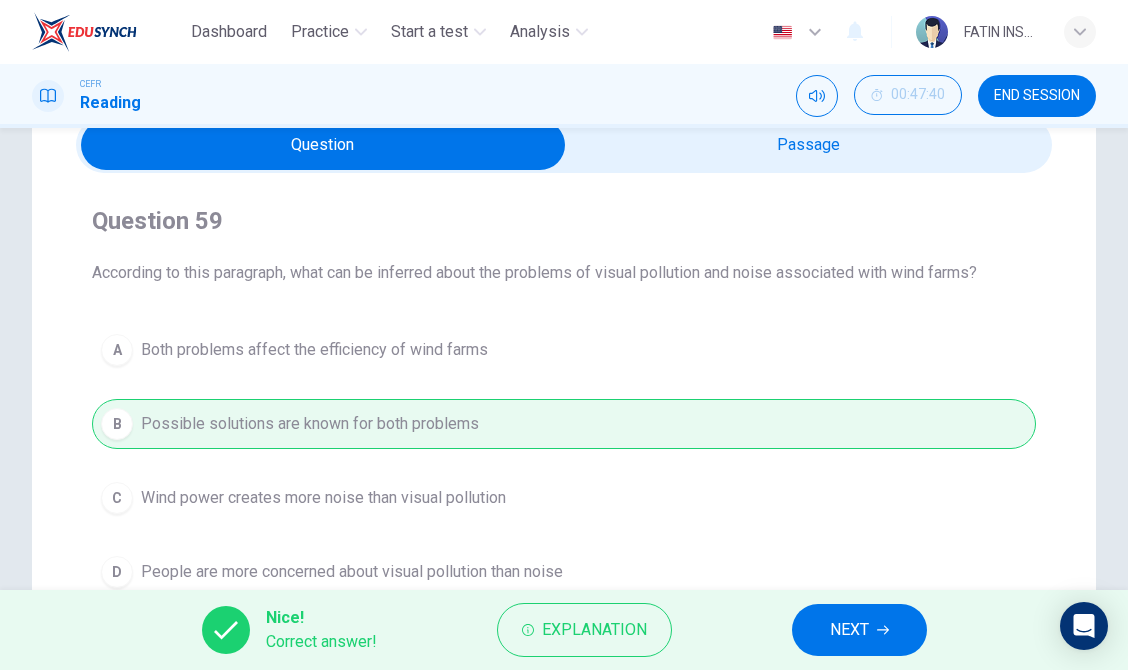 click on "NEXT" at bounding box center (849, 630) 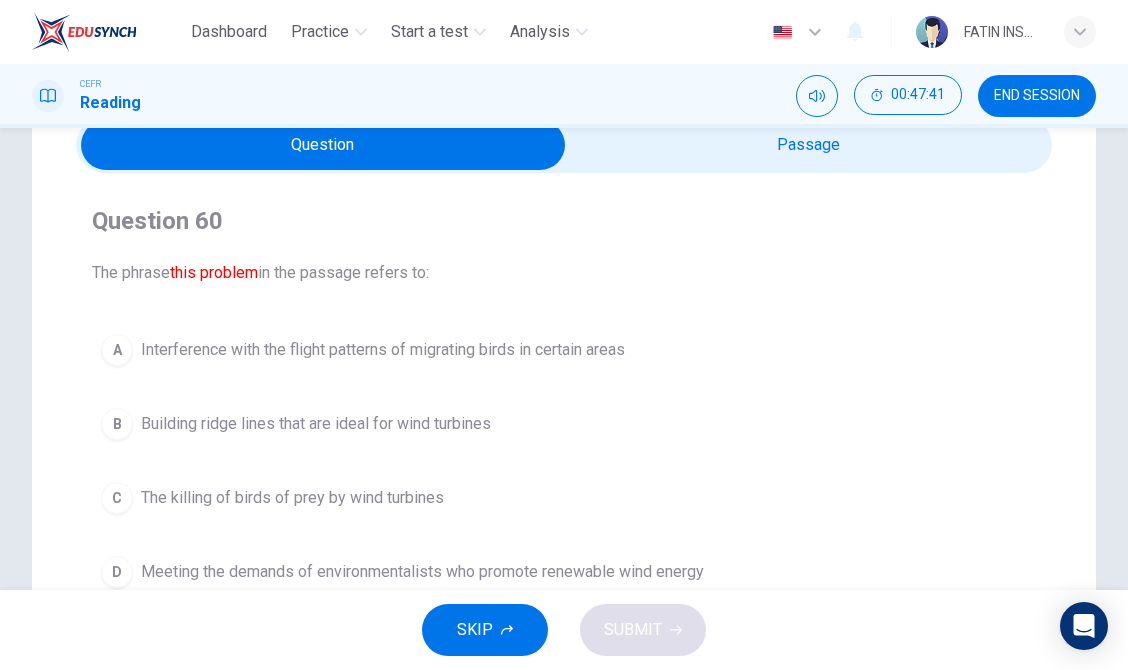 click at bounding box center (323, 145) 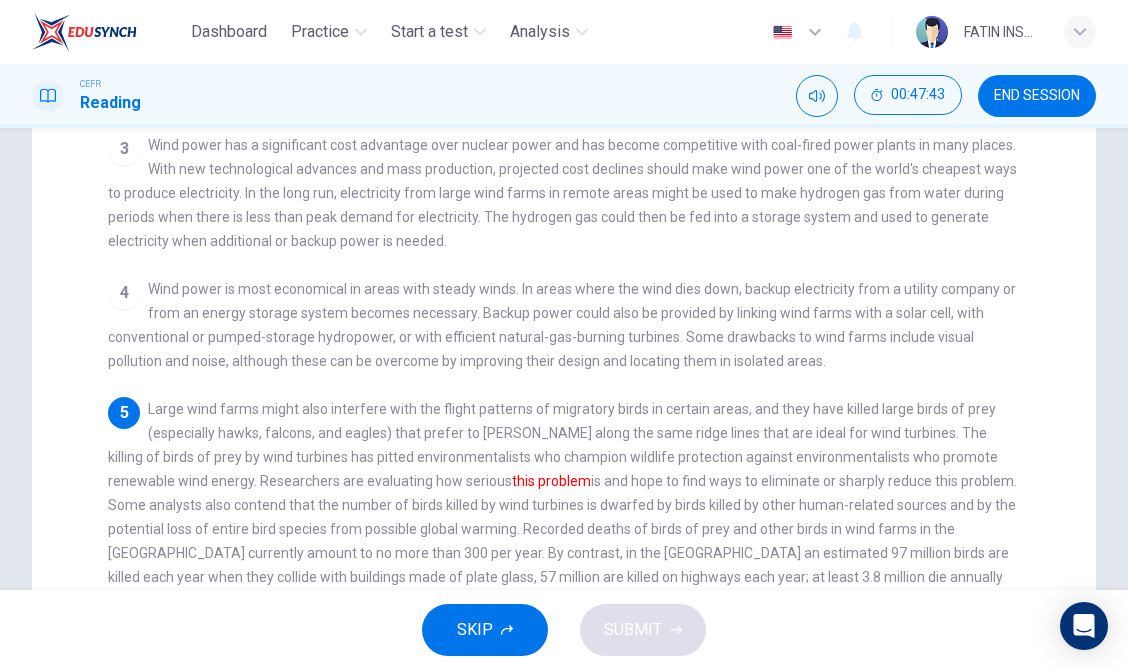 scroll, scrollTop: 267, scrollLeft: 0, axis: vertical 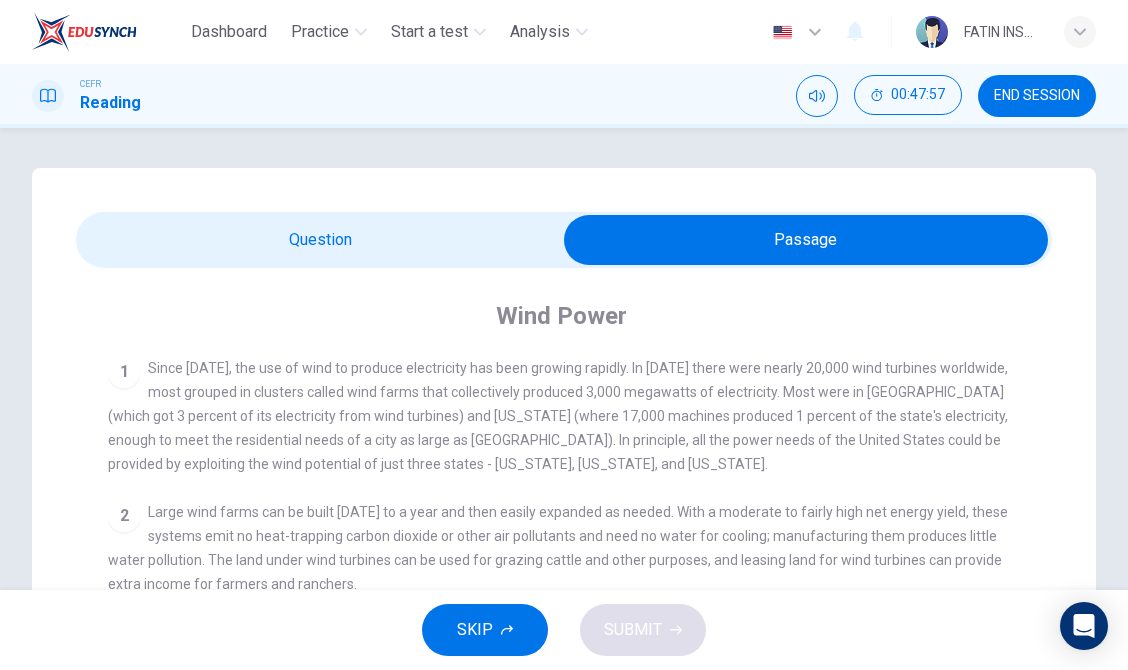 click at bounding box center (806, 240) 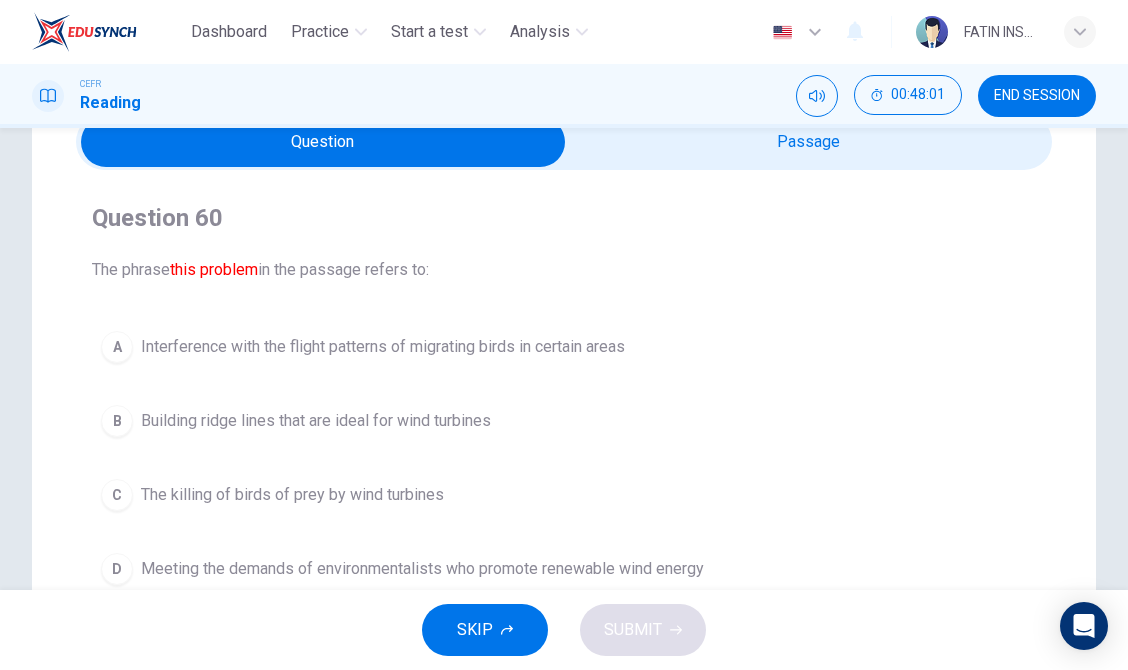 scroll, scrollTop: 102, scrollLeft: 0, axis: vertical 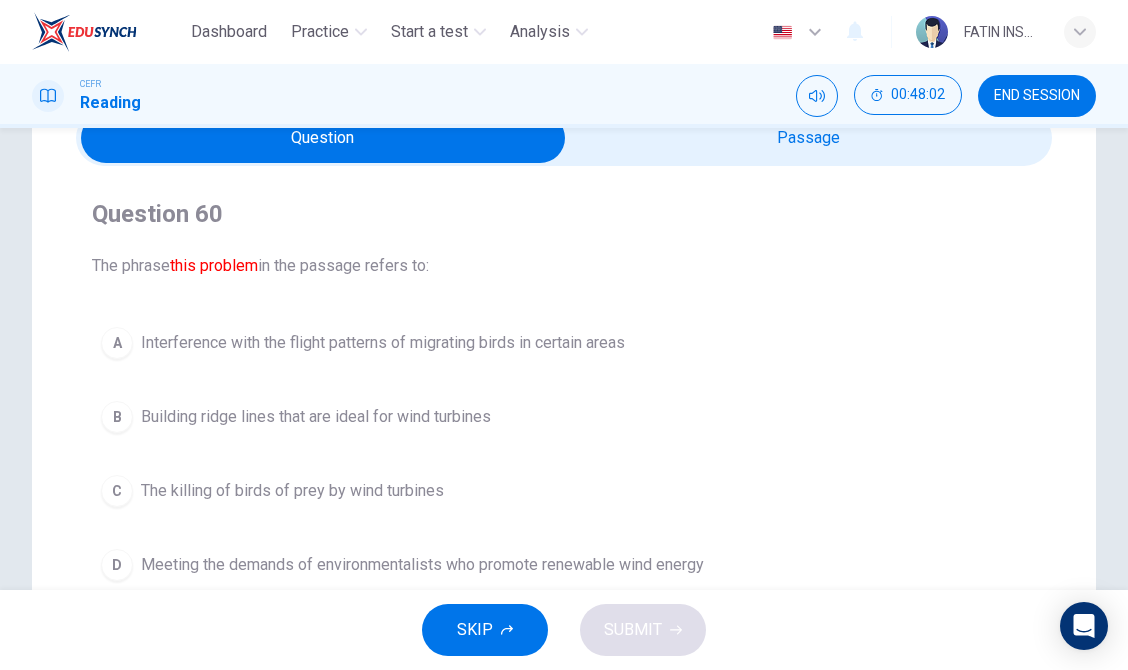 click on "Interference with the flight patterns of migrating birds in certain areas" at bounding box center [383, 343] 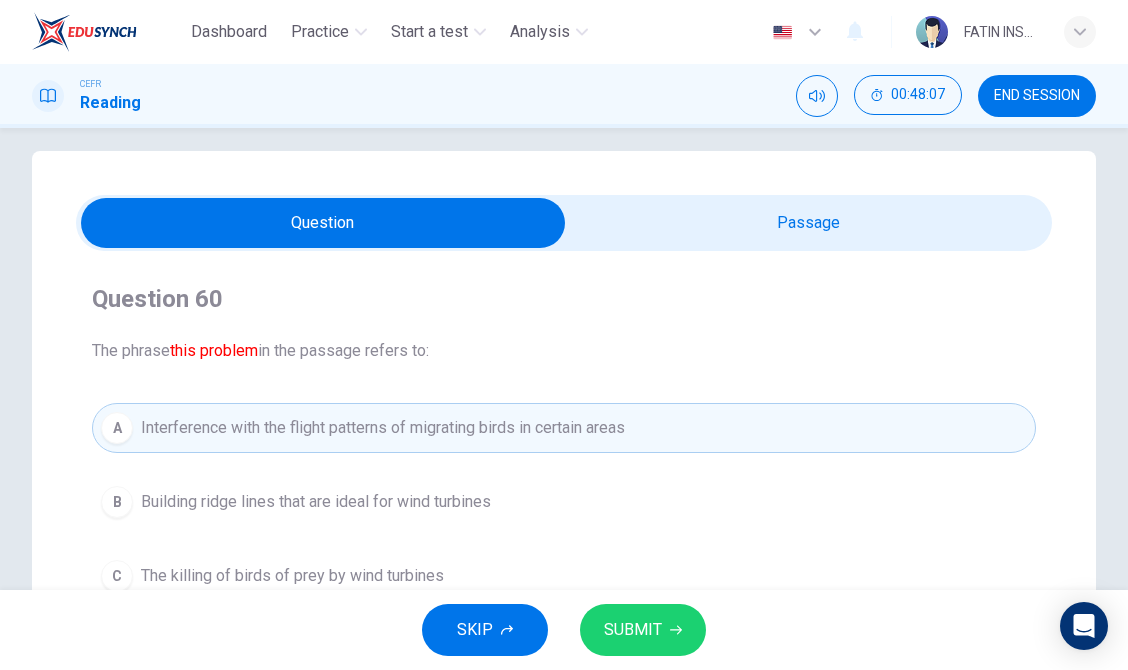 scroll, scrollTop: 0, scrollLeft: 0, axis: both 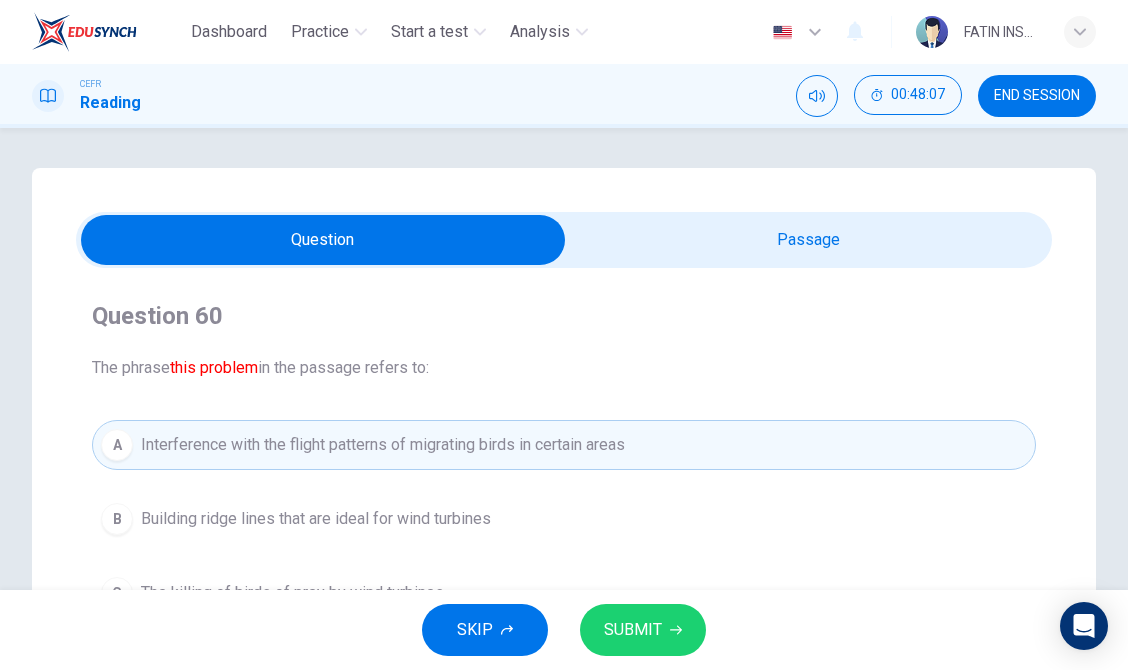 click at bounding box center (323, 240) 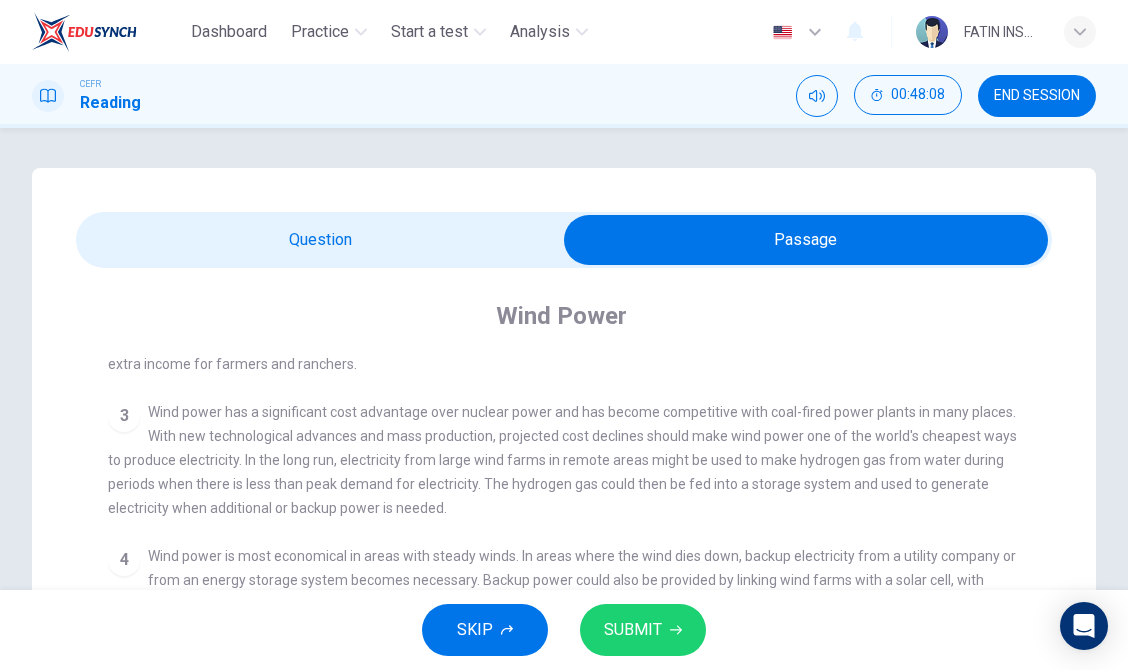 scroll, scrollTop: 253, scrollLeft: 0, axis: vertical 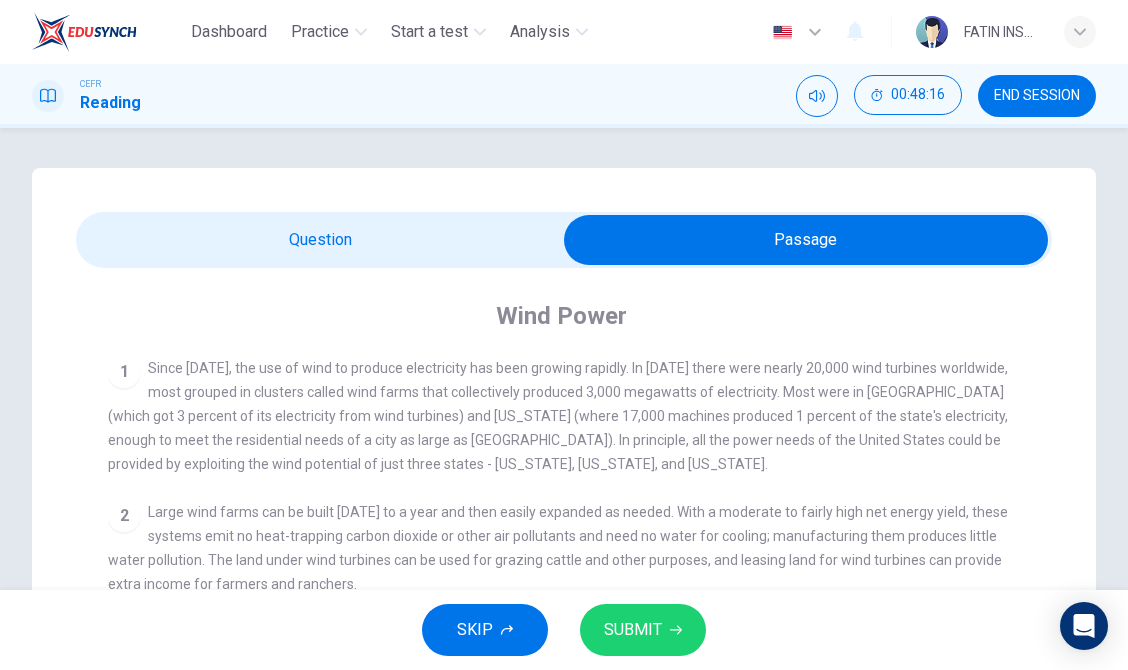 click at bounding box center (564, 240) 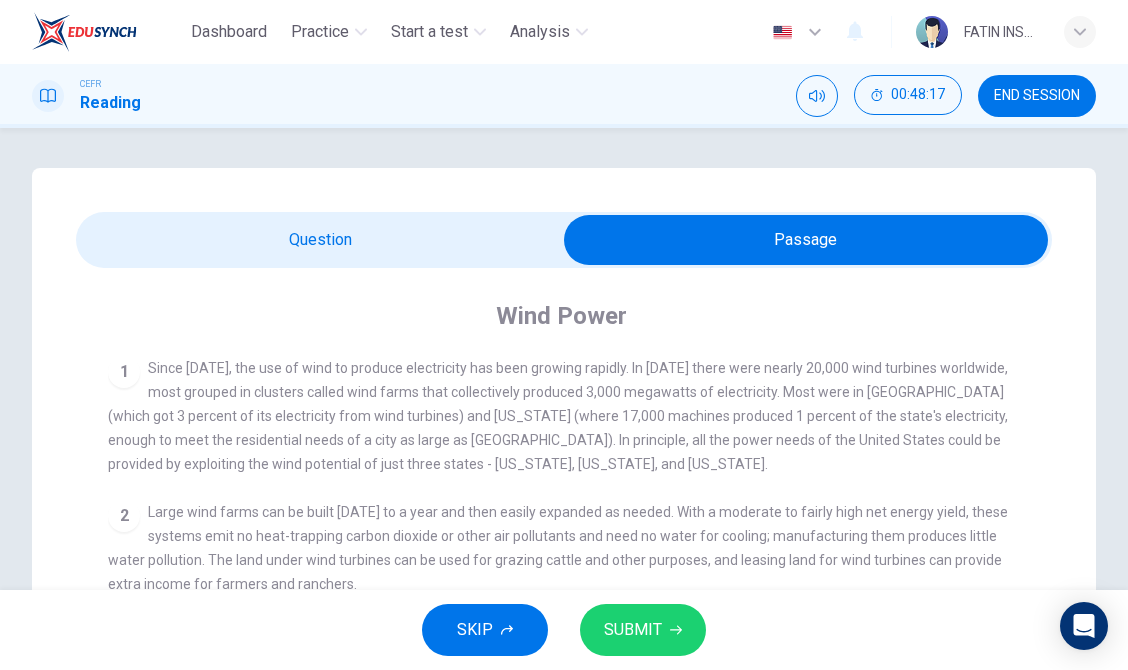 click on "Wind Power 1 Since [DATE], the use of wind to produce electricity has been growing rapidly. In [DATE] there were nearly 20,000 wind turbines worldwide, most grouped in clusters called wind farms that collectively produced 3,000 megawatts of electricity. Most were in [GEOGRAPHIC_DATA] (which got 3 percent of its electricity from wind turbines) and [US_STATE] (where 17,000 machines produced 1 percent of the state's electricity, enough to meet the residential needs of a city as large as [GEOGRAPHIC_DATA]). In principle, all the power needs of the United States could be provided by exploiting the wind potential of just three states - [US_STATE], [US_STATE], and [US_STATE]. 2 3 4 5 this problem 6" at bounding box center (564, 686) 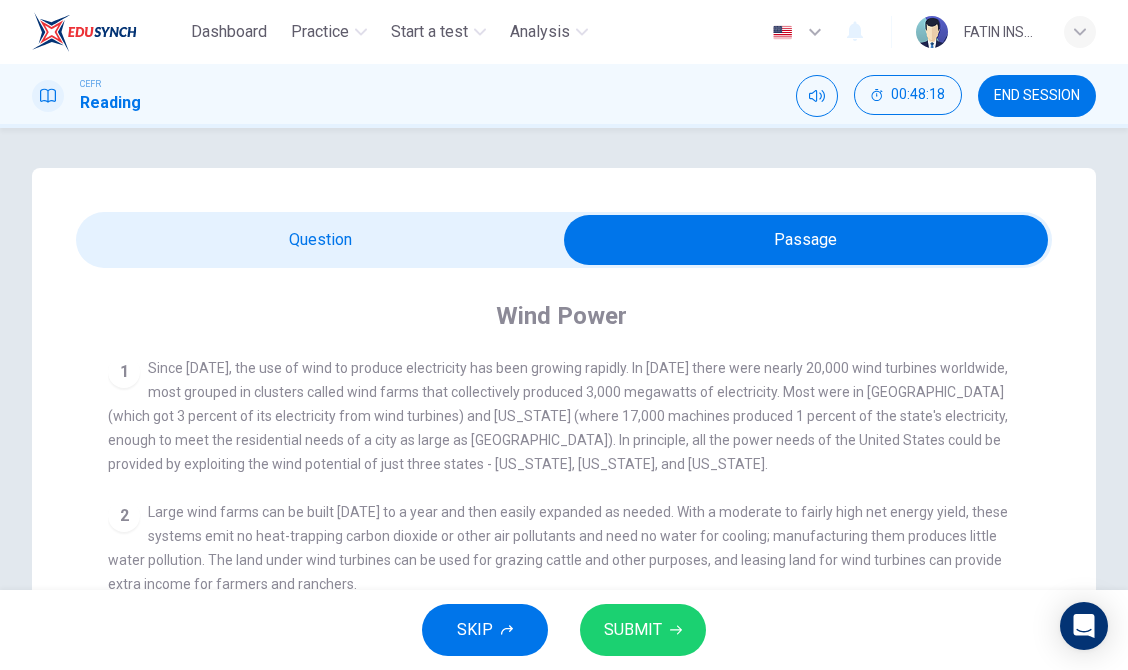 click at bounding box center [806, 240] 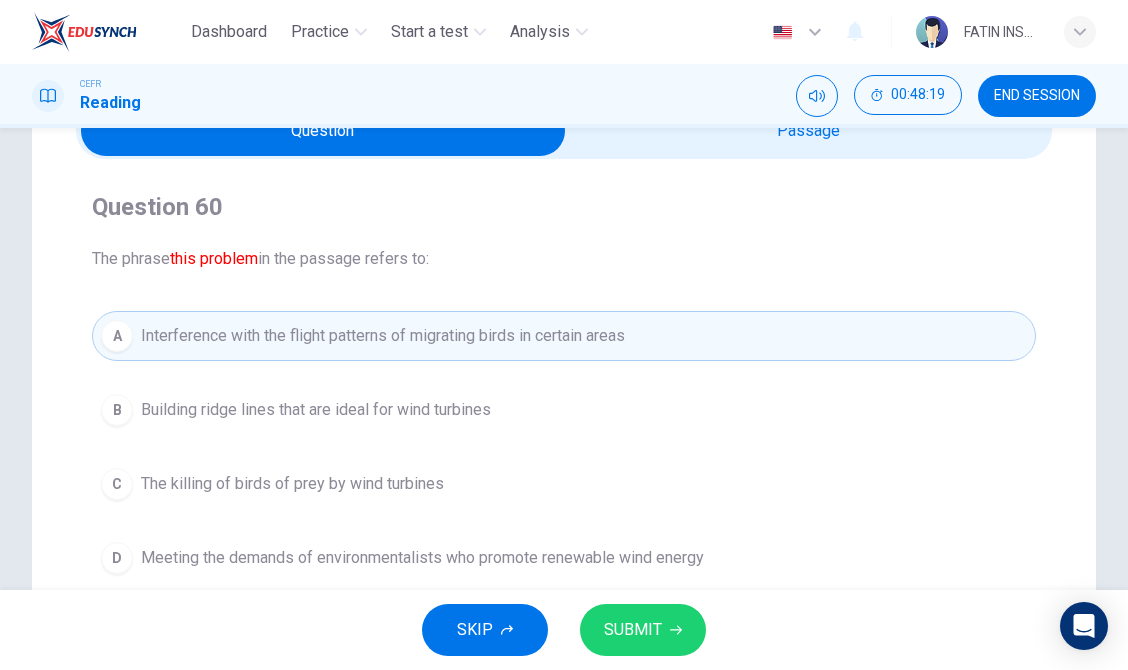 scroll, scrollTop: 118, scrollLeft: 0, axis: vertical 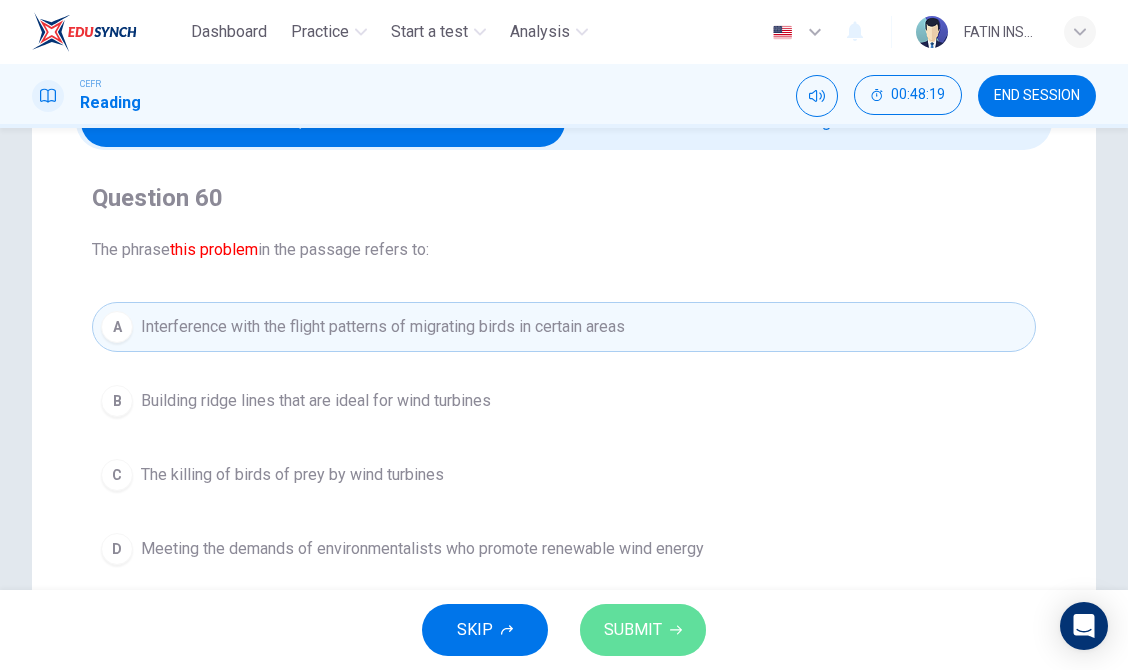 click on "SUBMIT" at bounding box center (643, 630) 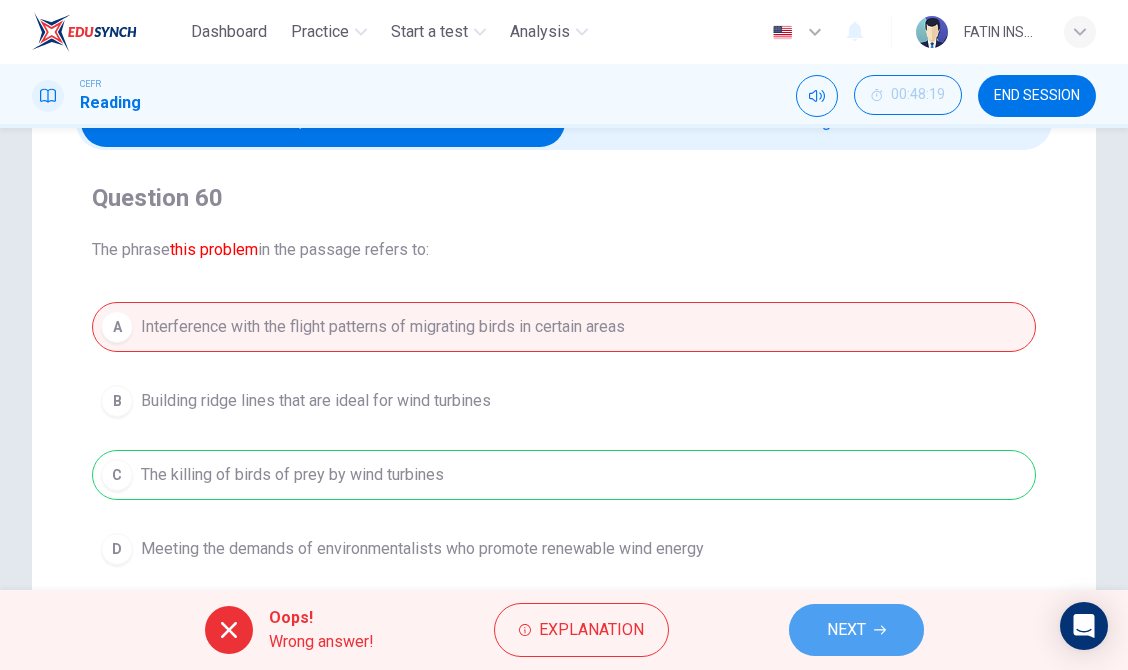 drag, startPoint x: 867, startPoint y: 649, endPoint x: 858, endPoint y: 635, distance: 16.643316 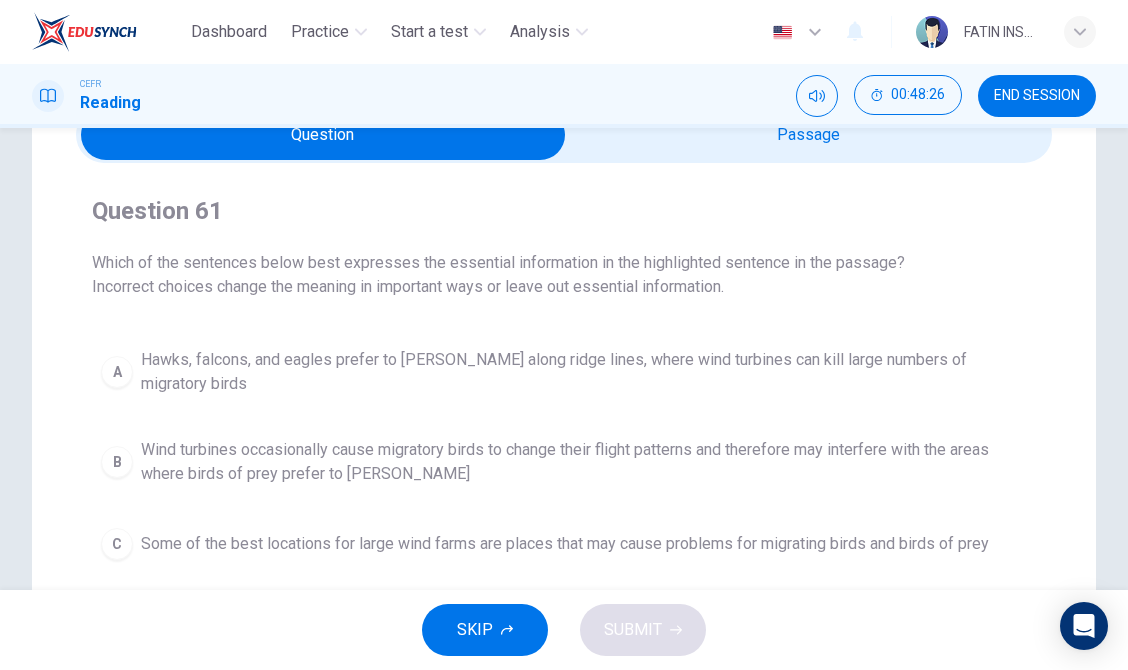 scroll, scrollTop: 88, scrollLeft: 0, axis: vertical 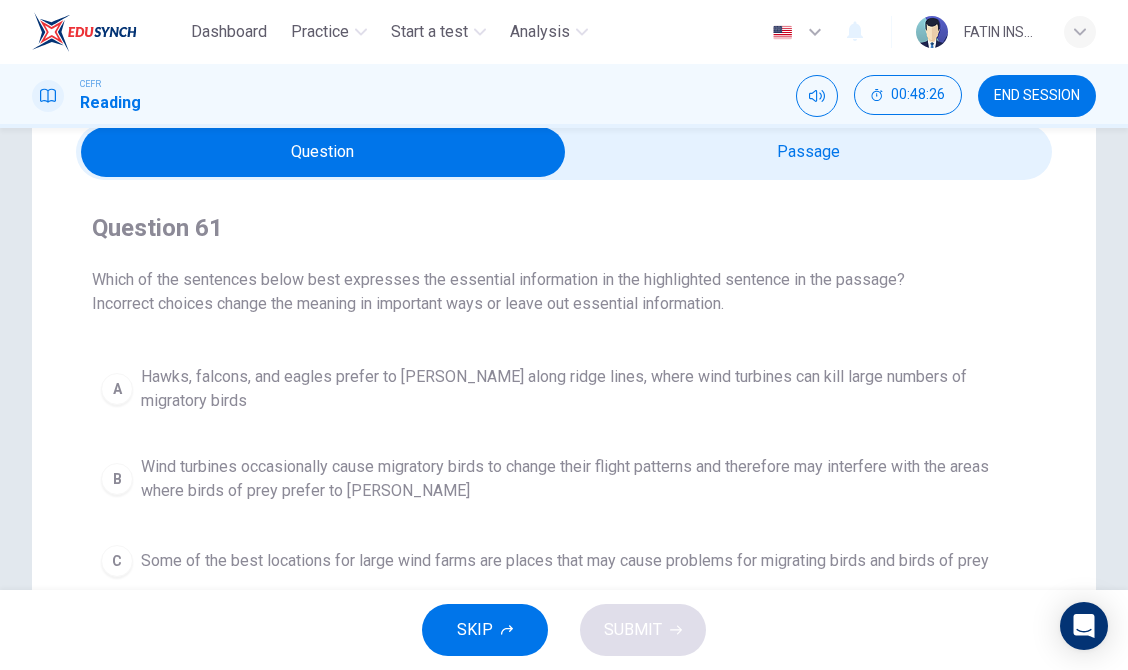 click at bounding box center [323, 152] 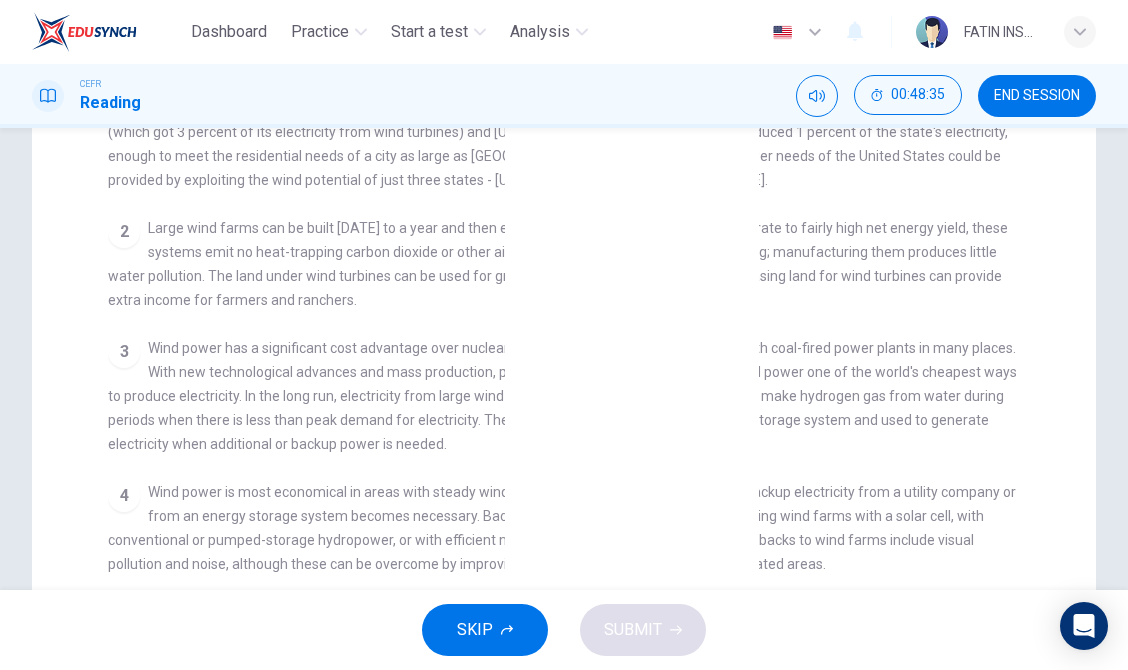 scroll, scrollTop: 0, scrollLeft: 0, axis: both 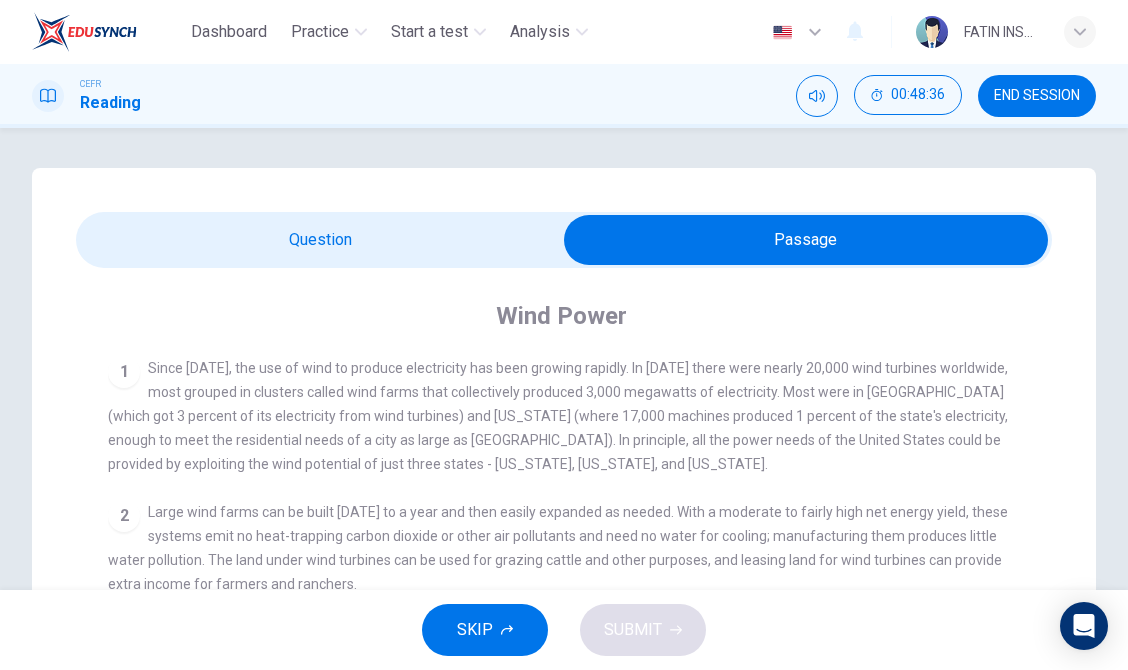 click at bounding box center (806, 240) 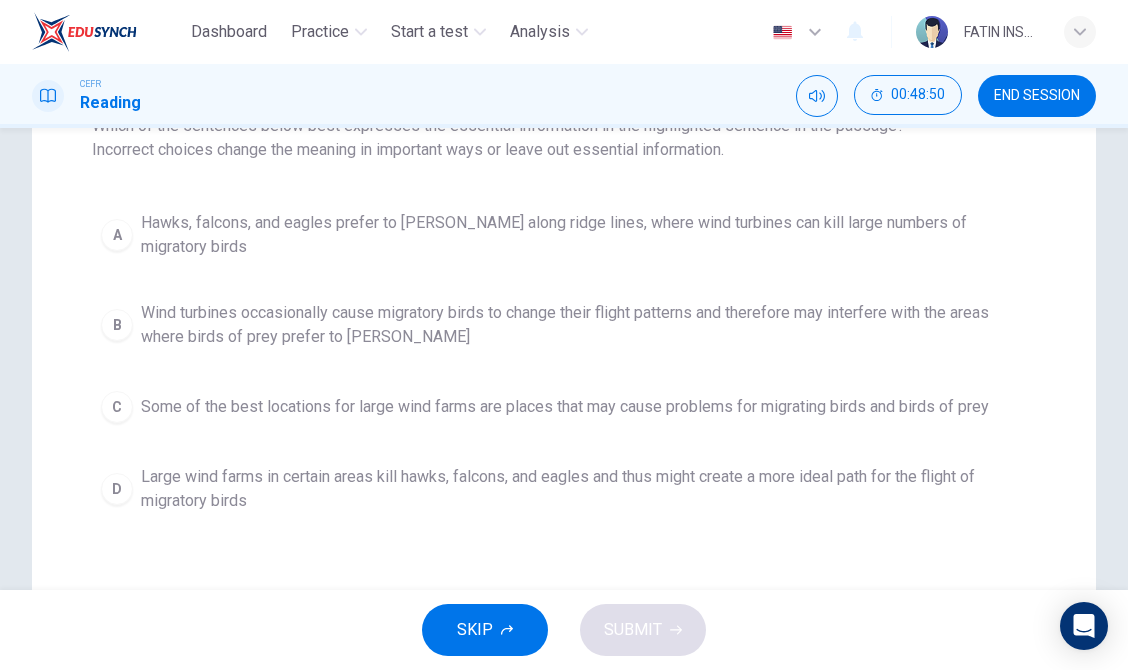 scroll, scrollTop: 267, scrollLeft: 0, axis: vertical 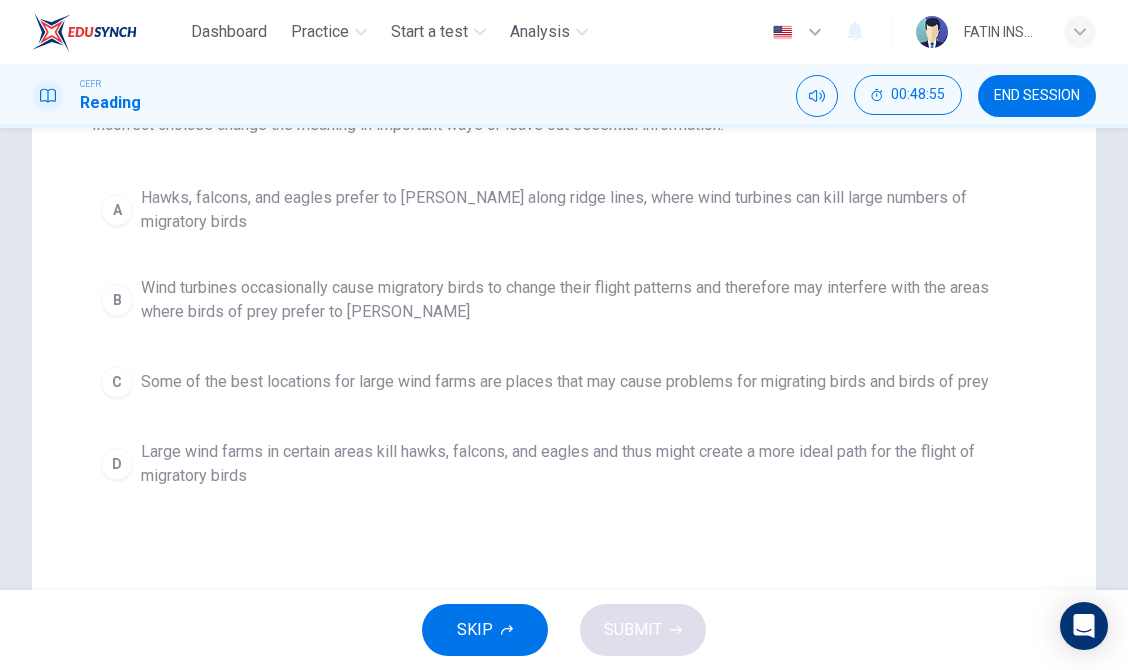 click on "Some of the best locations for large wind farms are places that may cause problems for migrating birds and birds of prey" at bounding box center [565, 382] 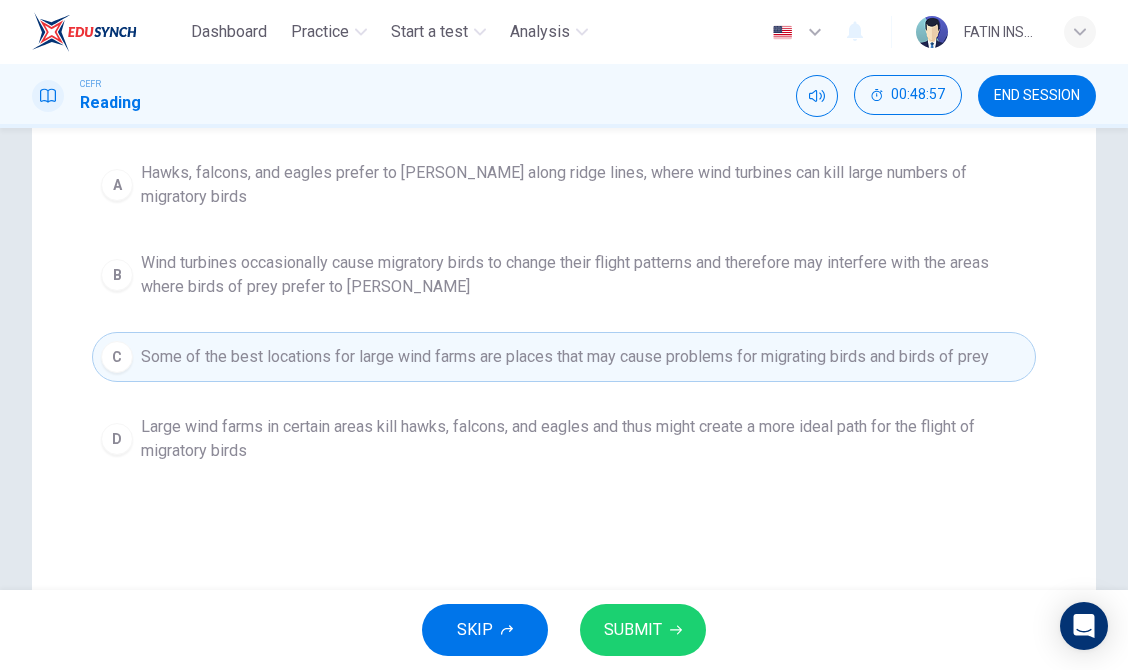 scroll, scrollTop: 298, scrollLeft: 0, axis: vertical 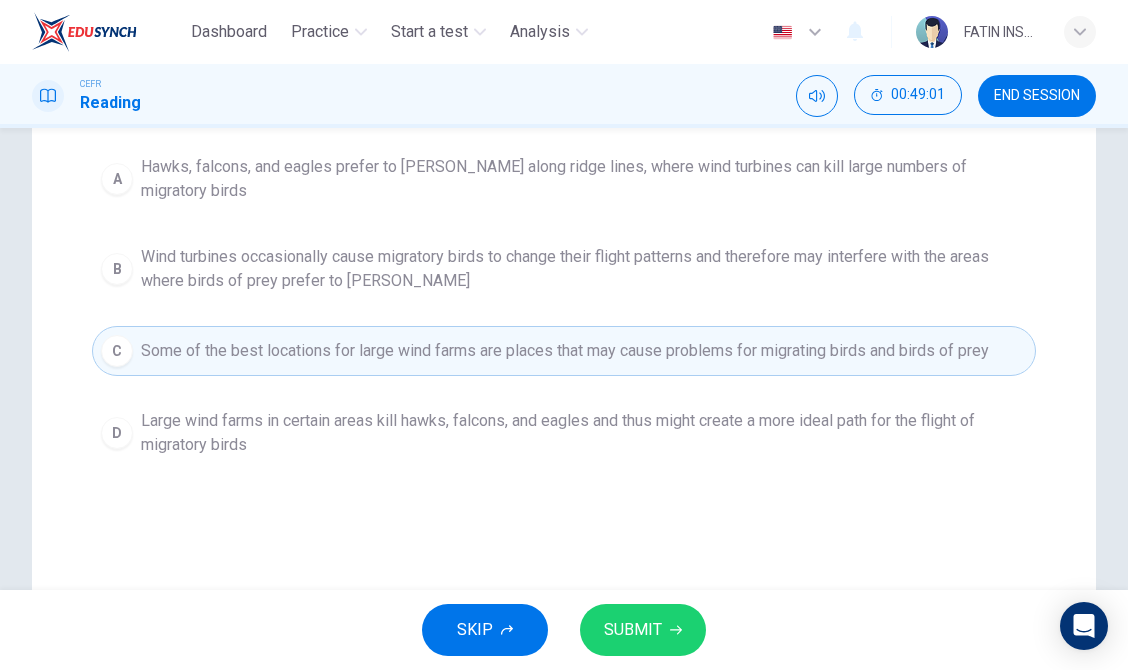 click on "SUBMIT" at bounding box center [633, 630] 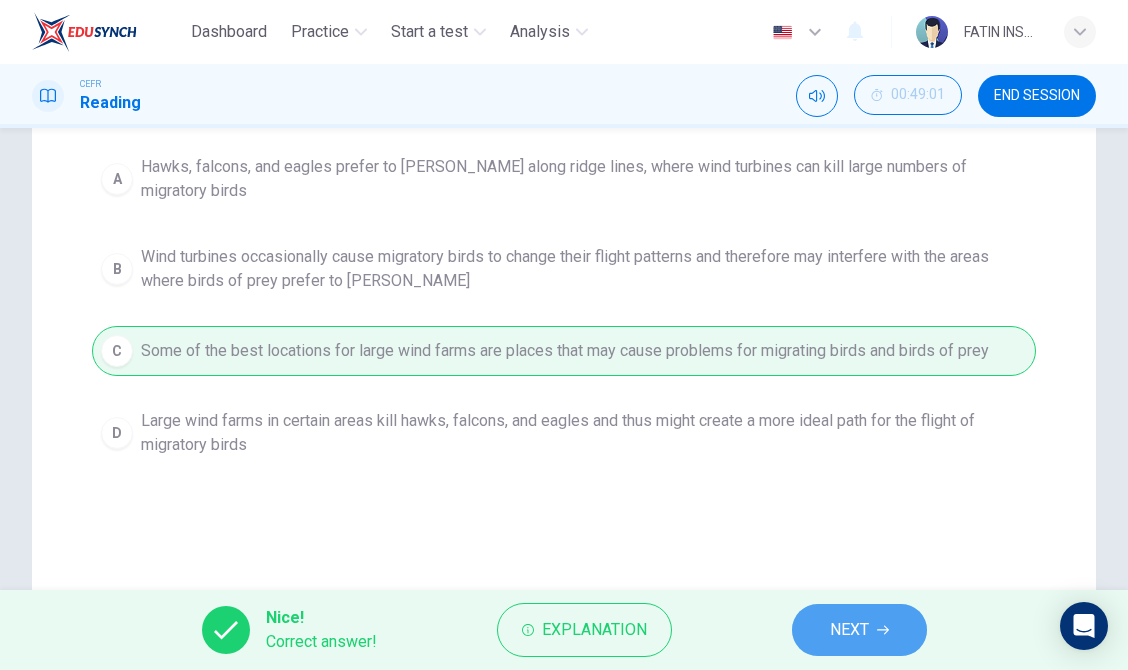 click on "NEXT" at bounding box center [859, 630] 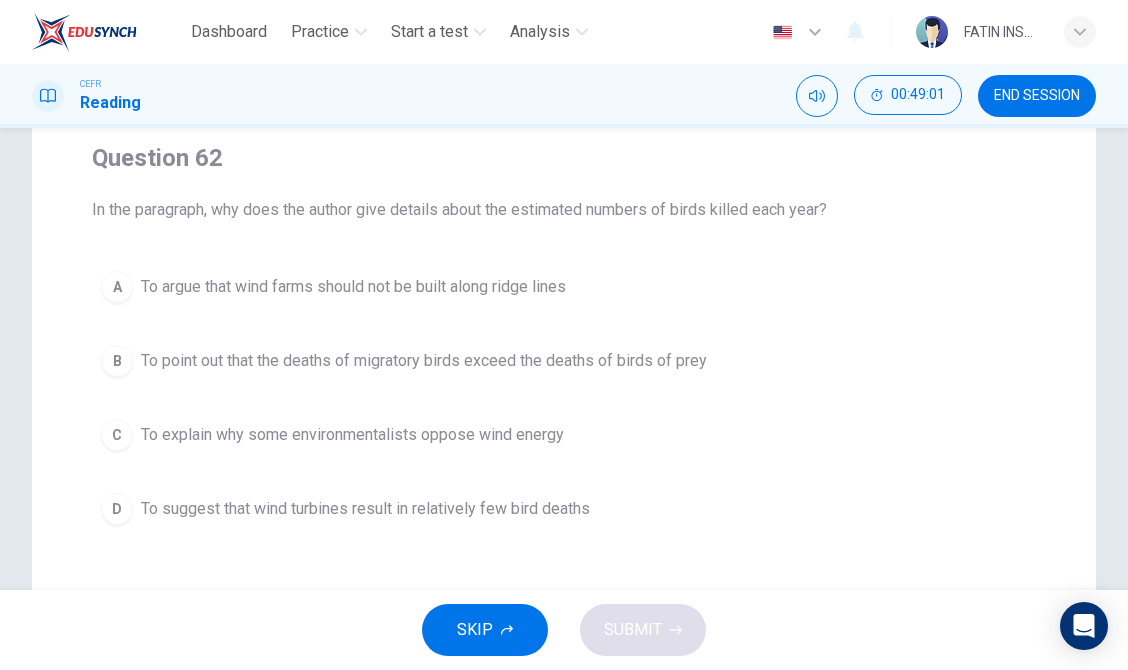 scroll, scrollTop: 108, scrollLeft: 0, axis: vertical 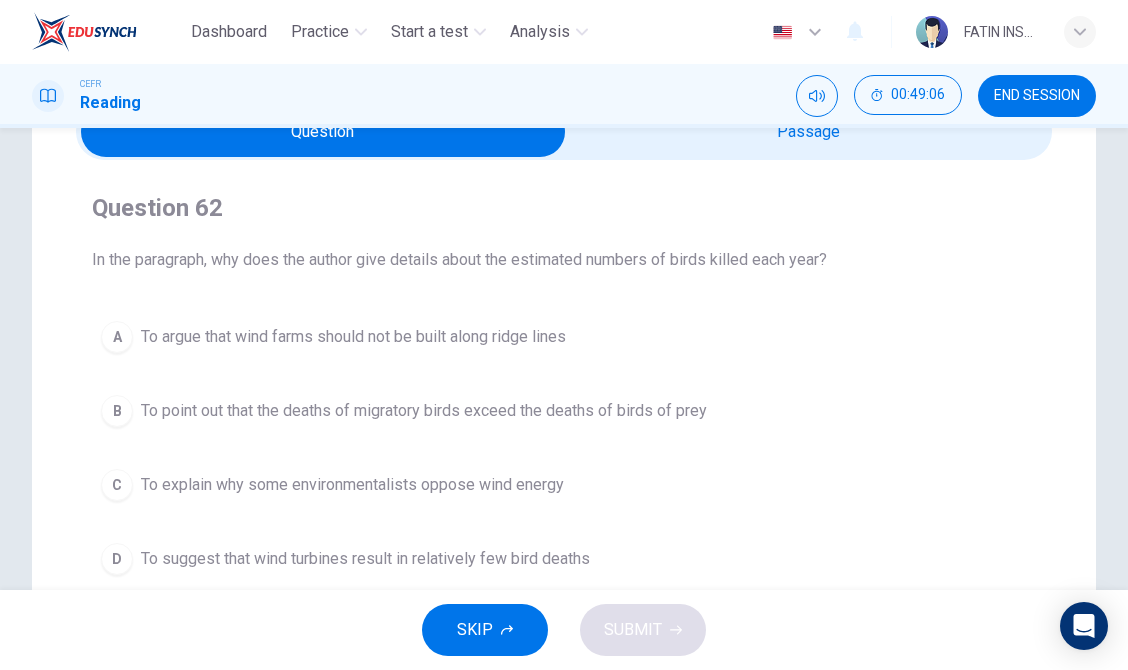 click at bounding box center (323, 132) 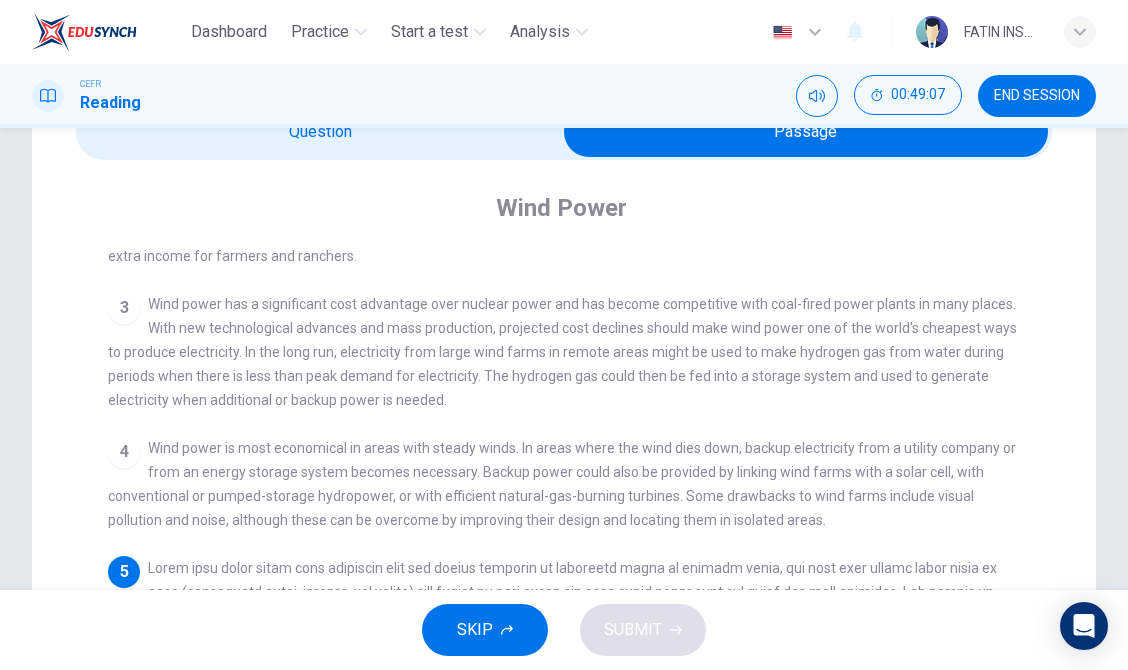 scroll, scrollTop: 253, scrollLeft: 0, axis: vertical 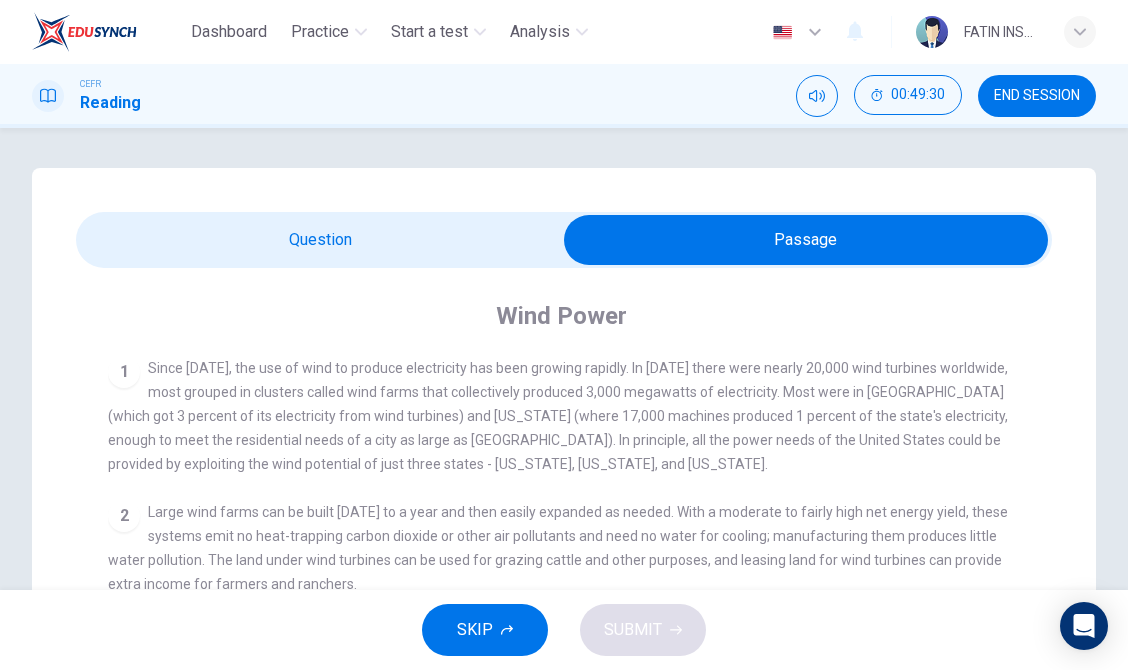 click at bounding box center (806, 240) 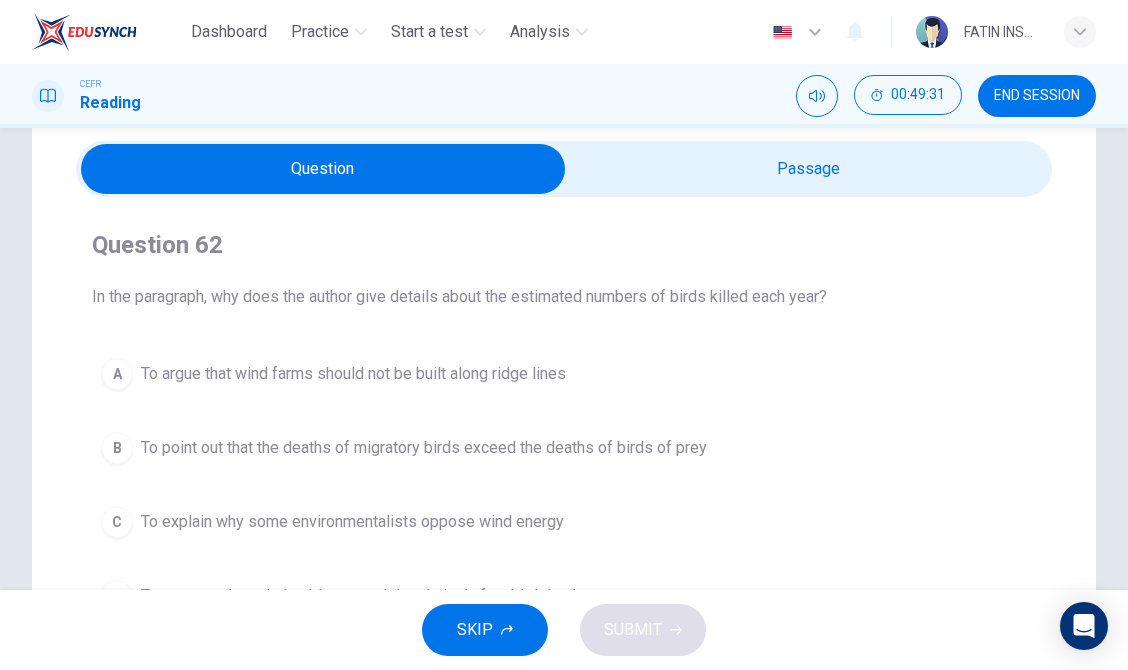 scroll, scrollTop: 160, scrollLeft: 0, axis: vertical 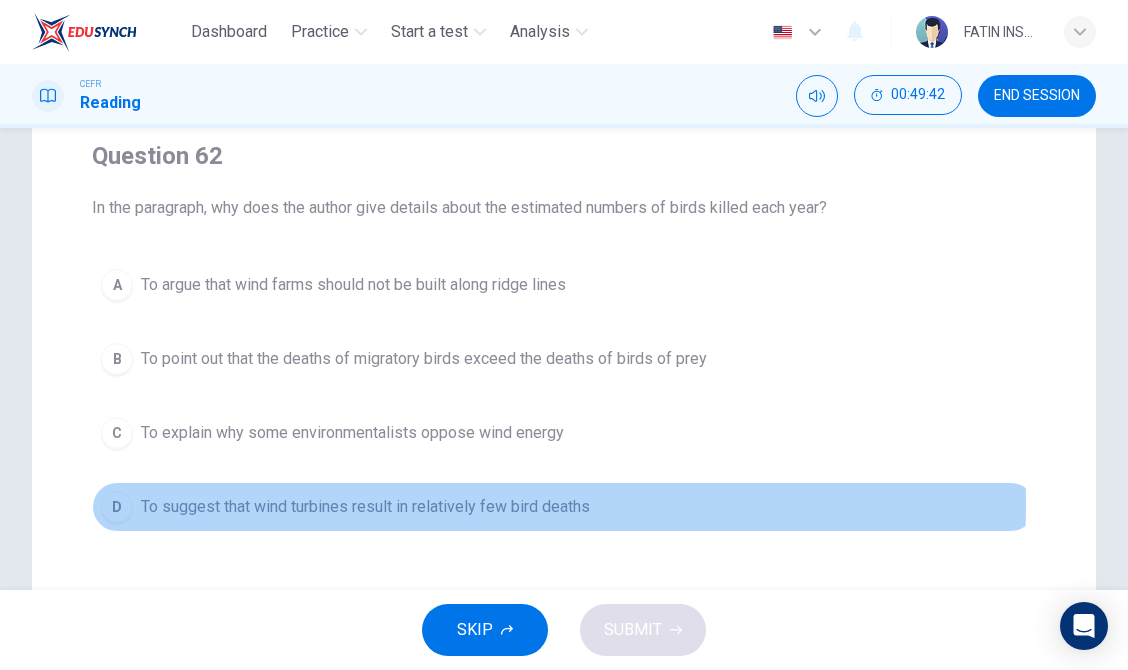 click on "To suggest that wind turbines result in relatively few bird deaths" at bounding box center (365, 507) 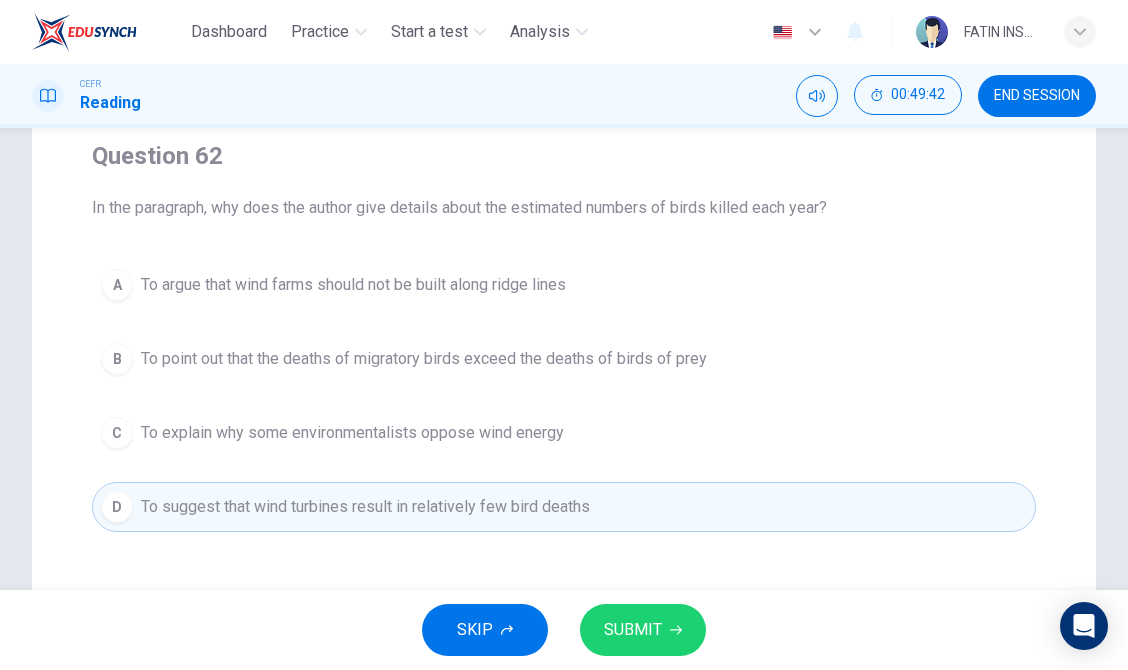 click on "SUBMIT" at bounding box center [643, 630] 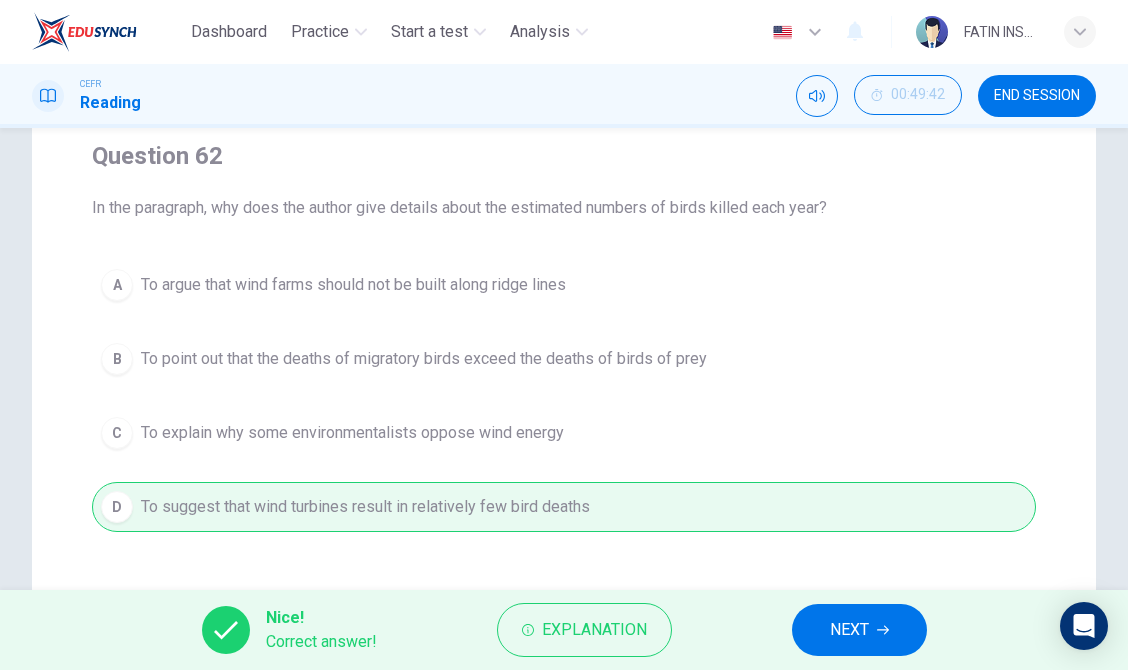click on "NEXT" at bounding box center [849, 630] 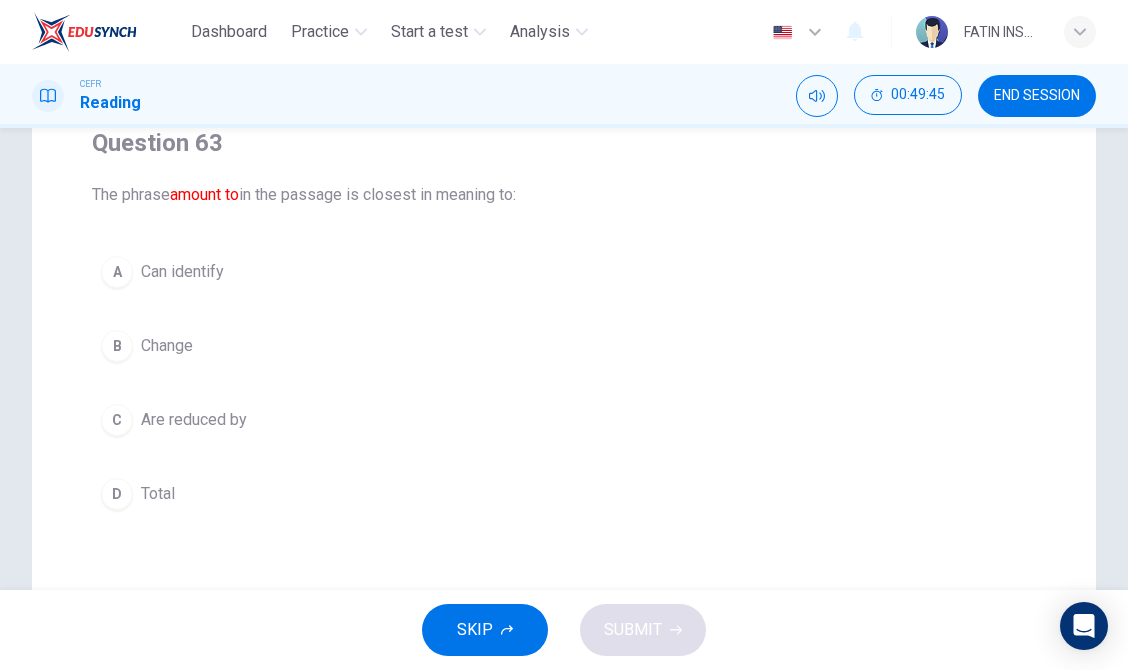 scroll, scrollTop: 0, scrollLeft: 0, axis: both 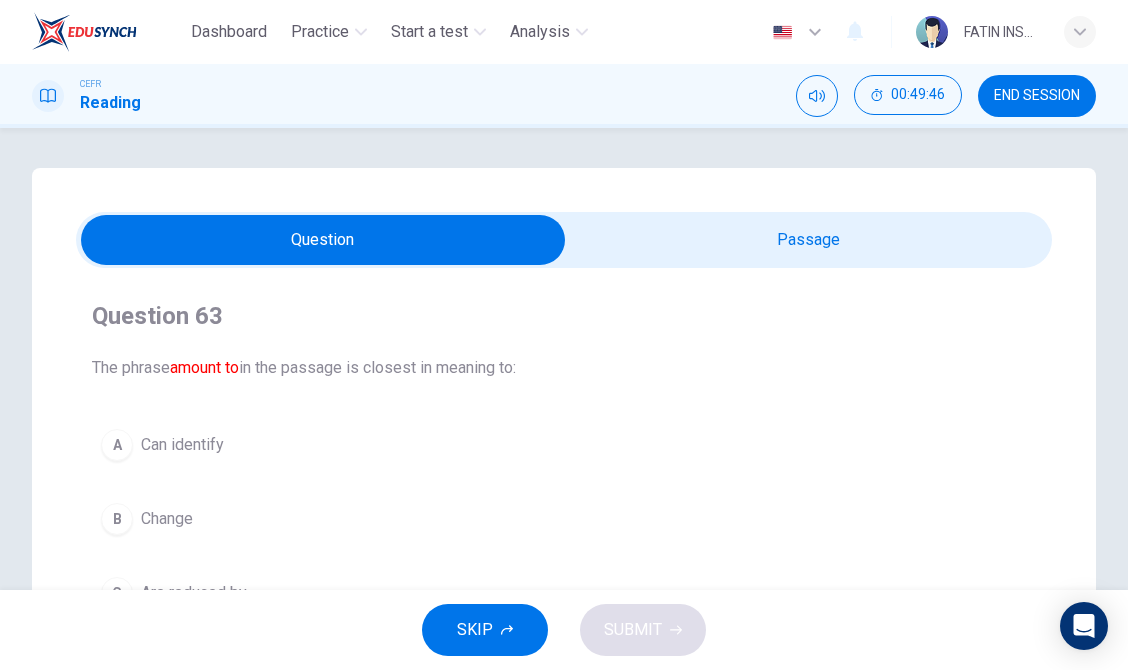 click at bounding box center [323, 240] 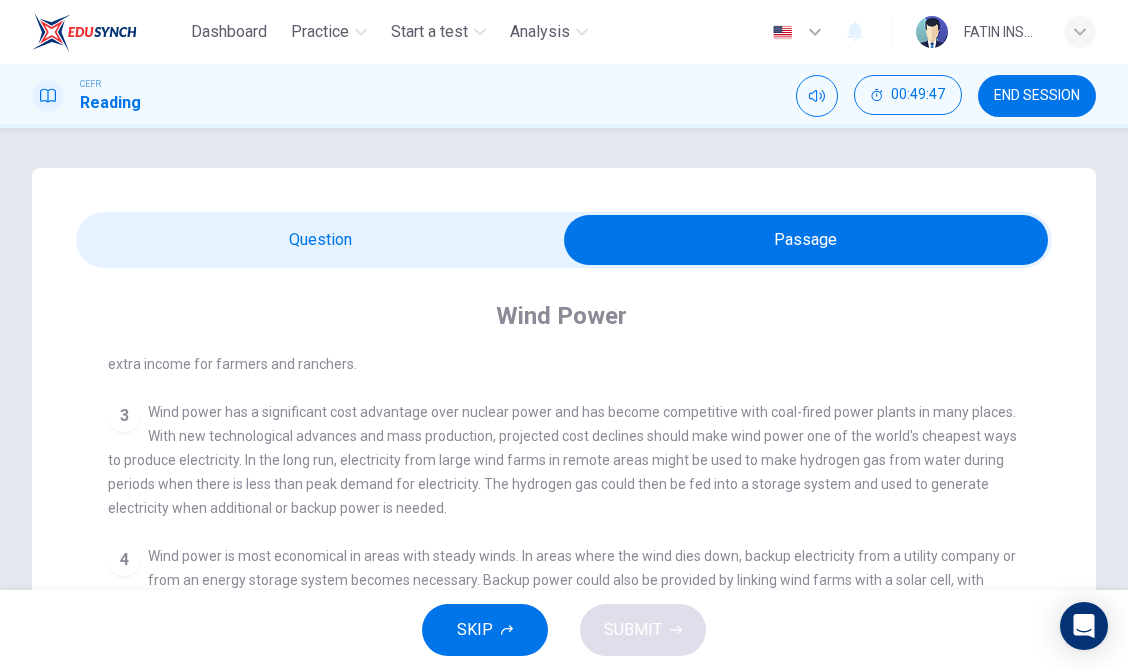 scroll, scrollTop: 253, scrollLeft: 0, axis: vertical 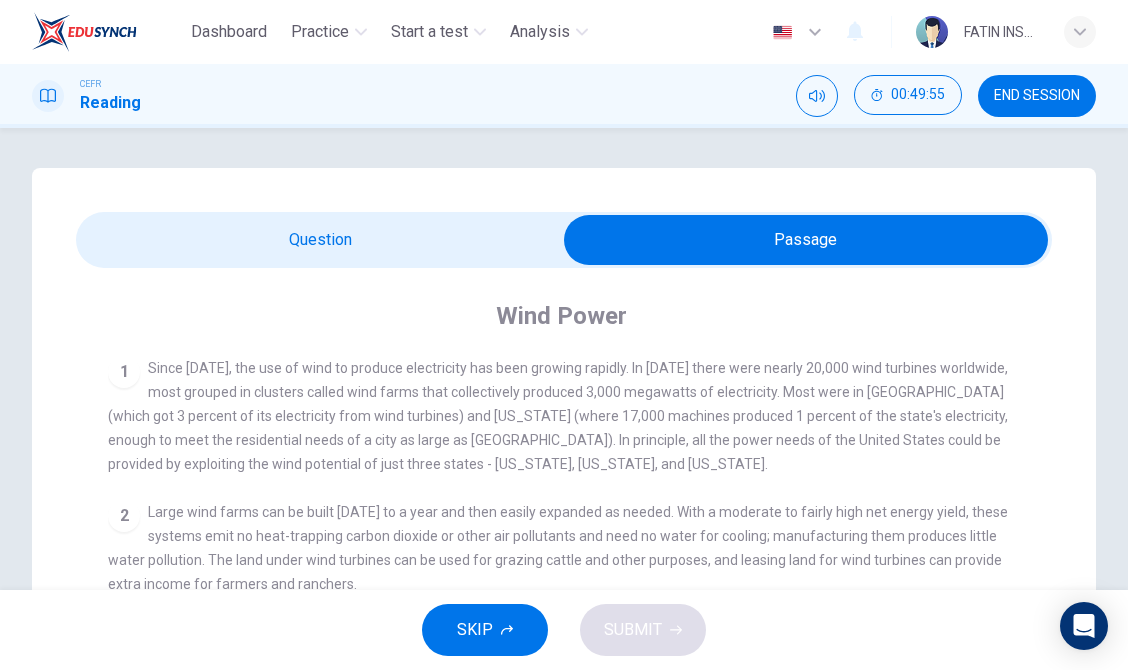 click at bounding box center (806, 240) 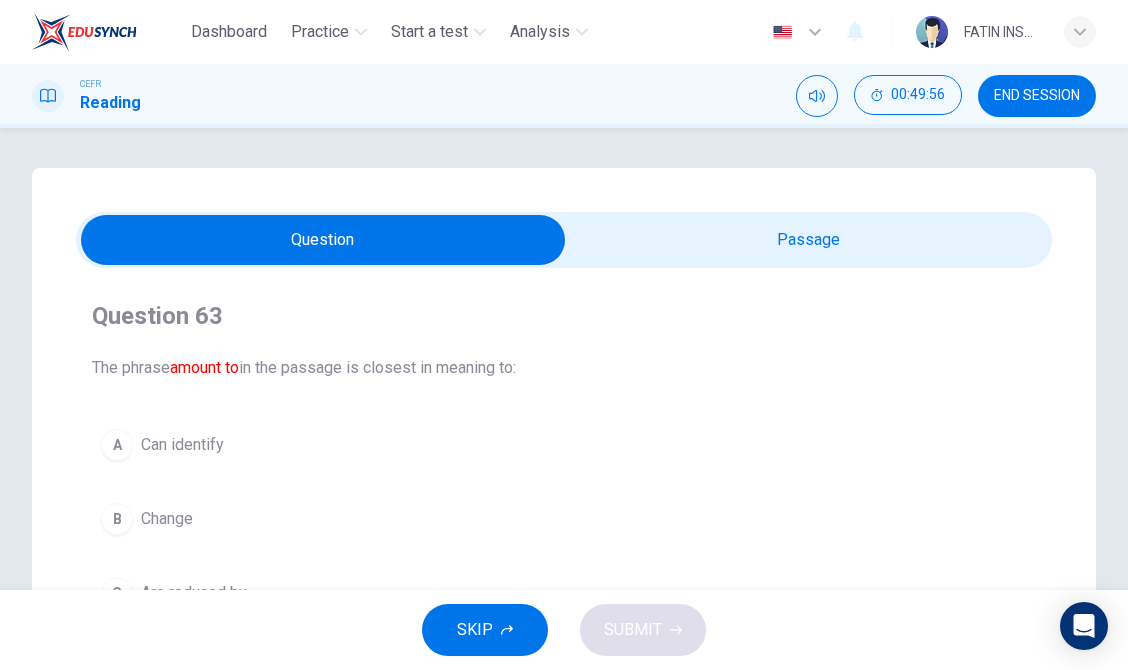 scroll, scrollTop: 173, scrollLeft: 0, axis: vertical 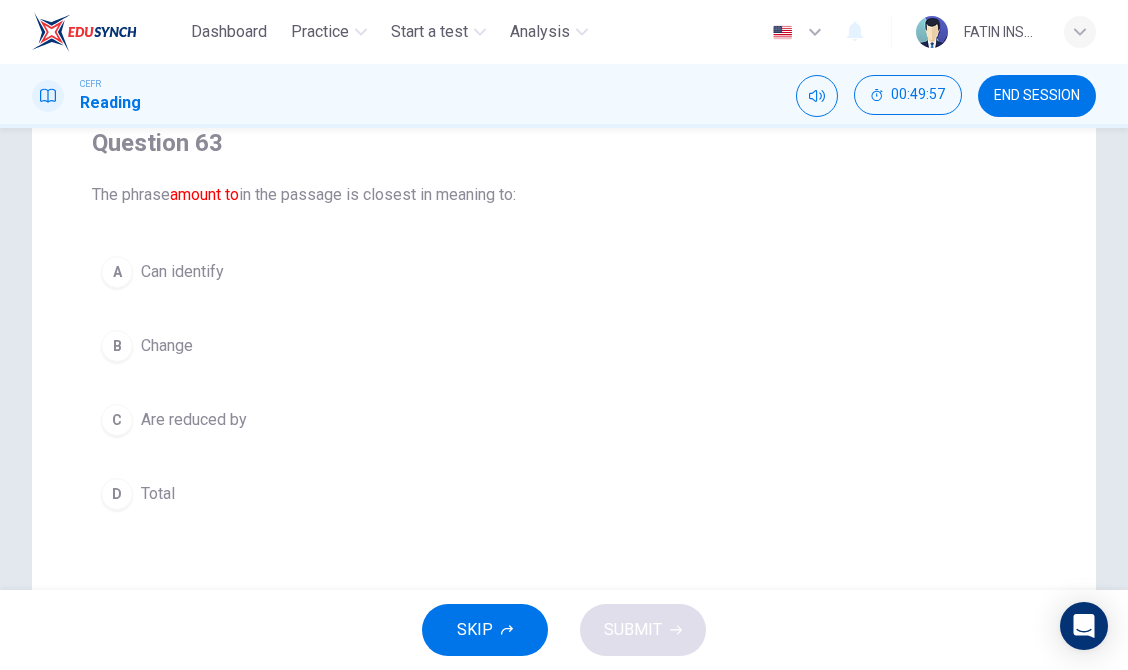 click on "D" at bounding box center (117, 494) 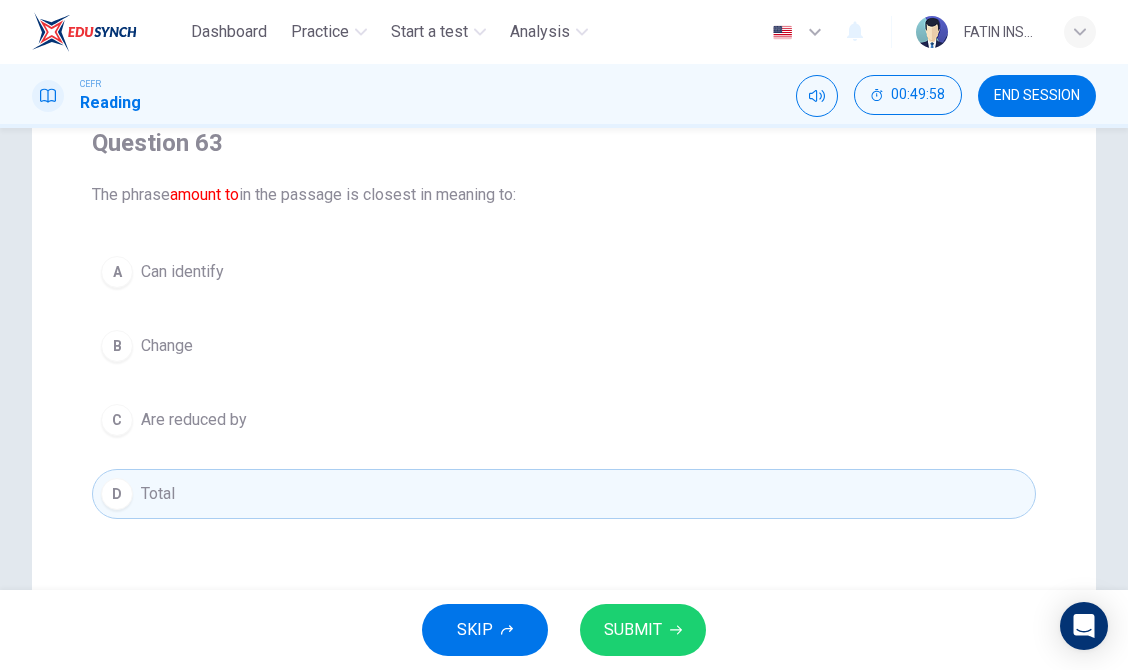 click on "SUBMIT" at bounding box center (633, 630) 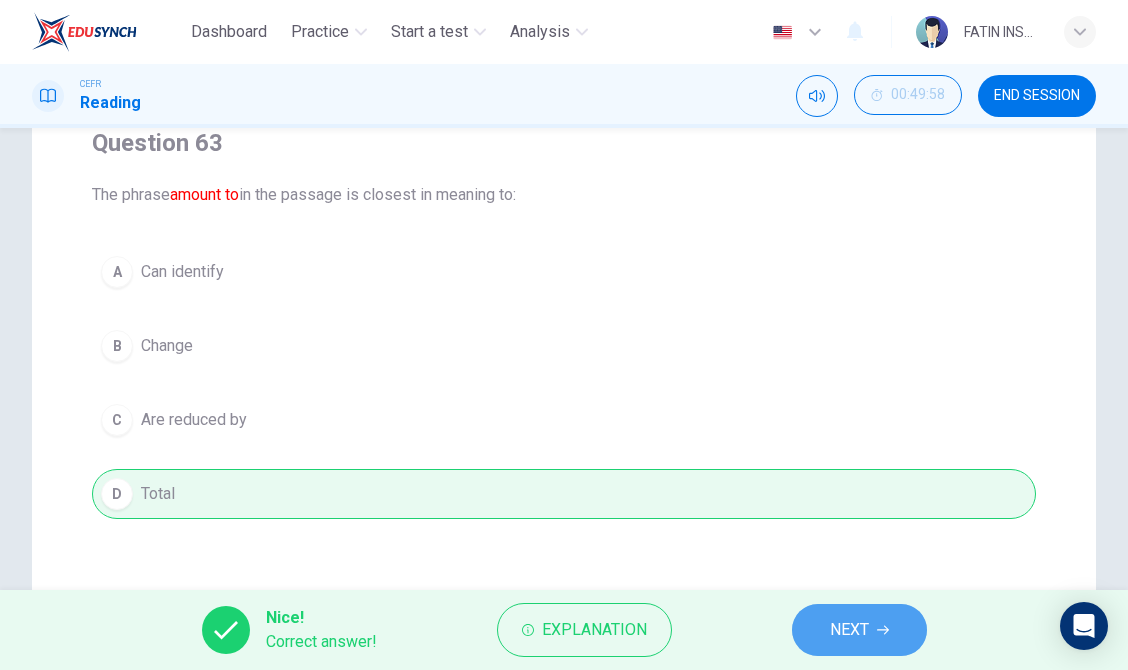 click on "NEXT" at bounding box center [859, 630] 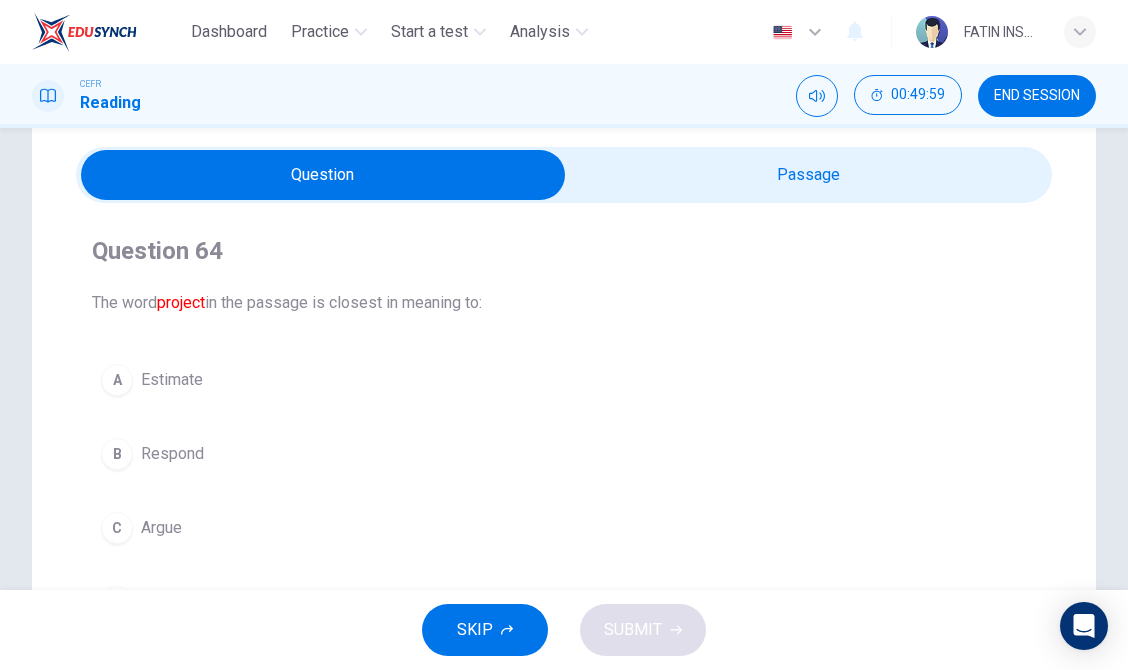scroll, scrollTop: 4, scrollLeft: 0, axis: vertical 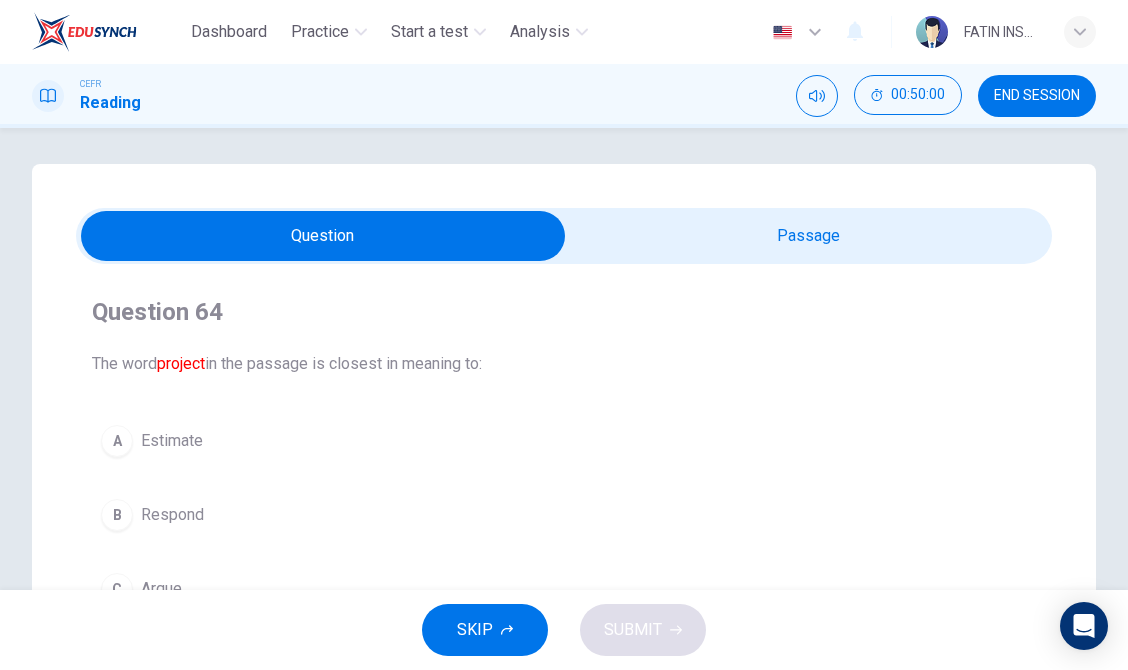 click at bounding box center [323, 236] 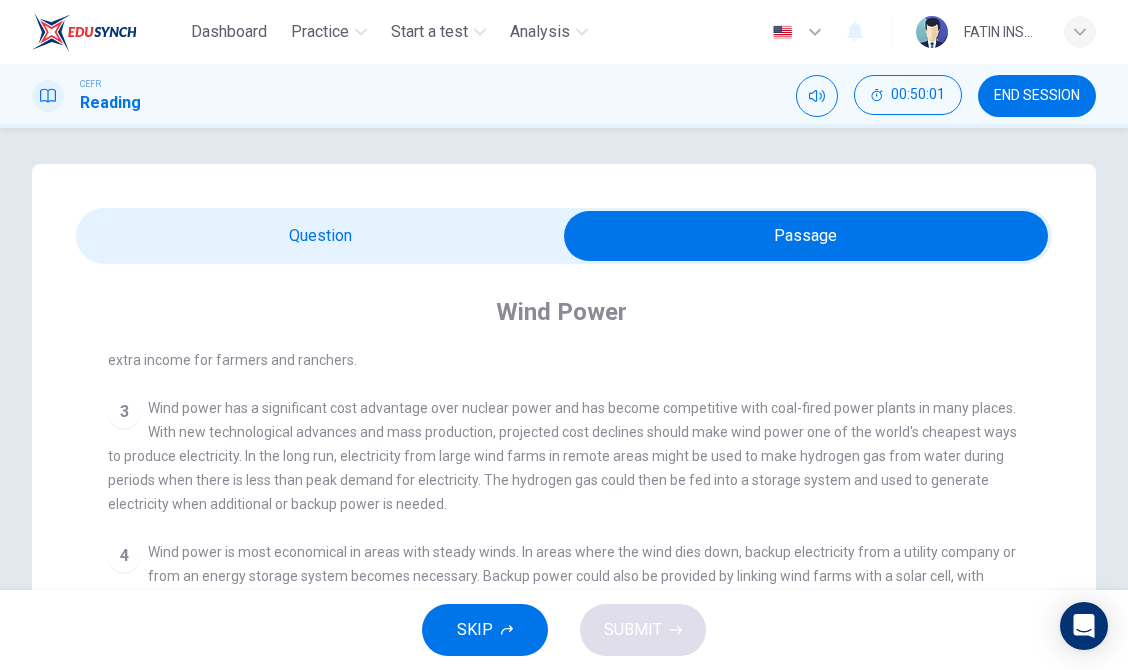 scroll, scrollTop: 253, scrollLeft: 0, axis: vertical 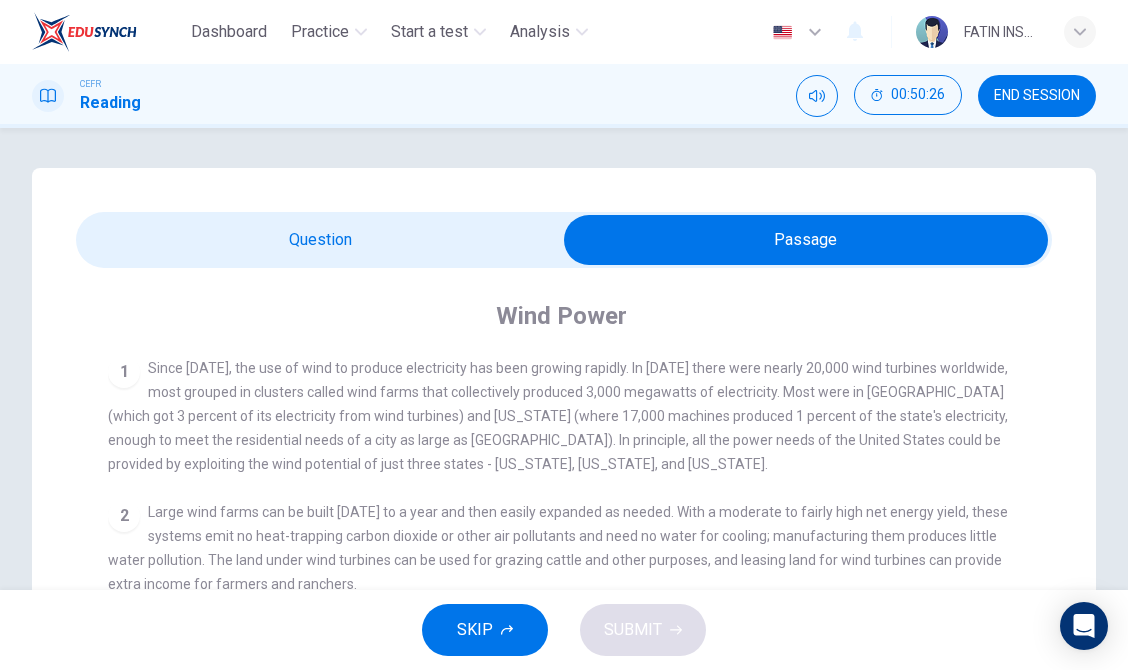 click at bounding box center [806, 240] 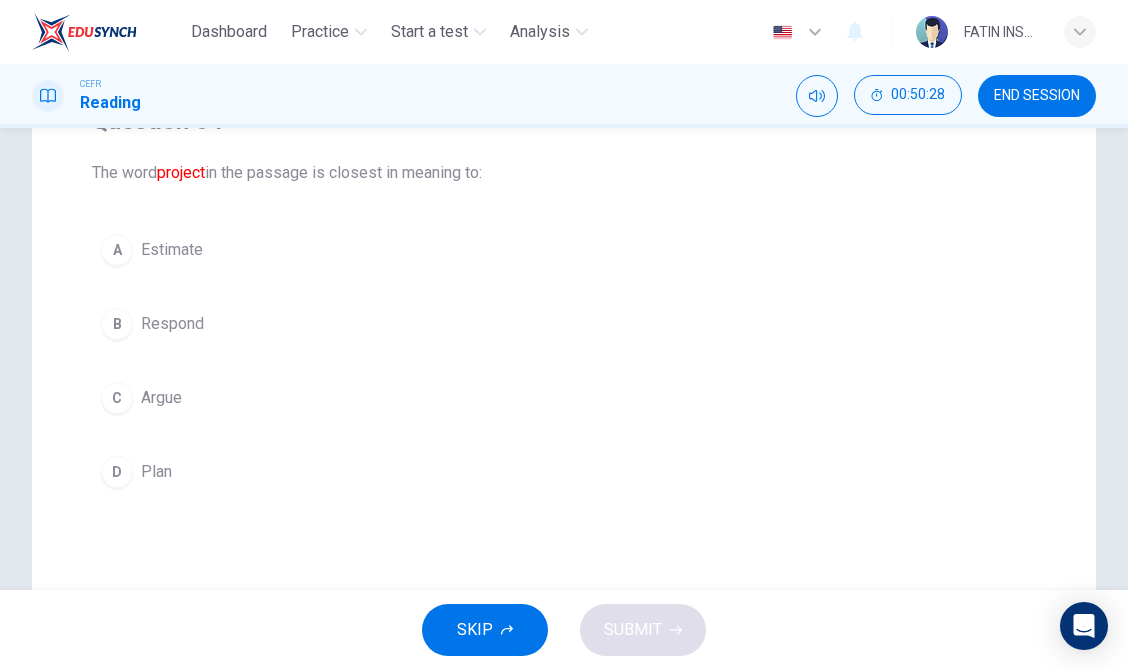 scroll, scrollTop: 196, scrollLeft: 0, axis: vertical 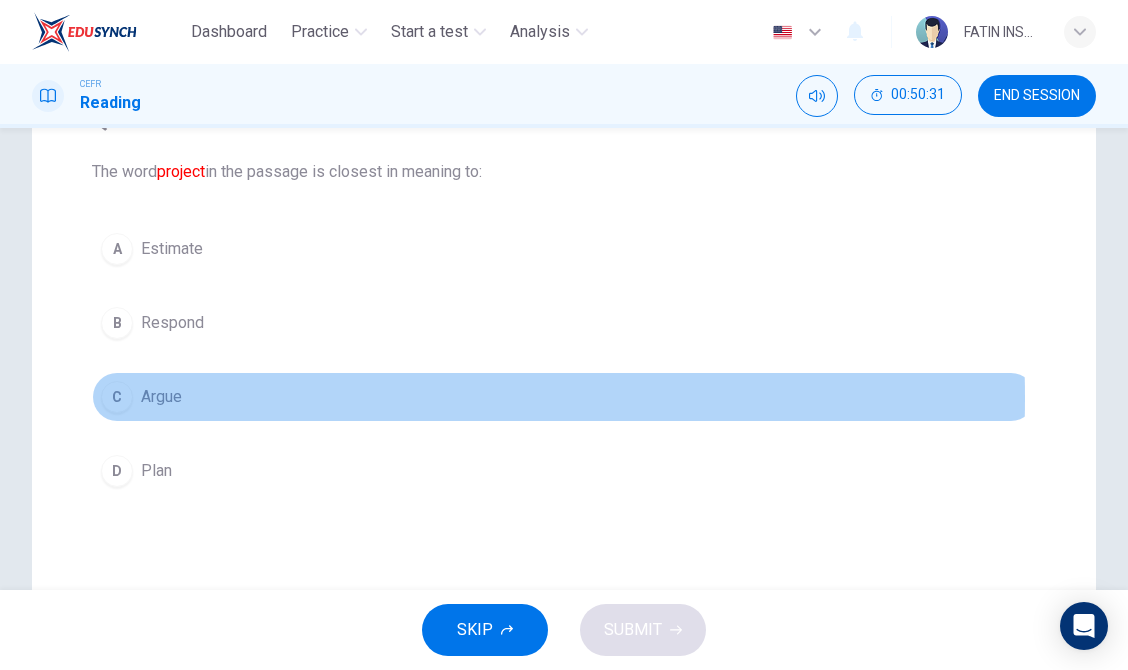 click on "Argue" at bounding box center [161, 397] 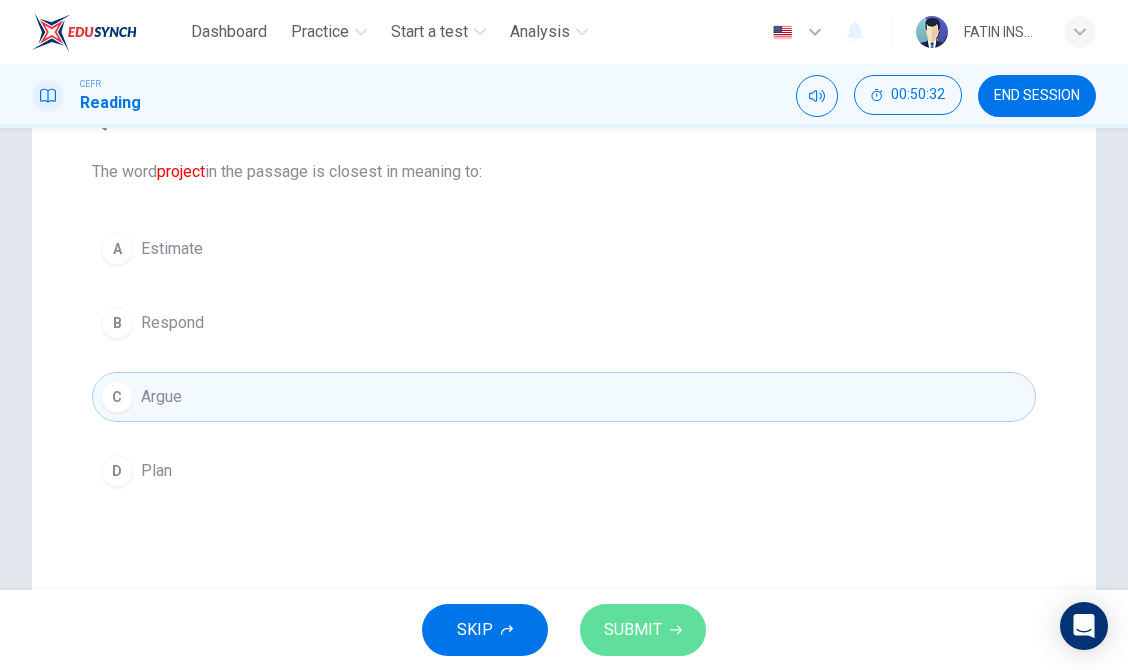 click on "SUBMIT" at bounding box center [633, 630] 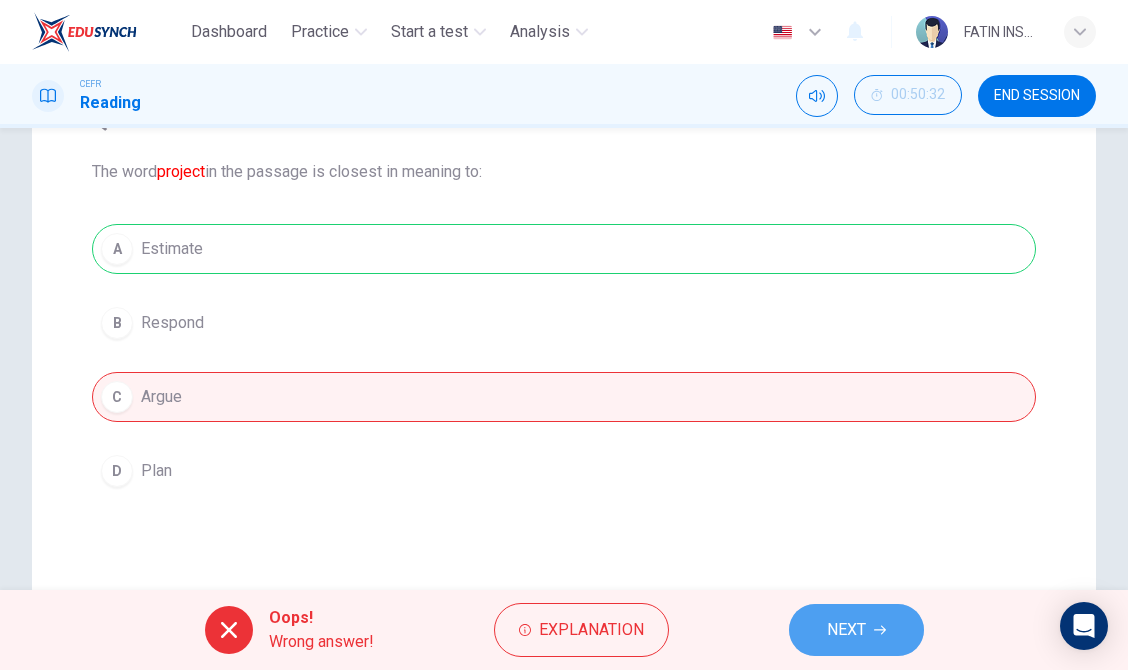 click on "NEXT" at bounding box center [856, 630] 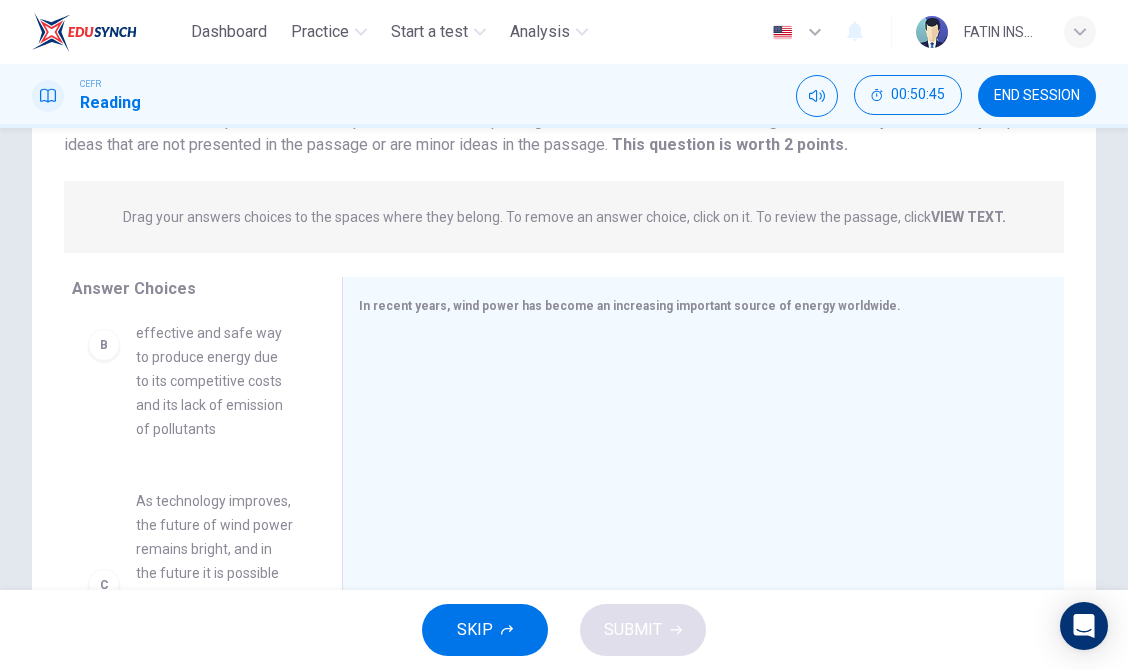 scroll, scrollTop: 277, scrollLeft: 0, axis: vertical 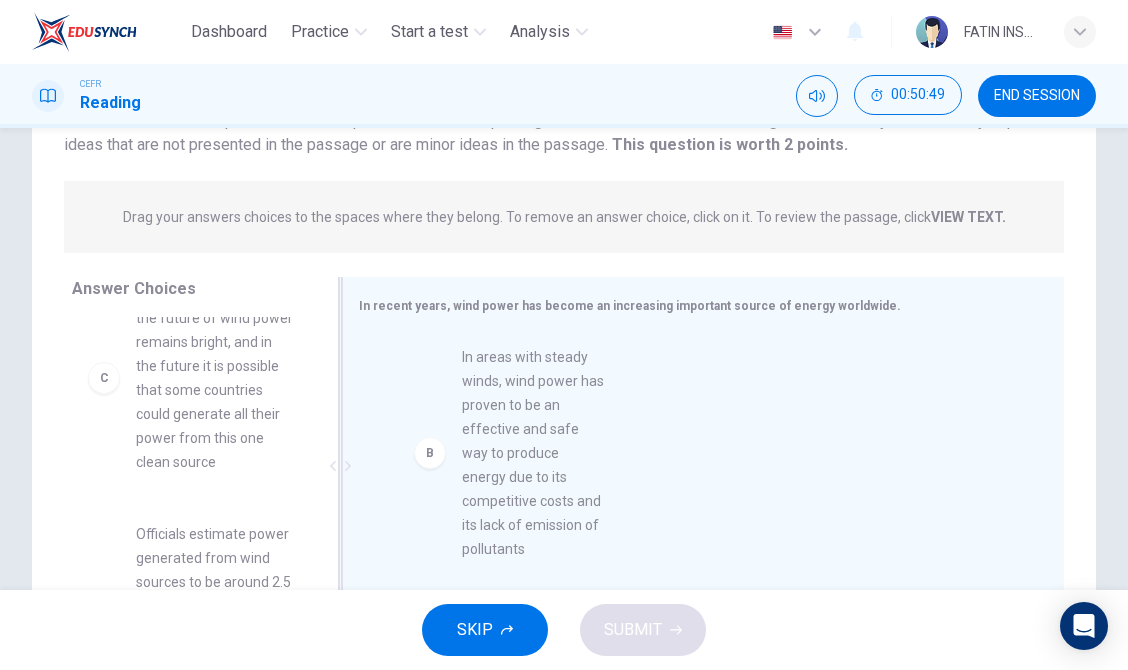 drag, startPoint x: 218, startPoint y: 392, endPoint x: 555, endPoint y: 492, distance: 351.52383 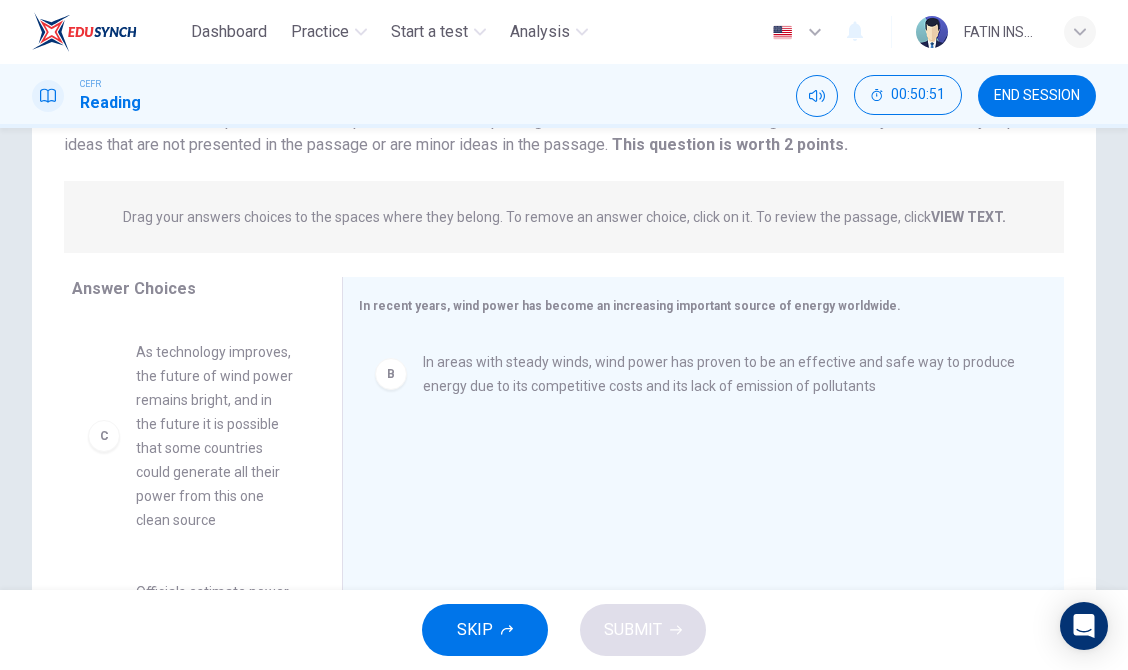 scroll, scrollTop: 183, scrollLeft: 0, axis: vertical 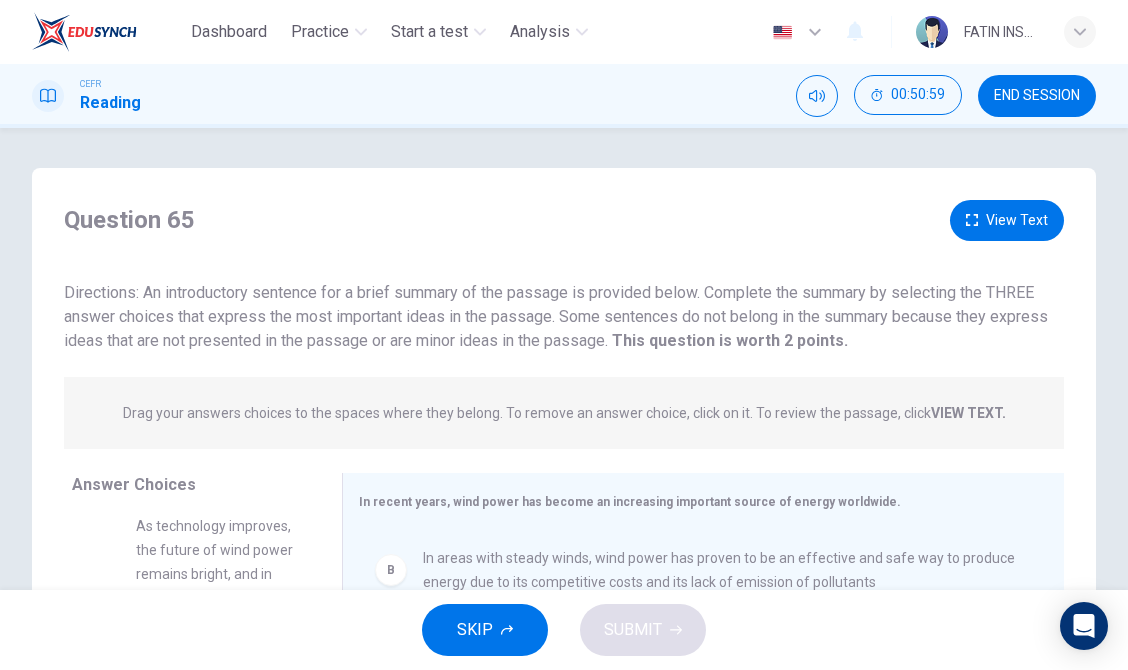 click on "View Text" at bounding box center [1007, 220] 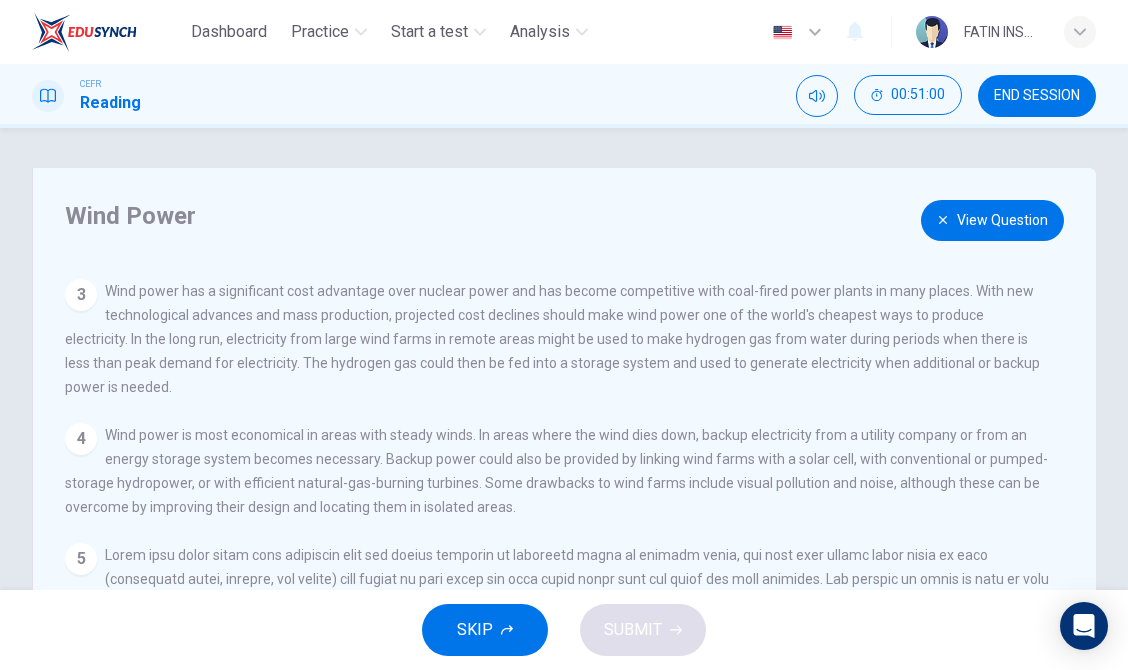 scroll, scrollTop: 369, scrollLeft: 0, axis: vertical 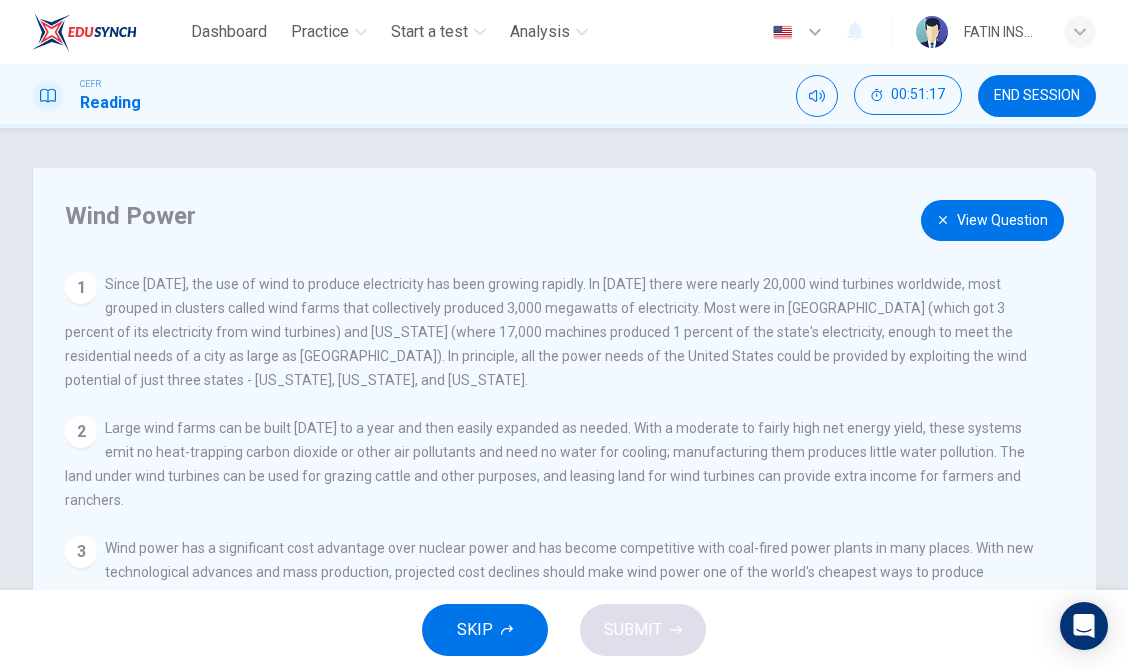 click on "View Question" at bounding box center (992, 220) 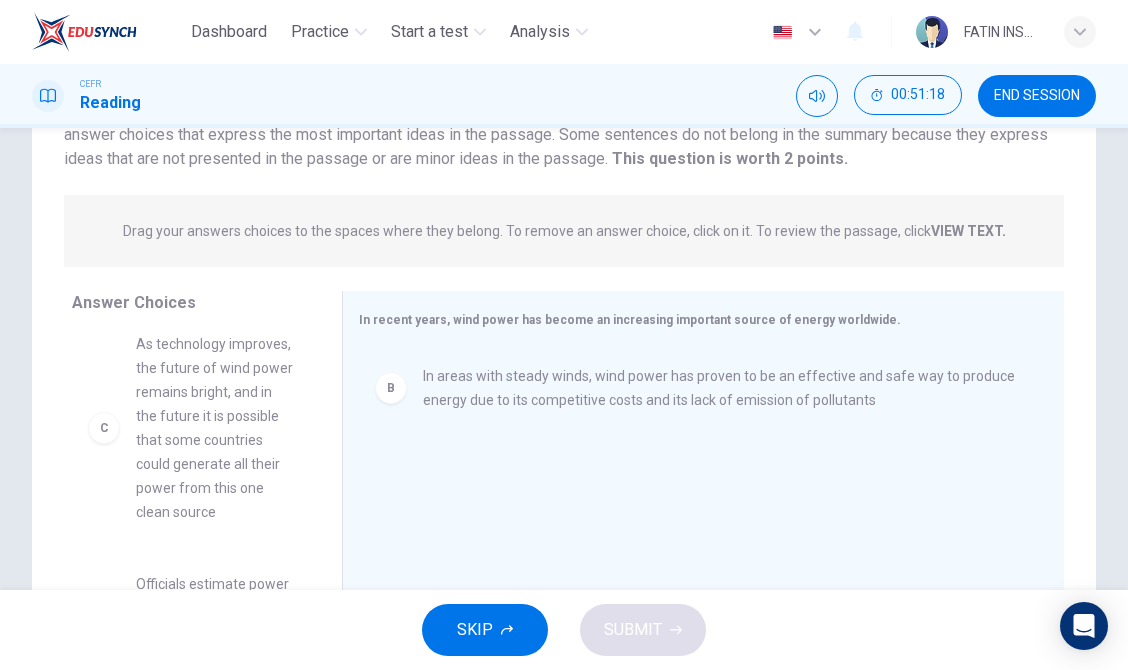 scroll, scrollTop: 257, scrollLeft: 0, axis: vertical 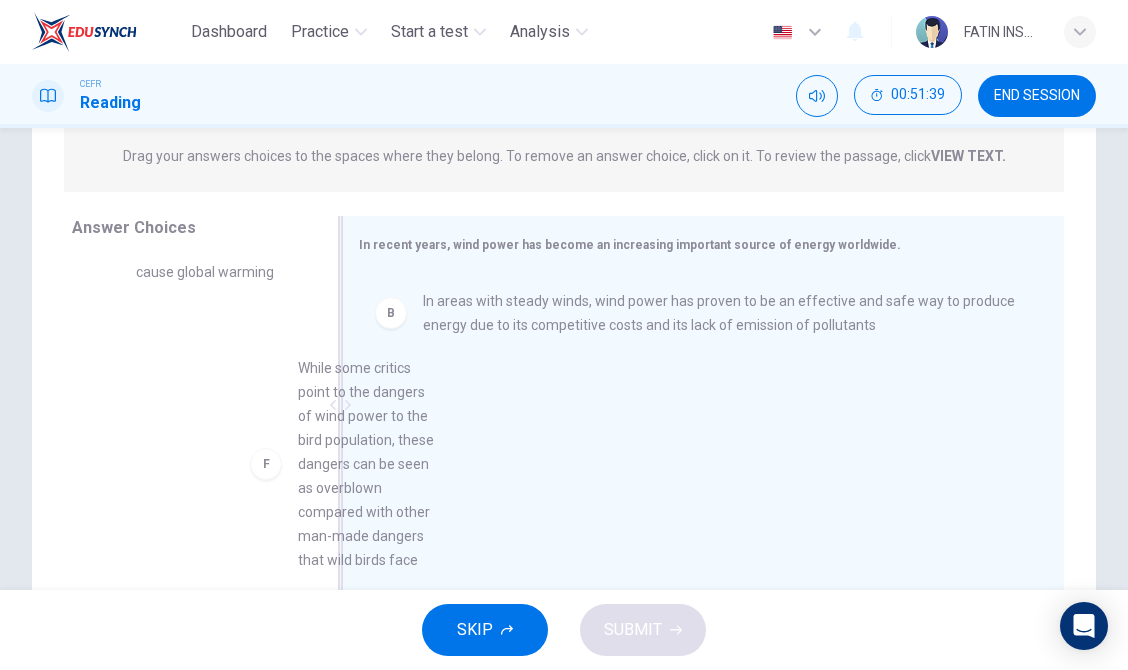drag, startPoint x: 197, startPoint y: 459, endPoint x: 497, endPoint y: 440, distance: 300.60107 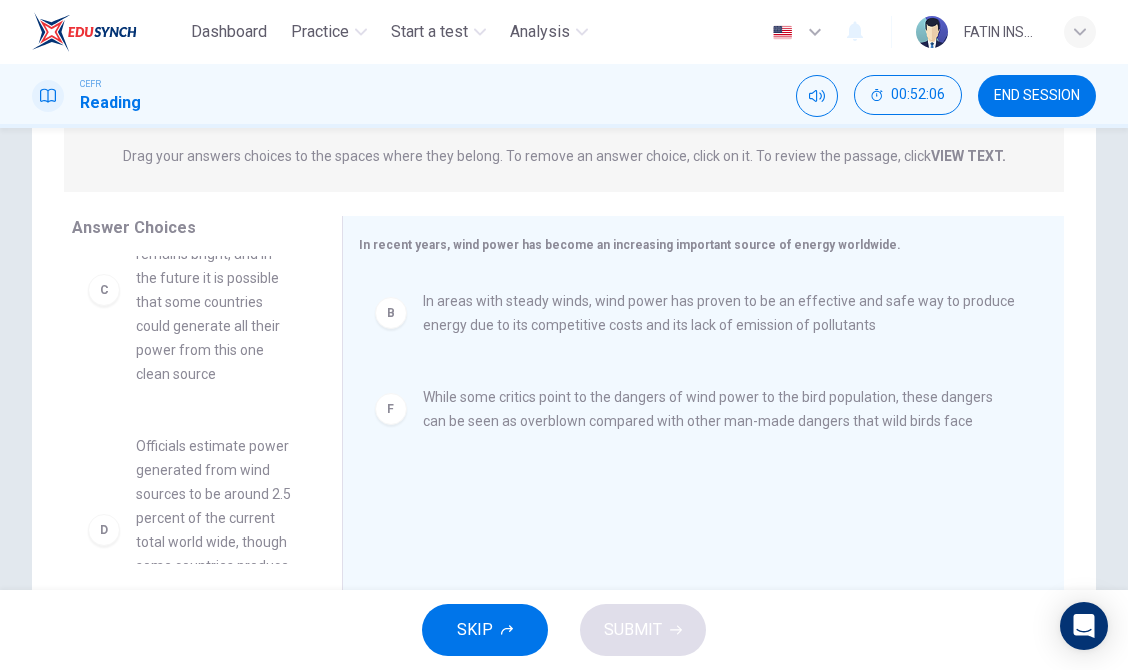 scroll, scrollTop: 248, scrollLeft: 0, axis: vertical 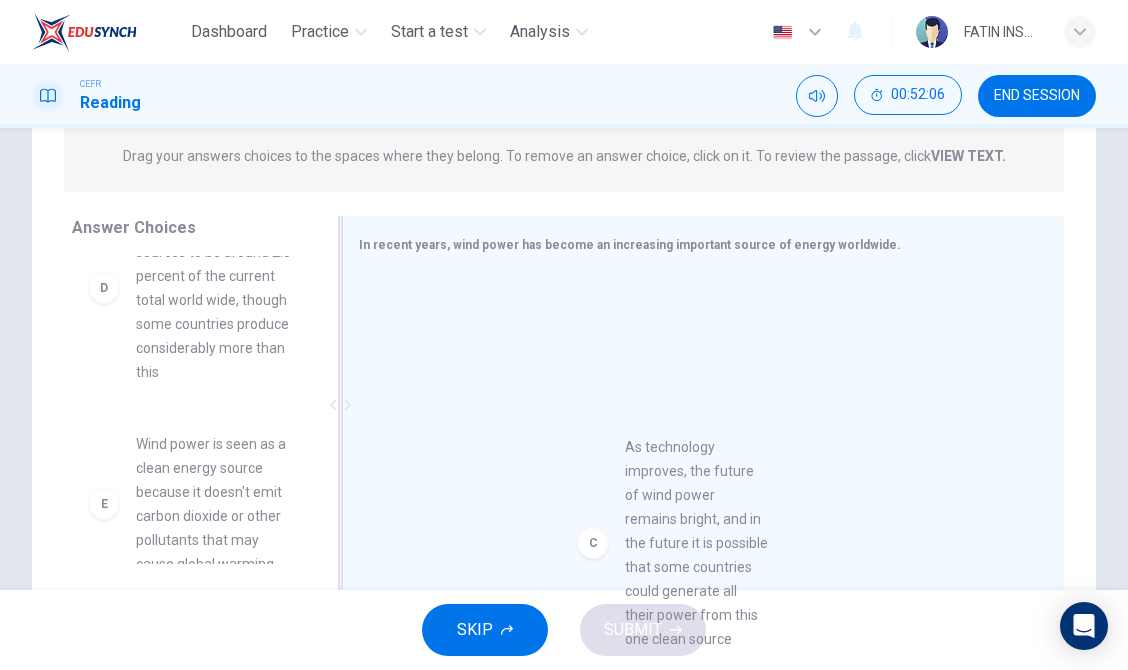 drag, startPoint x: 238, startPoint y: 364, endPoint x: 726, endPoint y: 579, distance: 533.2626 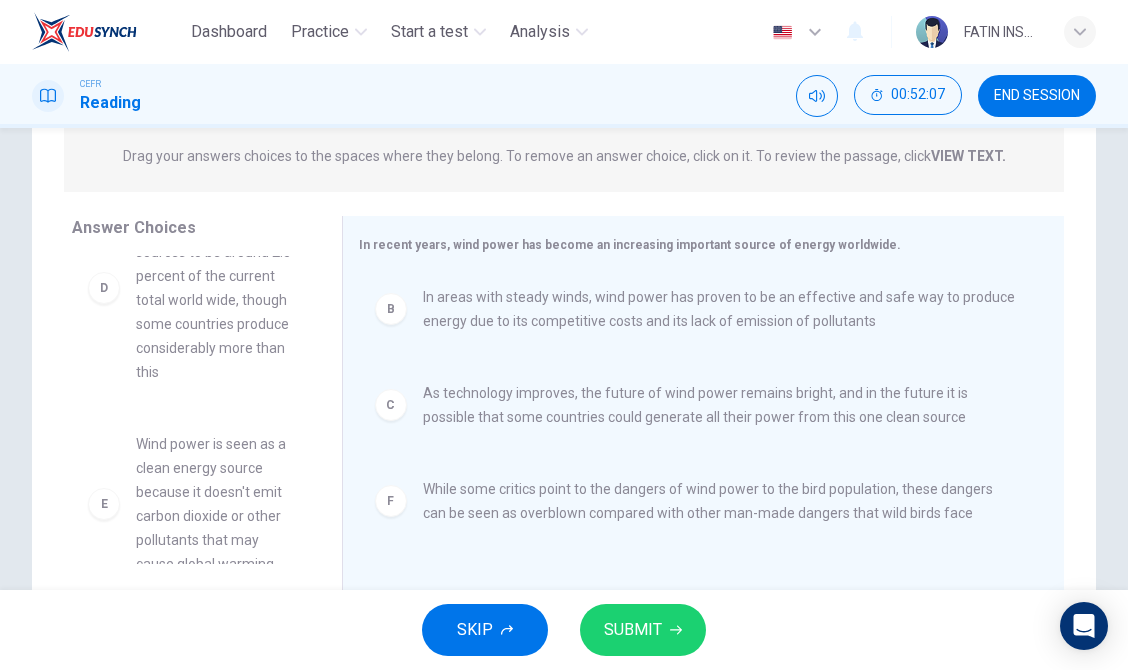 scroll, scrollTop: 4, scrollLeft: 0, axis: vertical 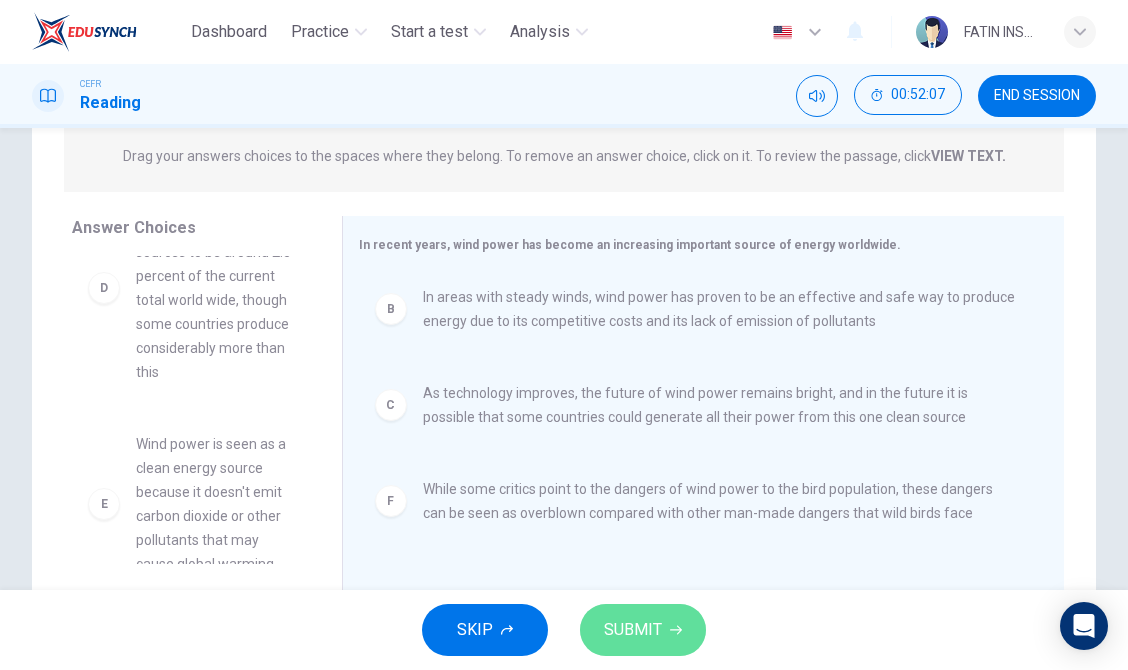 click on "SUBMIT" at bounding box center [633, 630] 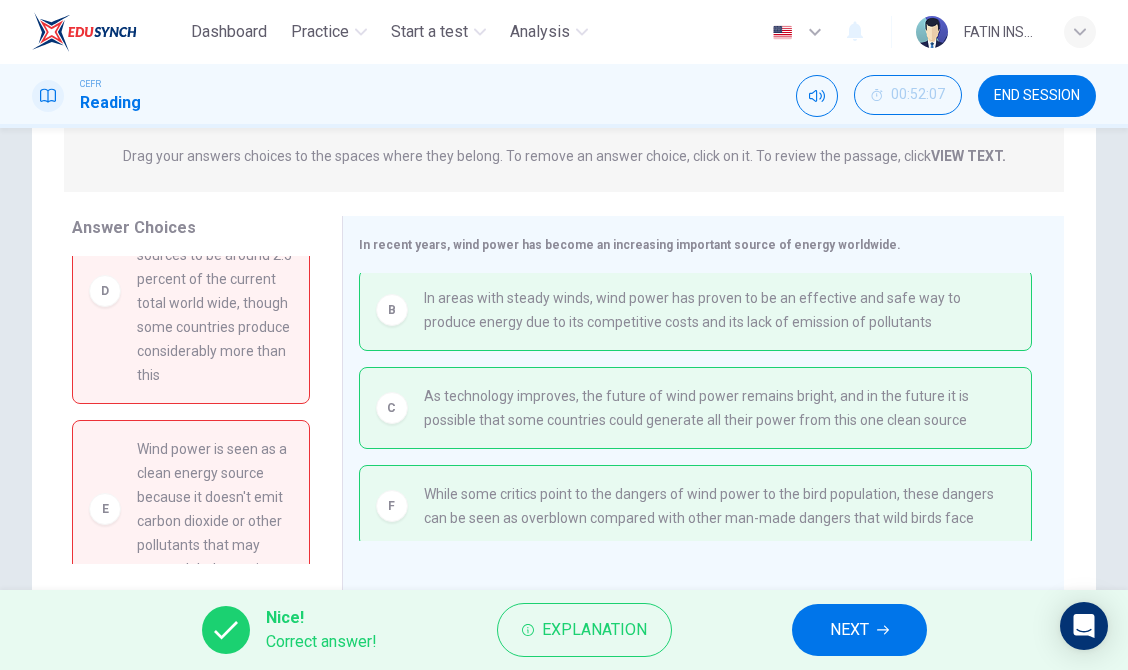 click on "NEXT" at bounding box center (849, 630) 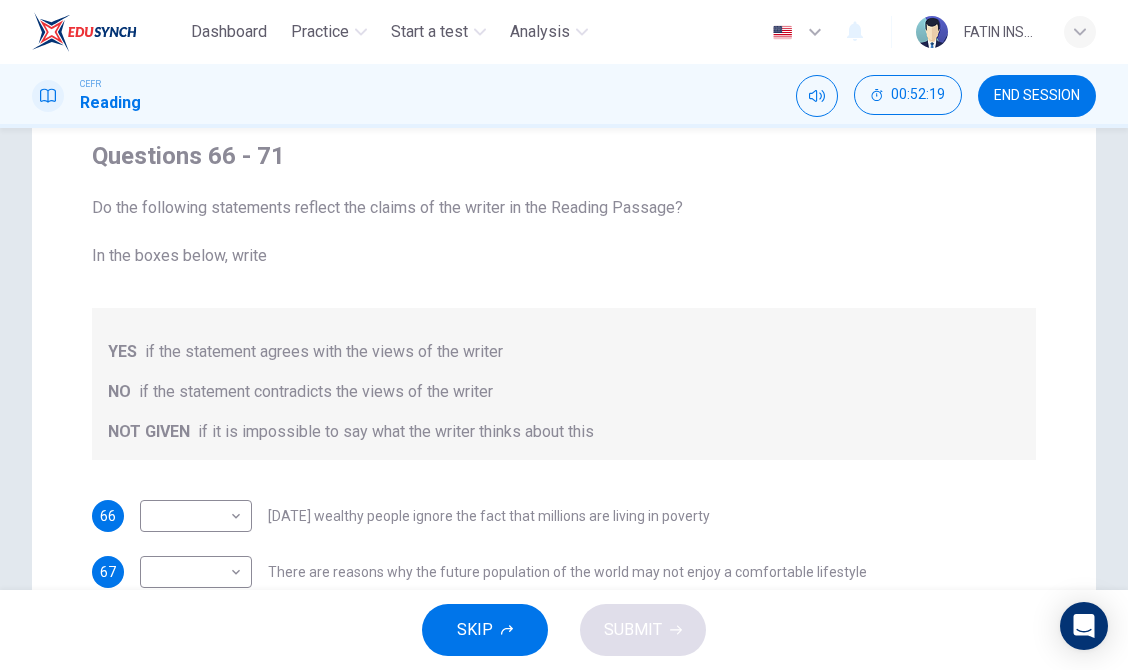 scroll, scrollTop: 49, scrollLeft: 0, axis: vertical 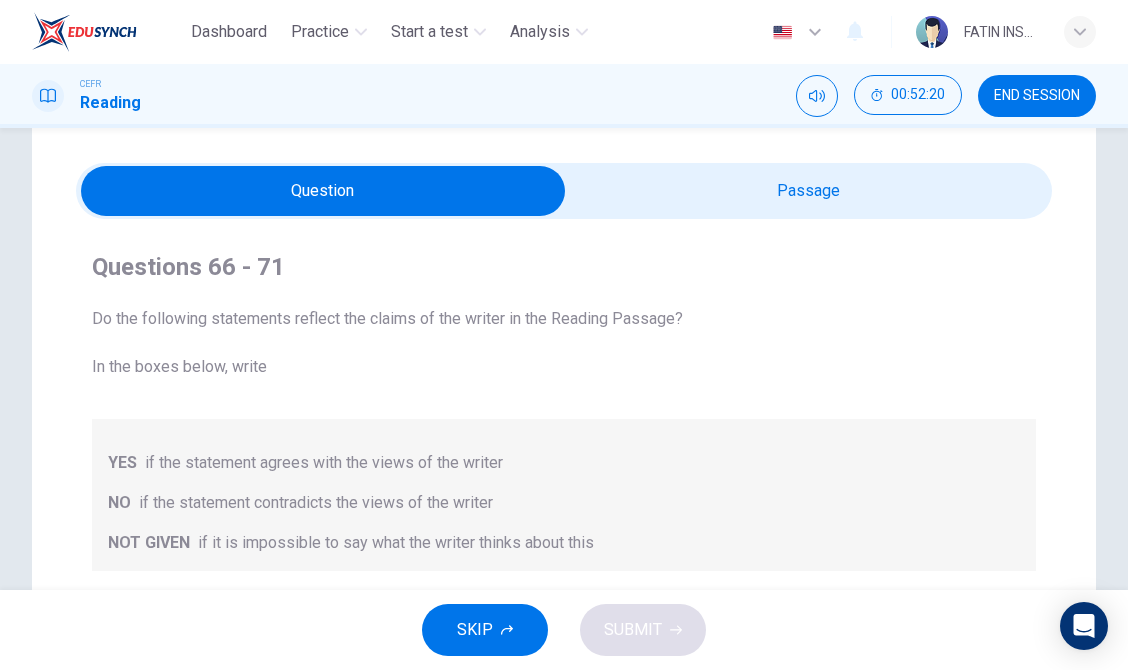 click at bounding box center [323, 191] 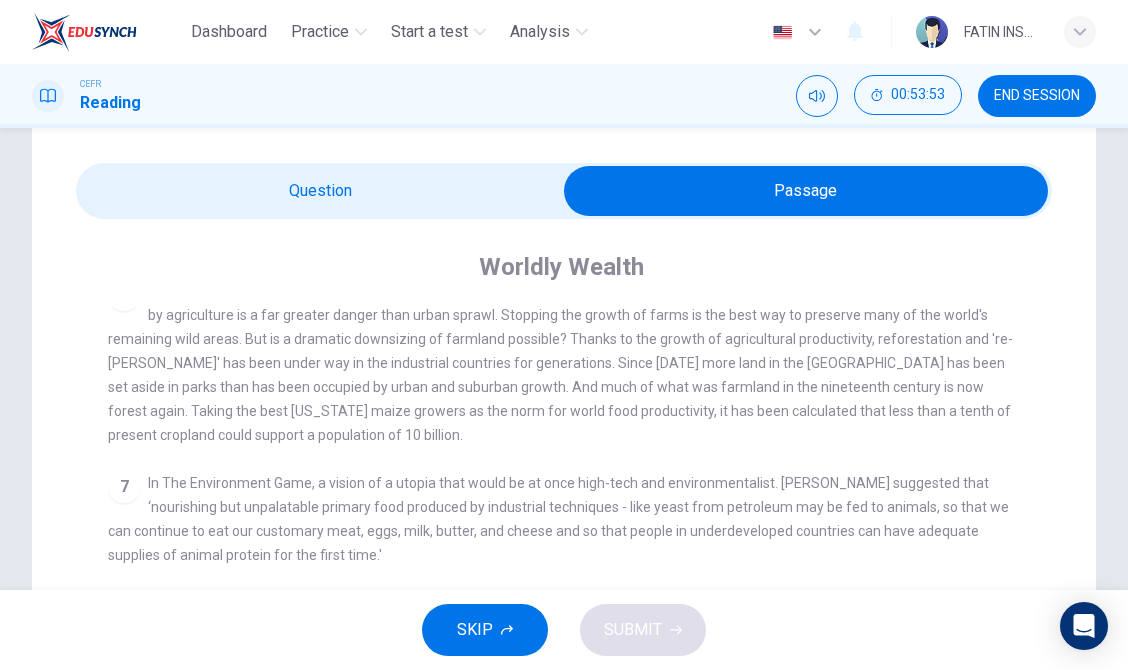 scroll, scrollTop: 1008, scrollLeft: 0, axis: vertical 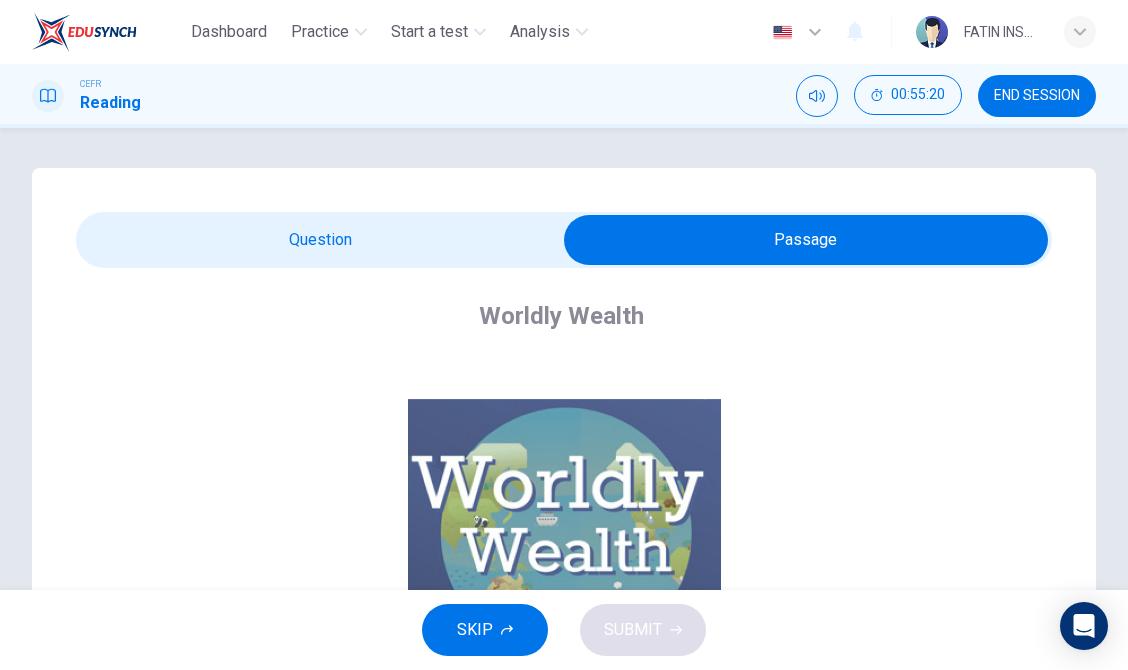 click at bounding box center (806, 240) 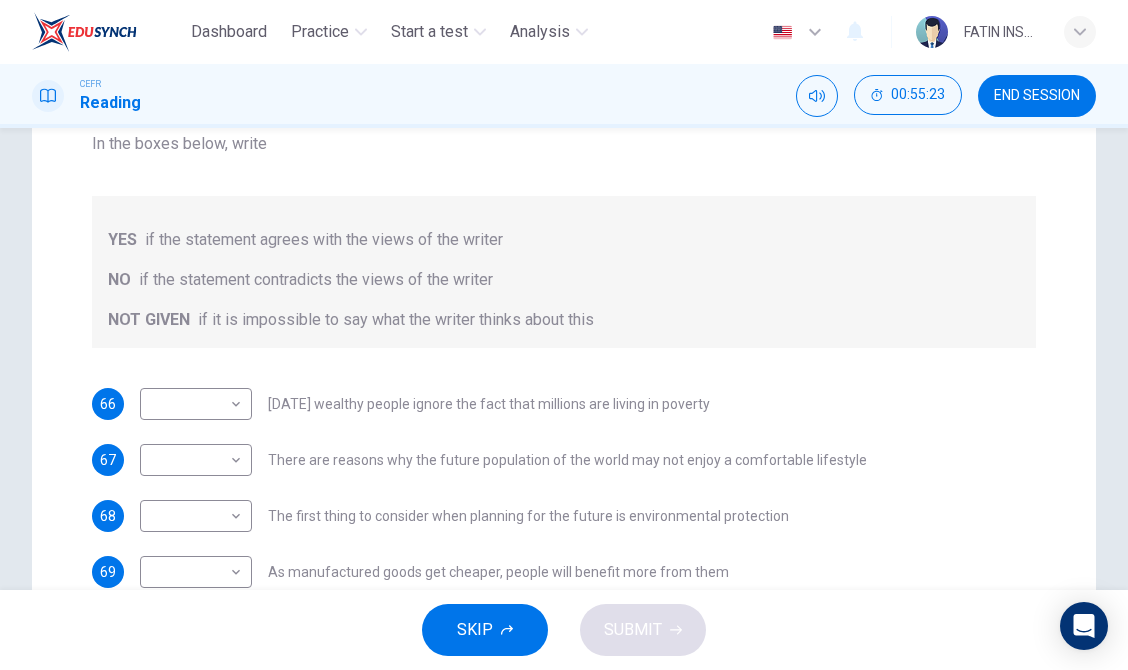 scroll, scrollTop: 276, scrollLeft: 0, axis: vertical 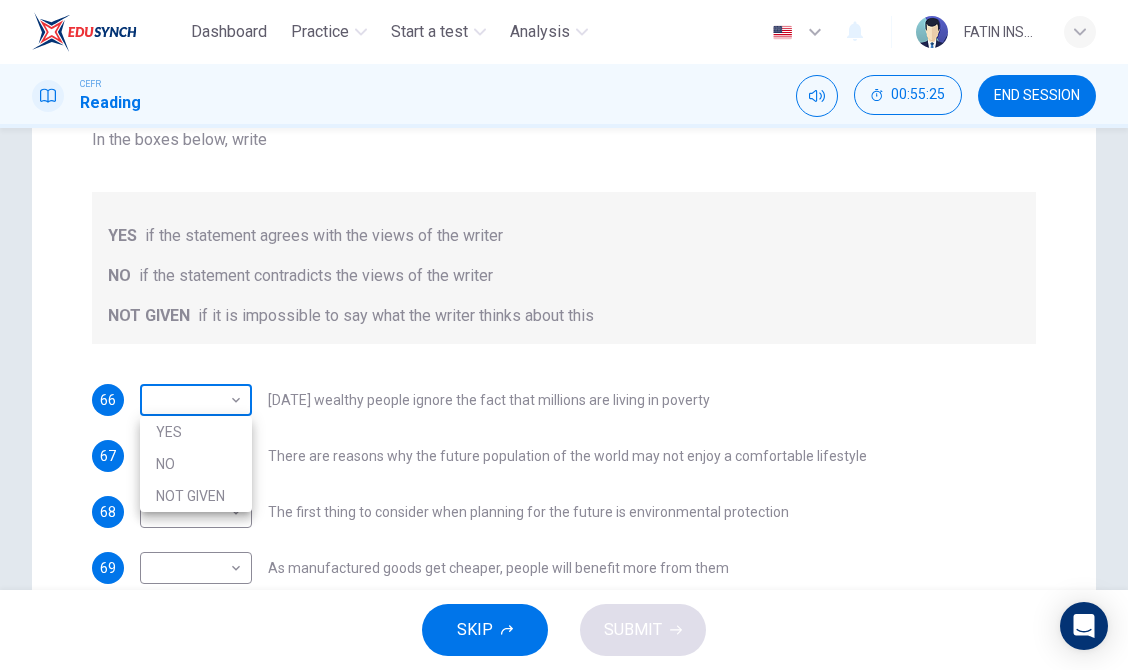 click on "Dashboard Practice Start a test Analysis English en ​ FATIN INSYIRAH BINTI ZULHASNANI [PERSON_NAME] CEFR Reading 00:55:25 END SESSION Questions 66 - 71 Do the following statements reflect the claims of the writer in the Reading Passage?
In the boxes below, write YES if the statement agrees with the views of the writer NO if the statement contradicts the views of the writer NOT GIVEN if it is impossible to say what the writer thinks about this 66 ​ ​ [DATE] wealthy people ignore the fact that millions are living in poverty 67 ​ ​ There are reasons why the future population of the world may not enjoy a comfortable lifestyle 68 ​ ​ The first thing to consider when planning for the future is environmental protection 69 ​ ​ As manufactured goods get cheaper, people will benefit more from them 70 ​ ​ It may be possible to find new types of raw materials for use in the production of machinery 71 ​ ​ The rising prices of fossil fuels may bring some benefits Worldly Wealth CLICK TO ZOOM 1 2 3 4 5" at bounding box center [564, 335] 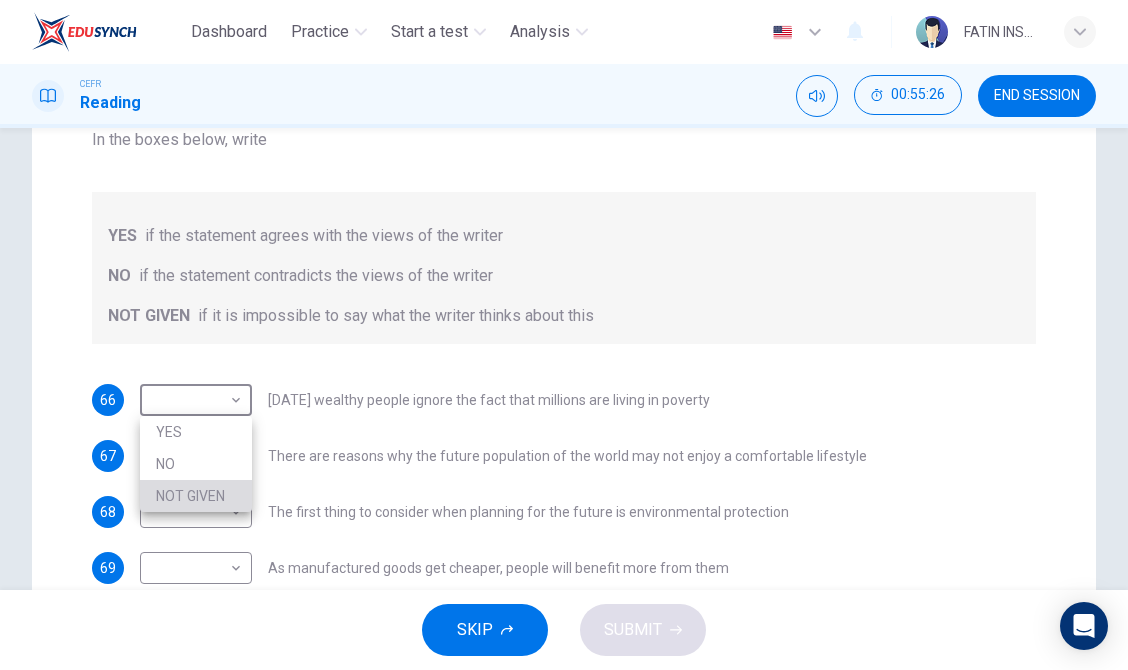 click on "NOT GIVEN" at bounding box center (196, 496) 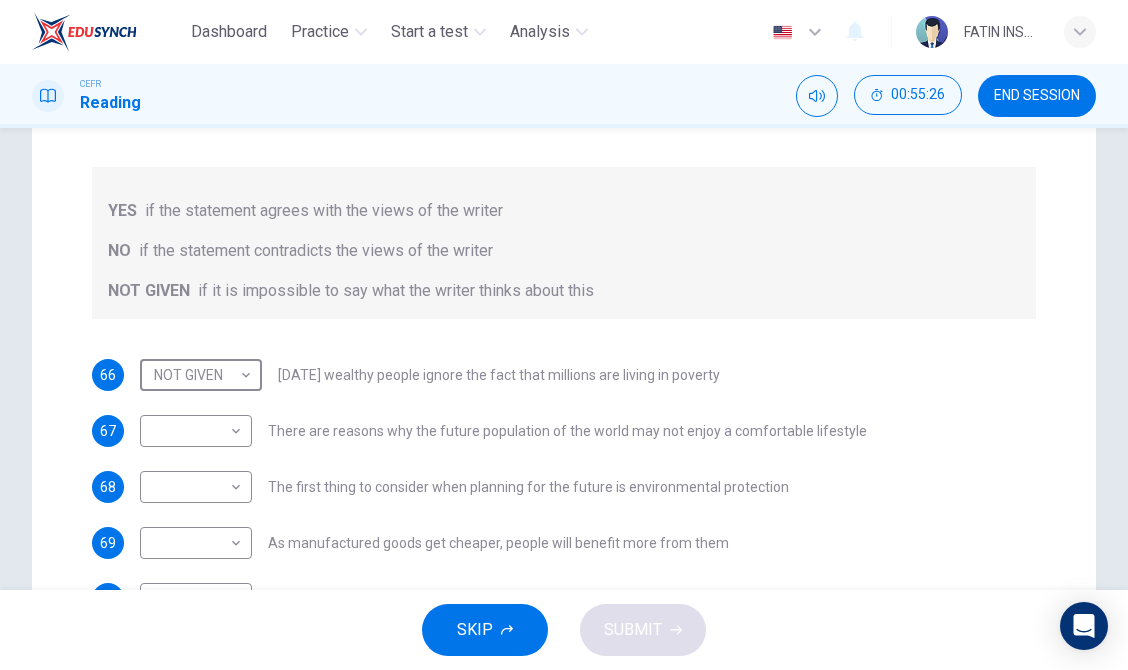 scroll, scrollTop: 304, scrollLeft: 0, axis: vertical 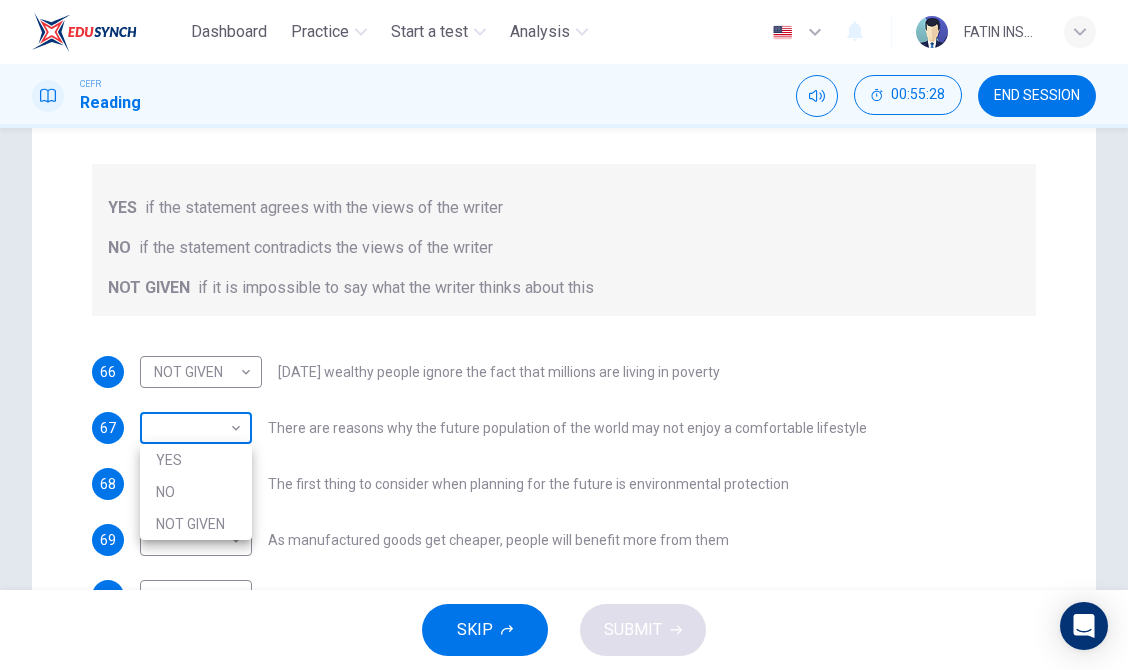 click on "Dashboard Practice Start a test Analysis English en ​ FATIN INSYIRAH BINTI ZULHASNANI [PERSON_NAME] CEFR Reading 00:55:28 END SESSION Questions 66 - 71 Do the following statements reflect the claims of the writer in the Reading Passage?
In the boxes below, write YES if the statement agrees with the views of the writer NO if the statement contradicts the views of the writer NOT GIVEN if it is impossible to say what the writer thinks about this 66 NOT GIVEN NOT GIVEN ​ [DATE] wealthy people ignore the fact that millions are living in poverty 67 ​ ​ There are reasons why the future population of the world may not enjoy a comfortable lifestyle 68 ​ ​ The first thing to consider when planning for the future is environmental protection 69 ​ ​ As manufactured goods get cheaper, people will benefit more from them 70 ​ ​ It may be possible to find new types of raw materials for use in the production of machinery 71 ​ ​ The rising prices of fossil fuels may bring some benefits Worldly Wealth 1 2 3 4" at bounding box center (564, 335) 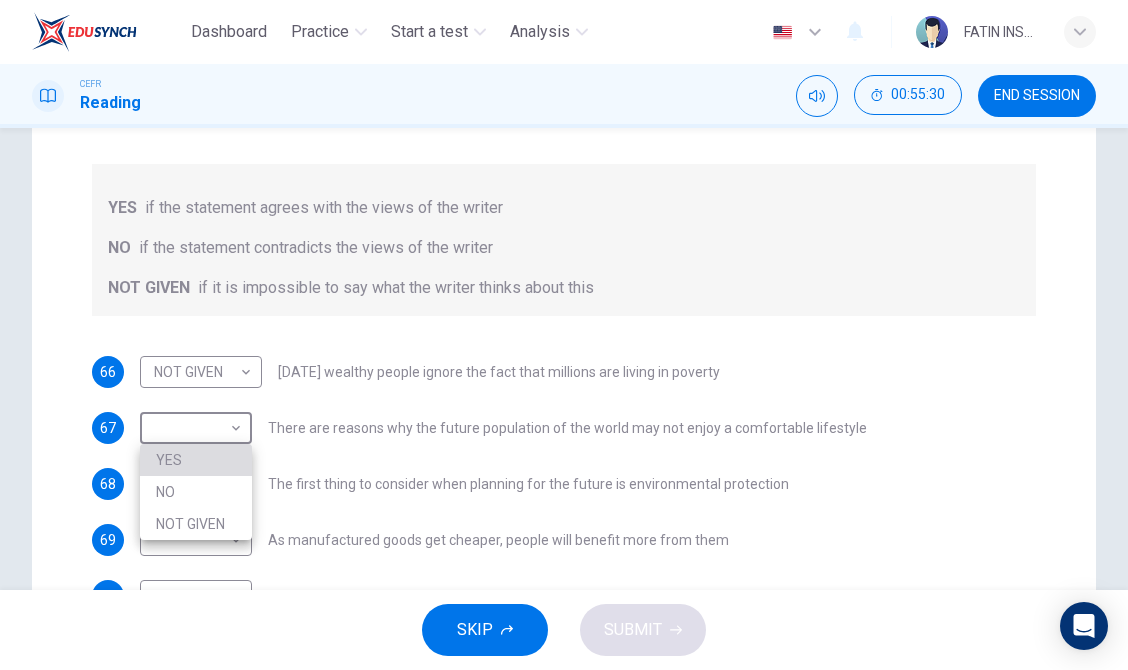 click on "YES" at bounding box center (196, 460) 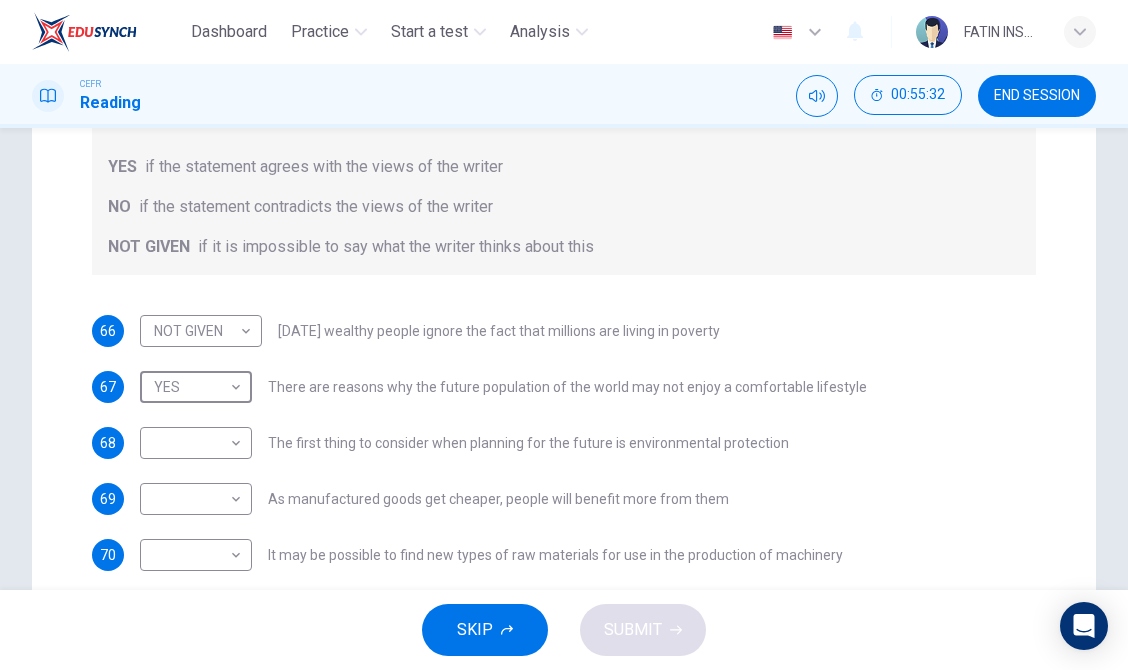 scroll, scrollTop: 349, scrollLeft: 0, axis: vertical 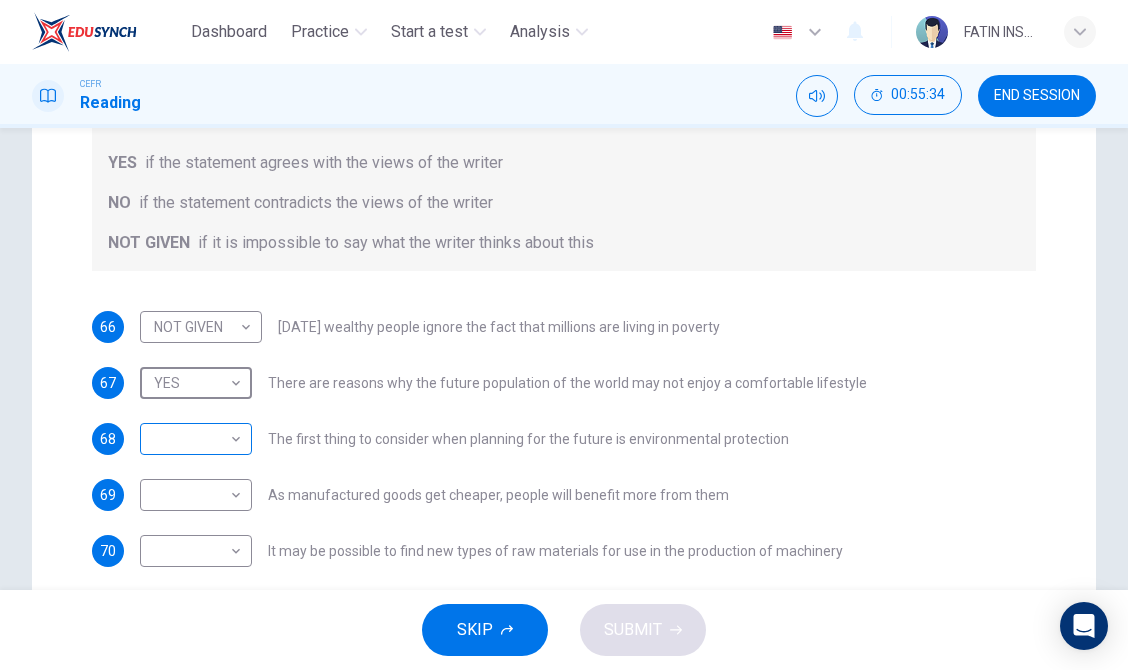 click on "Dashboard Practice Start a test Analysis English en ​ FATIN INSYIRAH BINTI ZULHASNANI [PERSON_NAME] CEFR Reading 00:55:34 END SESSION Questions 66 - 71 Do the following statements reflect the claims of the writer in the Reading Passage?
In the boxes below, write YES if the statement agrees with the views of the writer NO if the statement contradicts the views of the writer NOT GIVEN if it is impossible to say what the writer thinks about this 66 NOT GIVEN NOT GIVEN ​ [DATE] wealthy people ignore the fact that millions are living in poverty 67 YES YES ​ There are reasons why the future population of the world may not enjoy a comfortable lifestyle 68 ​ ​ The first thing to consider when planning for the future is environmental protection 69 ​ ​ As manufactured goods get cheaper, people will benefit more from them 70 ​ ​ It may be possible to find new types of raw materials for use in the production of machinery 71 ​ ​ The rising prices of fossil fuels may bring some benefits Worldly Wealth 1 2" at bounding box center [564, 335] 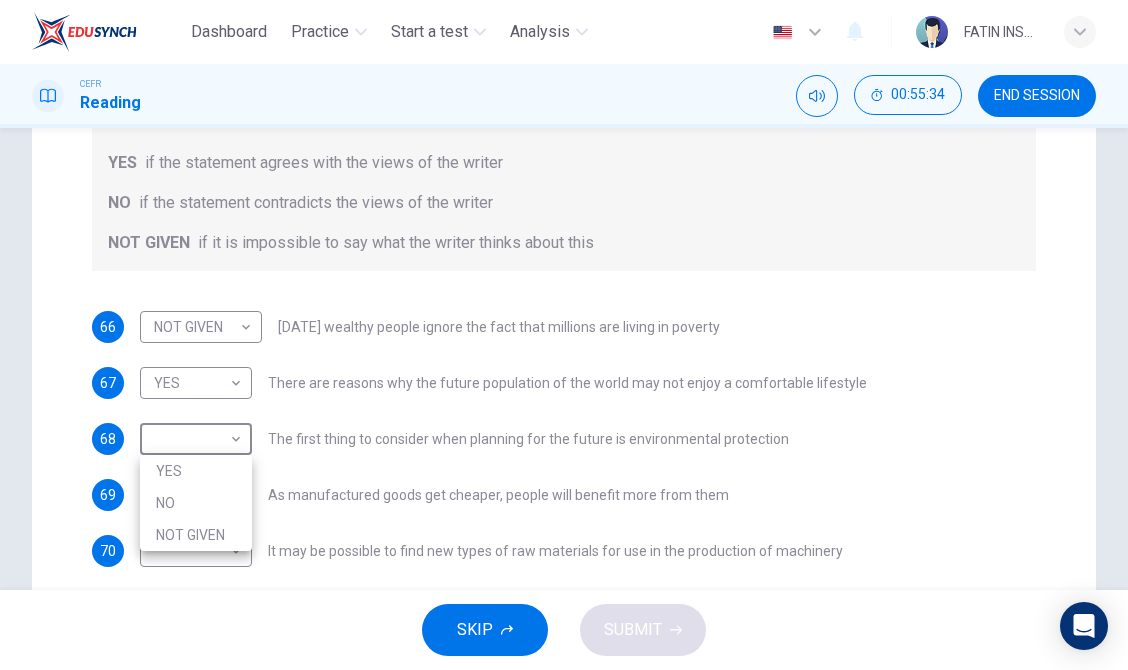 click on "YES" at bounding box center [196, 471] 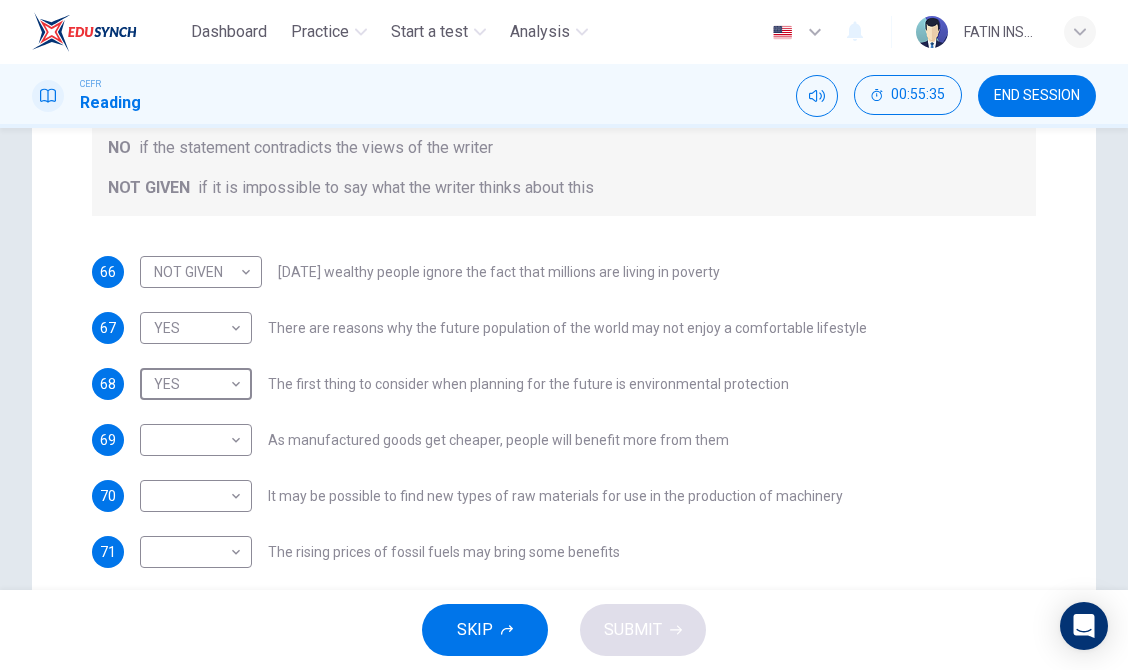scroll, scrollTop: 498, scrollLeft: 0, axis: vertical 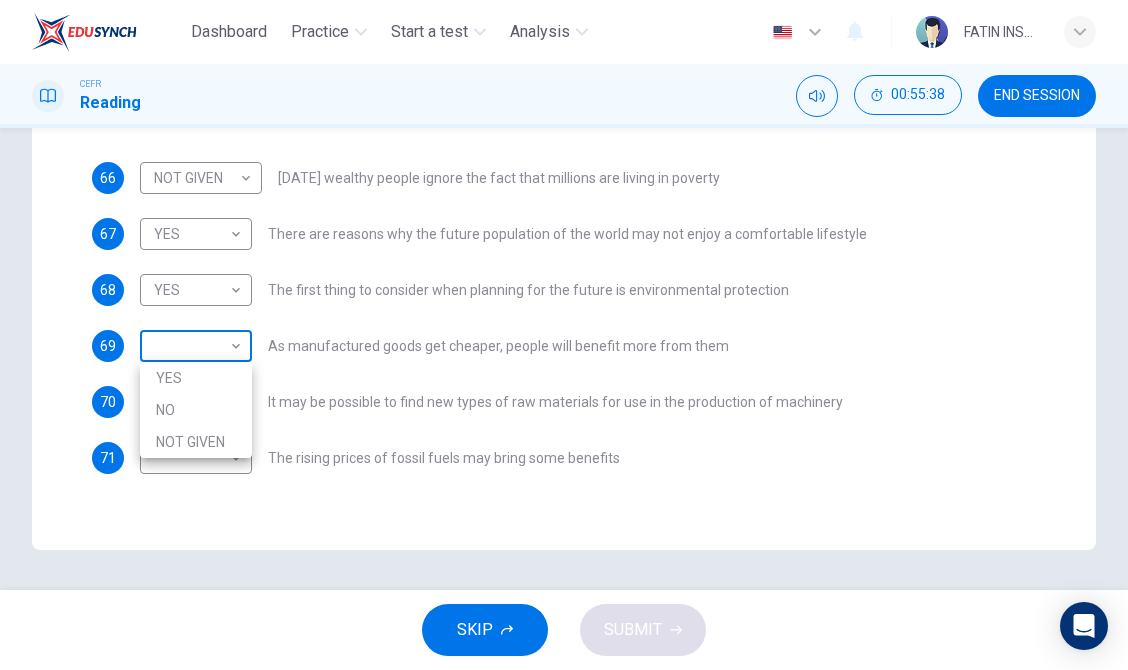click on "Dashboard Practice Start a test Analysis English en ​ FATIN INSYIRAH BINTI ZULHASNANI [PERSON_NAME] CEFR Reading 00:55:38 END SESSION Questions 66 - 71 Do the following statements reflect the claims of the writer in the Reading Passage?
In the boxes below, write YES if the statement agrees with the views of the writer NO if the statement contradicts the views of the writer NOT GIVEN if it is impossible to say what the writer thinks about this 66 NOT GIVEN NOT GIVEN ​ [DATE] wealthy people ignore the fact that millions are living in poverty 67 YES YES ​ There are reasons why the future population of the world may not enjoy a comfortable lifestyle 68 YES YES ​ The first thing to consider when planning for the future is environmental protection 69 ​ ​ As manufactured goods get cheaper, people will benefit more from them 70 ​ ​ It may be possible to find new types of raw materials for use in the production of machinery 71 ​ ​ The rising prices of fossil fuels may bring some benefits Worldly Wealth" at bounding box center [564, 335] 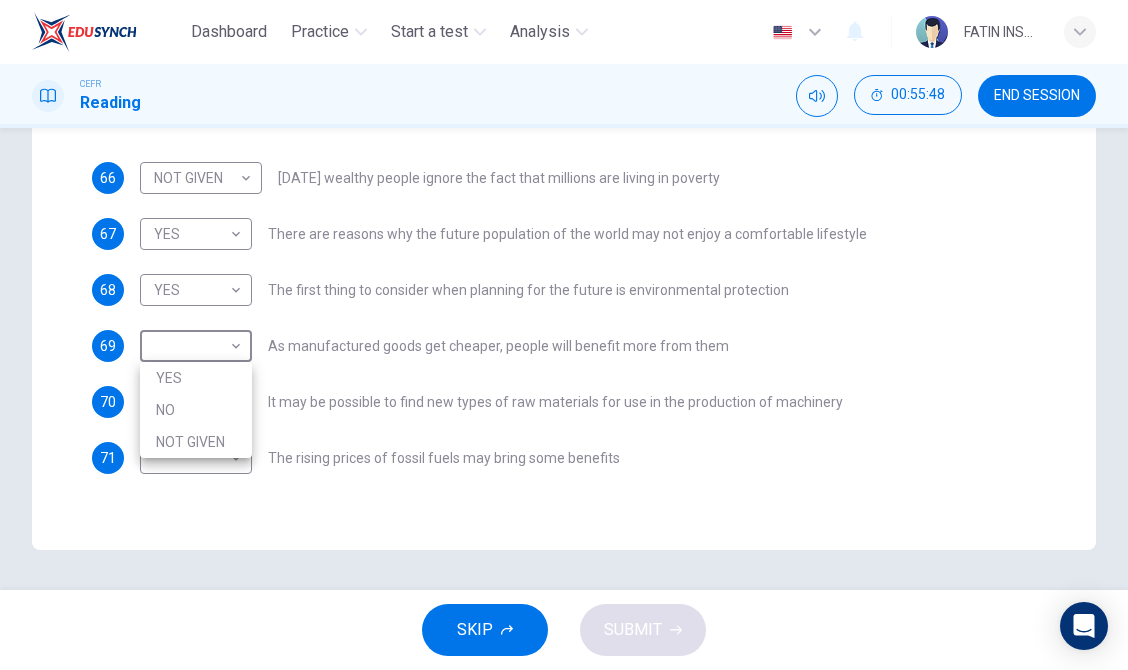 click on "NO" at bounding box center (196, 410) 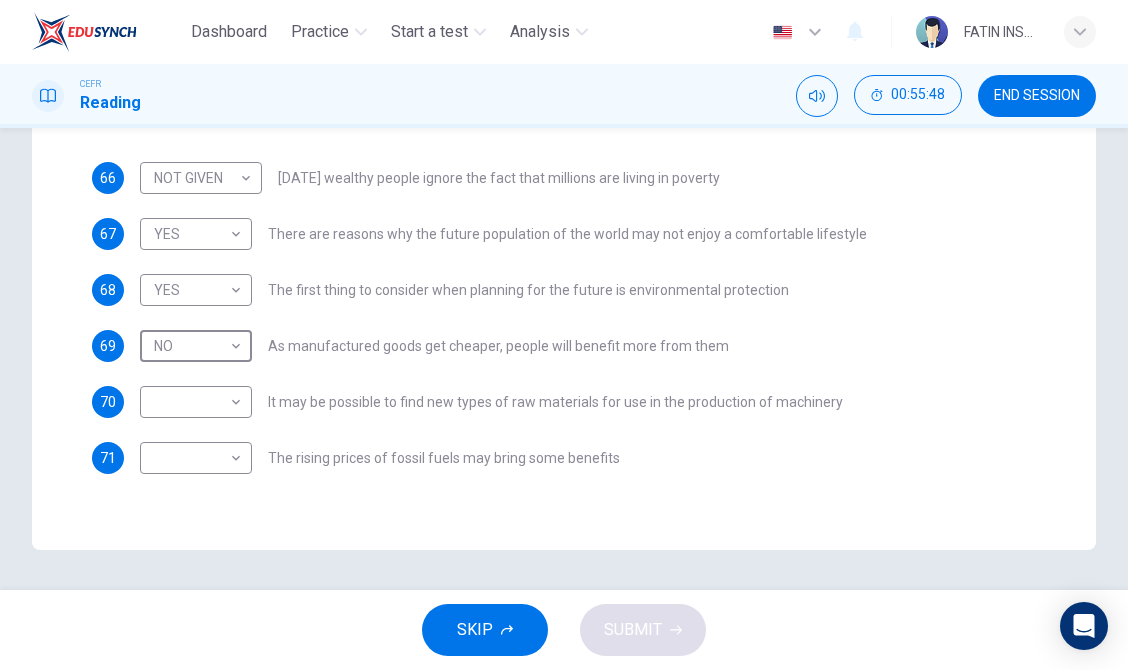 click on "Dashboard Practice Start a test Analysis English en ​ FATIN INSYIRAH BINTI ZULHASNANI [PERSON_NAME] CEFR Reading 00:55:48 END SESSION Questions 66 - 71 Do the following statements reflect the claims of the writer in the Reading Passage?
In the boxes below, write YES if the statement agrees with the views of the writer NO if the statement contradicts the views of the writer NOT GIVEN if it is impossible to say what the writer thinks about this 66 NOT GIVEN NOT GIVEN ​ [DATE] wealthy people ignore the fact that millions are living in poverty 67 YES YES ​ There are reasons why the future population of the world may not enjoy a comfortable lifestyle 68 YES YES ​ The first thing to consider when planning for the future is environmental protection 69 NO NO ​ As manufactured goods get cheaper, people will benefit more from them 70 ​ ​ It may be possible to find new types of raw materials for use in the production of machinery 71 ​ ​ The rising prices of fossil fuels may bring some benefits CLICK TO ZOOM" at bounding box center [564, 335] 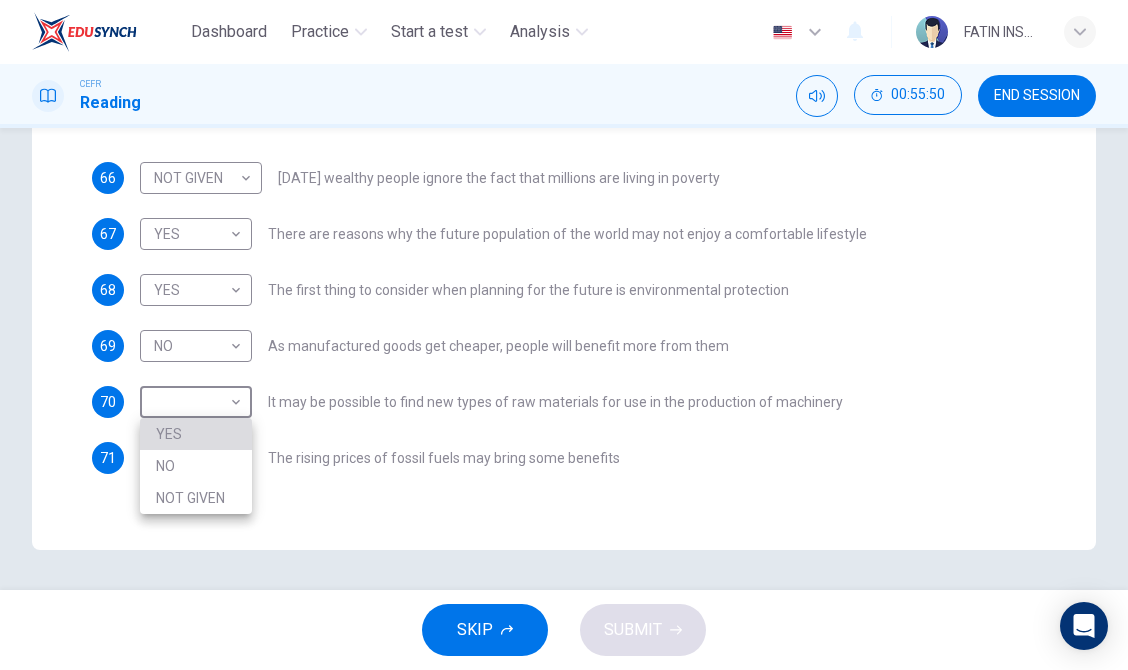 click on "YES" at bounding box center (196, 434) 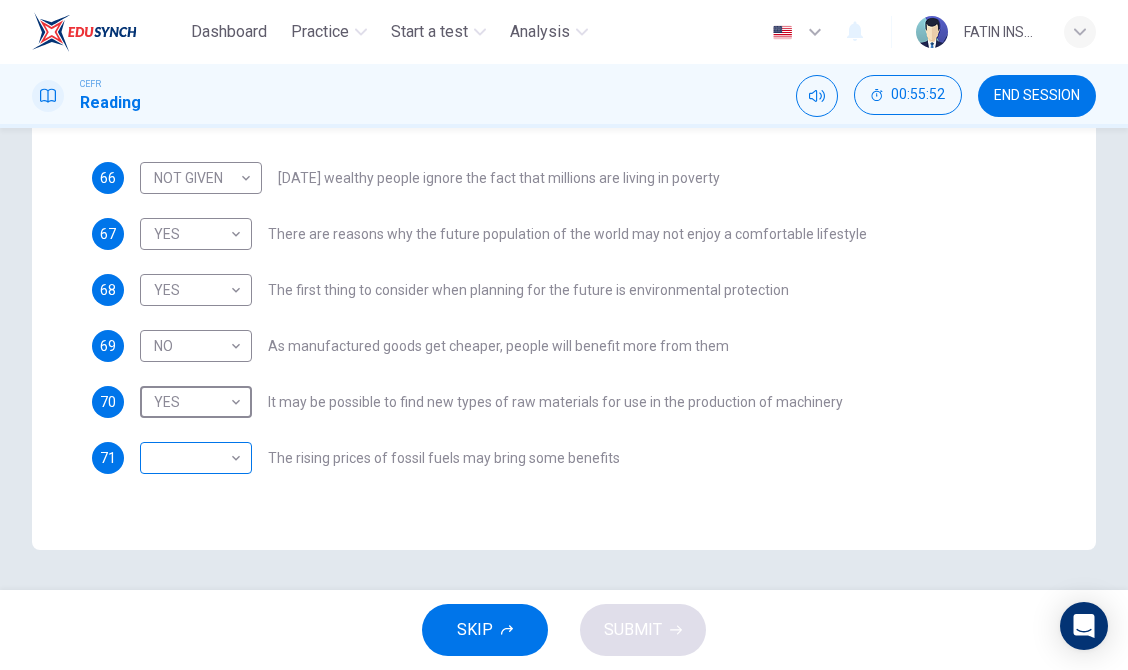 click on "Dashboard Practice Start a test Analysis English en ​ FATIN INSYIRAH BINTI ZULHASNANI [PERSON_NAME] CEFR Reading 00:55:52 END SESSION Questions 66 - 71 Do the following statements reflect the claims of the writer in the Reading Passage?
In the boxes below, write YES if the statement agrees with the views of the writer NO if the statement contradicts the views of the writer NOT GIVEN if it is impossible to say what the writer thinks about this 66 NOT GIVEN NOT GIVEN ​ [DATE] wealthy people ignore the fact that millions are living in poverty 67 YES YES ​ There are reasons why the future population of the world may not enjoy a comfortable lifestyle 68 YES YES ​ The first thing to consider when planning for the future is environmental protection 69 NO NO ​ As manufactured goods get cheaper, people will benefit more from them 70 YES YES ​ It may be possible to find new types of raw materials for use in the production of machinery 71 ​ ​ The rising prices of fossil fuels may bring some benefits 1 2 3 4 5" at bounding box center [564, 335] 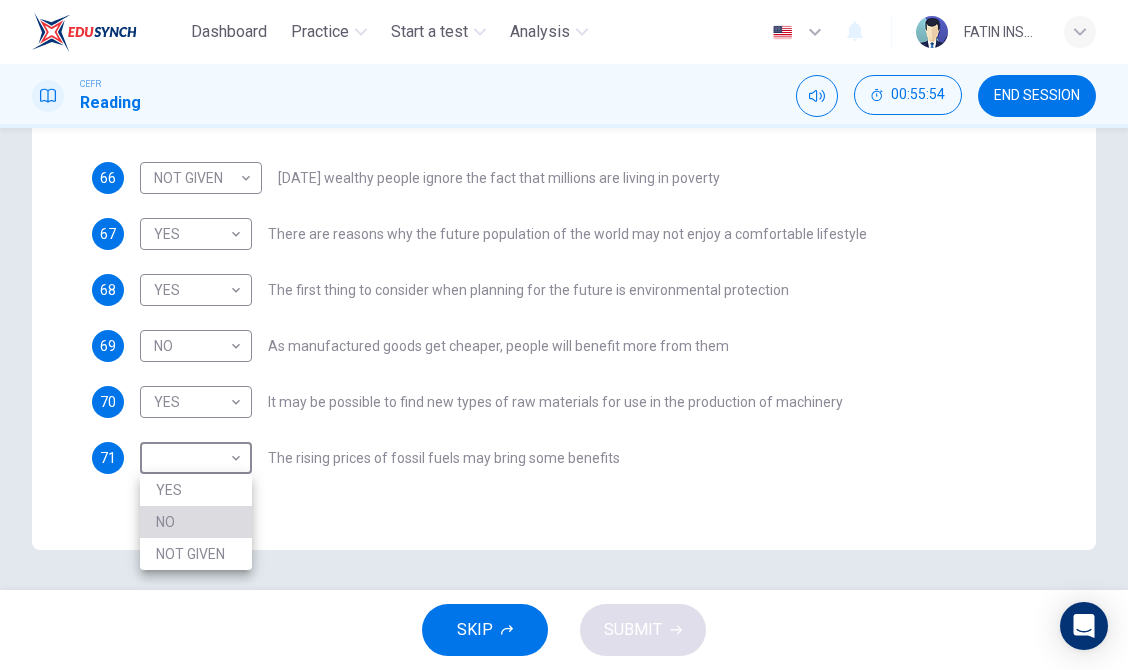 click on "NO" at bounding box center (196, 522) 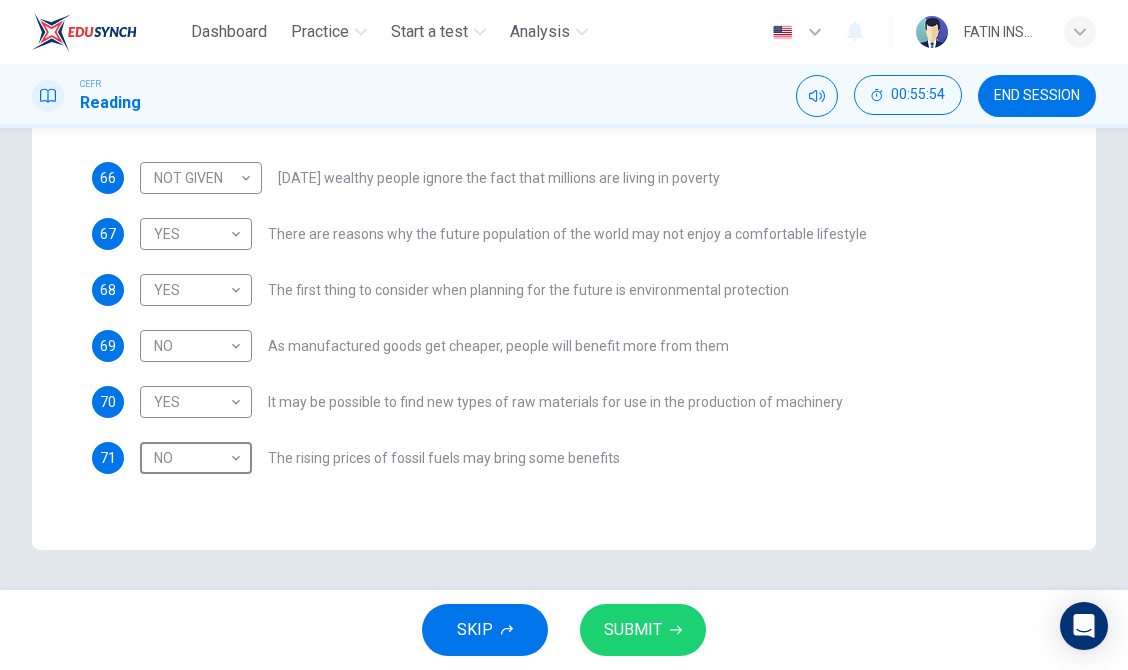 click 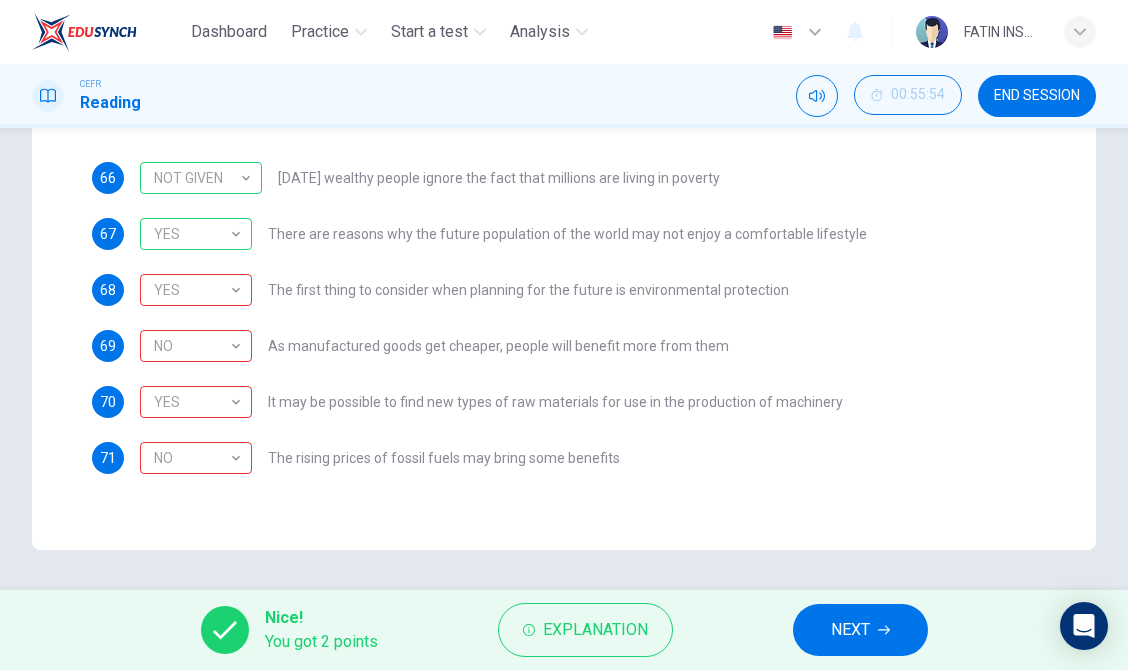 click on "NEXT" at bounding box center (860, 630) 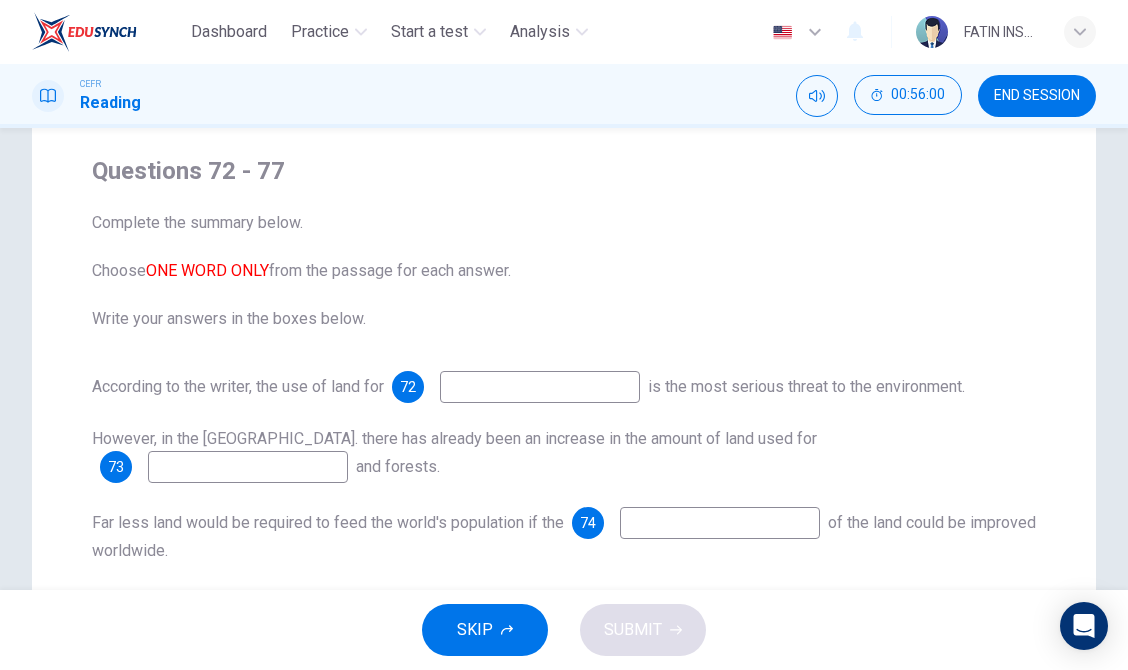 scroll, scrollTop: 47, scrollLeft: 0, axis: vertical 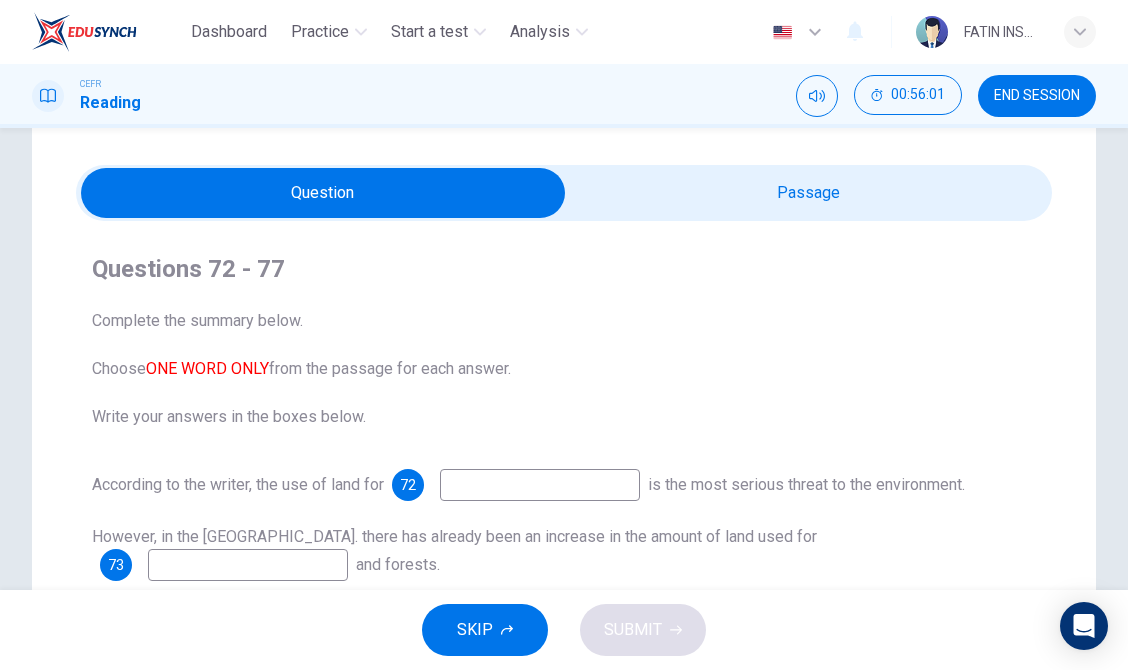 click at bounding box center [323, 193] 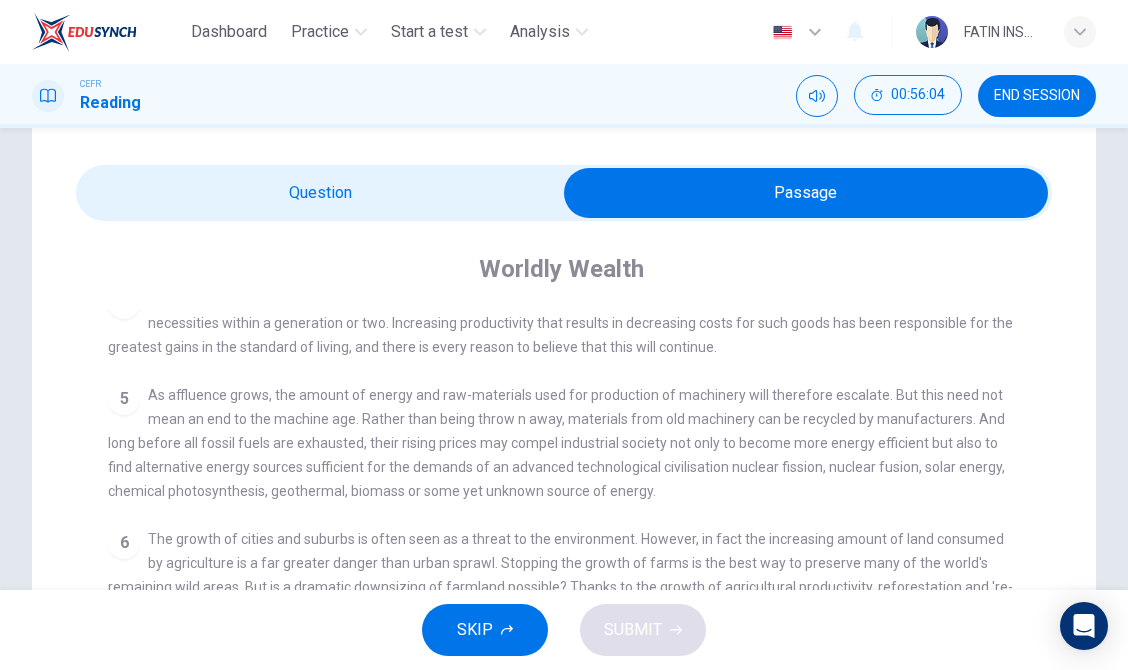 scroll, scrollTop: 718, scrollLeft: 0, axis: vertical 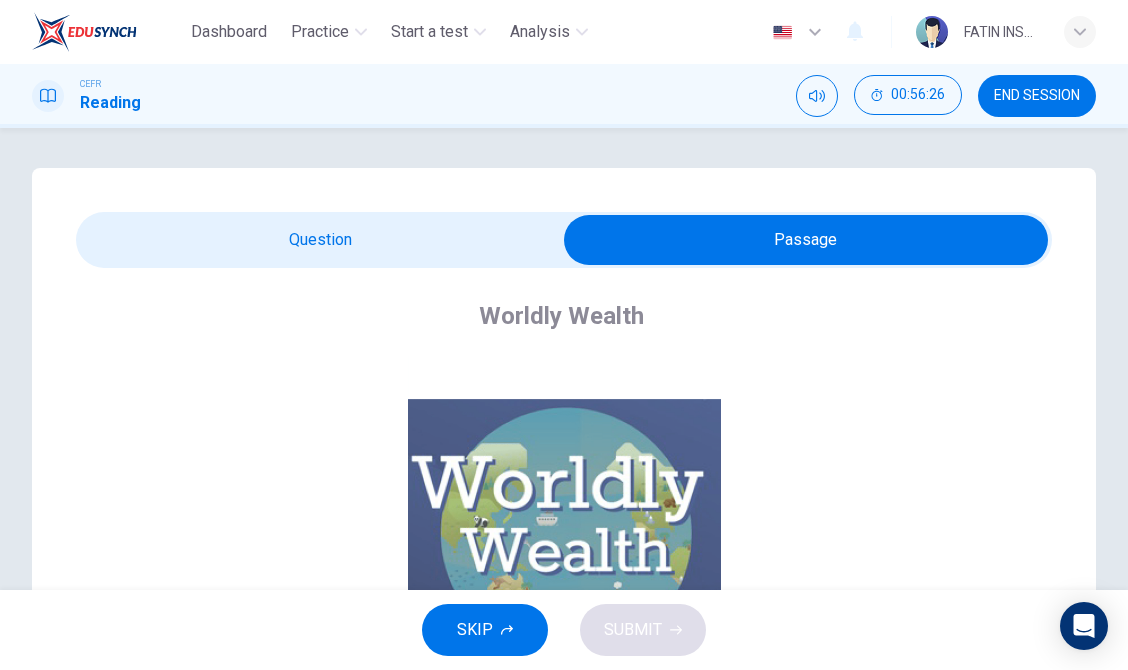 click at bounding box center (806, 240) 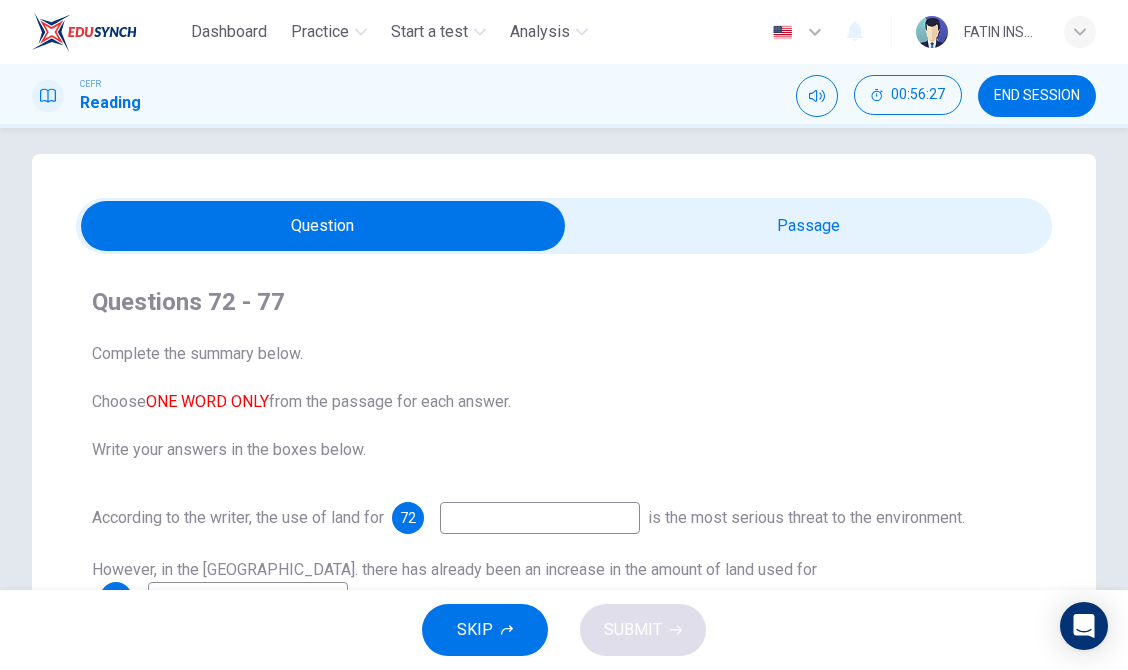 scroll, scrollTop: 80, scrollLeft: 0, axis: vertical 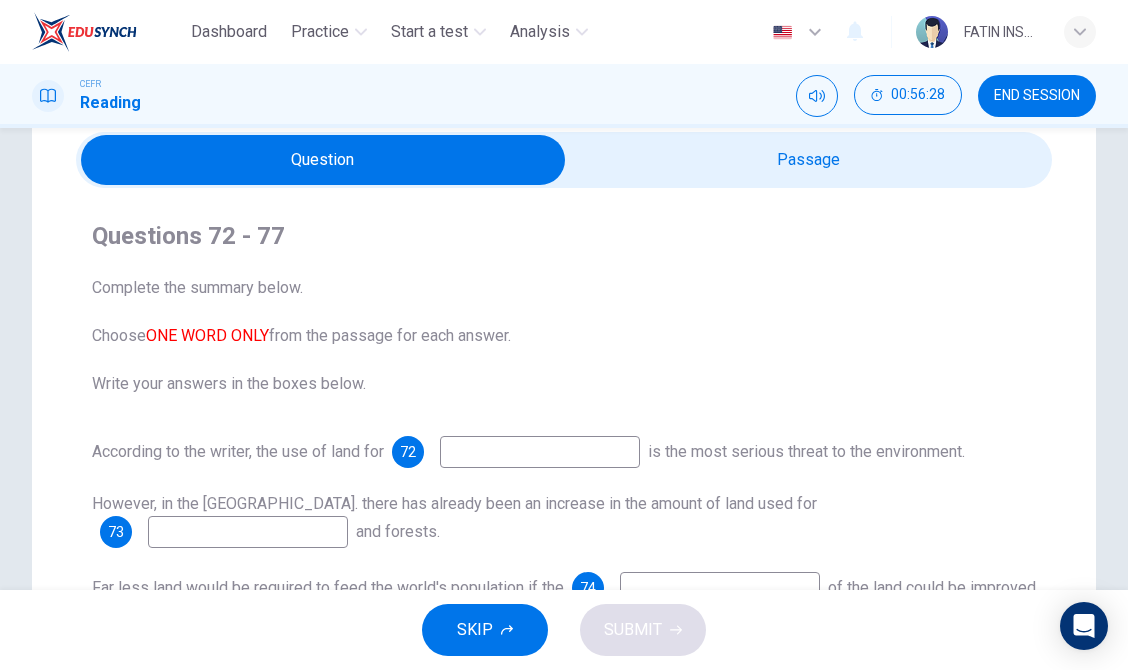 click at bounding box center [540, 452] 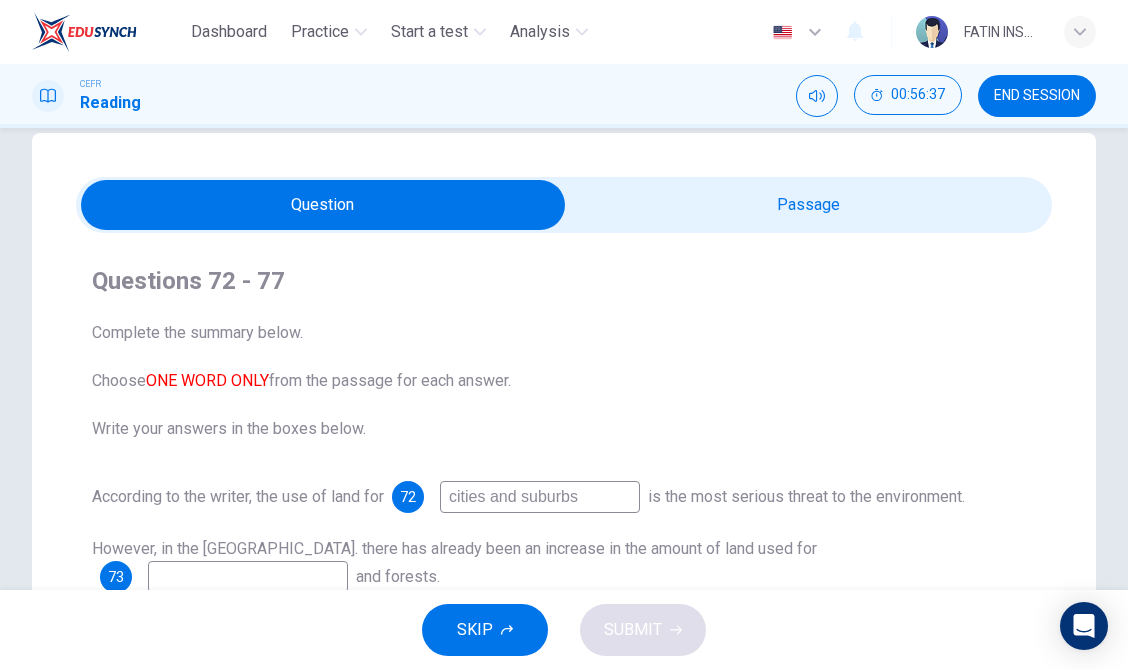 scroll, scrollTop: 0, scrollLeft: 0, axis: both 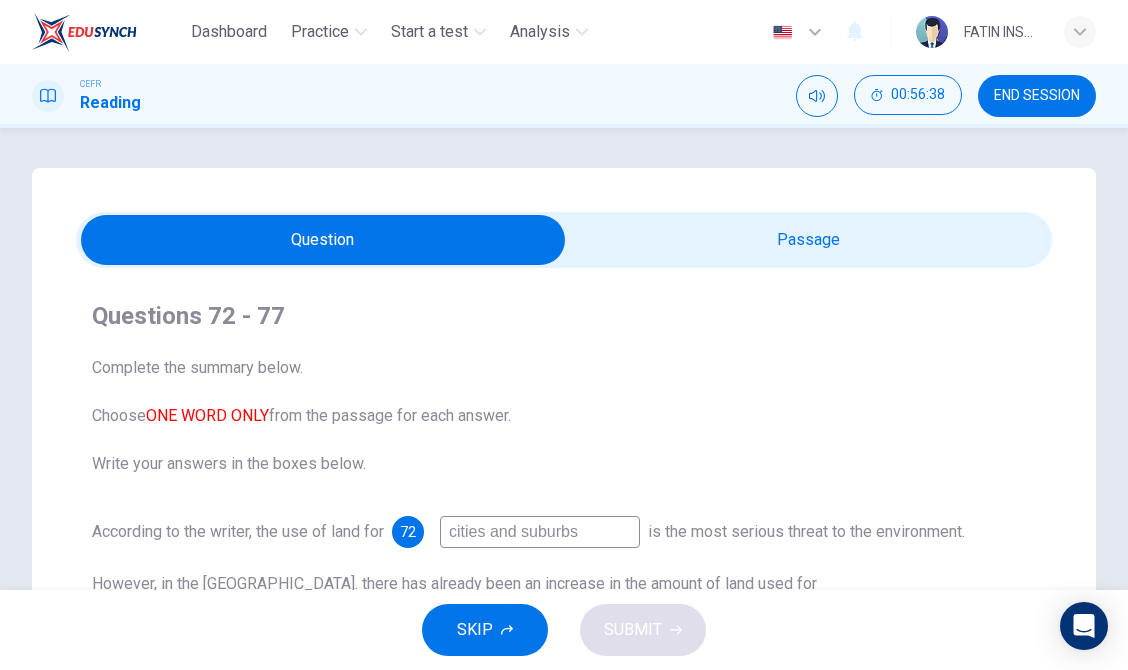 type on "cities and suburbs" 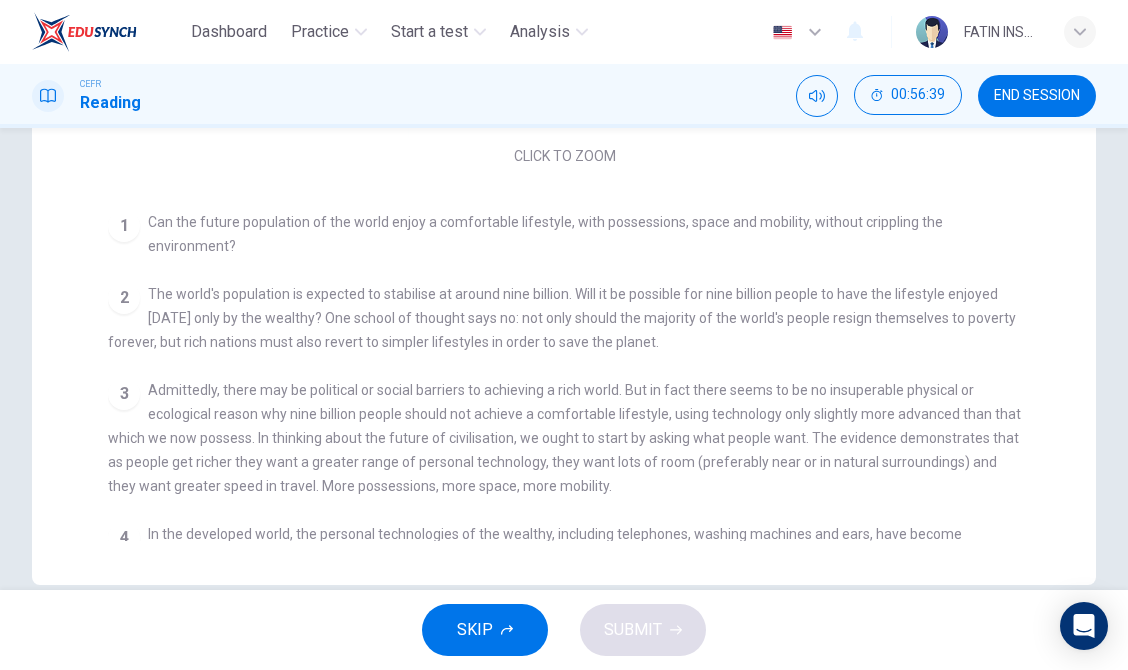 scroll, scrollTop: 566, scrollLeft: 0, axis: vertical 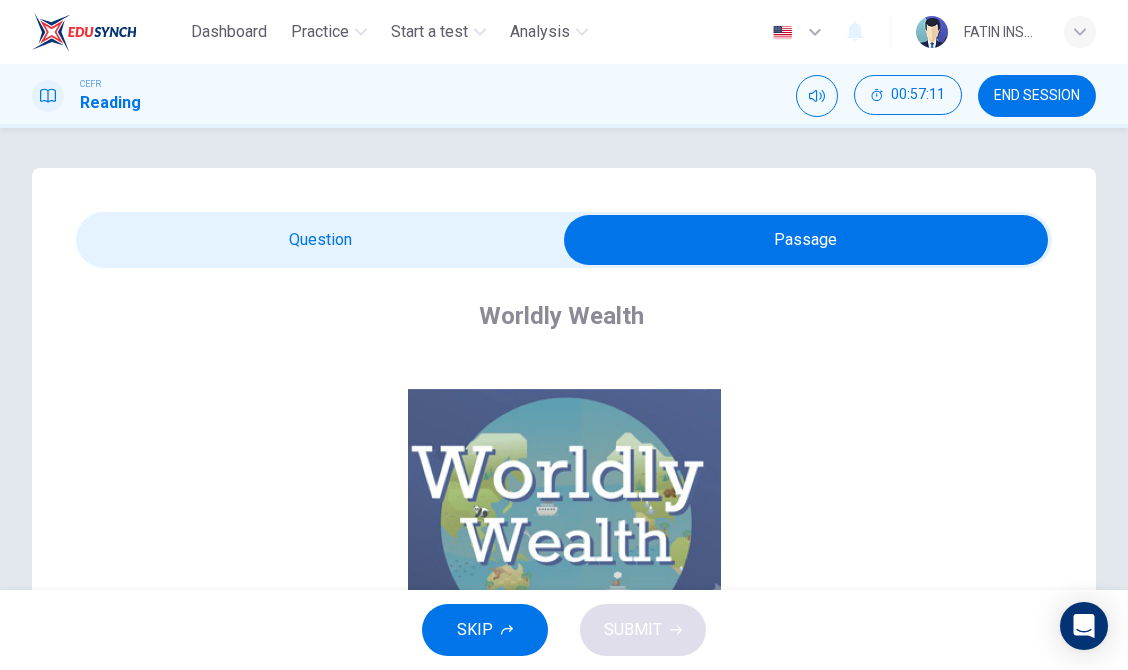 click at bounding box center [806, 240] 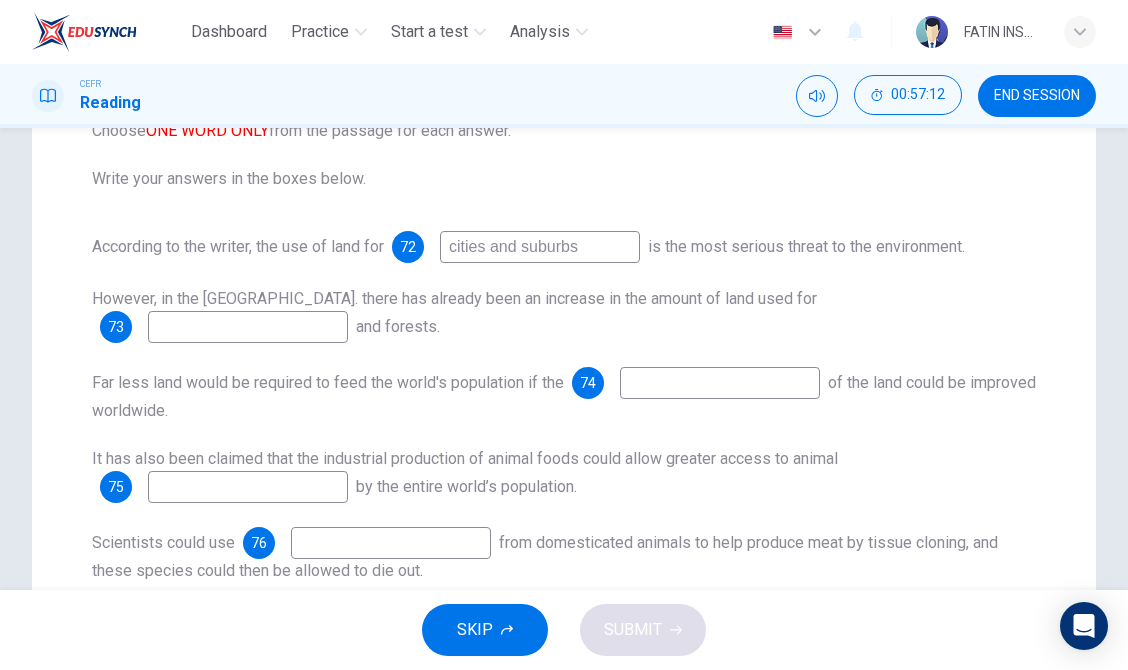scroll, scrollTop: 304, scrollLeft: 0, axis: vertical 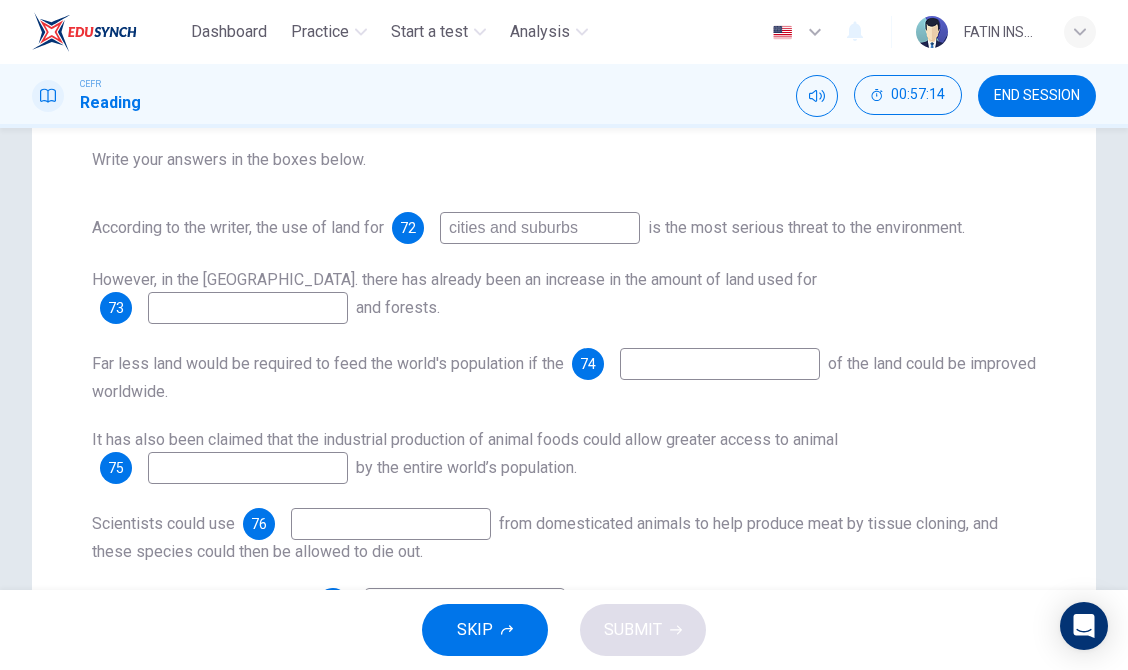 click at bounding box center [248, 308] 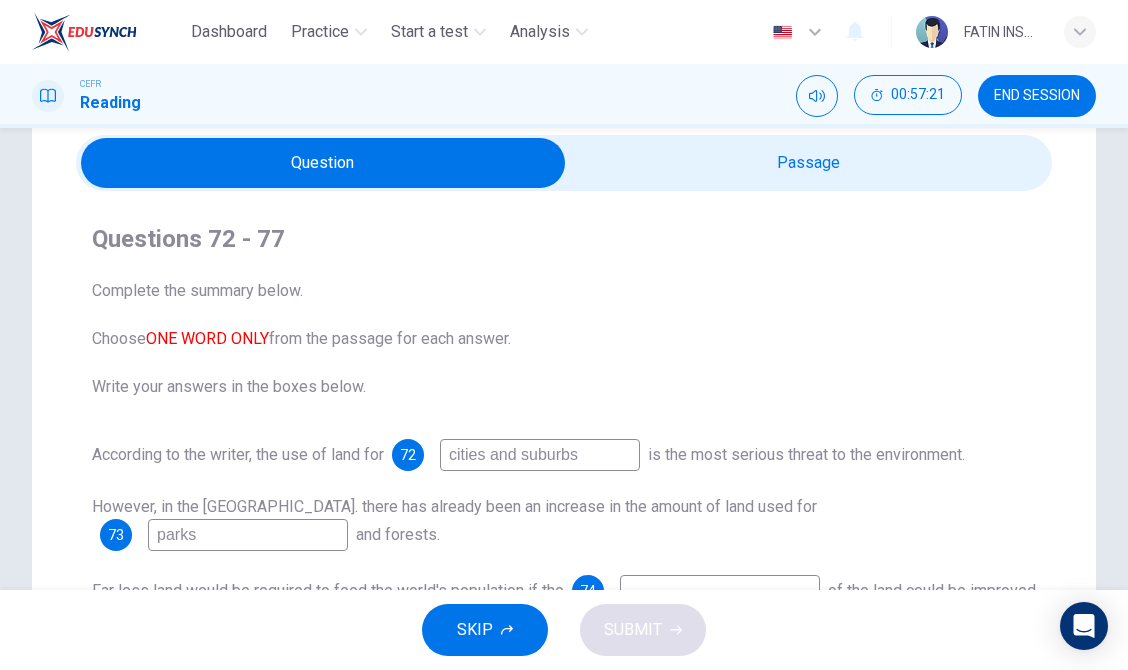 scroll, scrollTop: 1, scrollLeft: 0, axis: vertical 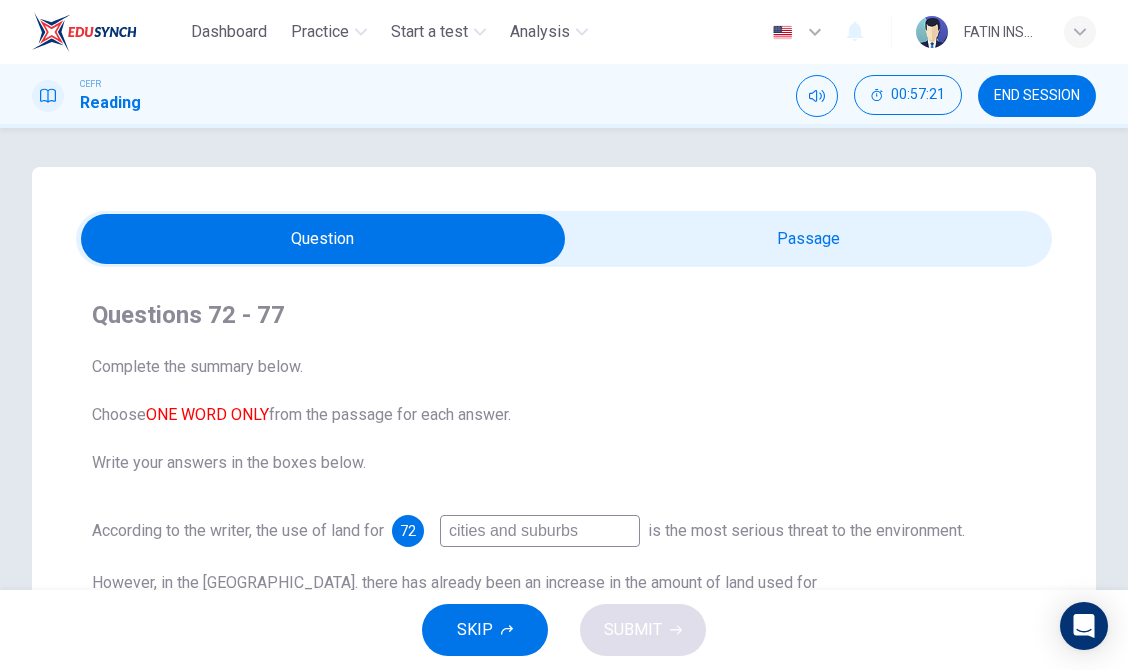 type on "parks" 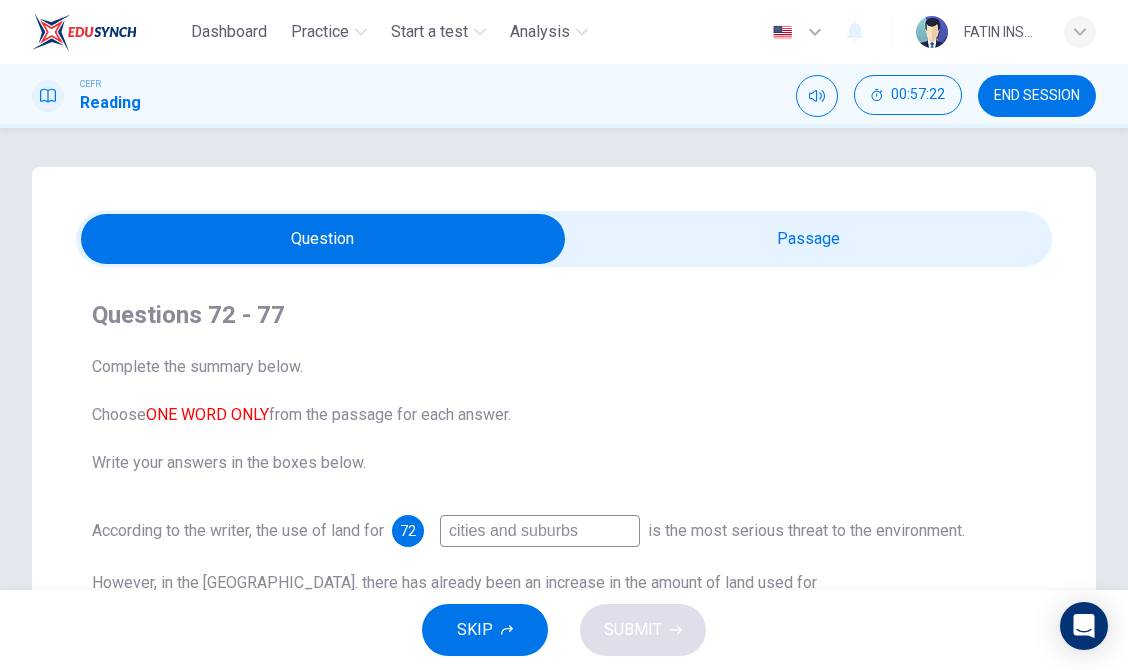 click at bounding box center (323, 239) 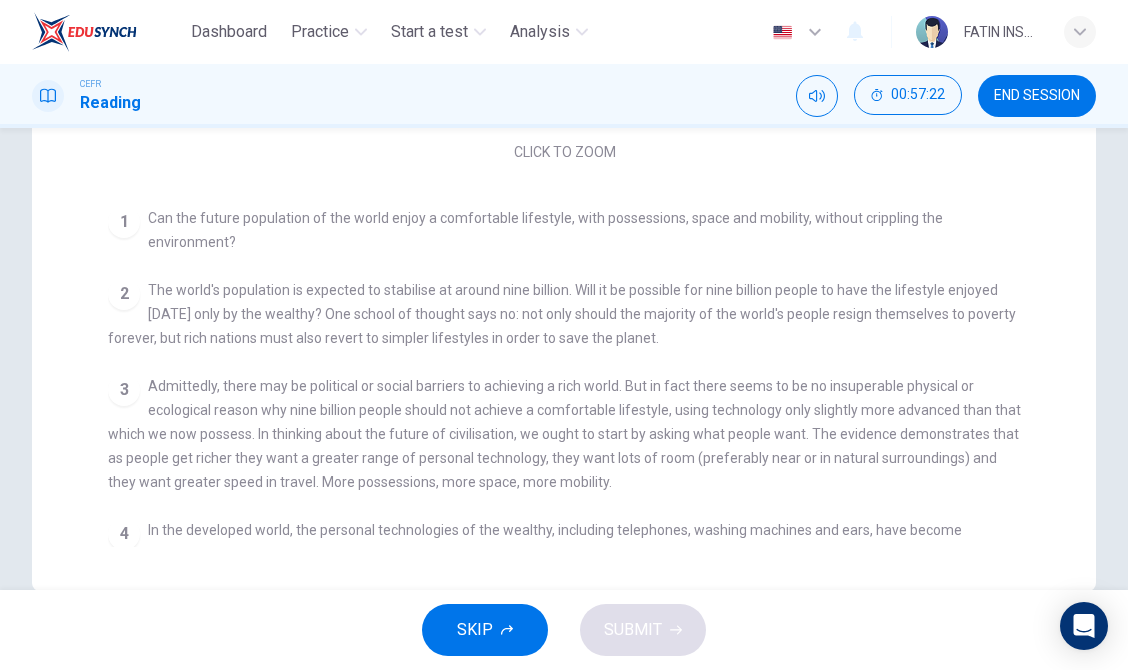 scroll, scrollTop: 526, scrollLeft: 0, axis: vertical 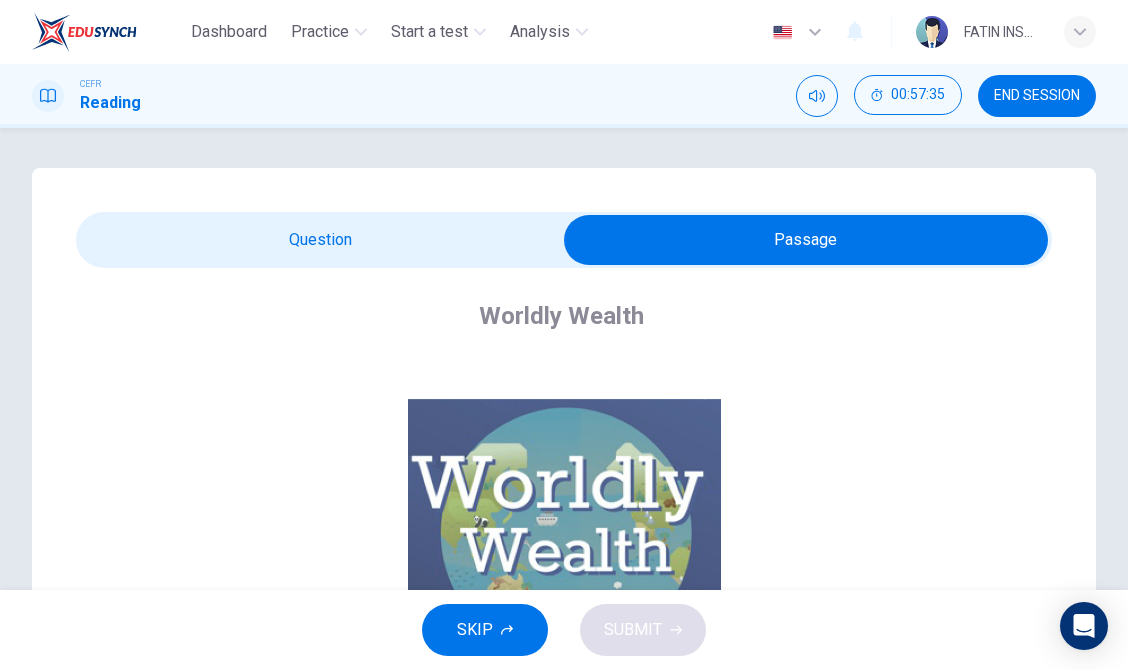click at bounding box center [806, 240] 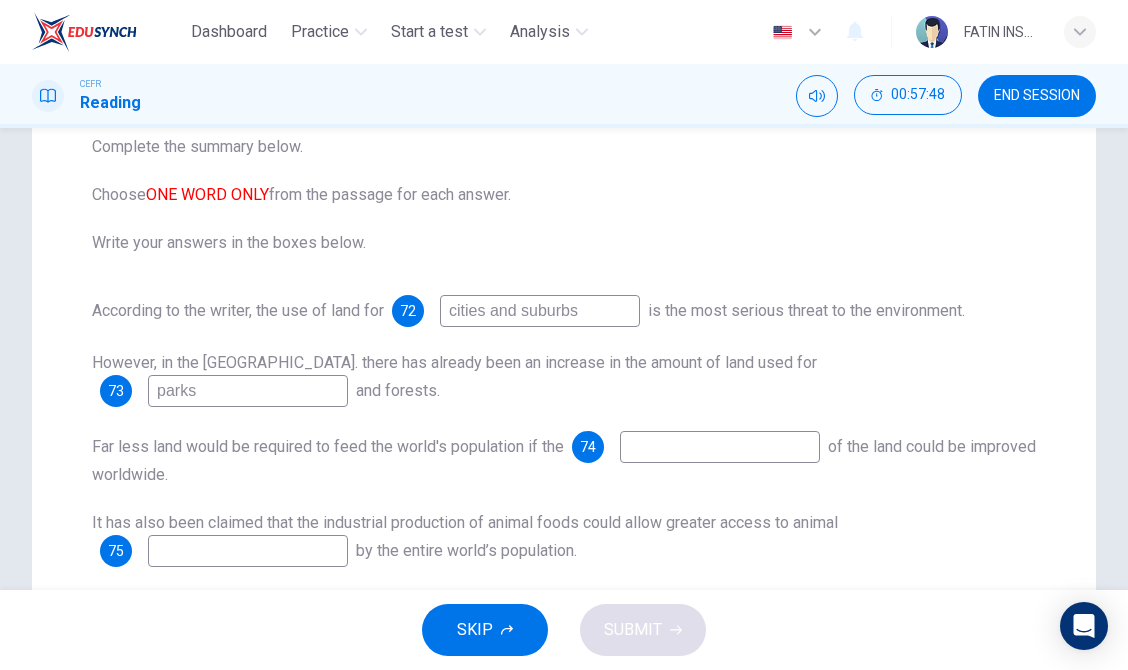 scroll, scrollTop: 38, scrollLeft: 0, axis: vertical 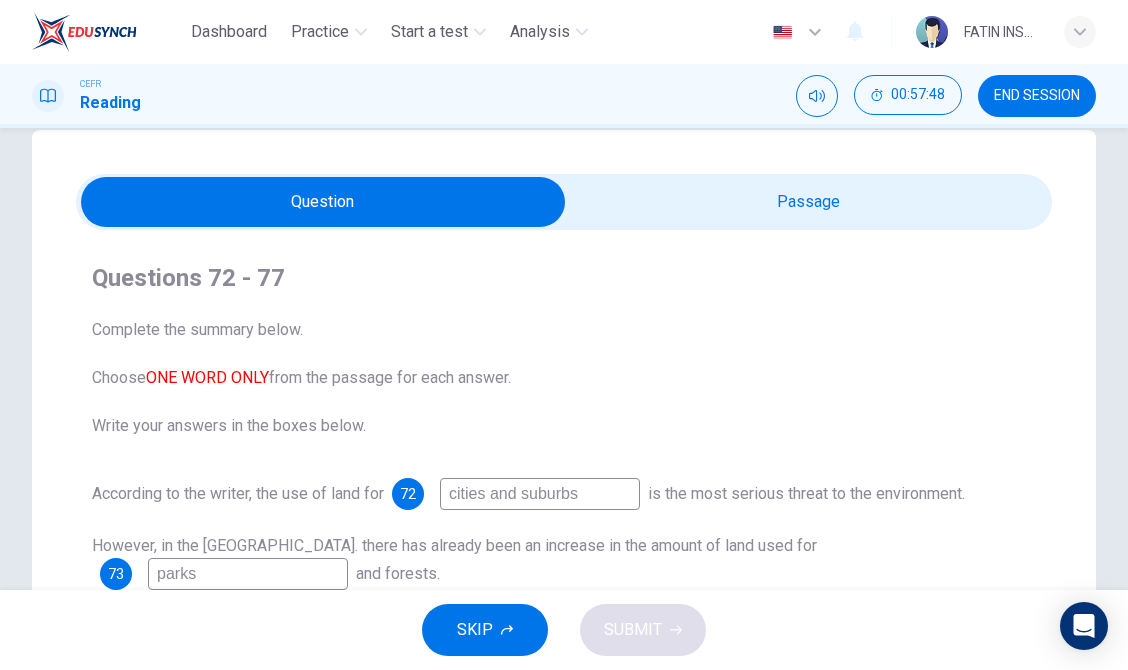 click at bounding box center [323, 202] 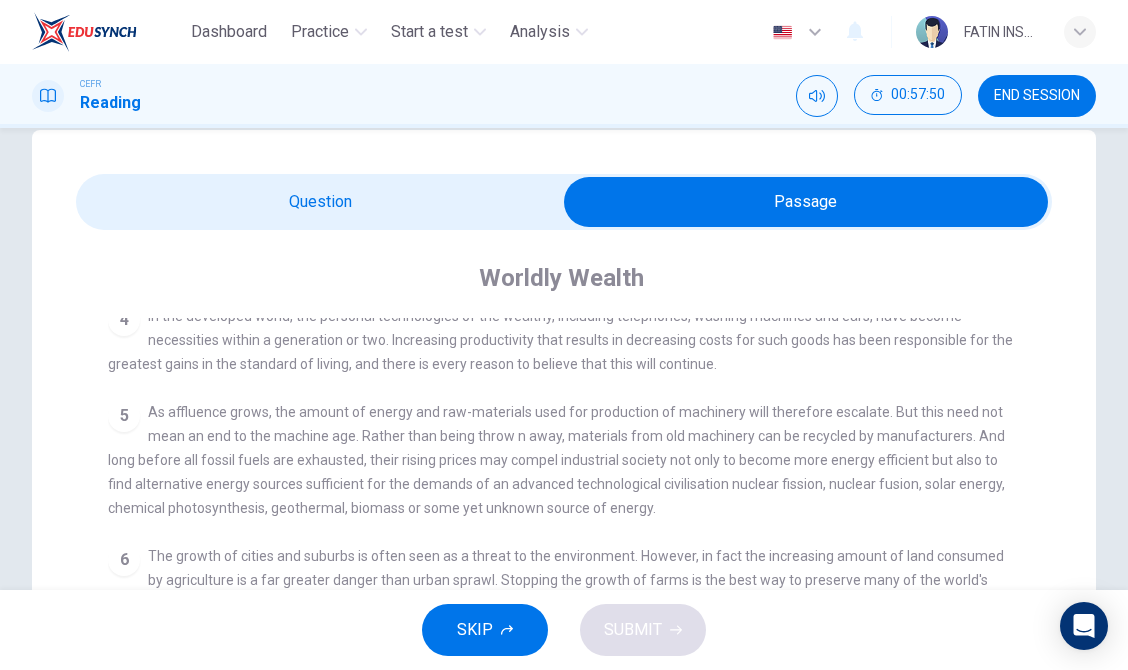 scroll, scrollTop: 1008, scrollLeft: 0, axis: vertical 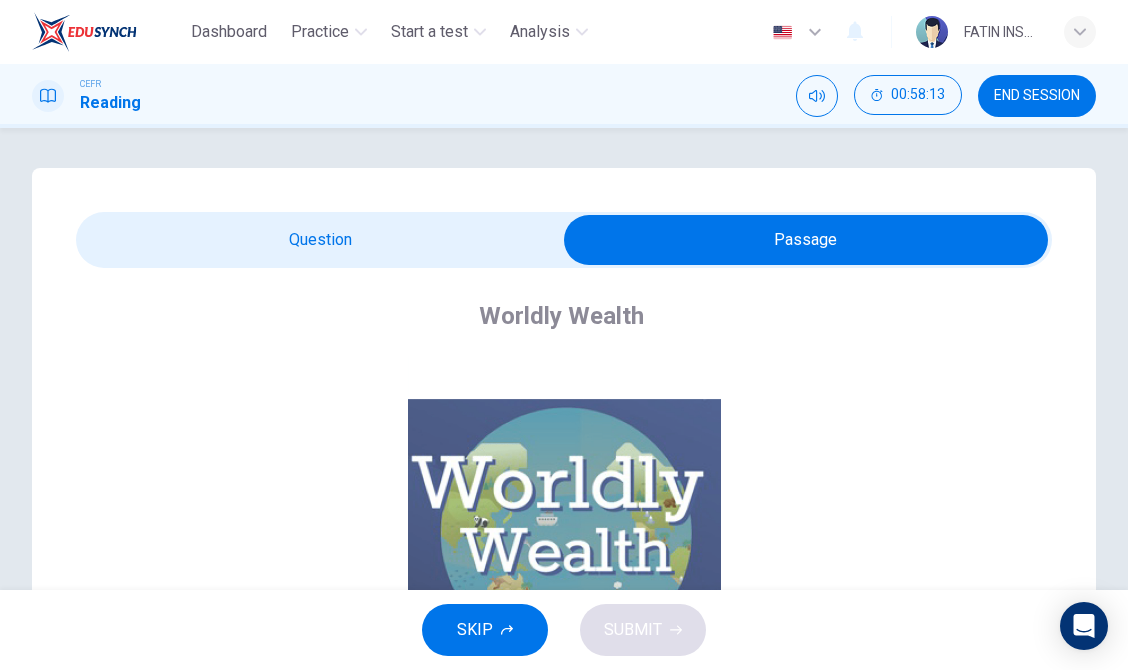 click at bounding box center (806, 240) 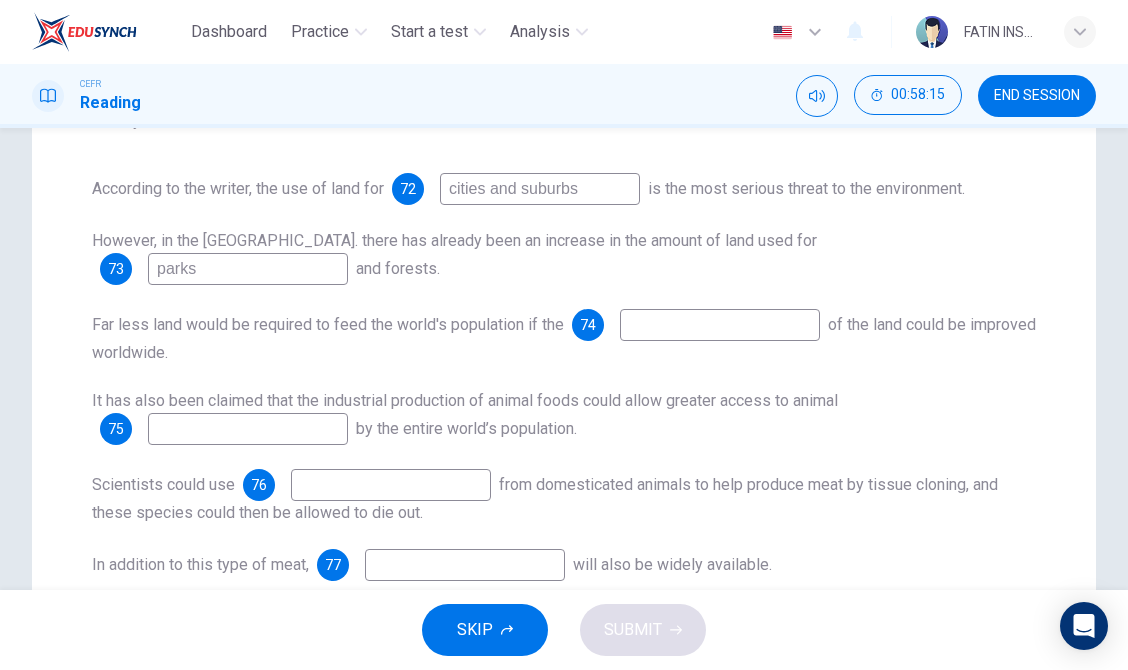scroll, scrollTop: 344, scrollLeft: 0, axis: vertical 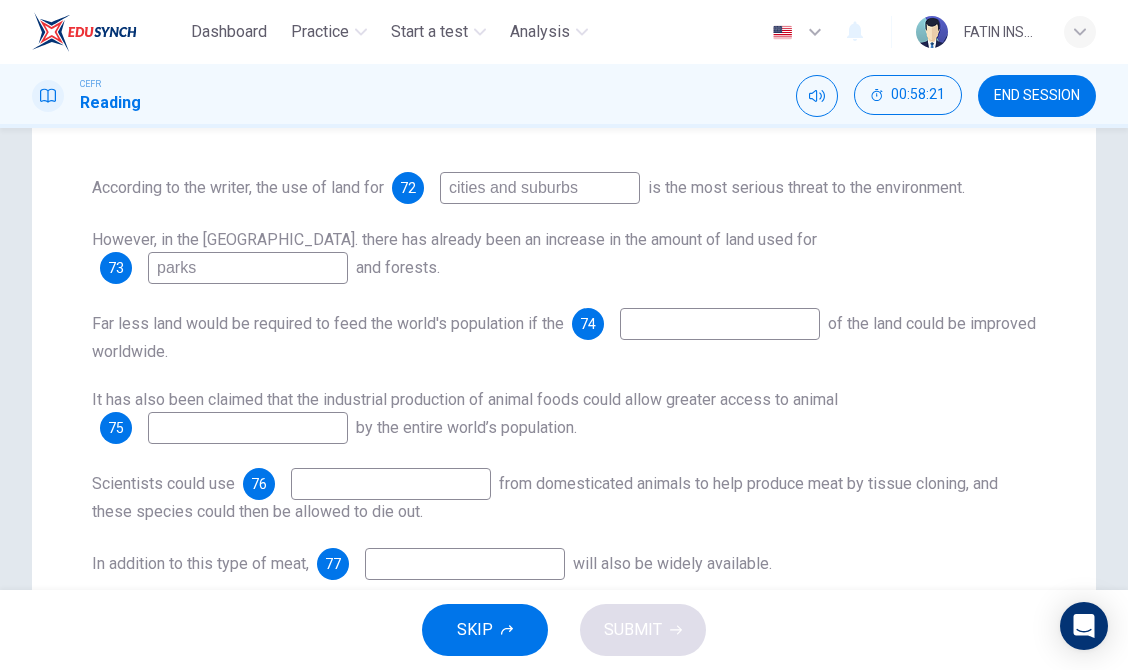 click at bounding box center [720, 324] 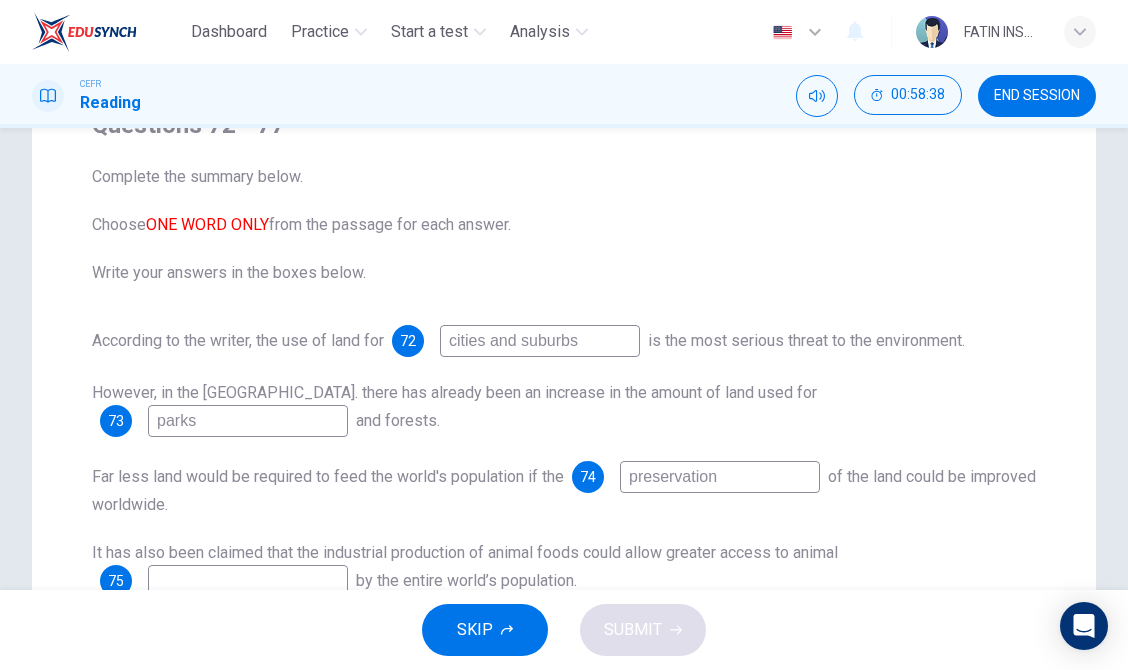 scroll, scrollTop: 22, scrollLeft: 0, axis: vertical 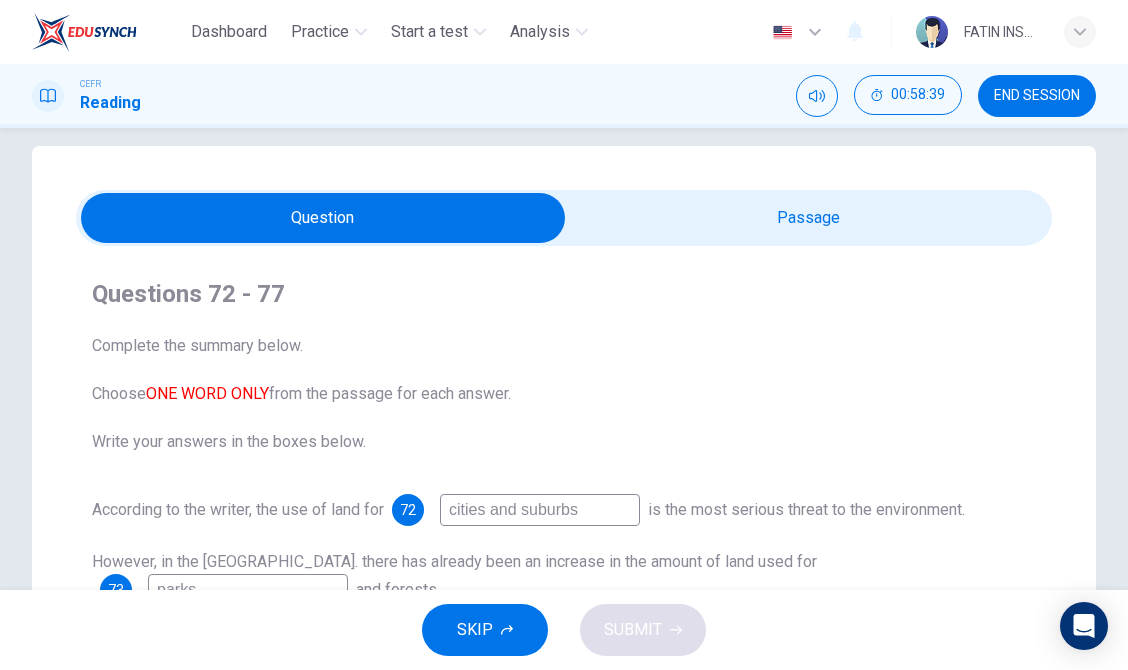 type on "preservation" 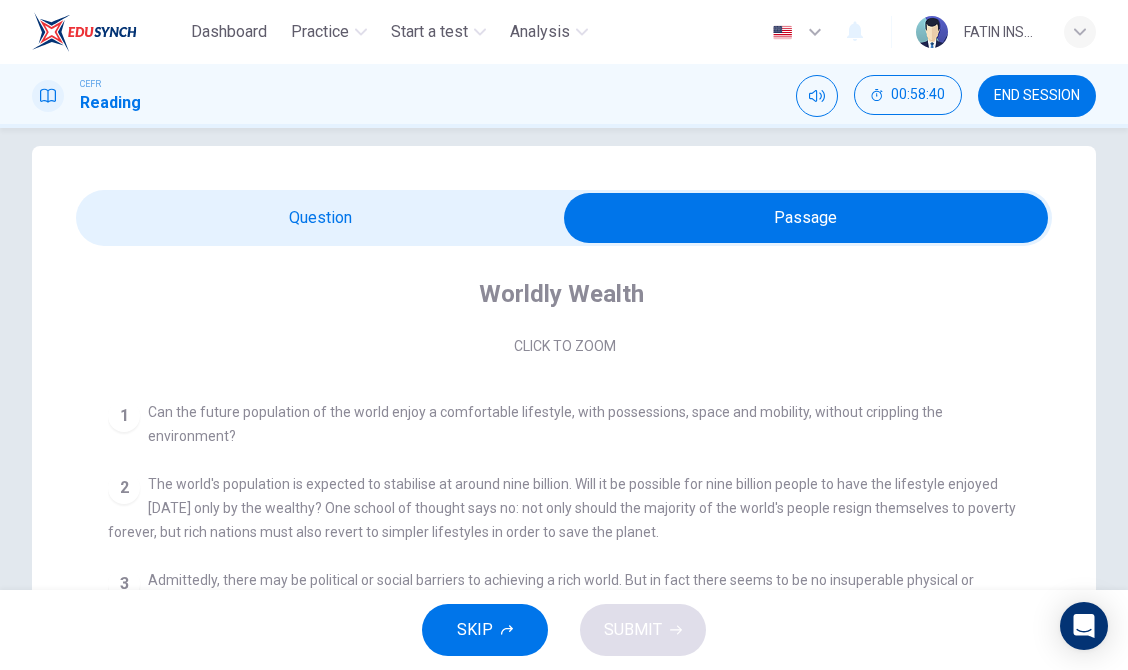 scroll, scrollTop: 320, scrollLeft: 0, axis: vertical 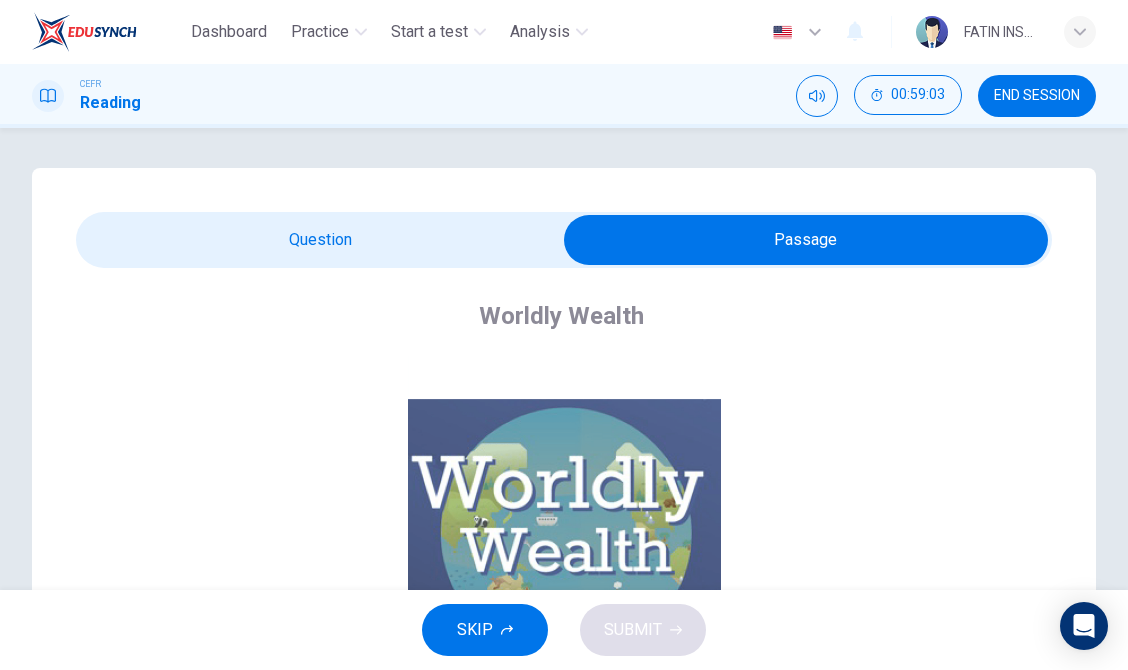 click at bounding box center [806, 240] 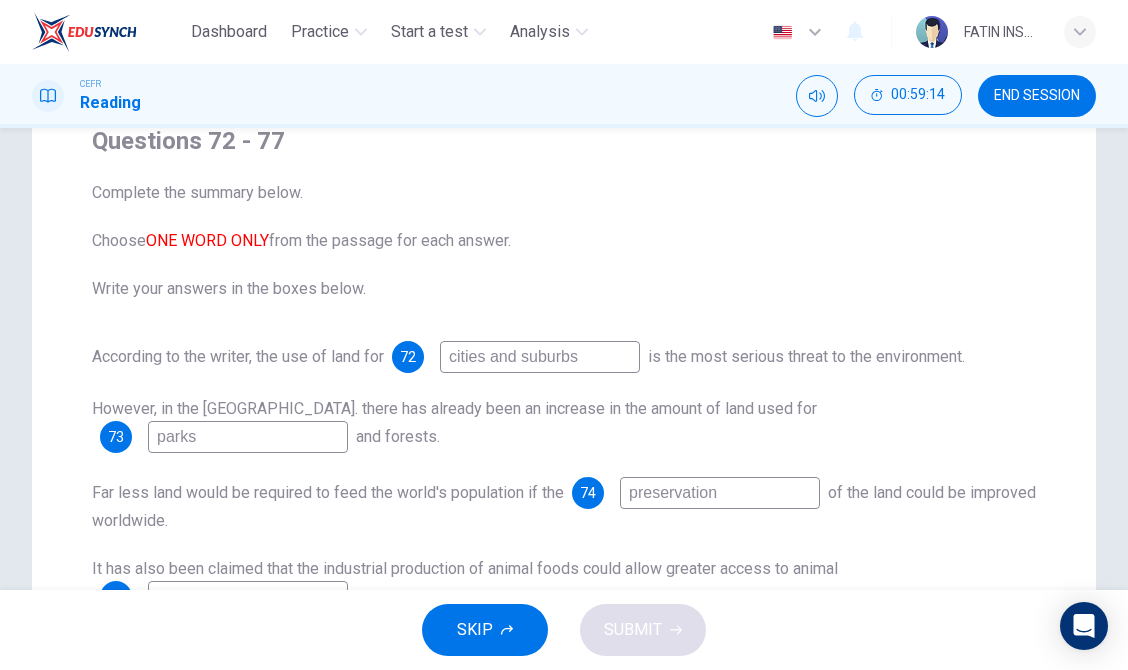 scroll, scrollTop: 112, scrollLeft: 0, axis: vertical 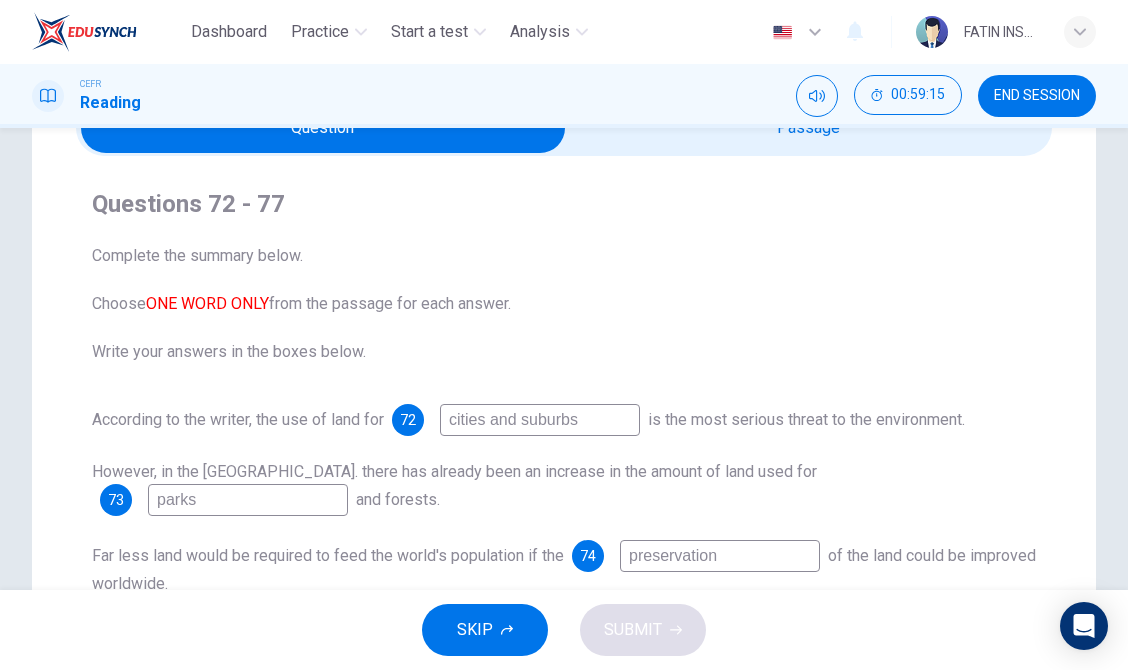 click at bounding box center (323, 128) 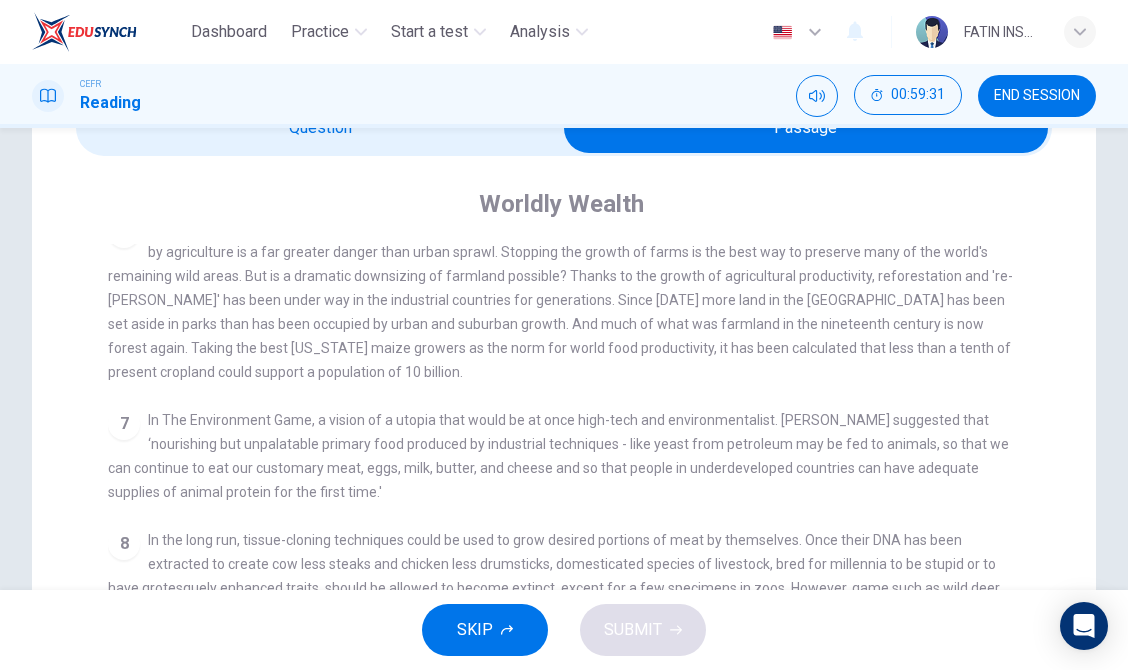 scroll, scrollTop: 1008, scrollLeft: 0, axis: vertical 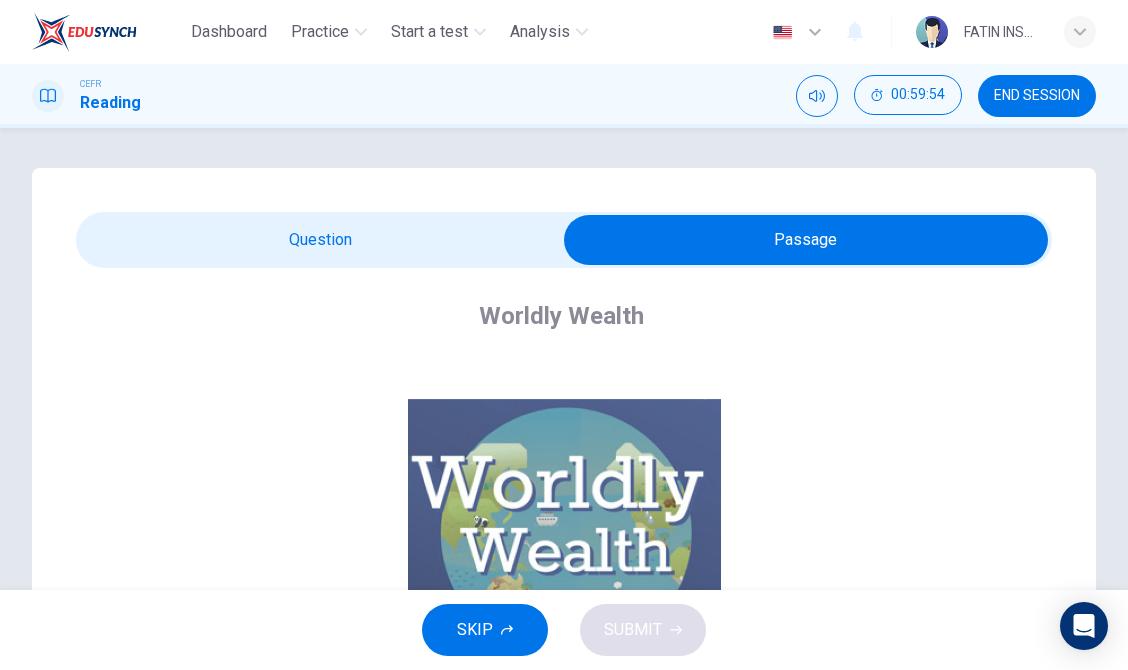 click at bounding box center [806, 240] 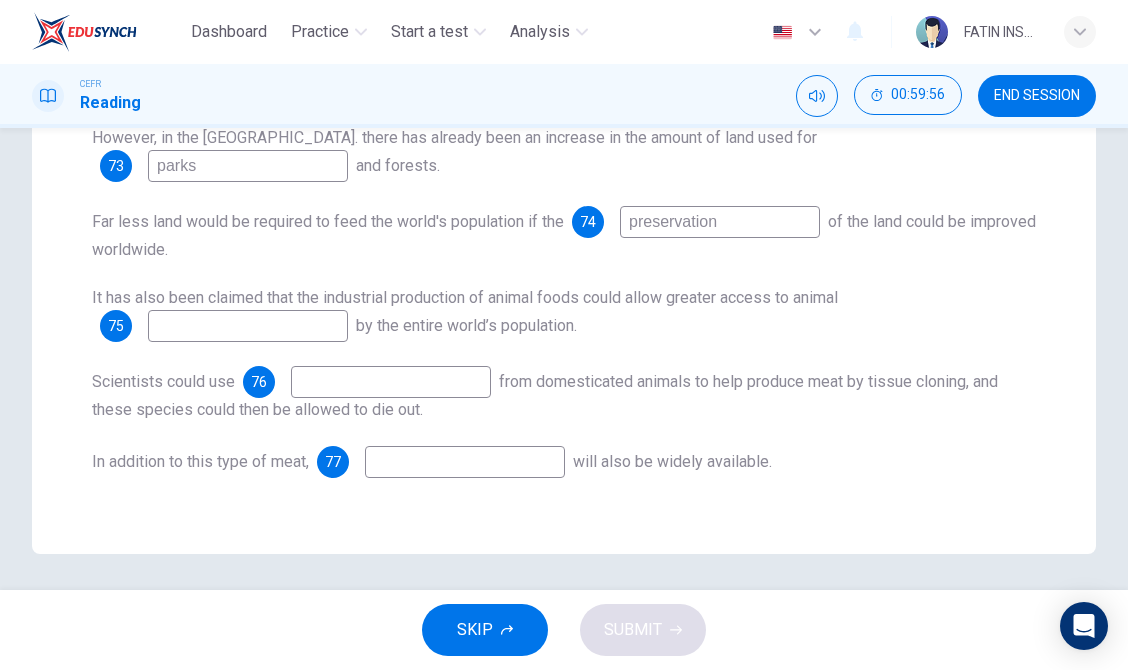 scroll, scrollTop: 450, scrollLeft: 0, axis: vertical 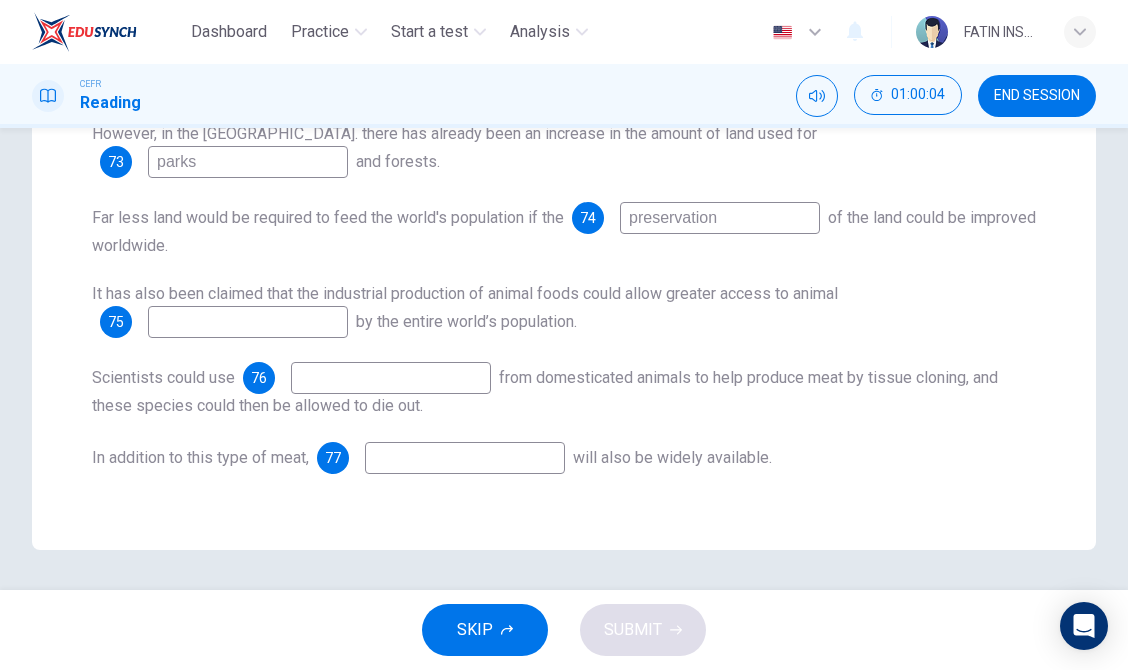 click at bounding box center [391, 378] 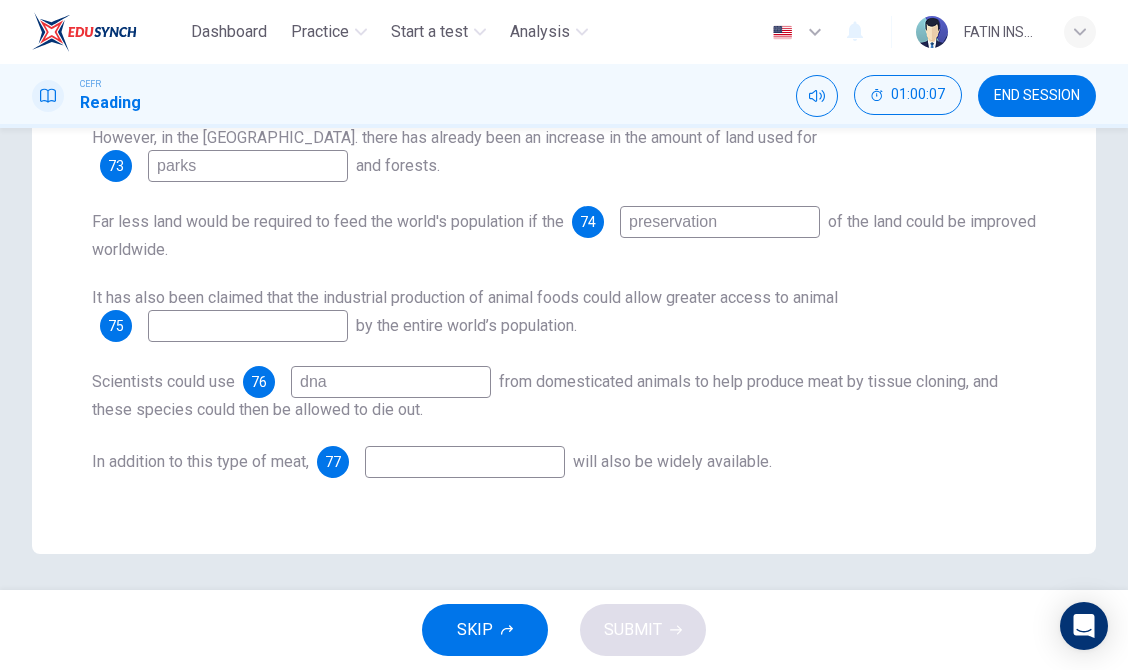 scroll, scrollTop: 446, scrollLeft: 0, axis: vertical 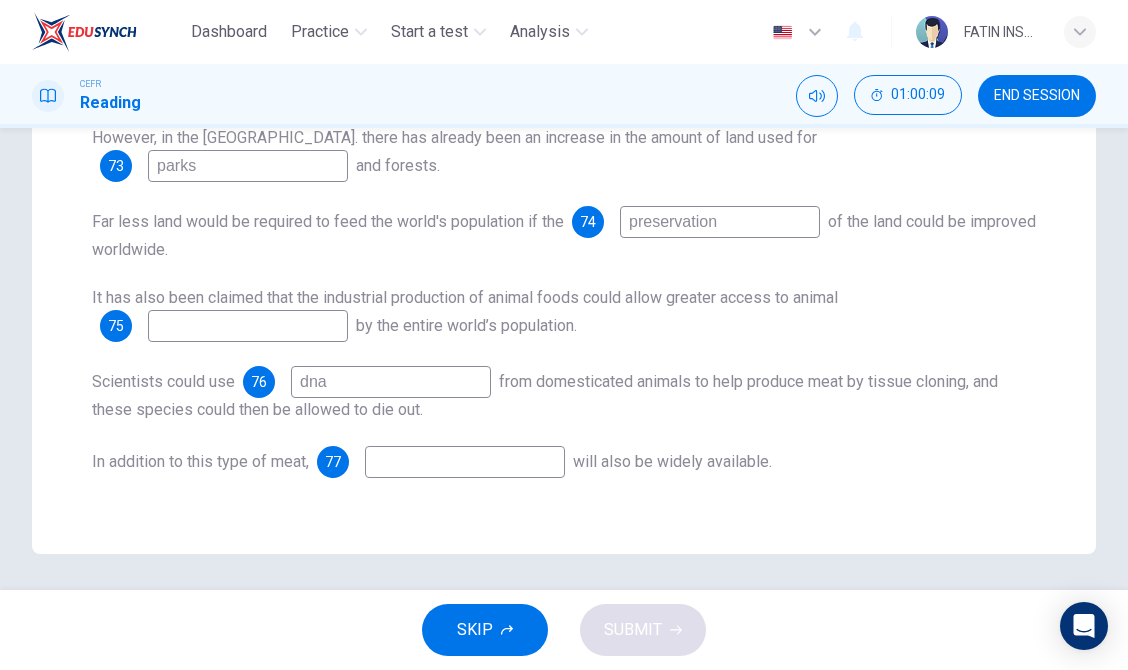 type on "dna" 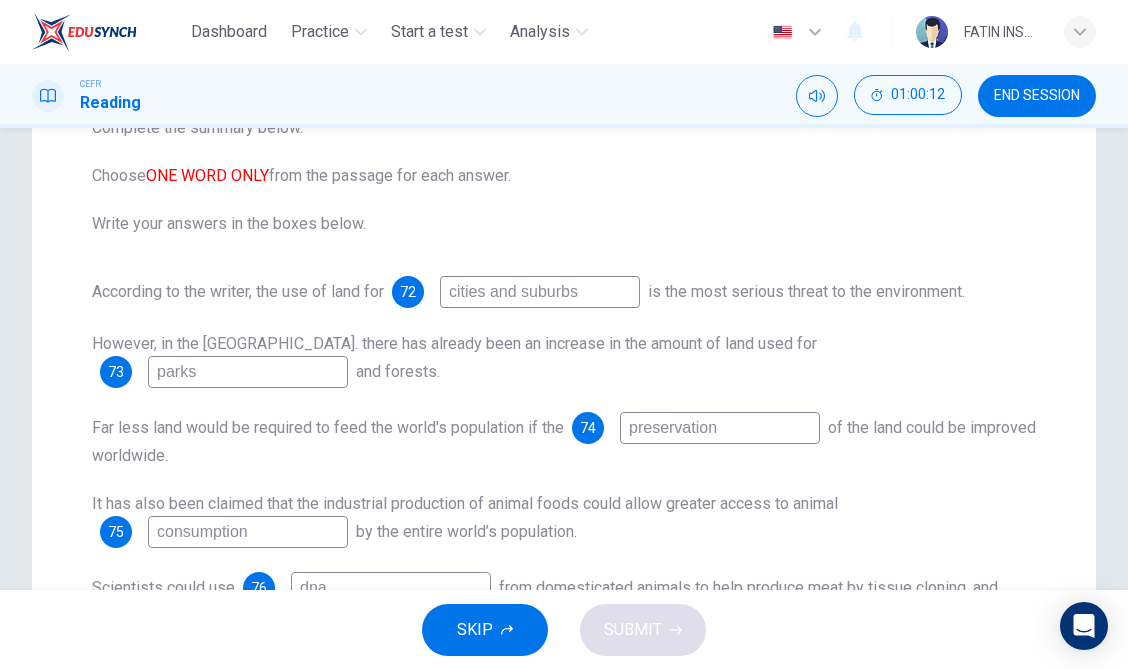 scroll, scrollTop: 0, scrollLeft: 0, axis: both 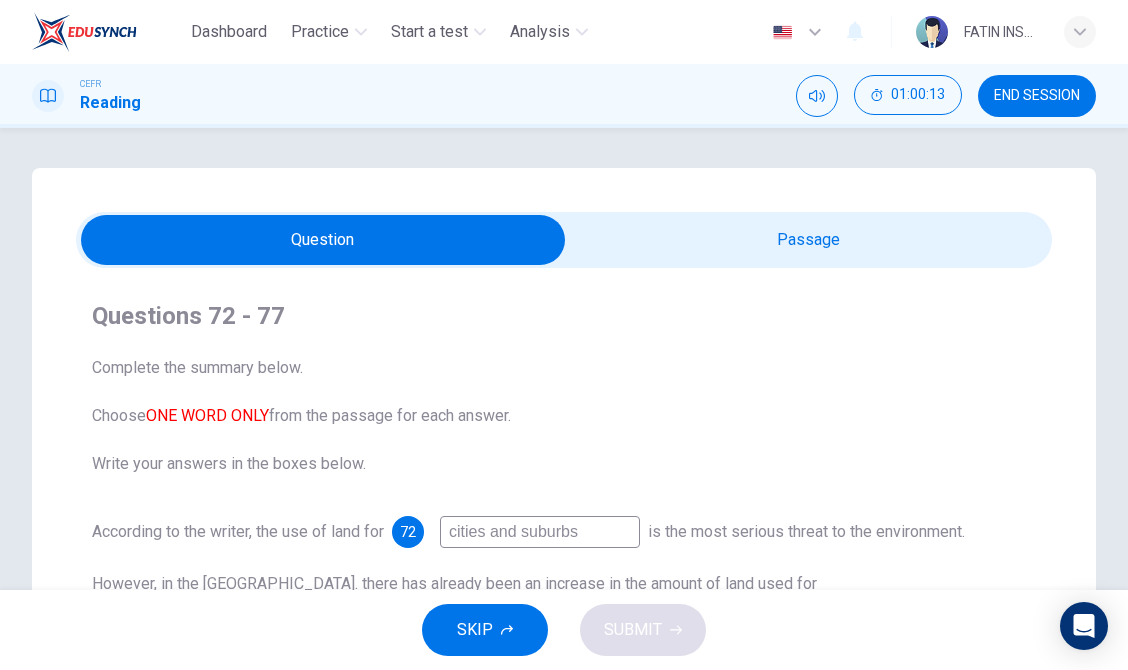 type on "consumption" 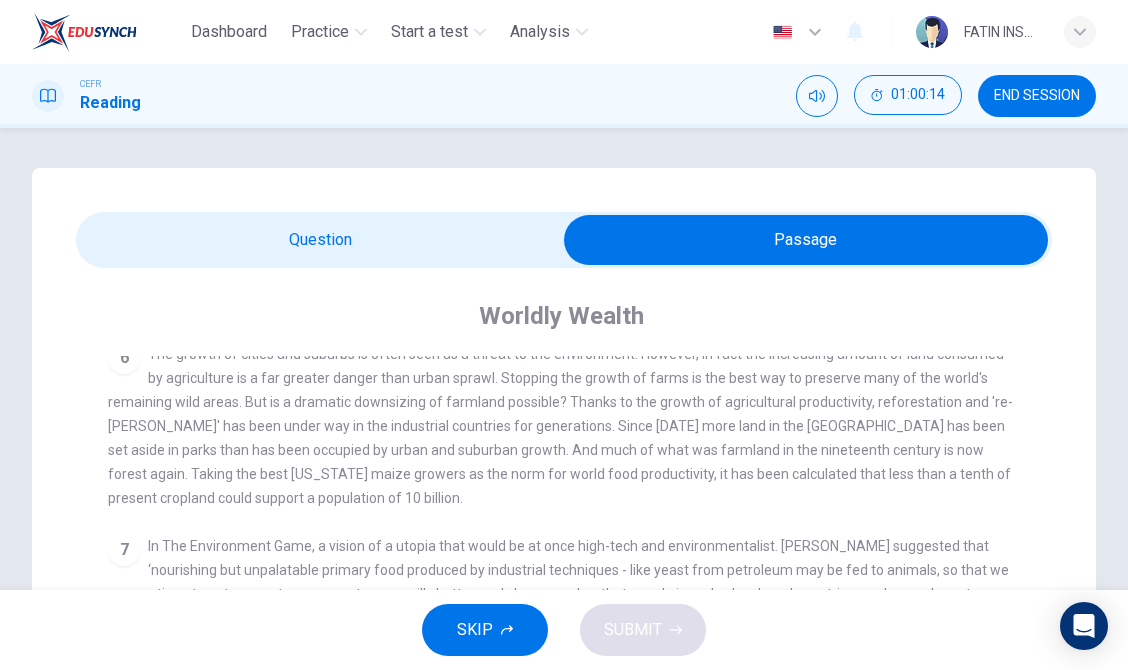 scroll, scrollTop: 1008, scrollLeft: 0, axis: vertical 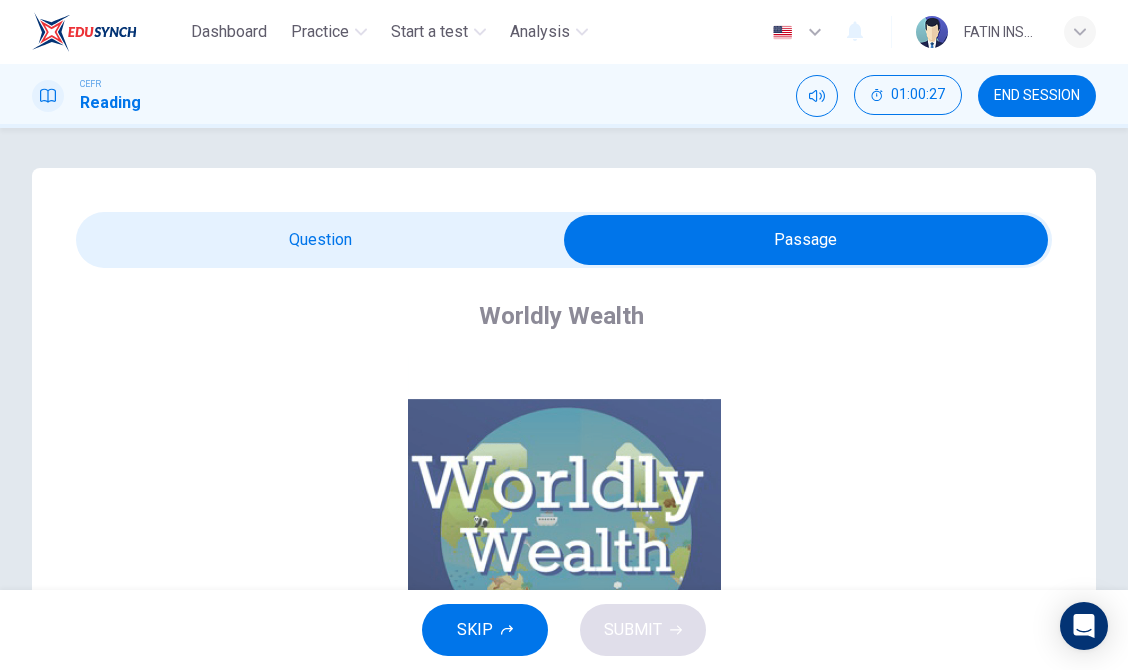 click at bounding box center (806, 240) 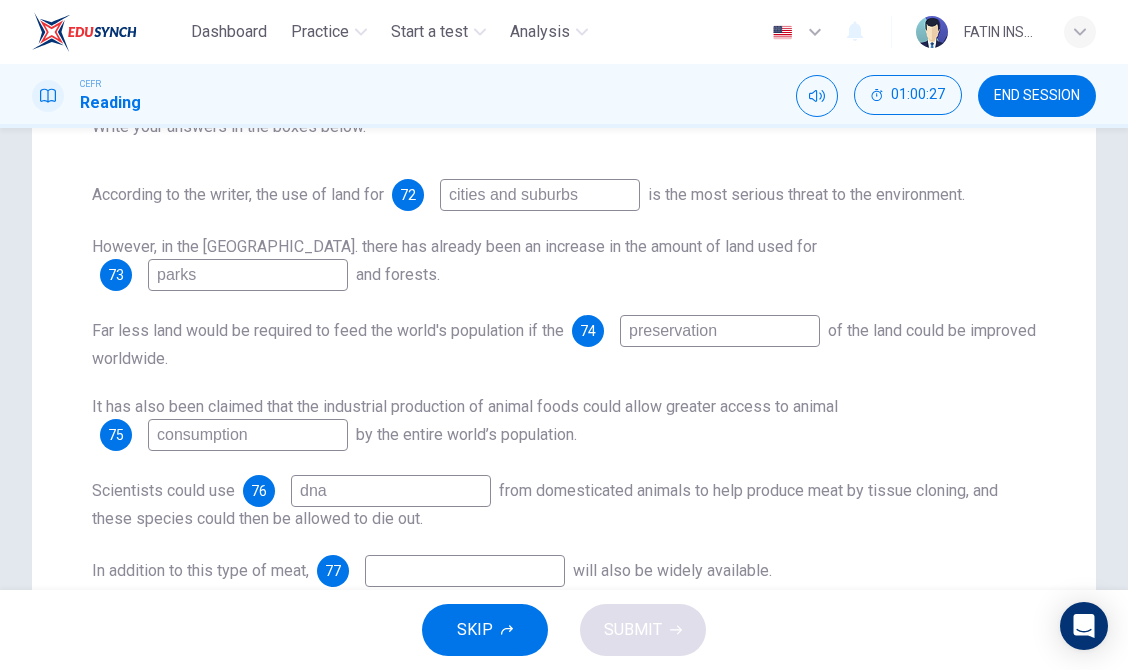 scroll, scrollTop: 450, scrollLeft: 0, axis: vertical 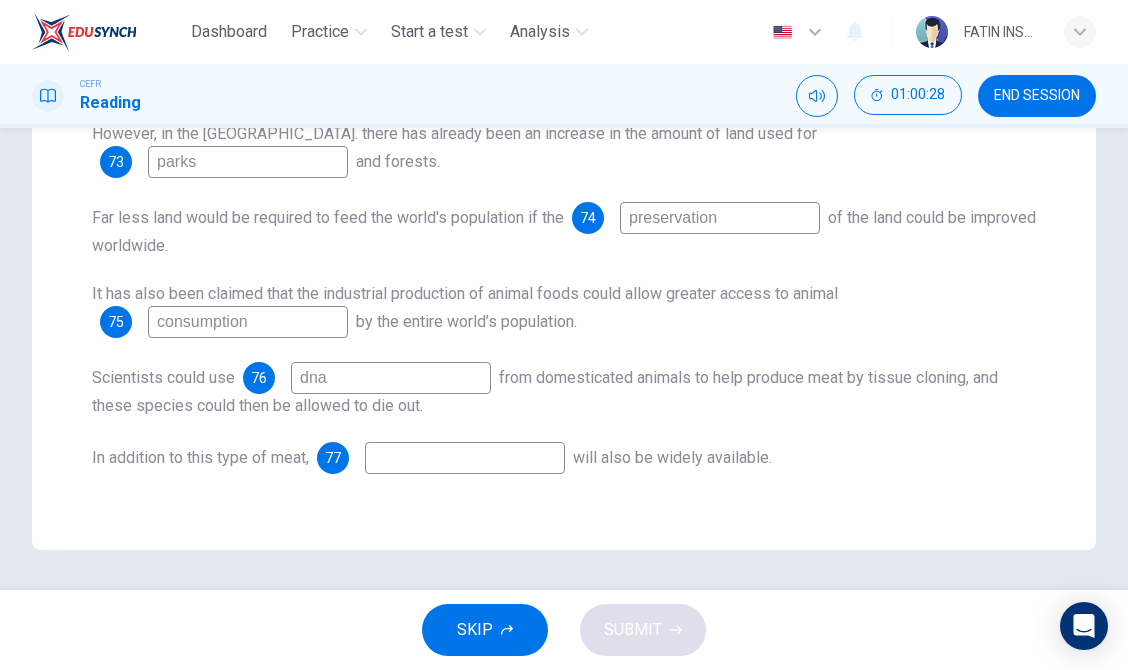 click on "dna" at bounding box center [391, 378] 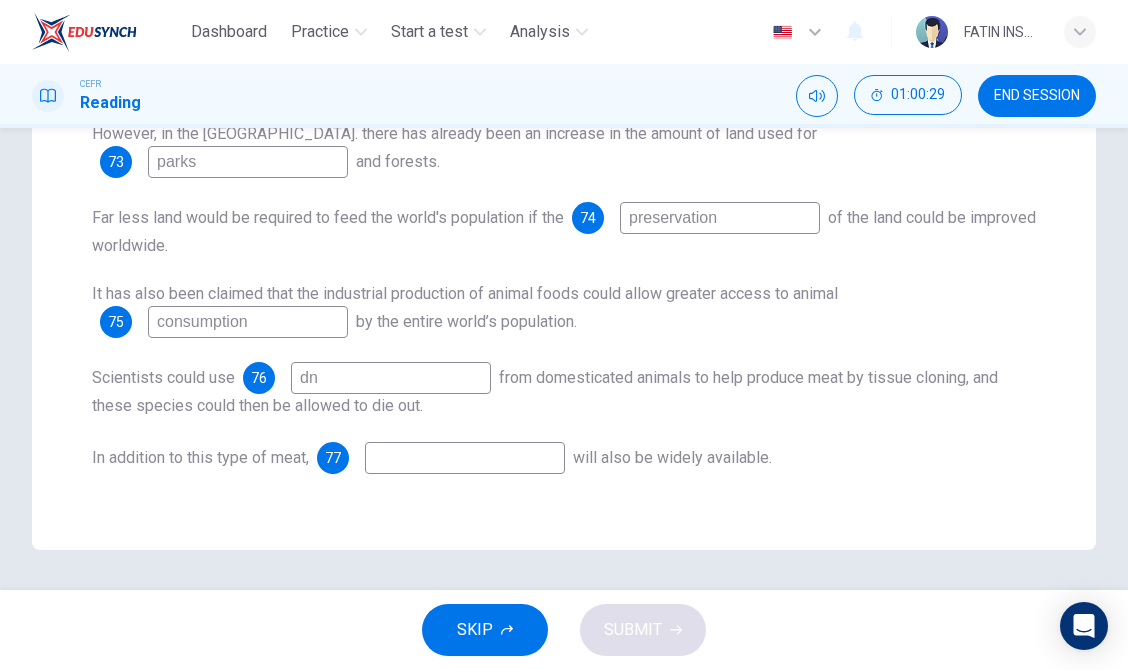 type on "d" 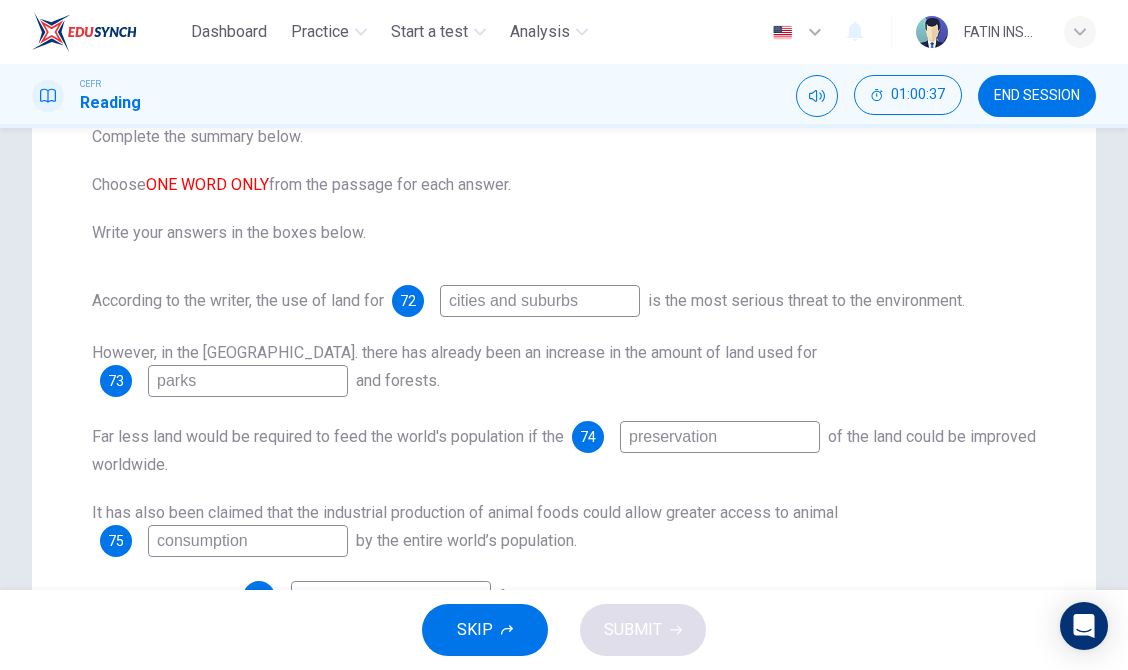 scroll, scrollTop: 0, scrollLeft: 0, axis: both 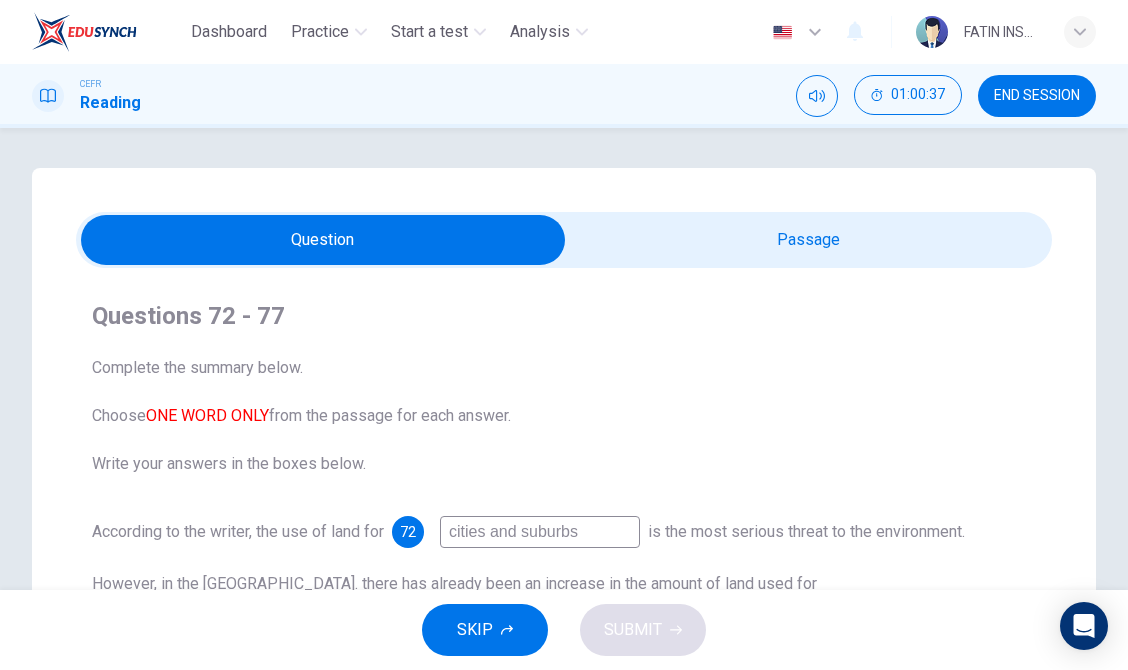type on "DNA" 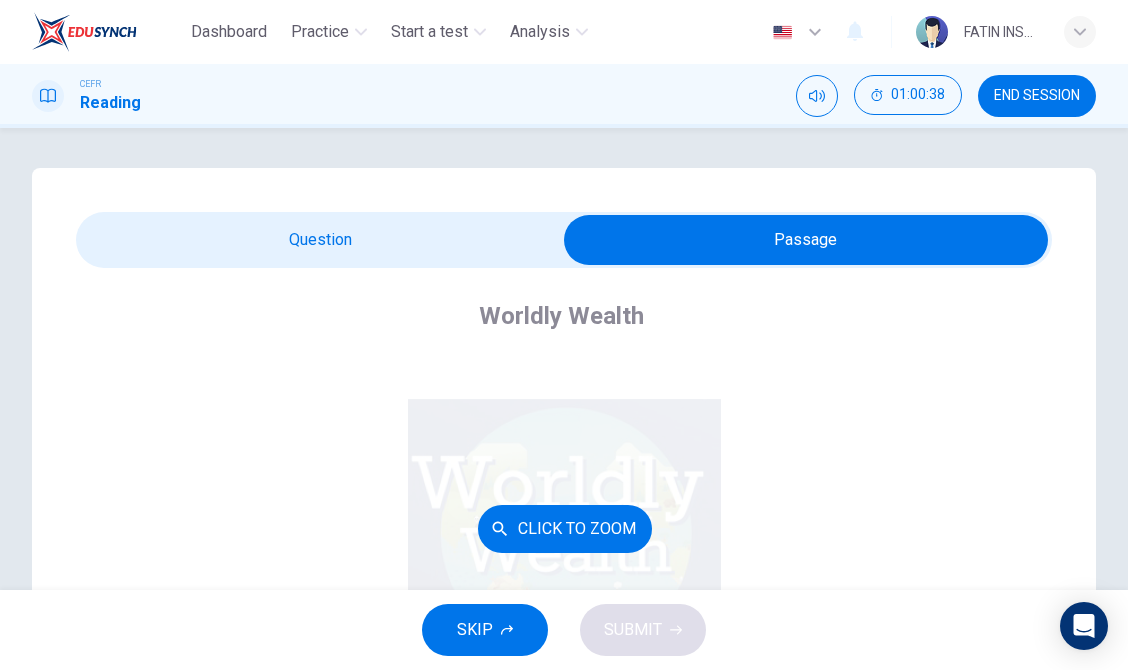 scroll, scrollTop: 612, scrollLeft: 0, axis: vertical 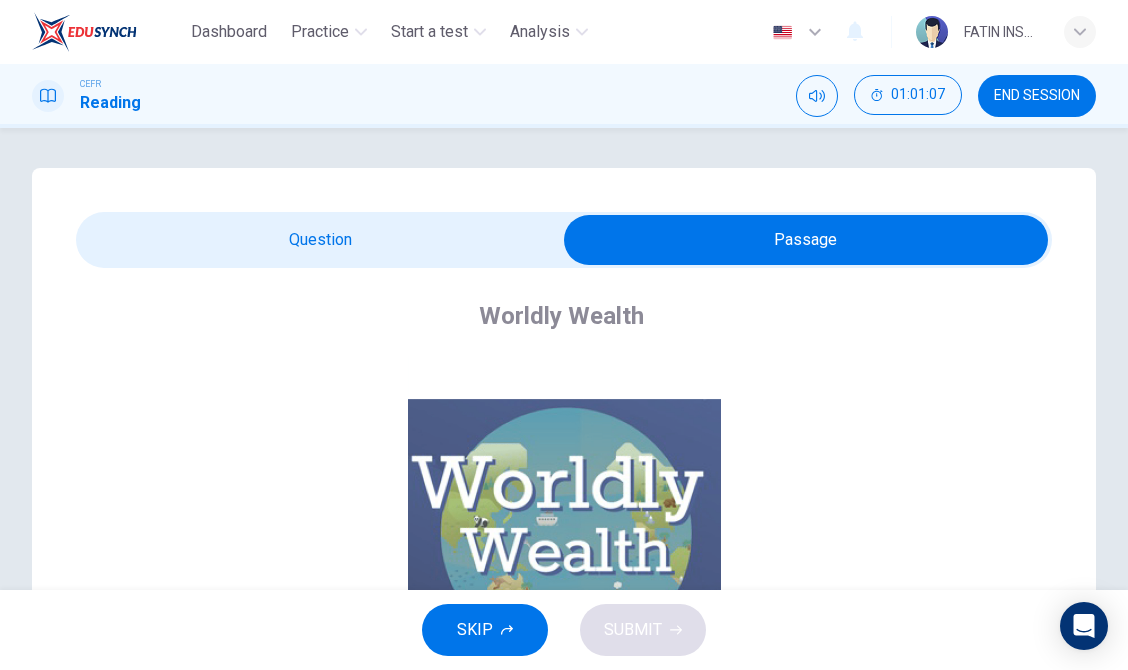 click at bounding box center (806, 240) 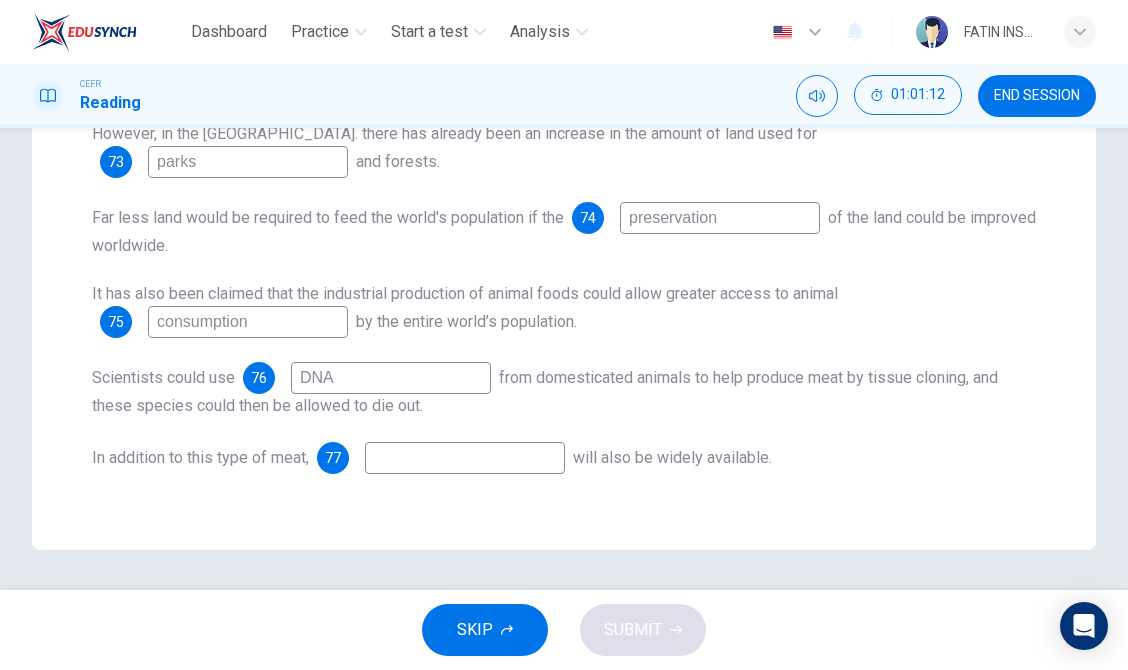 scroll, scrollTop: 0, scrollLeft: 0, axis: both 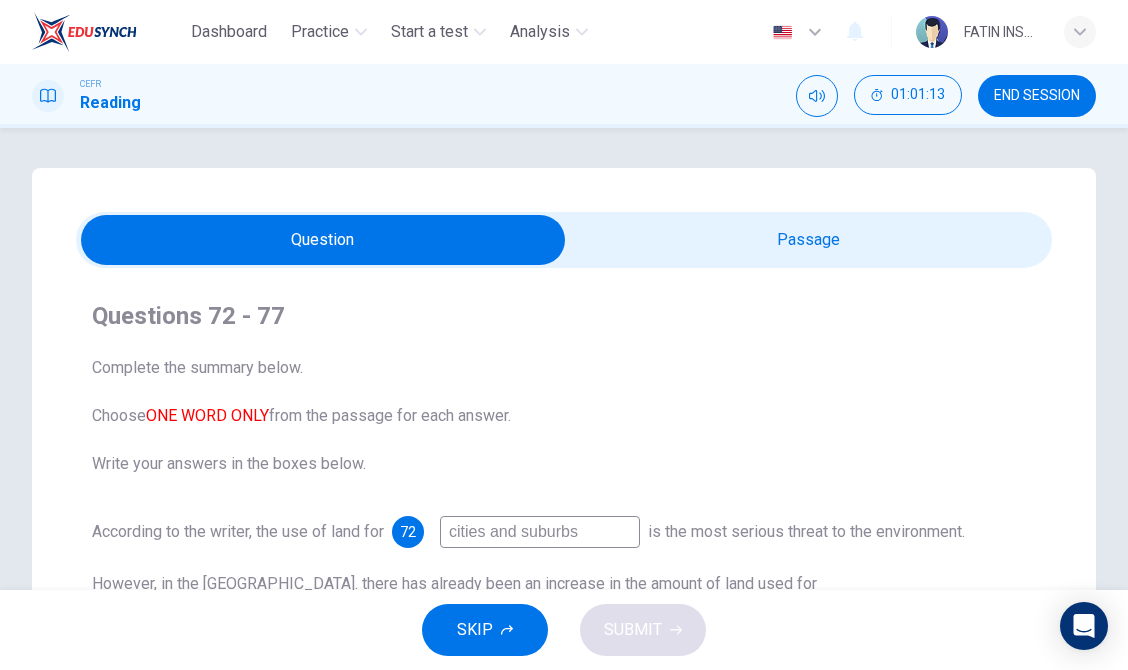 click on "Questions 72 - 77 Complete the summary below.
Choose  ONE WORD ONLY  from the passage for each answer.
Write your answers in the boxes below. According to the writer, the use of land for  72 cities and suburbs  is the most serious threat to the environment. However, in the [GEOGRAPHIC_DATA]. there has already been an increase in the amount of land used for  73 parks  and forests. Far less land would be required to feed the world's population if the  74 preservation  of the land could be improved worldwide. It has also been claimed that the industrial production of animal foods could allow greater access to animal  75 consumption  by the entire world’s population. Scientists could use  76 DNA  from domesticated animals to help produce meat by tissue cloning, and these species could then be allowed to die out. In addition to this type of meat,  77  will also be widely available." at bounding box center (564, 612) 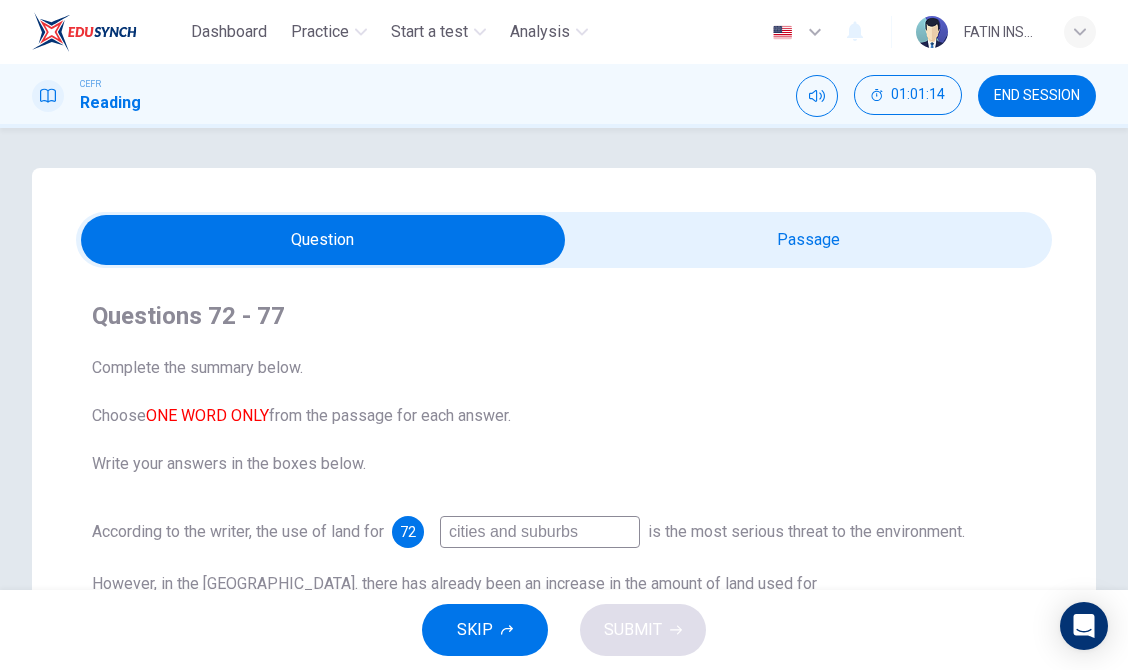 click at bounding box center (323, 240) 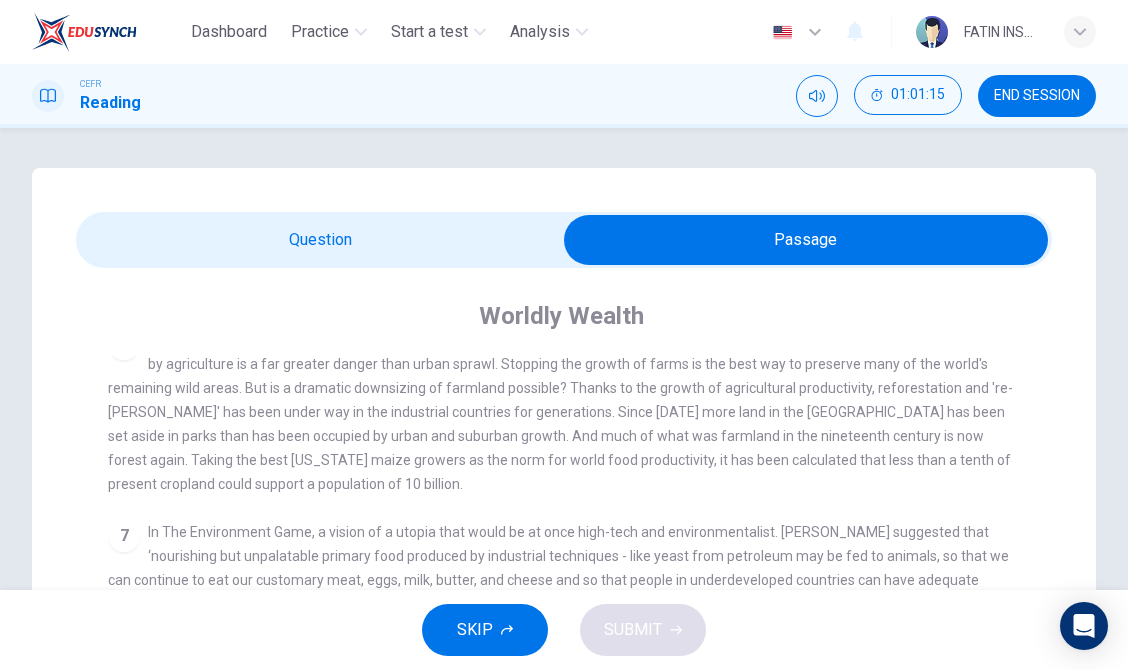 scroll, scrollTop: 1008, scrollLeft: 0, axis: vertical 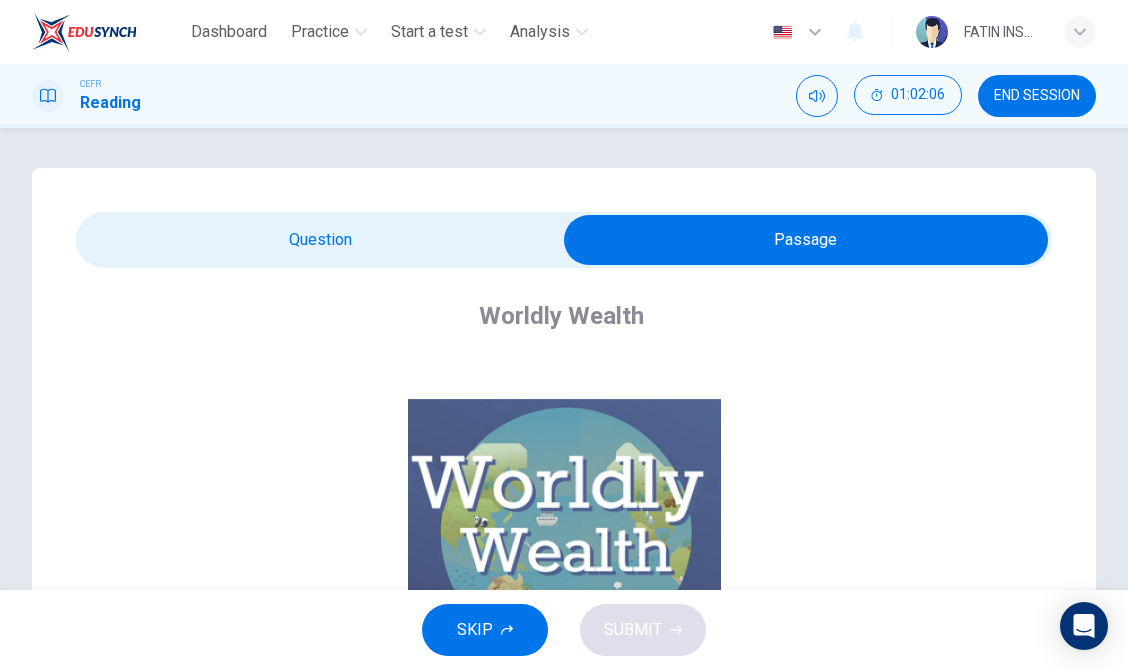 click at bounding box center [806, 240] 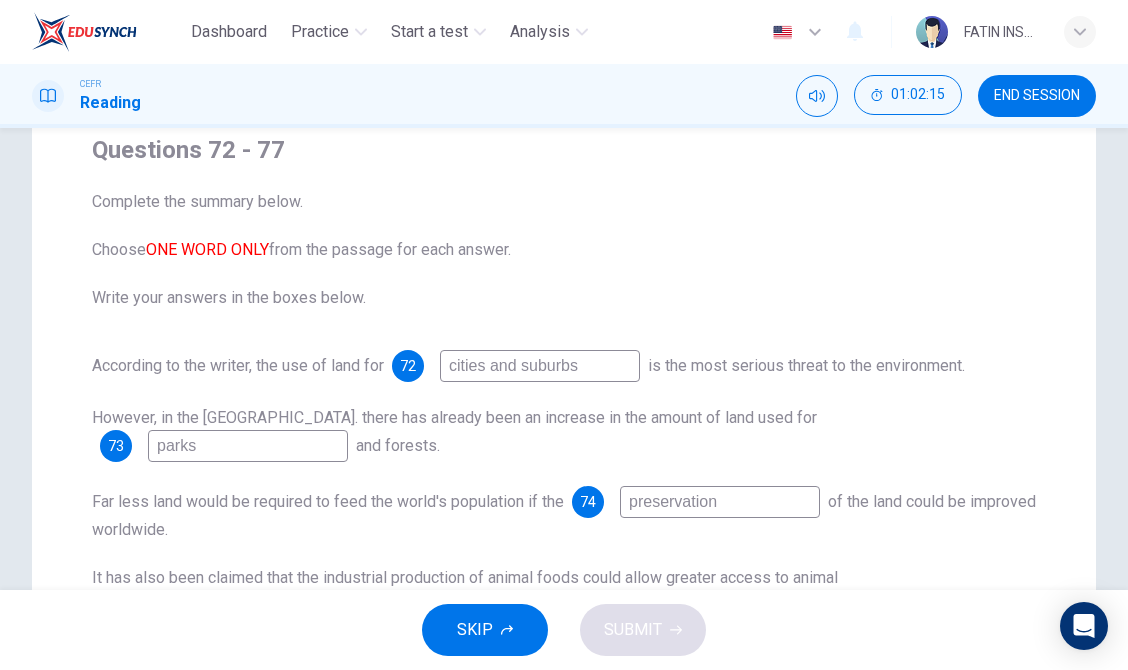 scroll, scrollTop: 0, scrollLeft: 0, axis: both 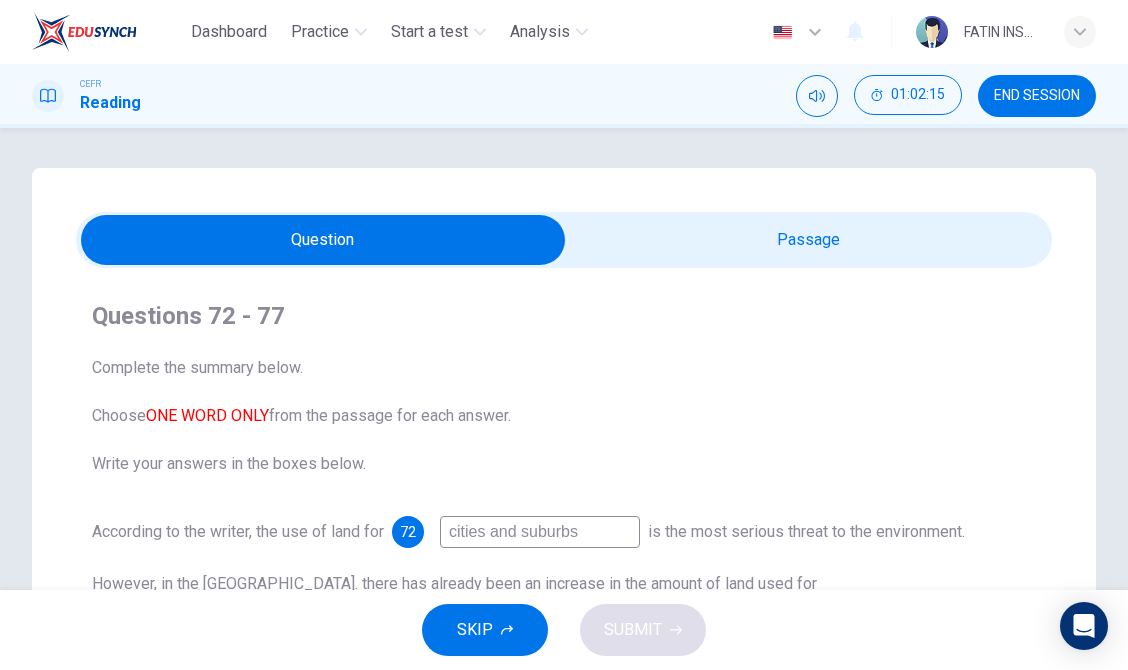 click at bounding box center [323, 240] 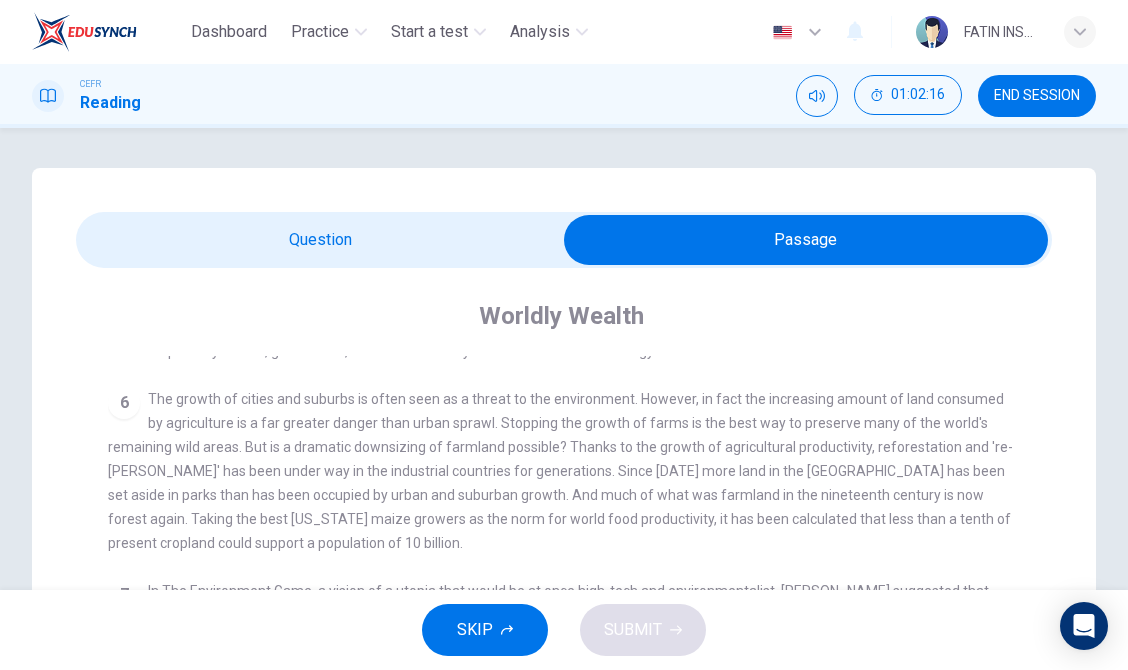 scroll, scrollTop: 1008, scrollLeft: 0, axis: vertical 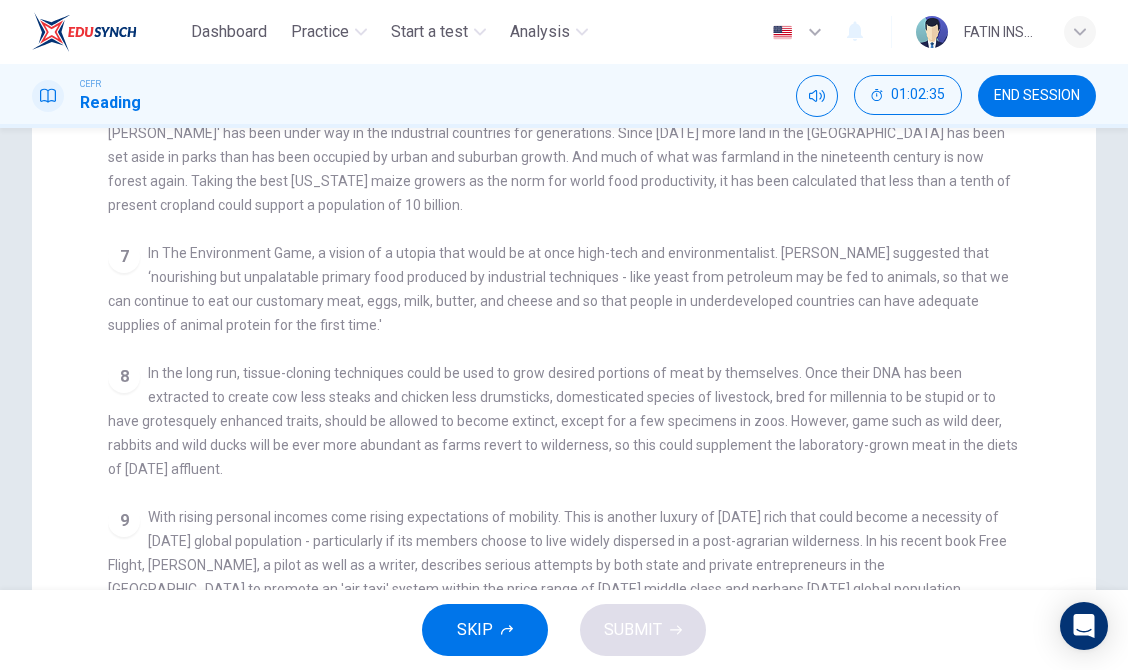 drag, startPoint x: 143, startPoint y: 416, endPoint x: 336, endPoint y: 392, distance: 194.4865 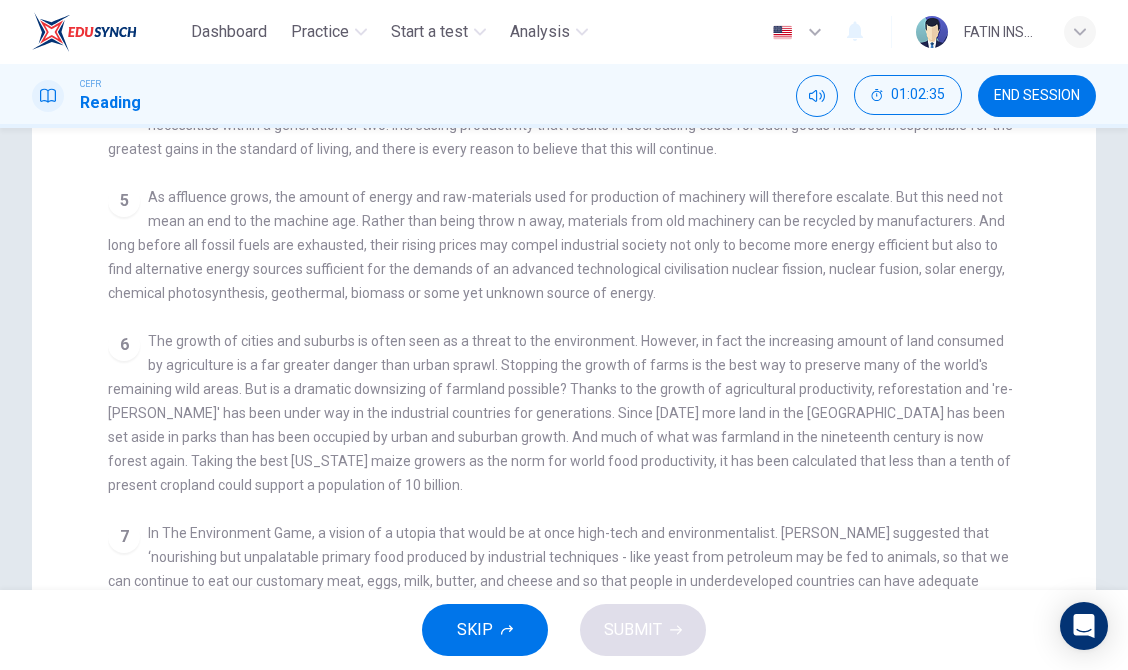scroll, scrollTop: 0, scrollLeft: 0, axis: both 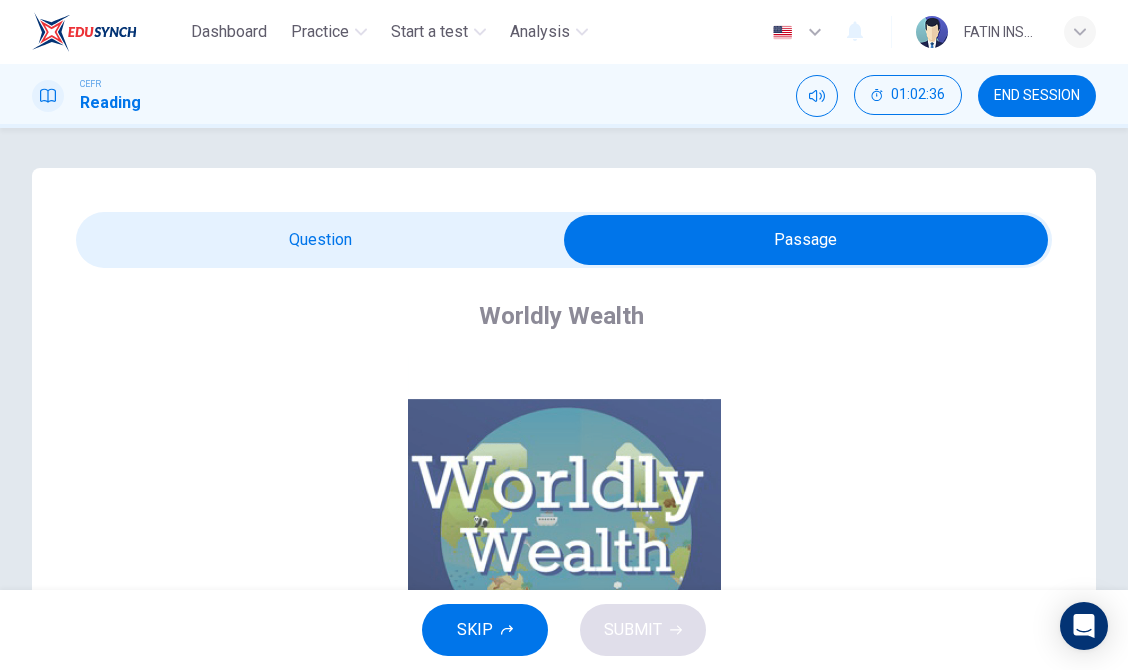 click at bounding box center [806, 240] 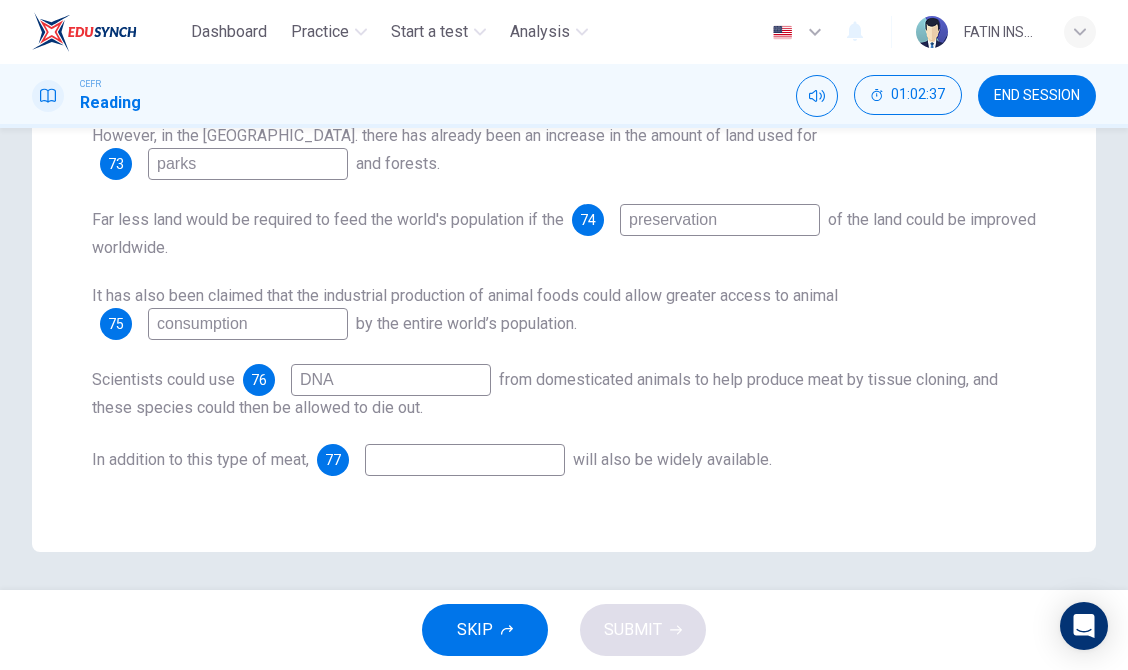 scroll, scrollTop: 450, scrollLeft: 0, axis: vertical 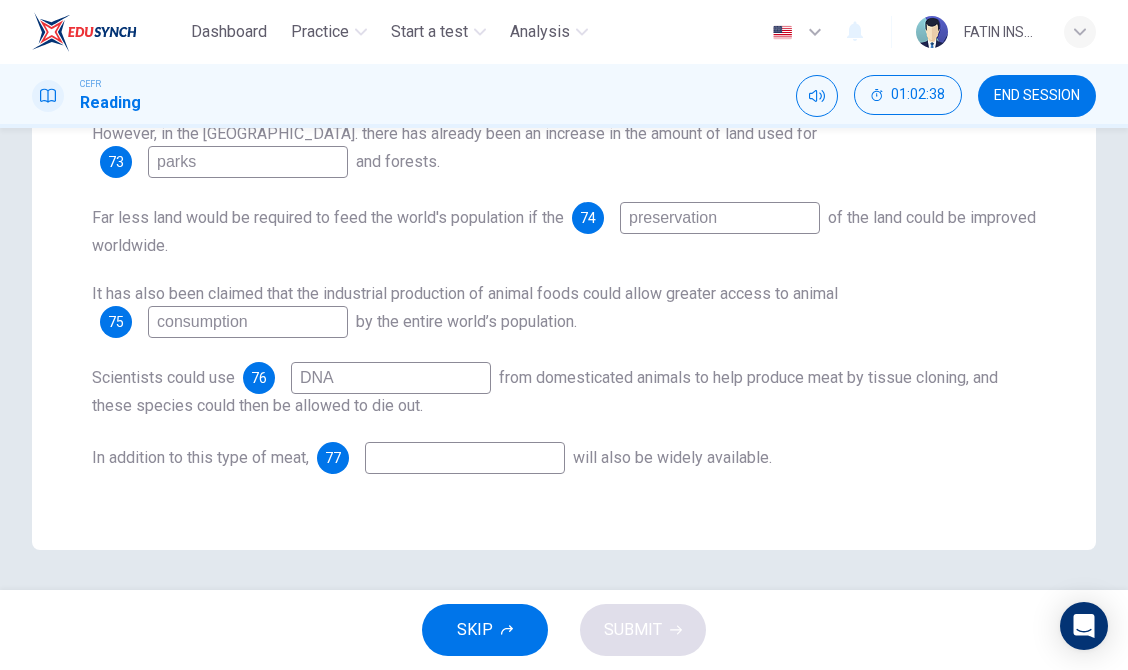 click at bounding box center [465, 458] 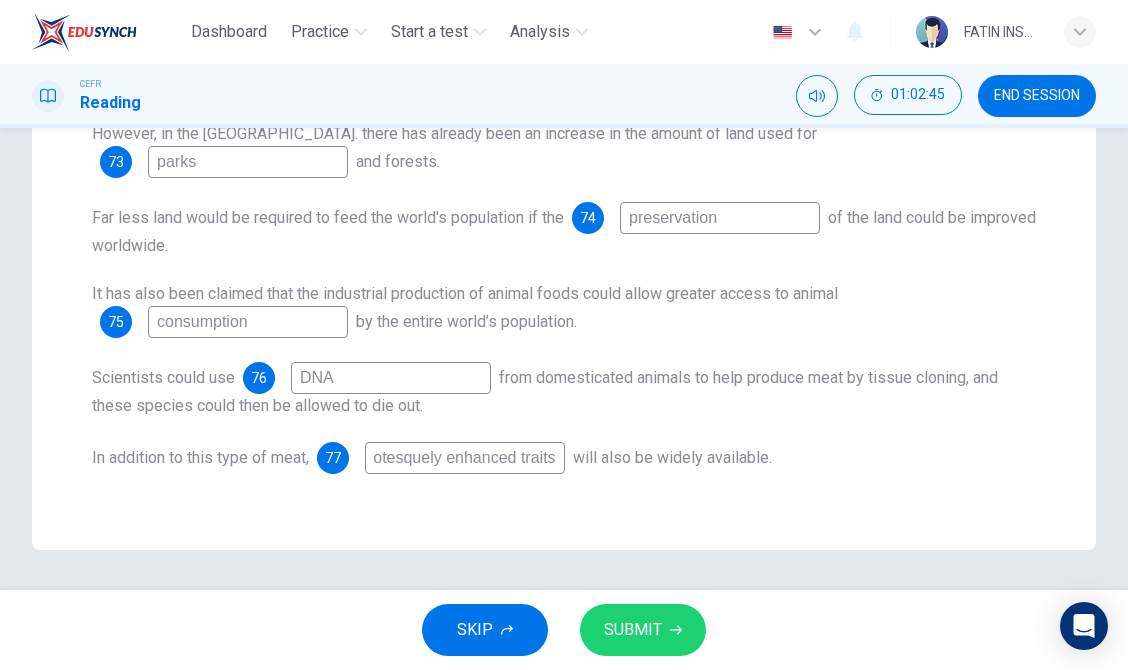 scroll, scrollTop: 0, scrollLeft: 30, axis: horizontal 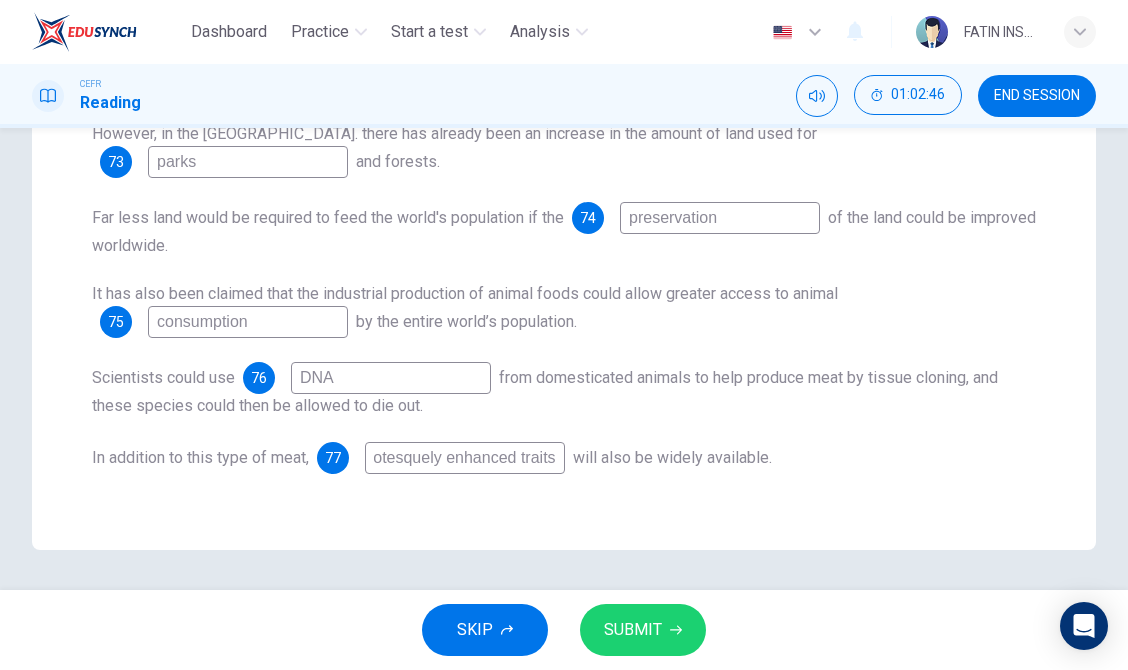 type on "grotesquely enhanced traits" 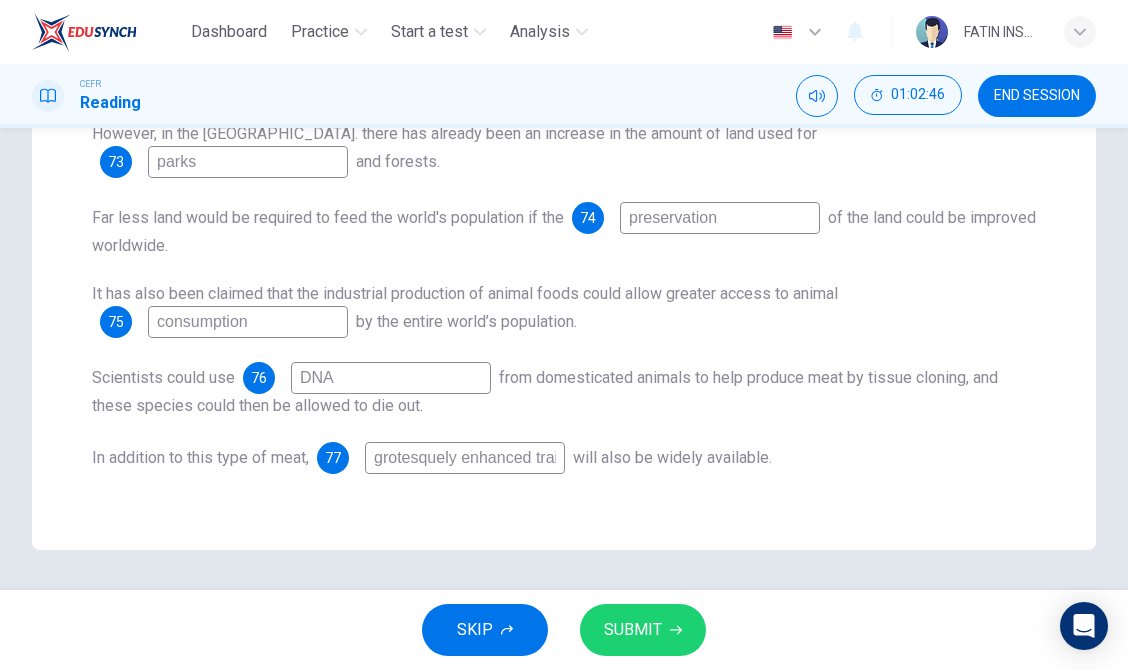 click on "SUBMIT" at bounding box center [643, 630] 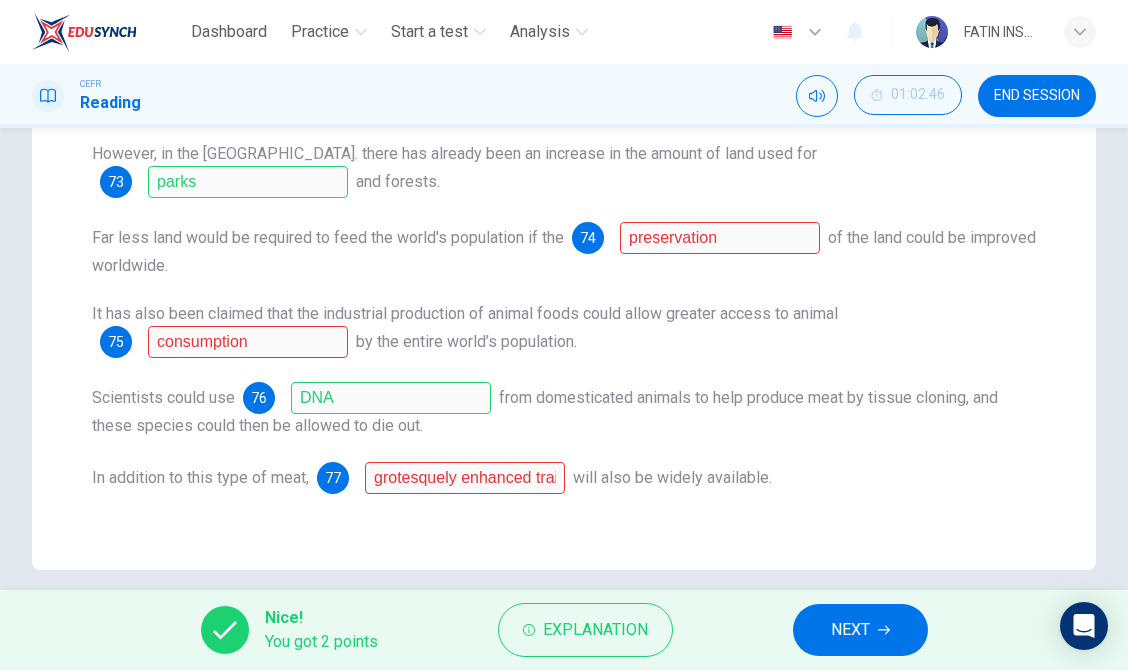 scroll, scrollTop: 450, scrollLeft: 0, axis: vertical 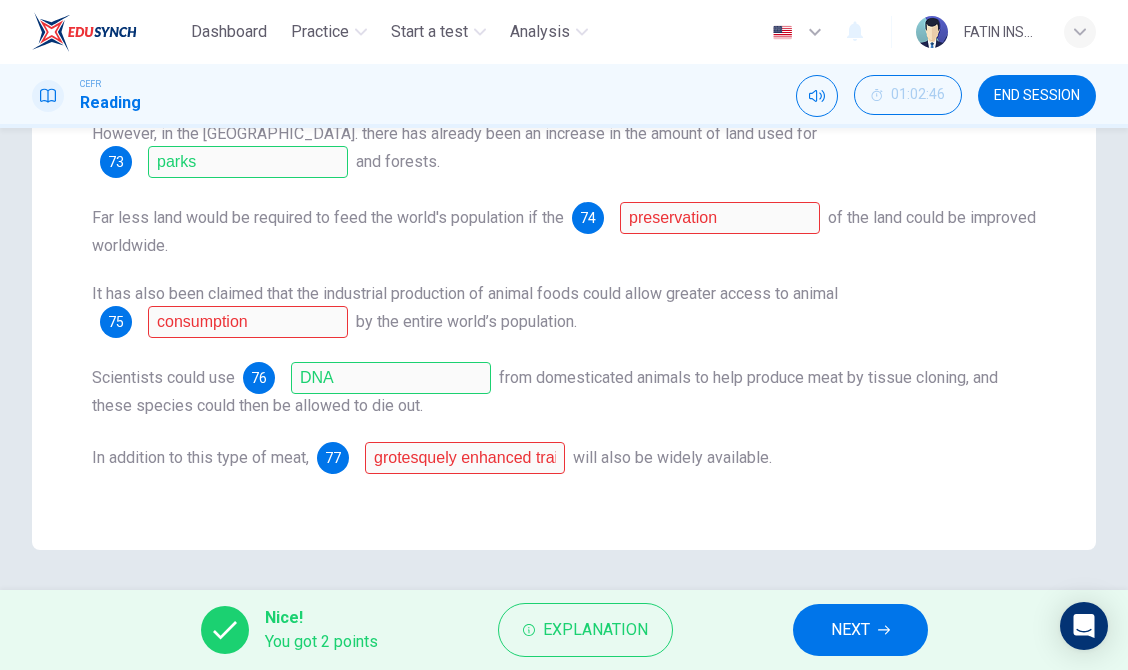 click on "NEXT" at bounding box center (850, 630) 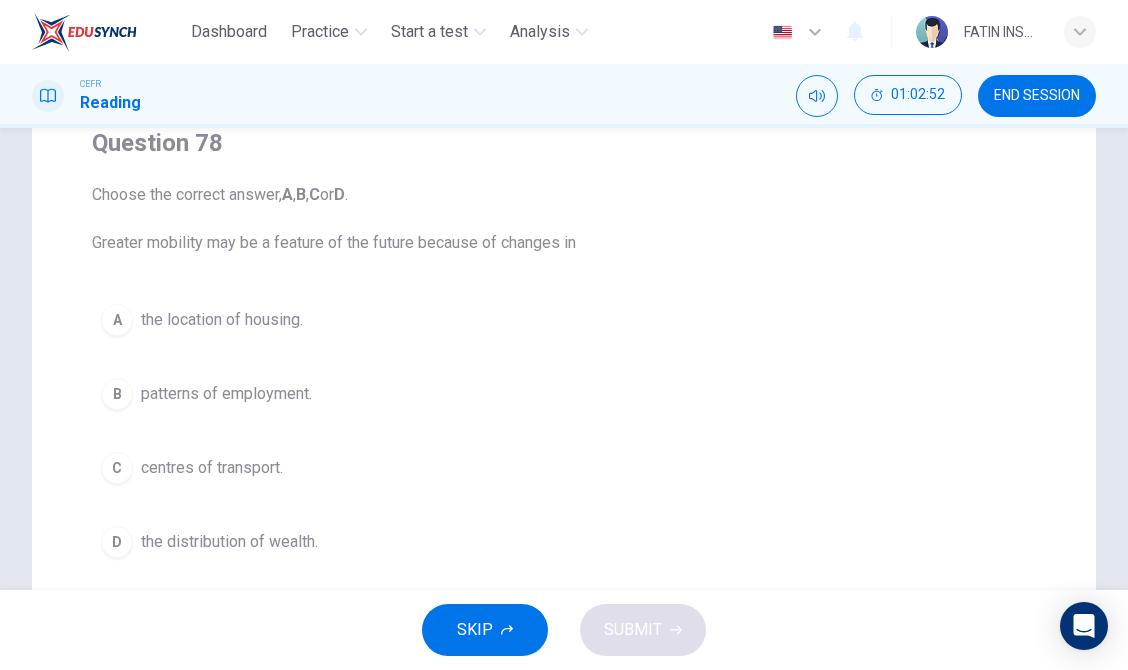 scroll, scrollTop: 175, scrollLeft: 0, axis: vertical 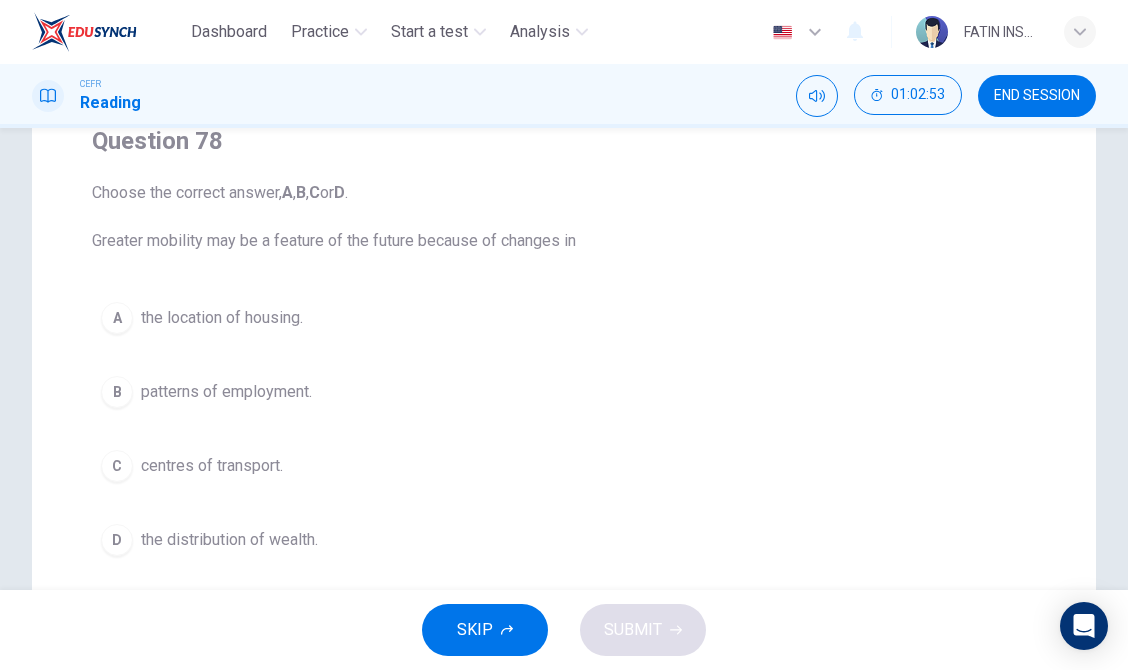 click on "centres of transport." at bounding box center [212, 466] 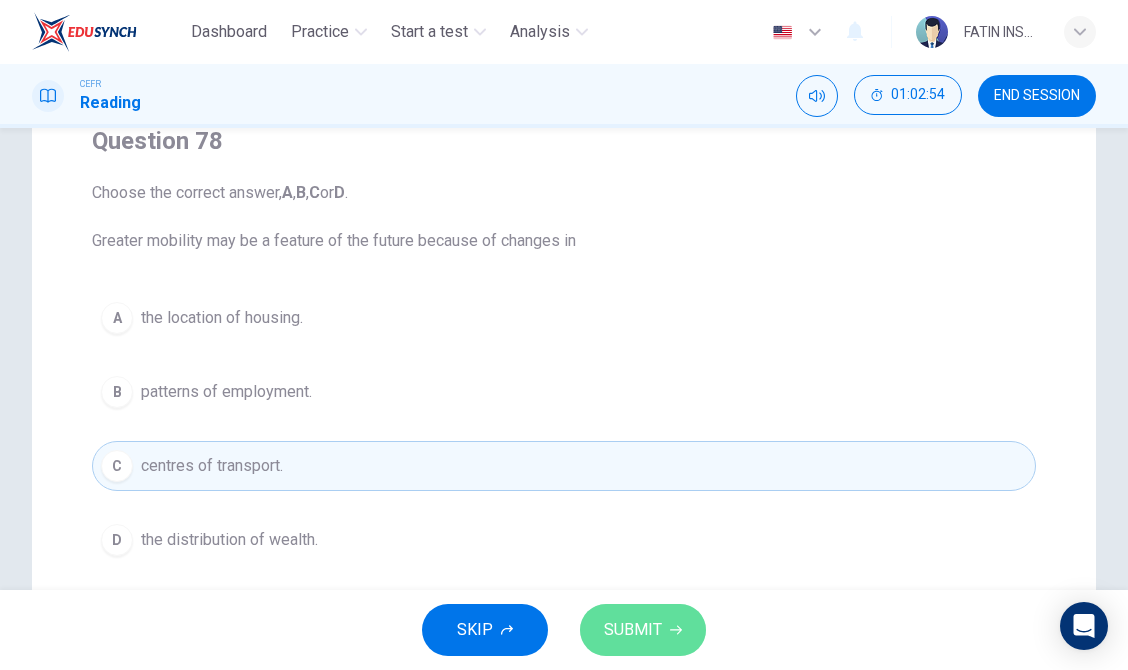 click on "SUBMIT" at bounding box center (633, 630) 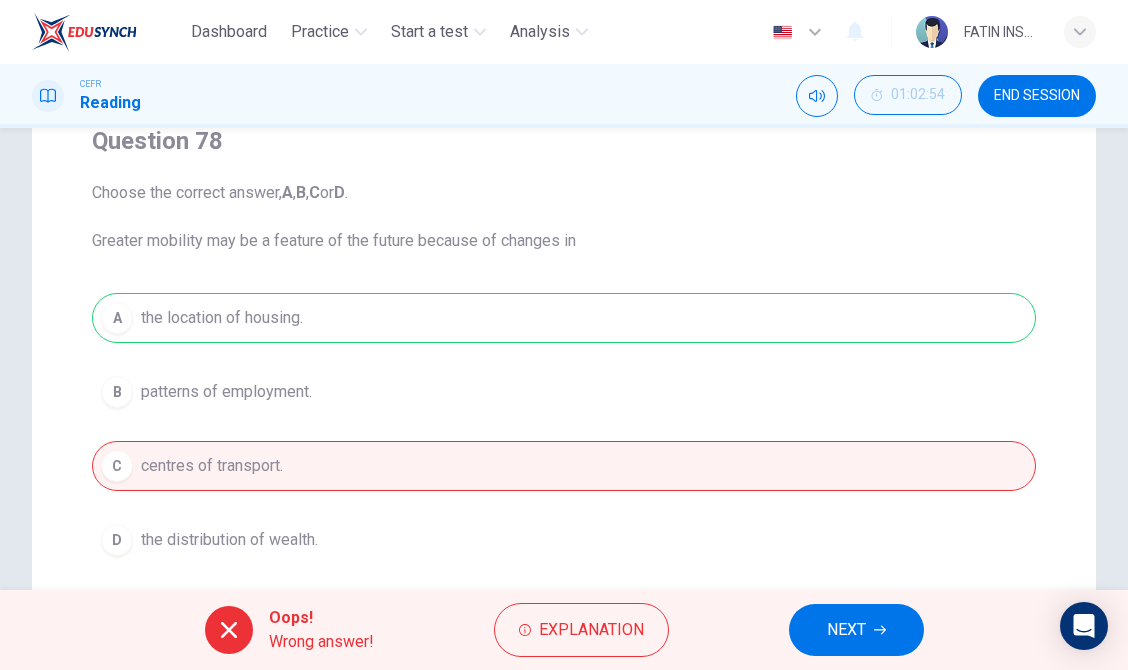 click on "NEXT" at bounding box center (846, 630) 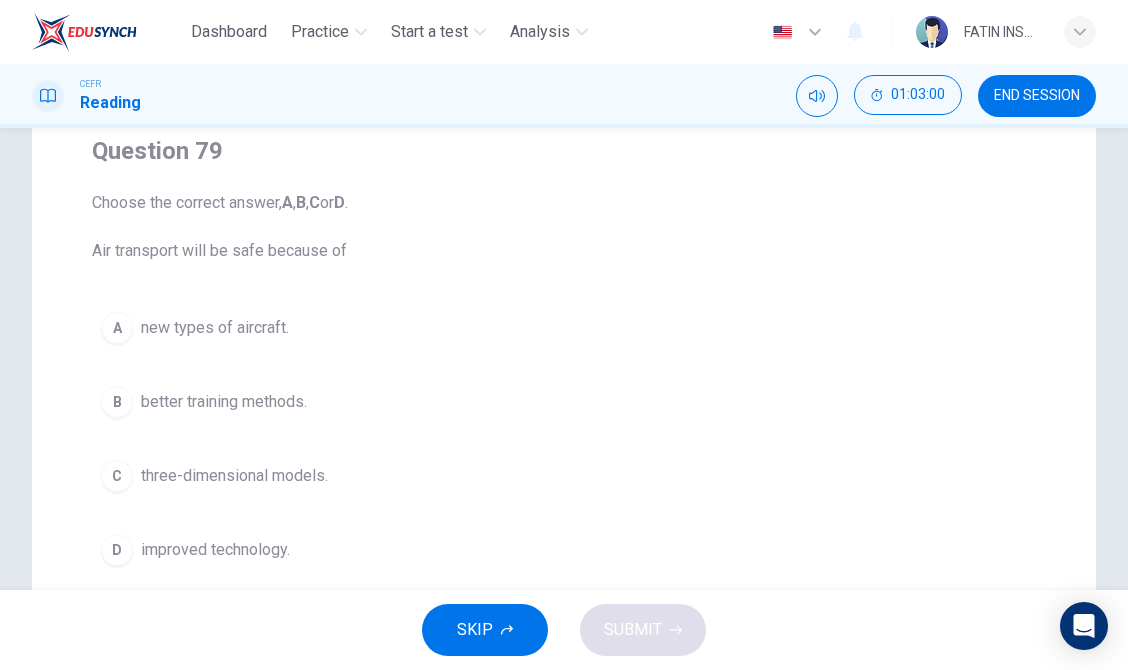 scroll, scrollTop: 55, scrollLeft: 0, axis: vertical 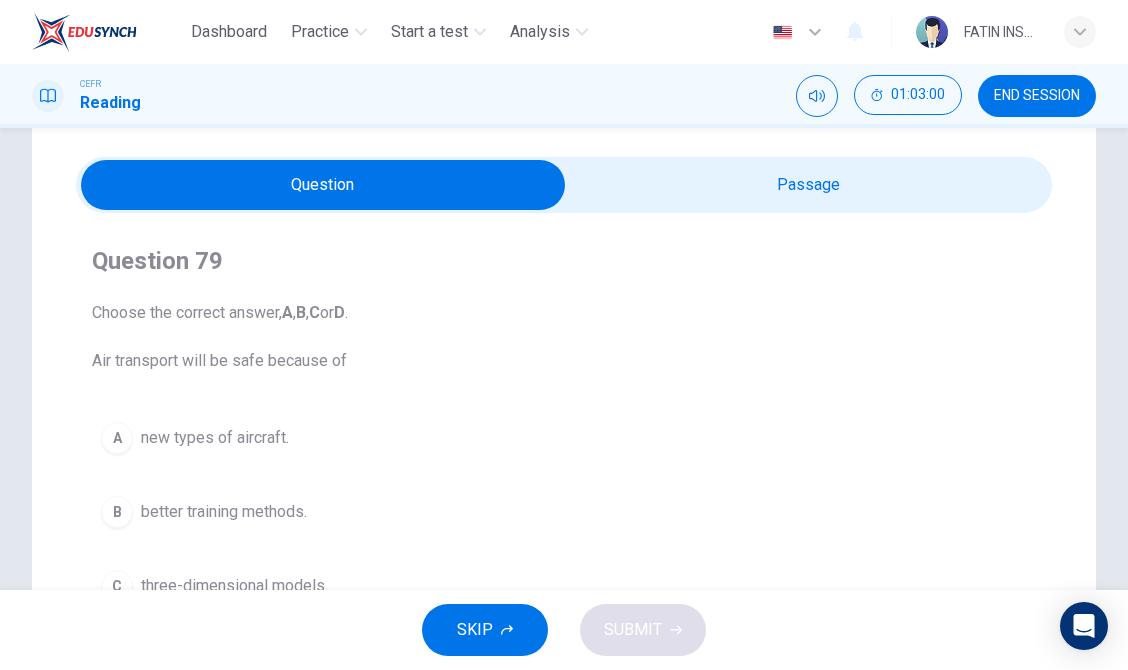click at bounding box center (323, 185) 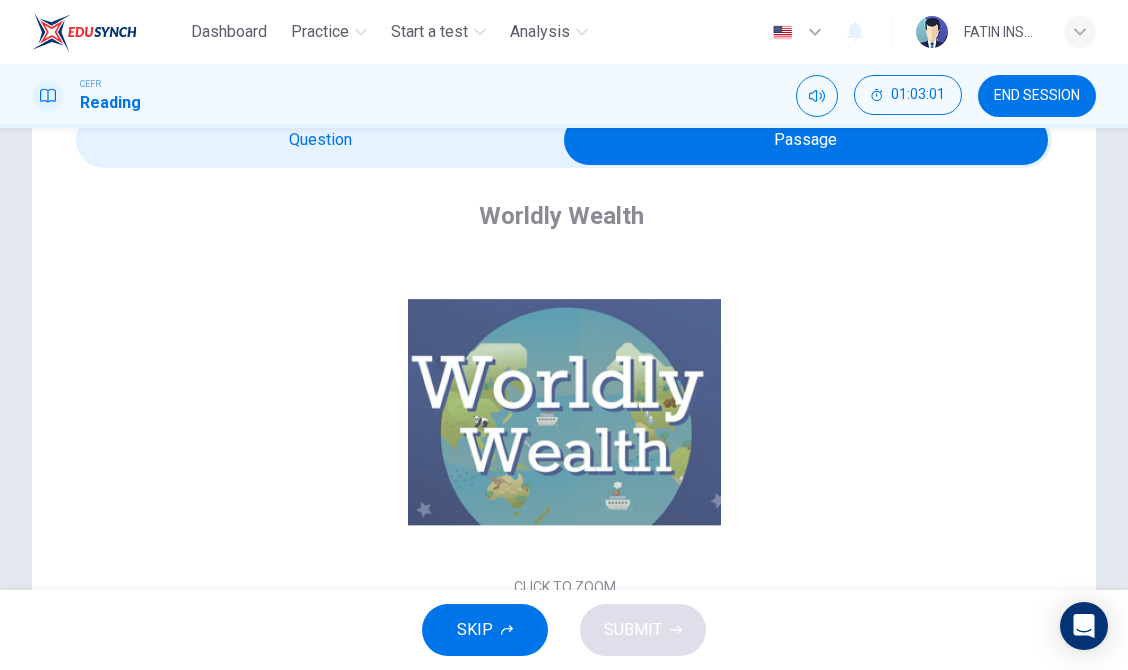 scroll, scrollTop: 404, scrollLeft: 0, axis: vertical 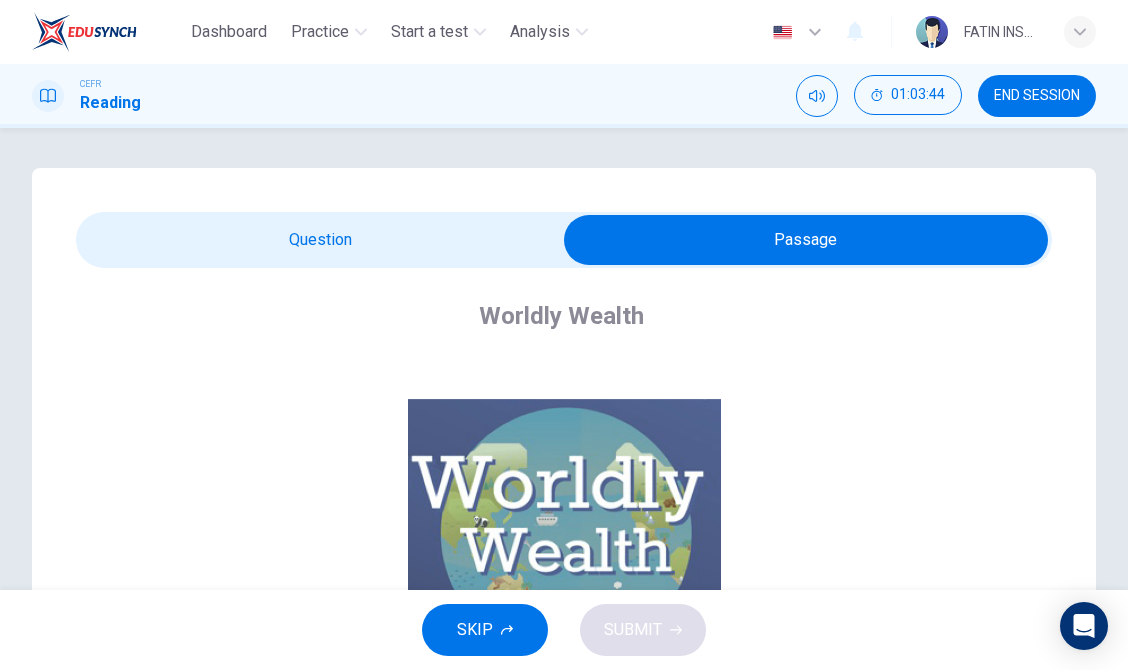 click at bounding box center (806, 240) 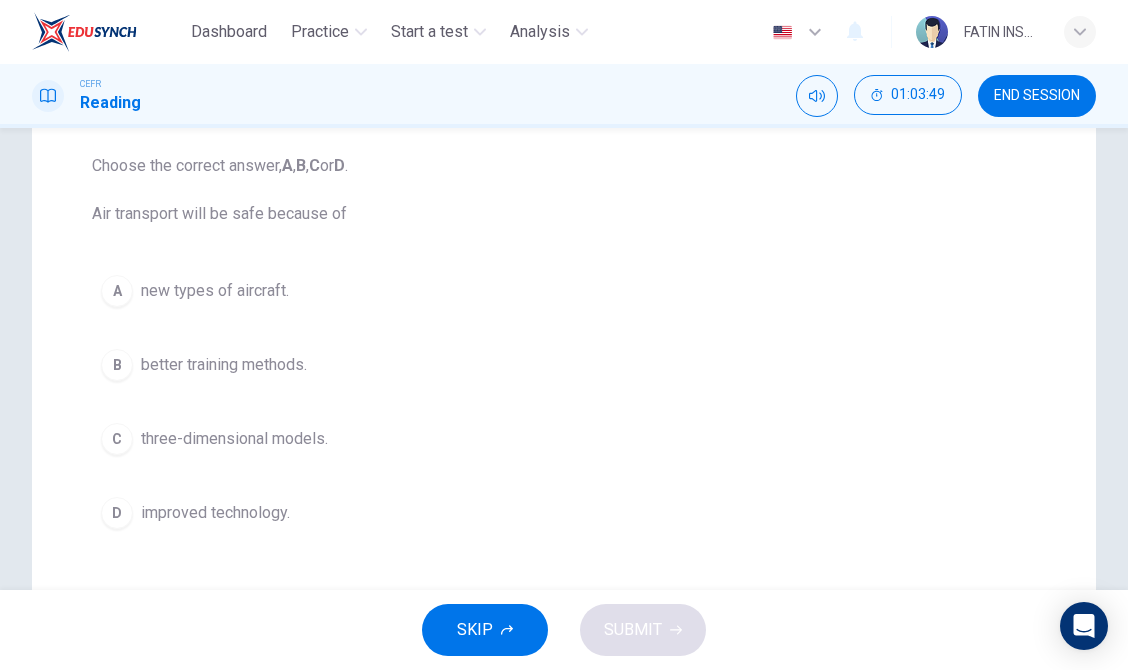 scroll, scrollTop: 228, scrollLeft: 0, axis: vertical 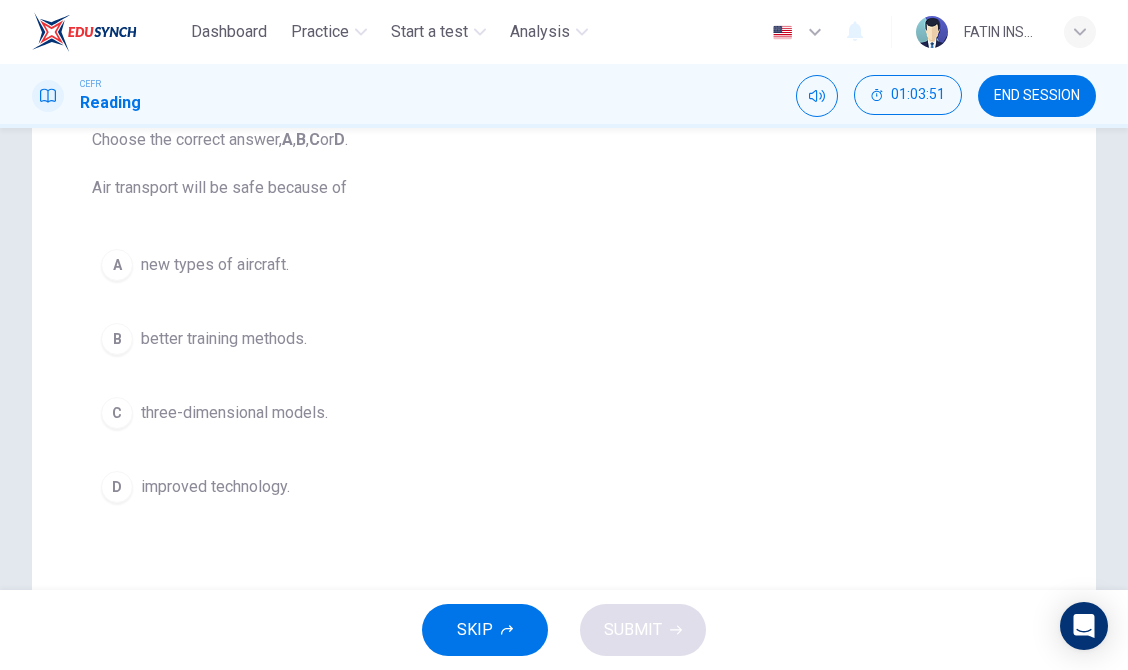 click on "improved technology." at bounding box center [215, 487] 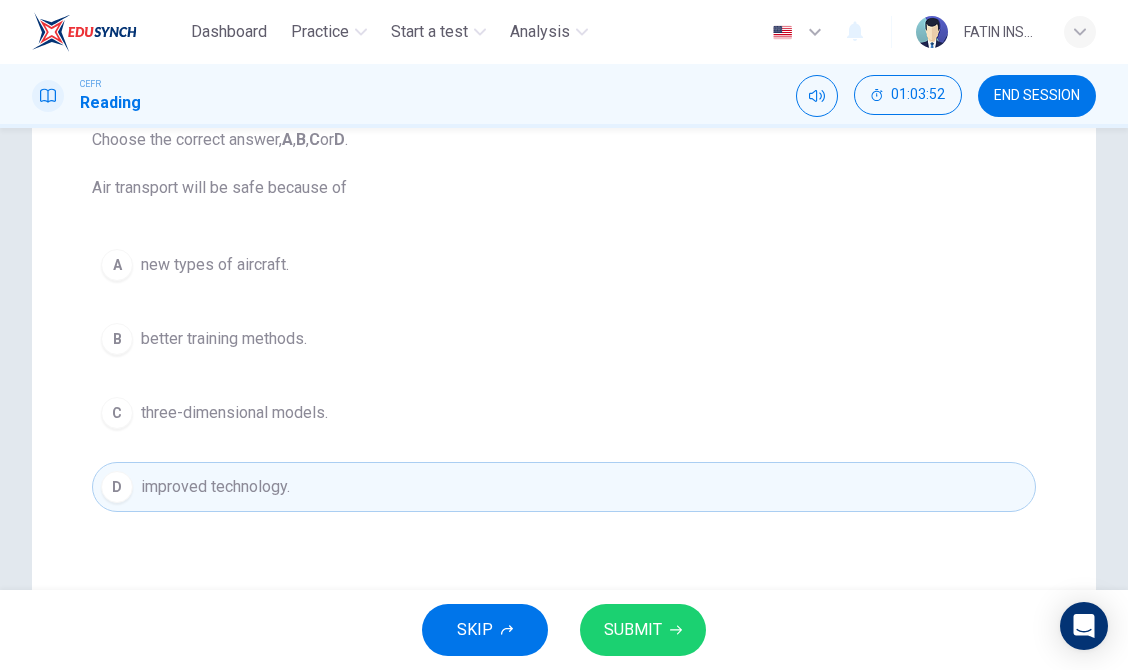 click on "SUBMIT" at bounding box center [643, 630] 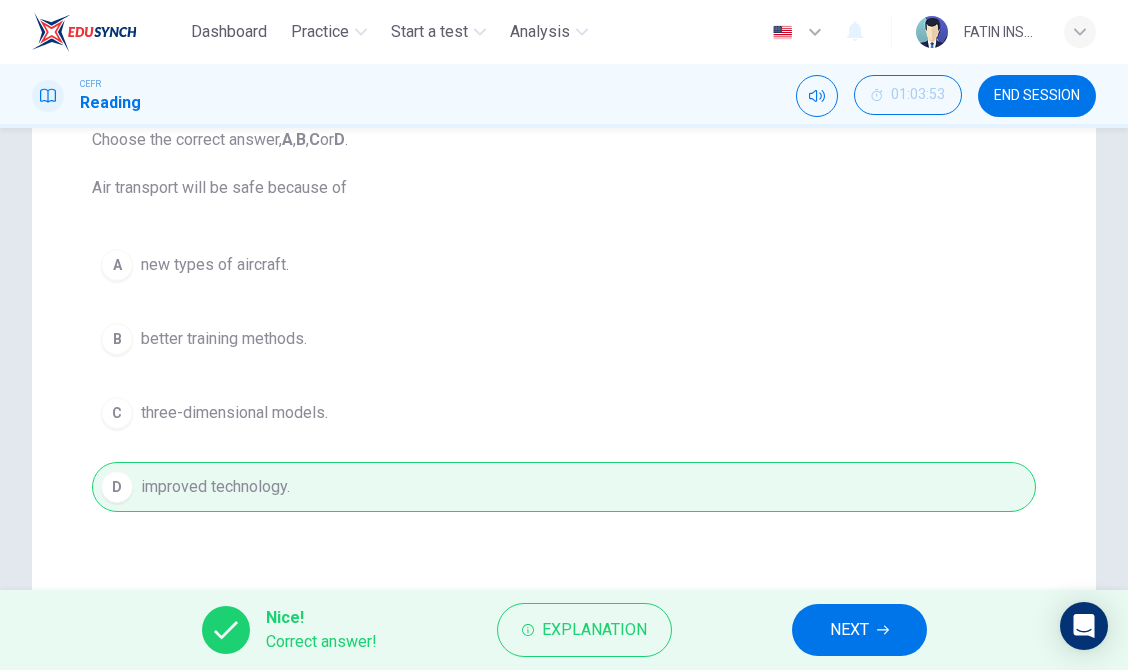 click on "NEXT" at bounding box center (849, 630) 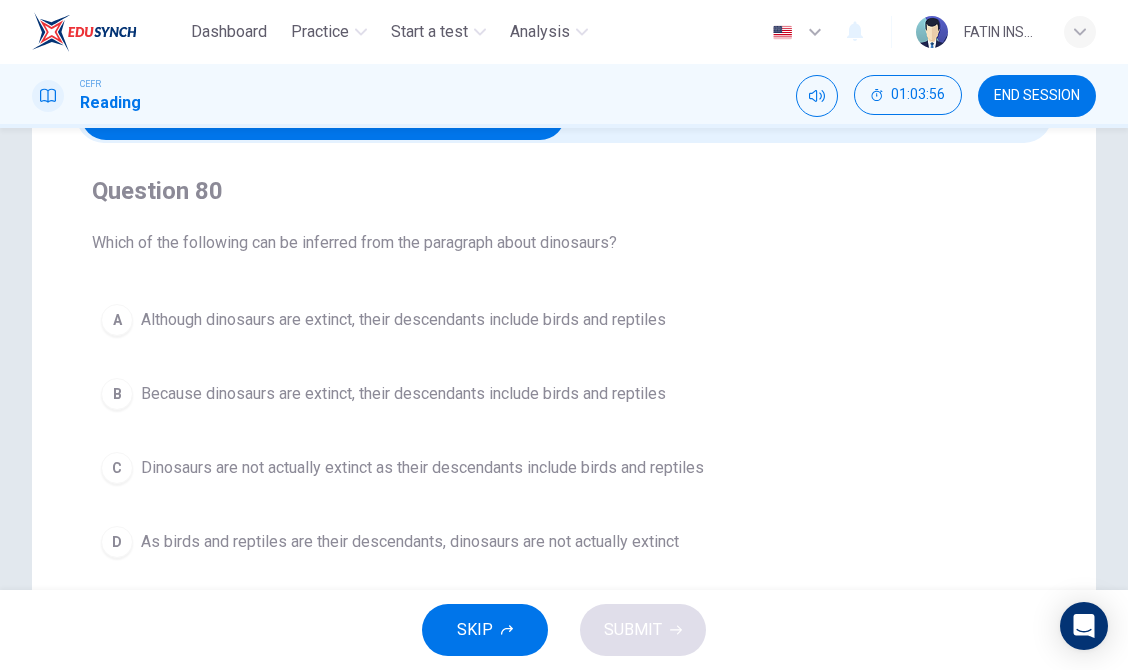 scroll, scrollTop: 121, scrollLeft: 0, axis: vertical 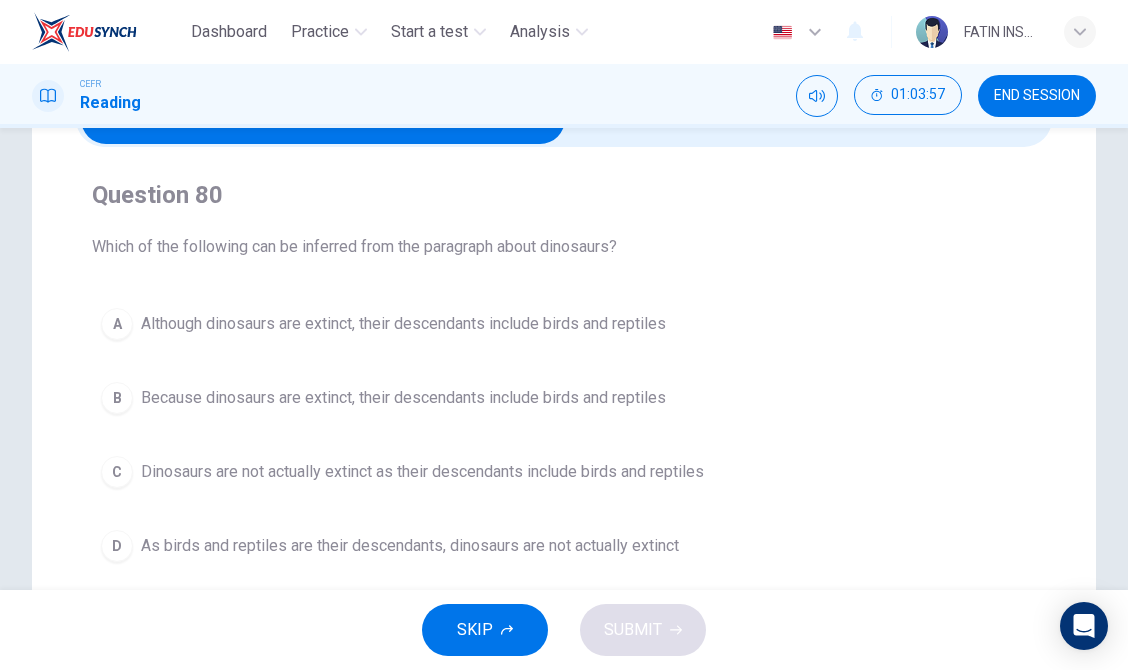 click at bounding box center (323, 119) 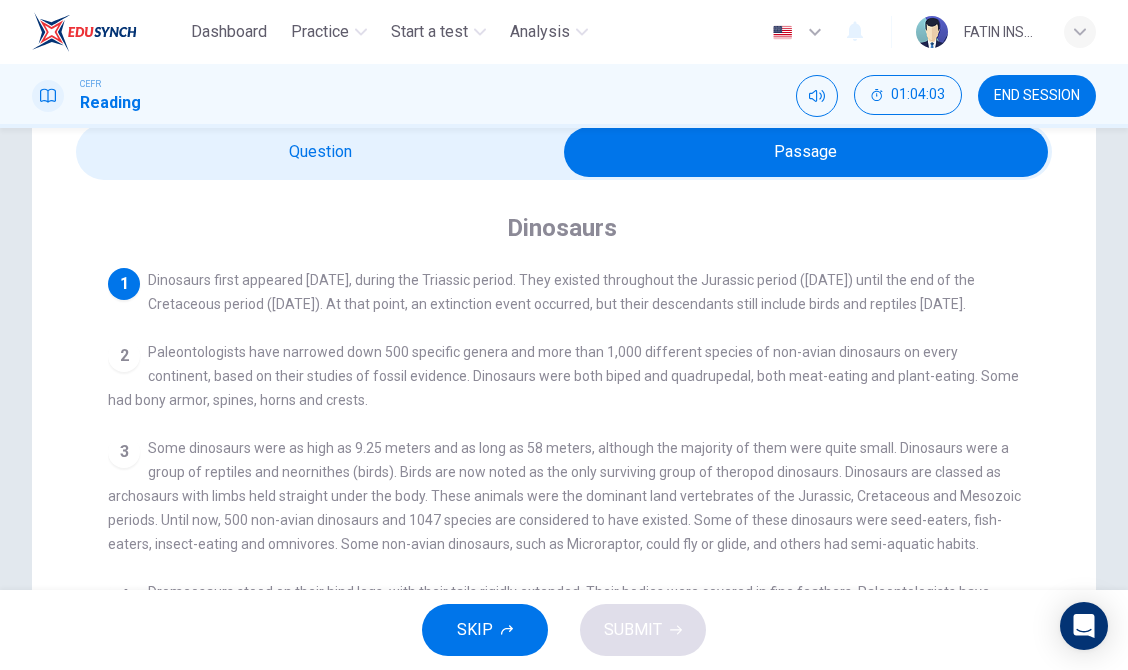 scroll, scrollTop: 64, scrollLeft: 0, axis: vertical 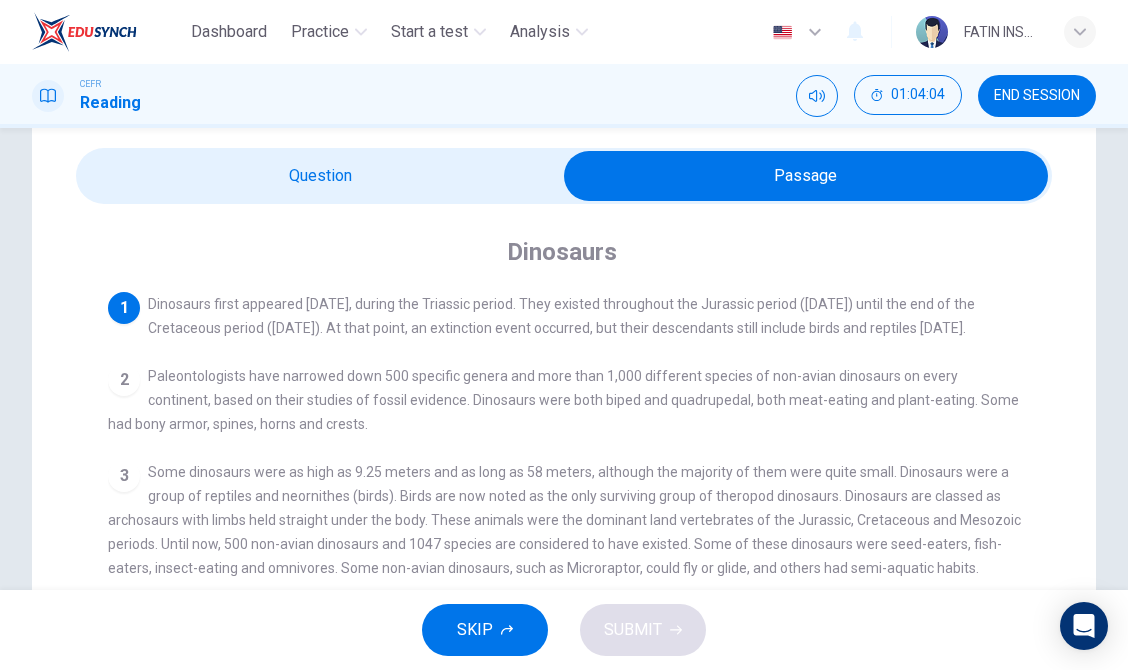 click at bounding box center (806, 176) 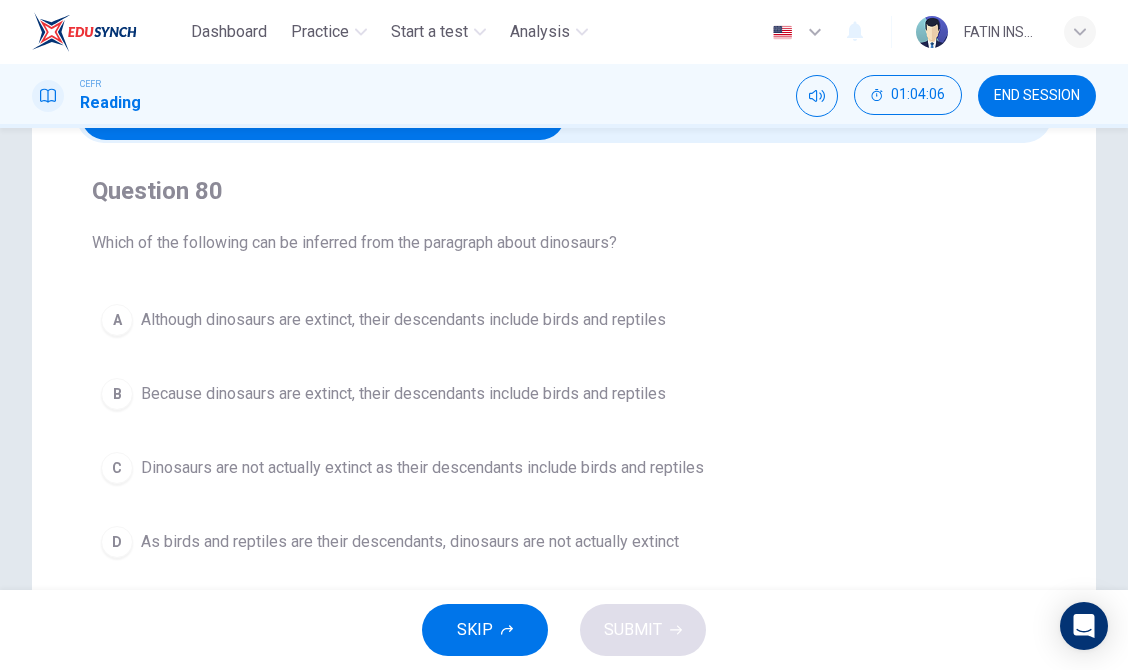 scroll, scrollTop: 127, scrollLeft: 0, axis: vertical 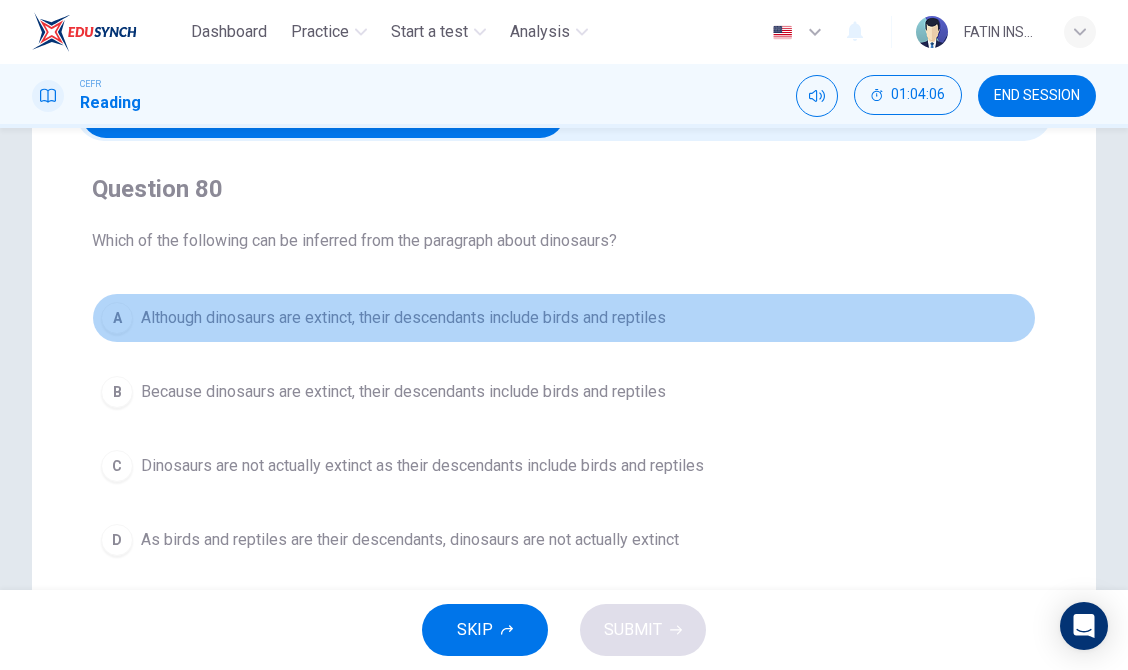 click on "Although dinosaurs are extinct, their descendants include birds and reptiles" at bounding box center [403, 318] 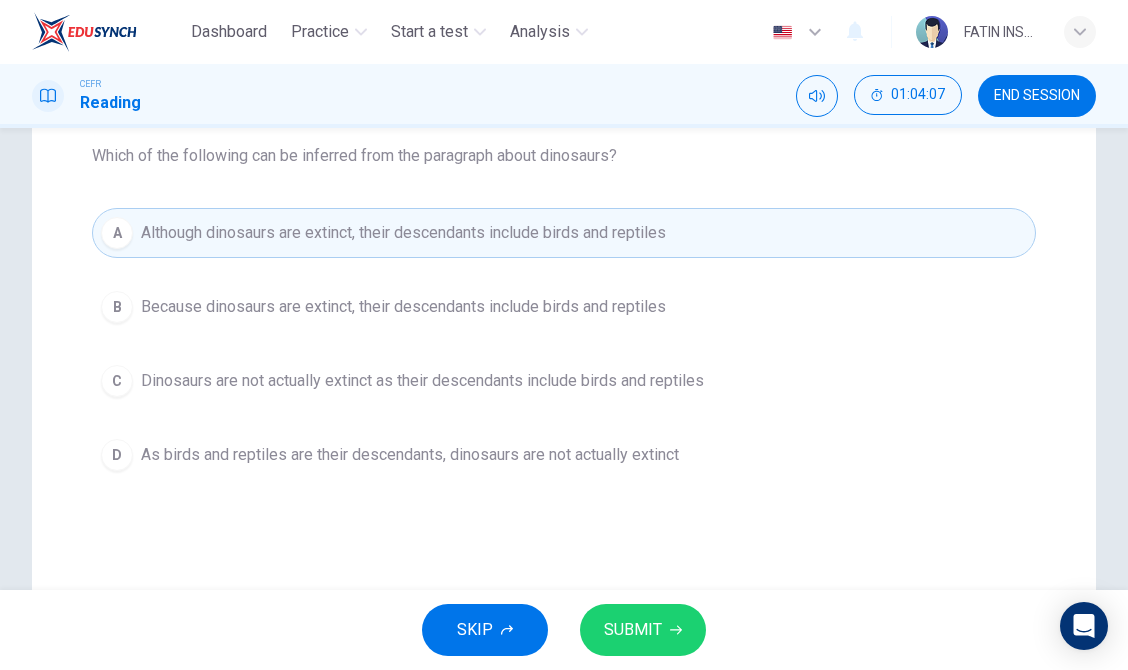 scroll, scrollTop: 223, scrollLeft: 0, axis: vertical 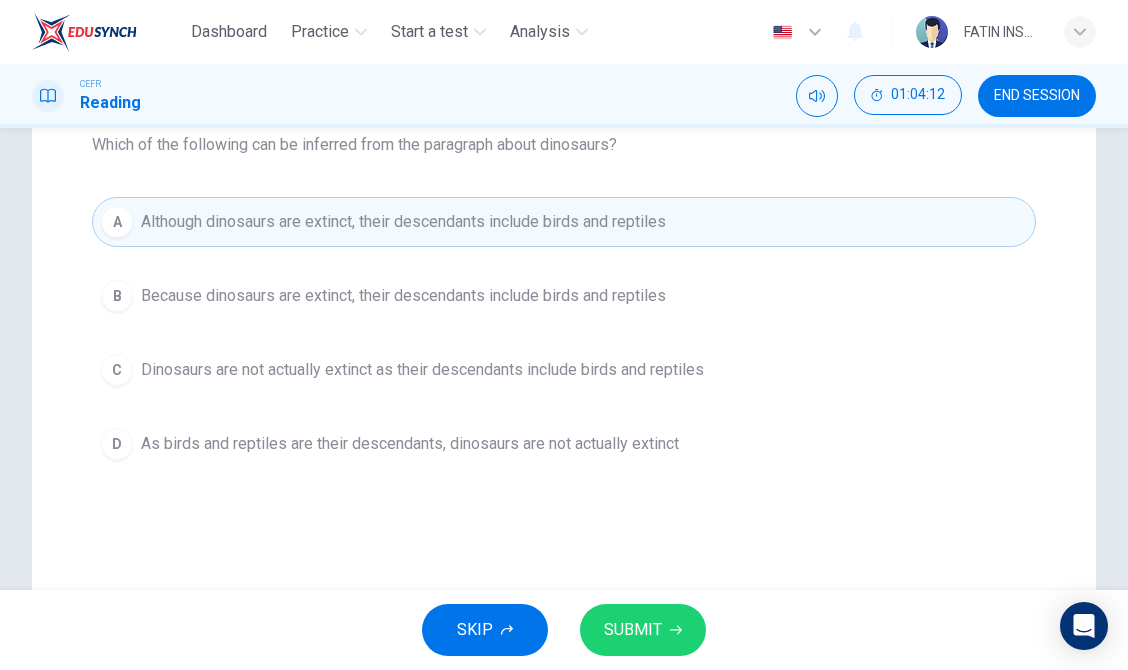 click on "SUBMIT" at bounding box center (643, 630) 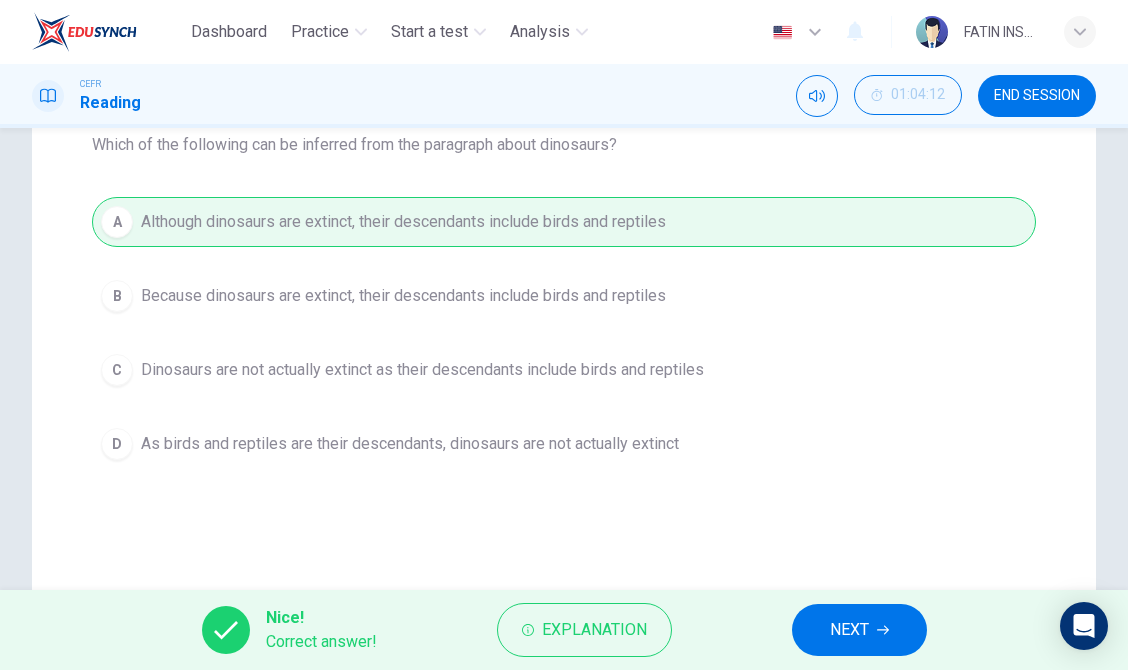 click on "NEXT" at bounding box center (859, 630) 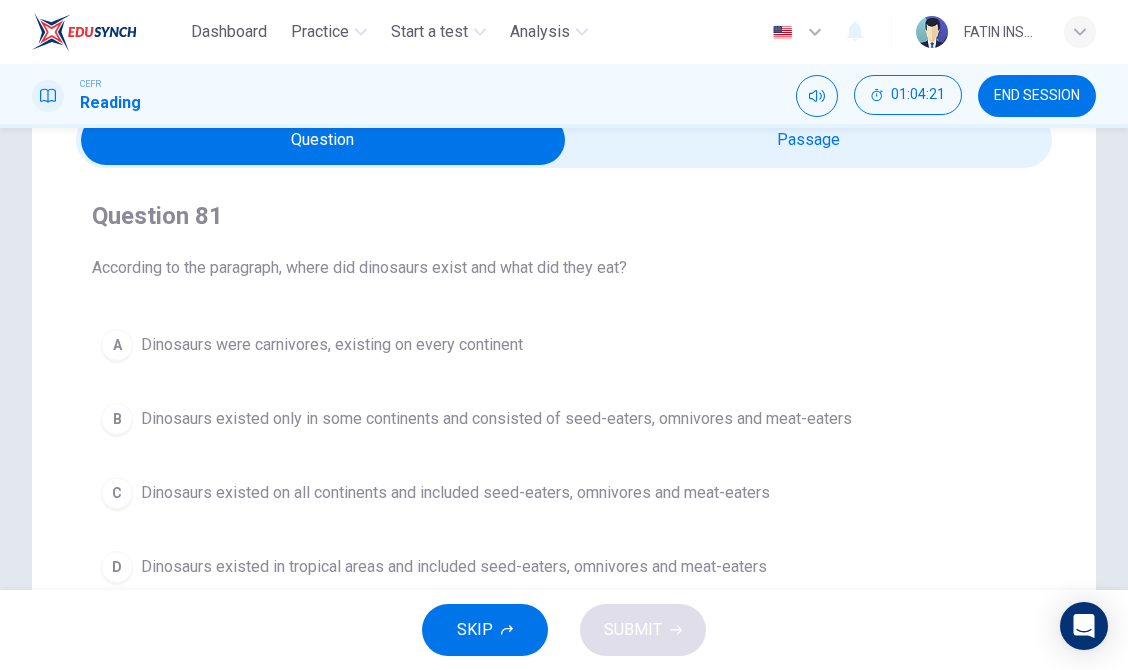 scroll, scrollTop: 100, scrollLeft: 0, axis: vertical 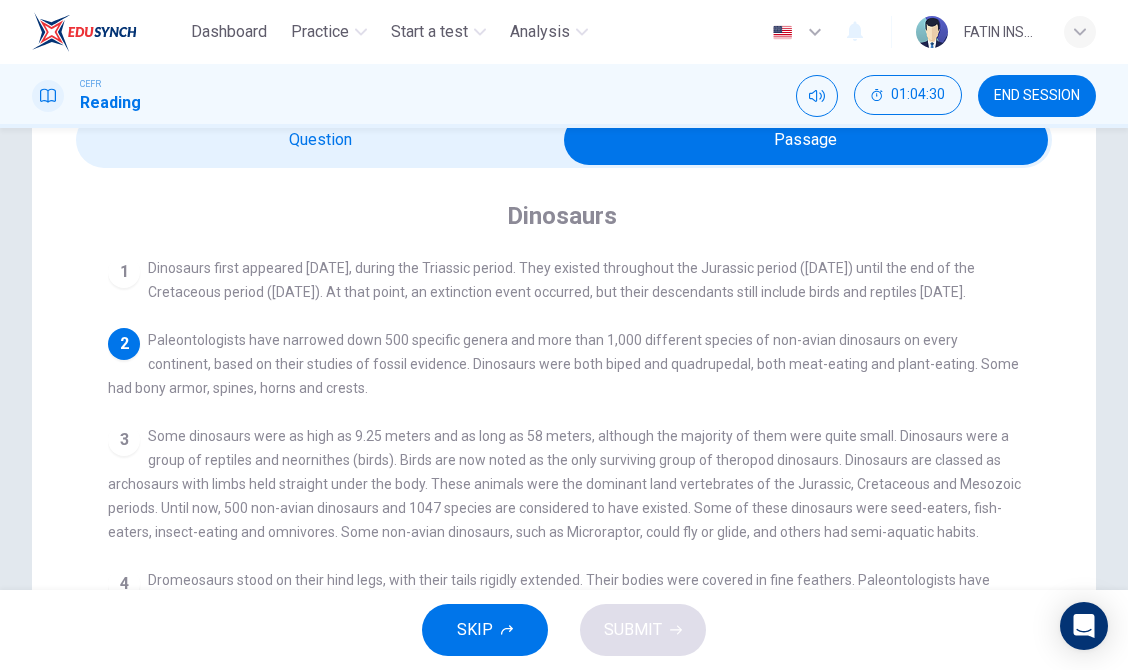 click at bounding box center [806, 140] 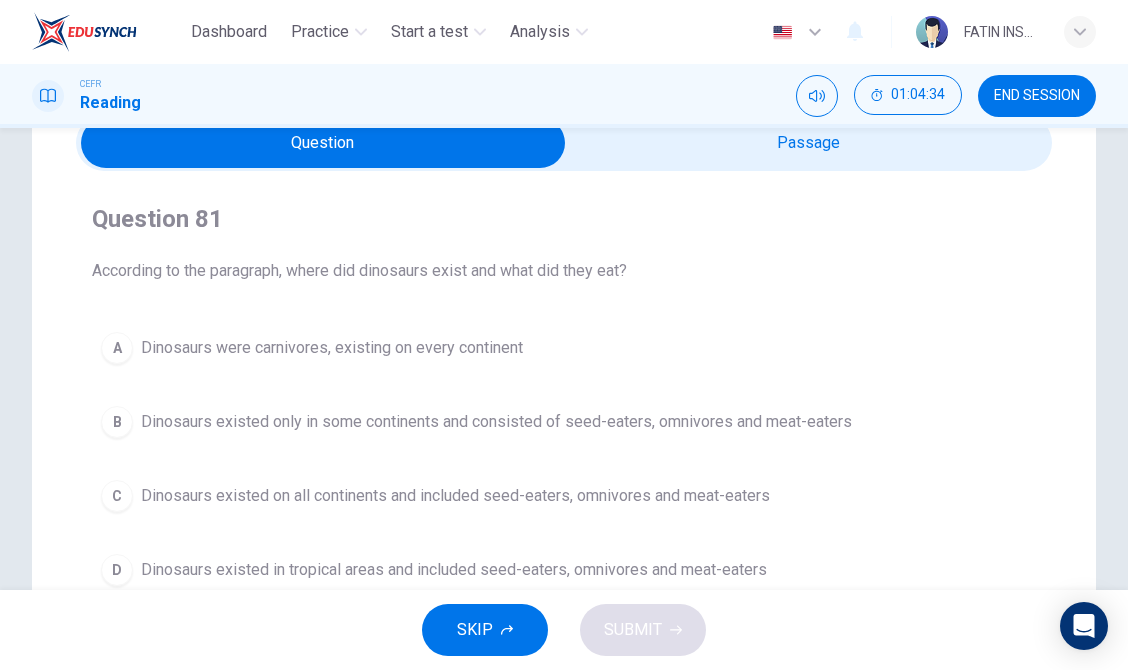 scroll, scrollTop: 5, scrollLeft: 0, axis: vertical 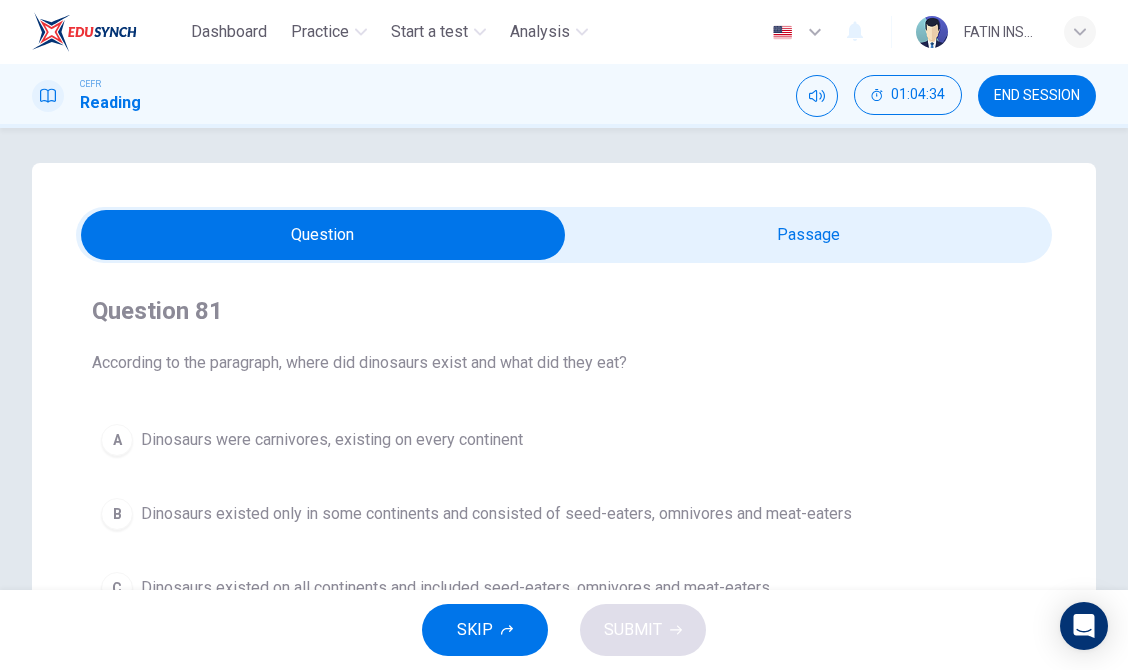click at bounding box center (323, 235) 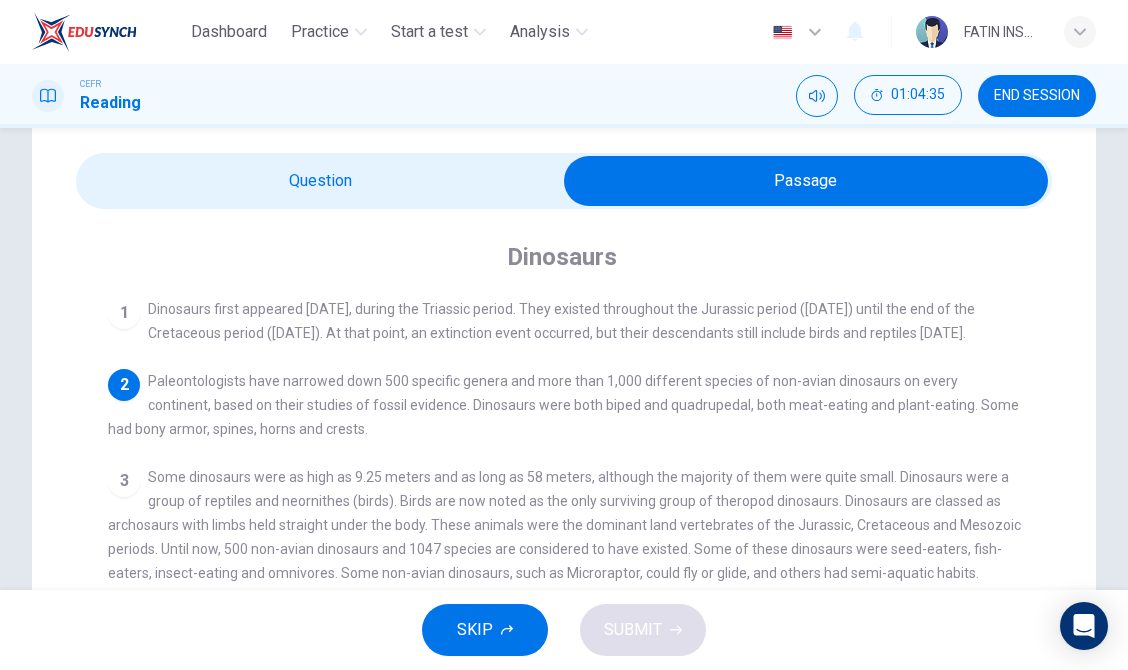 scroll, scrollTop: 93, scrollLeft: 0, axis: vertical 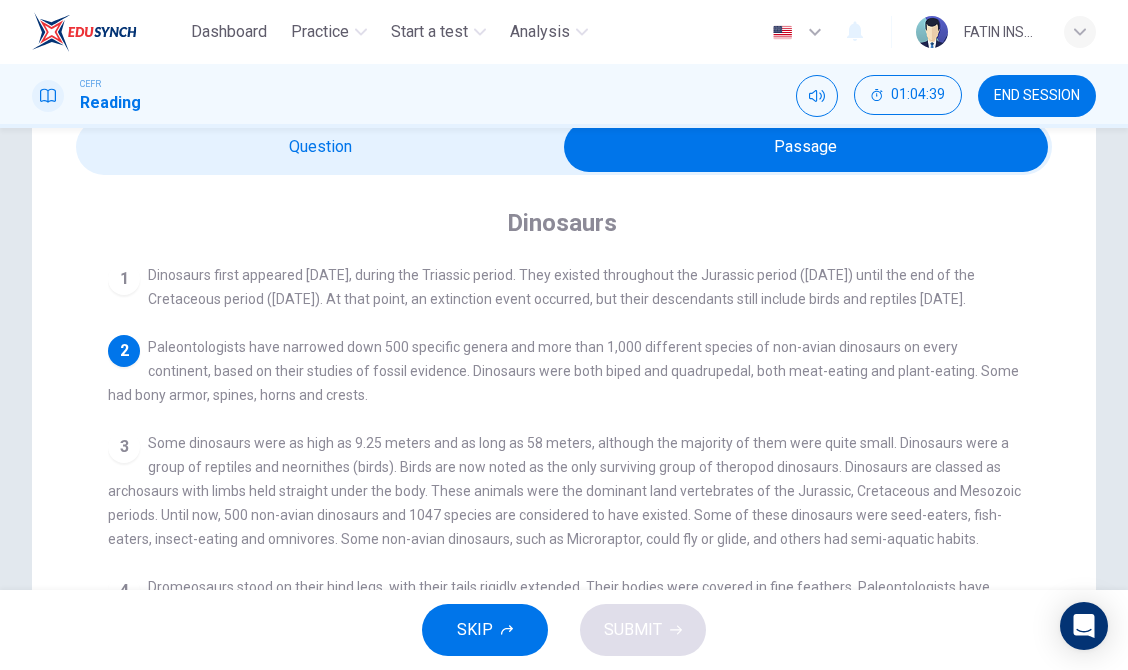 click at bounding box center (806, 147) 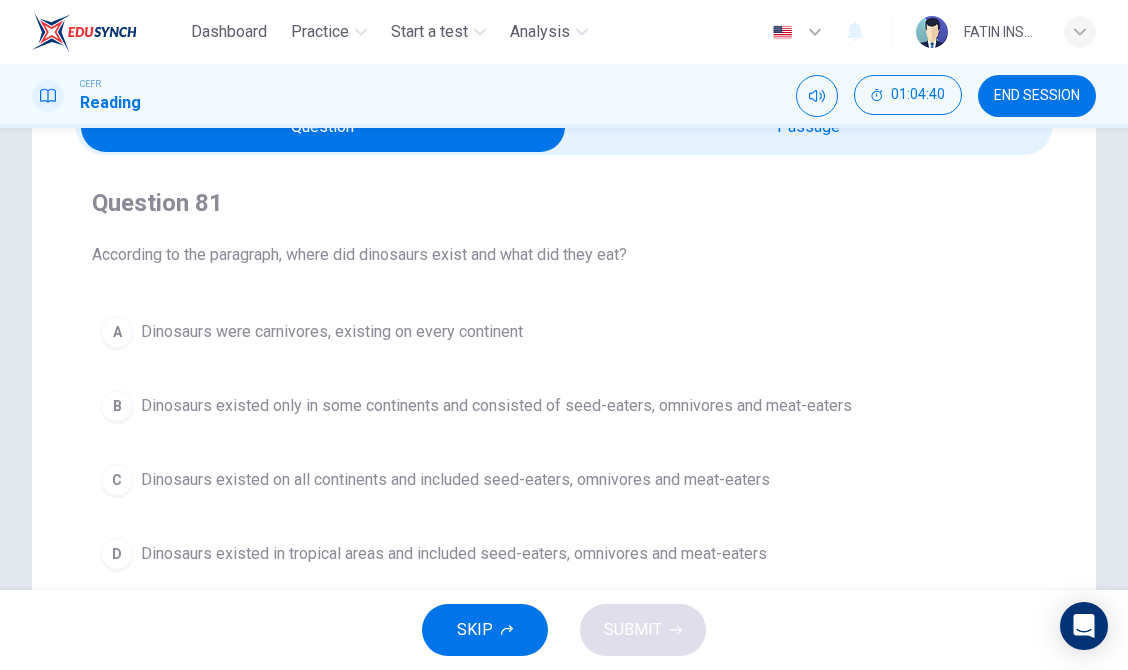 scroll, scrollTop: 116, scrollLeft: 0, axis: vertical 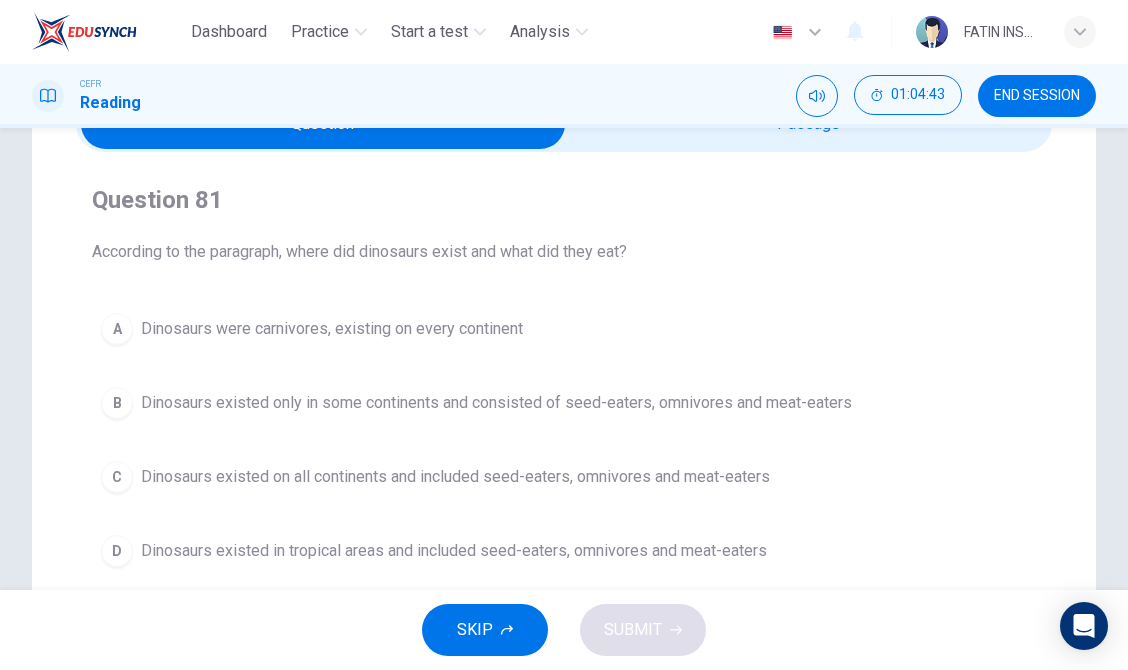 click on "Dinosaurs existed on all continents and included seed-eaters, omnivores and meat-eaters" at bounding box center (455, 477) 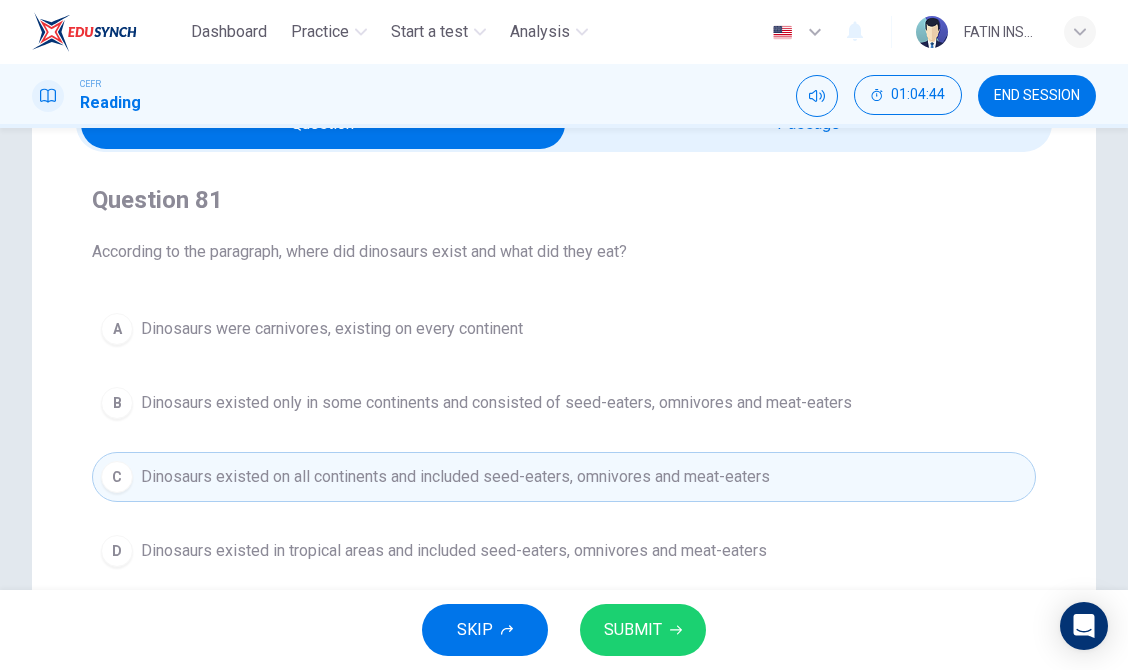 click on "Dinosaurs existed on all continents and included seed-eaters, omnivores and meat-eaters" at bounding box center [455, 477] 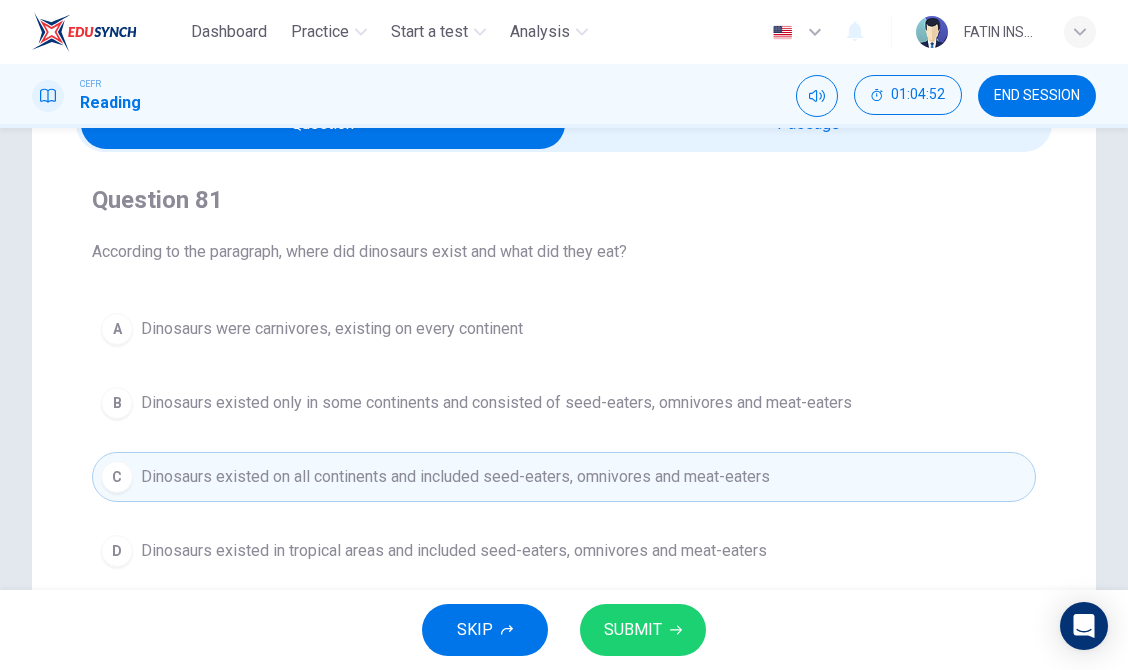 click at bounding box center (323, 124) 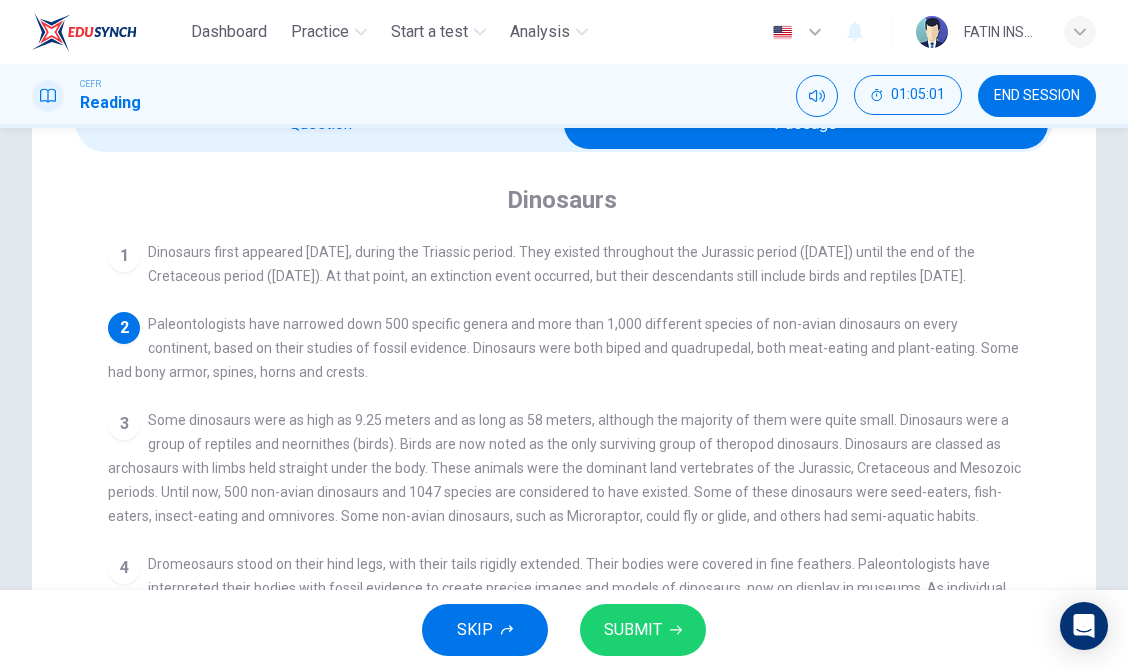 click at bounding box center [806, 124] 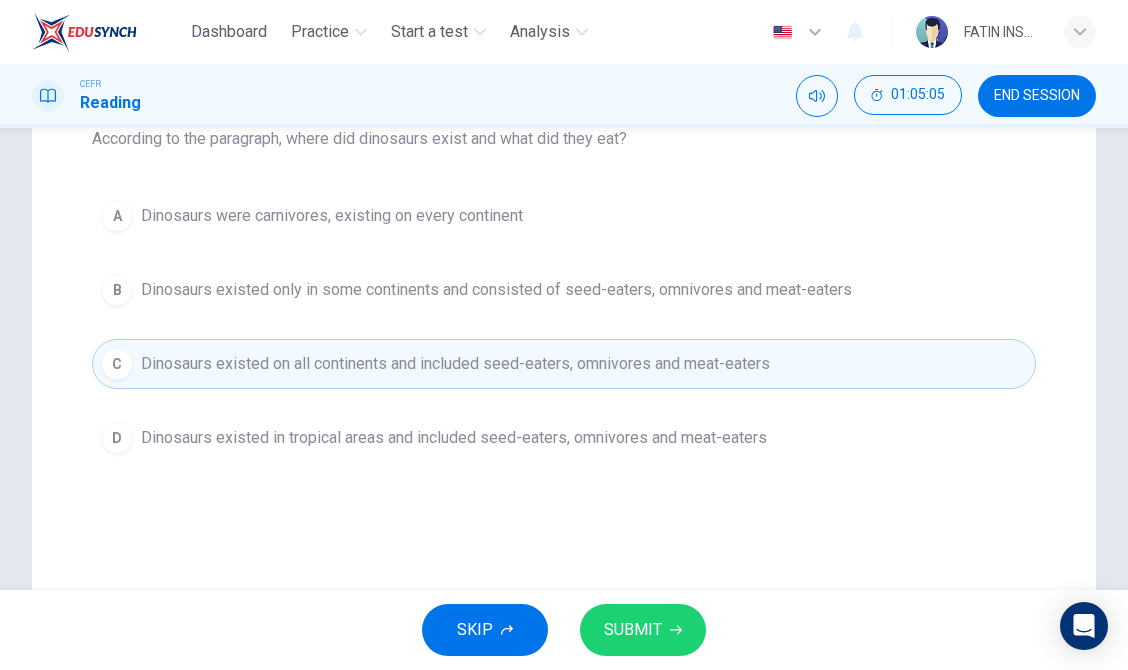 scroll, scrollTop: 236, scrollLeft: 0, axis: vertical 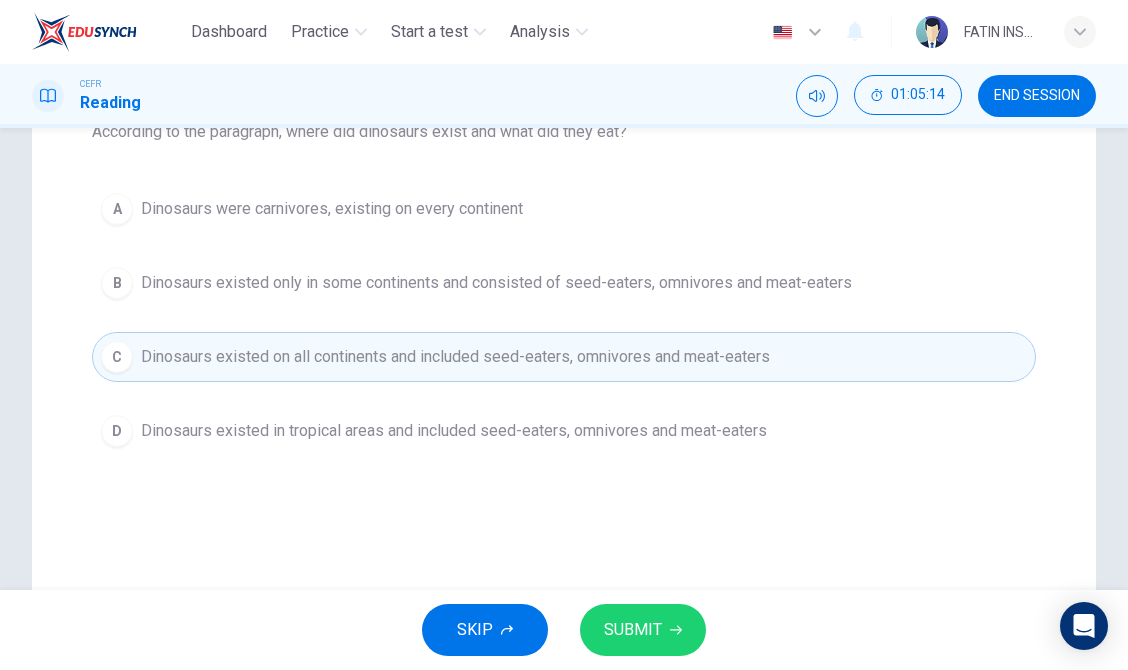 click on "SKIP SUBMIT" at bounding box center (564, 630) 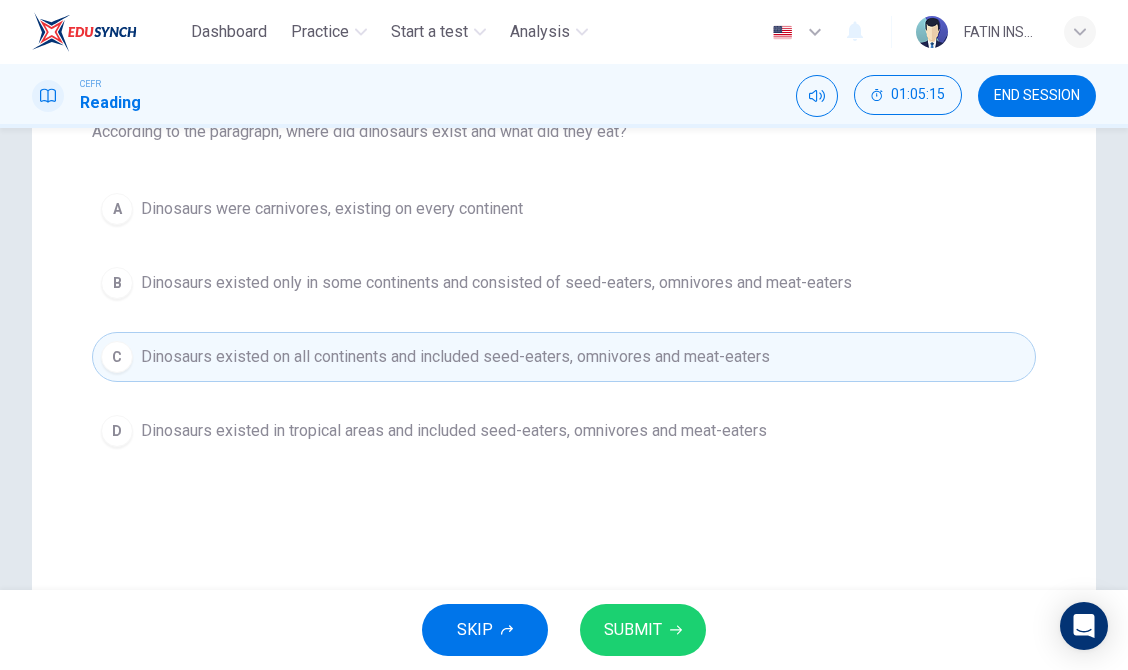 click on "SKIP SUBMIT" at bounding box center (564, 630) 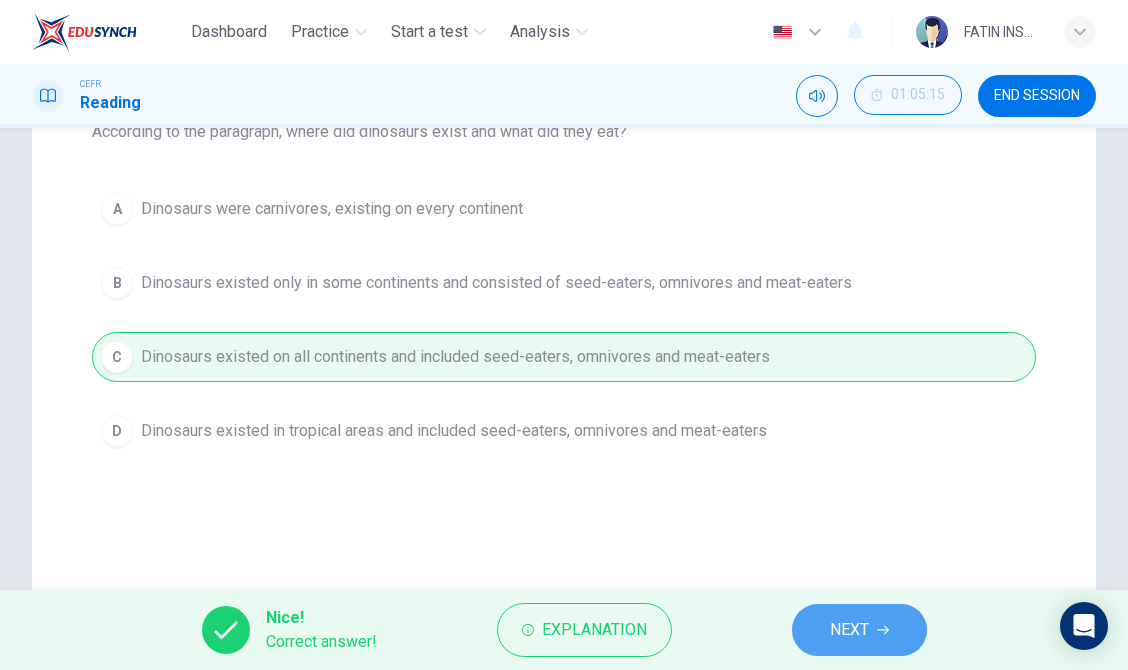 click on "NEXT" at bounding box center (859, 630) 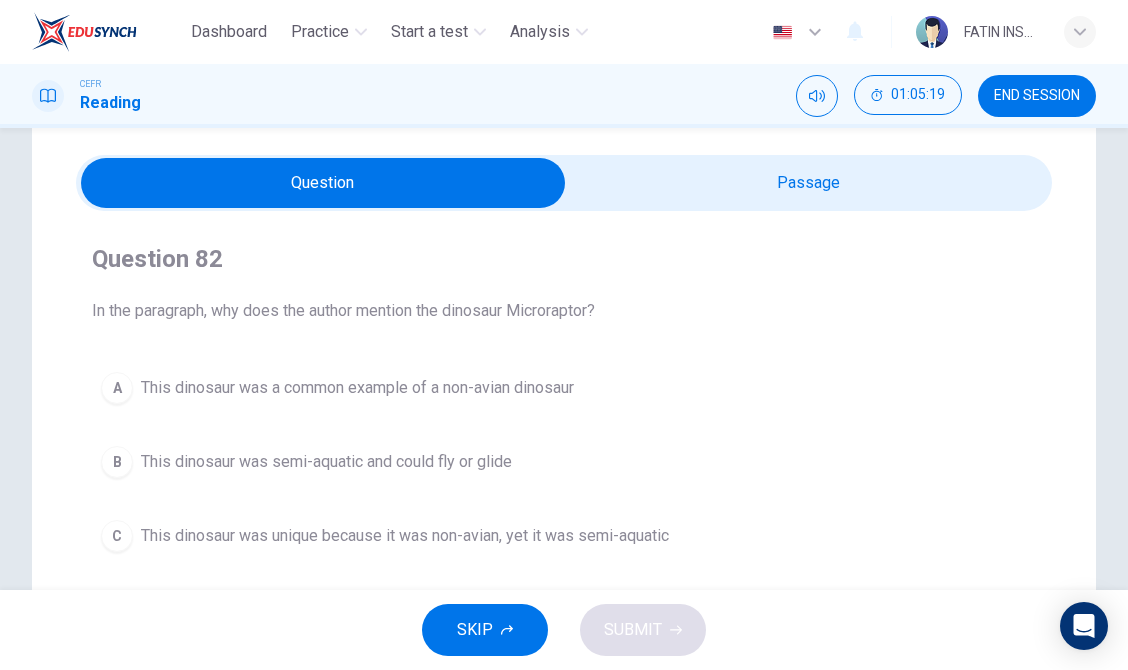 scroll, scrollTop: 0, scrollLeft: 0, axis: both 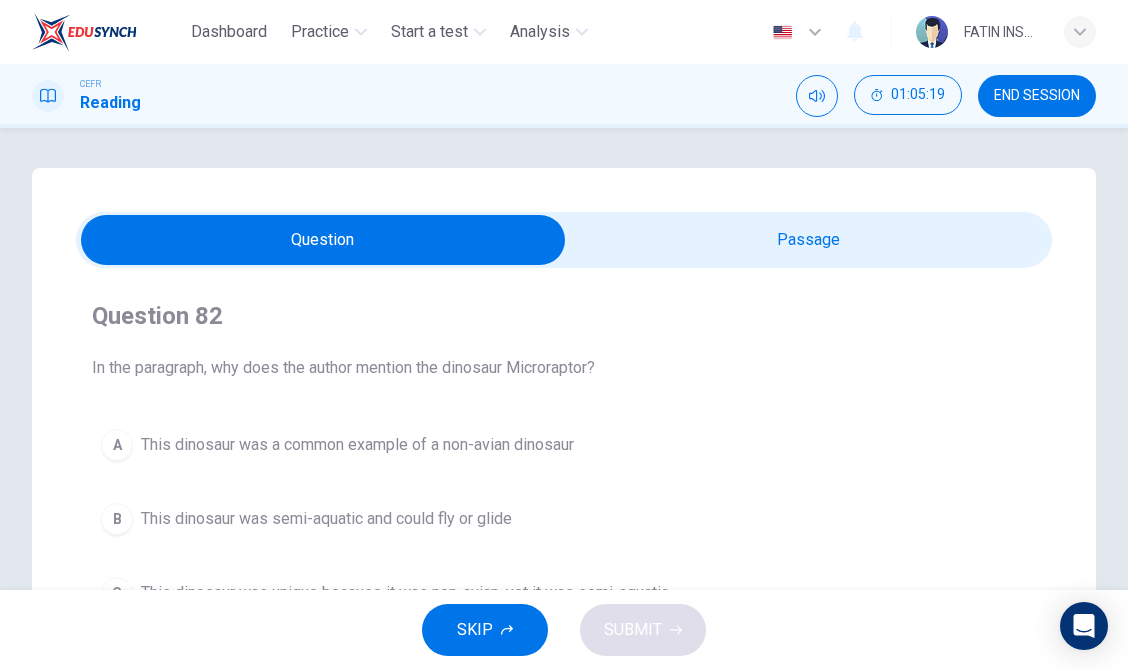 click at bounding box center [323, 240] 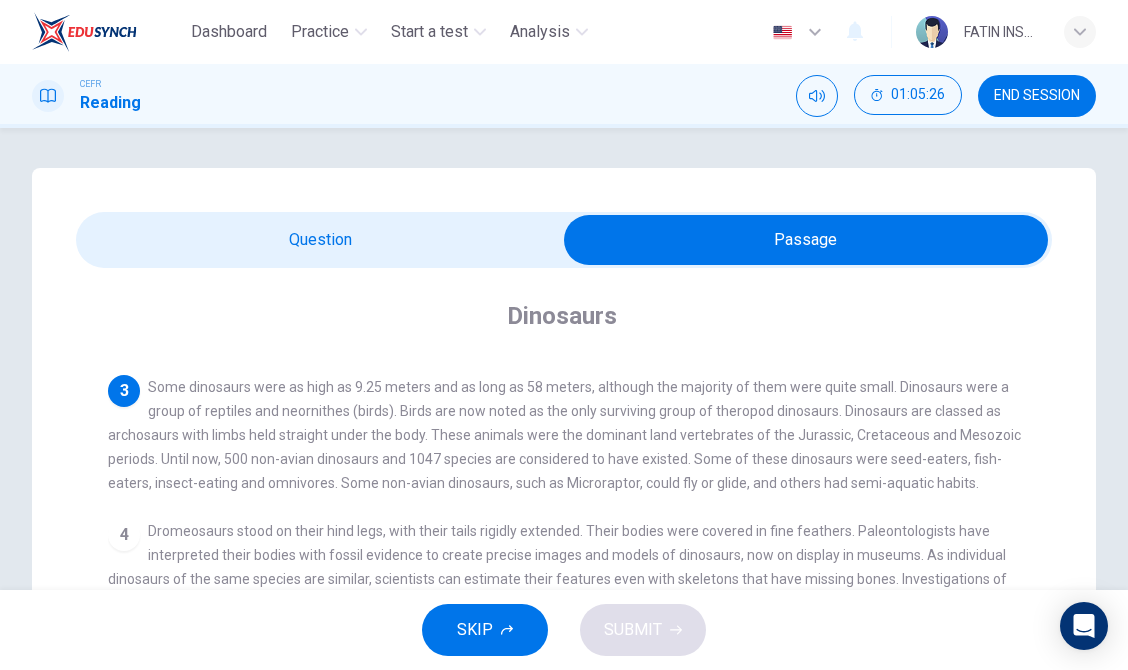 scroll, scrollTop: 153, scrollLeft: 0, axis: vertical 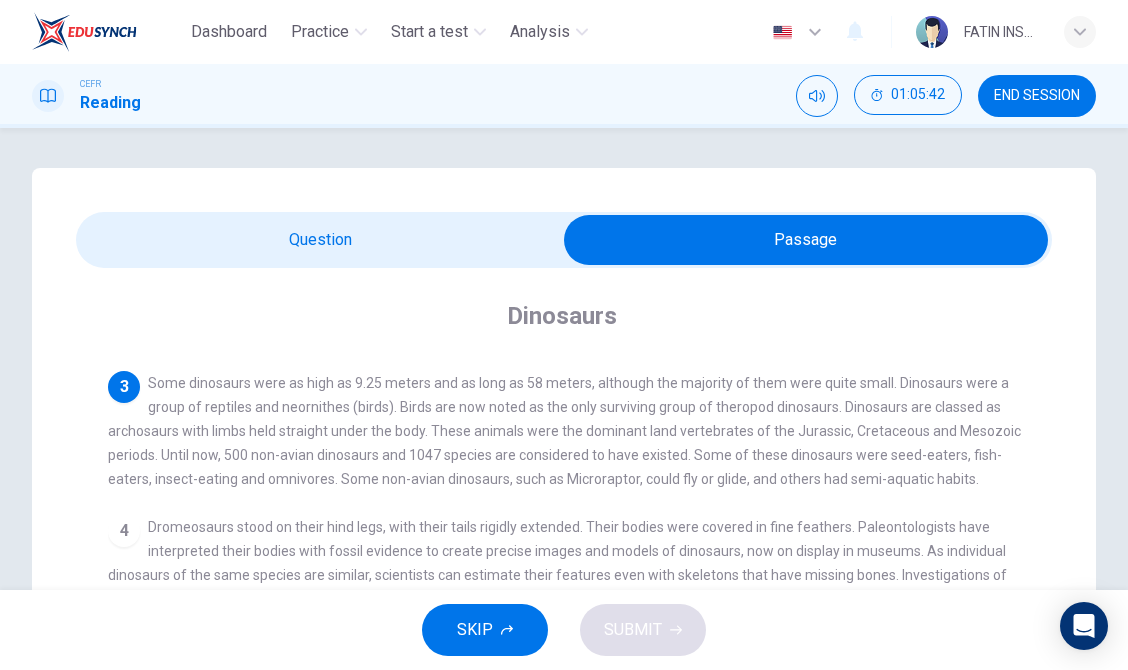 click at bounding box center (806, 240) 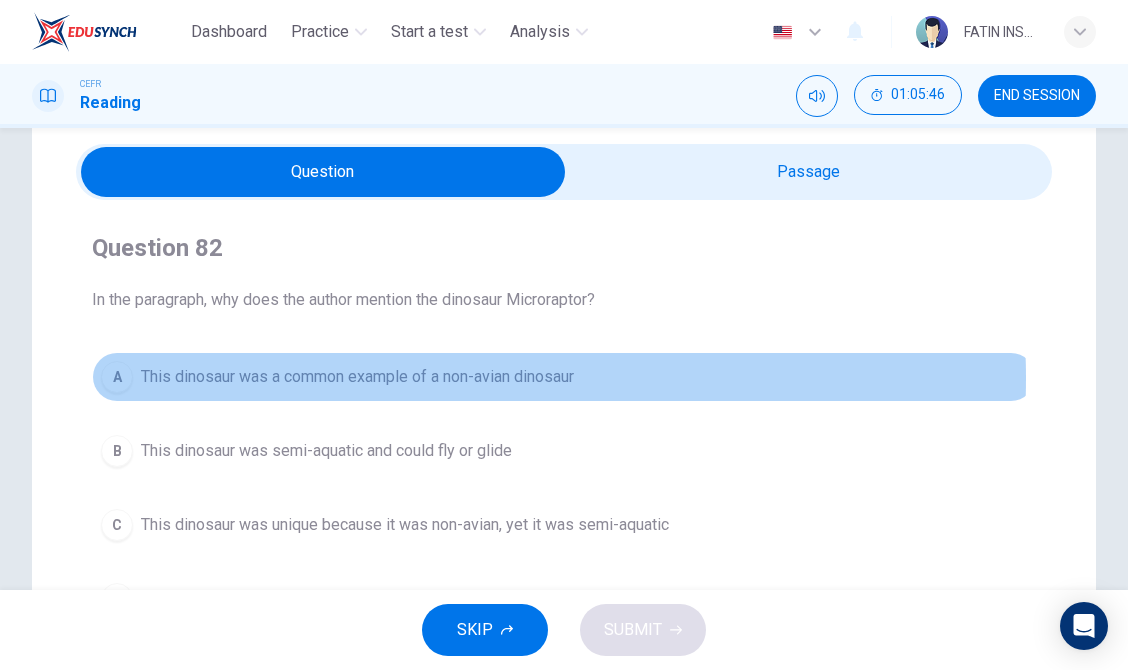 click on "This dinosaur was a common example of a non-avian dinosaur" at bounding box center [357, 377] 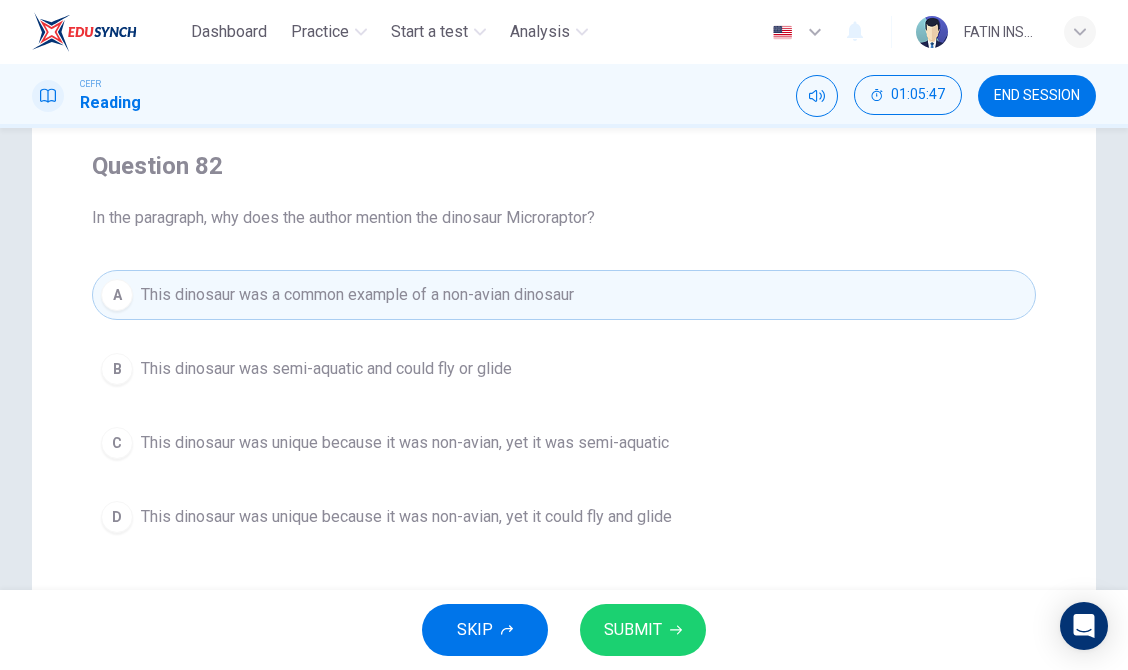 scroll, scrollTop: 175, scrollLeft: 0, axis: vertical 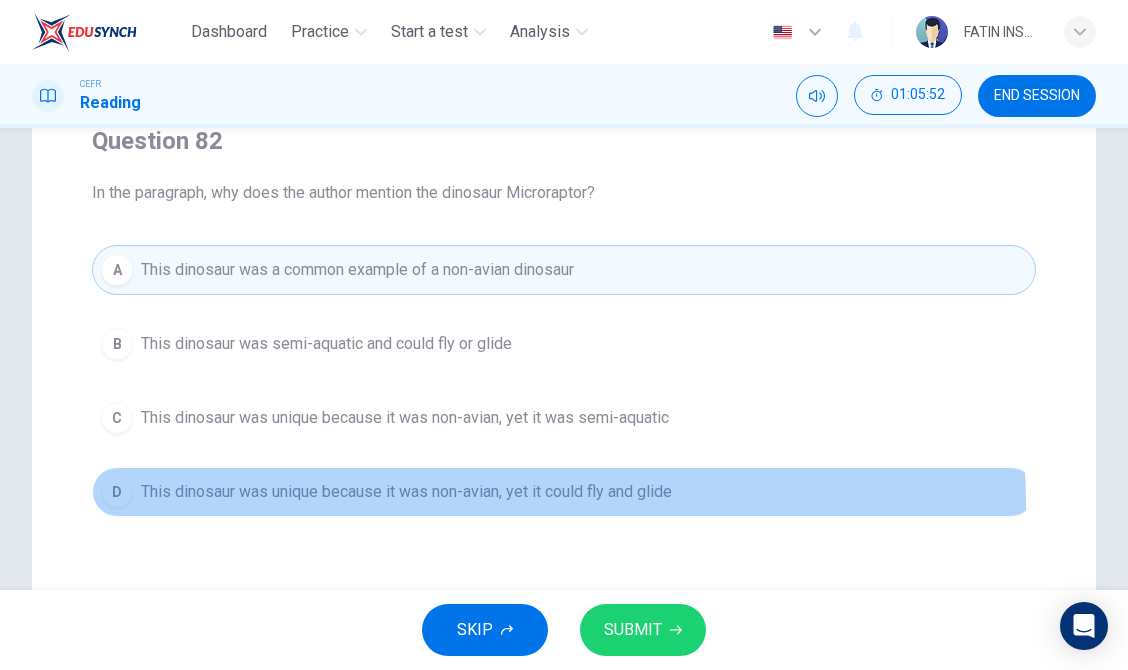 click on "This dinosaur was unique because it was non-avian, yet it could fly and glide" at bounding box center [406, 492] 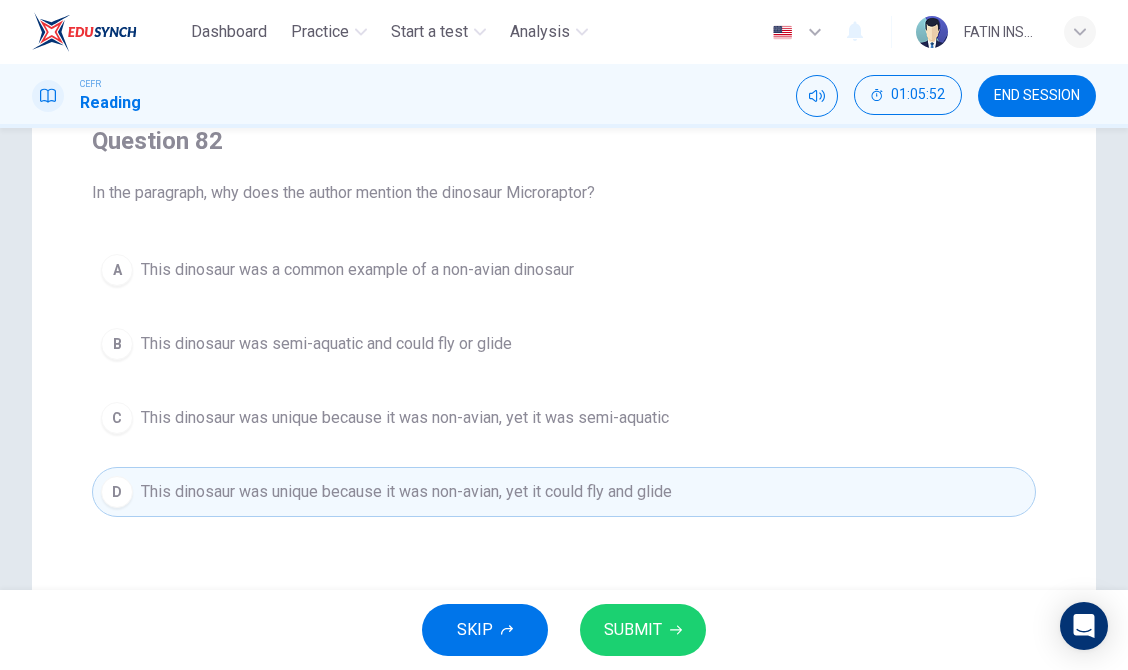 click on "SUBMIT" at bounding box center (633, 630) 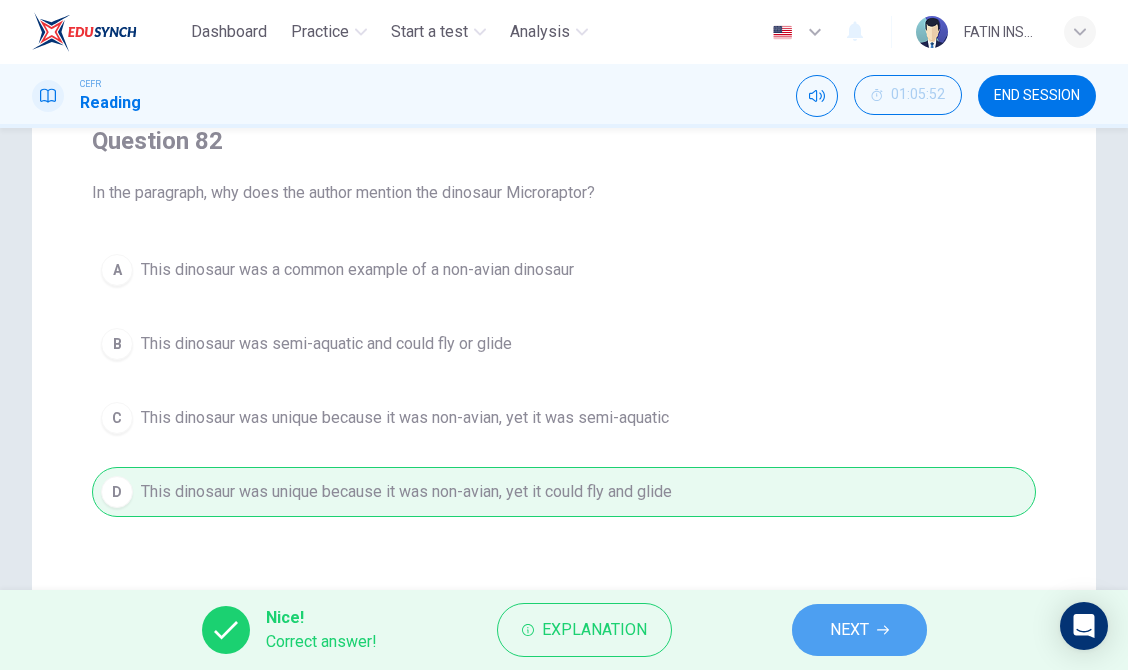 click on "NEXT" at bounding box center (859, 630) 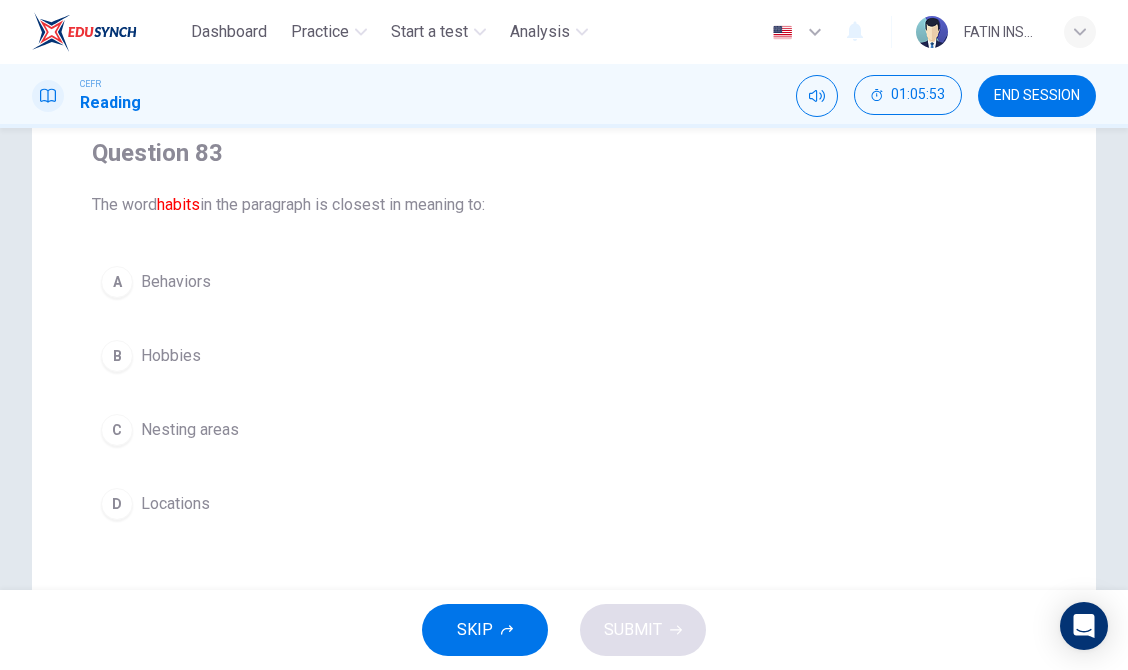 scroll, scrollTop: 77, scrollLeft: 0, axis: vertical 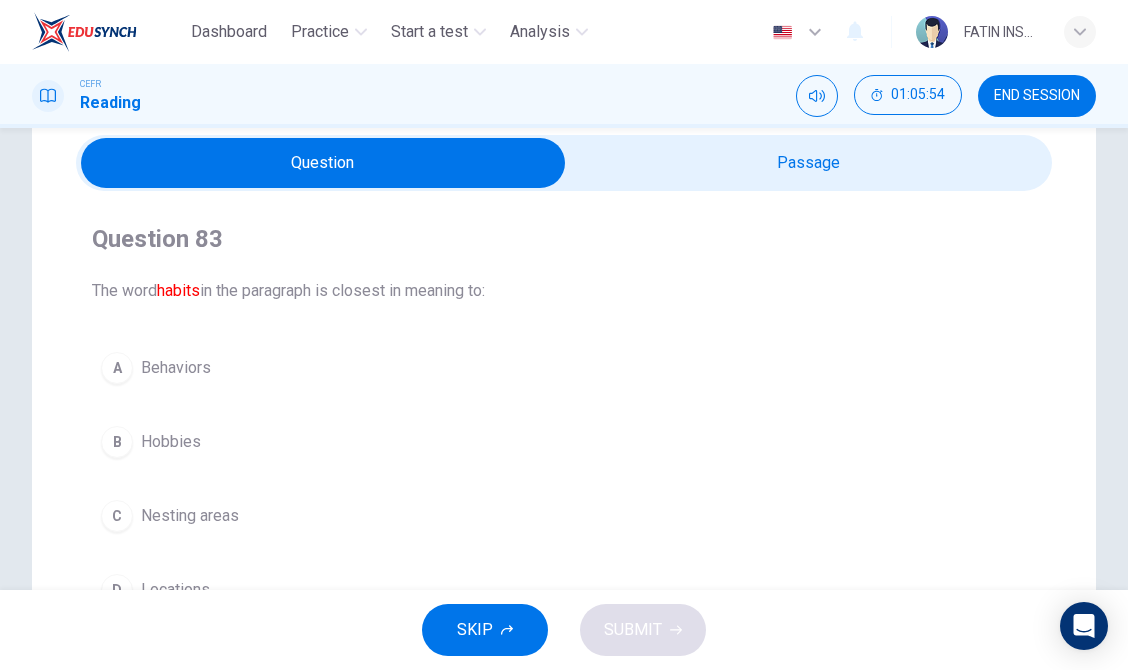 click at bounding box center (323, 163) 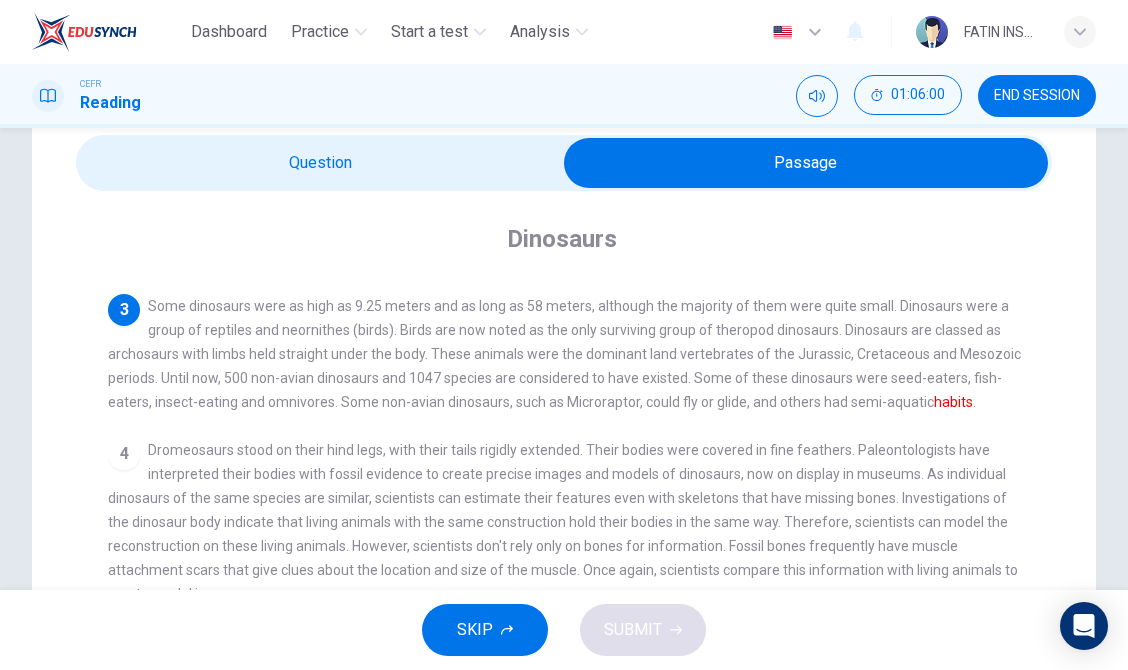 scroll, scrollTop: 123, scrollLeft: 0, axis: vertical 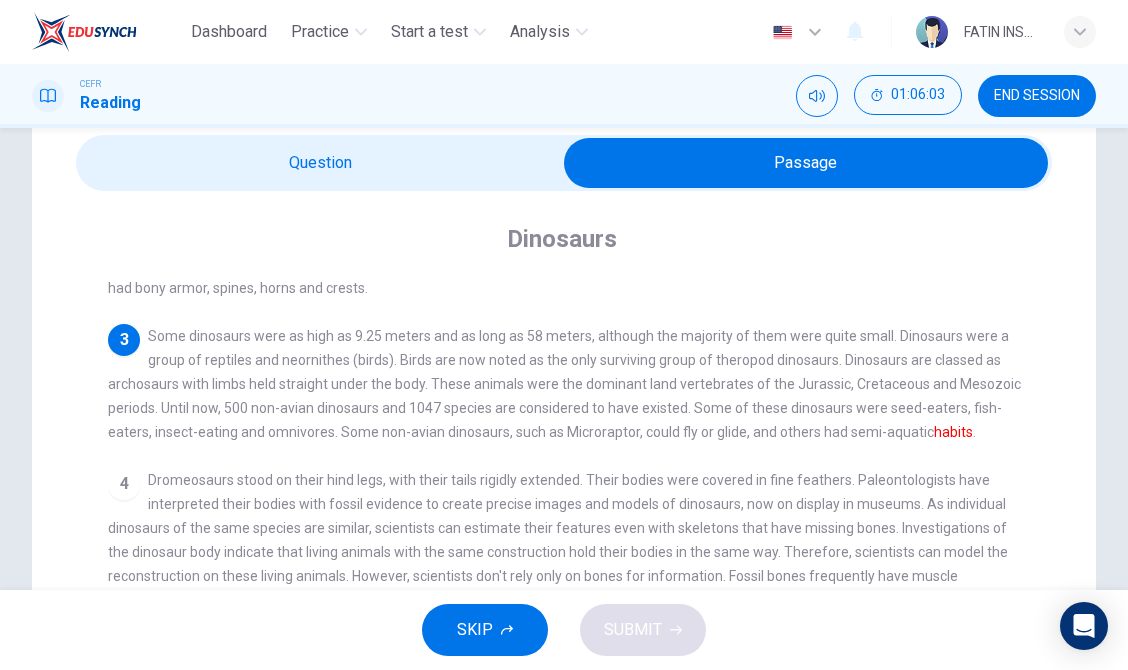 click on "Dinosaurs 1 Dinosaurs first appeared [DATE], during the Triassic period. They existed throughout the Jurassic period ([DATE]) until the end of the Cretaceous period ([DATE]). At that point, an extinction event occurred, but their descendants still include birds and reptiles [DATE]. 2 Paleontologists have narrowed down 500 specific genera and more than 1,000 different species of non-avian dinosaurs on every continent, based on their studies of fossil evidence. Dinosaurs were both biped and quadrupedal, both meat-eating and plant-eating. Some had bony armor, spines, horns and crests. 3 habits . 4 5 6 7" at bounding box center (564, 609) 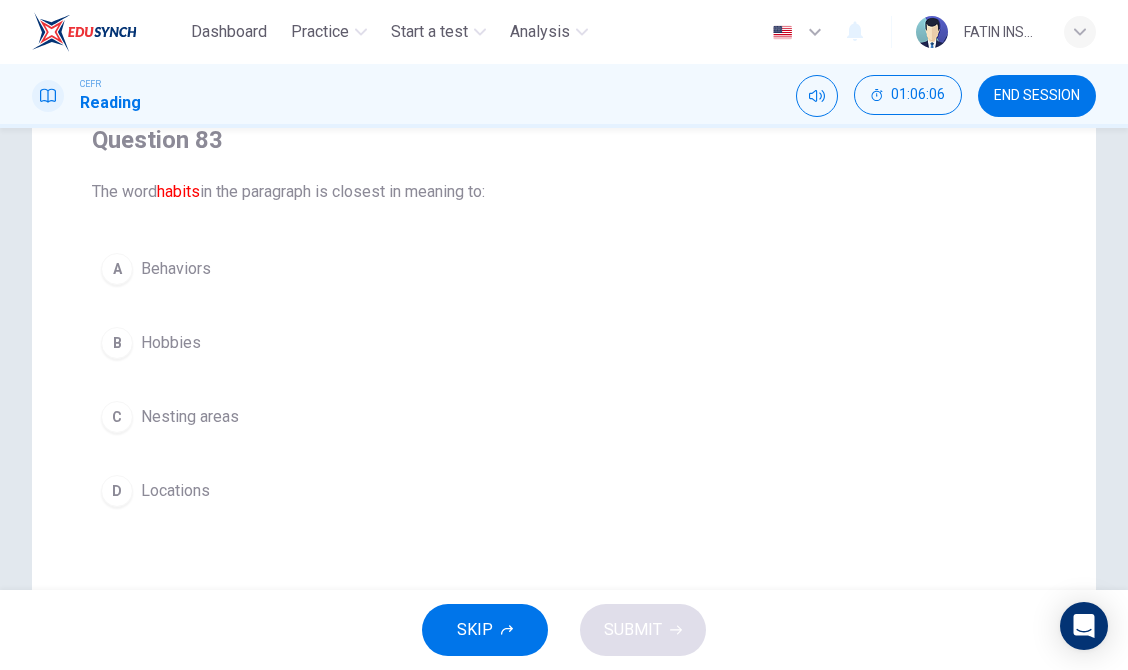 scroll, scrollTop: 177, scrollLeft: 0, axis: vertical 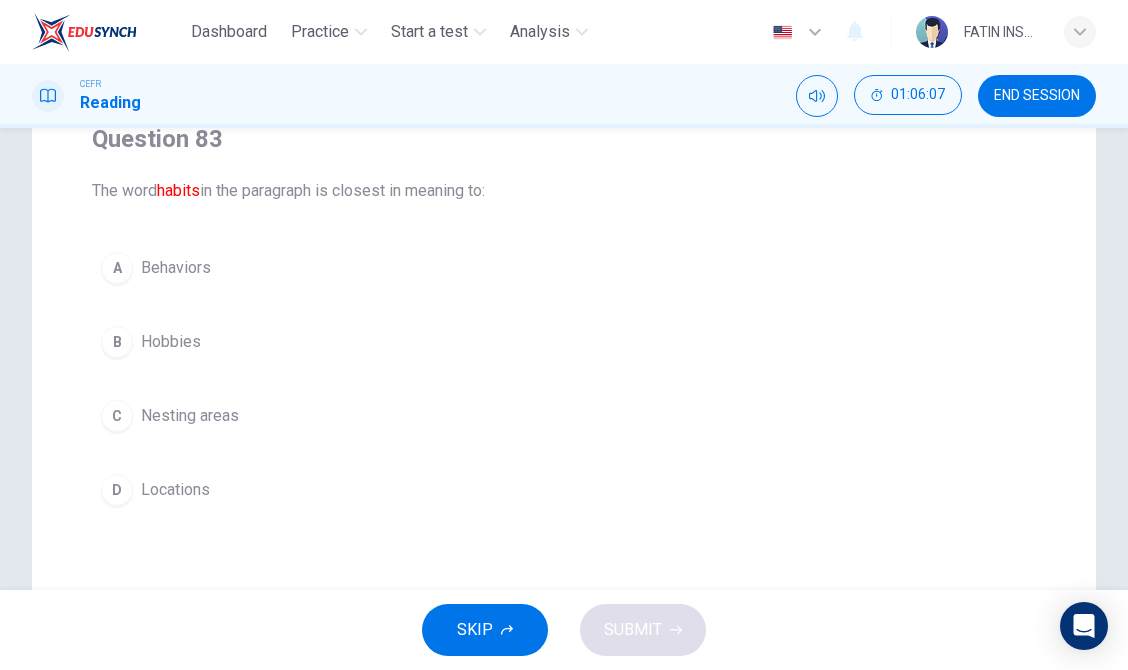 click on "Behaviors" at bounding box center (176, 268) 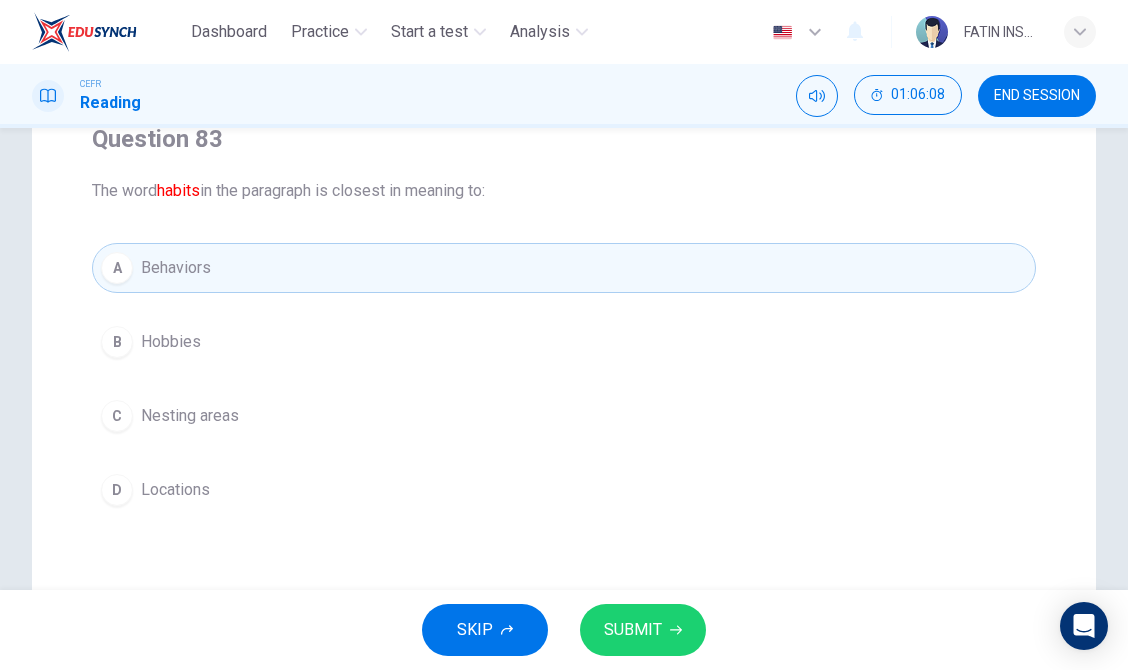 click on "SKIP SUBMIT" at bounding box center (564, 630) 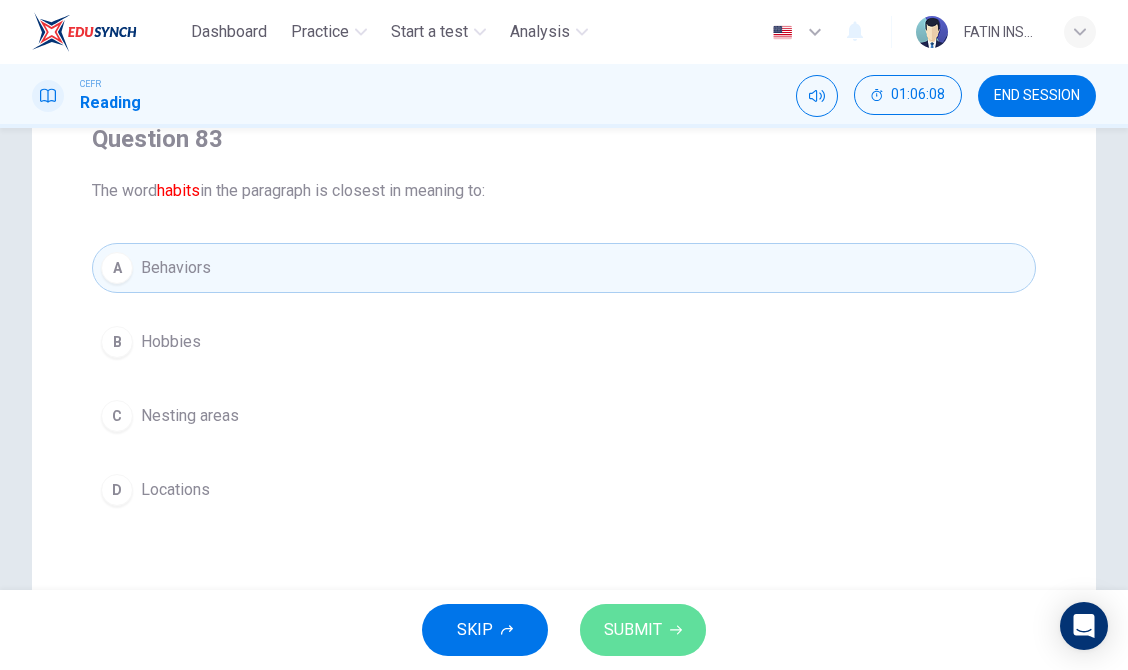 click on "SUBMIT" at bounding box center [633, 630] 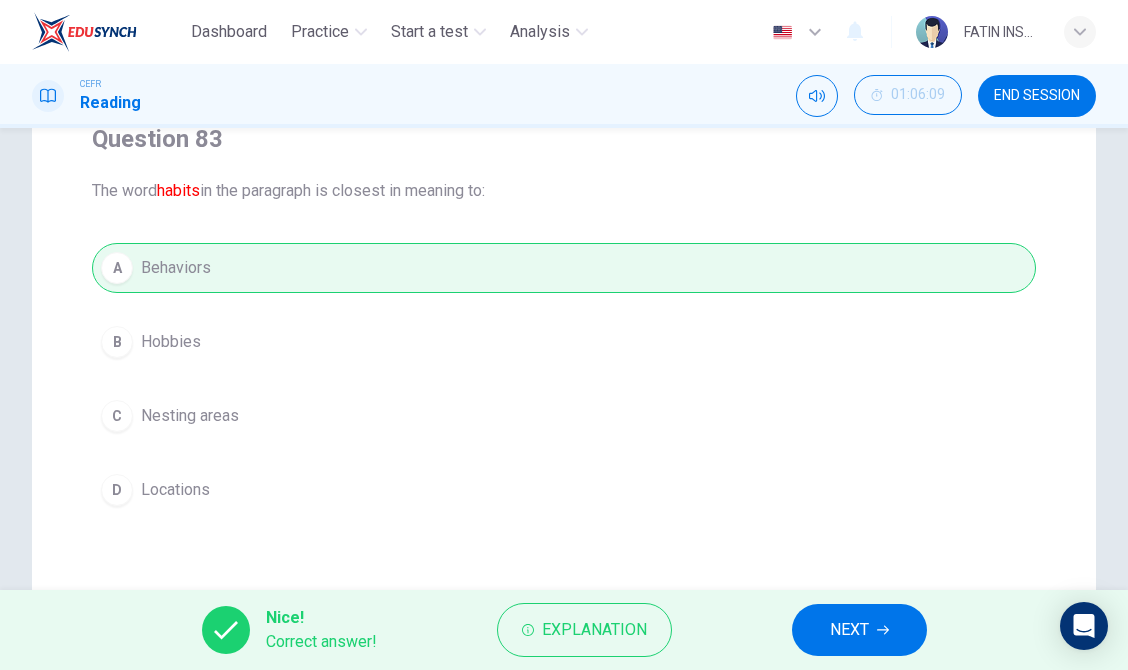 click on "NEXT" at bounding box center [849, 630] 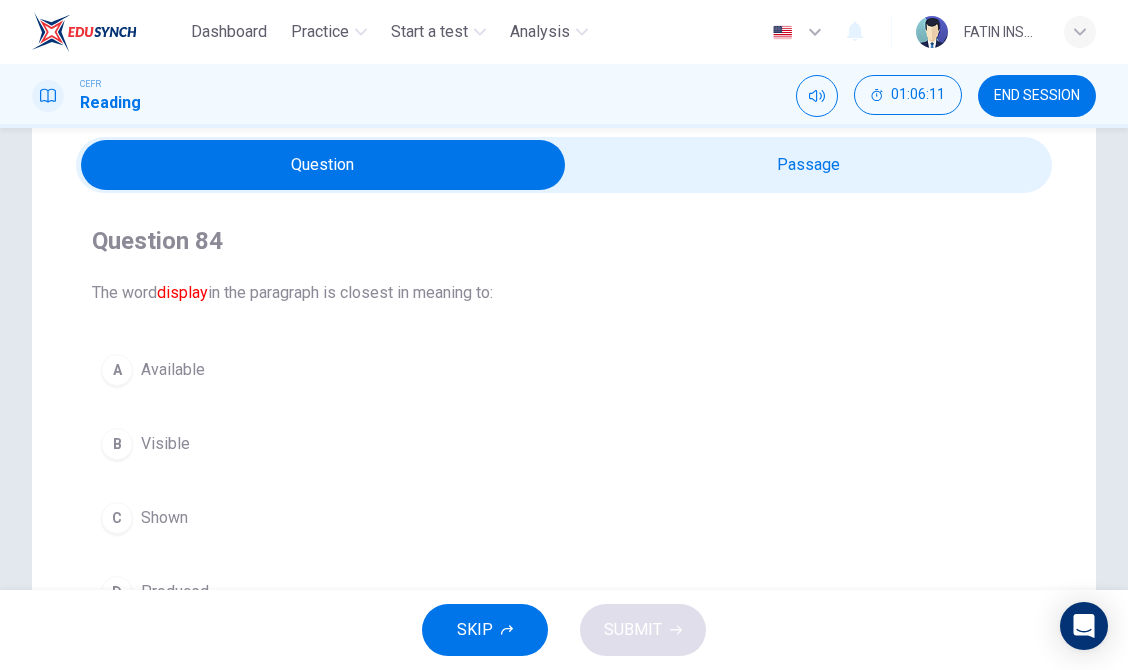 scroll, scrollTop: 0, scrollLeft: 0, axis: both 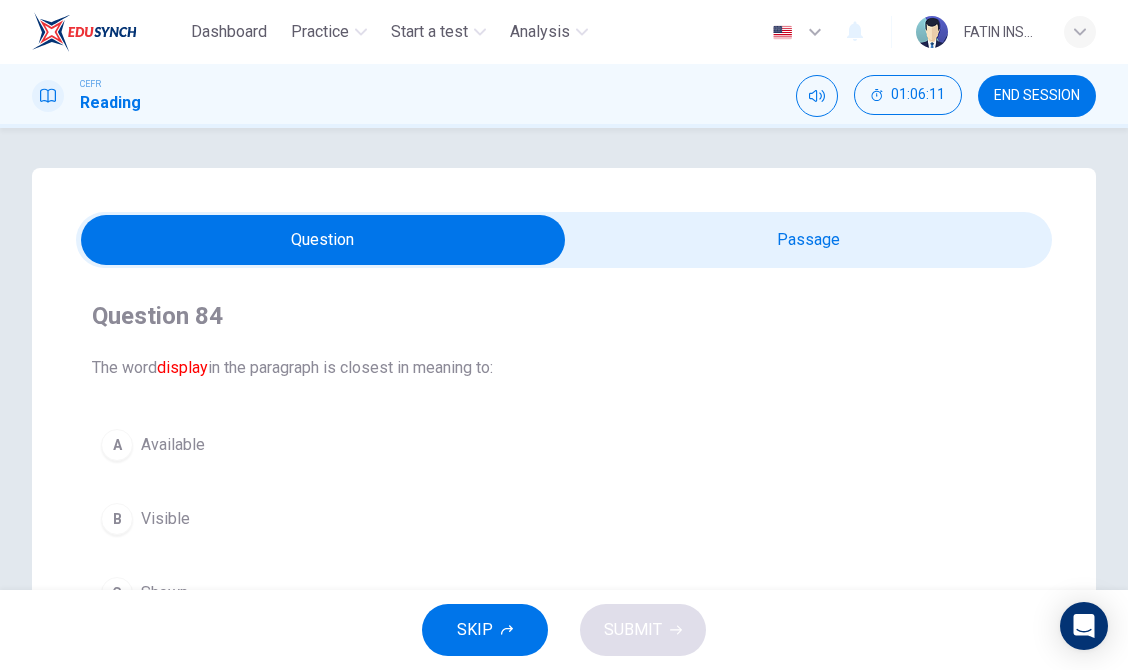 click at bounding box center [323, 240] 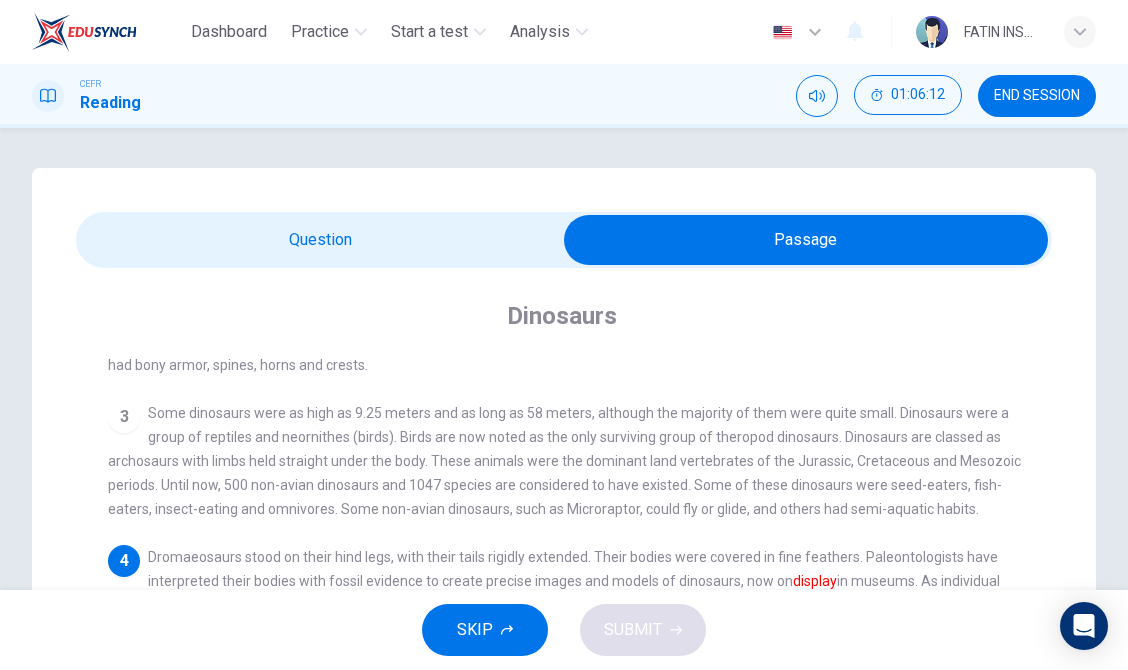 scroll, scrollTop: 356, scrollLeft: 0, axis: vertical 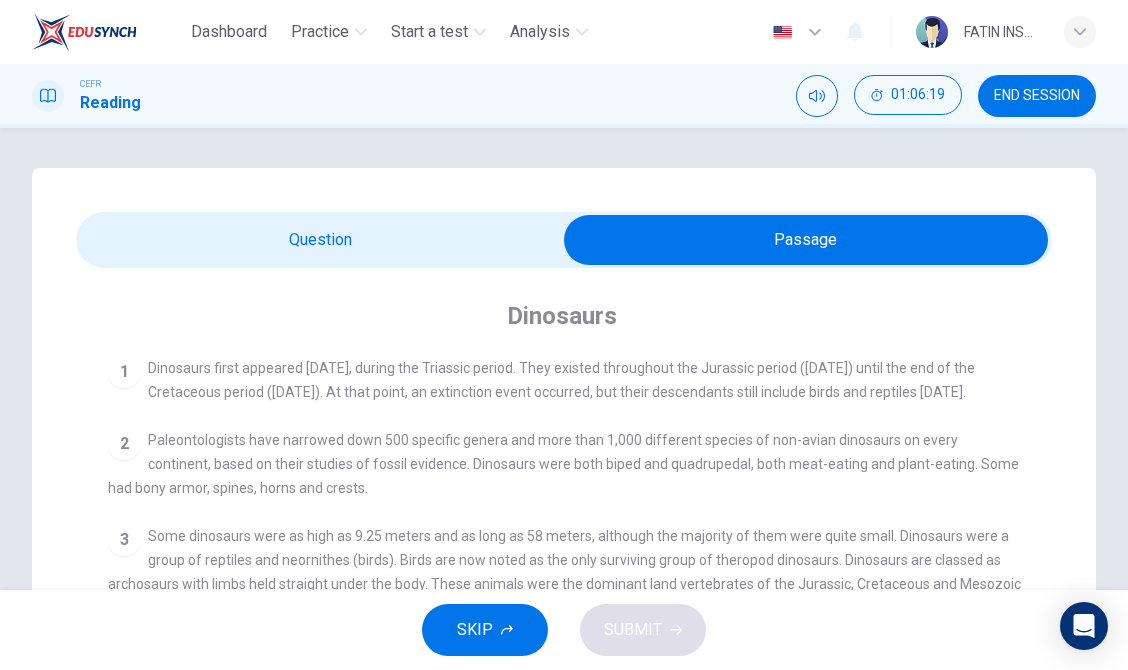 click at bounding box center [806, 240] 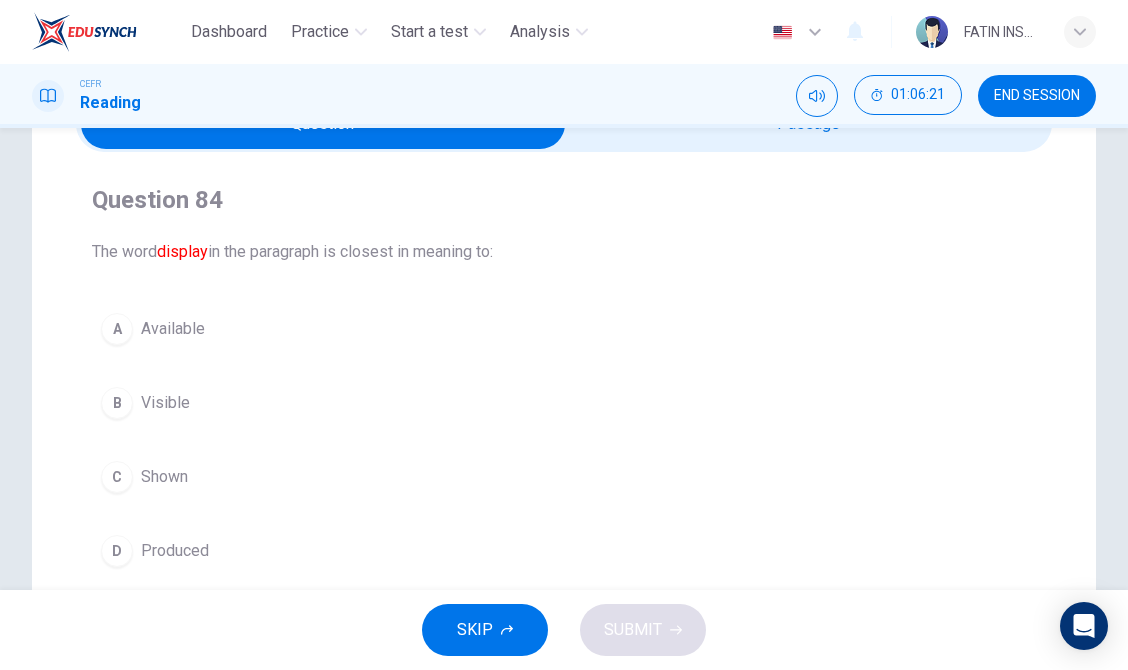 scroll, scrollTop: 139, scrollLeft: 0, axis: vertical 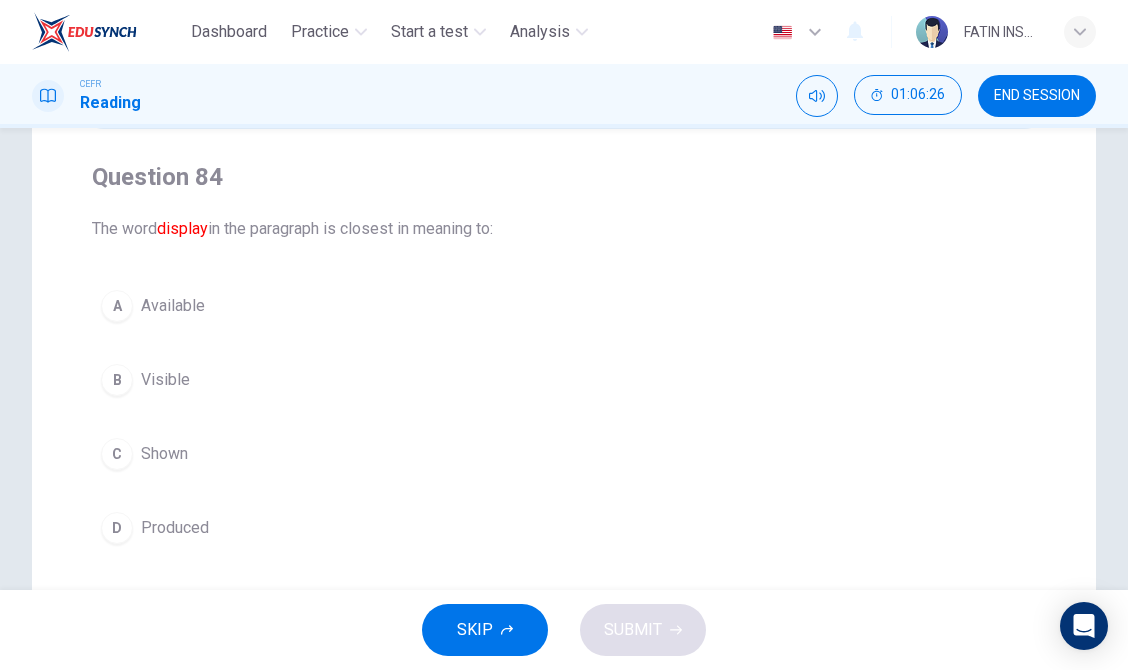 click on "Visible" at bounding box center [165, 380] 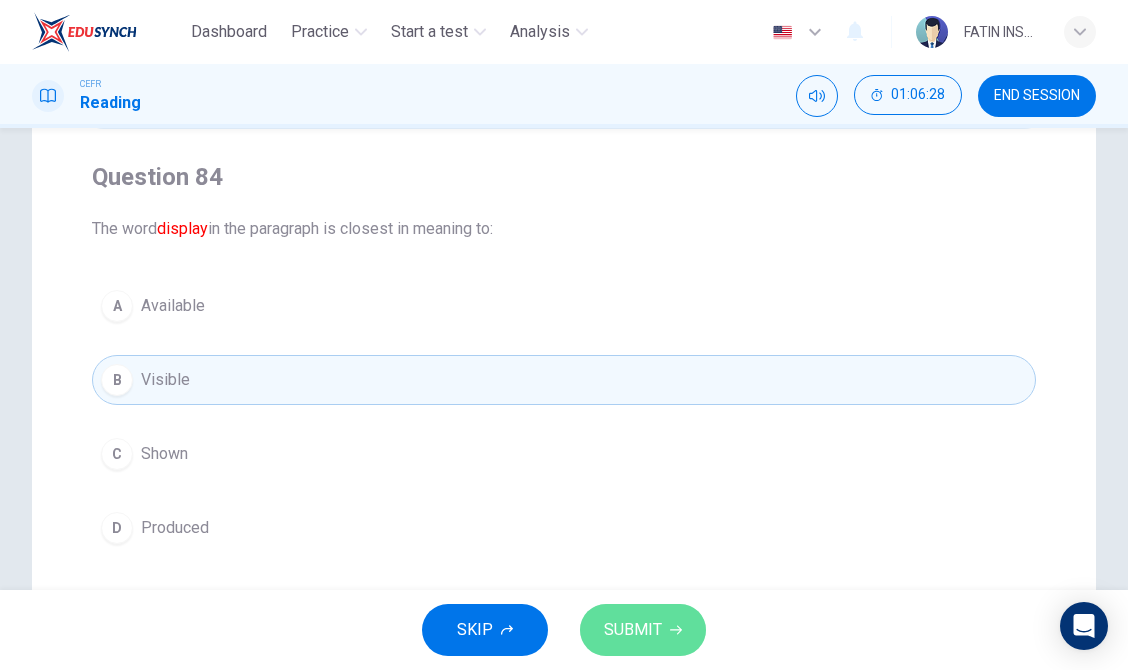 click on "SUBMIT" at bounding box center [643, 630] 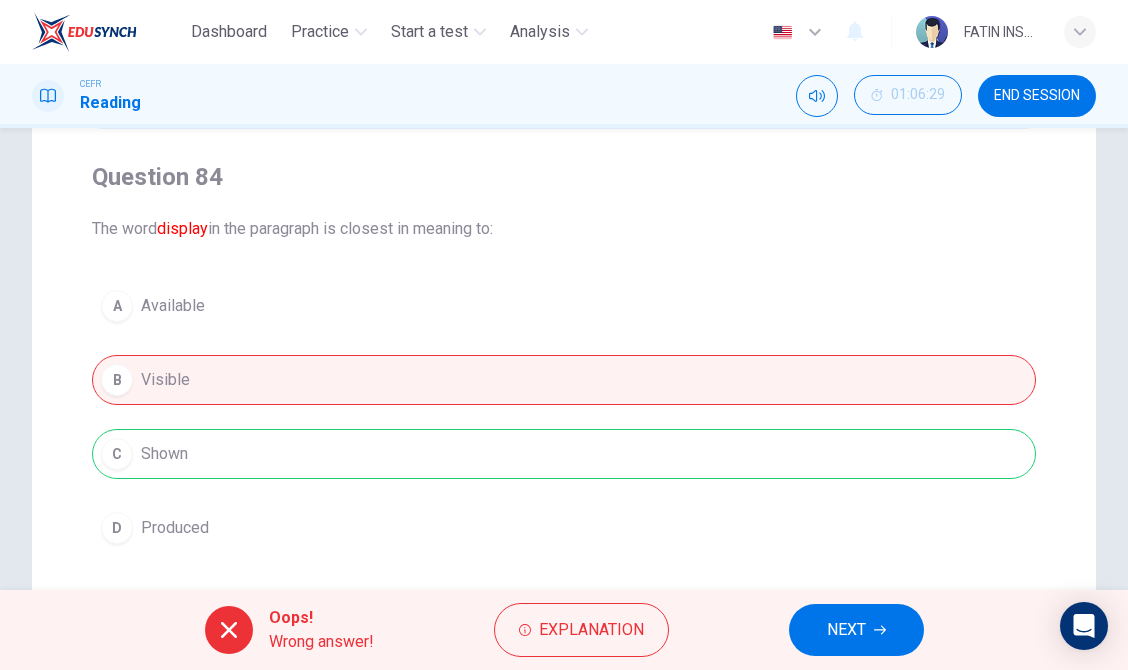 click on "NEXT" at bounding box center [846, 630] 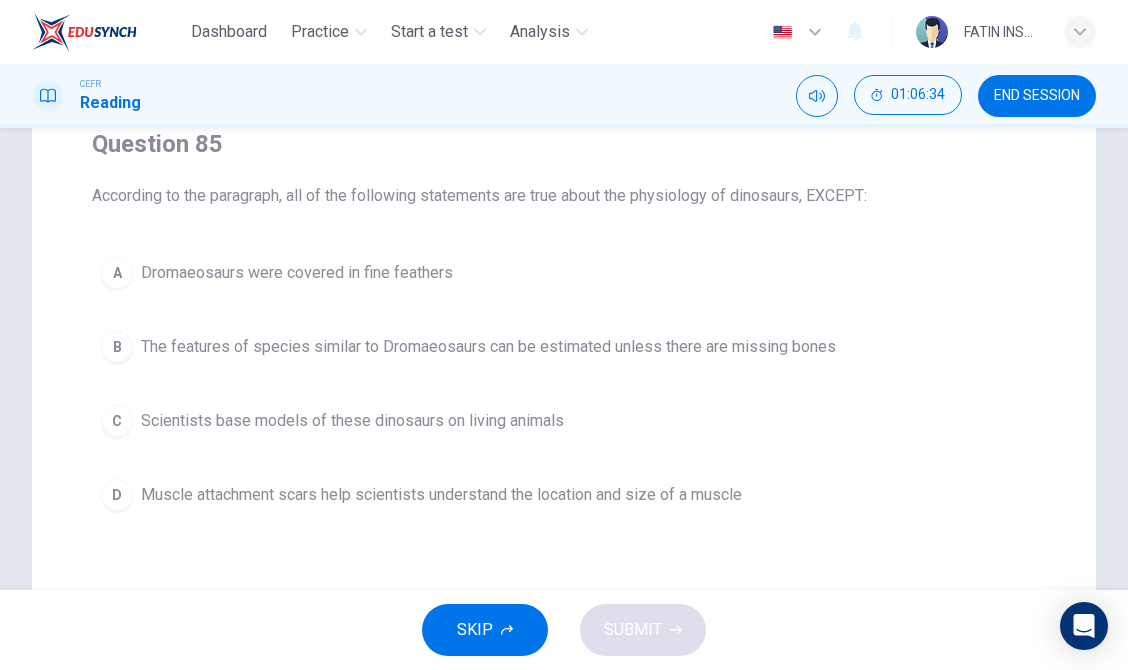 scroll, scrollTop: 0, scrollLeft: 0, axis: both 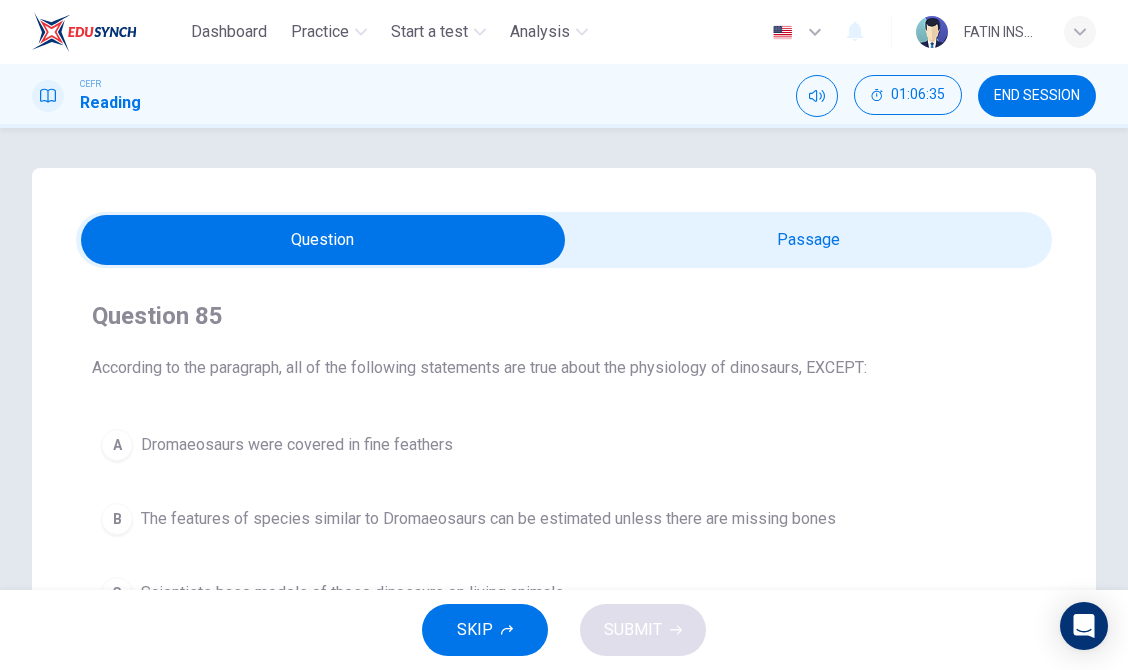 click at bounding box center [323, 240] 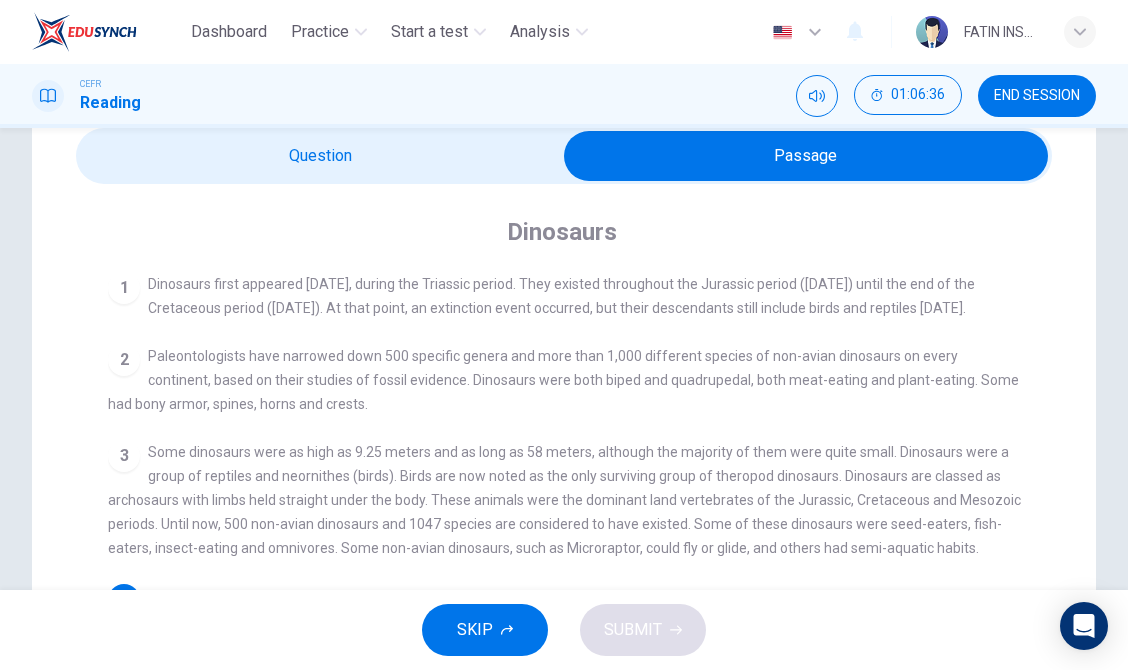 scroll, scrollTop: 170, scrollLeft: 0, axis: vertical 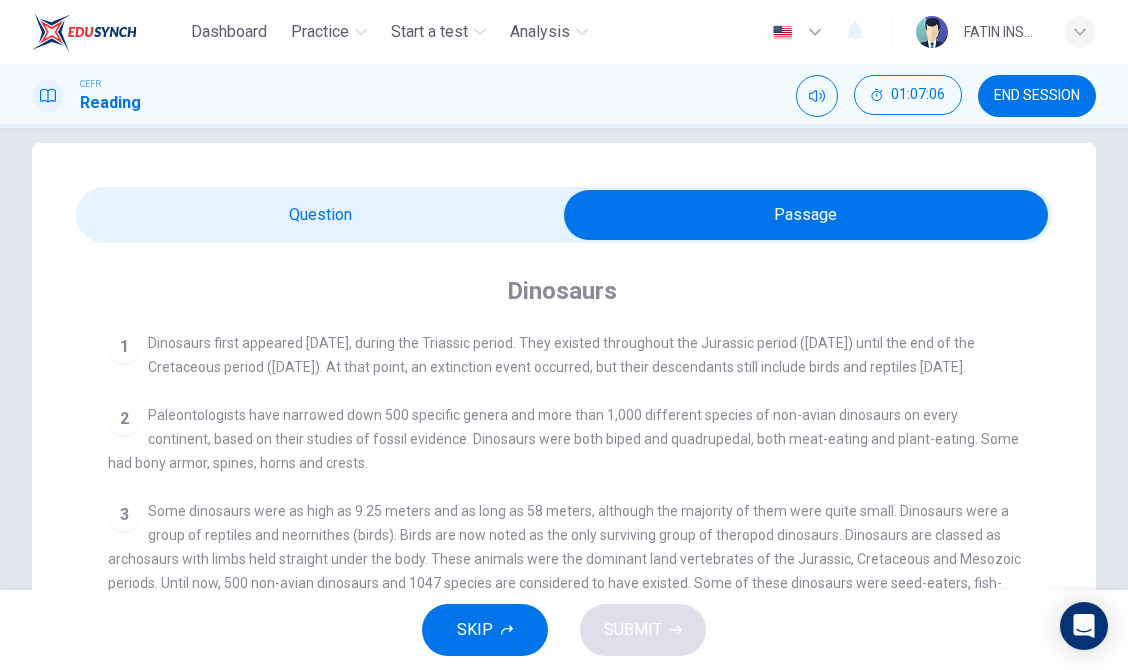 click at bounding box center (806, 215) 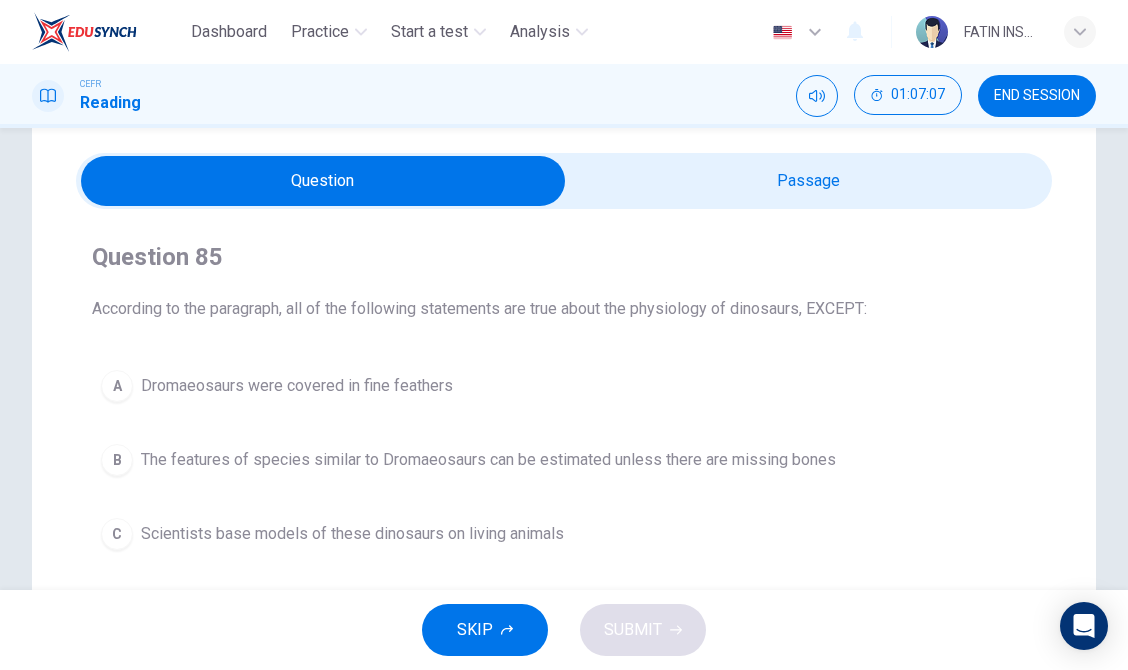 scroll, scrollTop: 98, scrollLeft: 0, axis: vertical 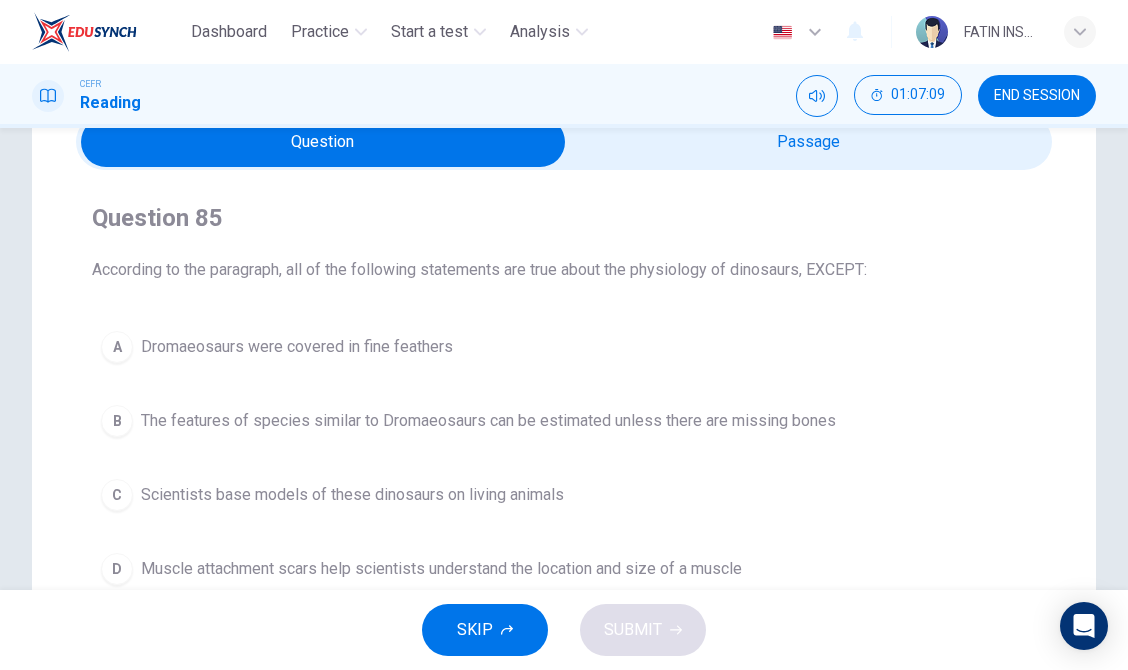 click at bounding box center [323, 142] 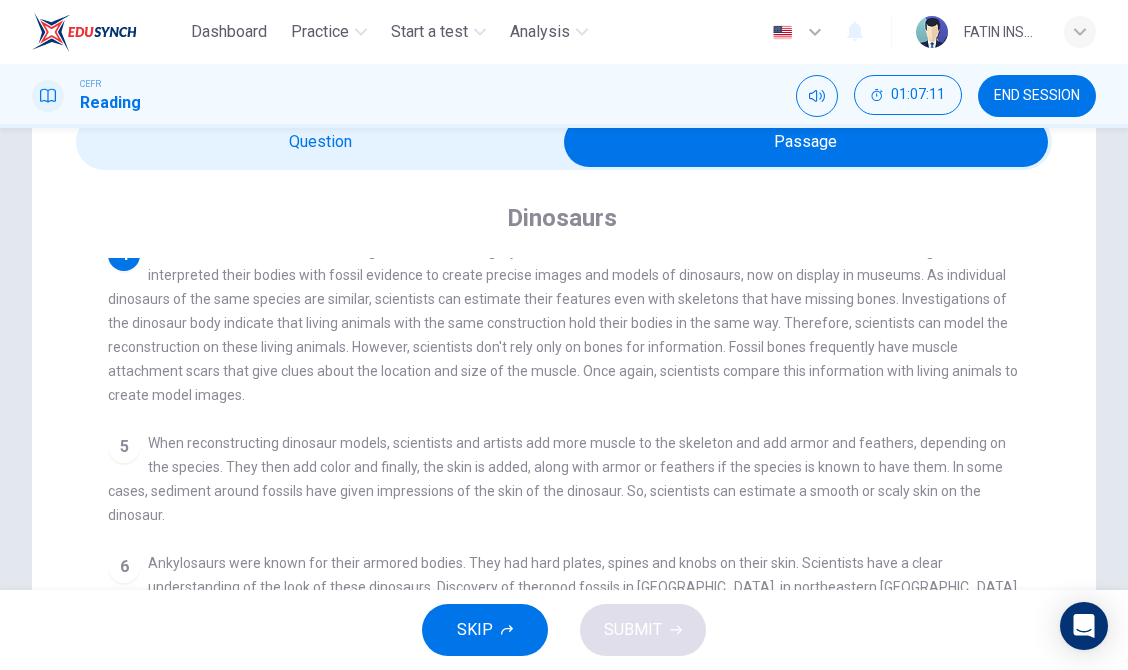 scroll, scrollTop: 329, scrollLeft: 0, axis: vertical 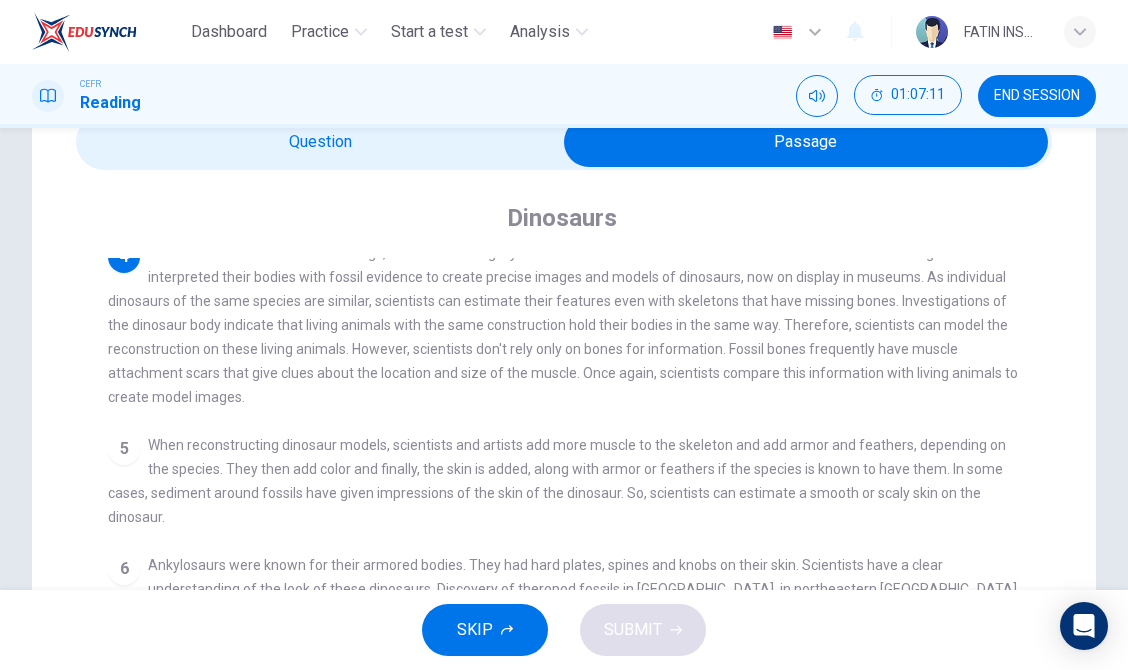 click at bounding box center (806, 142) 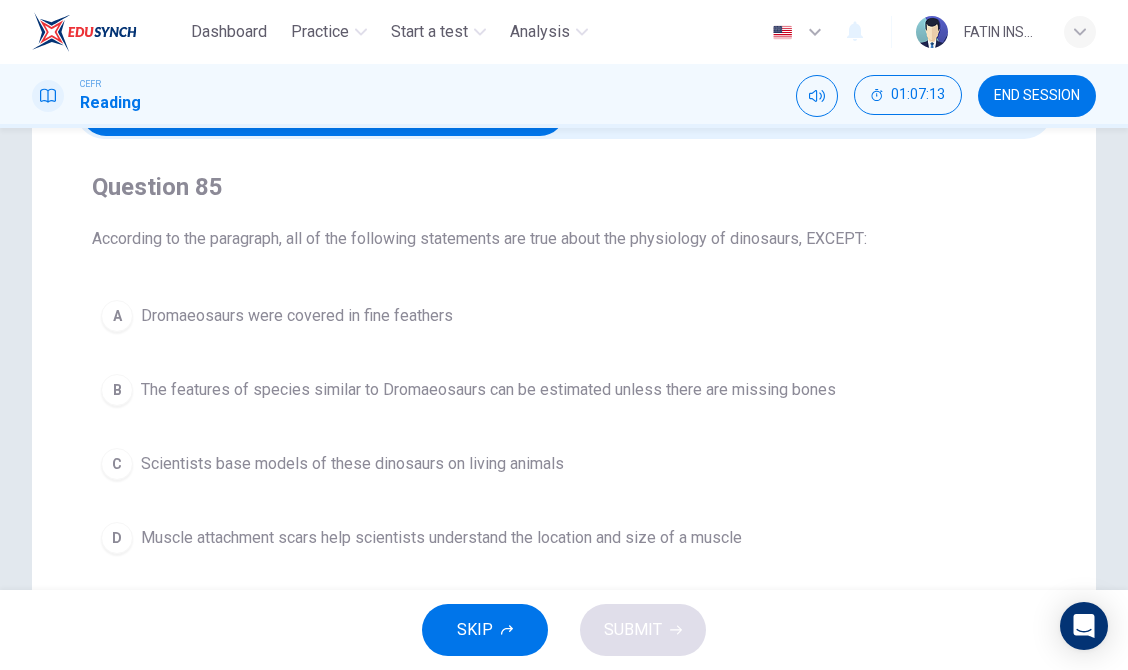 scroll, scrollTop: 164, scrollLeft: 0, axis: vertical 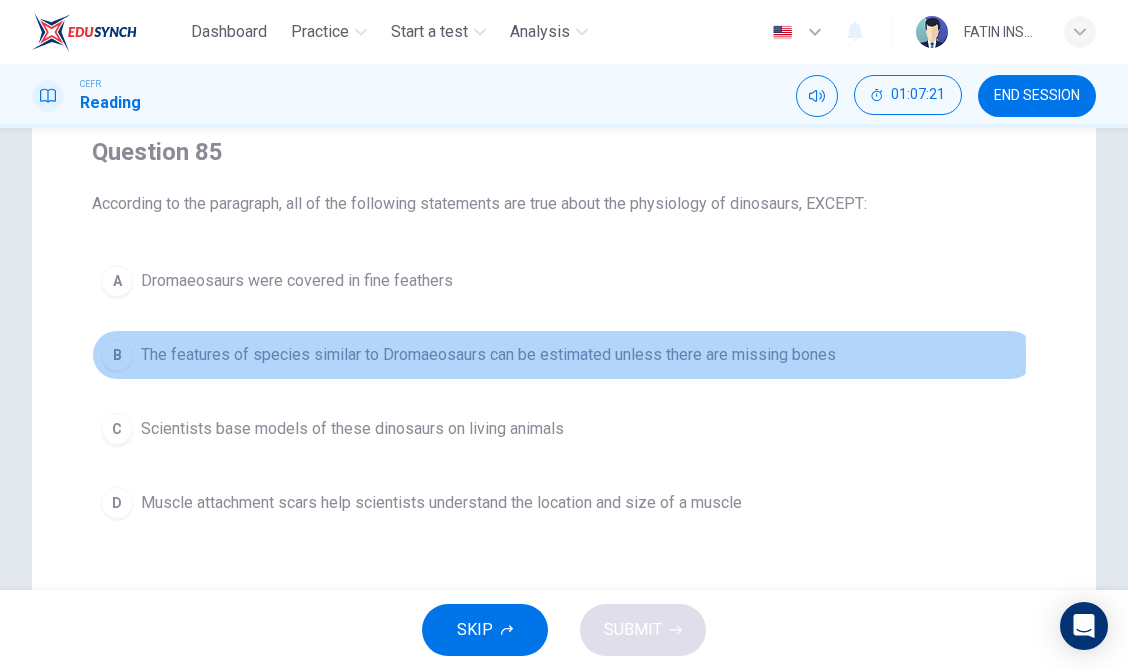click on "The features of species similar to Dromaeosaurs can be estimated unless there are missing bones" at bounding box center (488, 355) 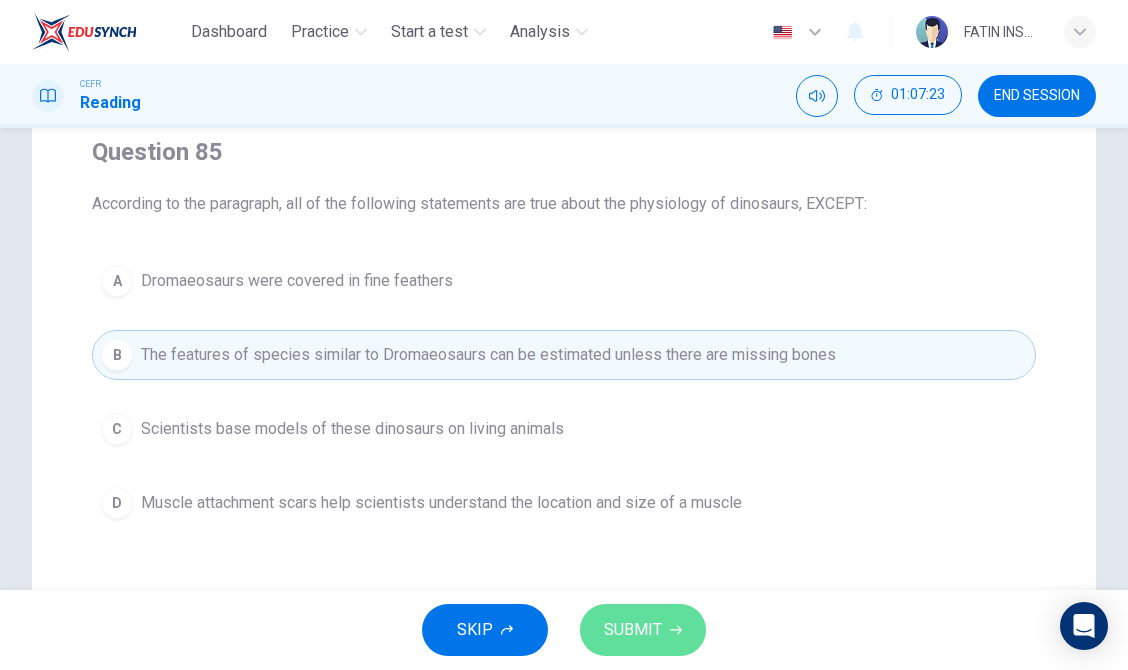 click on "SUBMIT" at bounding box center (633, 630) 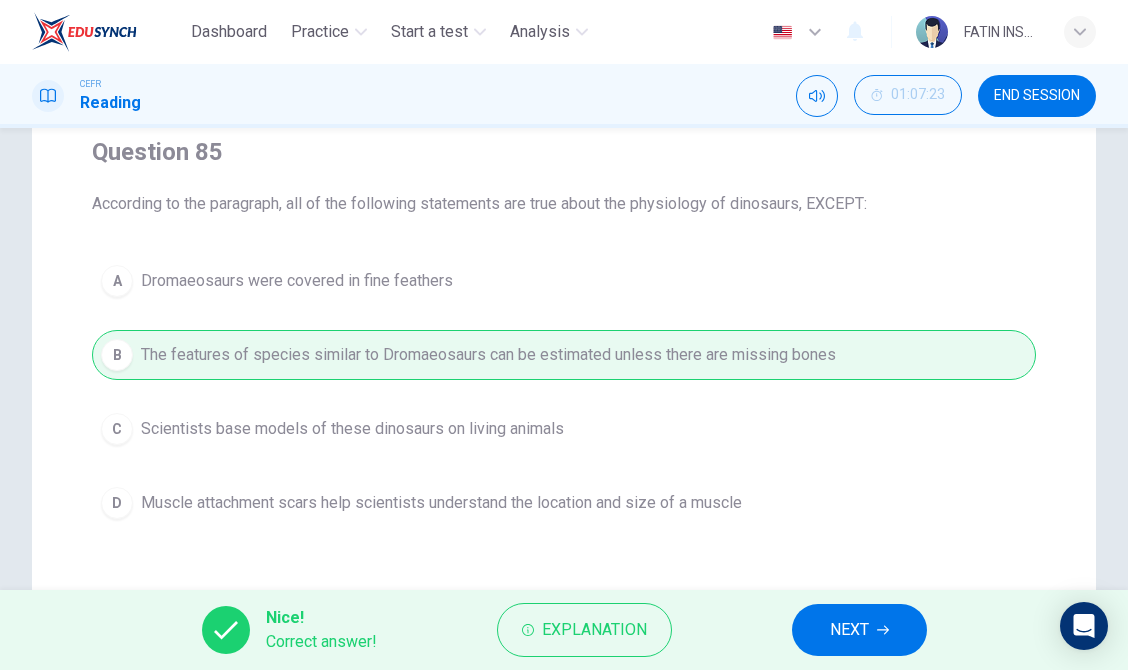 click on "NEXT" at bounding box center [849, 630] 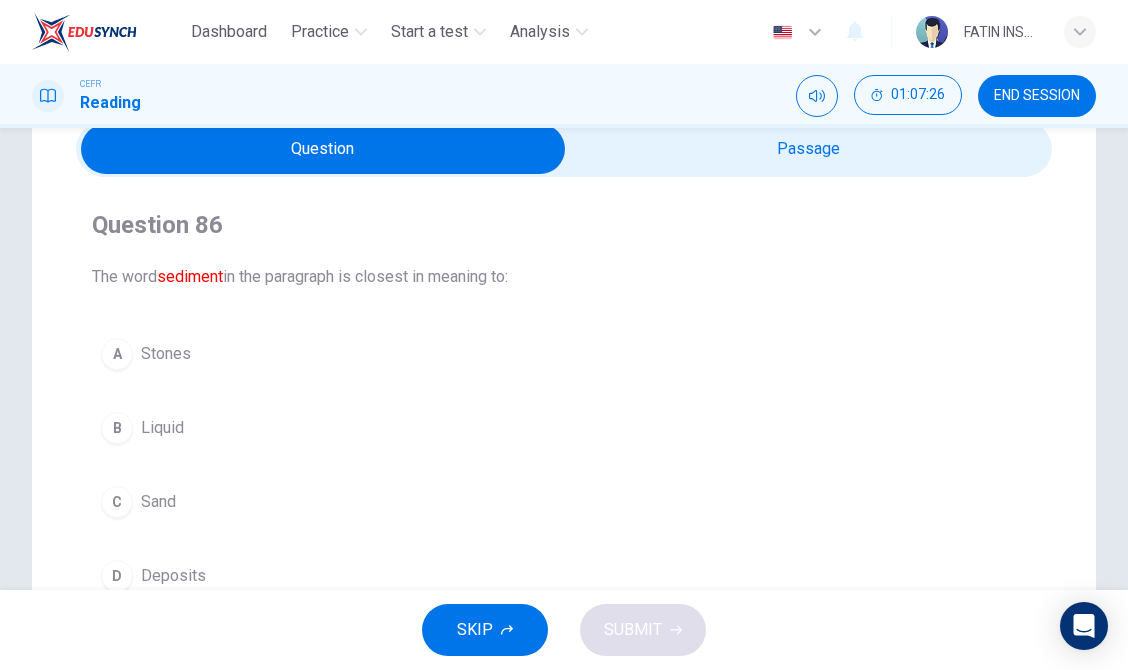 scroll, scrollTop: 91, scrollLeft: 0, axis: vertical 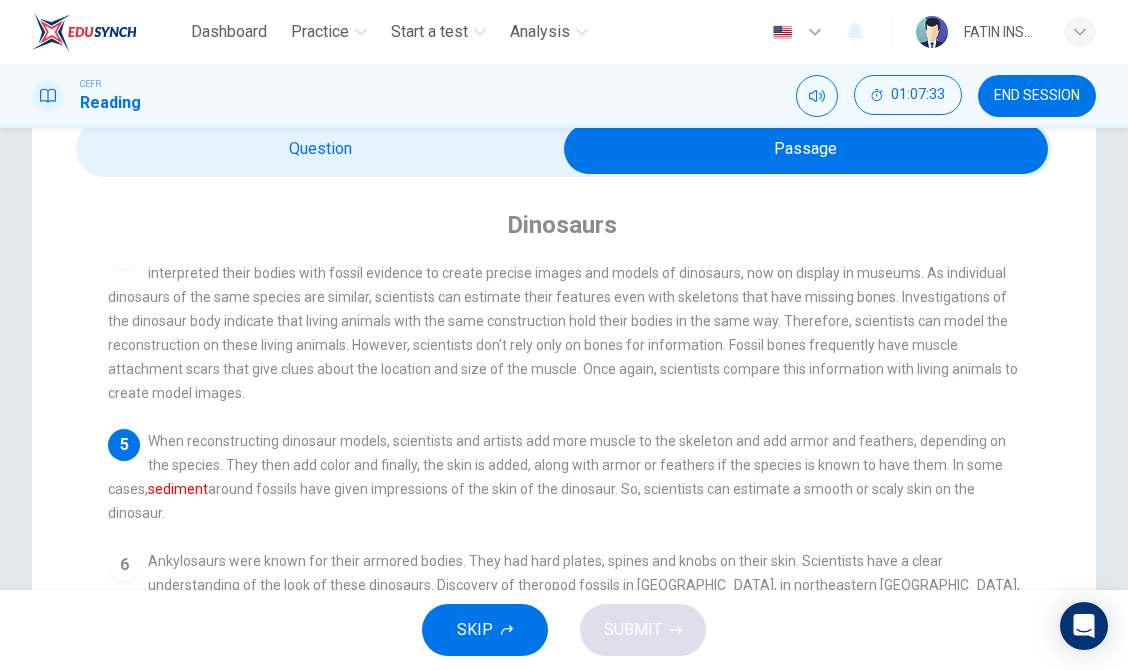 click at bounding box center (806, 149) 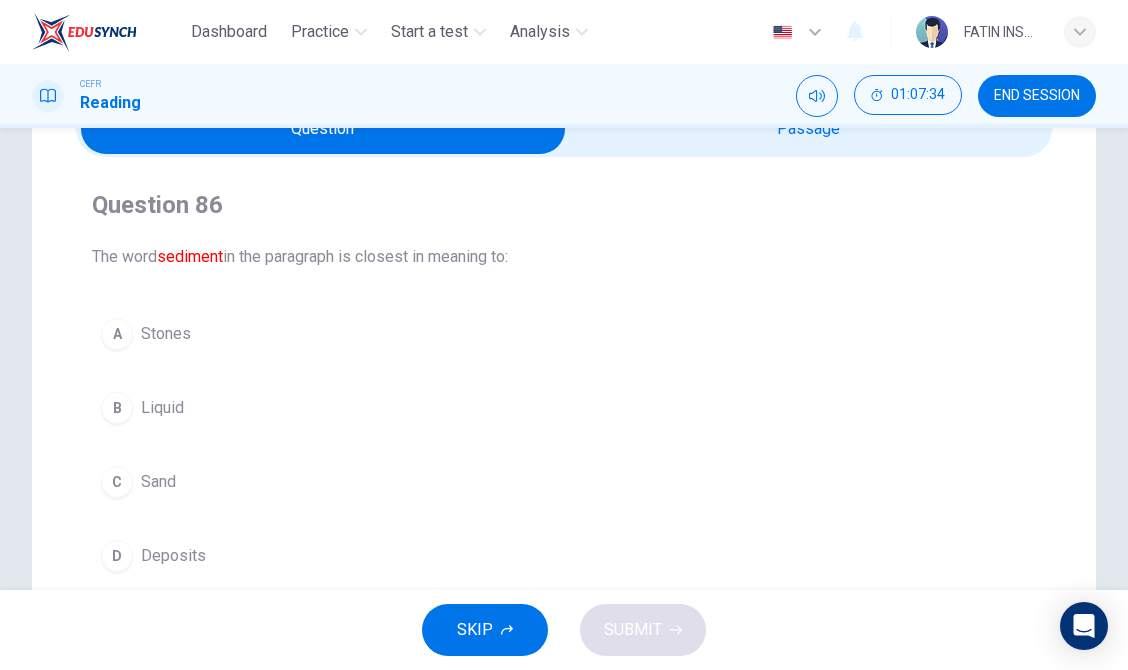 scroll, scrollTop: 112, scrollLeft: 0, axis: vertical 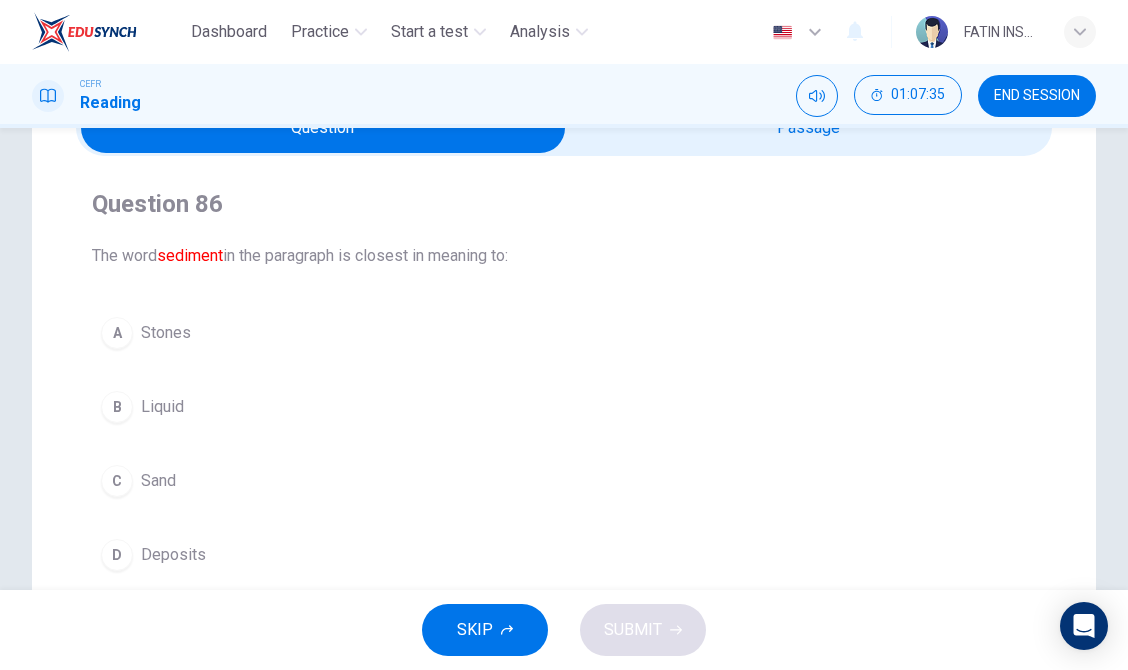 click on "C Sand" at bounding box center (564, 481) 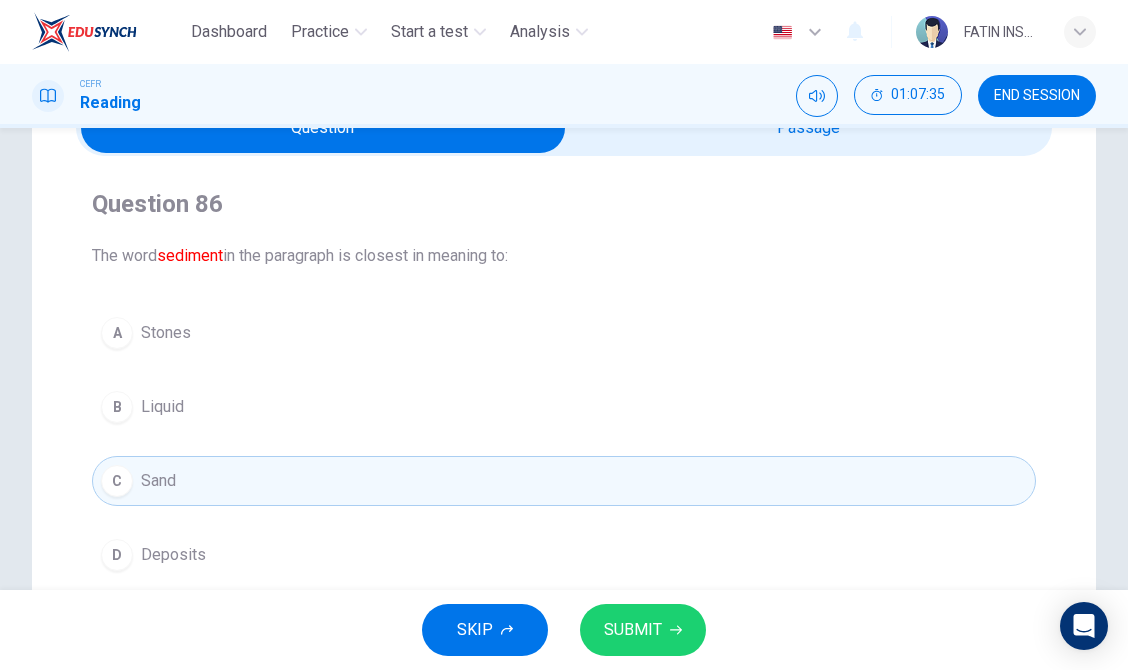 click on "SUBMIT" at bounding box center [633, 630] 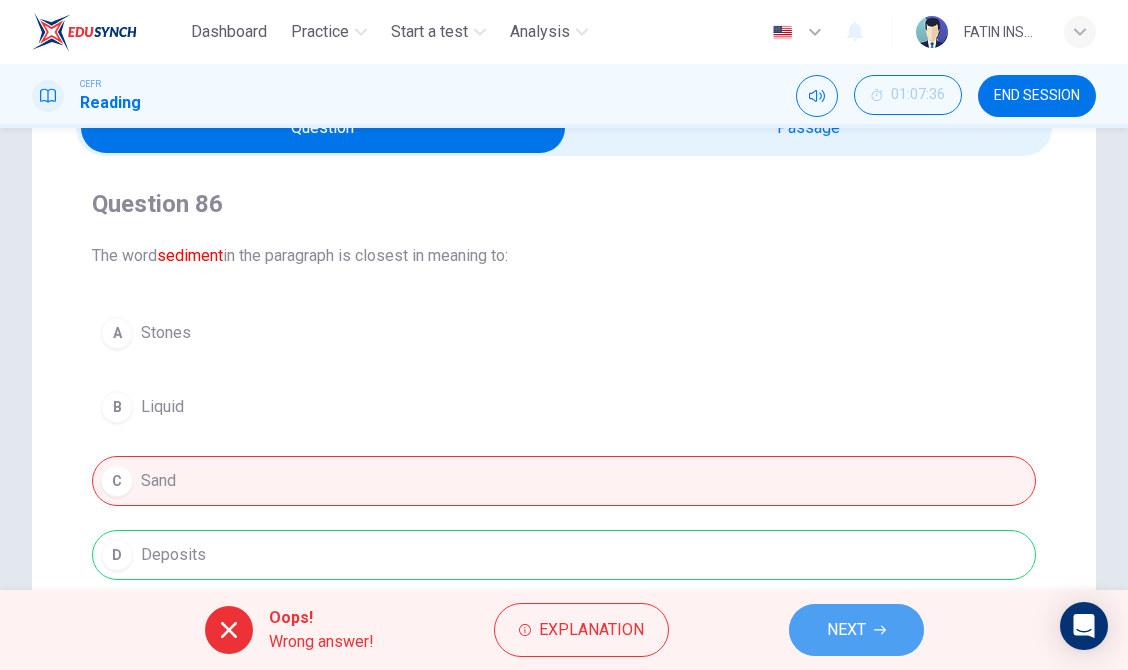 click on "NEXT" at bounding box center (856, 630) 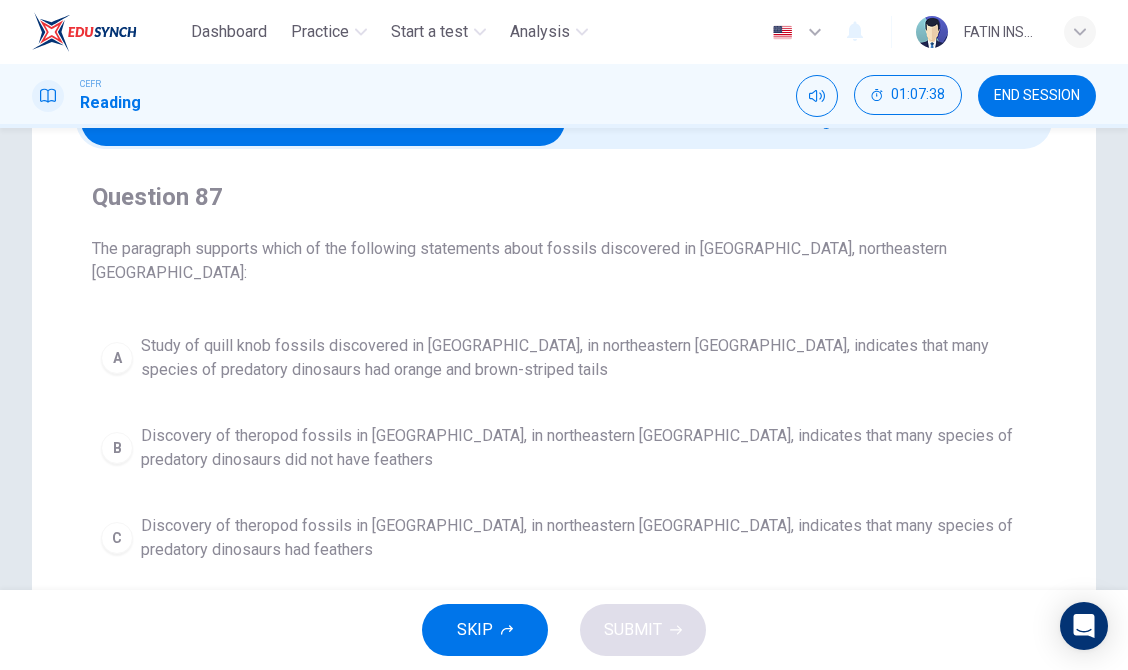 scroll, scrollTop: 120, scrollLeft: 0, axis: vertical 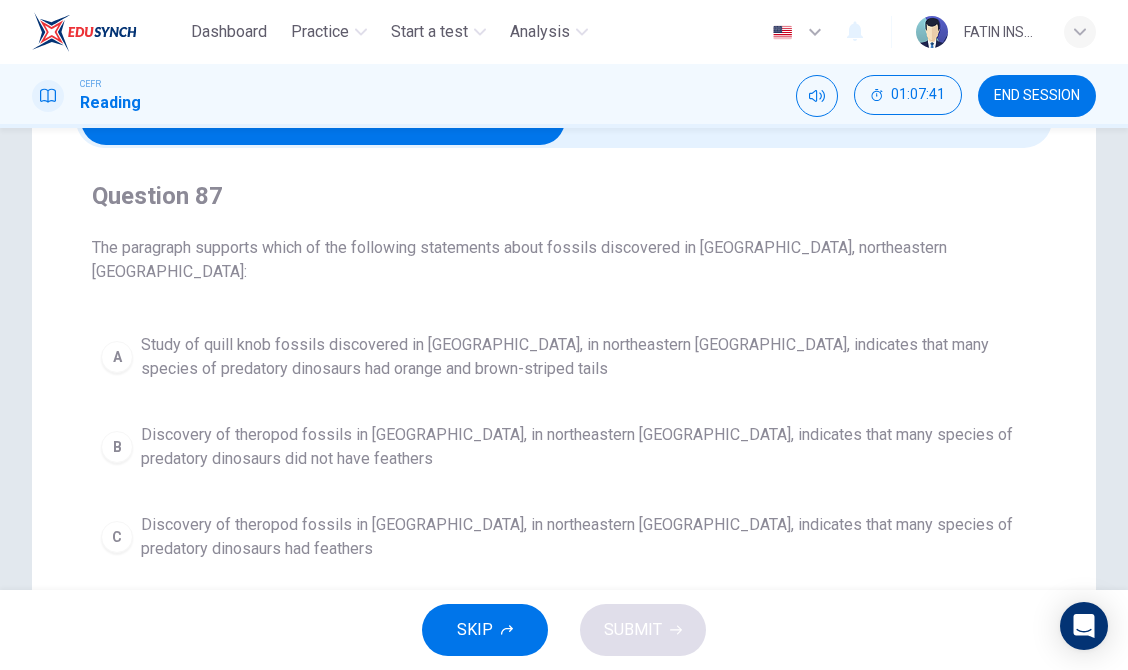 click on "CEFR Reading 01:07:41 END SESSION" at bounding box center [564, 96] 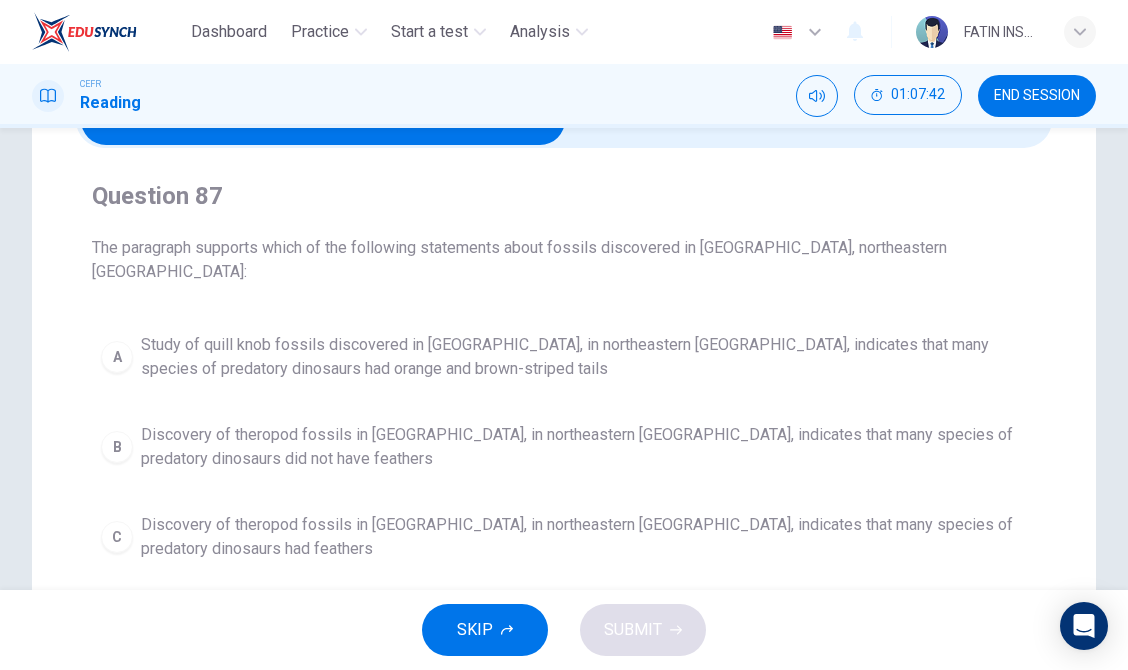 click at bounding box center (323, 120) 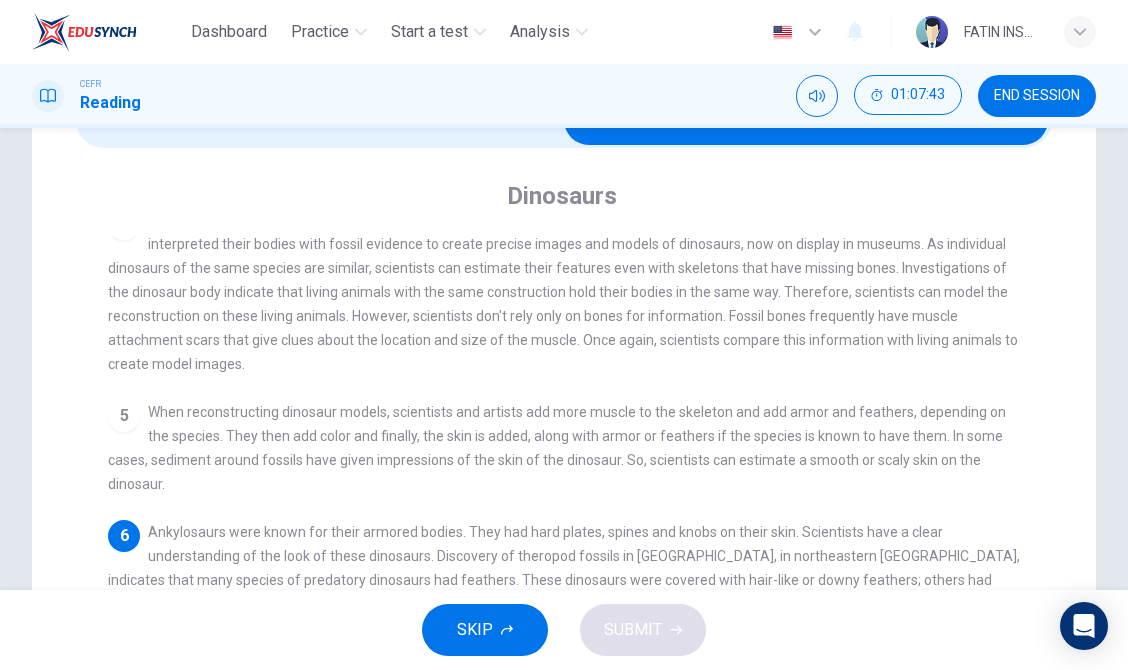 scroll, scrollTop: 427, scrollLeft: 0, axis: vertical 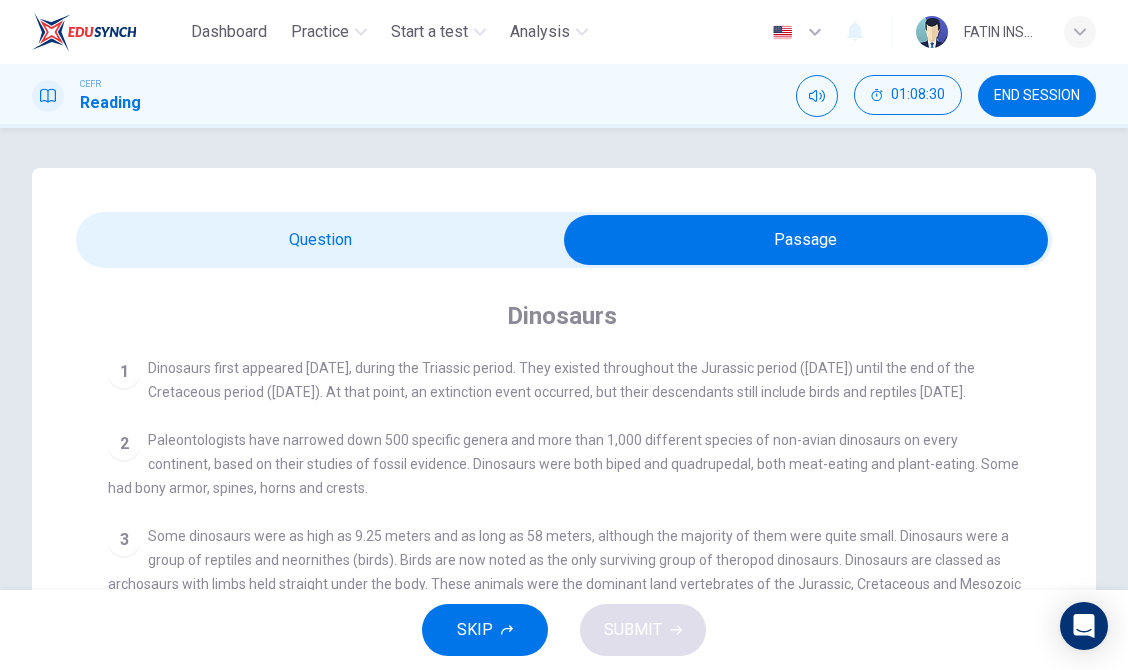 click at bounding box center [806, 240] 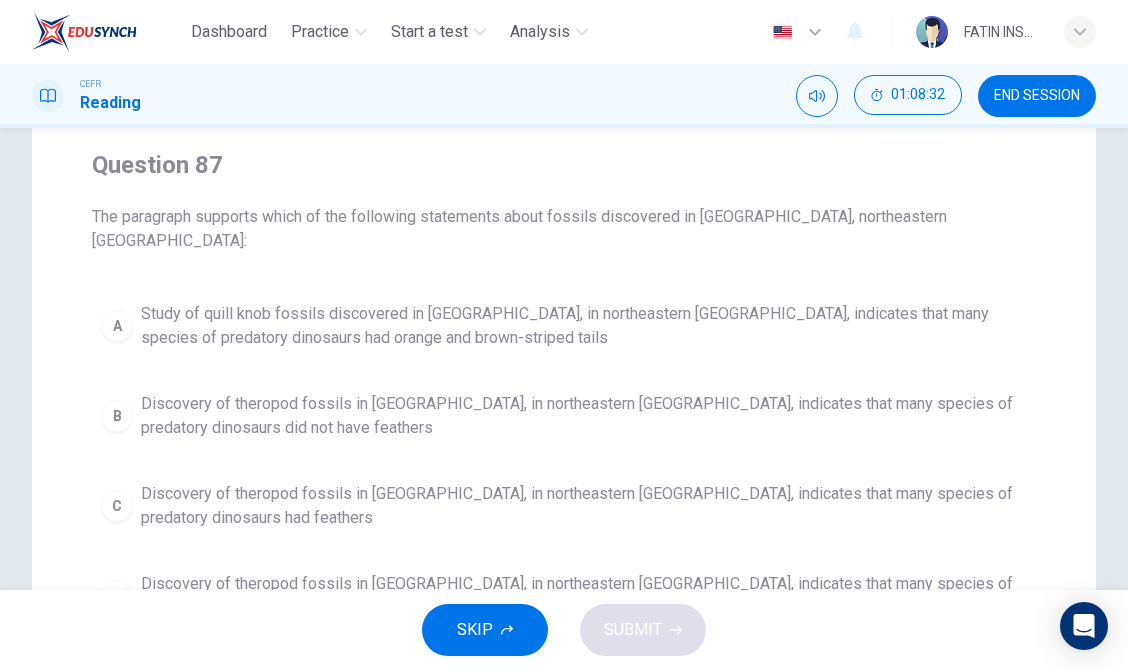 scroll, scrollTop: 152, scrollLeft: 0, axis: vertical 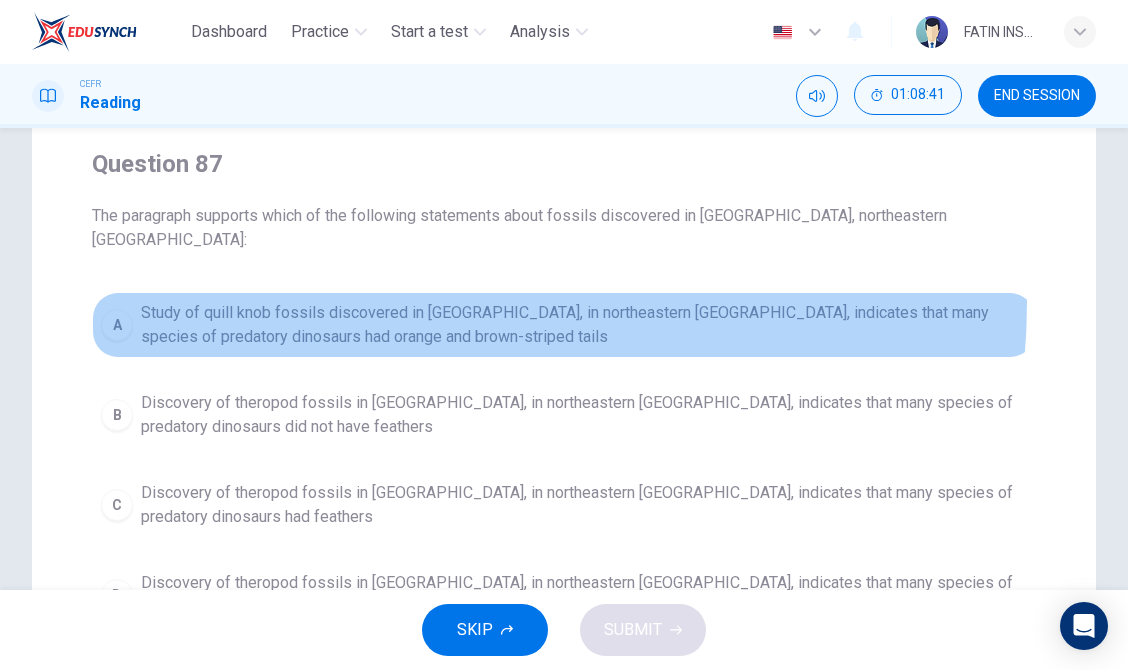 click on "Study of quill knob fossils discovered in [GEOGRAPHIC_DATA], in northeastern [GEOGRAPHIC_DATA], indicates that many species of predatory dinosaurs had orange and brown-striped tails" at bounding box center [584, 325] 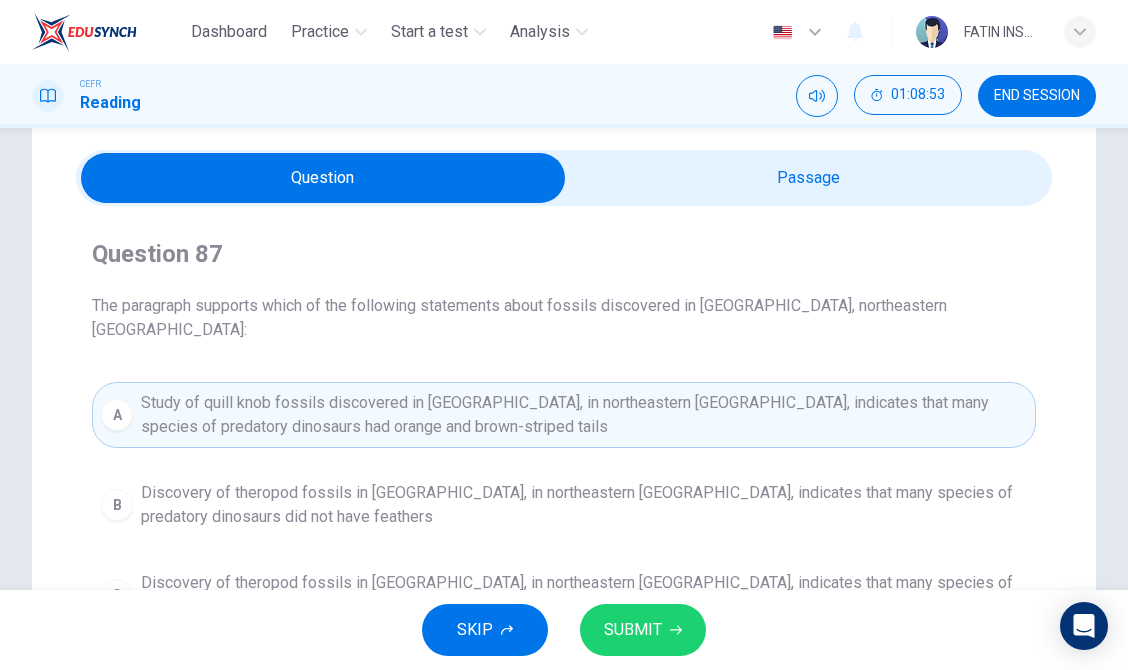 scroll, scrollTop: 60, scrollLeft: 0, axis: vertical 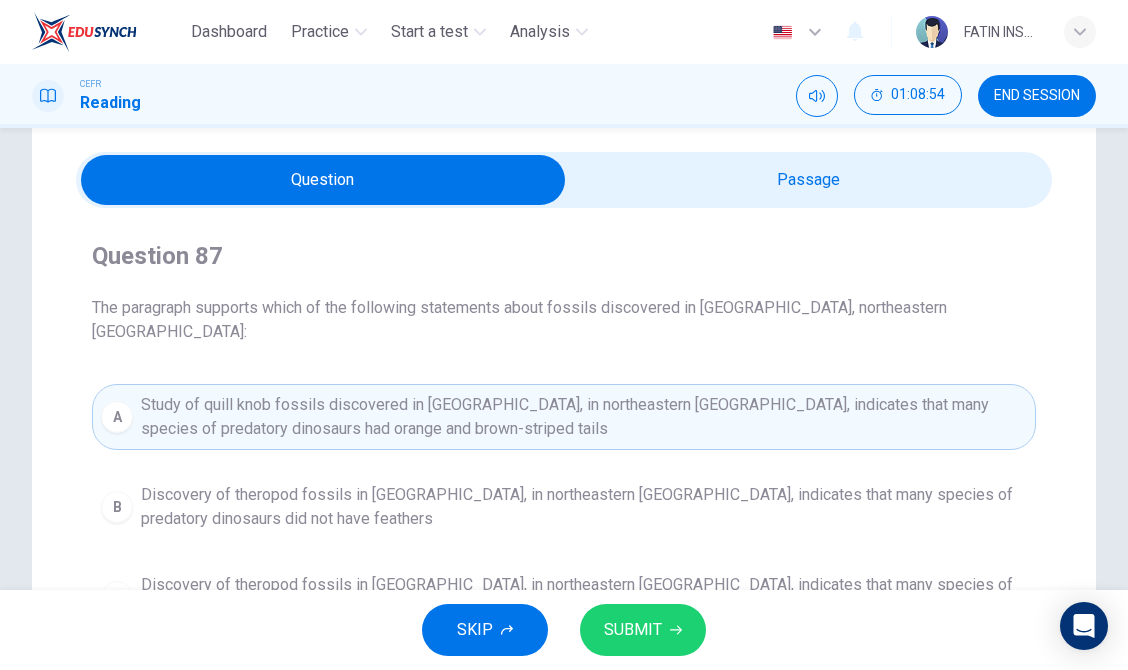 click at bounding box center [323, 180] 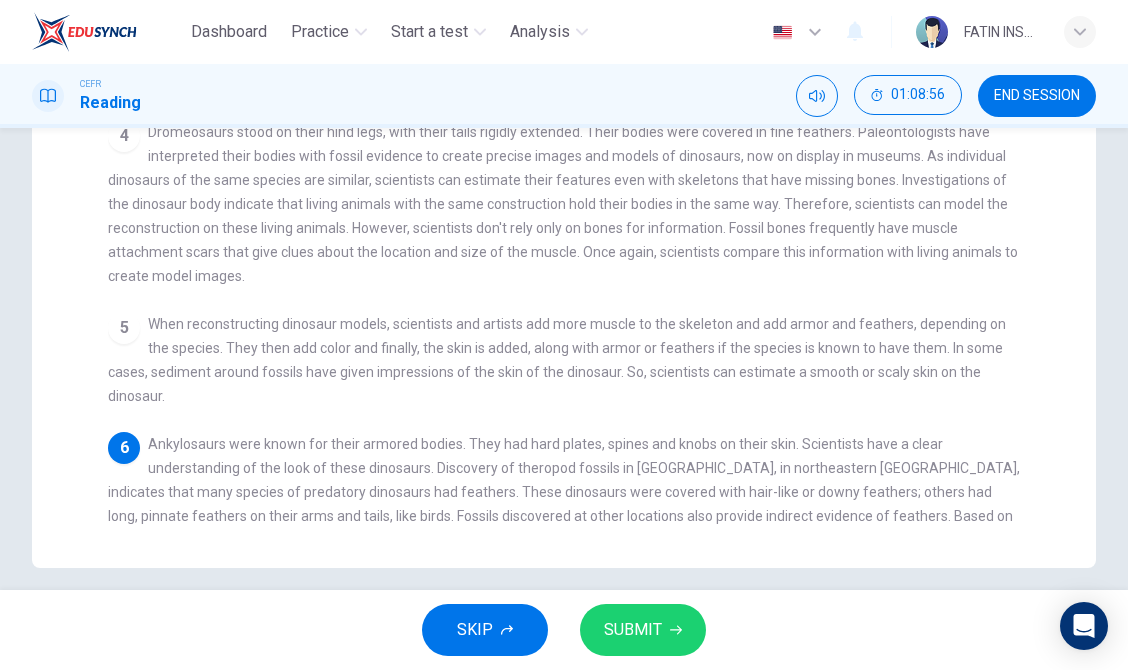 scroll, scrollTop: 566, scrollLeft: 0, axis: vertical 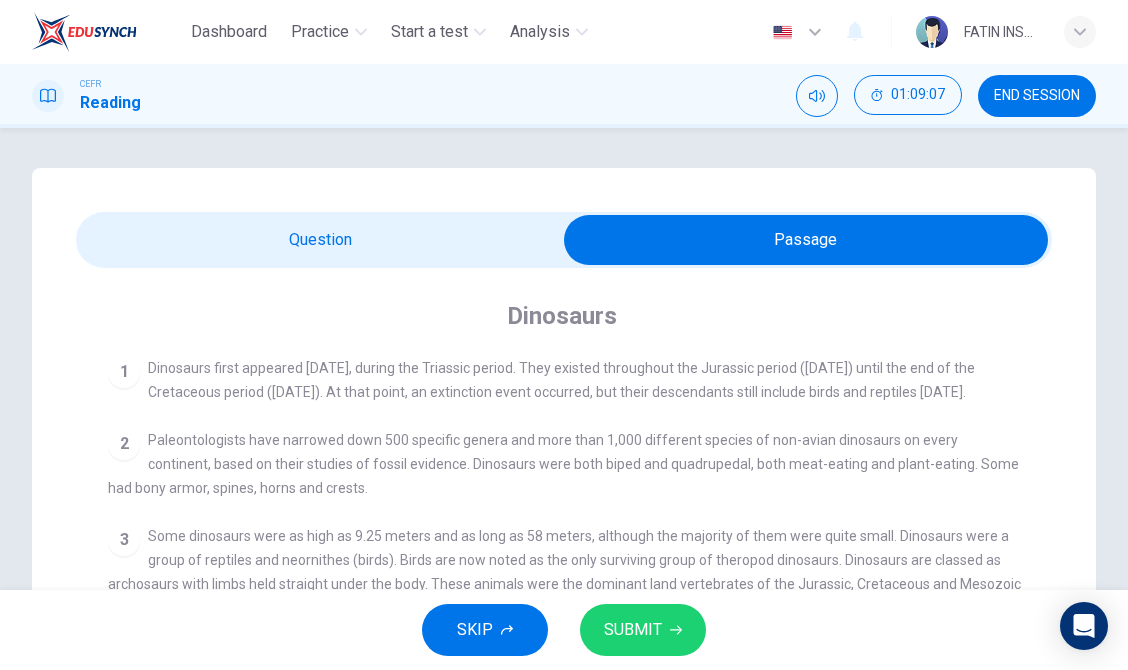 click at bounding box center (806, 240) 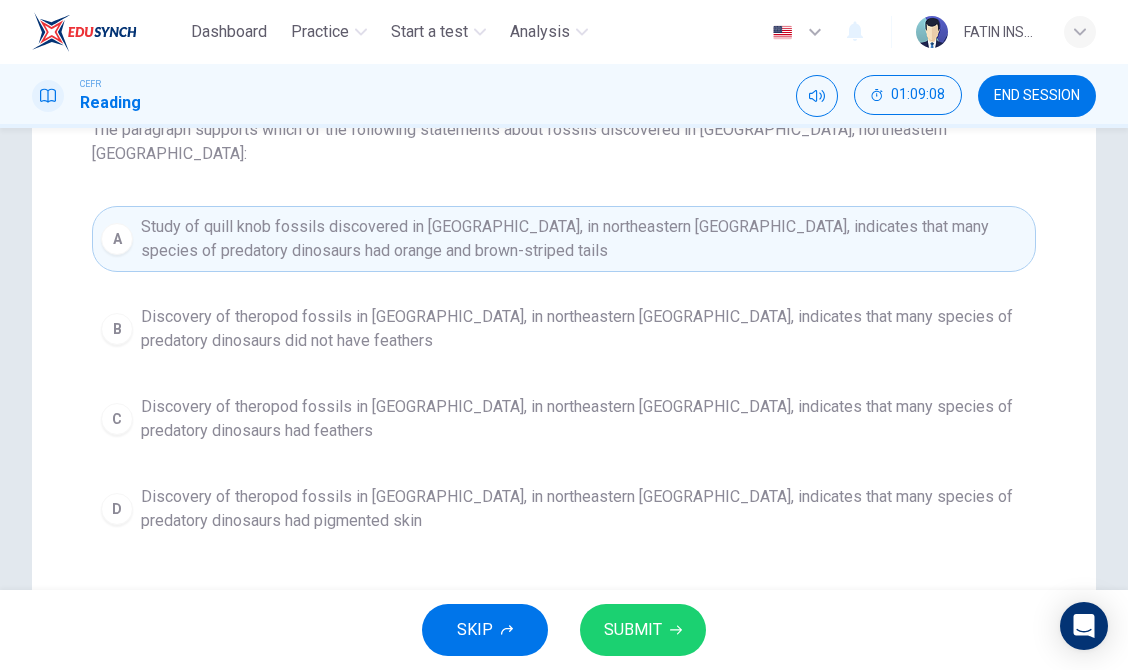scroll, scrollTop: 258, scrollLeft: 0, axis: vertical 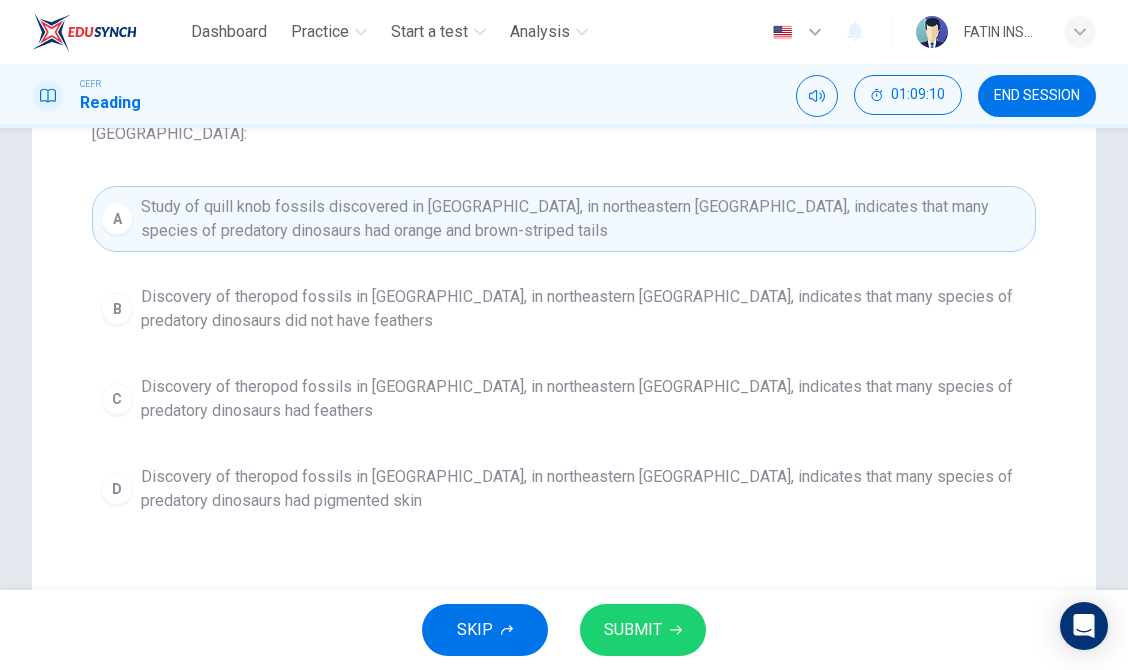 click on "Discovery of theropod fossils in [GEOGRAPHIC_DATA], in northeastern [GEOGRAPHIC_DATA], indicates that many species of predatory dinosaurs had feathers" at bounding box center [584, 399] 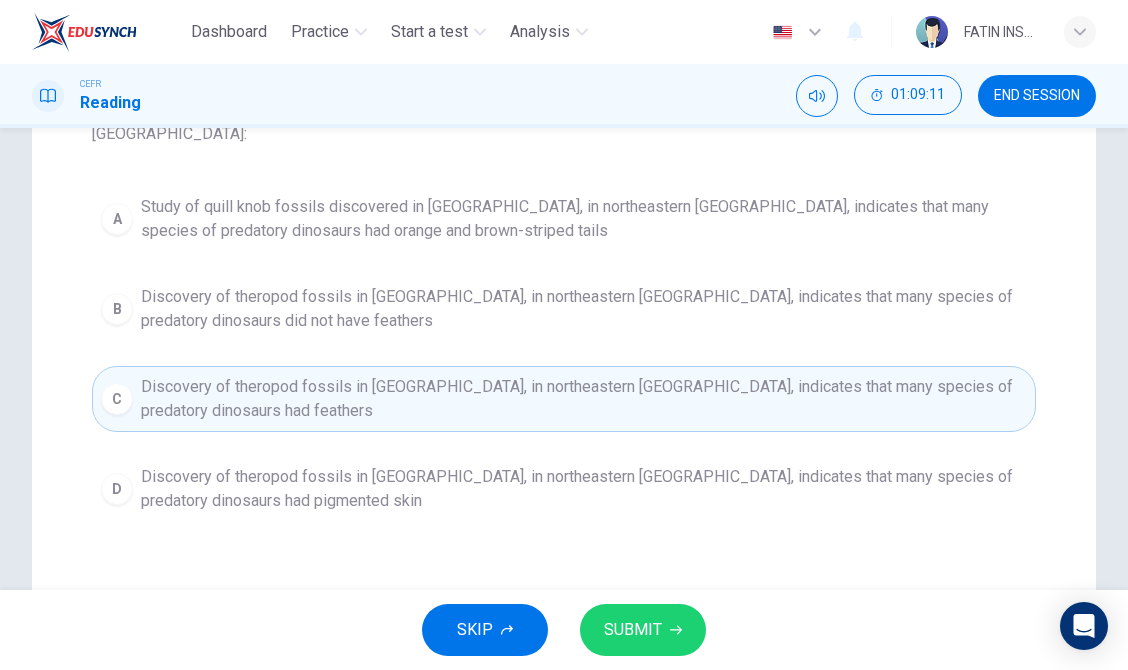 click on "SUBMIT" at bounding box center (643, 630) 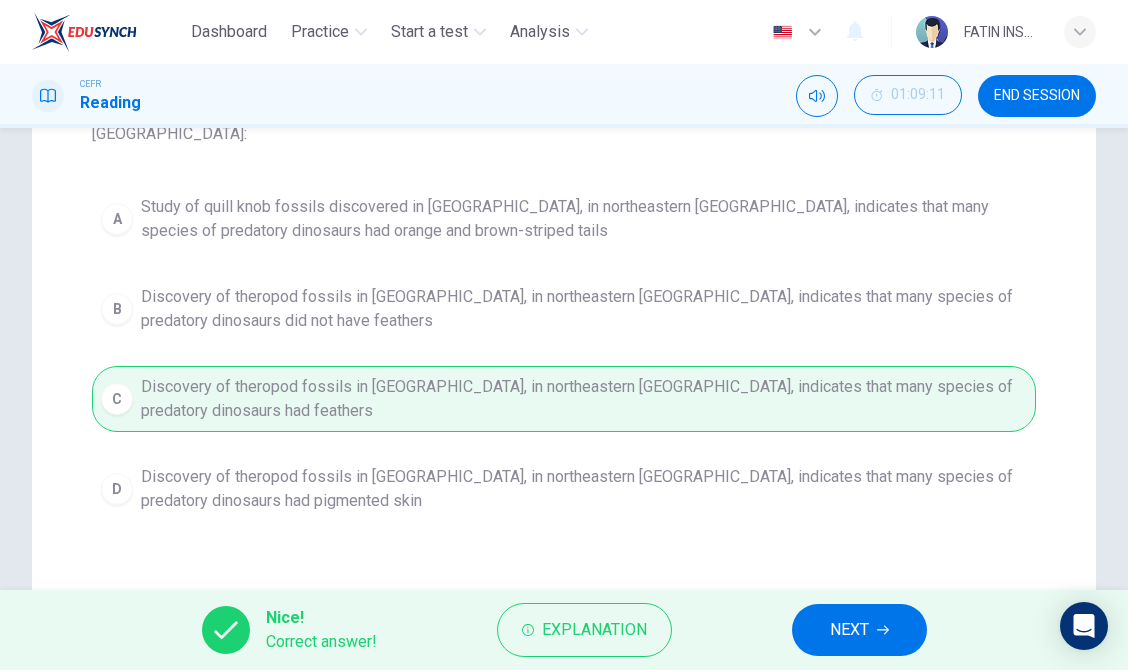 click on "NEXT" at bounding box center [859, 630] 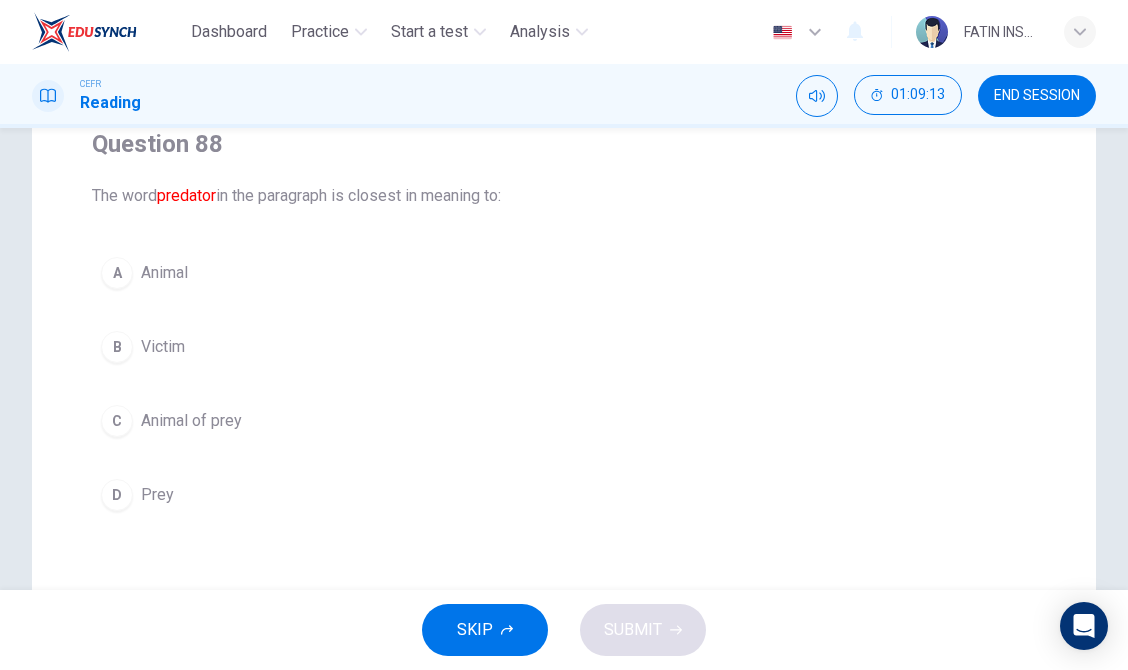 scroll, scrollTop: 59, scrollLeft: 0, axis: vertical 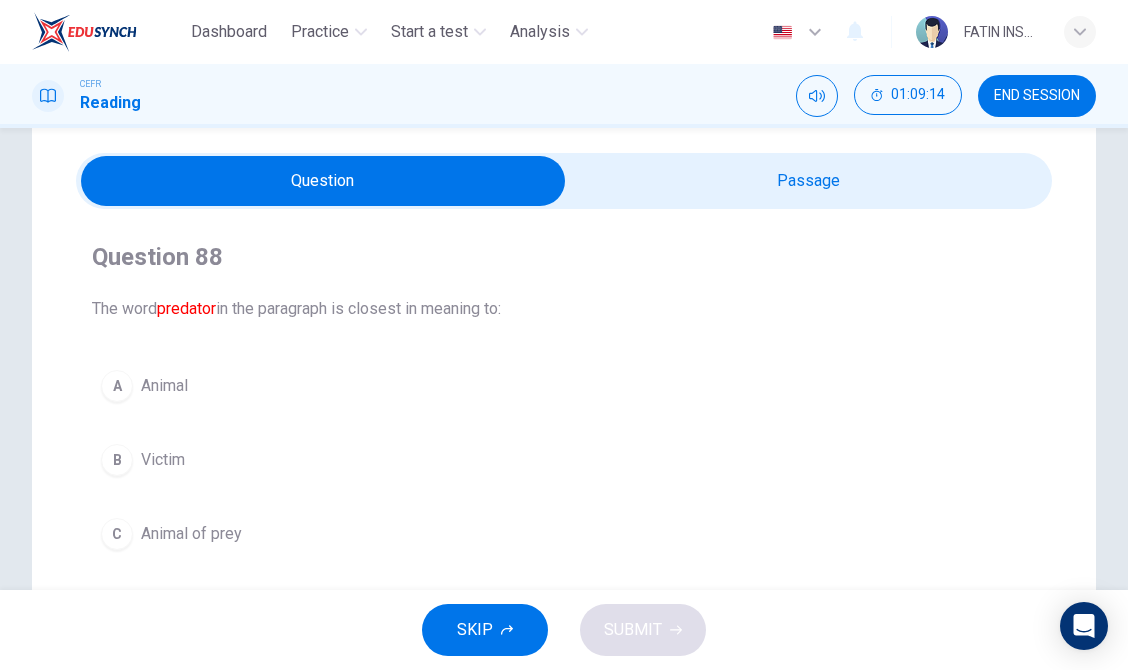 click at bounding box center (323, 181) 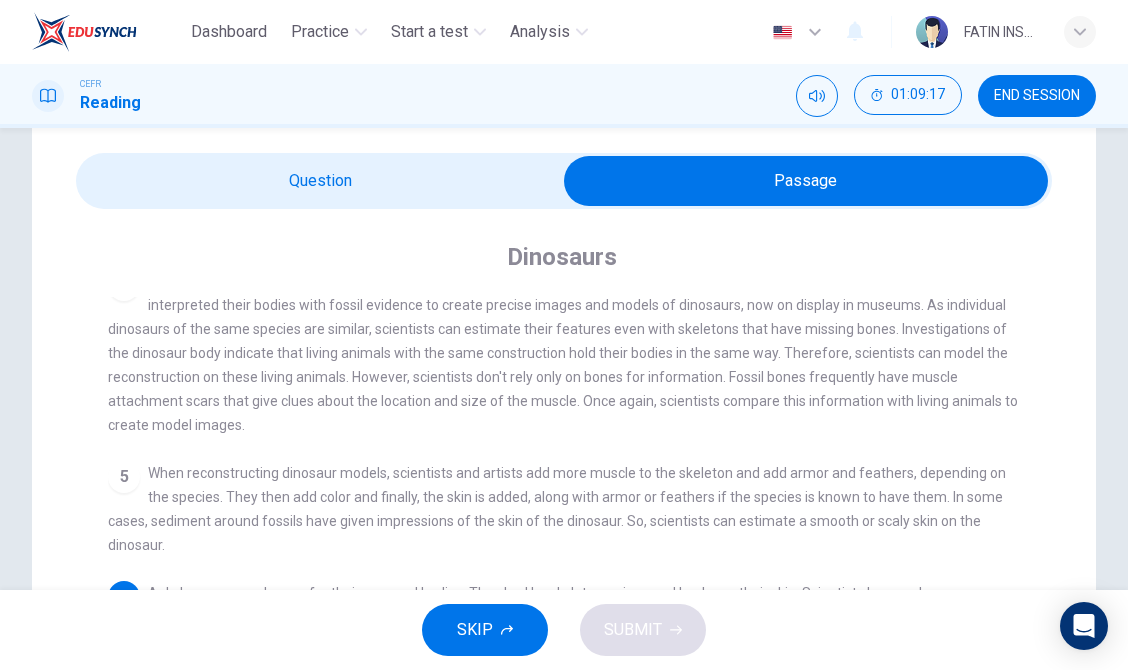 scroll, scrollTop: 427, scrollLeft: 0, axis: vertical 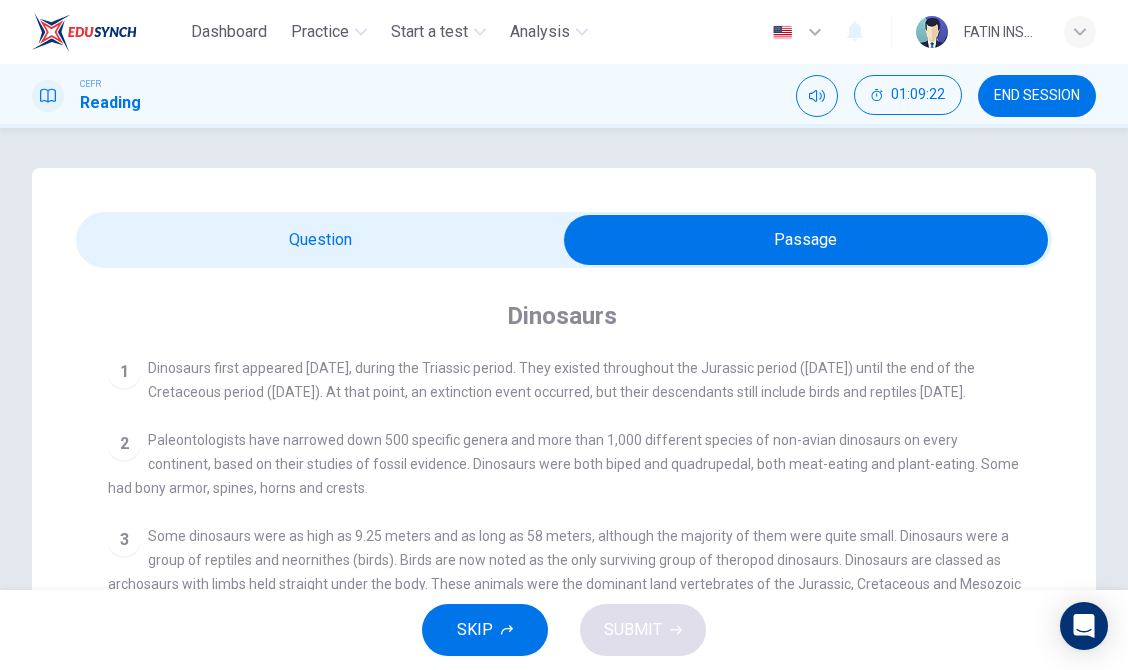 click at bounding box center [806, 240] 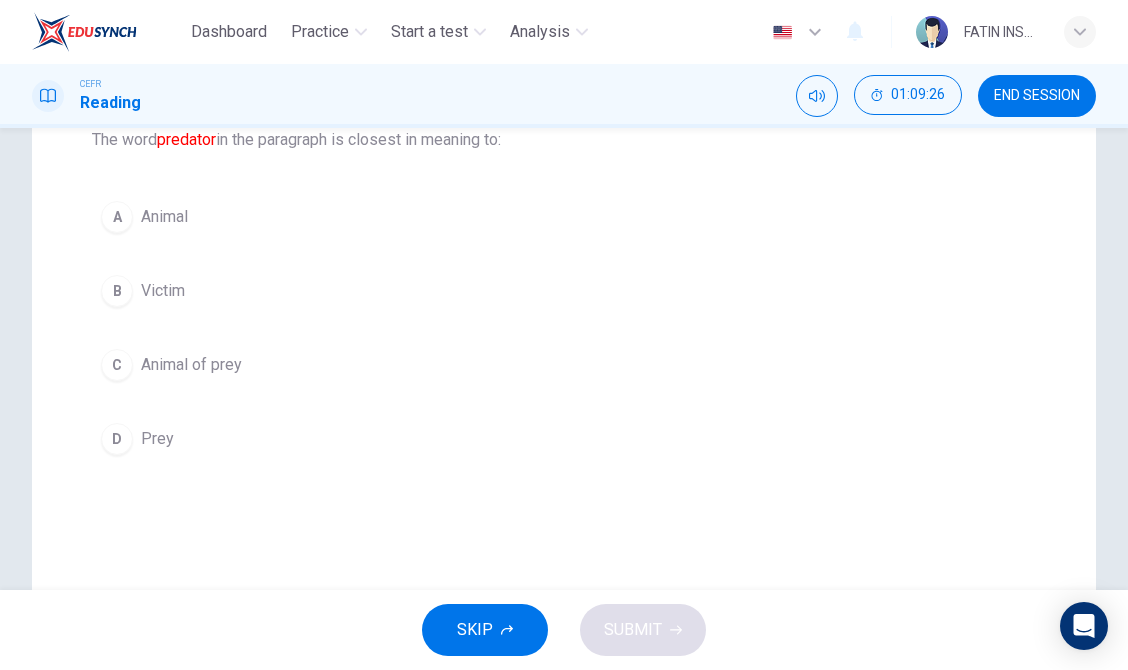 scroll, scrollTop: 202, scrollLeft: 0, axis: vertical 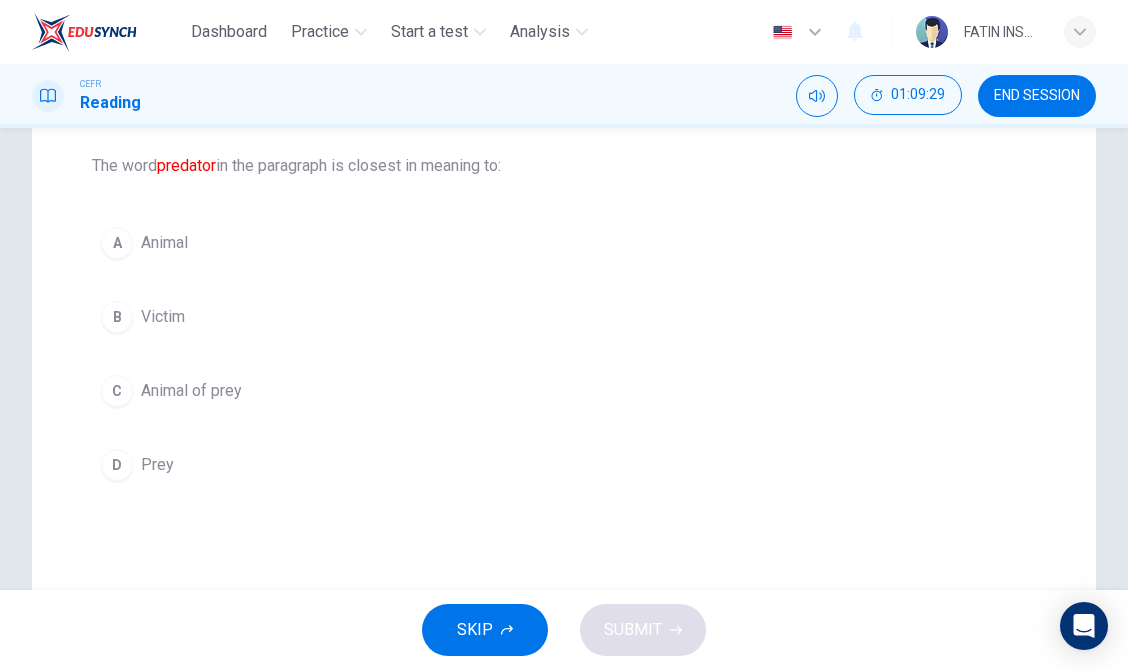 click on "A Animal" at bounding box center (564, 243) 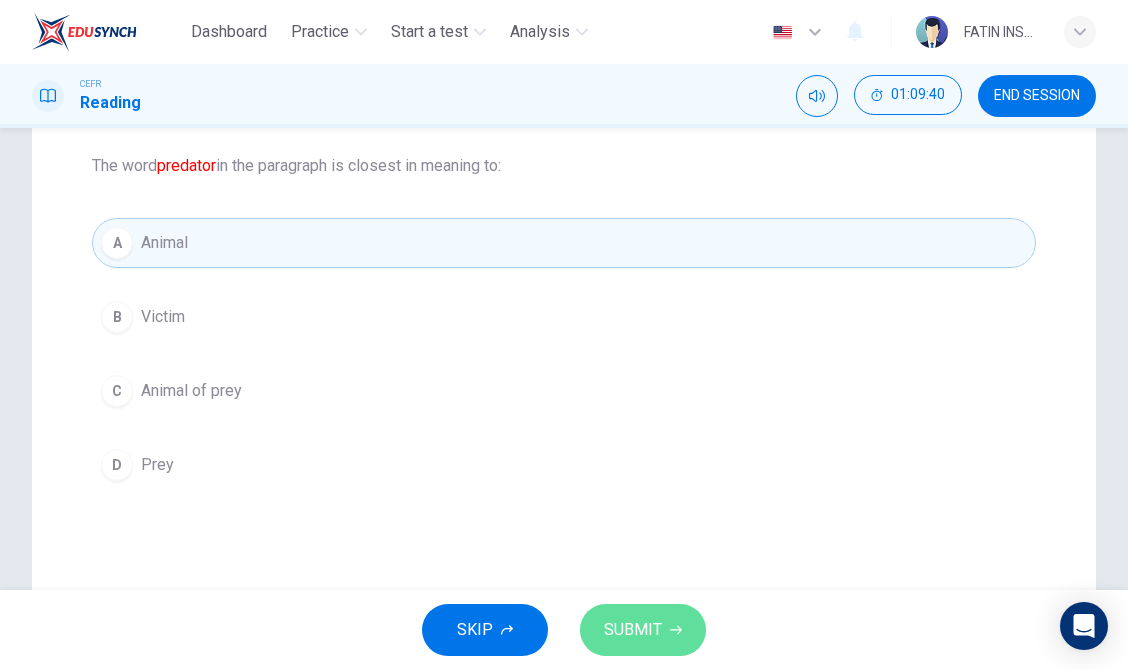 click on "SUBMIT" at bounding box center (643, 630) 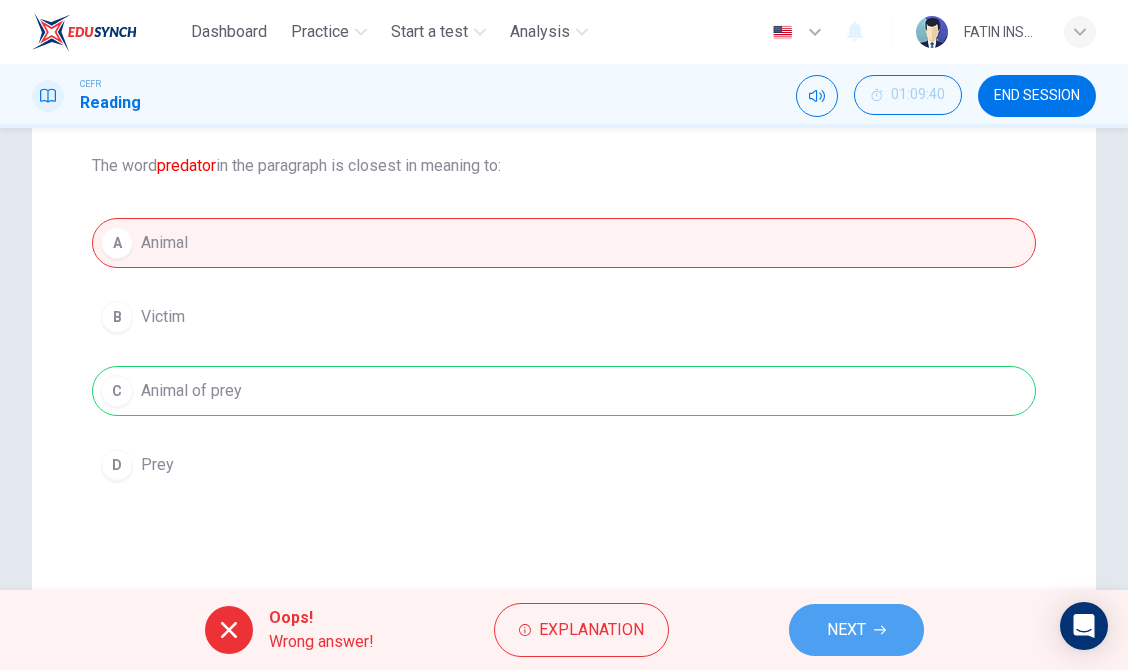 click on "NEXT" at bounding box center [856, 630] 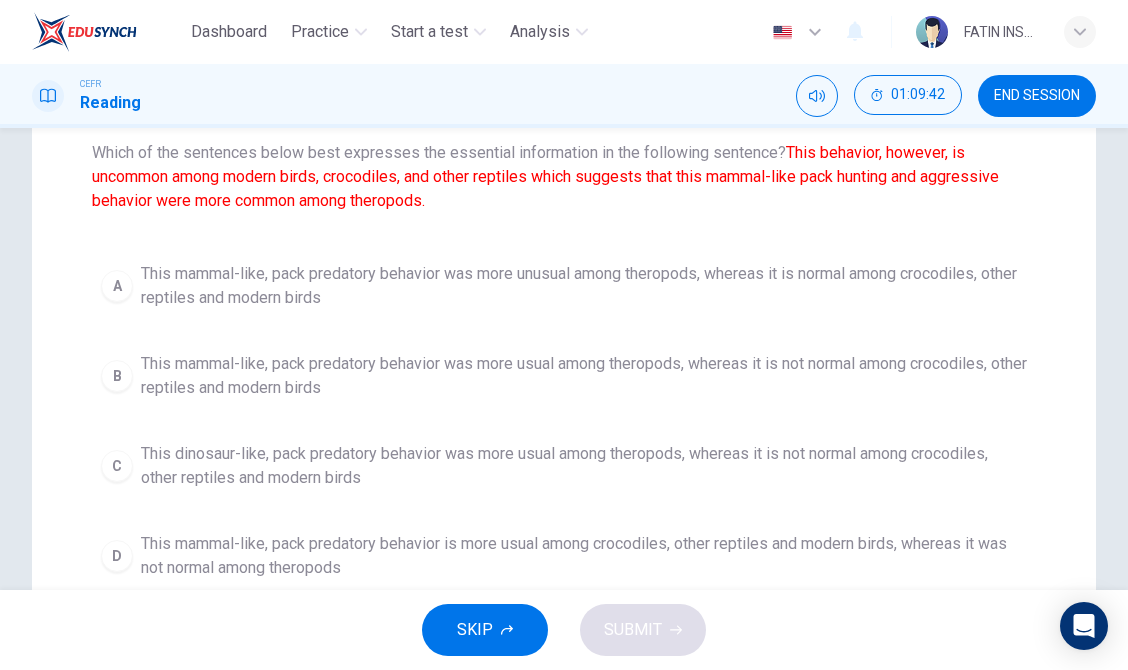 scroll, scrollTop: 218, scrollLeft: 0, axis: vertical 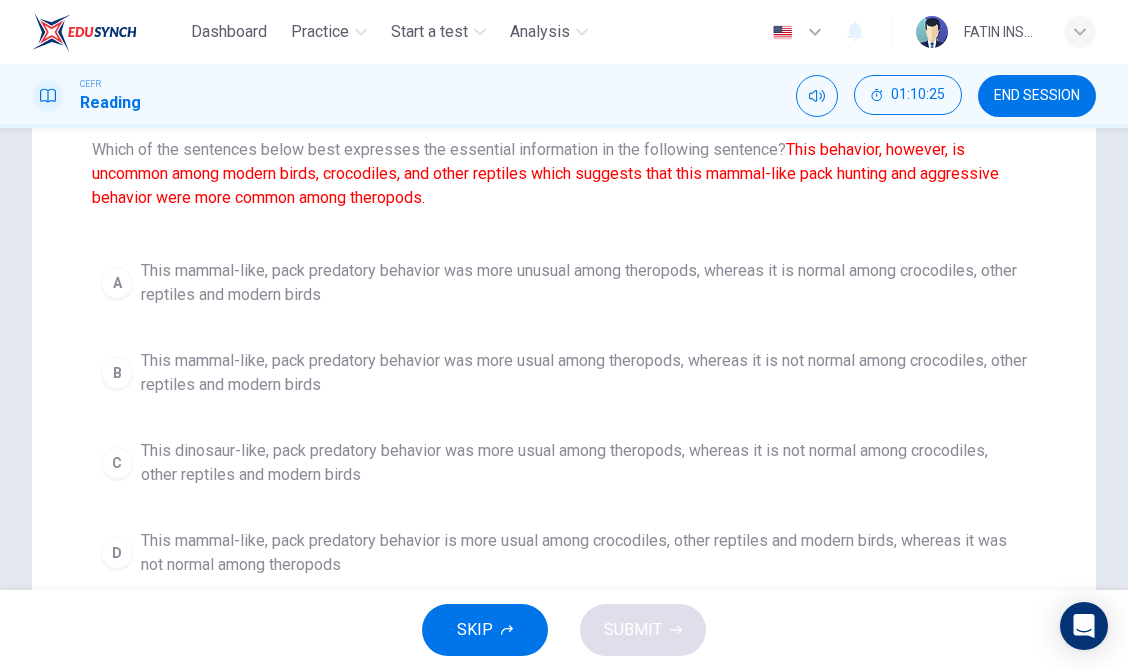 click on "This mammal-like, pack predatory behavior was more usual among theropods, whereas it is not normal among crocodiles, other reptiles and modern birds" at bounding box center [584, 373] 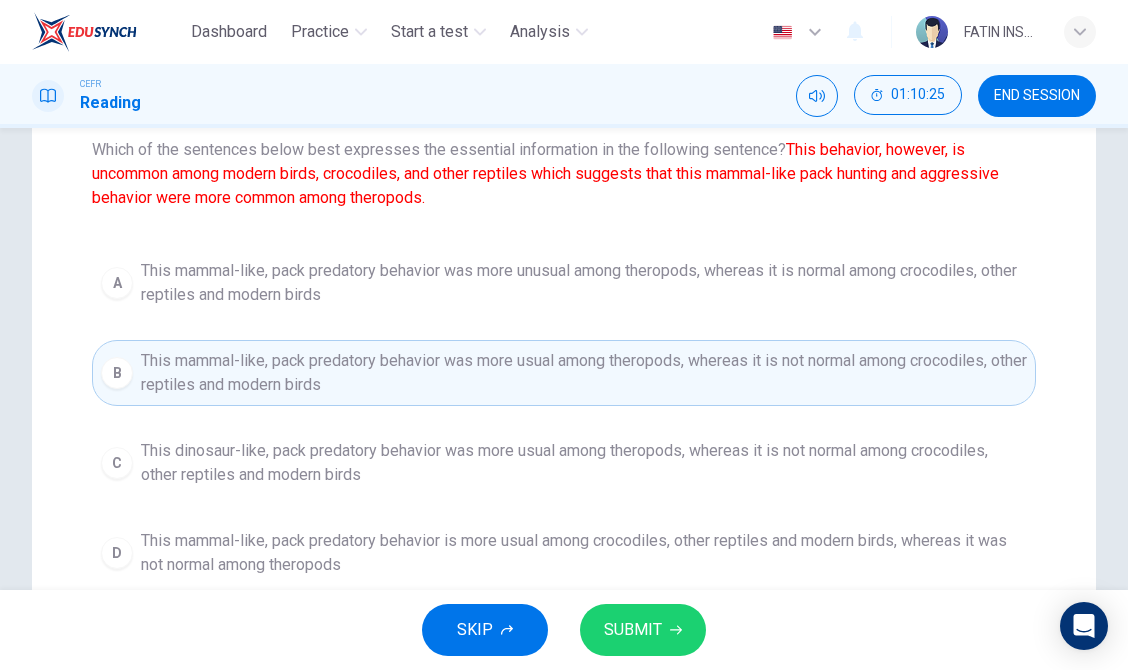 scroll, scrollTop: 354, scrollLeft: 0, axis: vertical 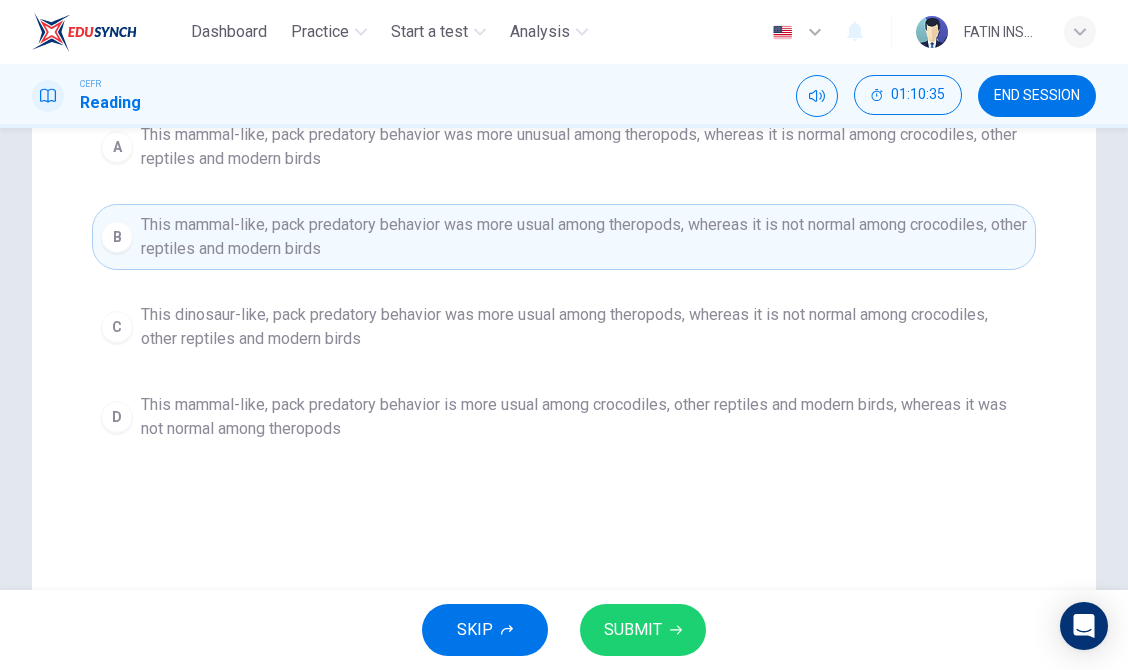 click on "SUBMIT" at bounding box center [633, 630] 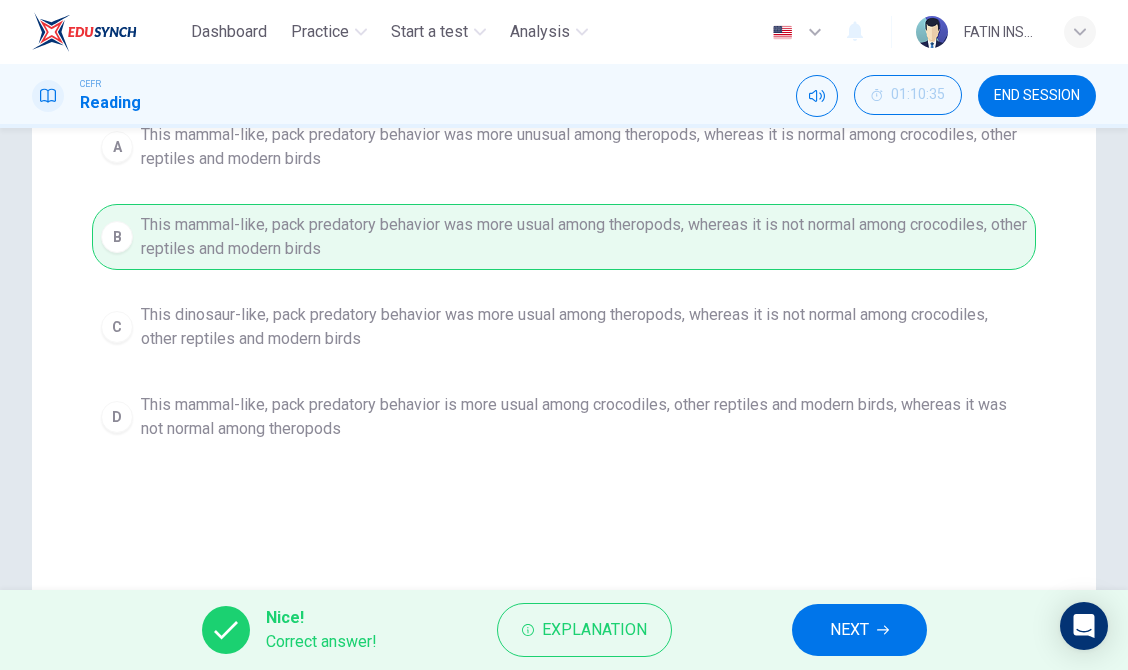 click on "NEXT" at bounding box center (859, 630) 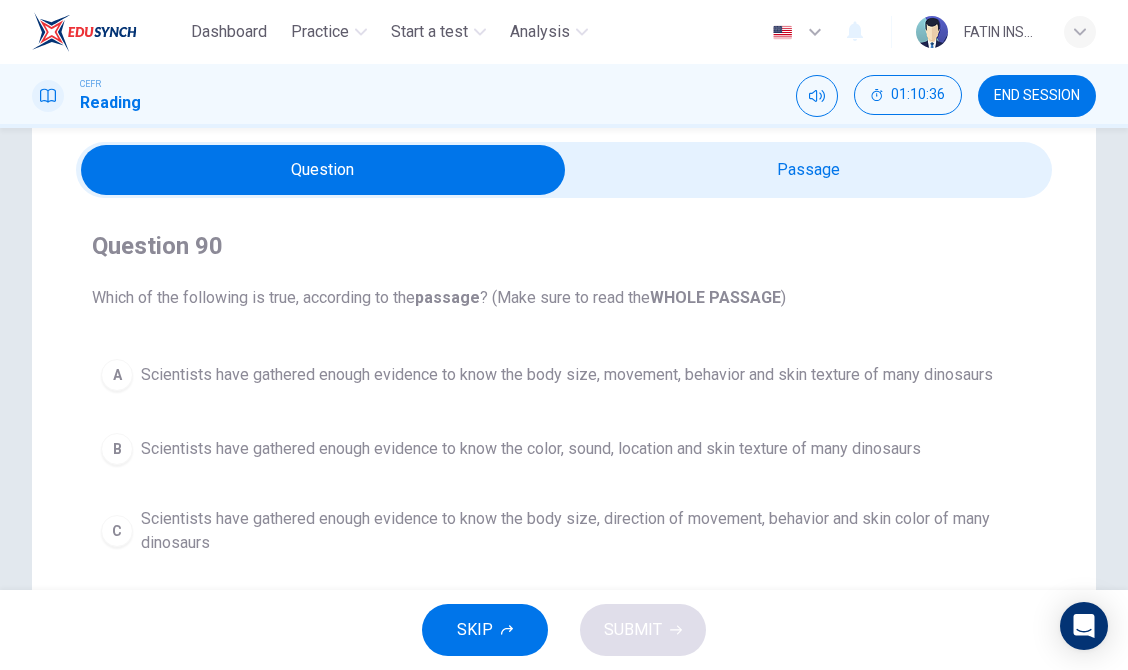 scroll, scrollTop: 86, scrollLeft: 0, axis: vertical 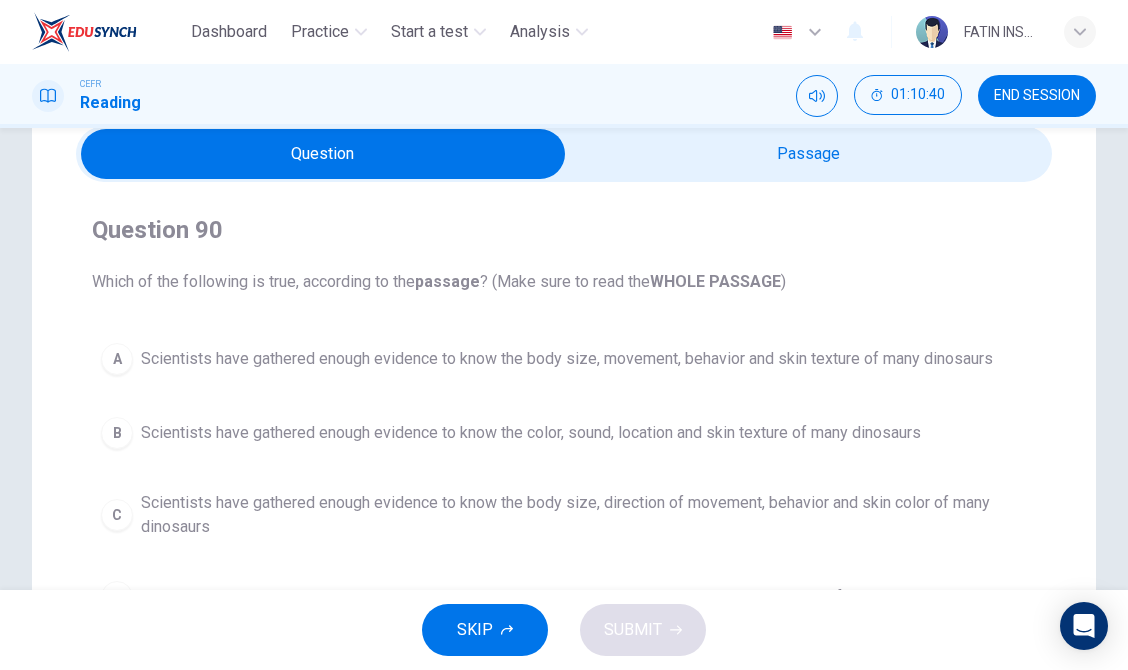 click on "Question 90 Which of the following is true, according to the  passage ?
(Make sure to read the  WHOLE PASSAGE ) A Scientists have gathered enough evidence to know the body size, movement, behavior and skin texture of many dinosaurs B Scientists have gathered enough evidence to know the color, sound, location and skin texture of many dinosaurs C Scientists have gathered enough evidence to know the body size, direction of movement, behavior and skin color of many dinosaurs D Scientists have gathered enough evidence to know the quantity, parental behavior and skin texture of many dinosaurs" at bounding box center [564, 418] 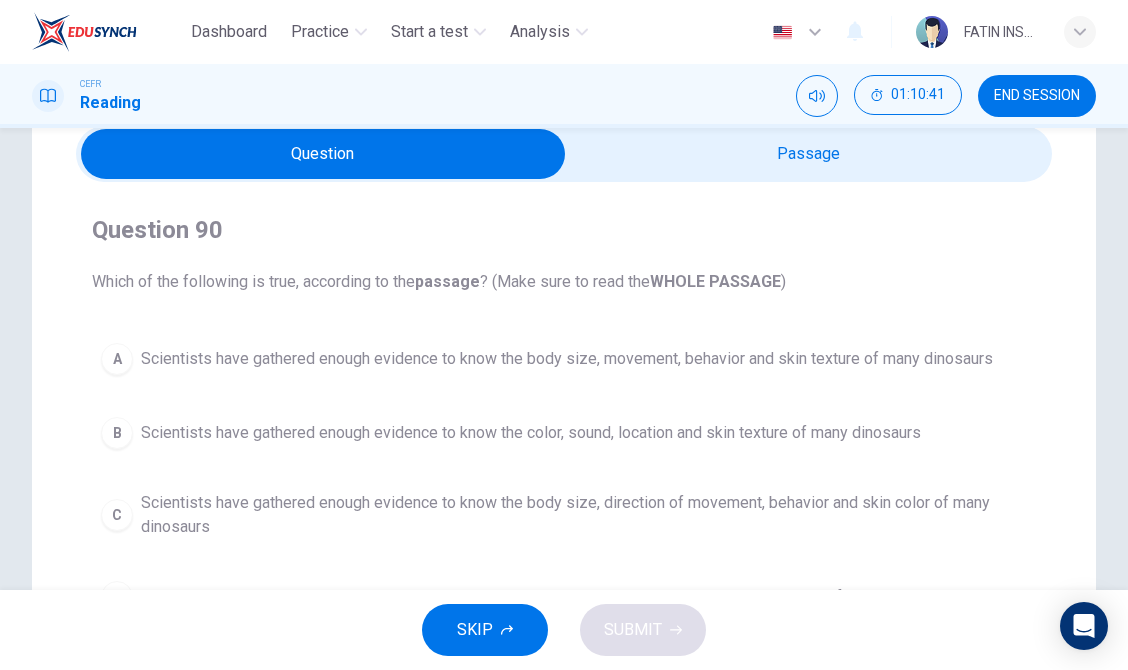 click at bounding box center [323, 154] 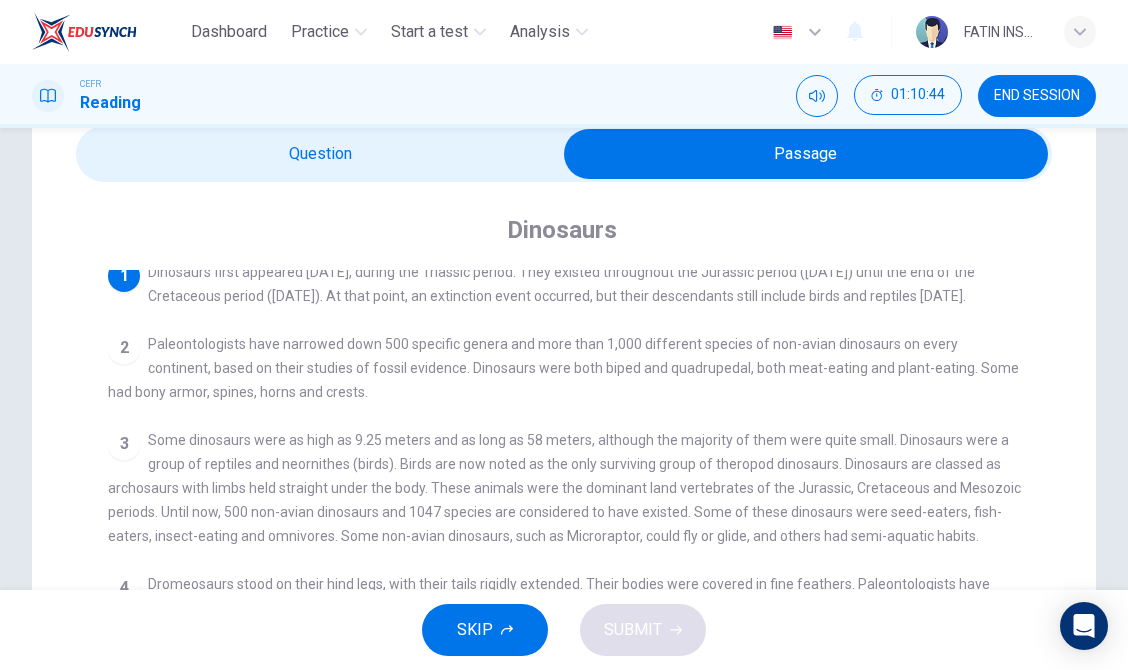 scroll, scrollTop: 12, scrollLeft: 0, axis: vertical 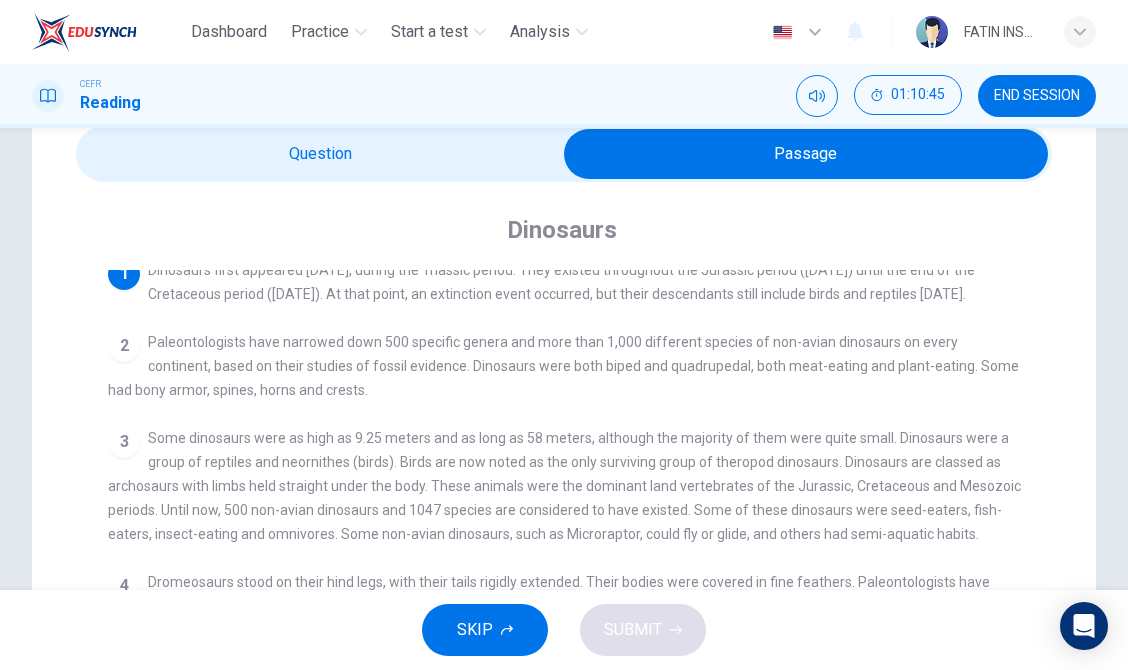 click at bounding box center [806, 154] 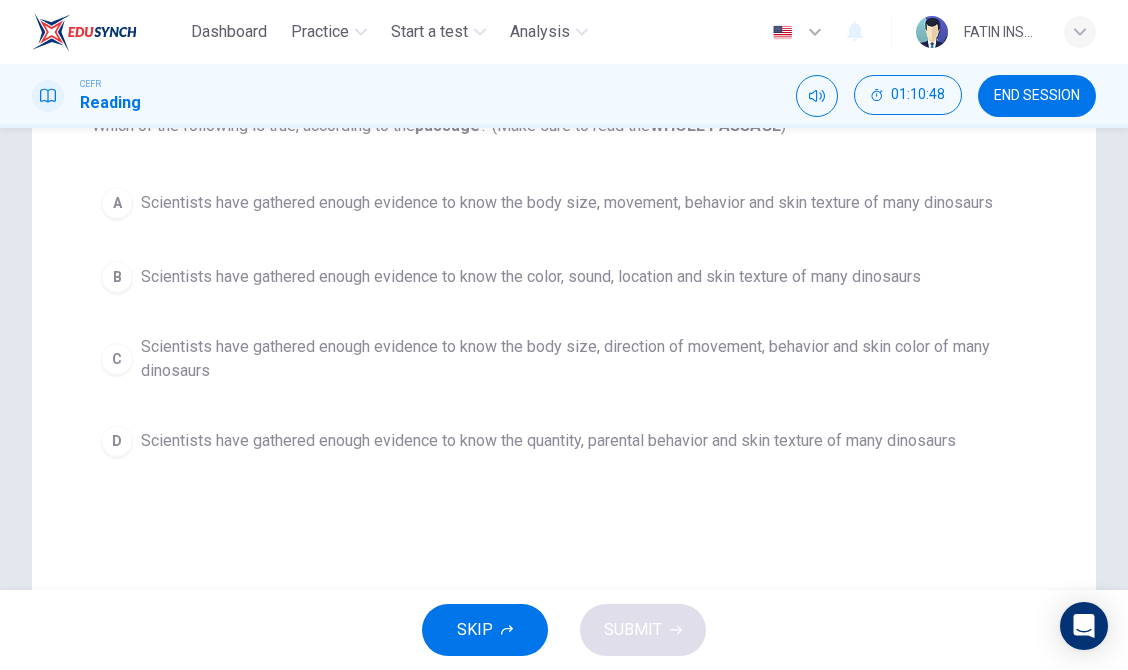 scroll, scrollTop: 240, scrollLeft: 0, axis: vertical 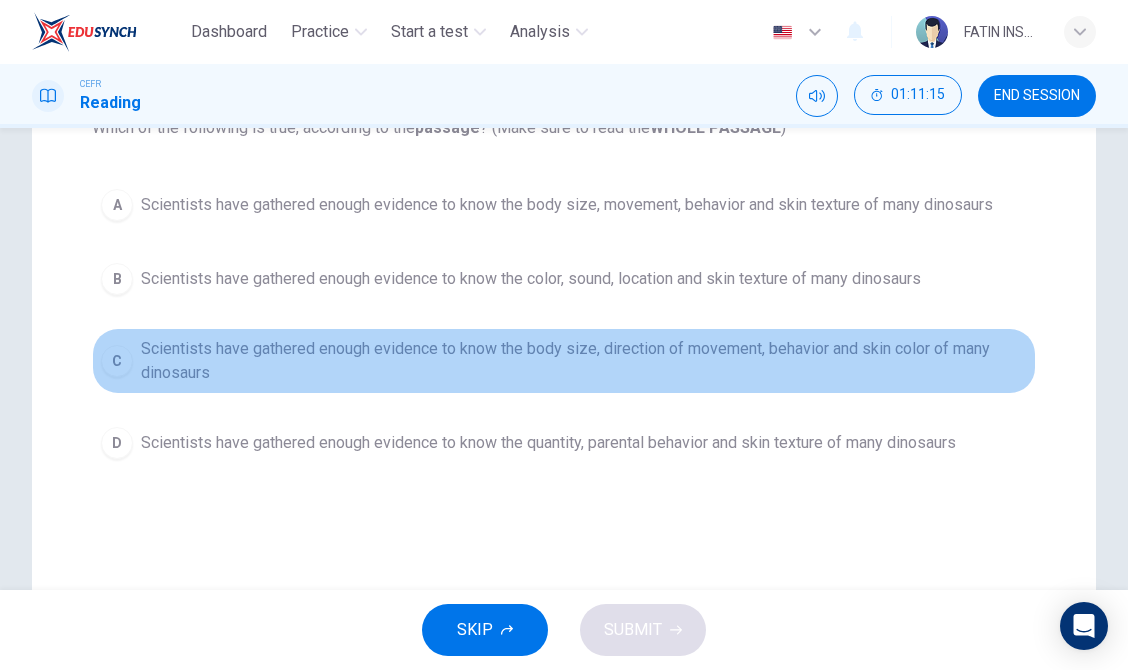 click on "Scientists have gathered enough evidence to know the body size, direction of movement, behavior and skin color of many dinosaurs" at bounding box center (584, 361) 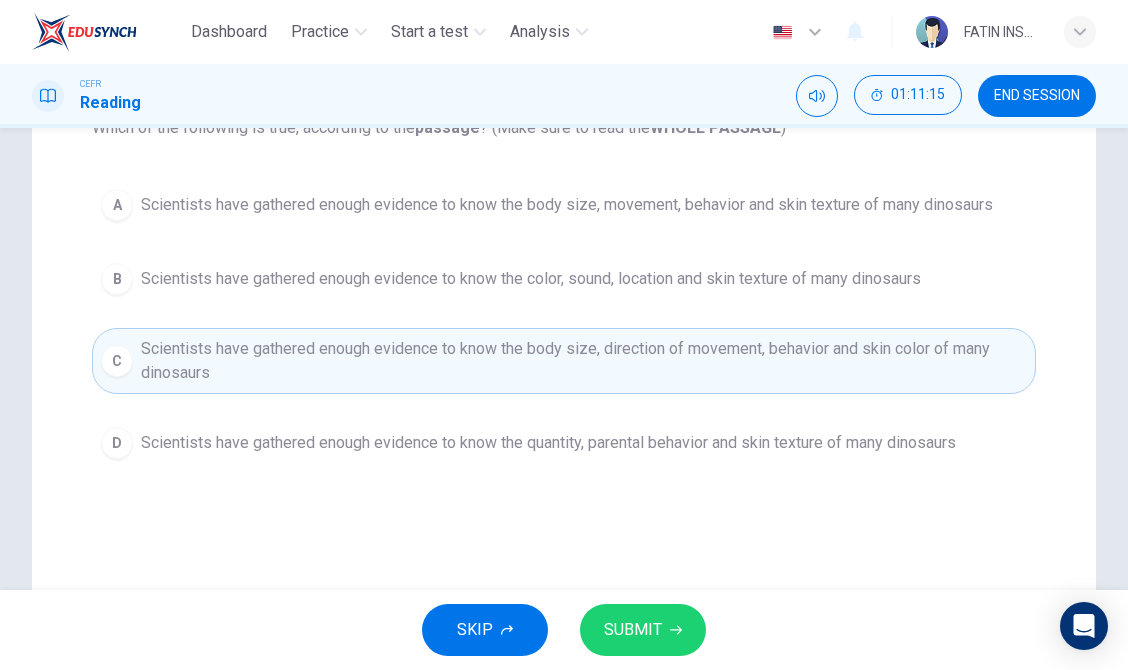 click on "SUBMIT" at bounding box center [633, 630] 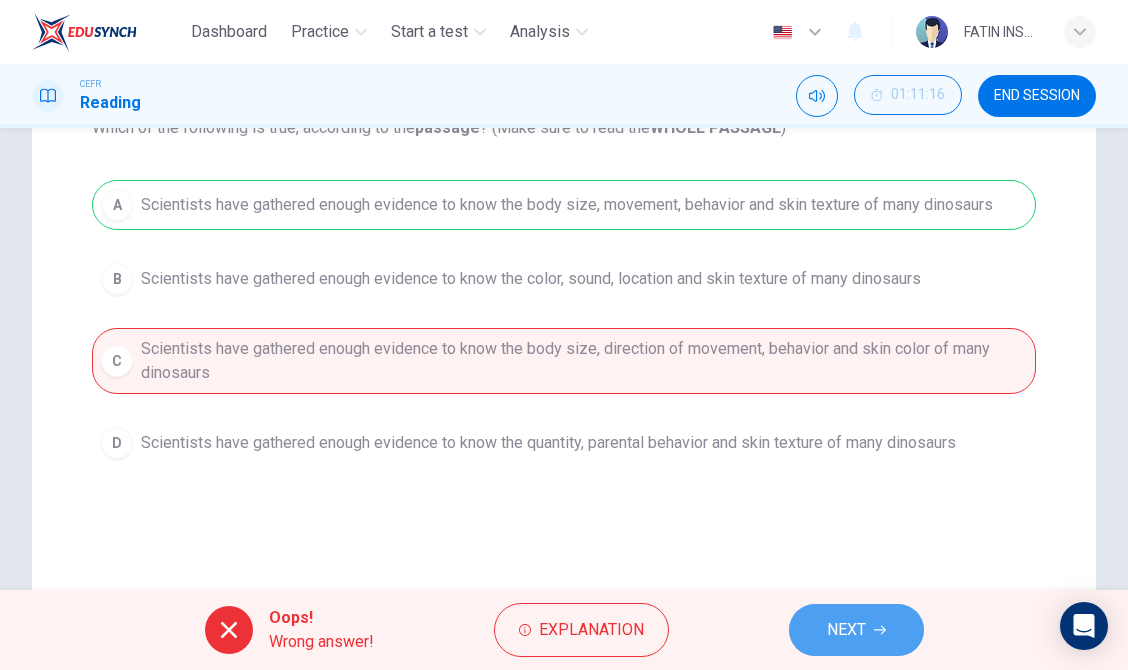 click on "NEXT" at bounding box center (856, 630) 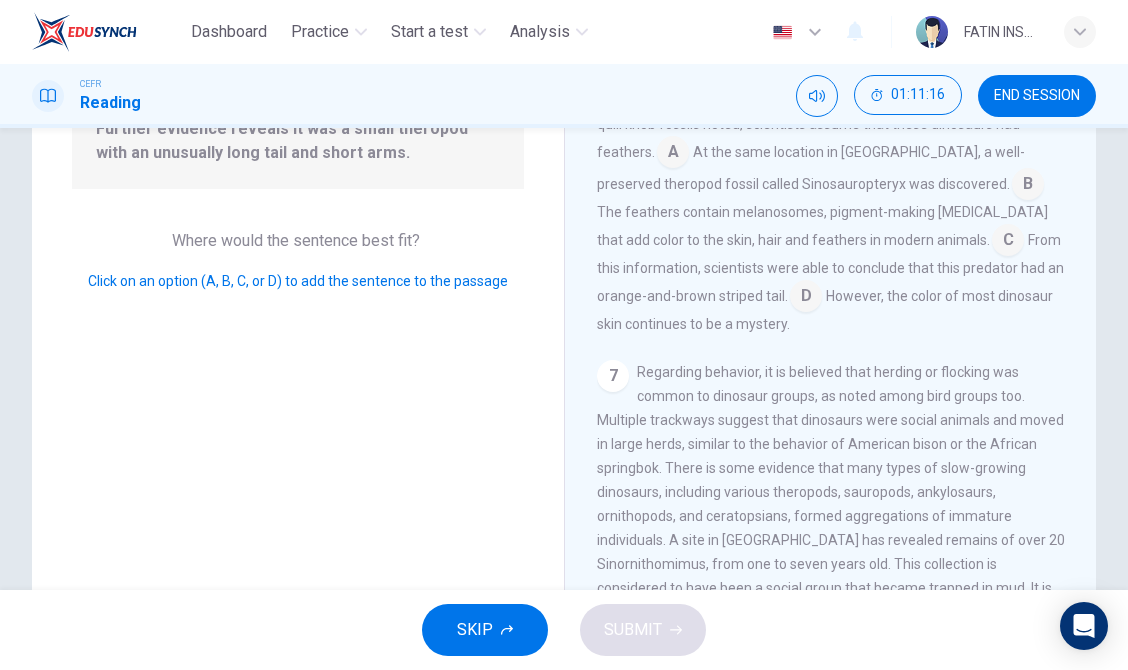 scroll, scrollTop: 1186, scrollLeft: 0, axis: vertical 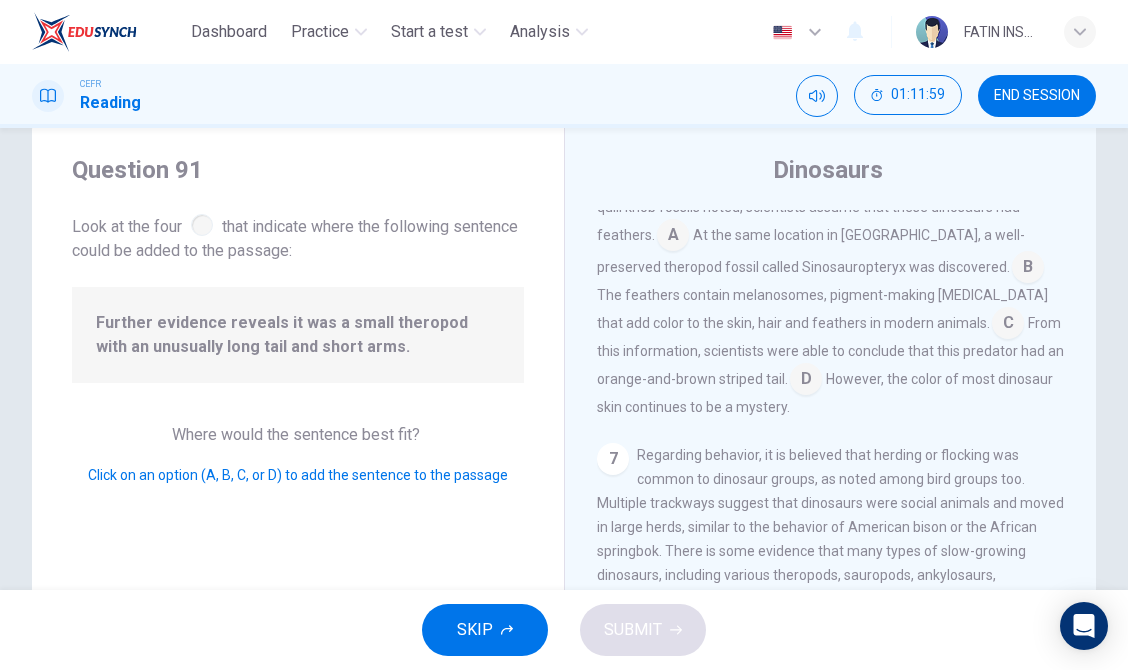 click at bounding box center (673, 237) 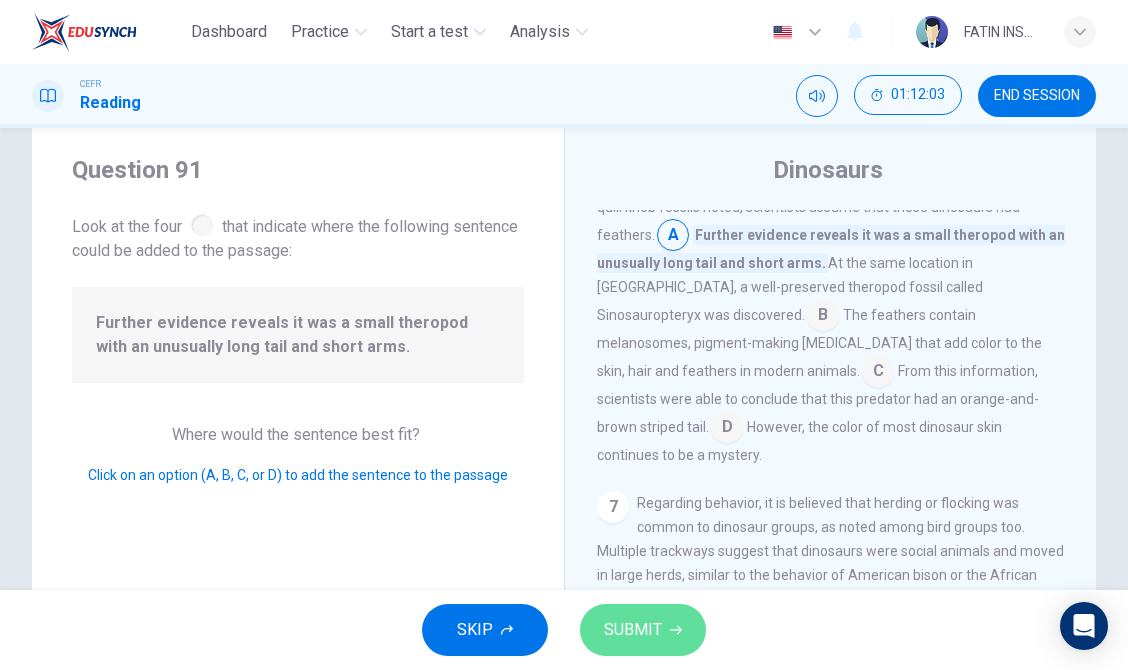 click on "SUBMIT" at bounding box center [643, 630] 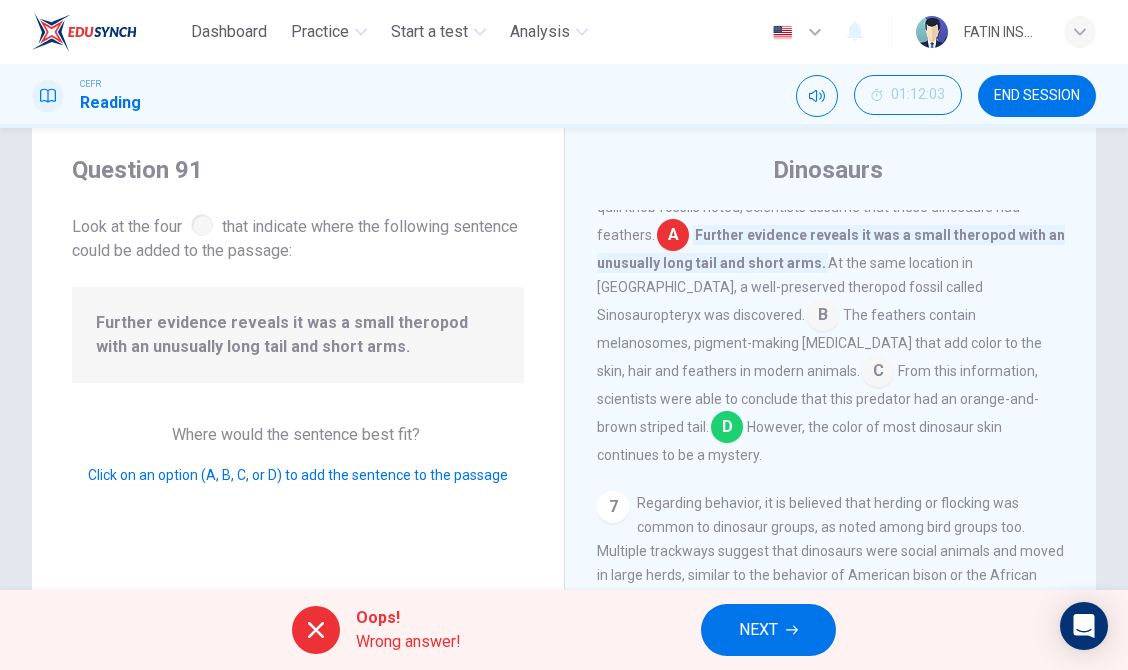 click on "NEXT" at bounding box center [758, 630] 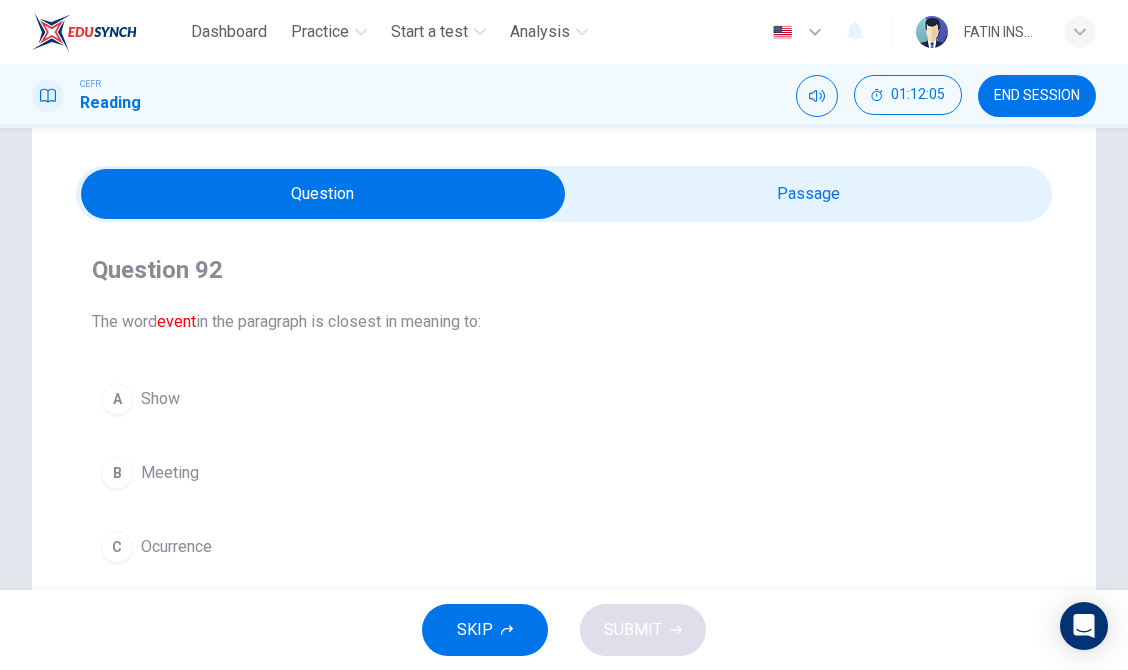 click at bounding box center (323, 194) 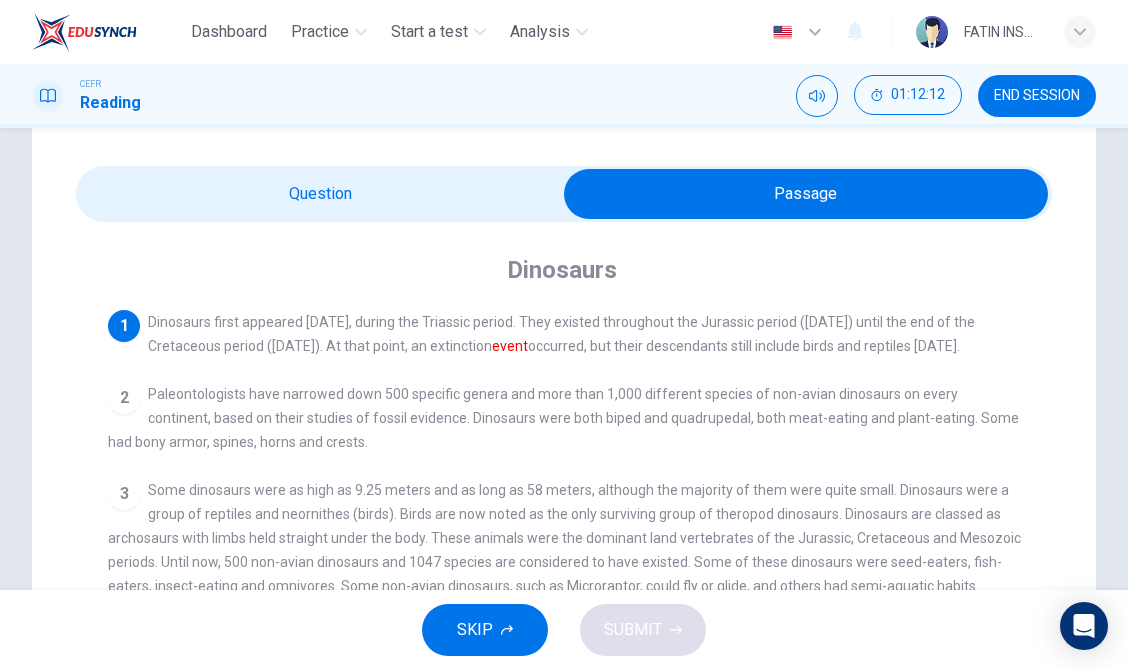 click at bounding box center [806, 194] 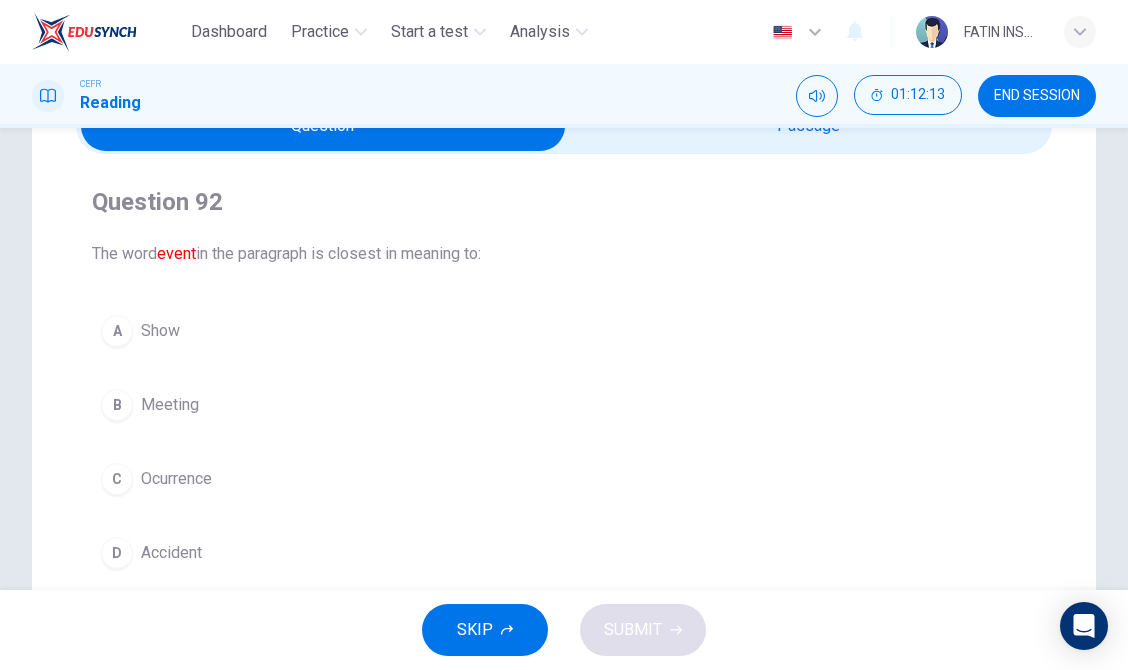 scroll, scrollTop: 115, scrollLeft: 0, axis: vertical 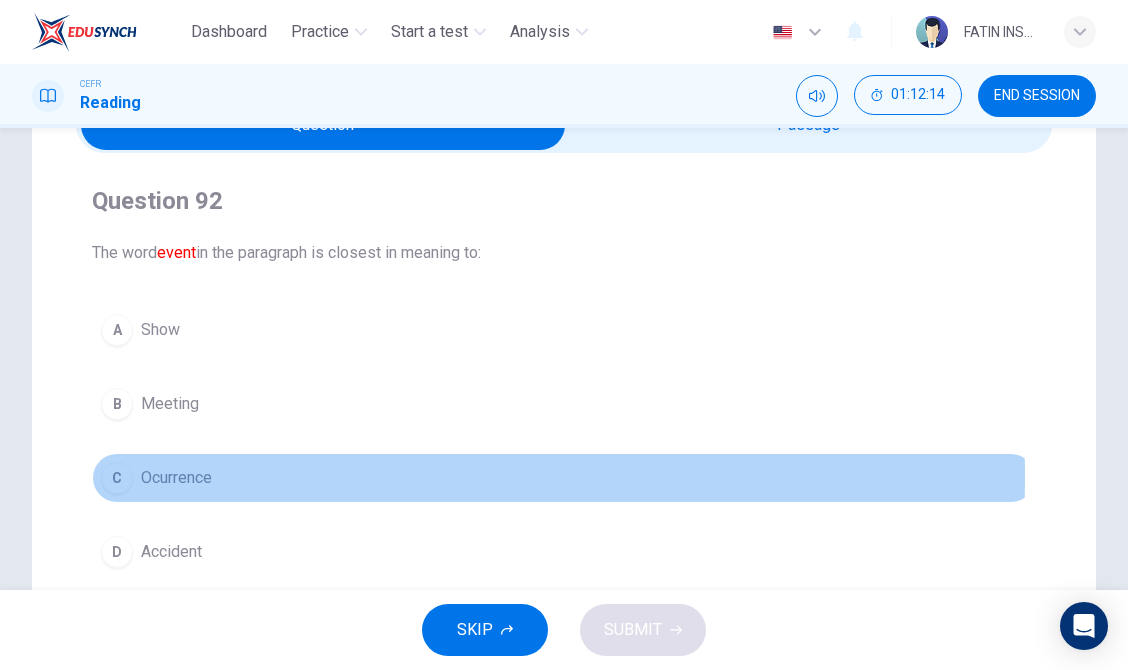 click on "C Ocurrence" at bounding box center [564, 478] 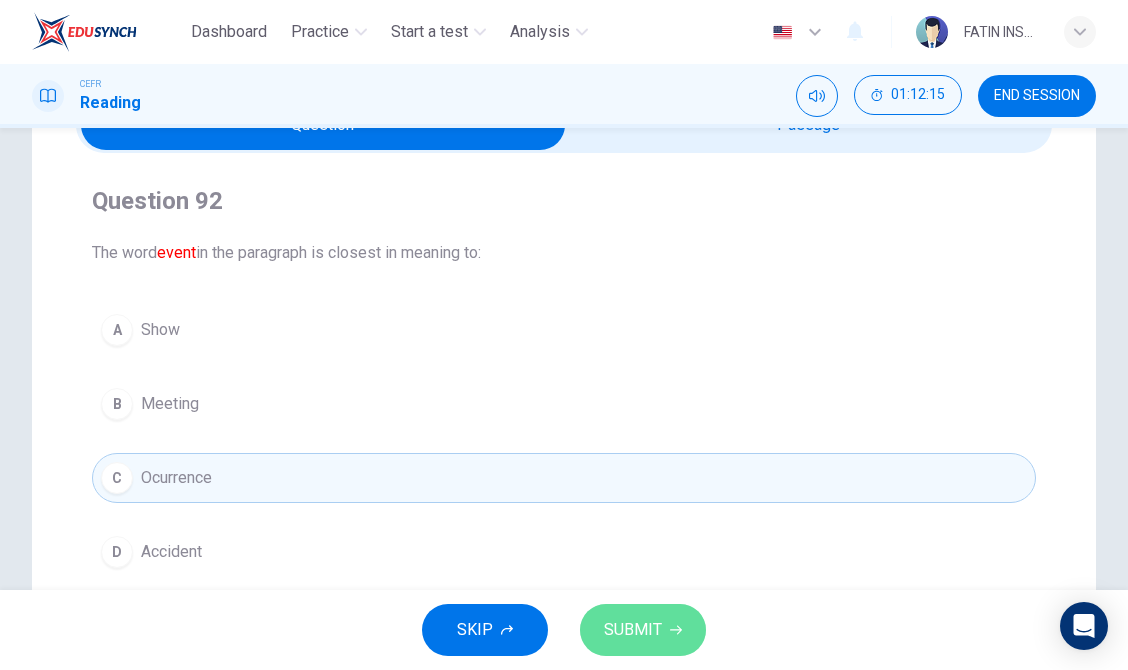 click on "SUBMIT" at bounding box center (643, 630) 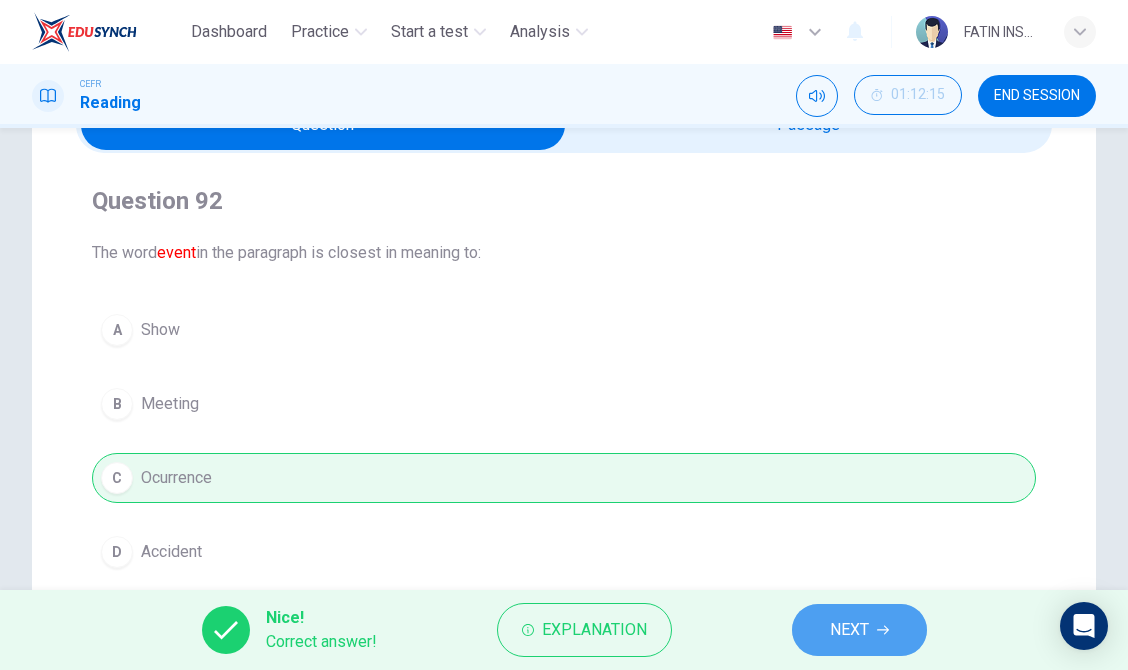 click on "NEXT" at bounding box center [849, 630] 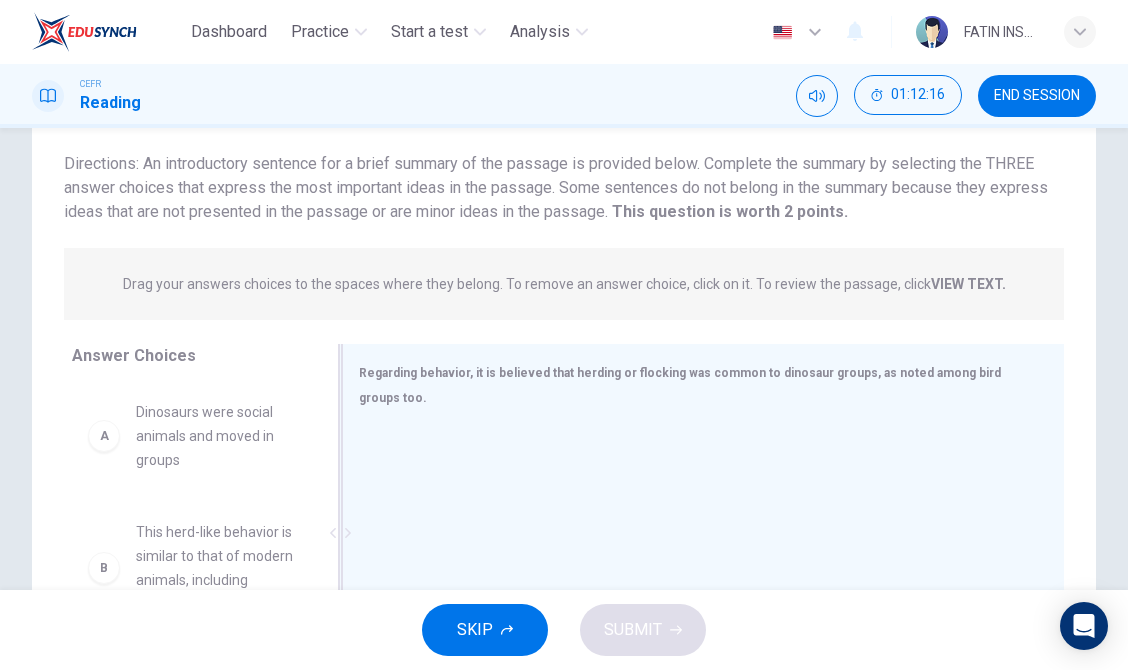 scroll, scrollTop: 130, scrollLeft: 0, axis: vertical 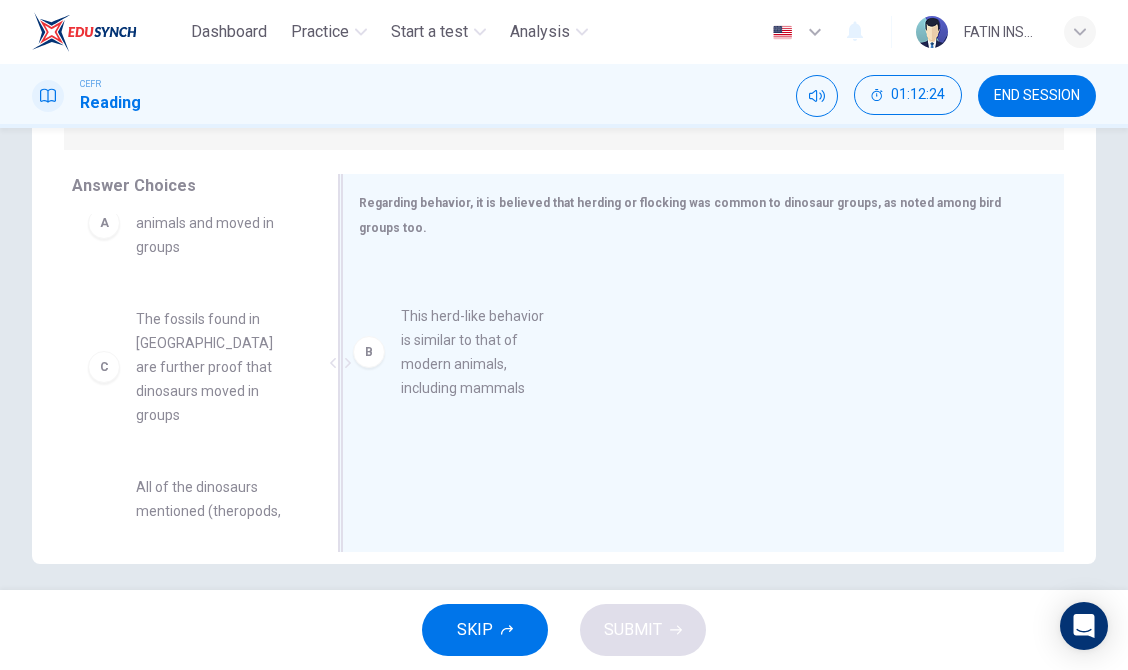 drag, startPoint x: 184, startPoint y: 341, endPoint x: 466, endPoint y: 344, distance: 282.01596 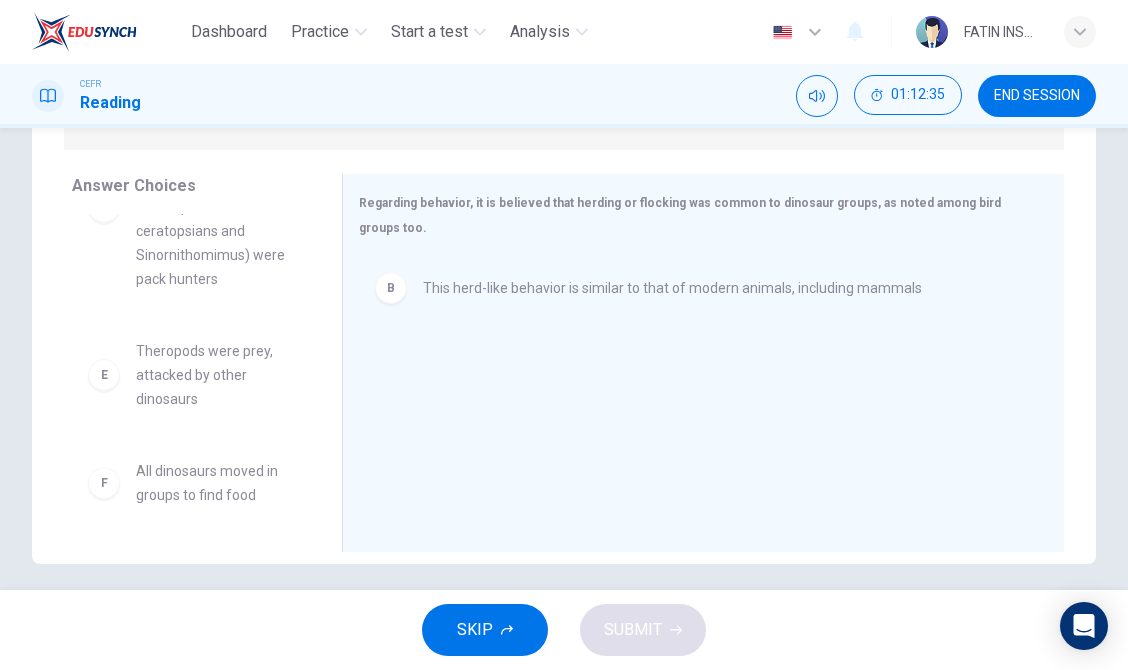 scroll, scrollTop: 396, scrollLeft: 0, axis: vertical 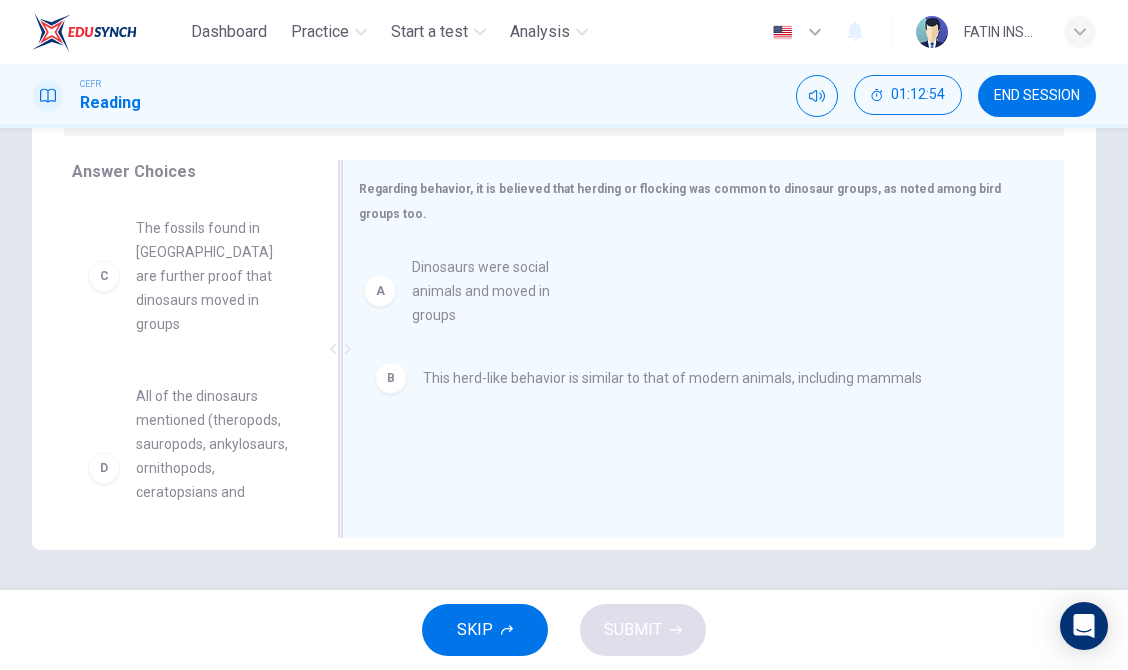drag, startPoint x: 182, startPoint y: 272, endPoint x: 483, endPoint y: 319, distance: 304.64734 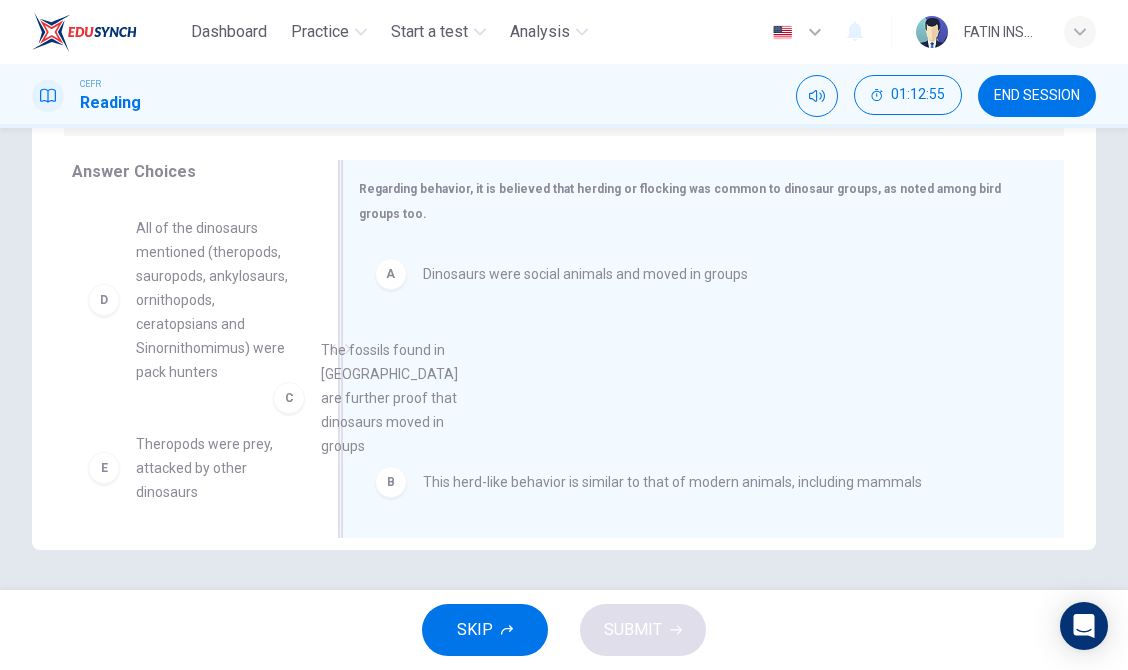 drag, startPoint x: 230, startPoint y: 261, endPoint x: 495, endPoint y: 413, distance: 305.49796 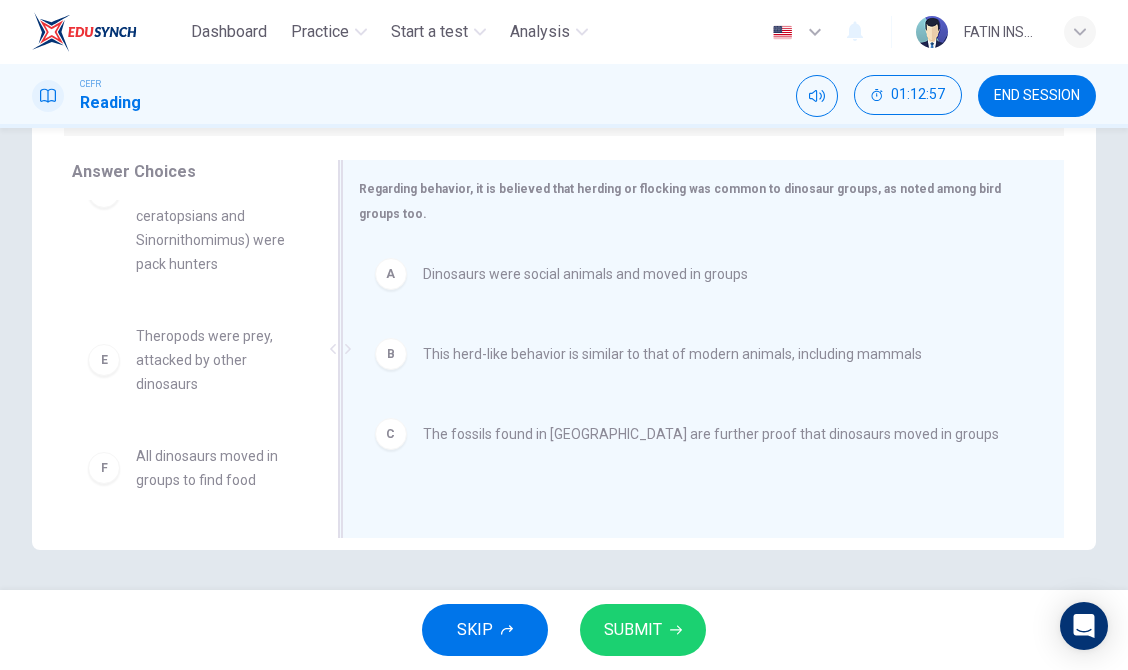 scroll, scrollTop: 132, scrollLeft: 0, axis: vertical 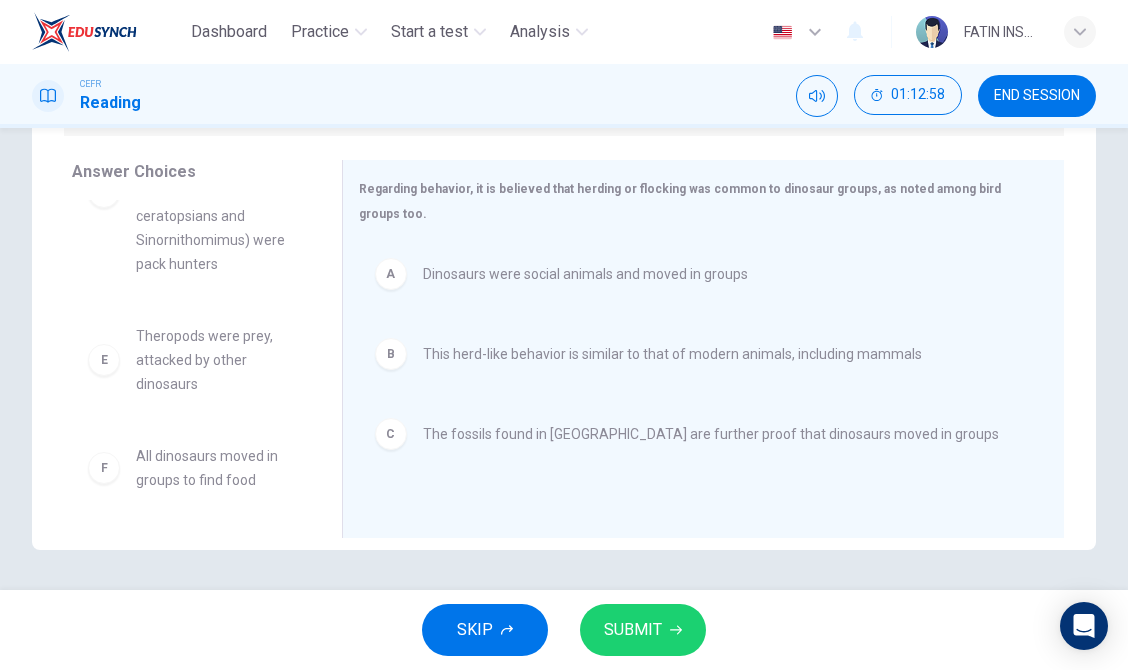 click on "SUBMIT" at bounding box center (633, 630) 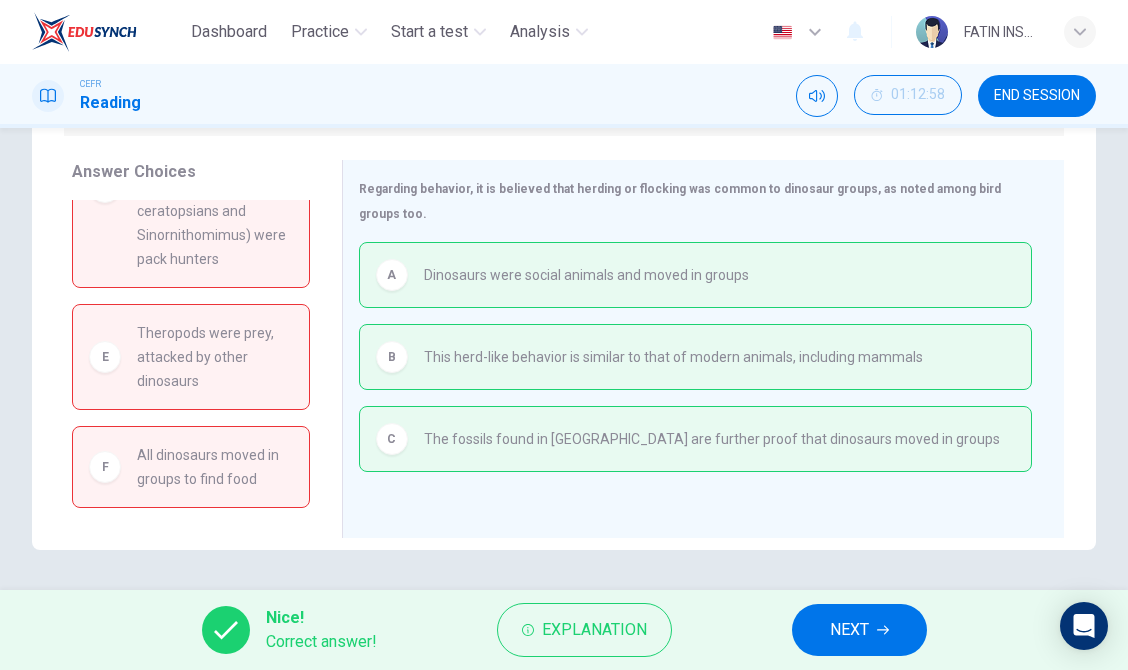 click on "NEXT" at bounding box center (859, 630) 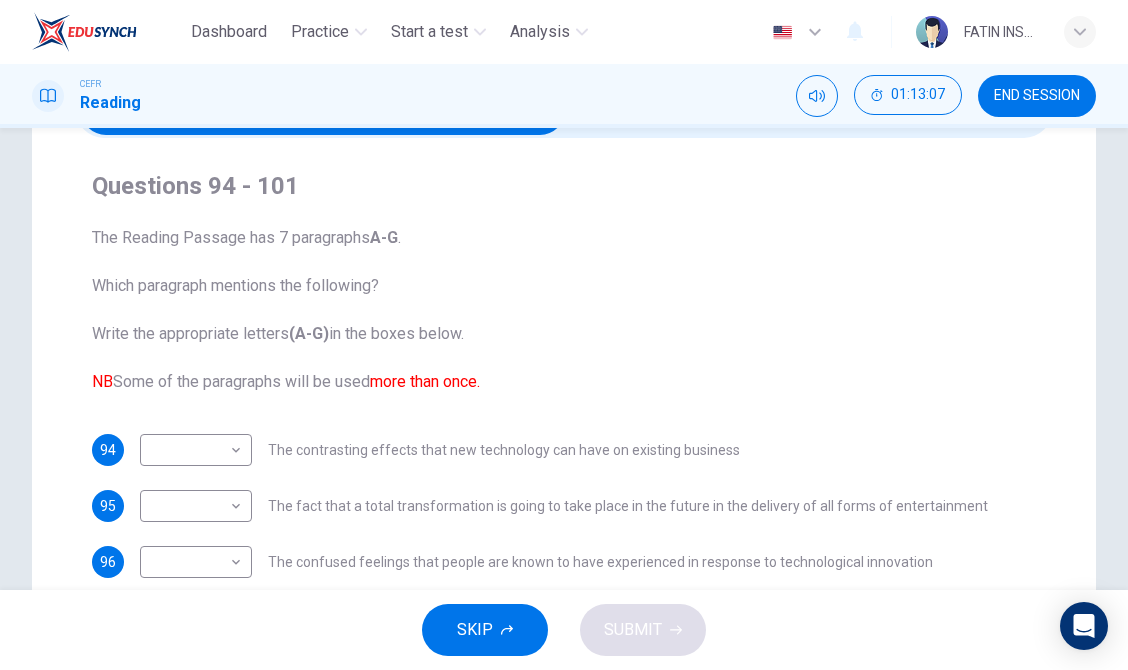 scroll, scrollTop: 134, scrollLeft: 0, axis: vertical 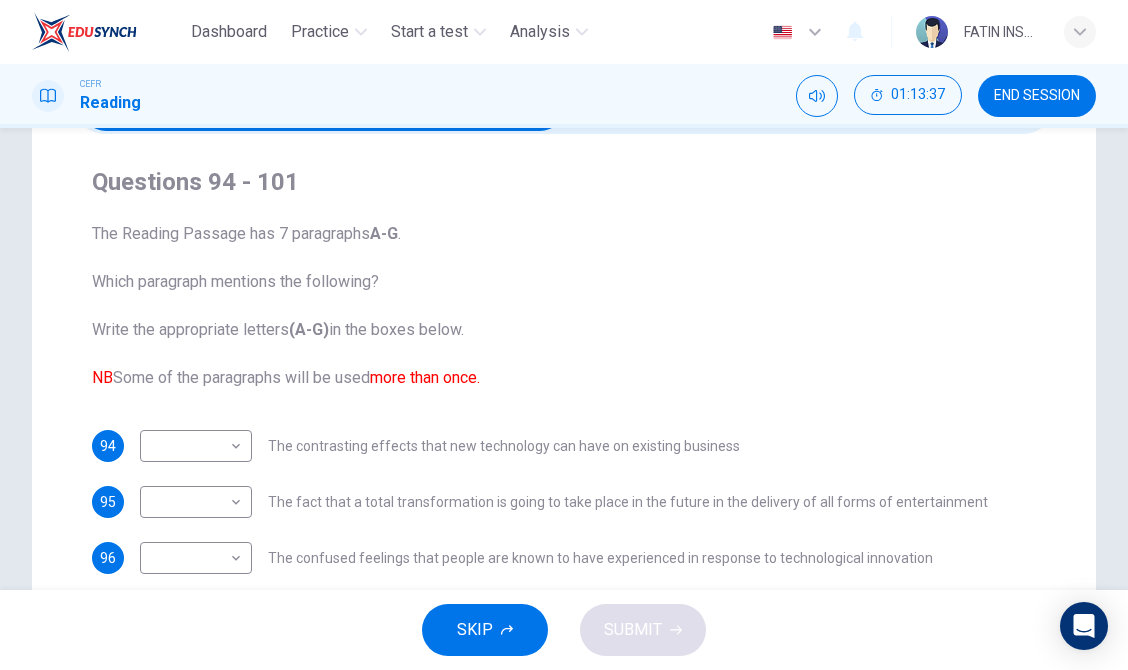 click on "END SESSION" at bounding box center [1037, 96] 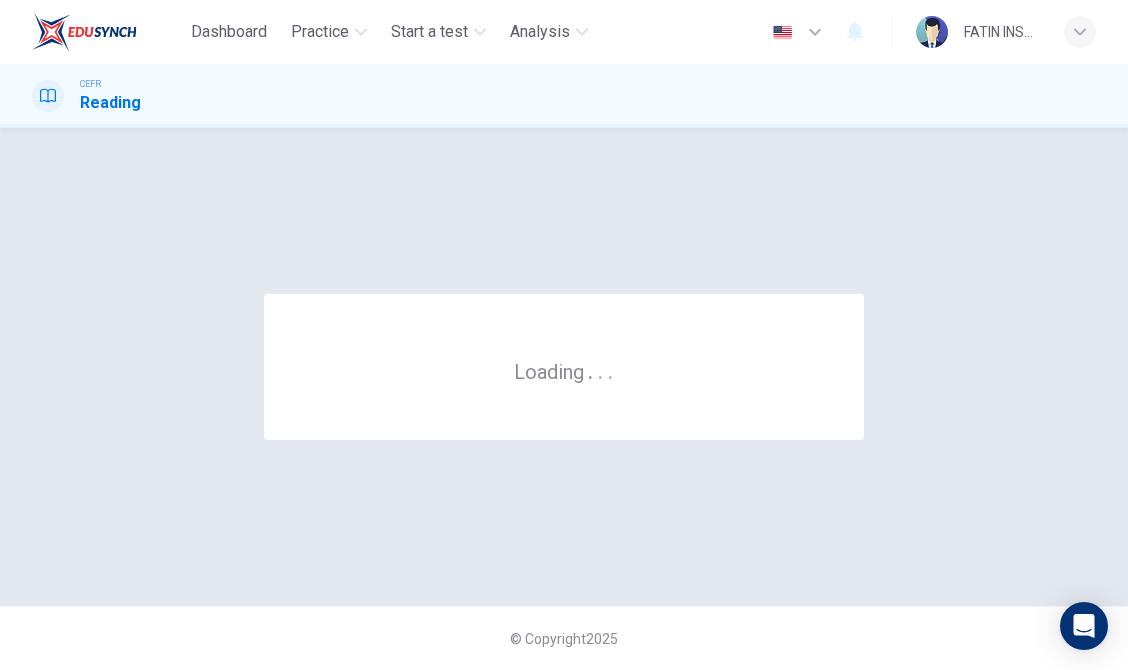 scroll, scrollTop: 0, scrollLeft: 0, axis: both 